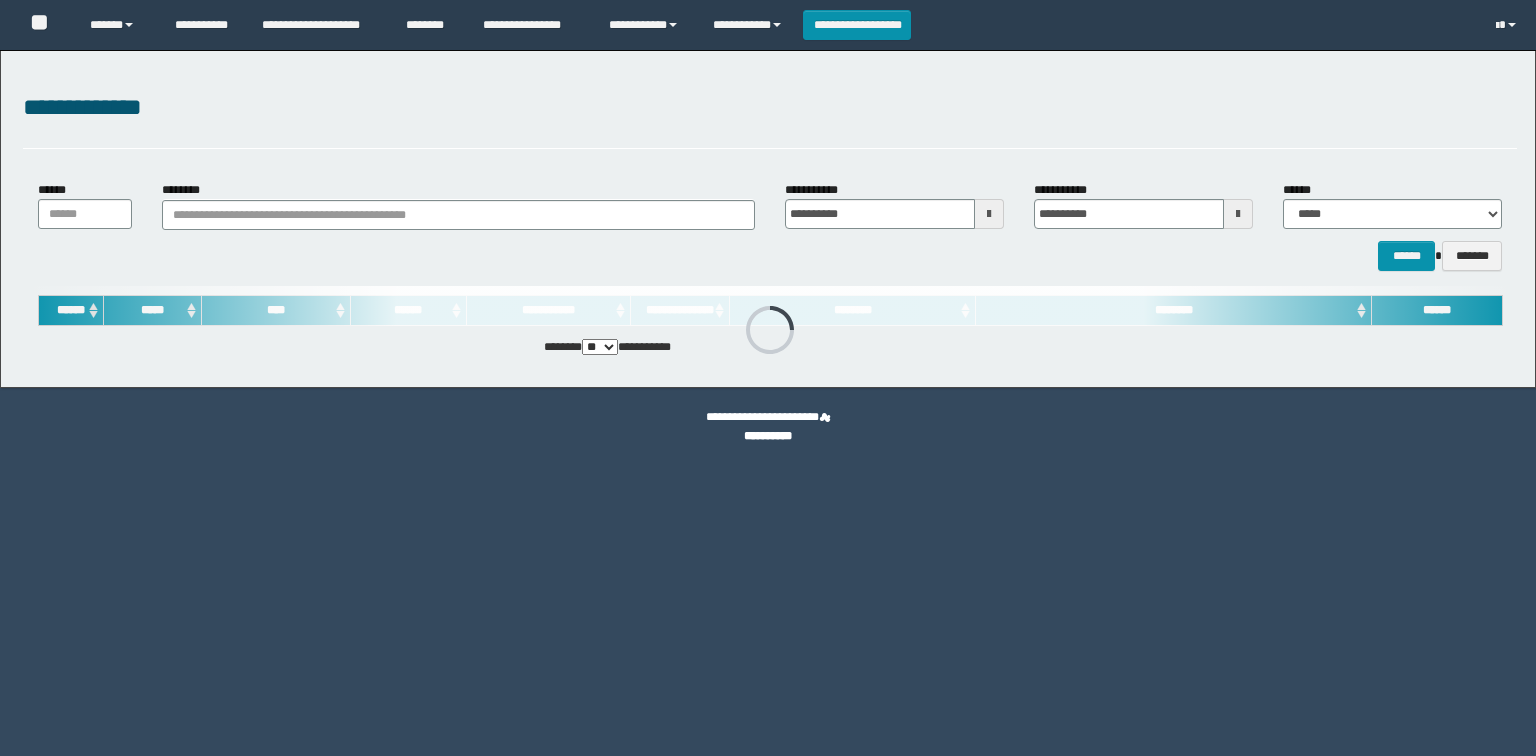 scroll, scrollTop: 0, scrollLeft: 0, axis: both 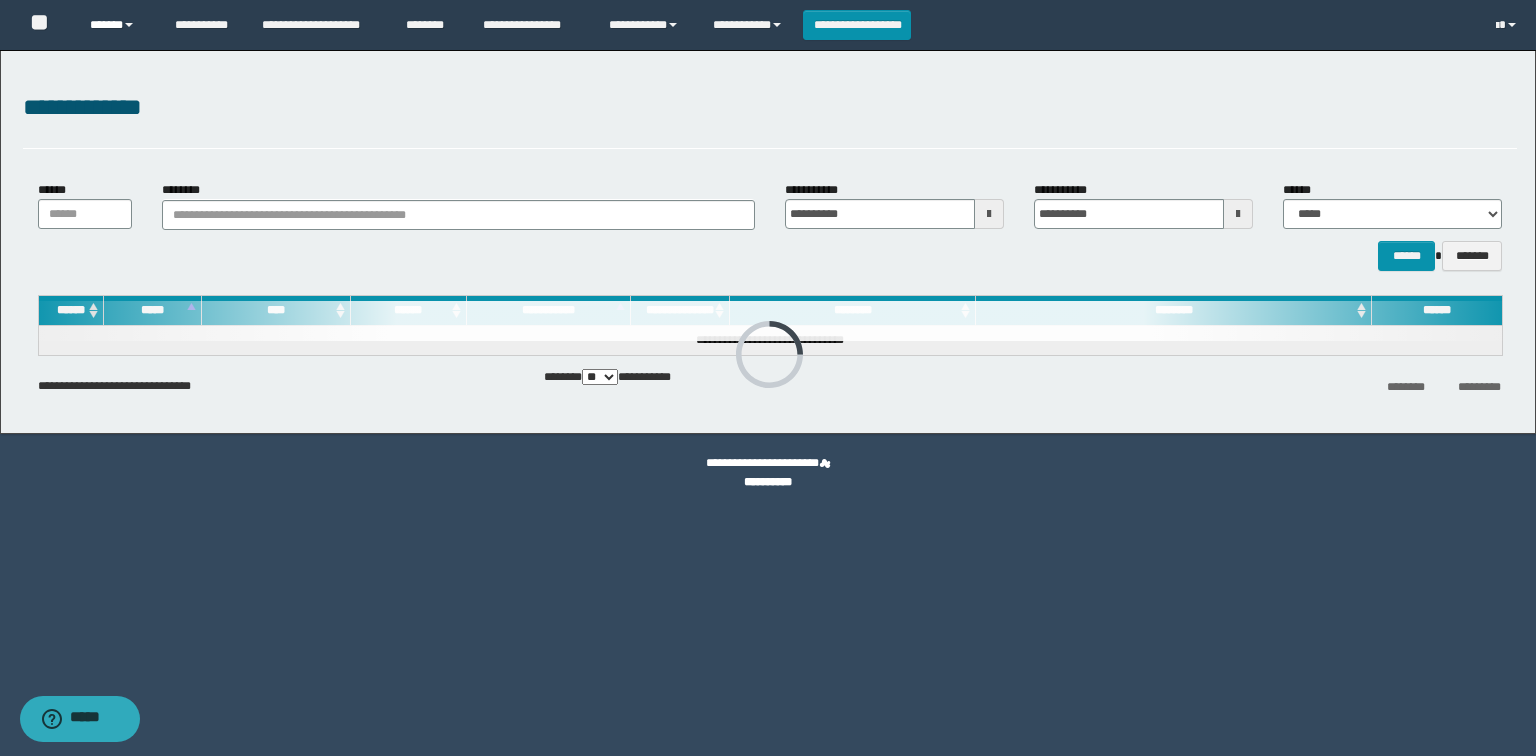 click on "******" at bounding box center [117, 25] 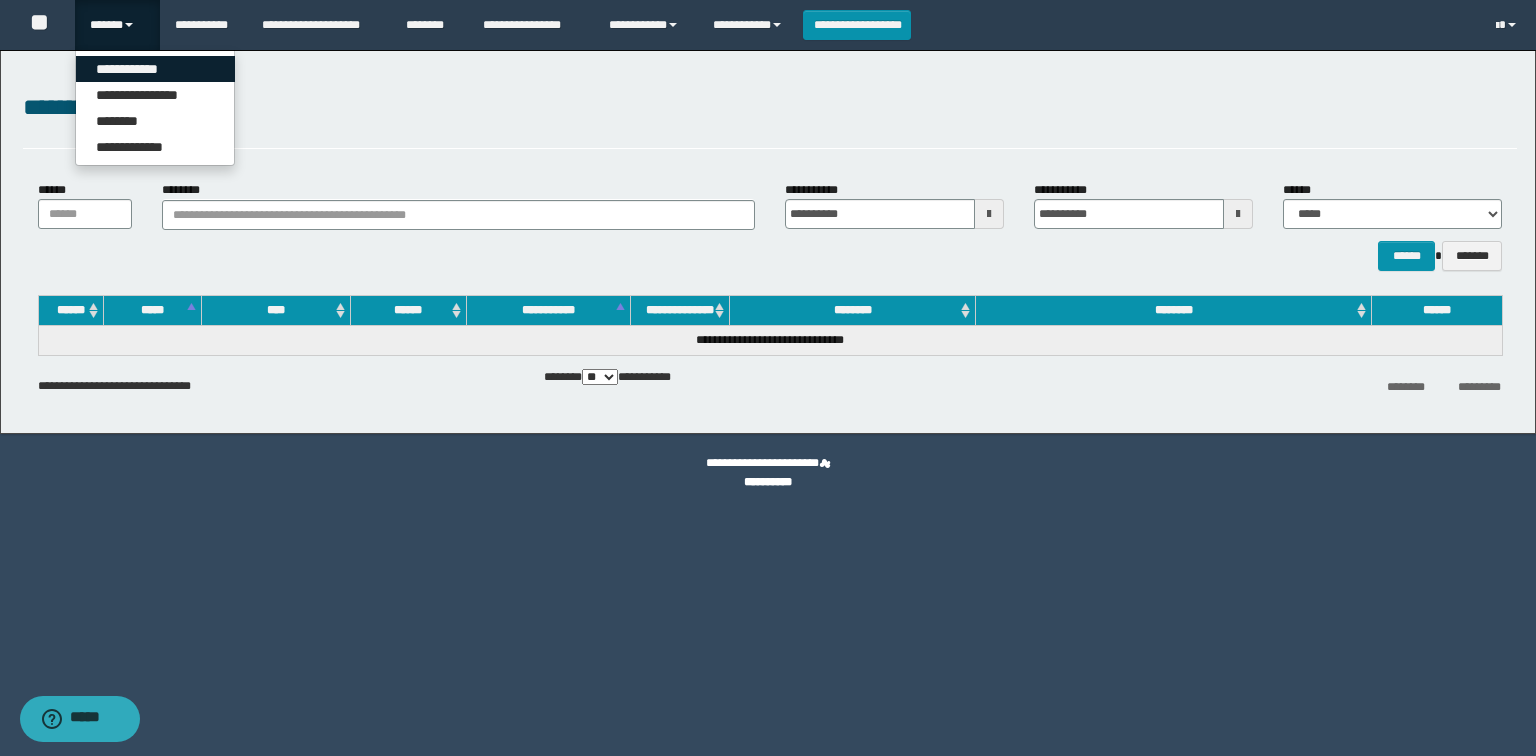 click on "**********" at bounding box center (155, 69) 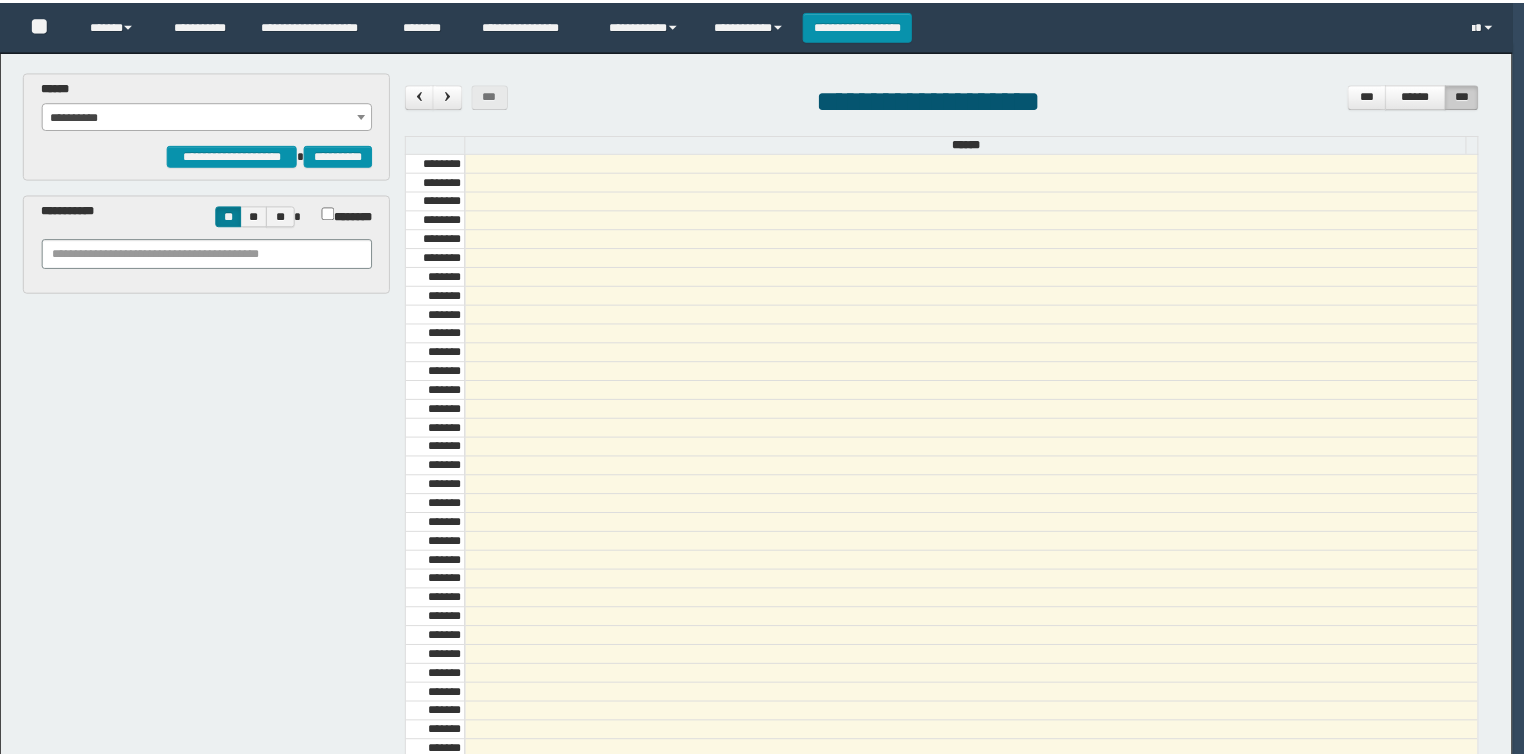 scroll, scrollTop: 0, scrollLeft: 0, axis: both 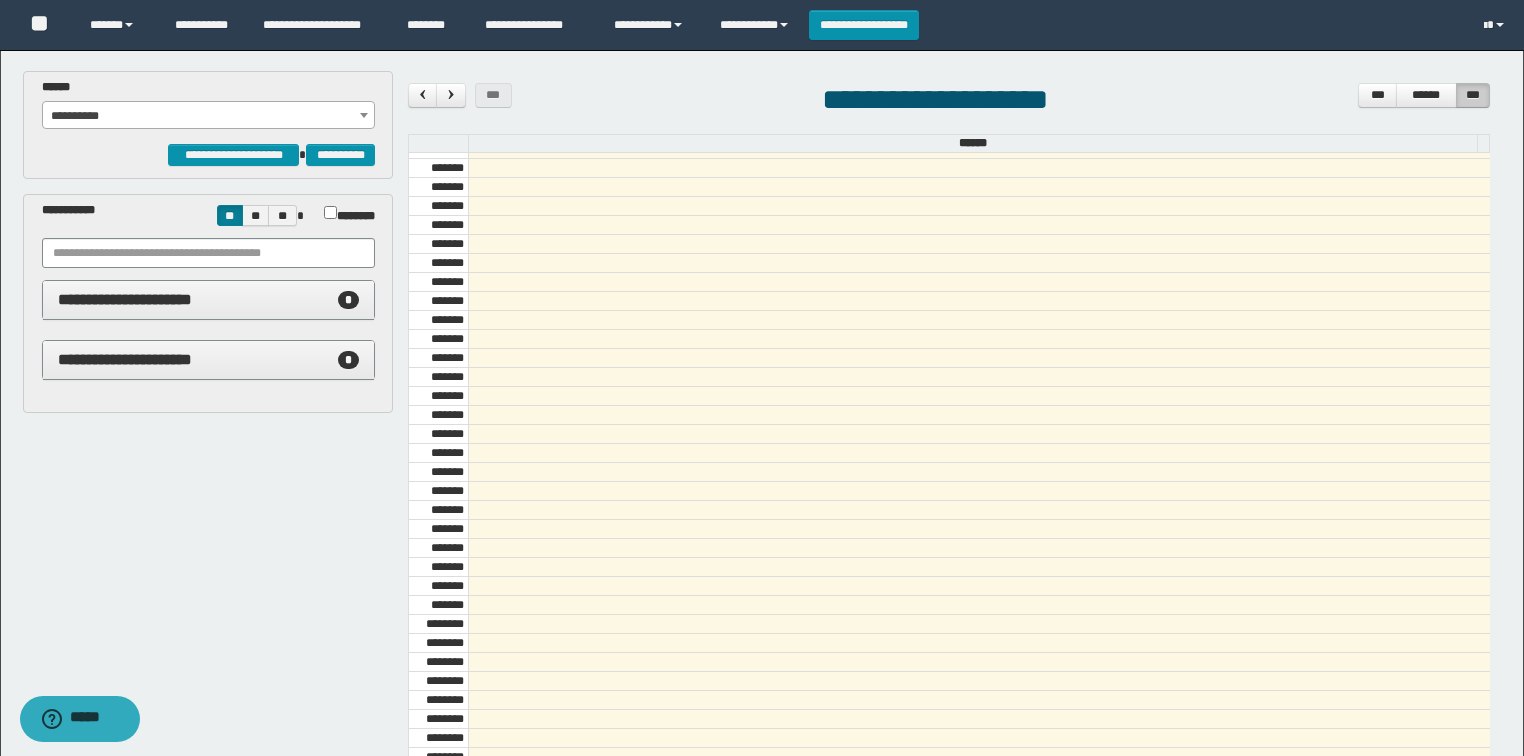 click on "**********" at bounding box center (209, 116) 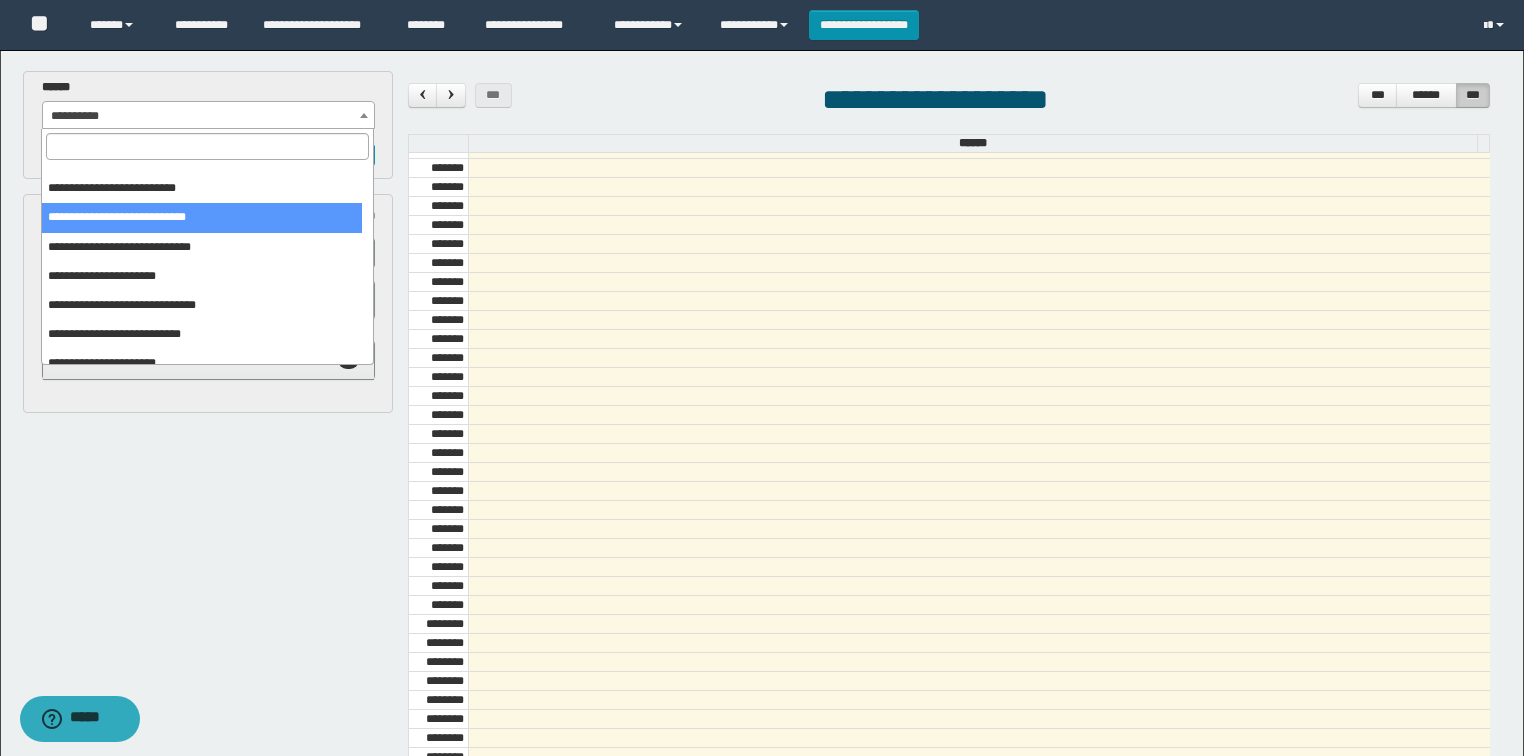 scroll, scrollTop: 91, scrollLeft: 0, axis: vertical 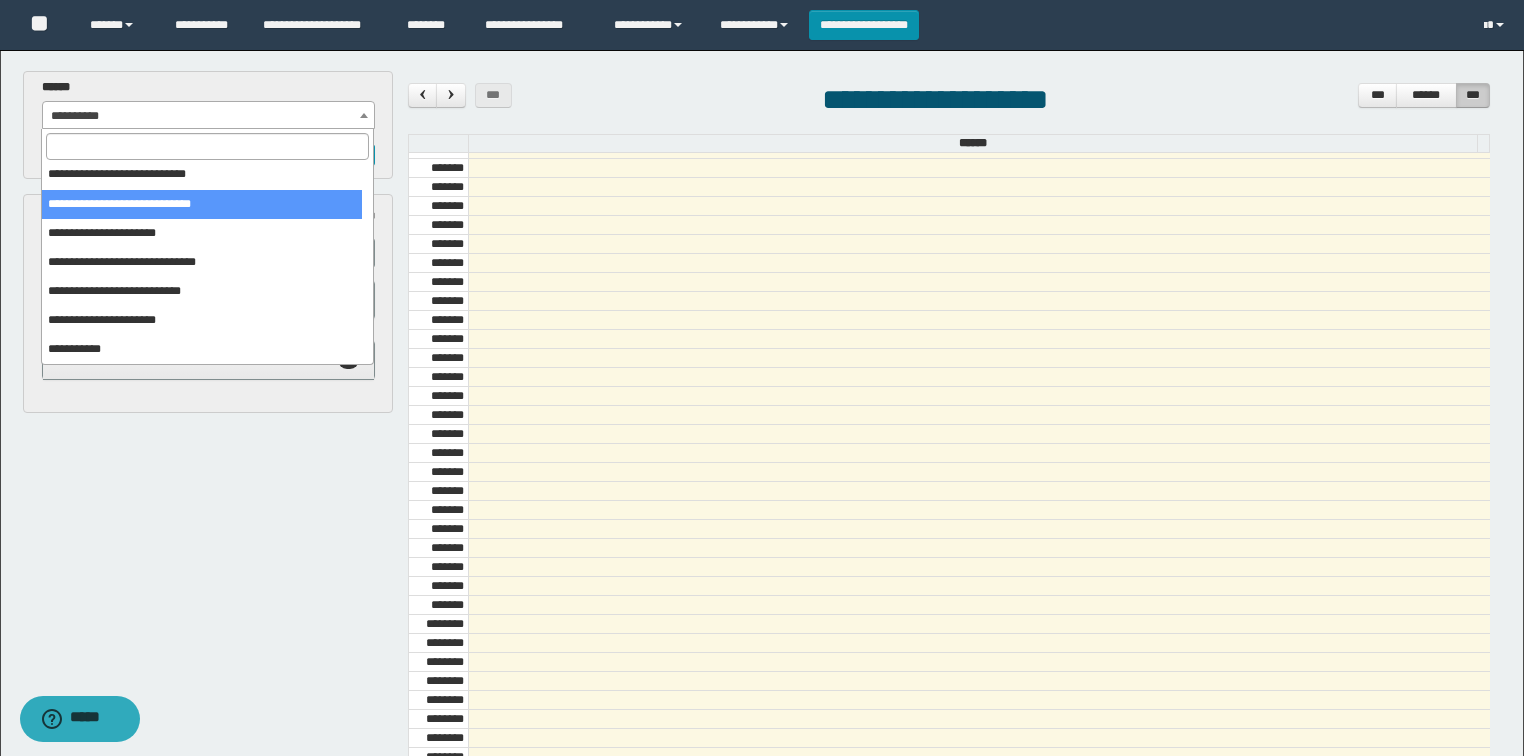 select on "******" 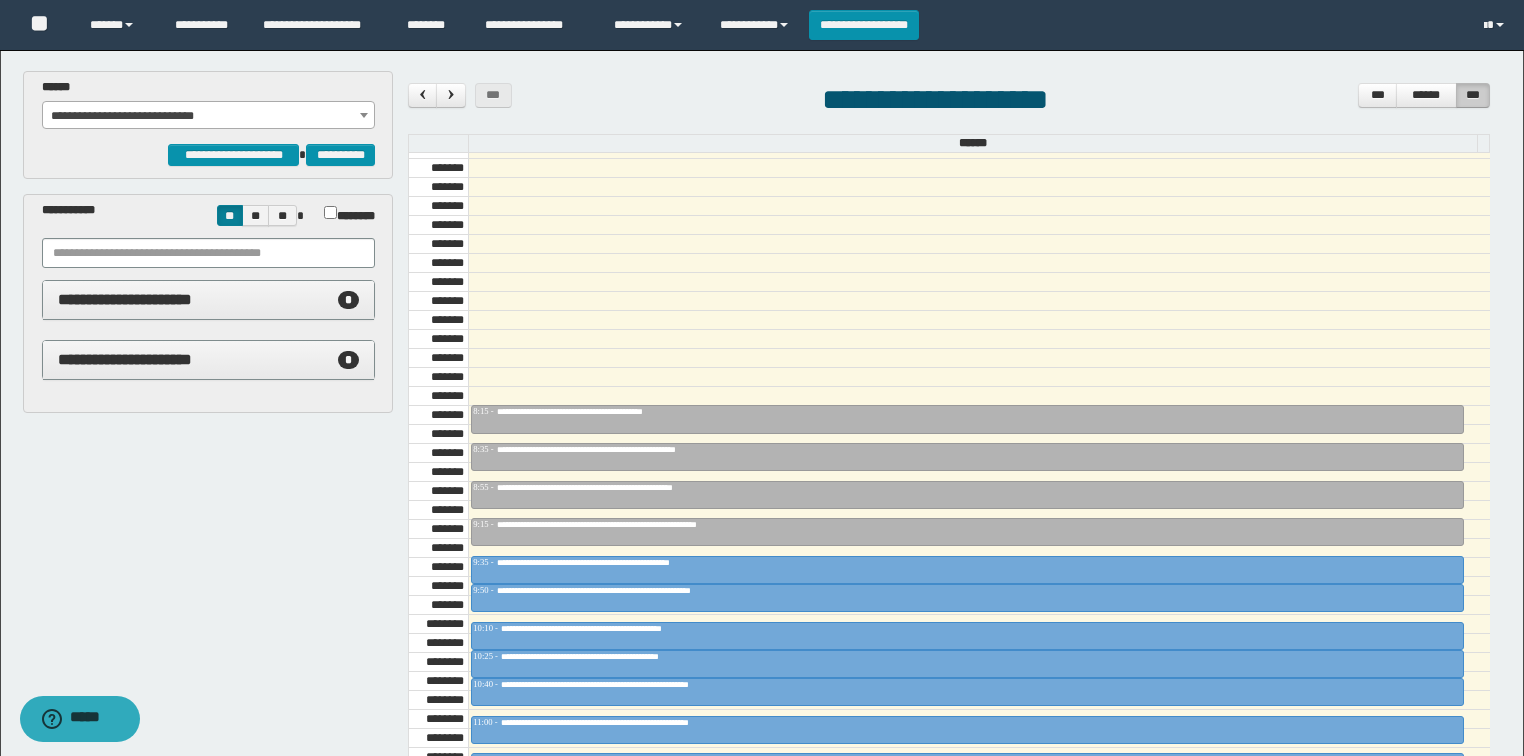 drag, startPoint x: 1371, startPoint y: 260, endPoint x: 1371, endPoint y: 272, distance: 12 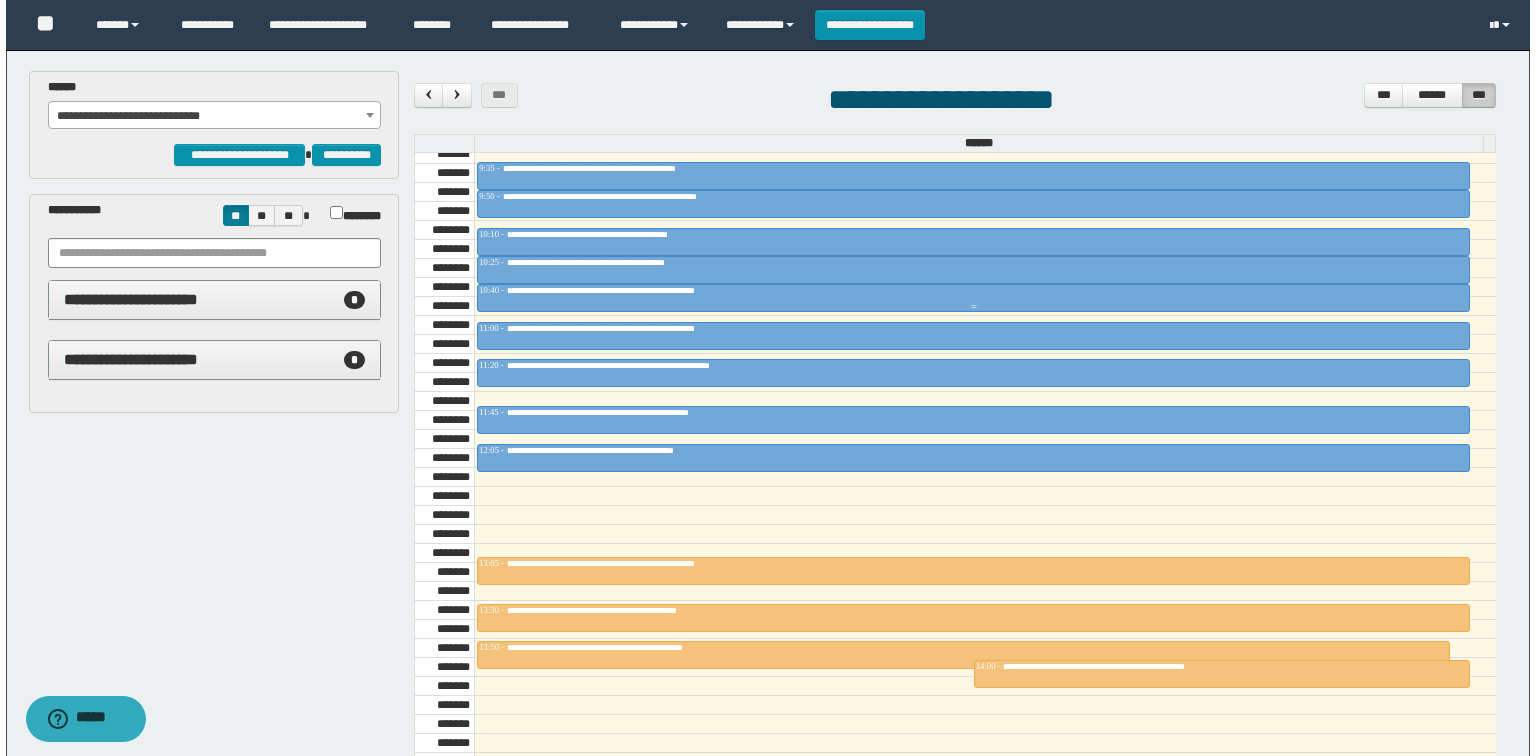scroll, scrollTop: 1158, scrollLeft: 0, axis: vertical 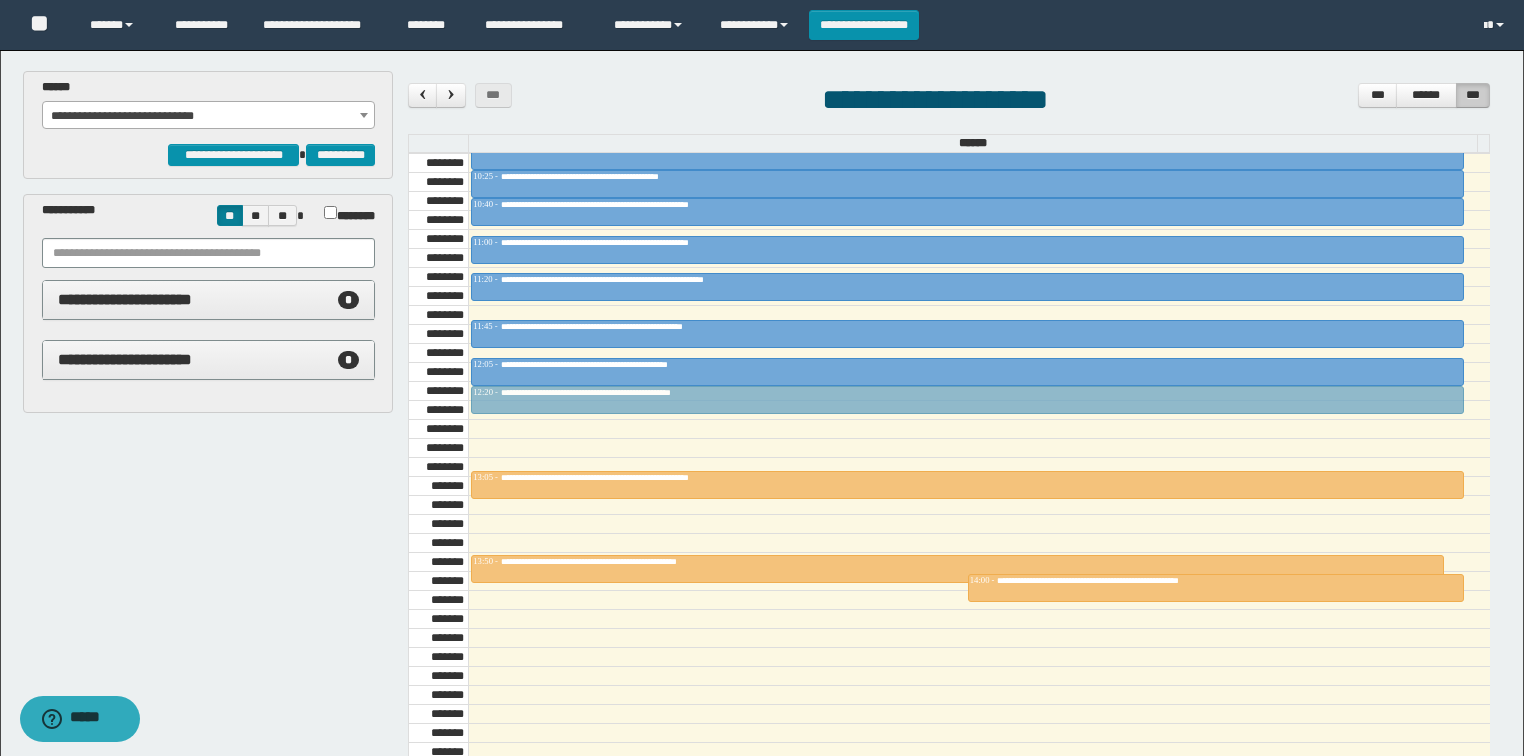 drag, startPoint x: 683, startPoint y: 508, endPoint x: 706, endPoint y: 400, distance: 110.42192 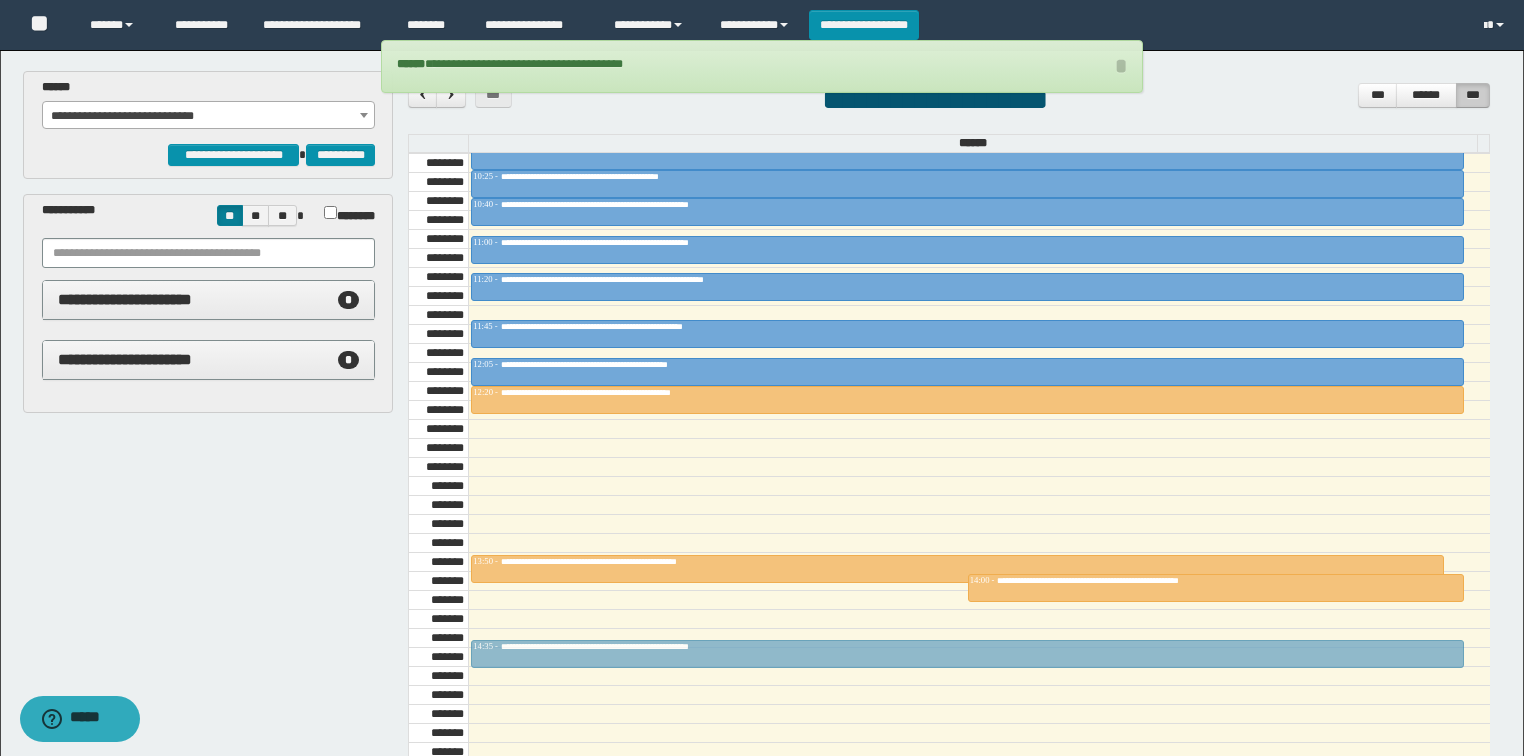 drag, startPoint x: 749, startPoint y: 474, endPoint x: 780, endPoint y: 588, distance: 118.13975 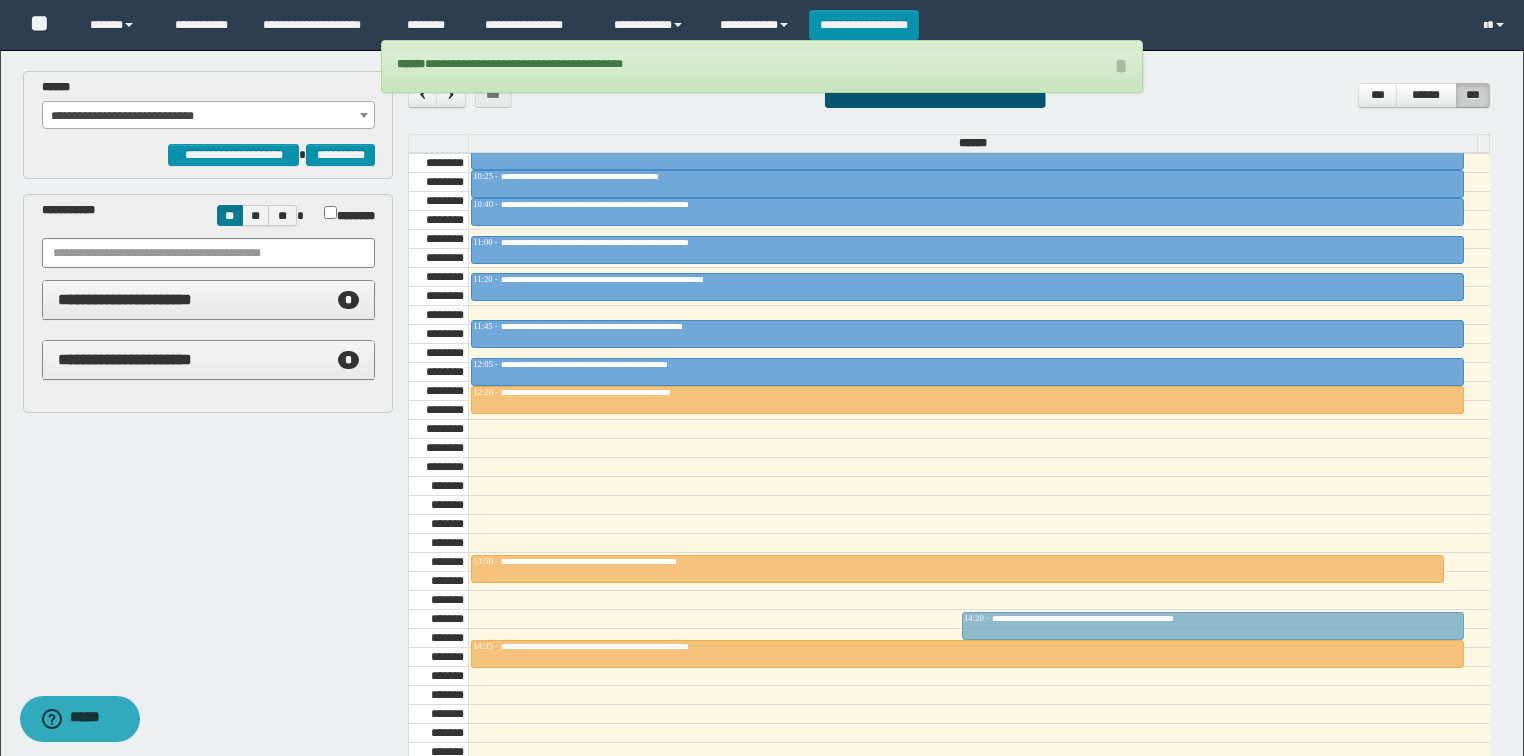 drag, startPoint x: 1022, startPoint y: 575, endPoint x: 1029, endPoint y: 604, distance: 29.832869 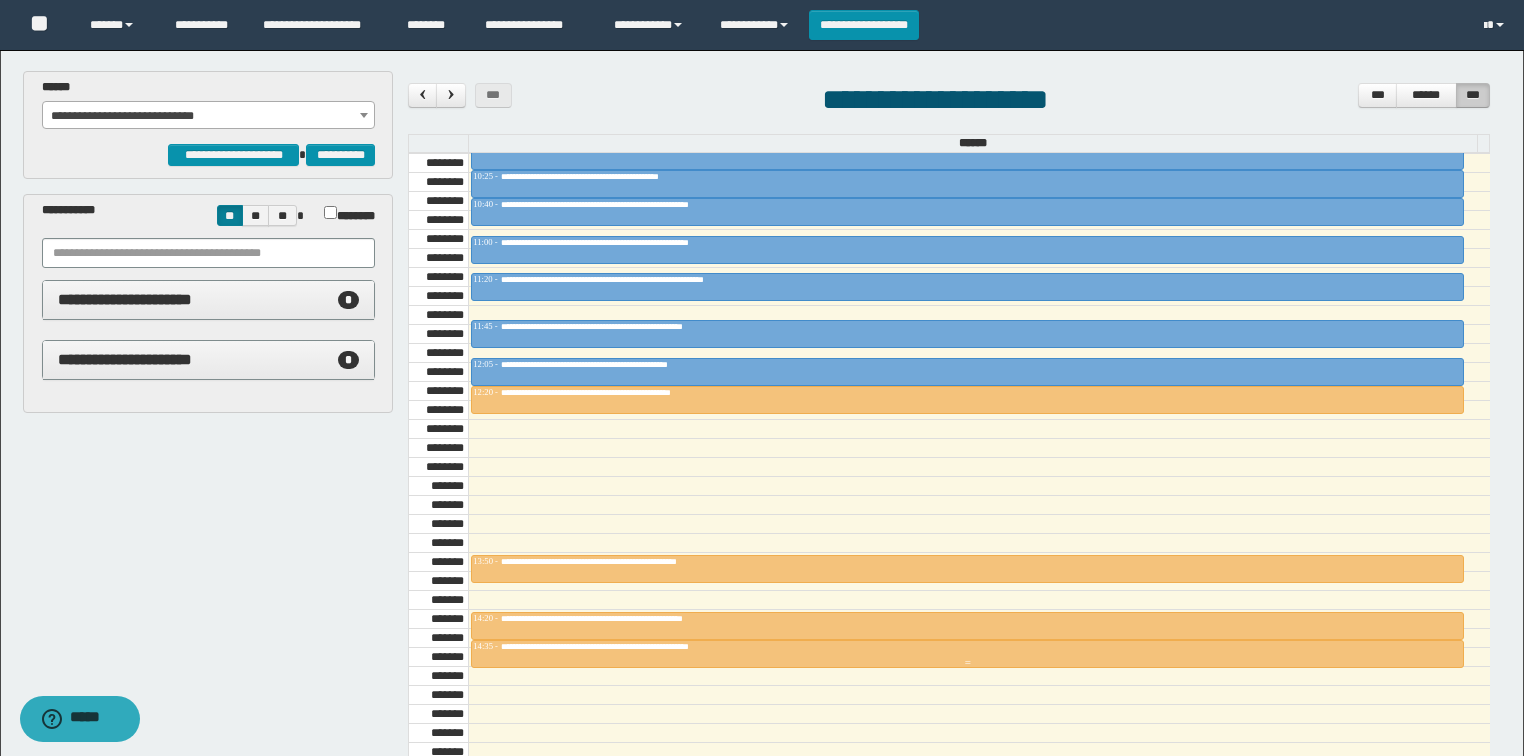click on "**********" at bounding box center (644, 646) 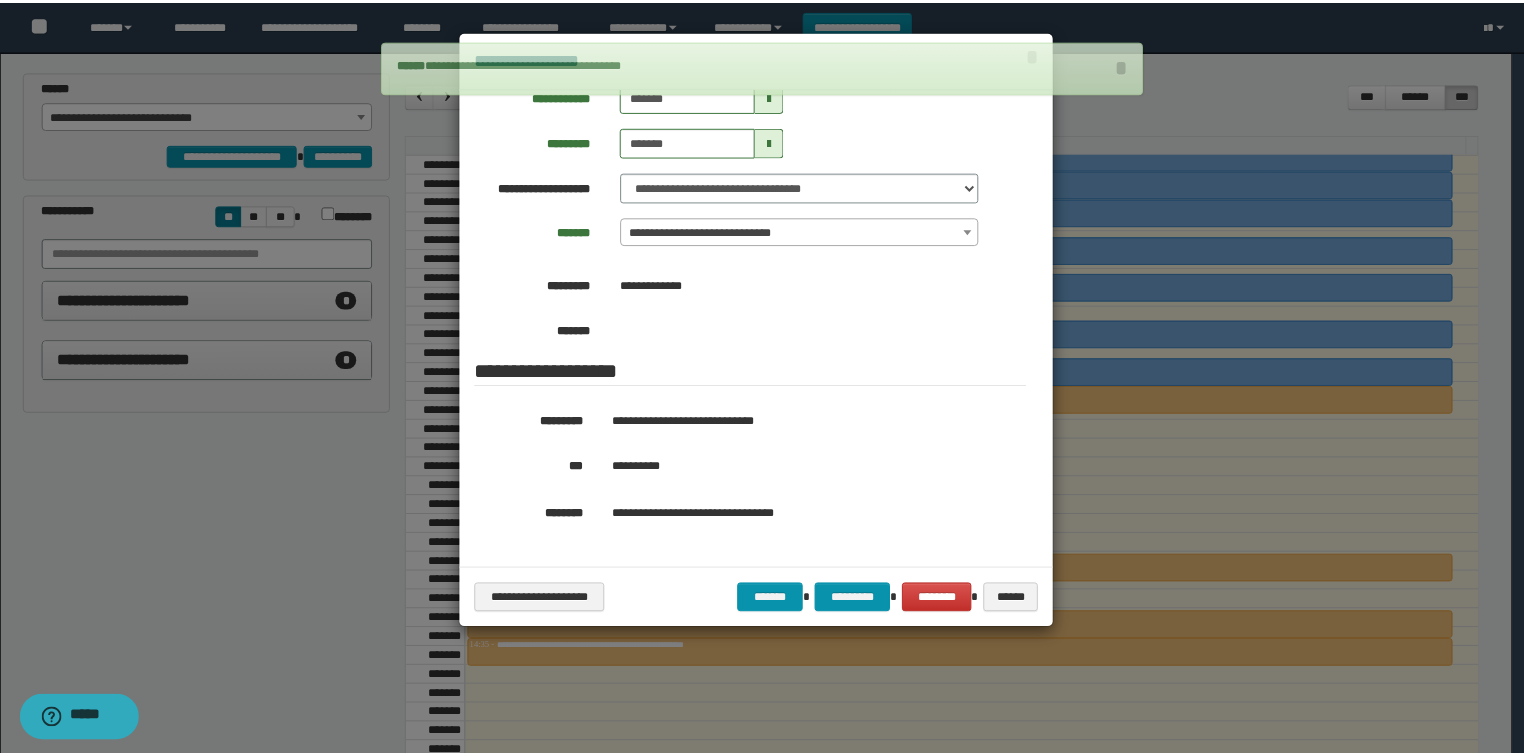 scroll, scrollTop: 240, scrollLeft: 0, axis: vertical 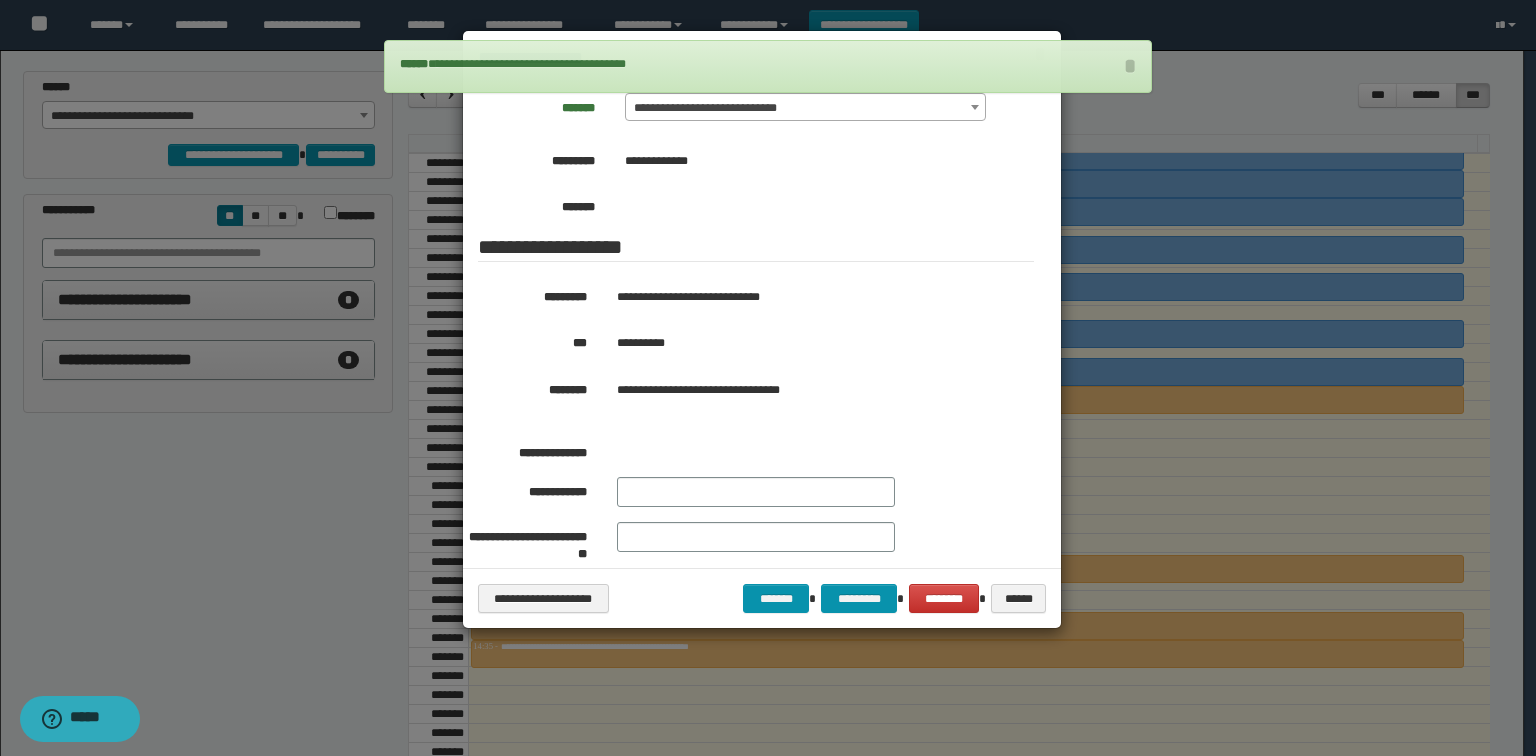 click at bounding box center [768, 378] 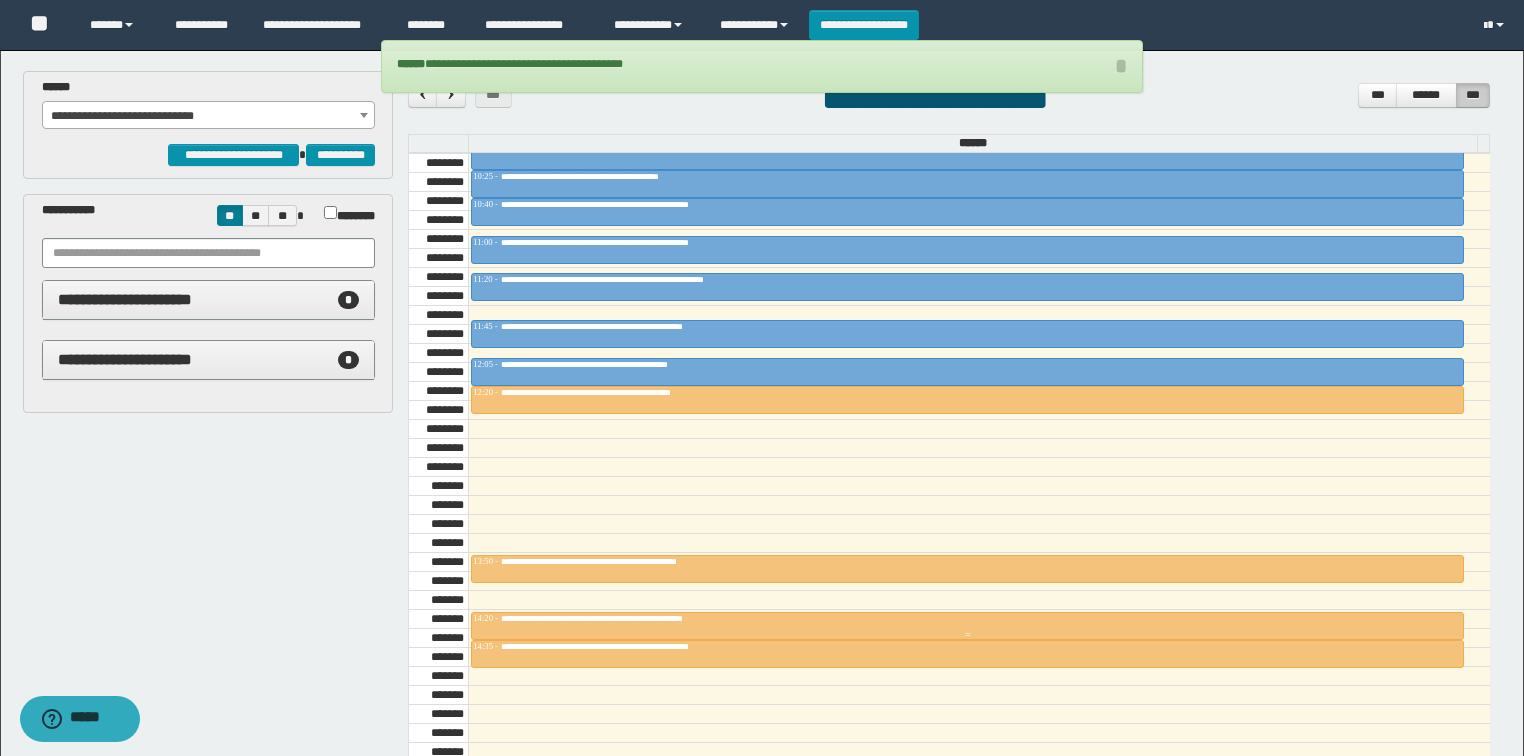 click on "**********" at bounding box center [630, 618] 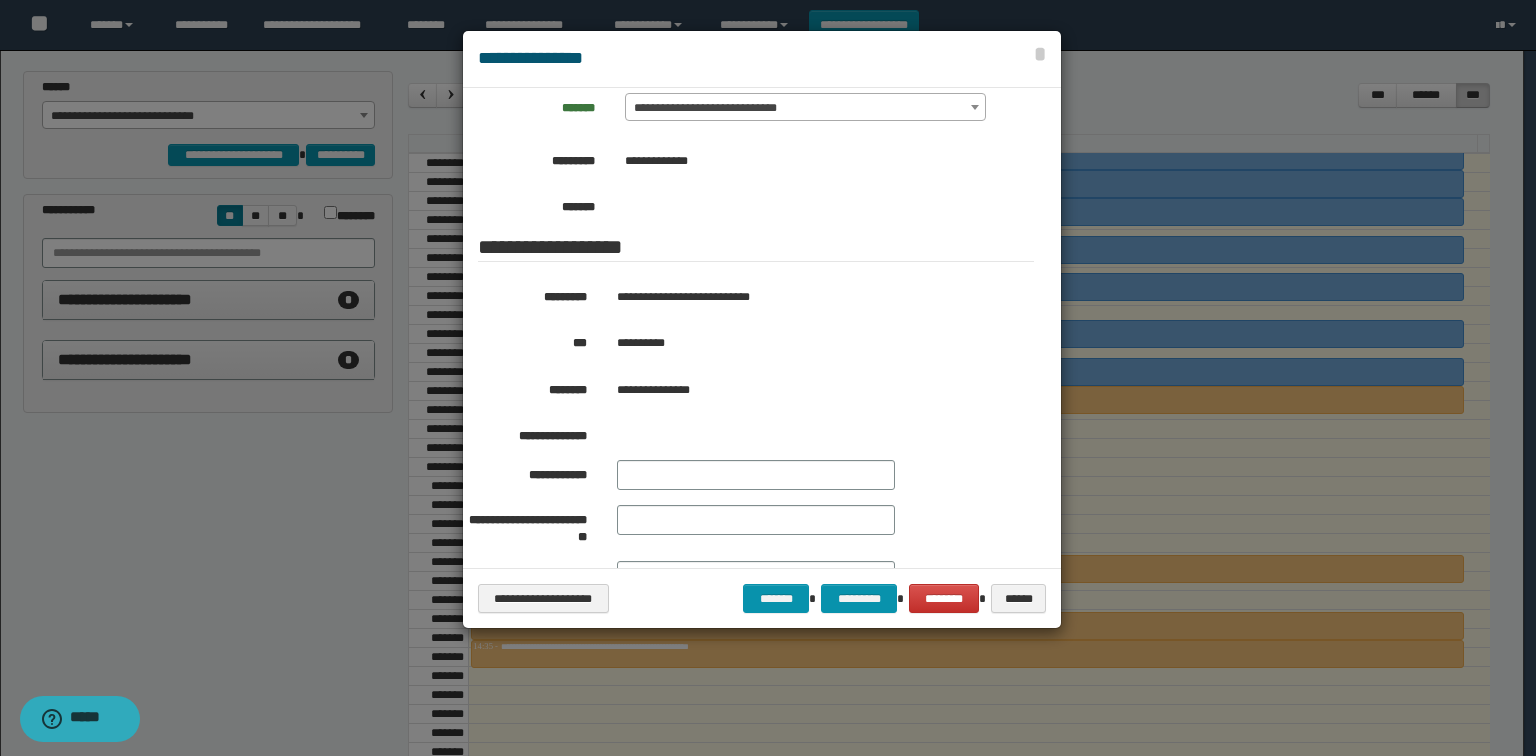 click at bounding box center (768, 378) 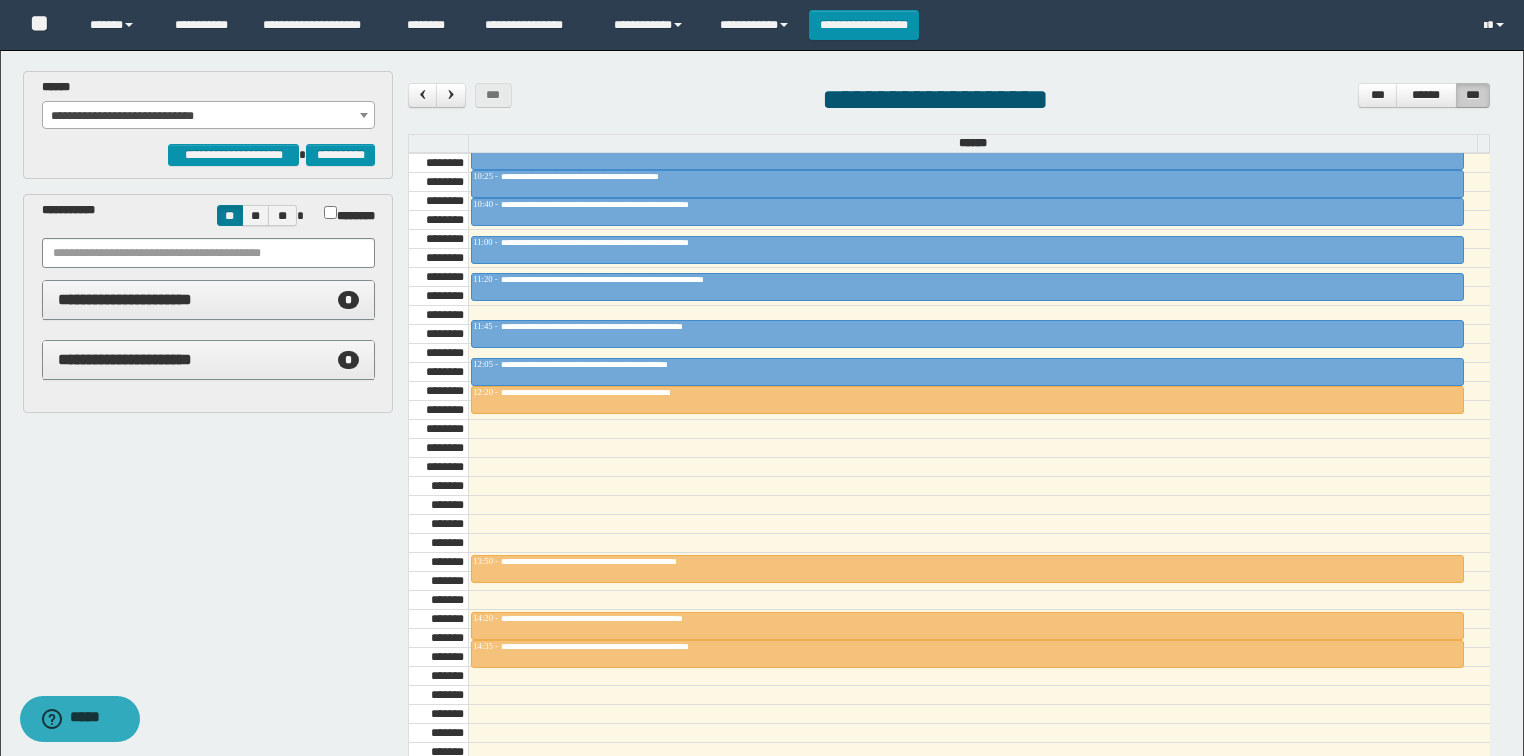 click on "******** ******** ******** ******** ******** ******** ******* ******* ******* ******* ******* ******* ******* ******* ******* ******* ******* ******* ******* ******* ******* ******* ******* ******* ******* ******* ******* ******* ******* ******* ******* ******* ******* ******* ******* ******* ******* ******* ******* ******* ******* ******* ******* ******* ******* ******* ******* ******* ******* ******* ******* ******* ******* ******* ******* ******* ******* ******* ******* ******* ******** ******** ******** ******** ******** ******** ******** ******** ******** ******** ******** ******** ******** ******** ******** ******** ******** ******** ******* ******* ******* ******* ******* ******* ******* ******* ******* ******* ******* ******* ******* ******* ******* ******* ******* ******* ******* ******* ******* ******* ******* ******* ******* ******* ******* ******* ******* ******* ******* ******* ******* ******* ******* ******* ******* ******* ******* ******* ******* ******* ******* ******* ******* ******* *******" at bounding box center (949, 362) 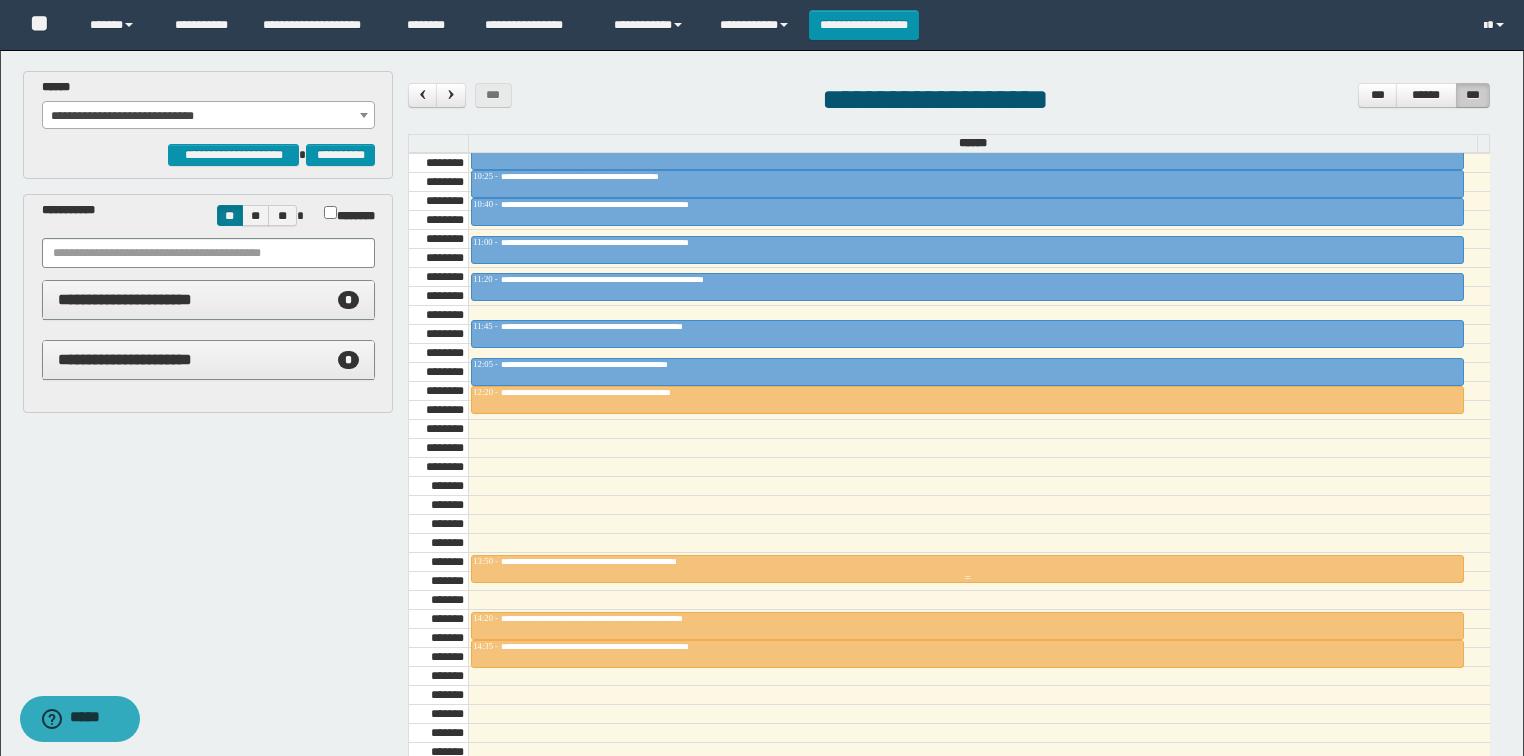 click on "**********" at bounding box center (640, 561) 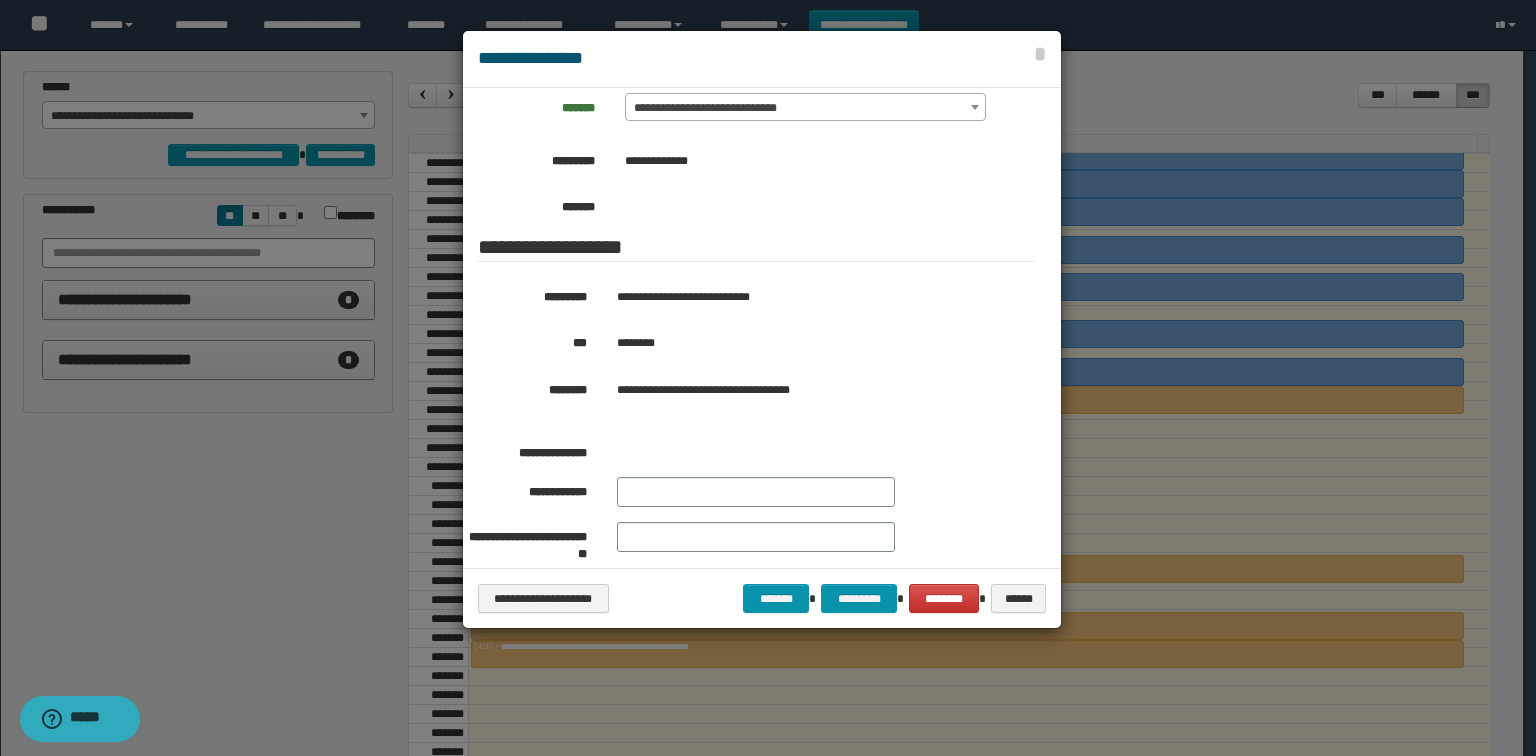 click at bounding box center [768, 378] 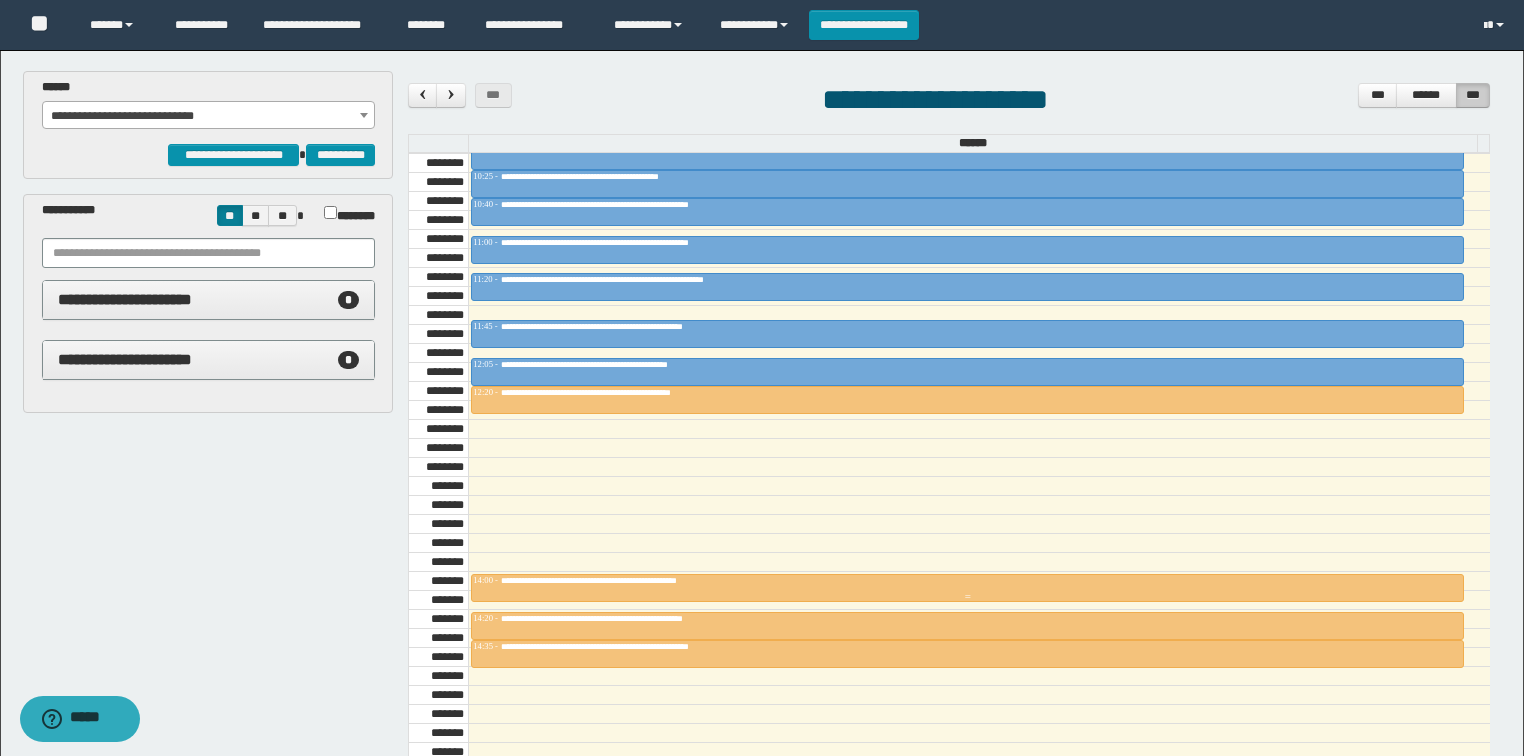 click on "**********" at bounding box center (640, 580) 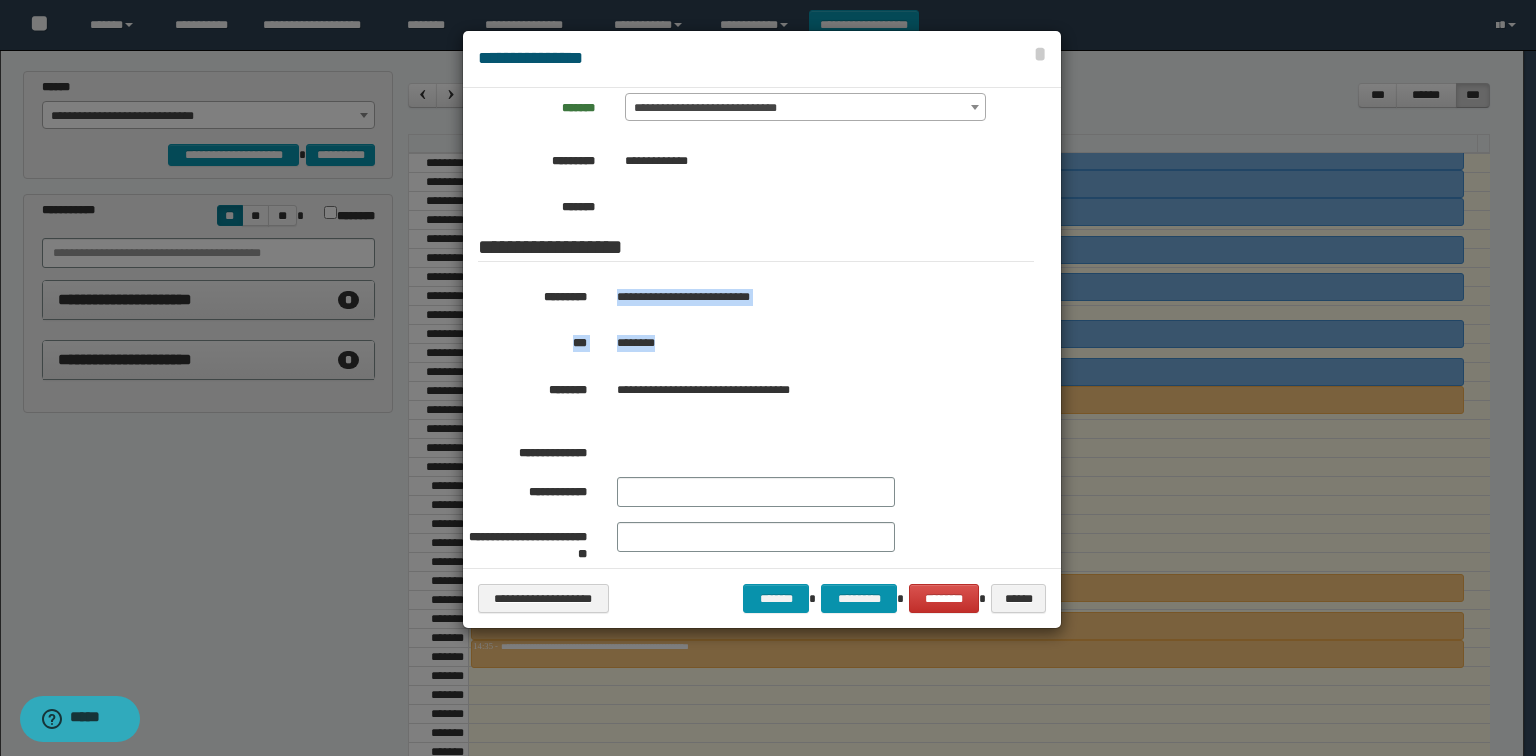 drag, startPoint x: 666, startPoint y: 351, endPoint x: 620, endPoint y: 301, distance: 67.941154 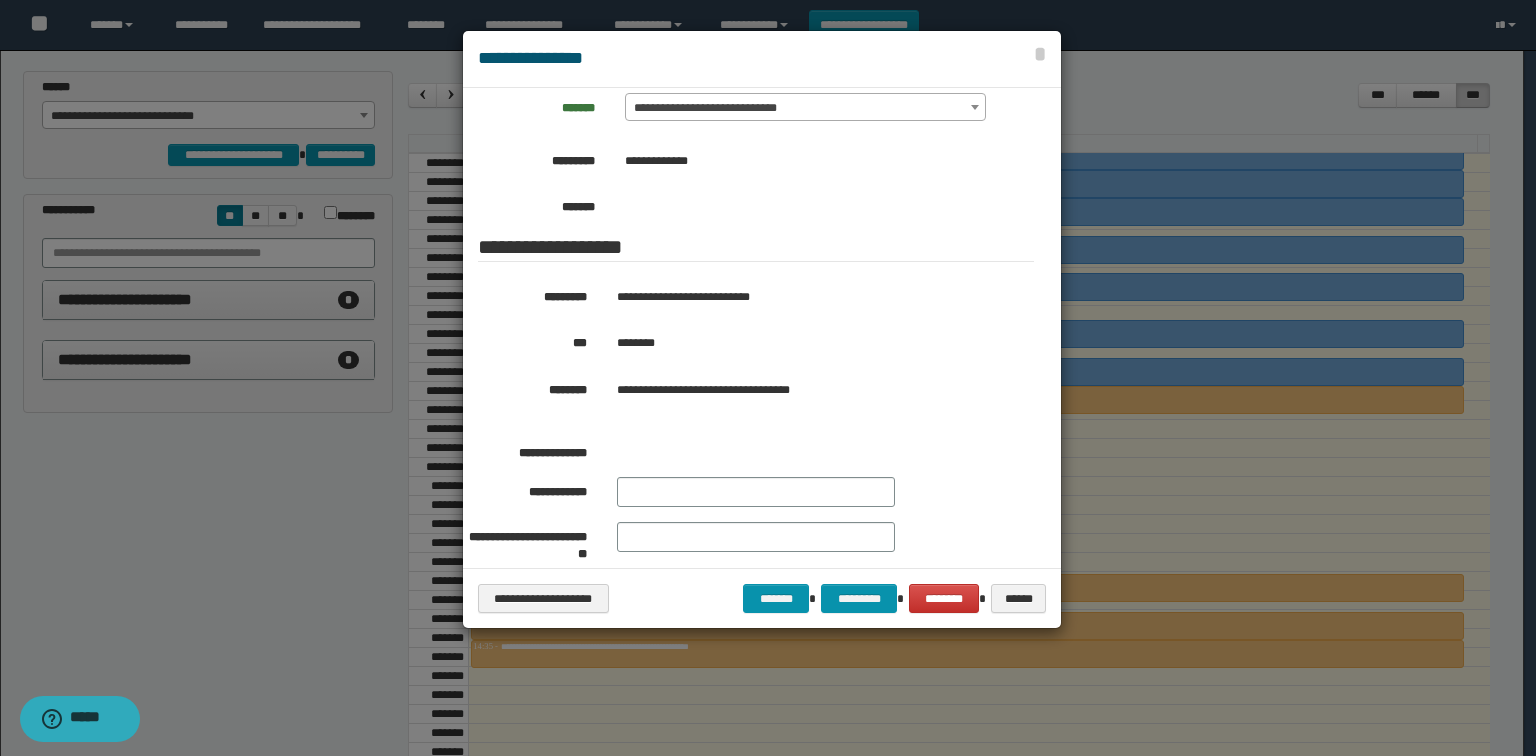 click at bounding box center (768, 378) 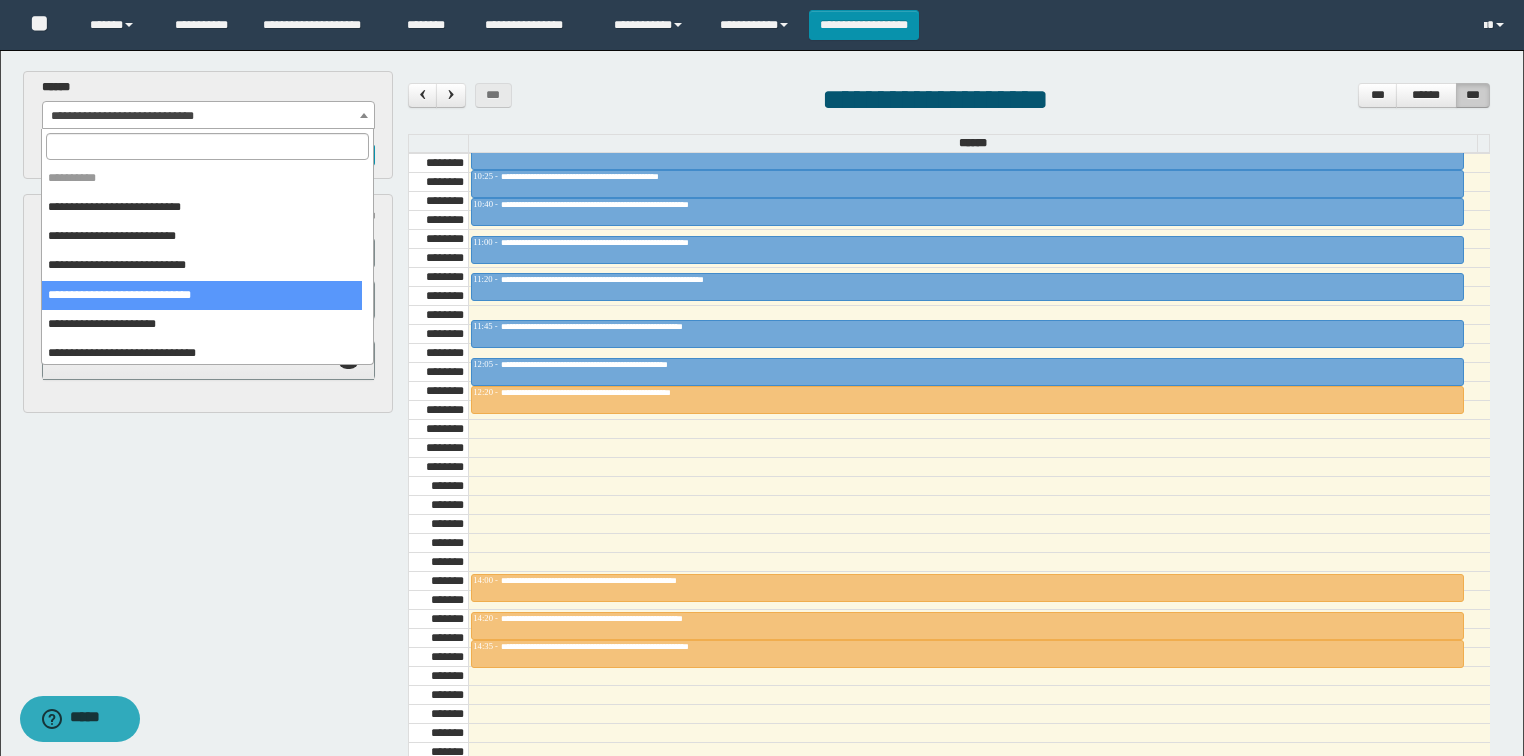 click on "**********" at bounding box center [209, 116] 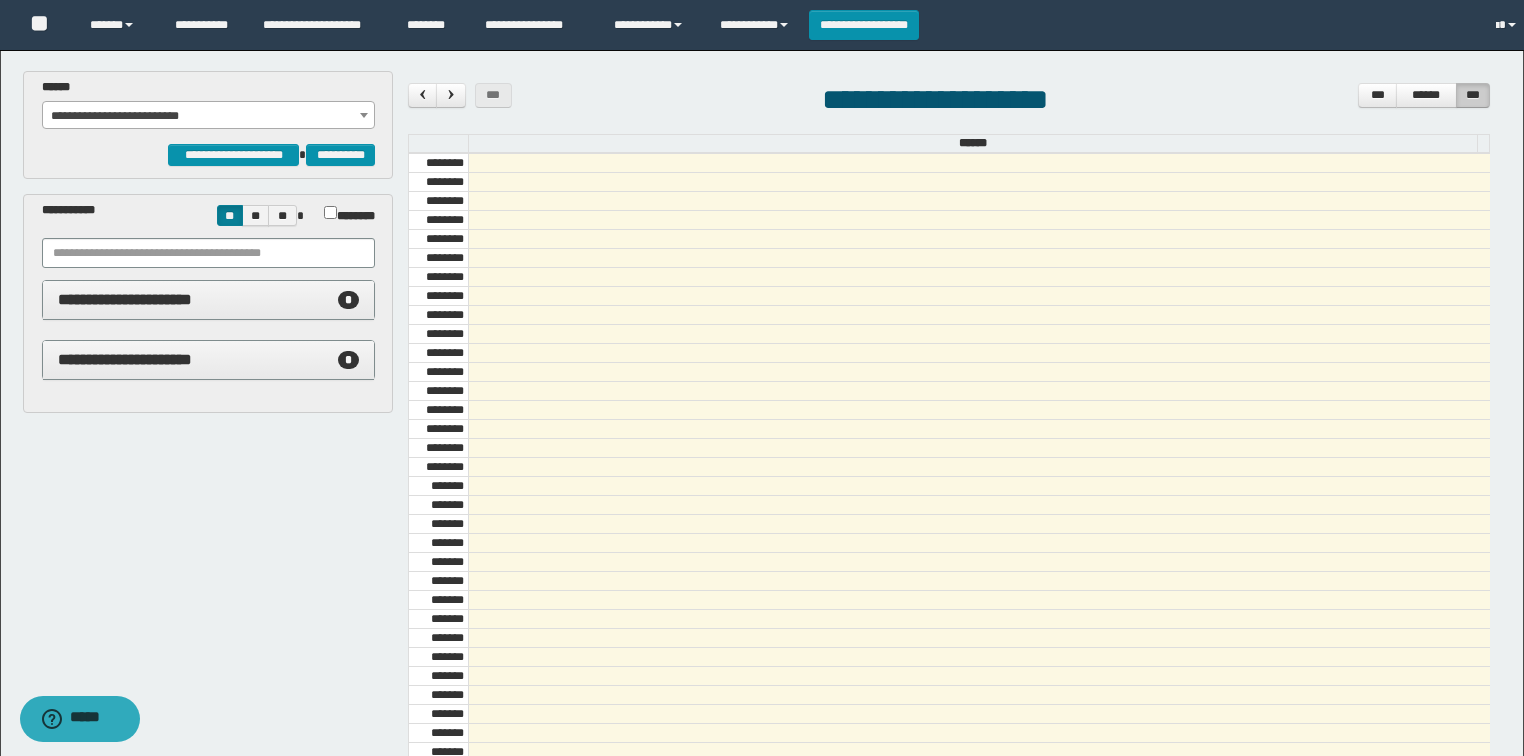 click on "**********" at bounding box center (209, 116) 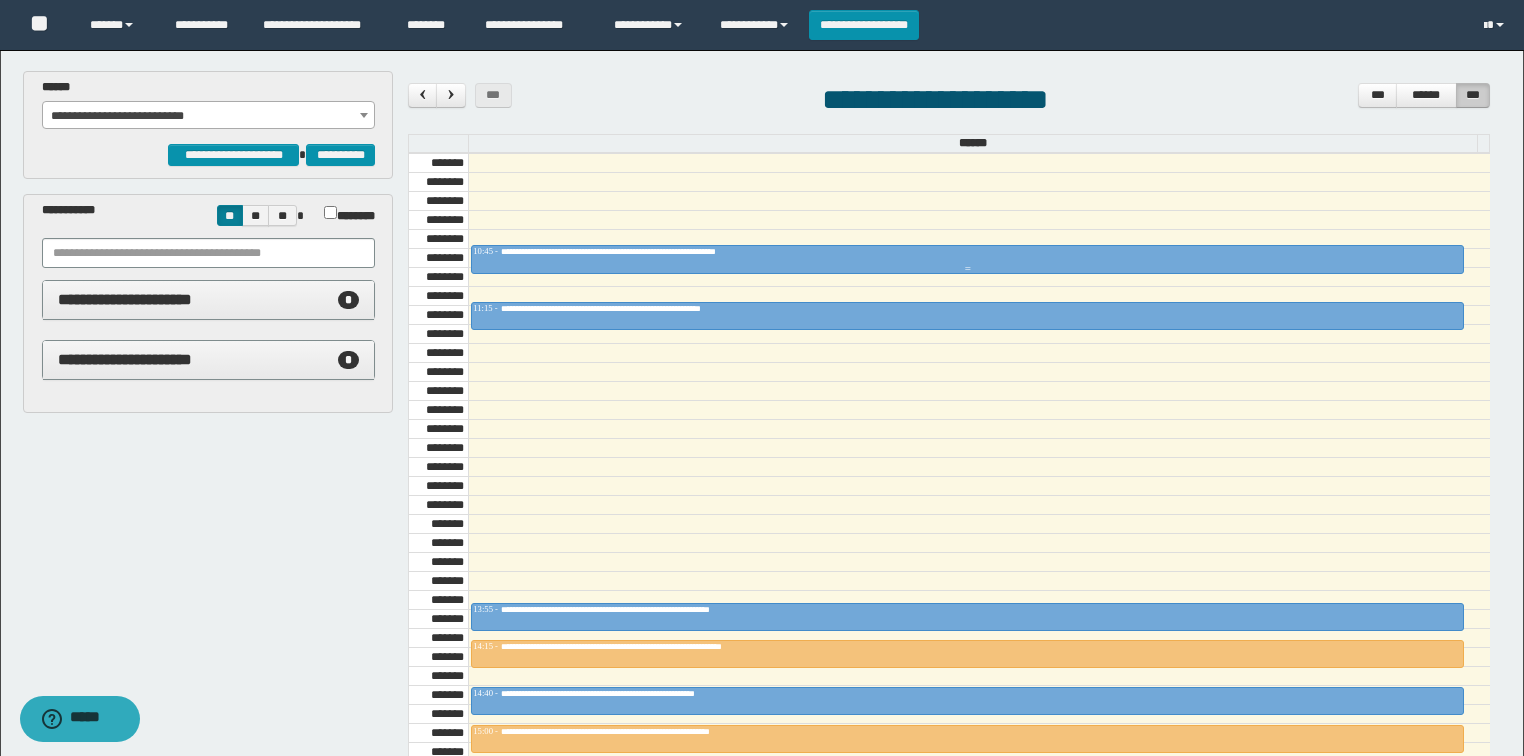 scroll, scrollTop: 1120, scrollLeft: 0, axis: vertical 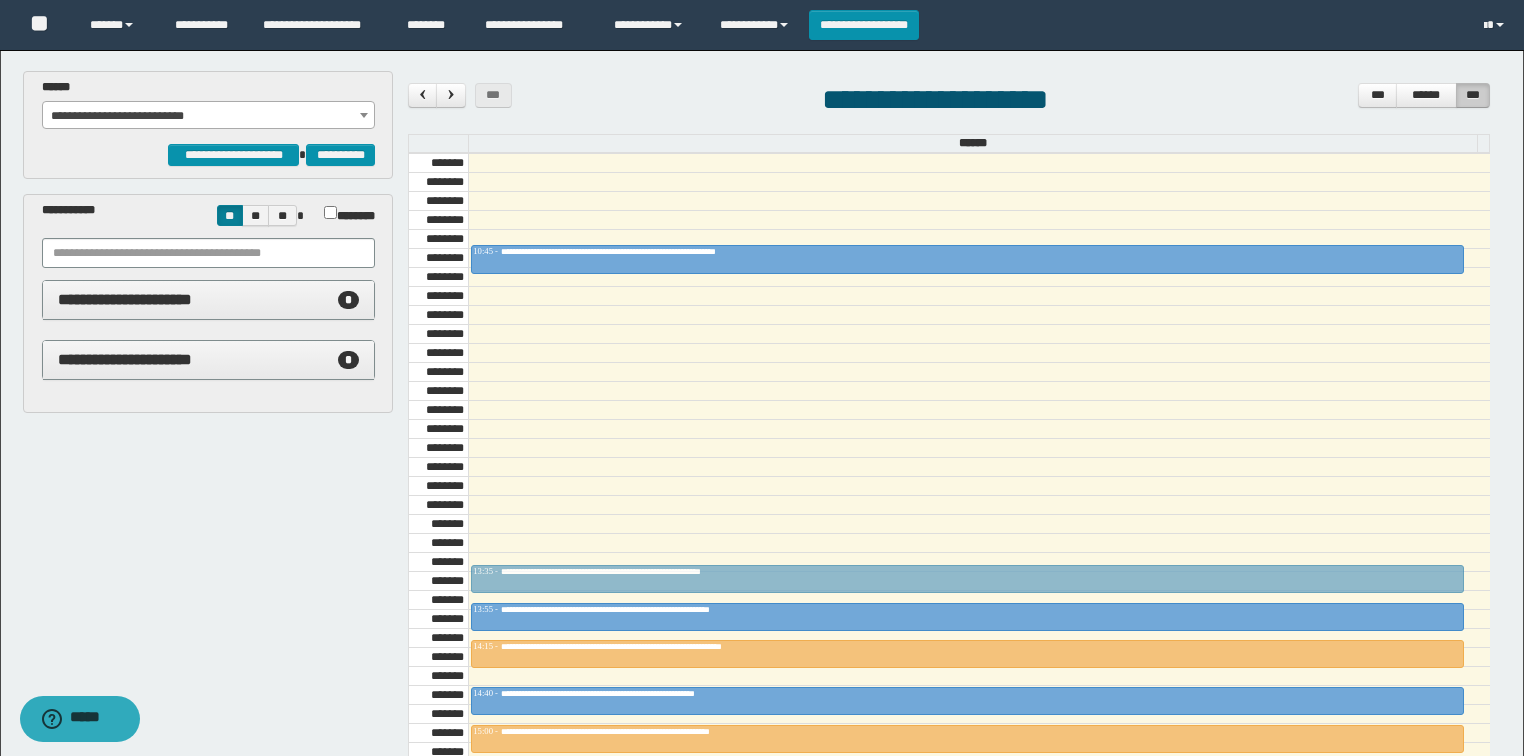 drag, startPoint x: 772, startPoint y: 311, endPoint x: 835, endPoint y: 576, distance: 272.38574 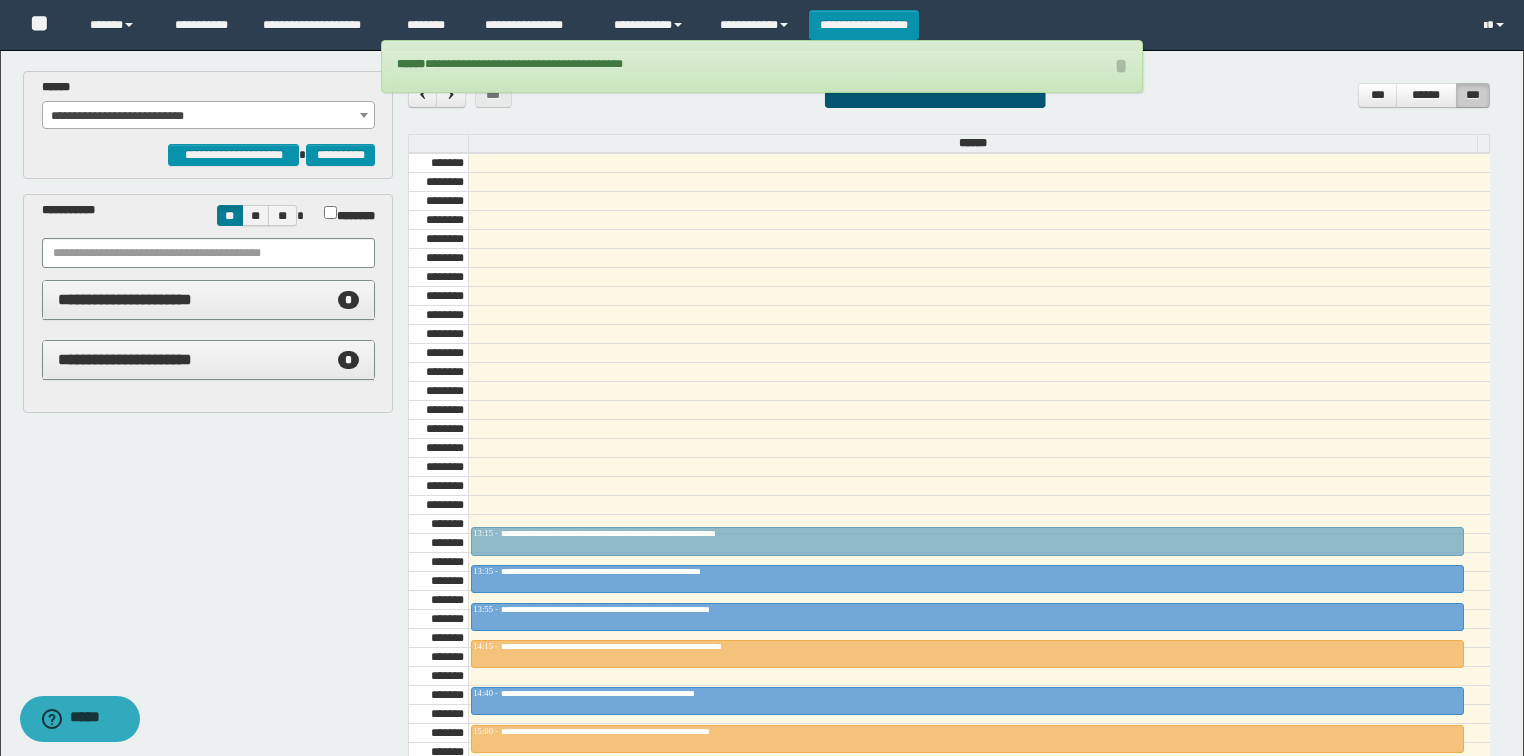 drag, startPoint x: 748, startPoint y: 374, endPoint x: 857, endPoint y: 392, distance: 110.47624 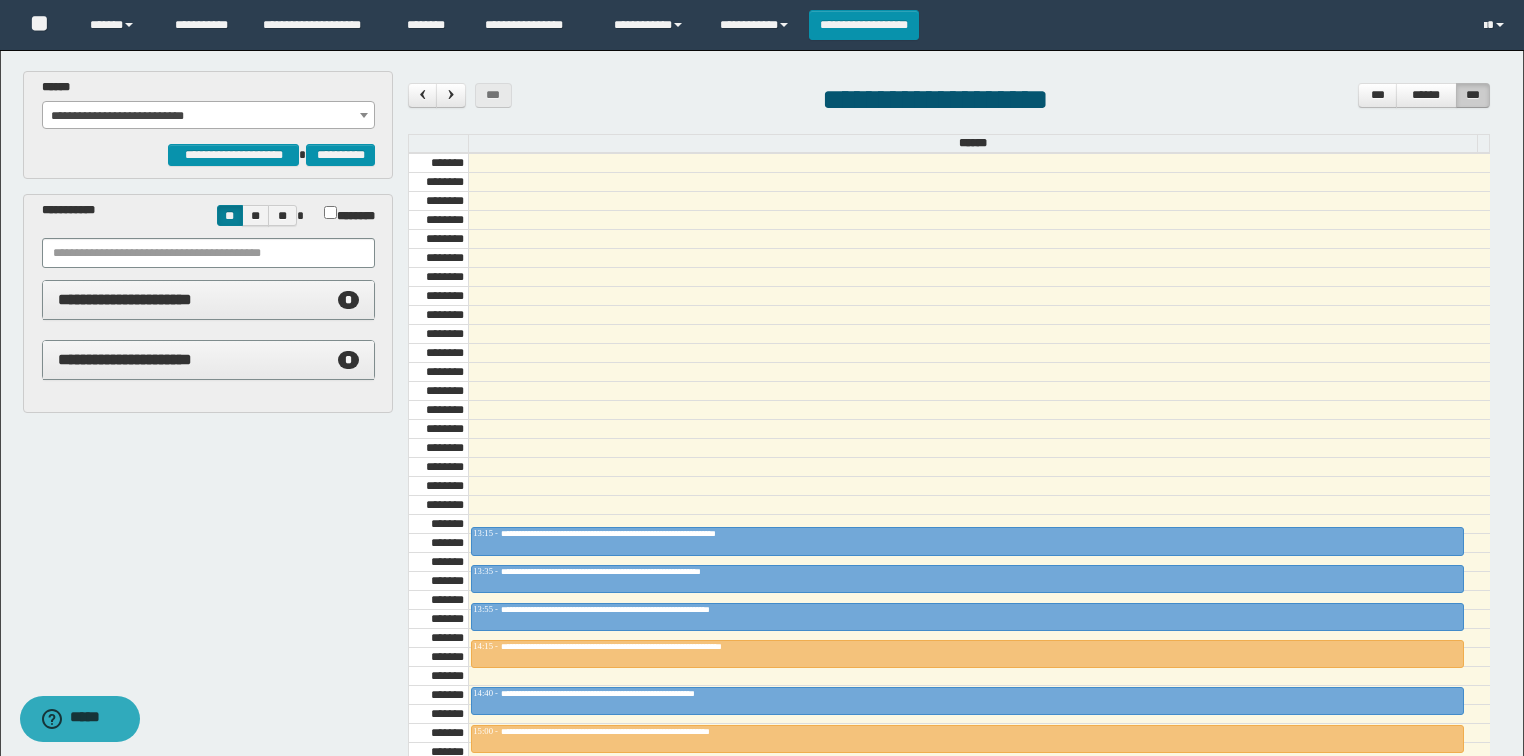 click on "**********" at bounding box center [209, 116] 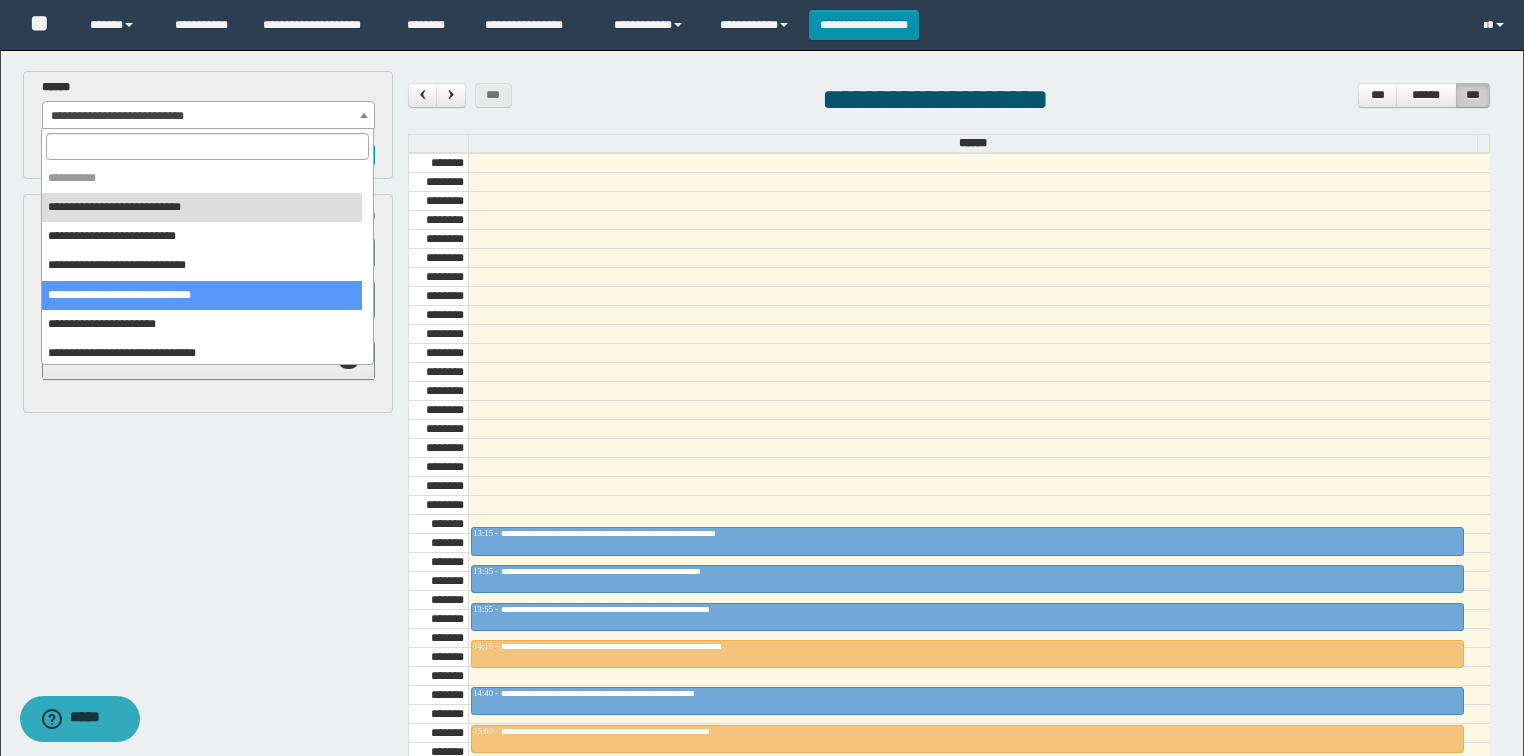 select on "******" 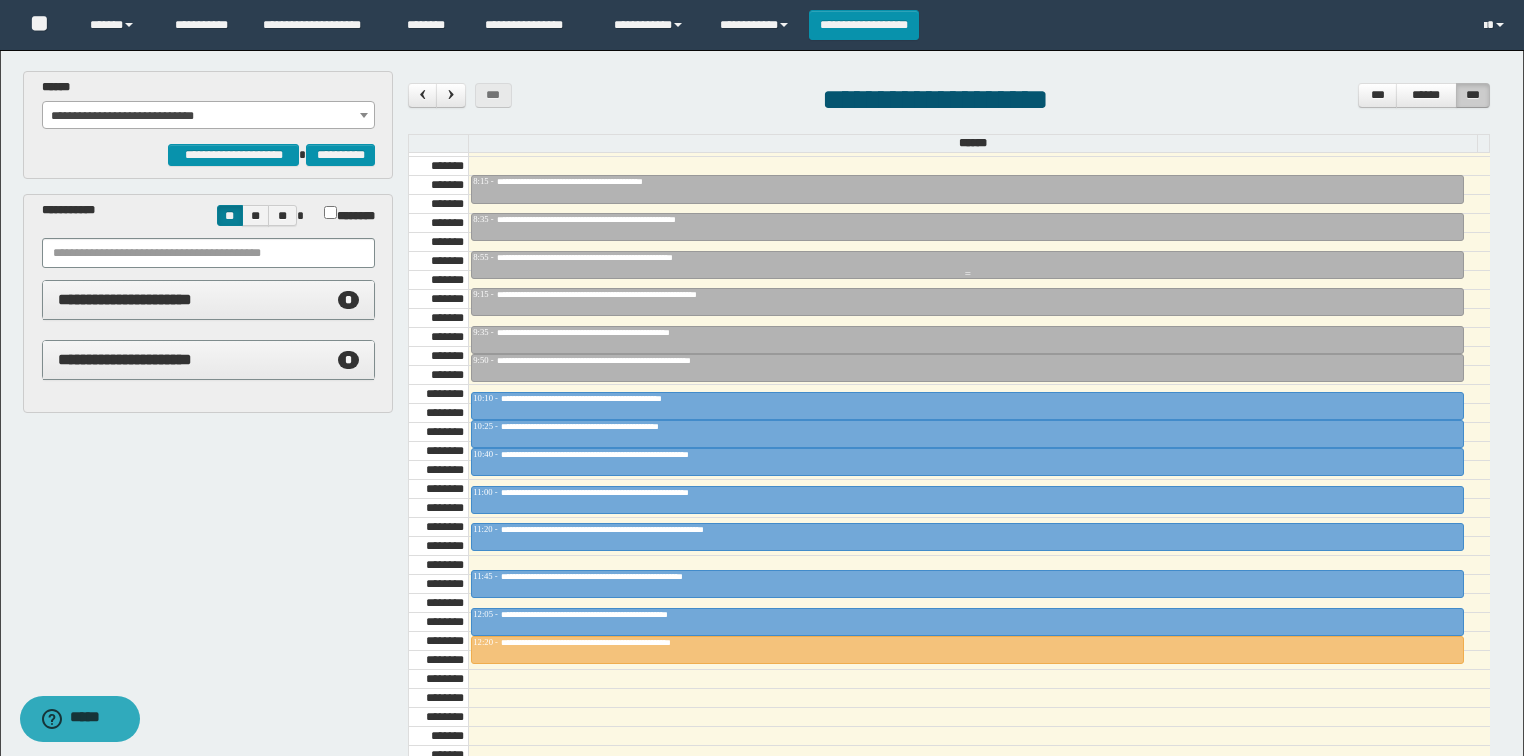 scroll, scrollTop: 880, scrollLeft: 0, axis: vertical 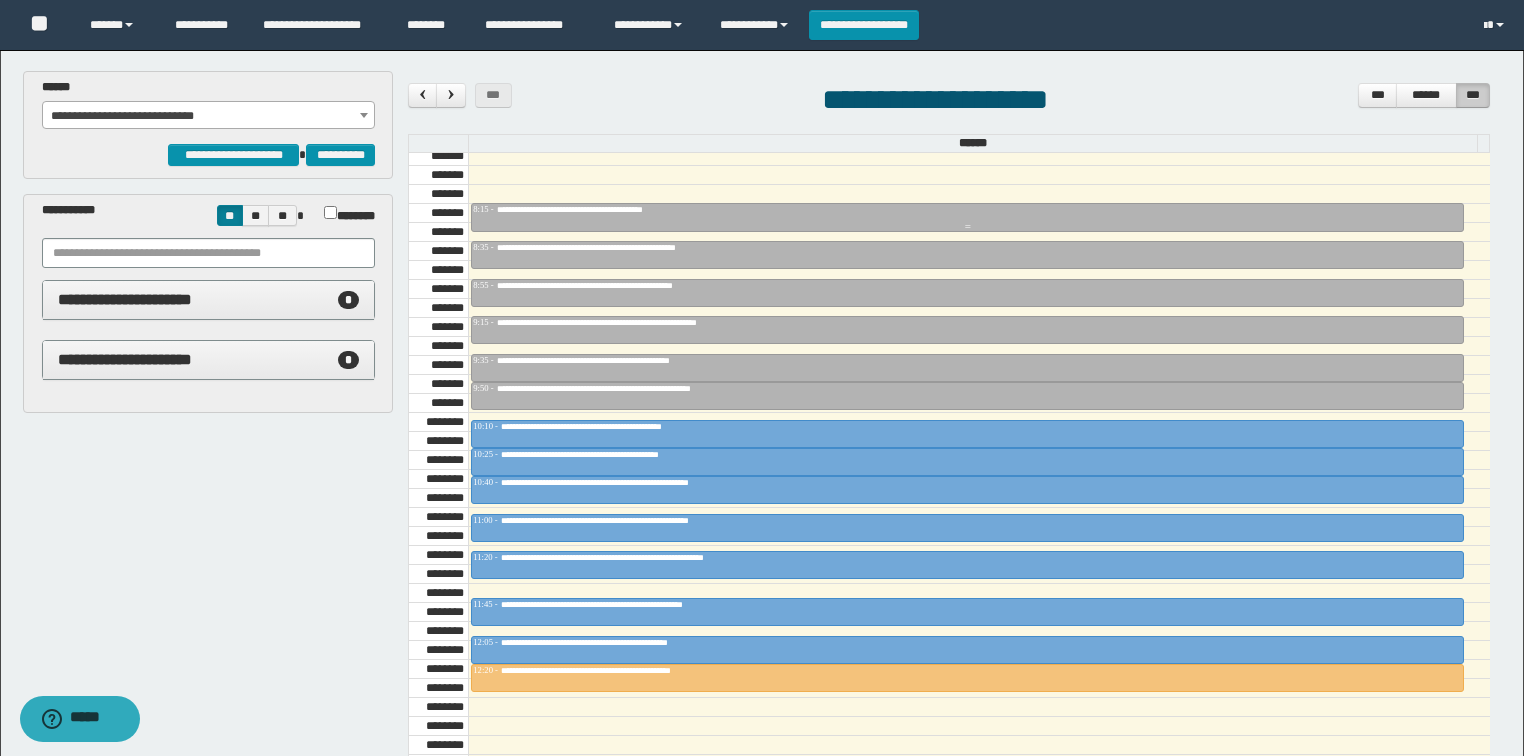 click at bounding box center [967, 217] 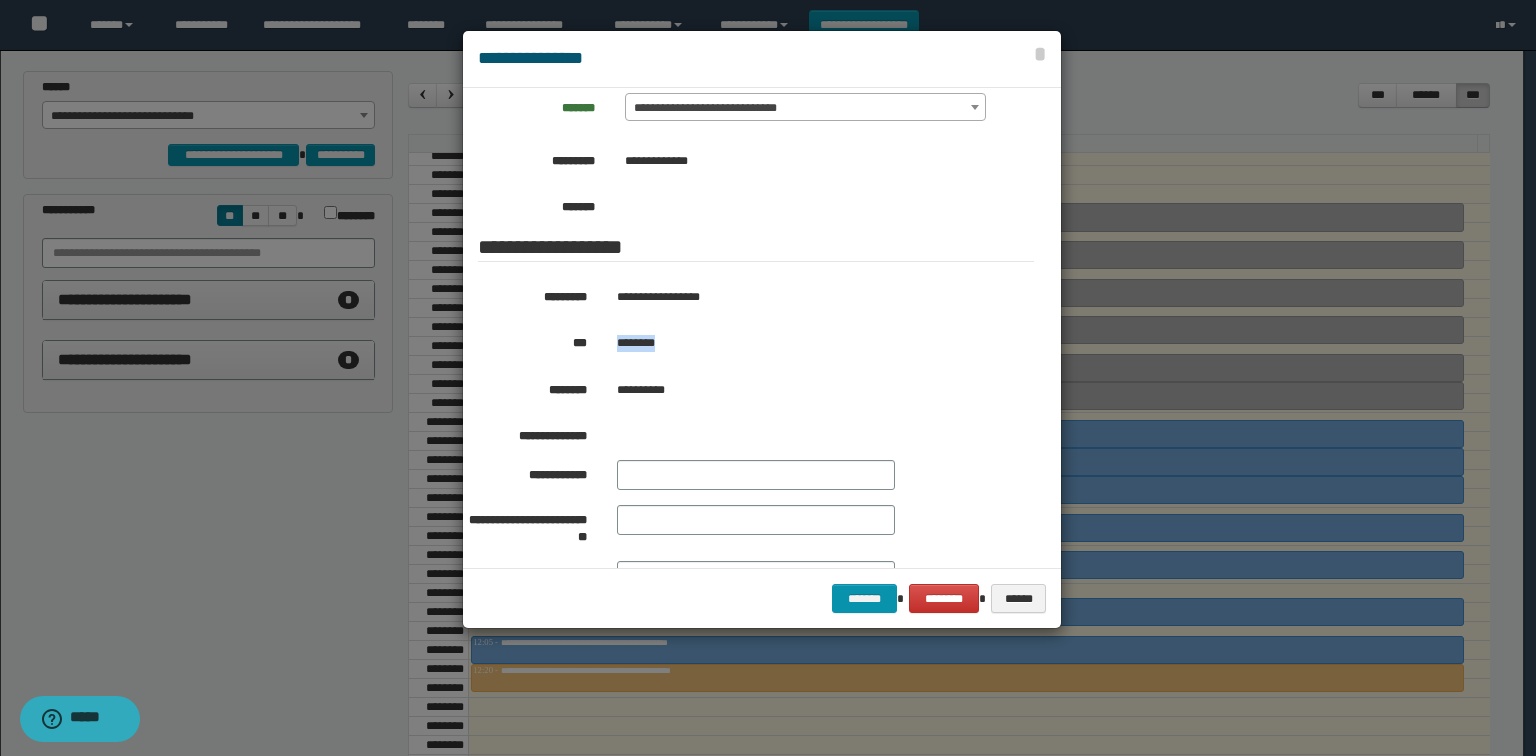 drag, startPoint x: 668, startPoint y: 348, endPoint x: 615, endPoint y: 349, distance: 53.009434 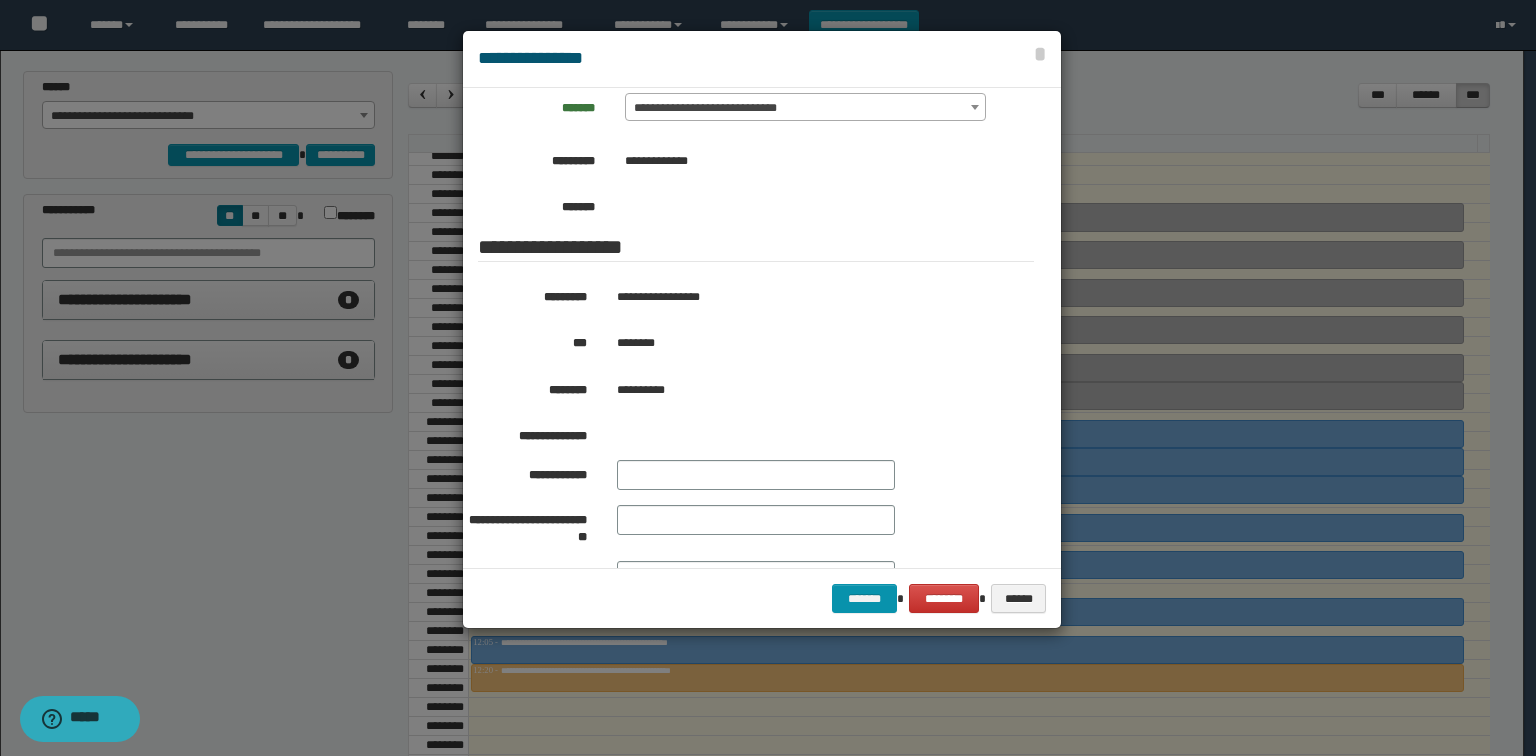 click at bounding box center [768, 378] 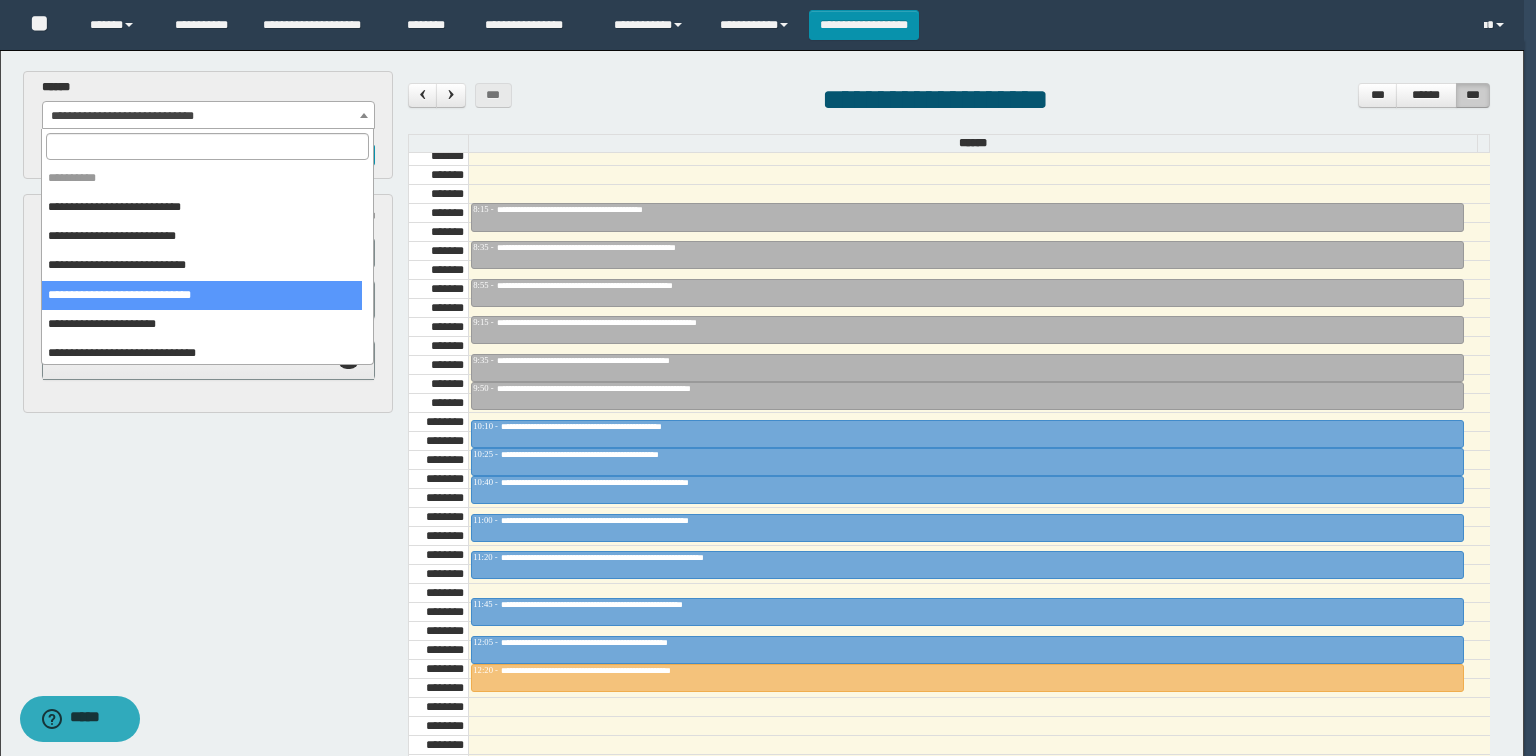 click on "**********" at bounding box center [209, 116] 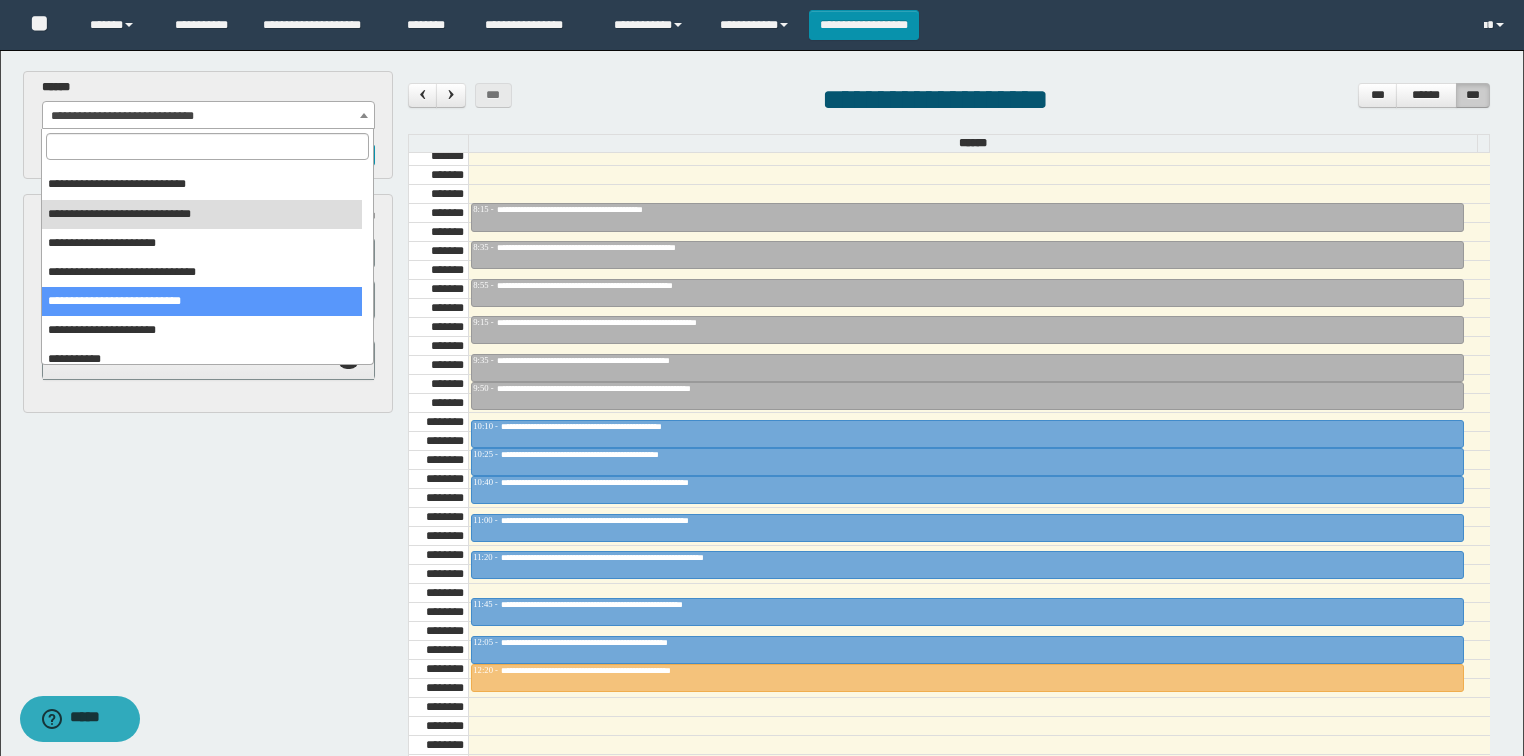 scroll, scrollTop: 91, scrollLeft: 0, axis: vertical 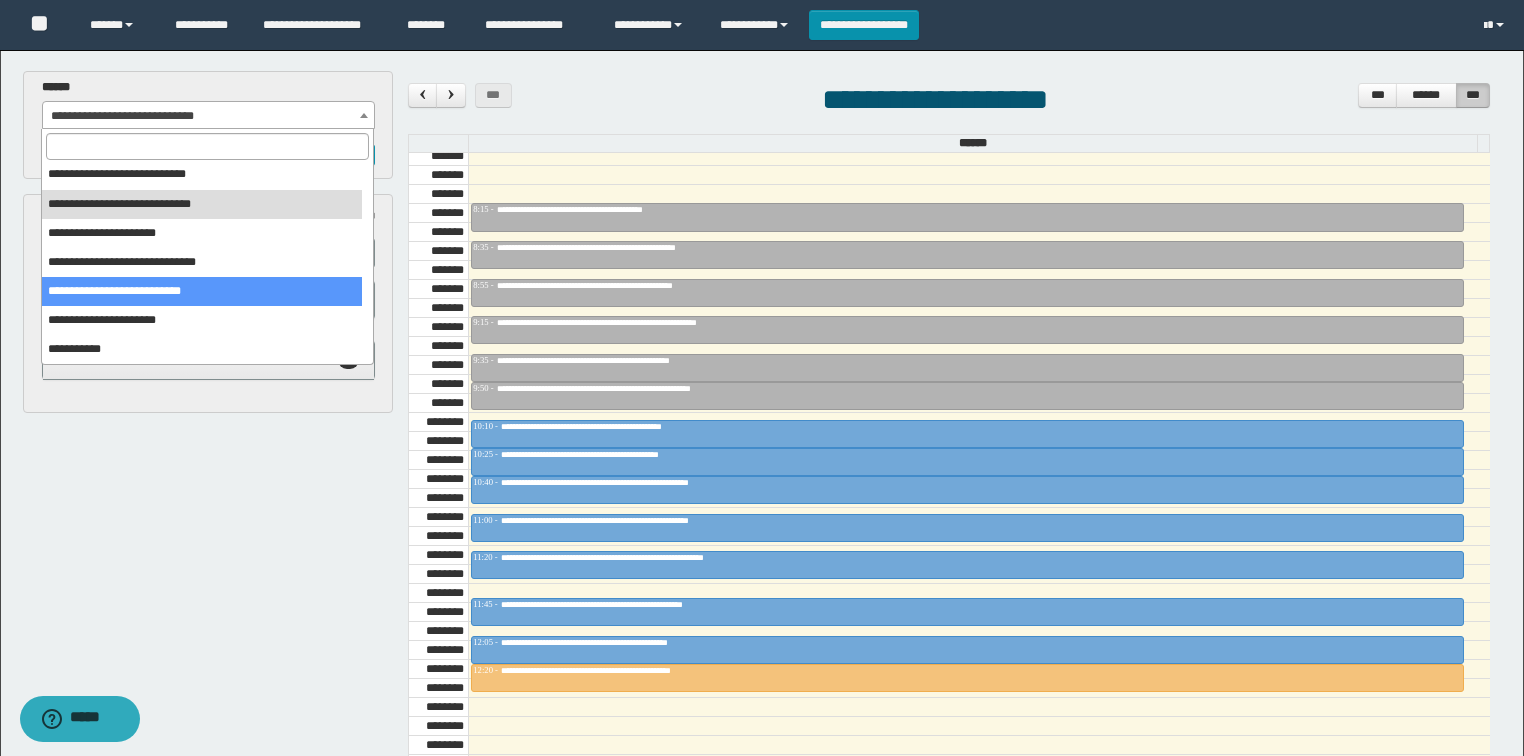 drag, startPoint x: 157, startPoint y: 297, endPoint x: 316, endPoint y: 371, distance: 175.37674 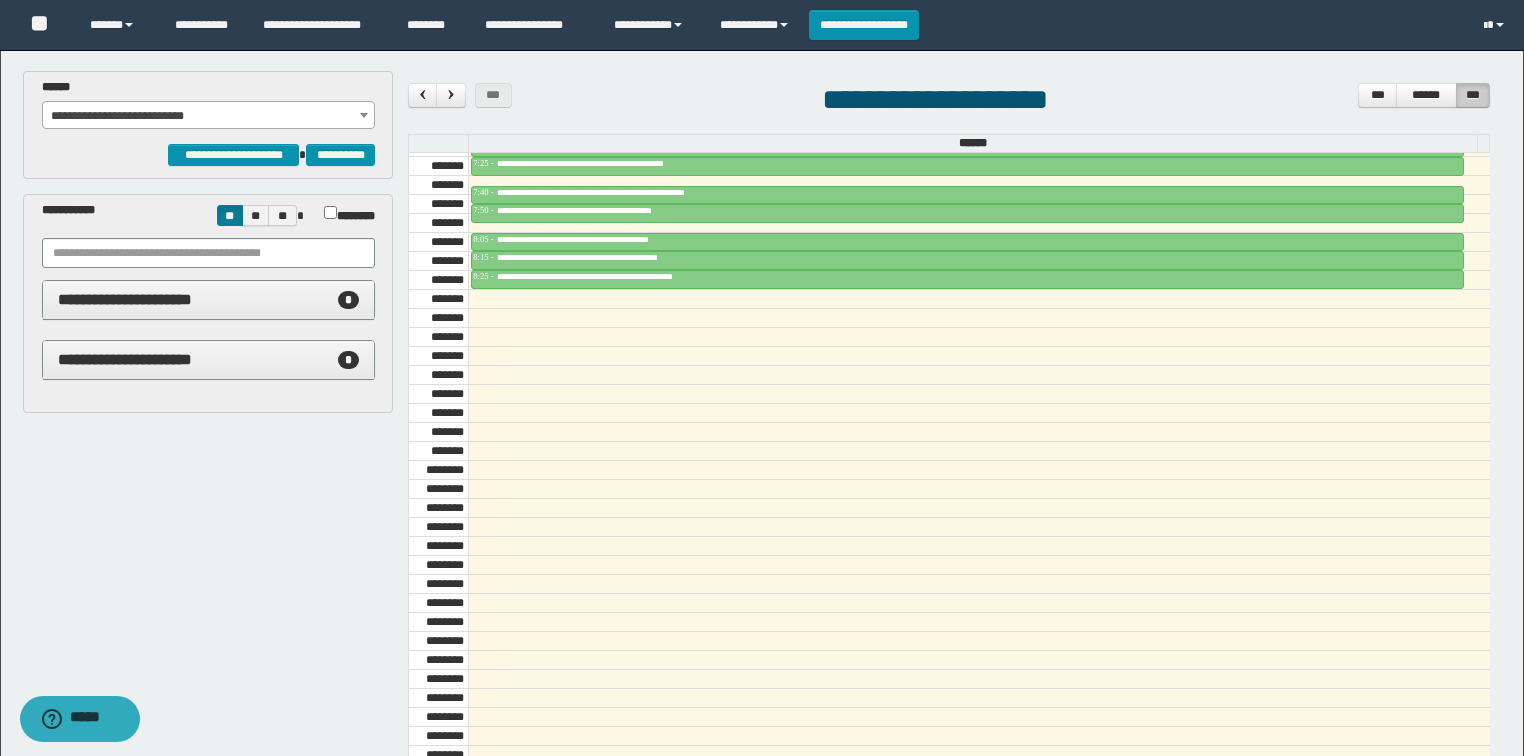 scroll, scrollTop: 560, scrollLeft: 0, axis: vertical 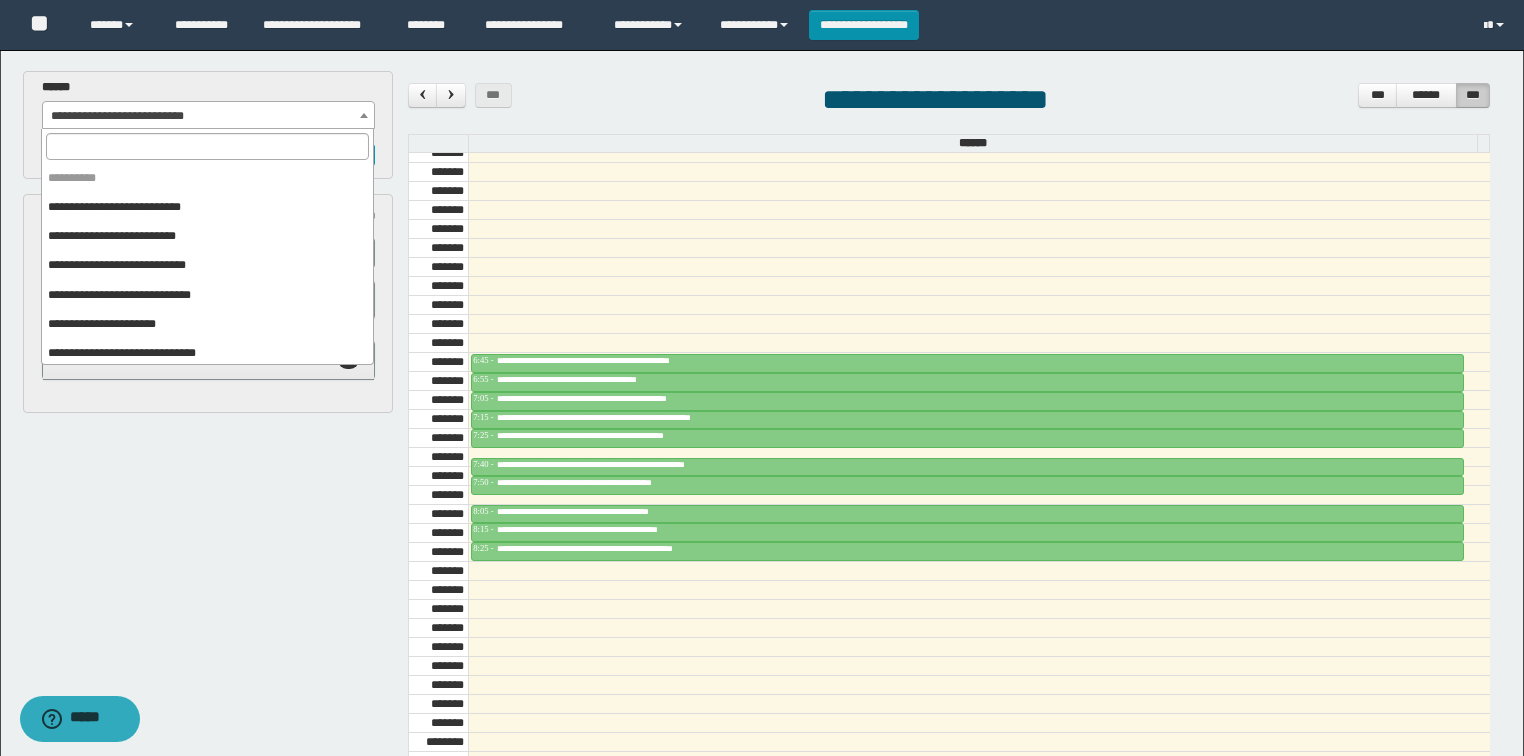 click on "**********" at bounding box center [209, 116] 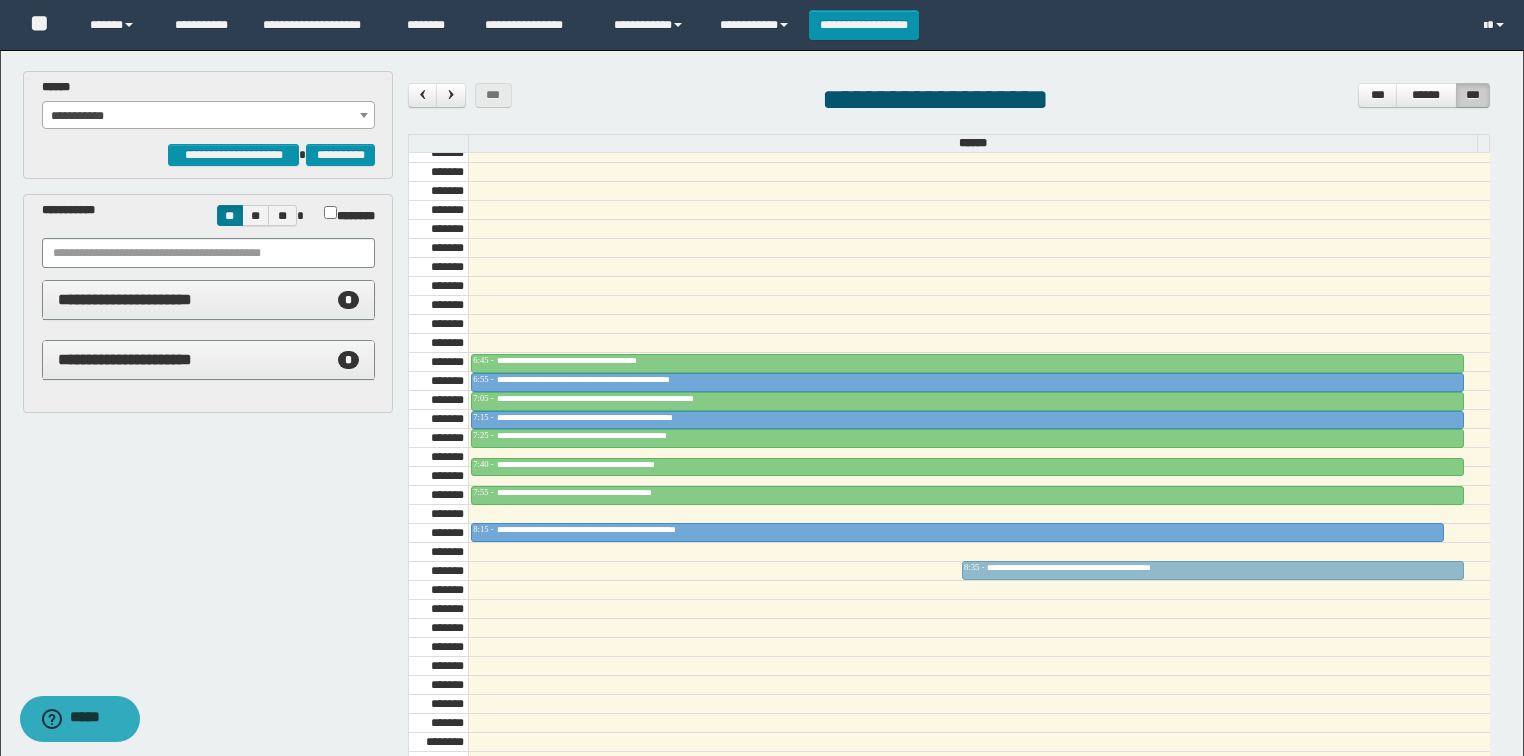 drag, startPoint x: 1077, startPoint y: 528, endPoint x: 1087, endPoint y: 556, distance: 29.732138 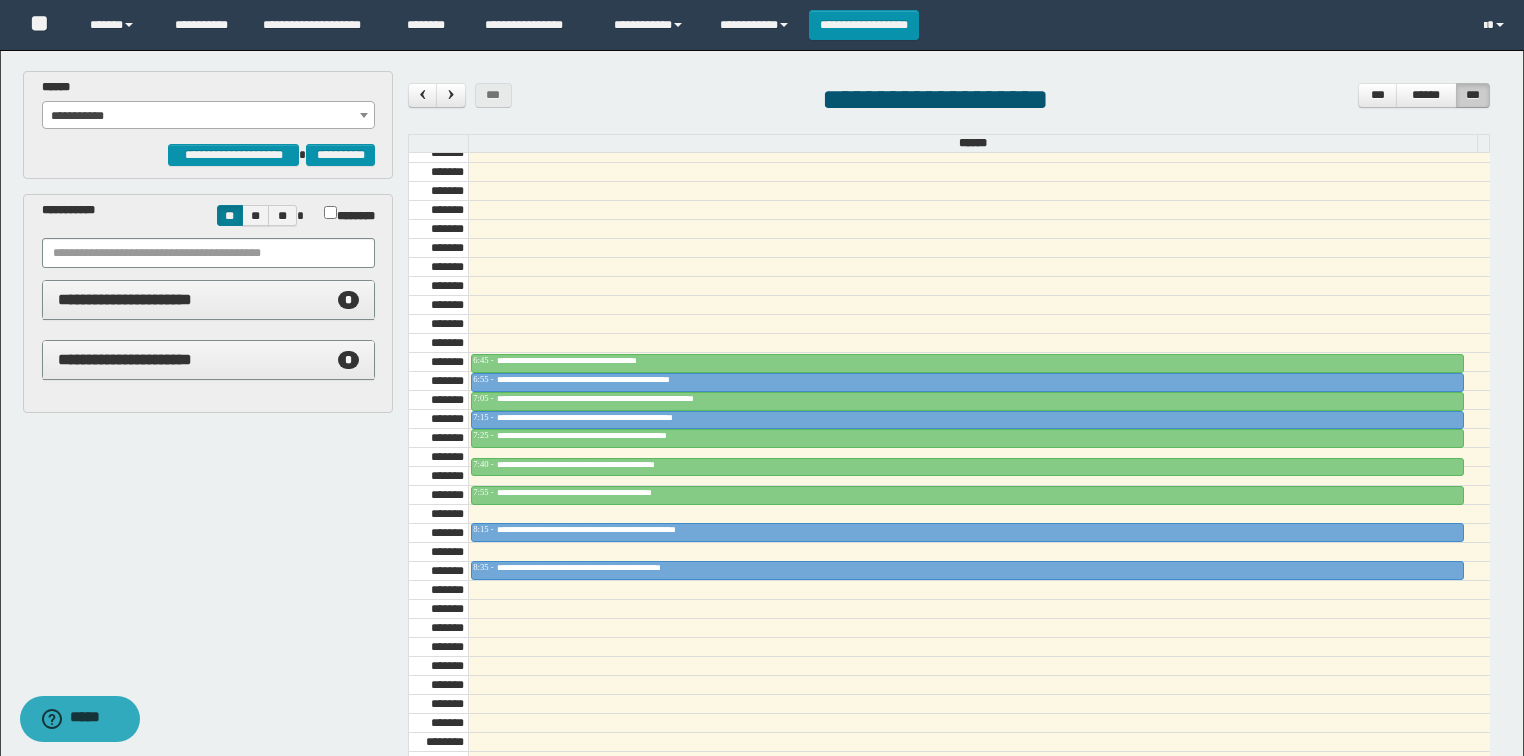 click on "**********" at bounding box center [209, 116] 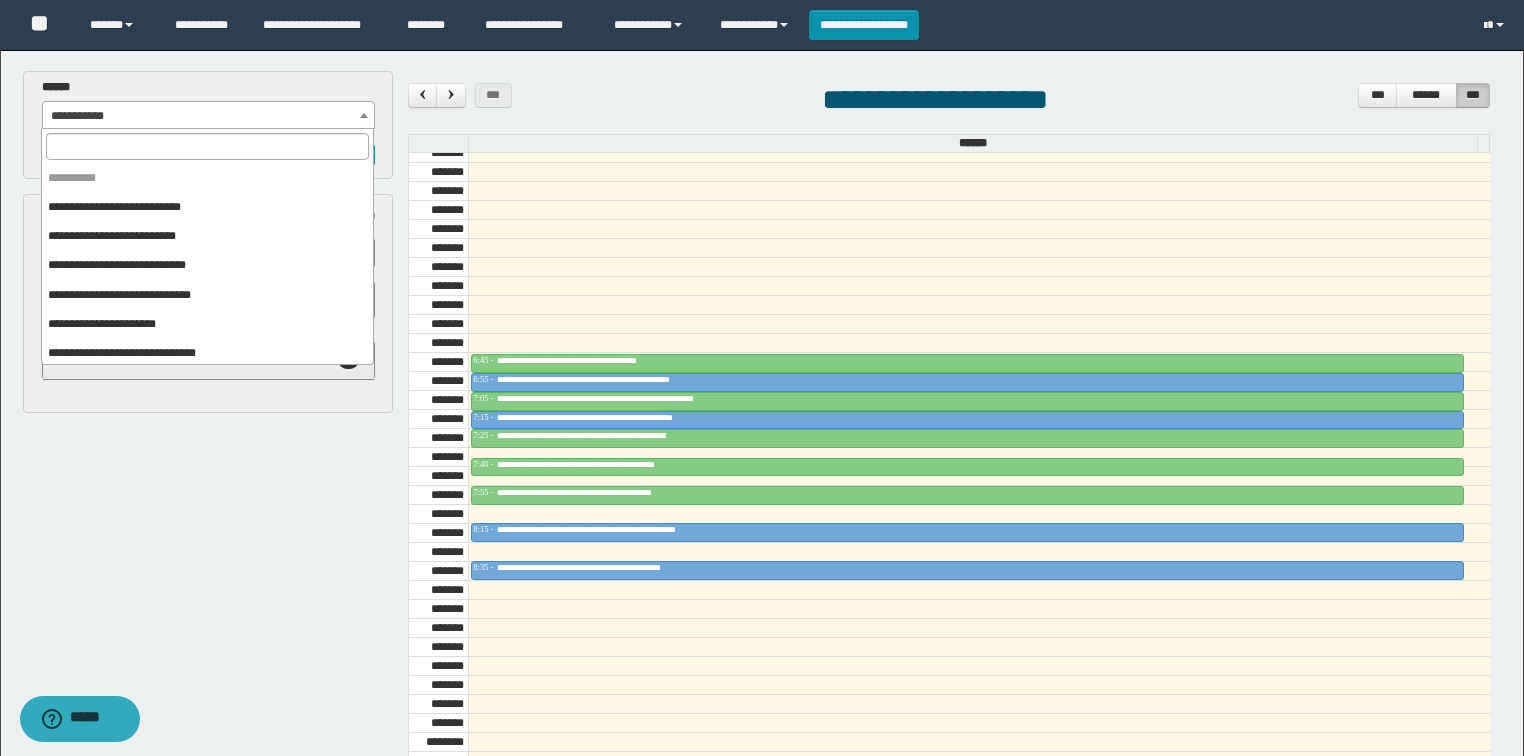 scroll, scrollTop: 91, scrollLeft: 0, axis: vertical 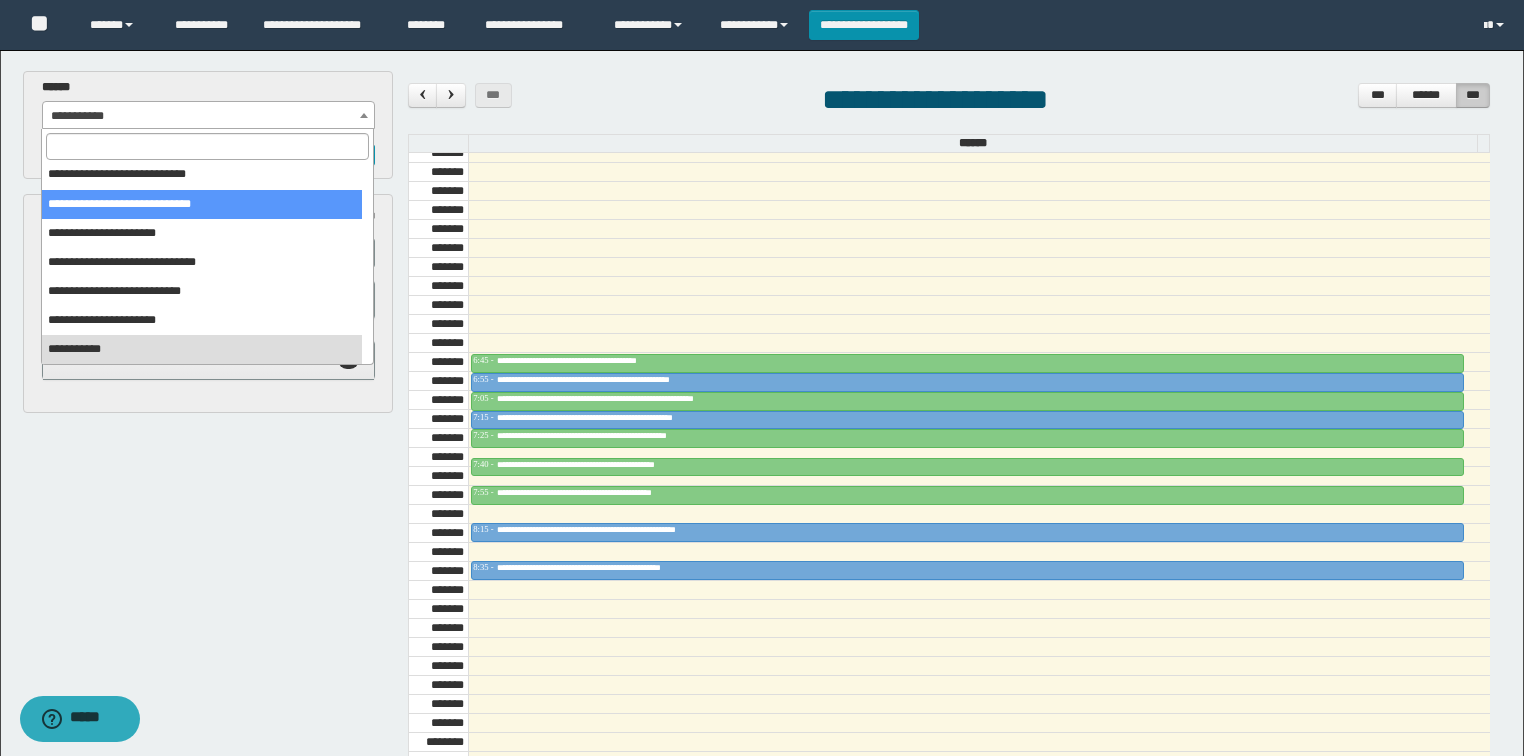 select on "******" 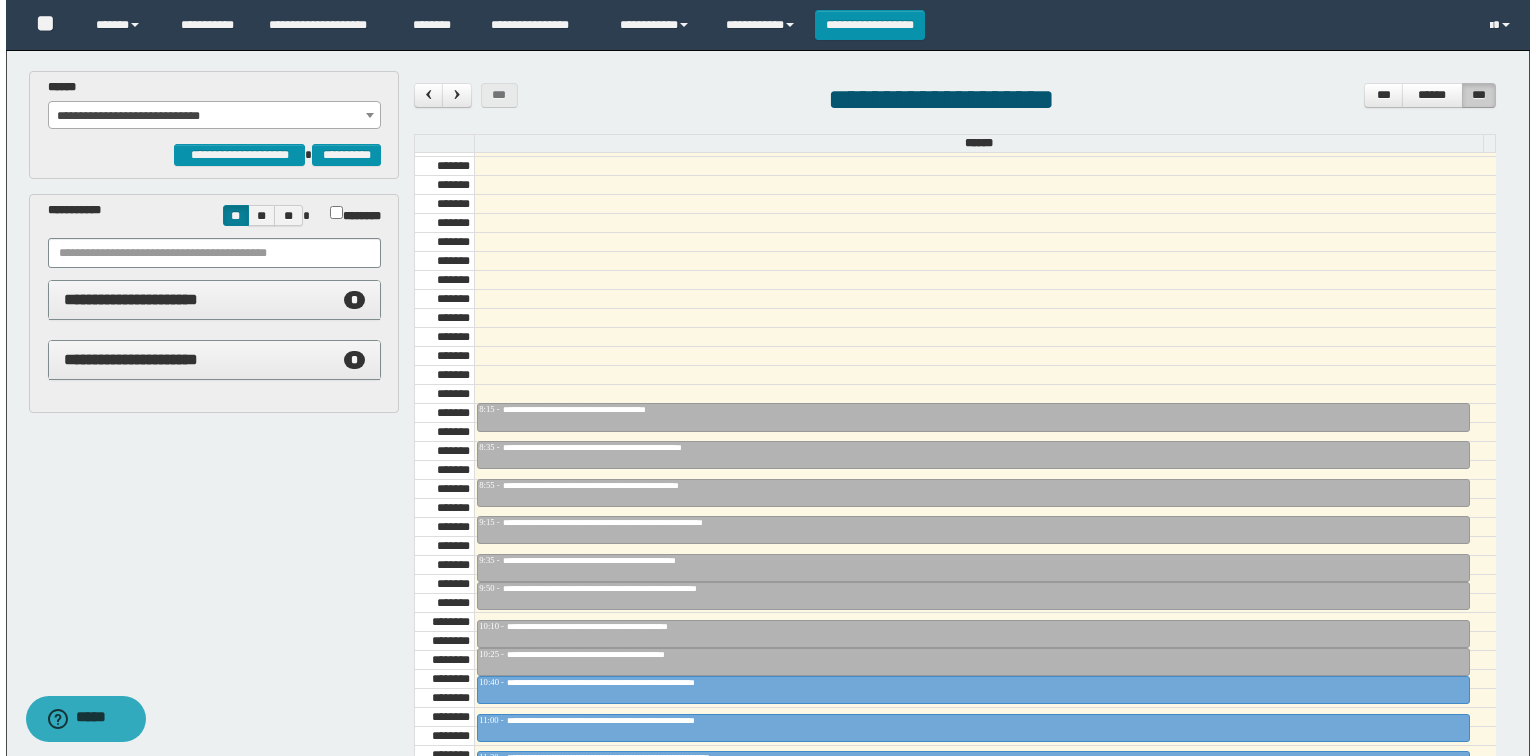 scroll, scrollTop: 880, scrollLeft: 0, axis: vertical 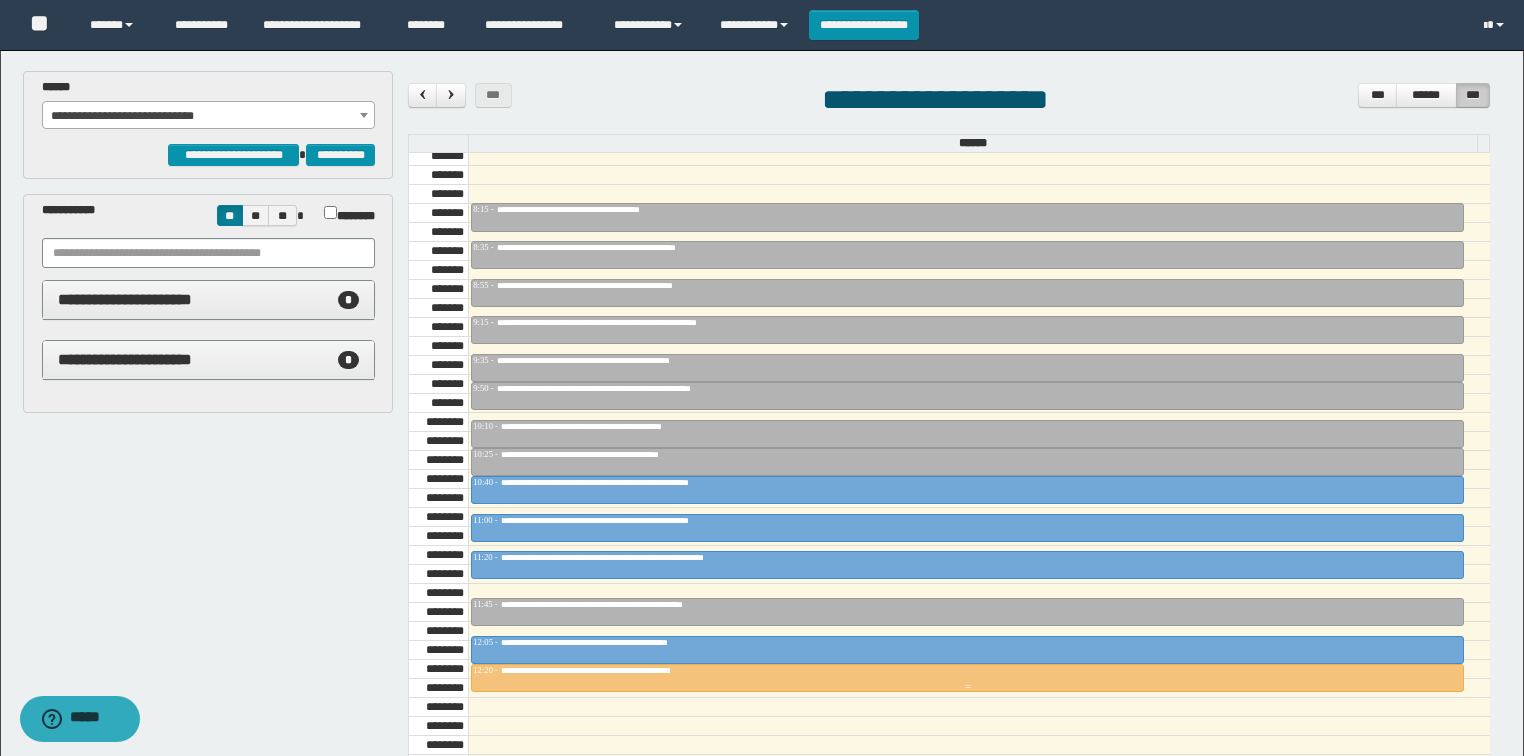 click on "**********" at bounding box center (630, 670) 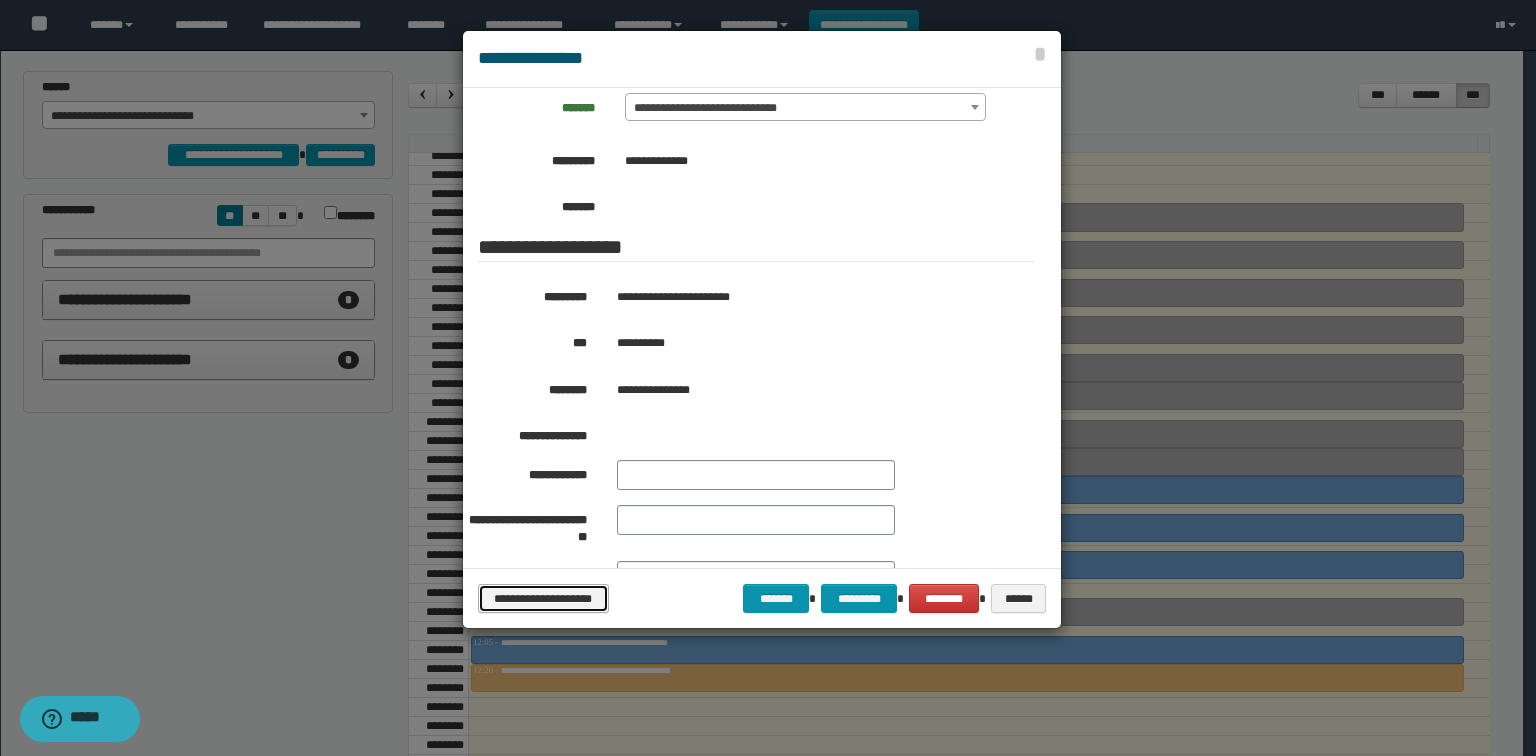 click on "**********" at bounding box center [543, 599] 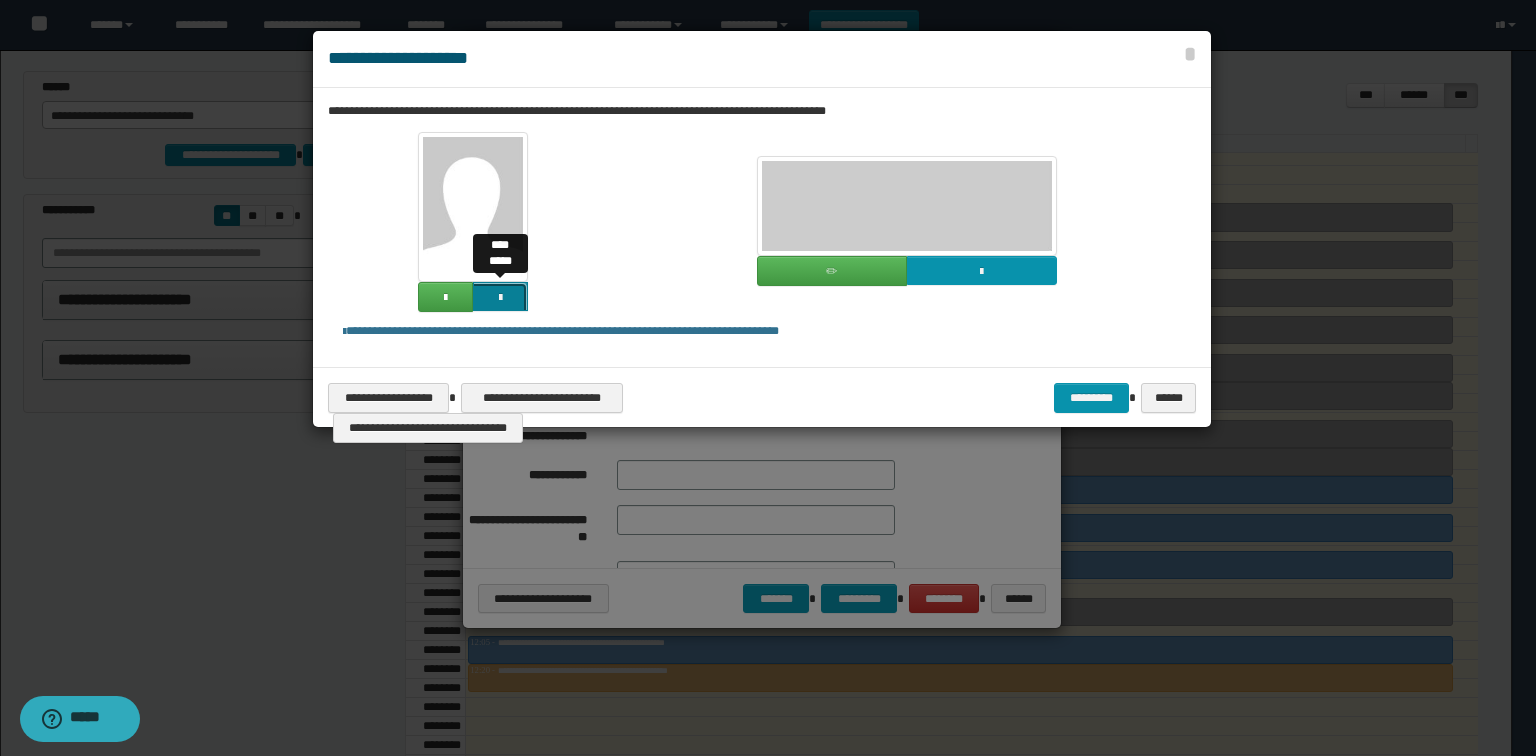 click at bounding box center (-1364, 433) 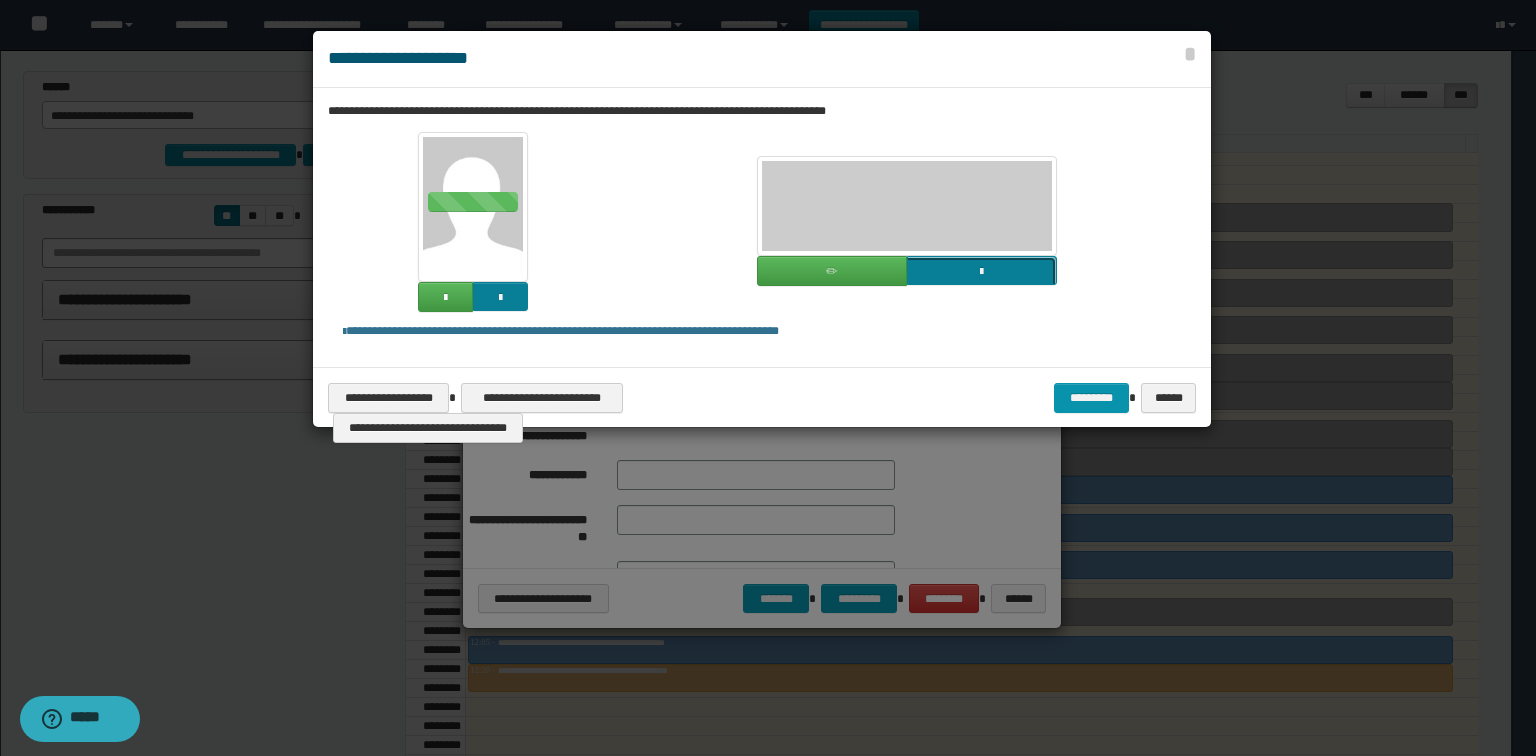 click at bounding box center [-835, 407] 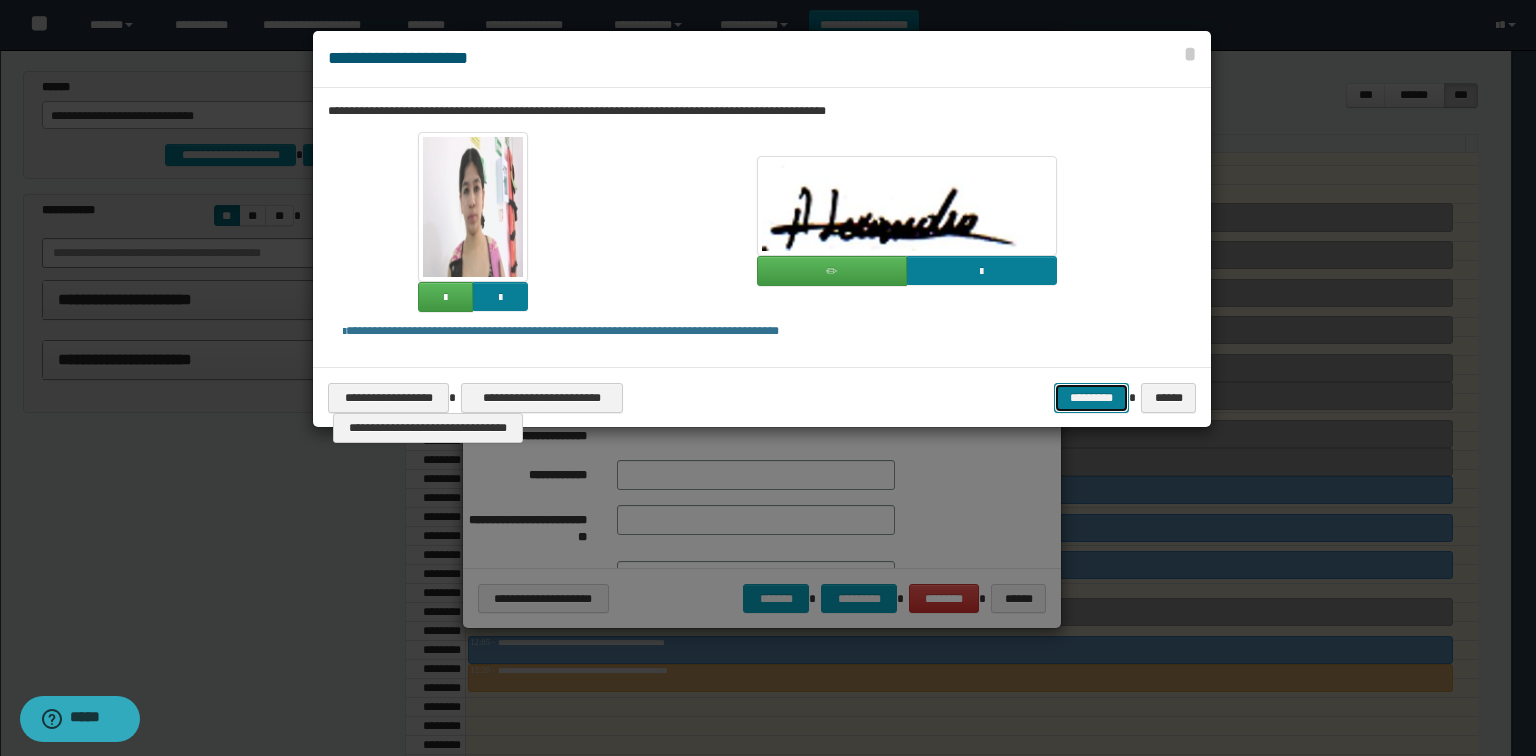 click on "*********" at bounding box center (1091, 398) 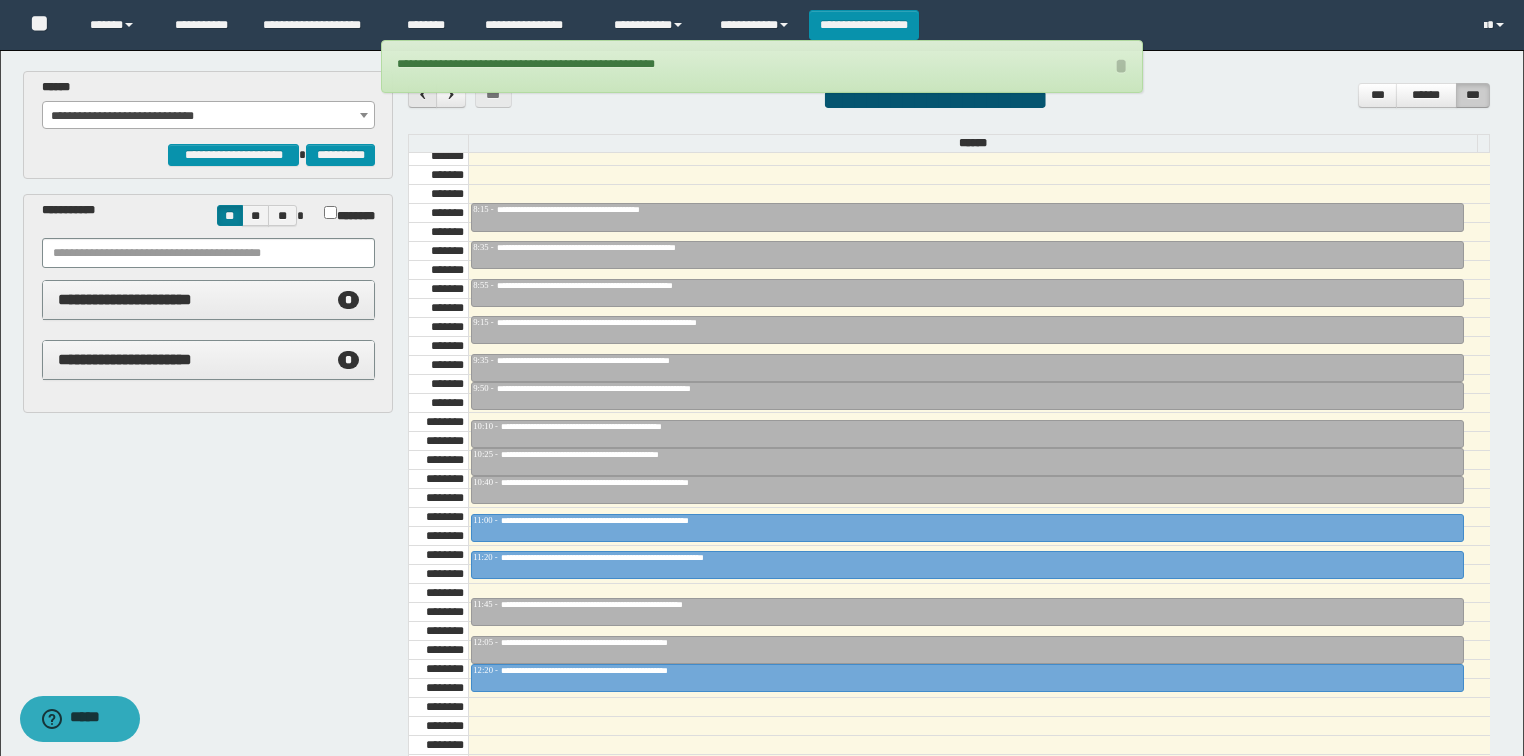 click at bounding box center (423, 94) 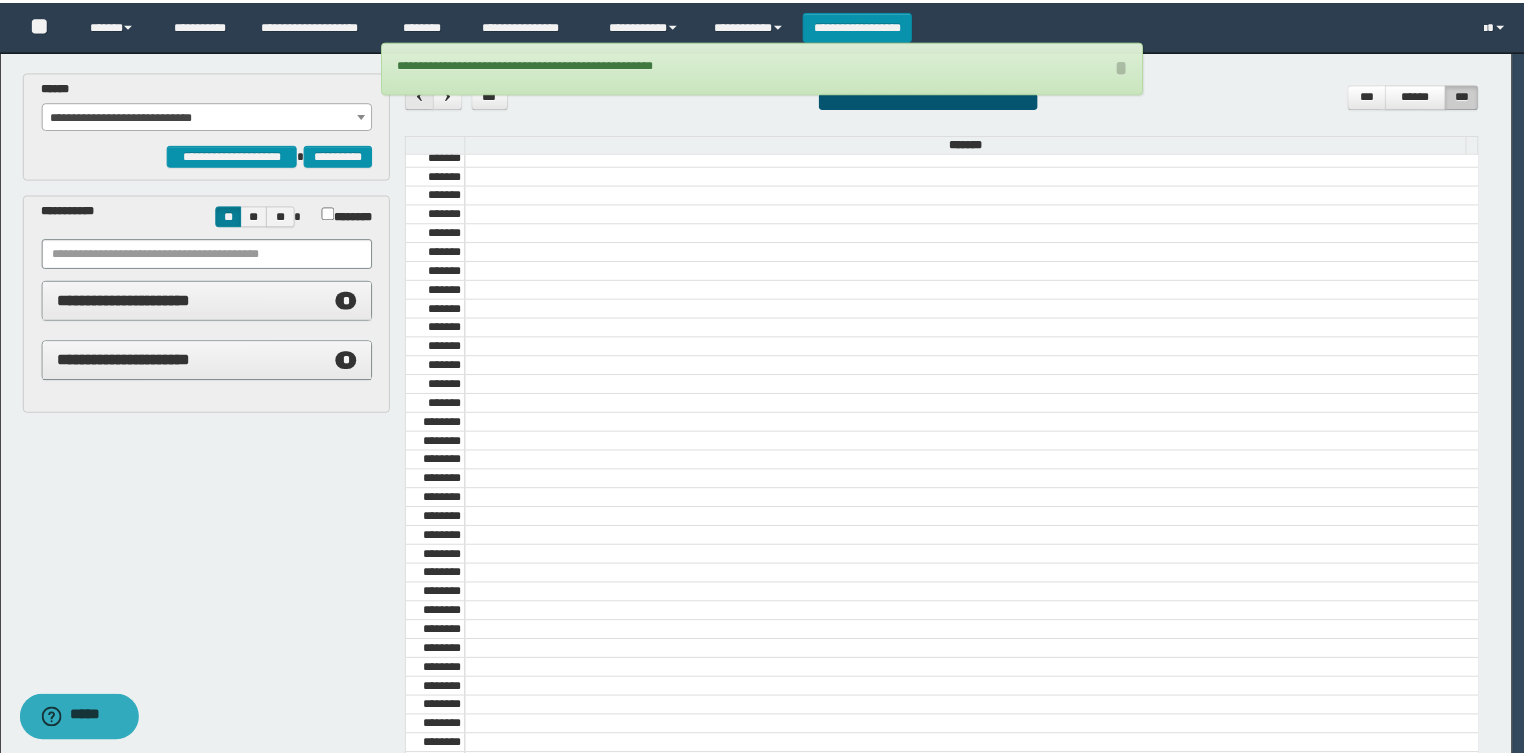 scroll, scrollTop: 678, scrollLeft: 0, axis: vertical 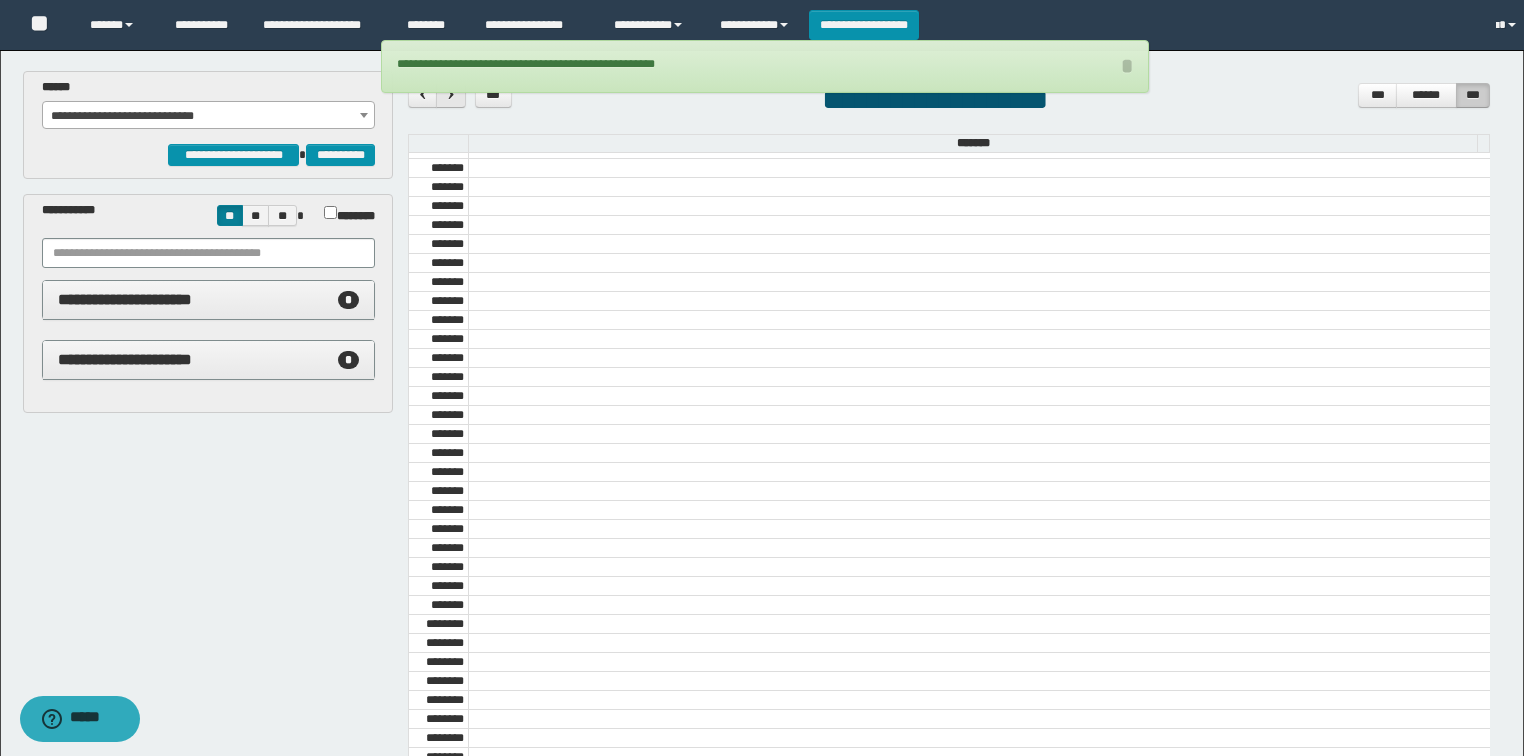 click at bounding box center (451, 94) 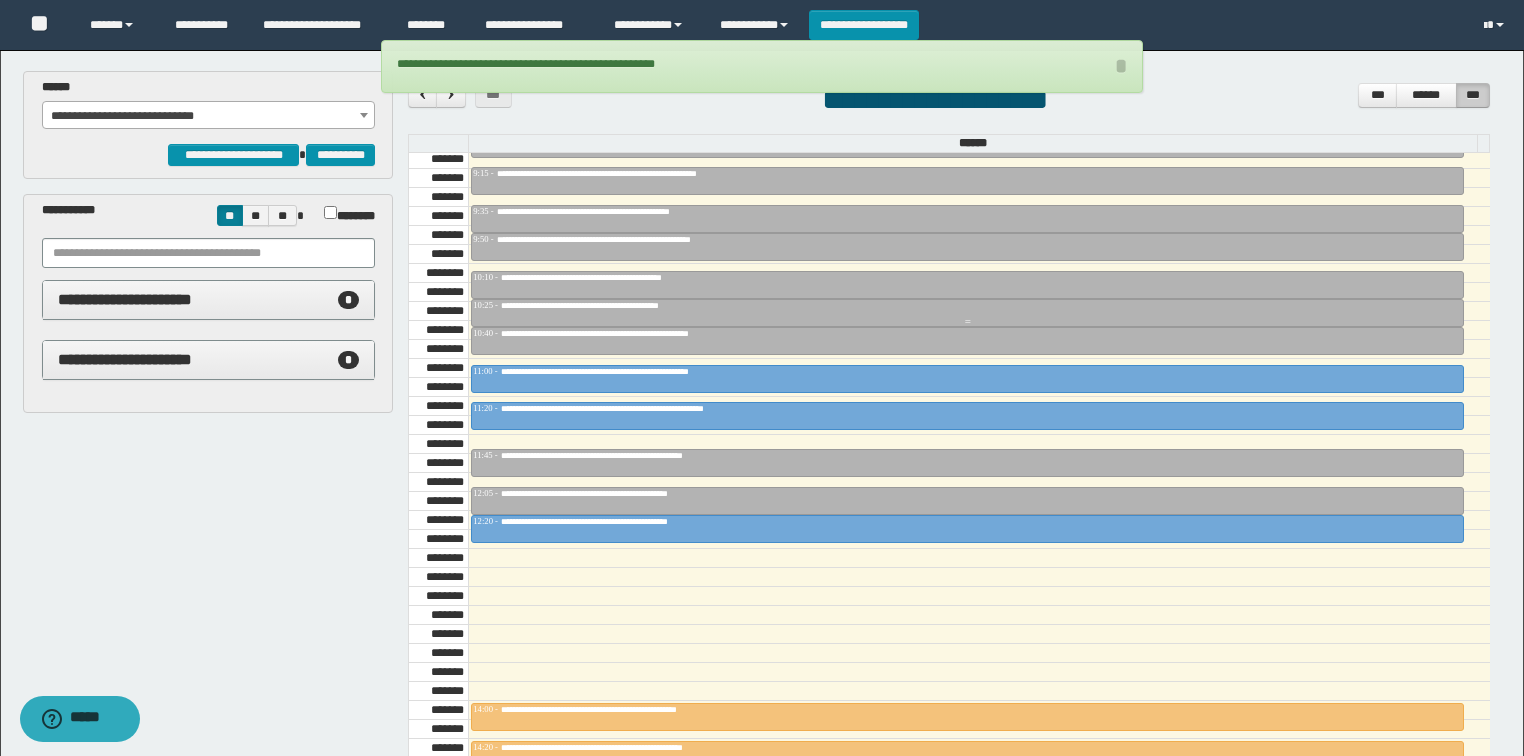 scroll, scrollTop: 1078, scrollLeft: 0, axis: vertical 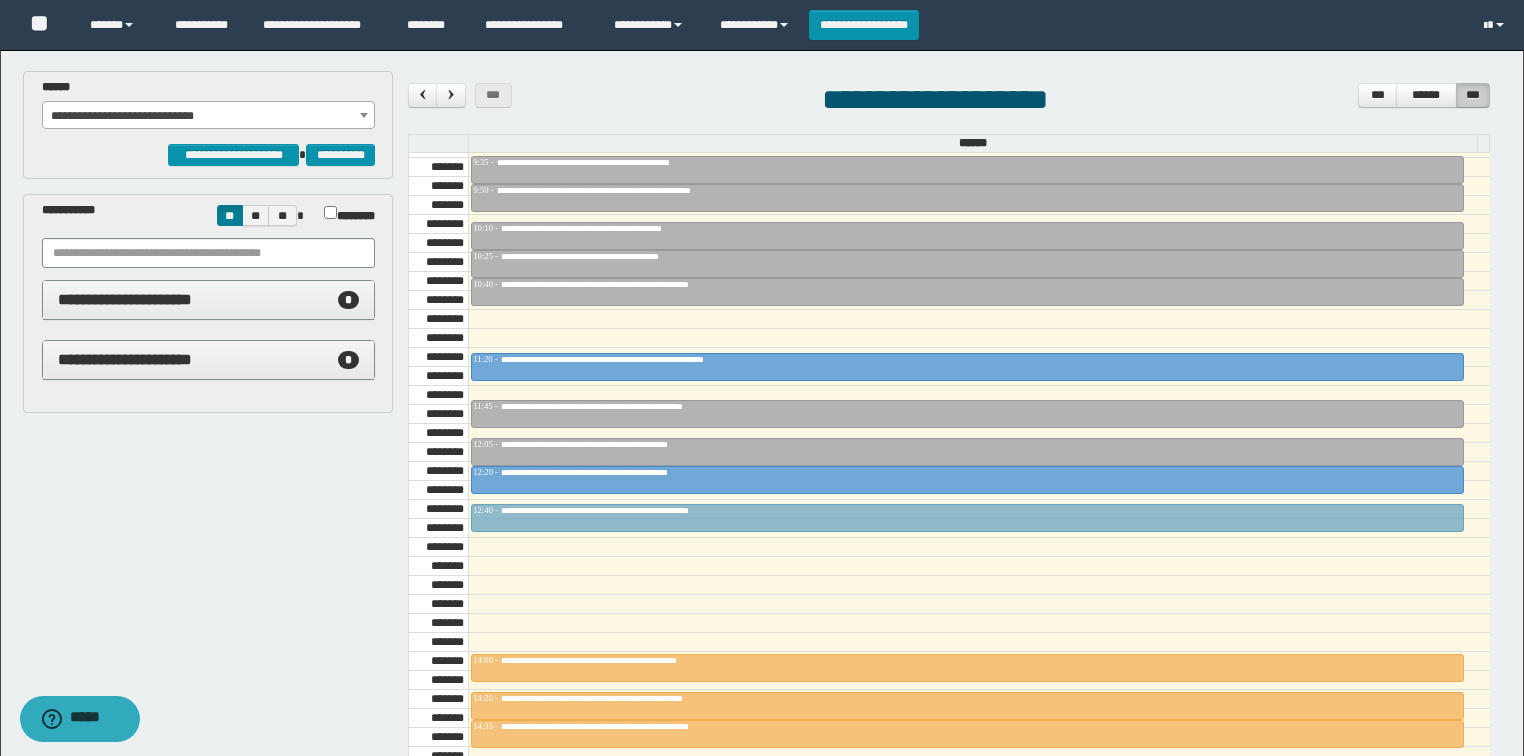 drag, startPoint x: 639, startPoint y: 346, endPoint x: 653, endPoint y: 503, distance: 157.62297 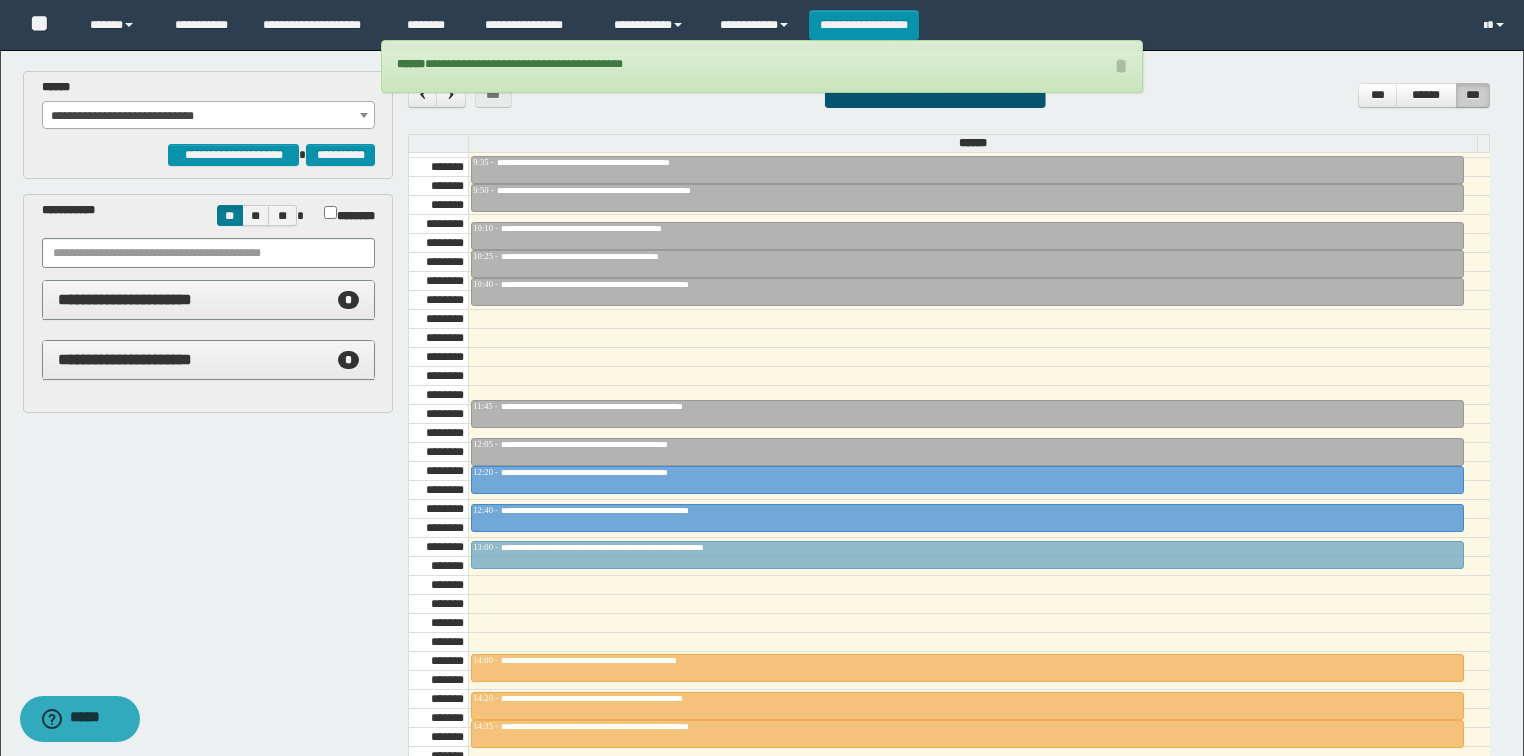 drag, startPoint x: 637, startPoint y: 364, endPoint x: 650, endPoint y: 468, distance: 104.80935 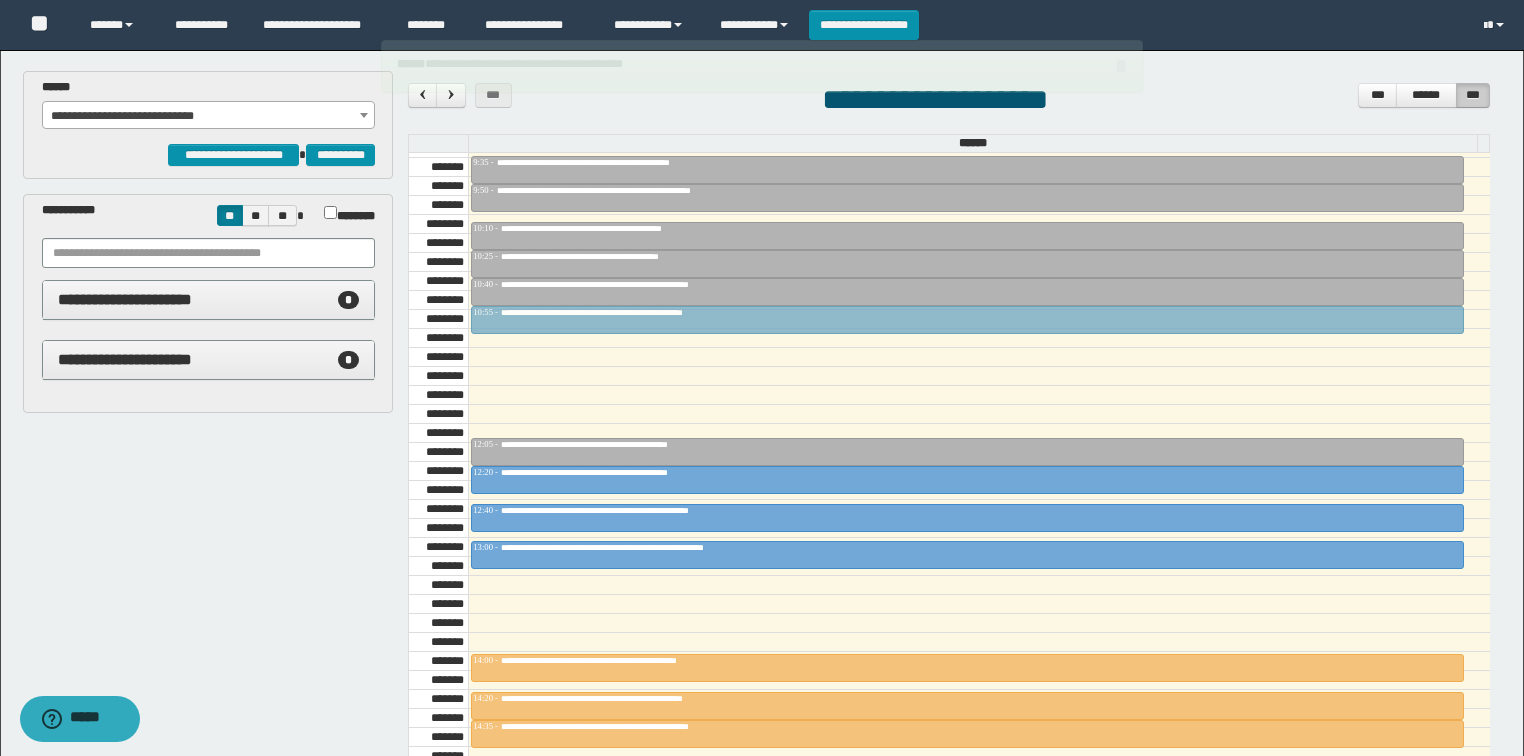 drag, startPoint x: 643, startPoint y: 410, endPoint x: 640, endPoint y: 325, distance: 85.052925 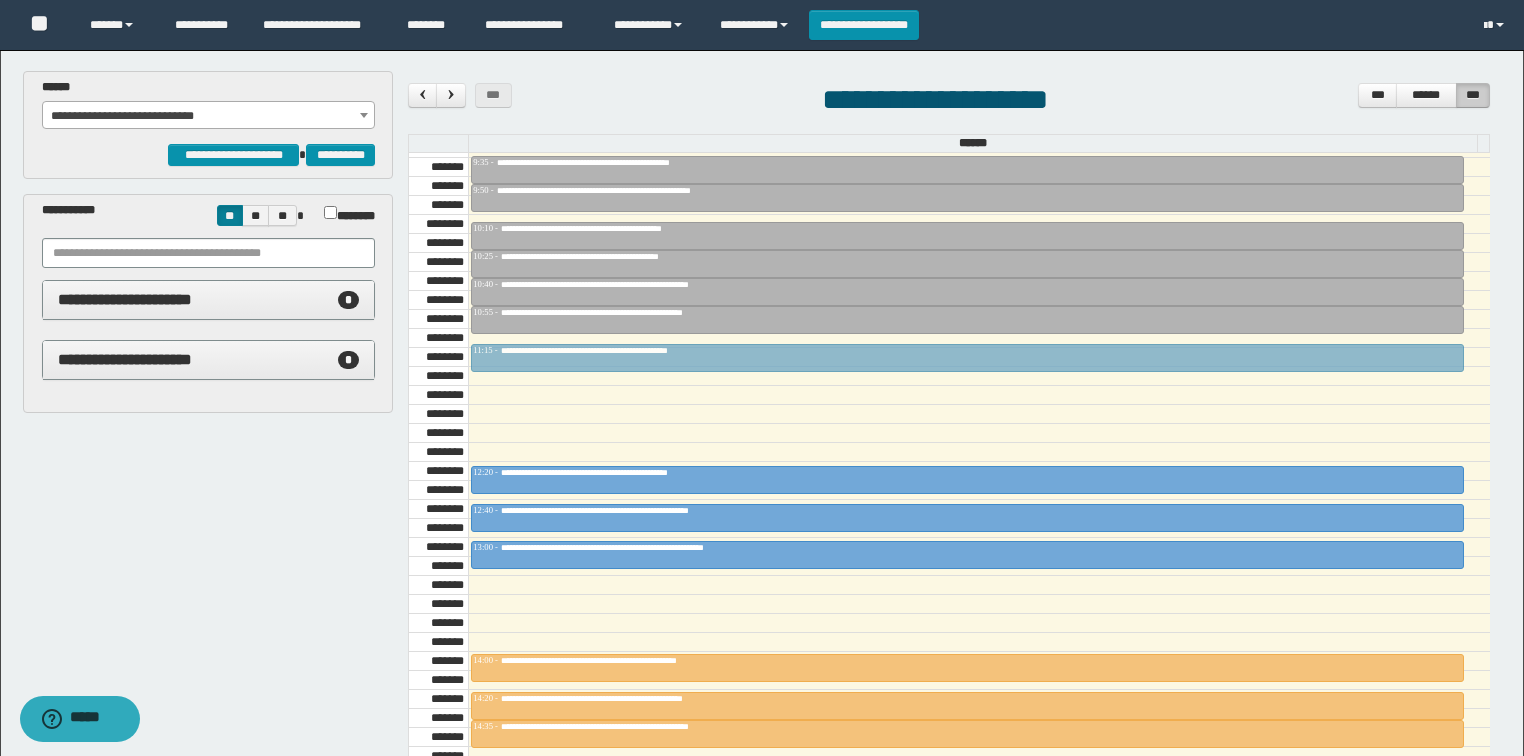 drag, startPoint x: 618, startPoint y: 414, endPoint x: 620, endPoint y: 354, distance: 60.033325 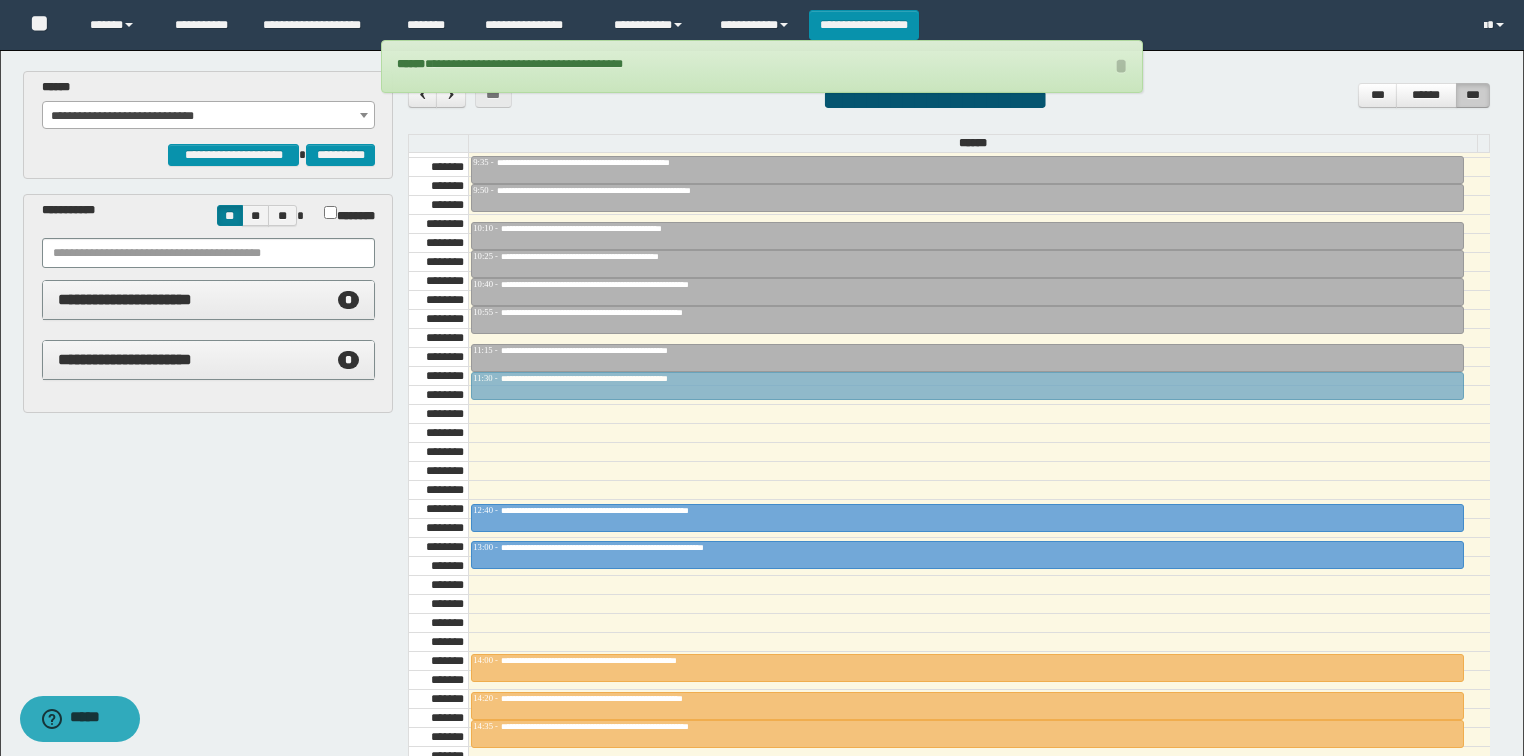 drag, startPoint x: 604, startPoint y: 468, endPoint x: 614, endPoint y: 383, distance: 85.58621 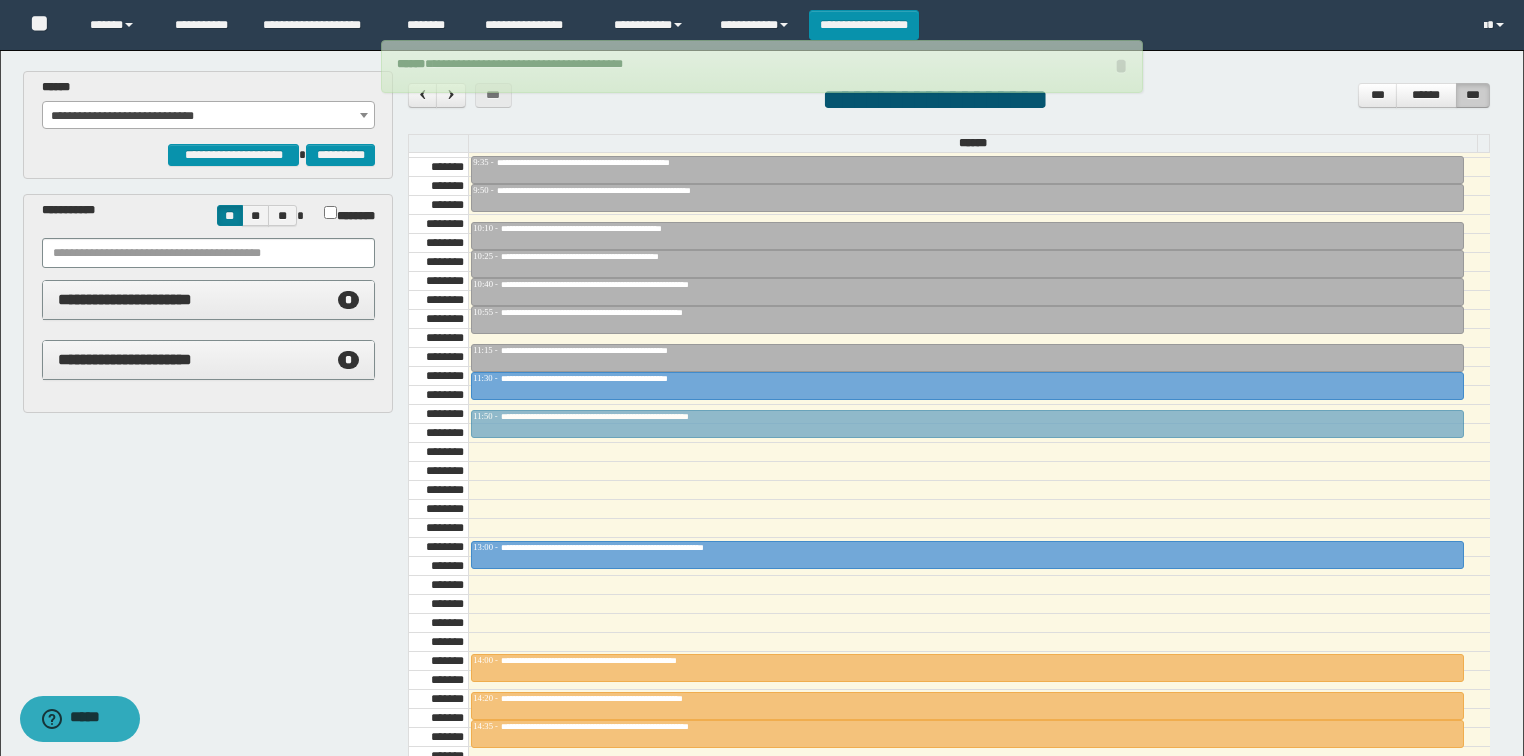 drag, startPoint x: 610, startPoint y: 511, endPoint x: 616, endPoint y: 420, distance: 91.197586 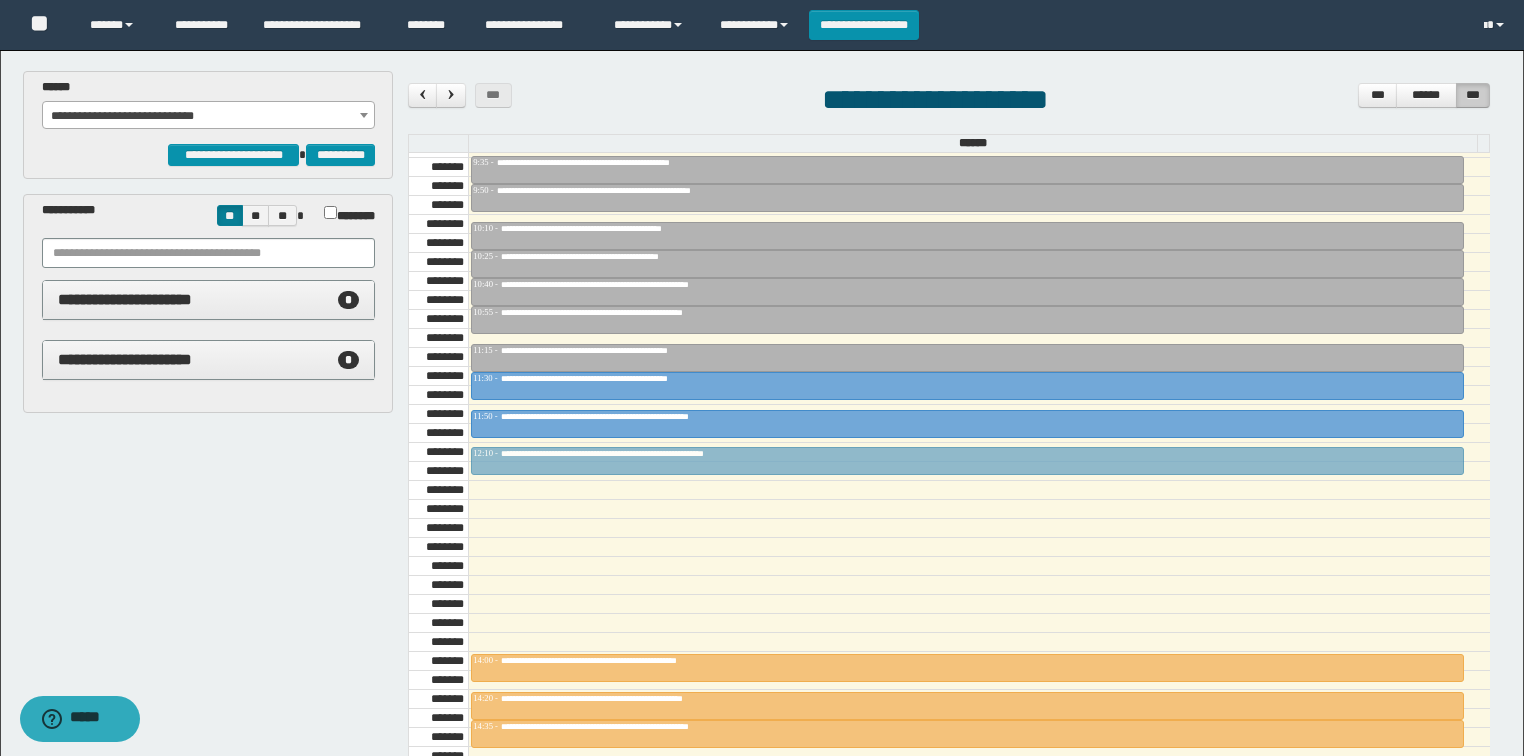 drag, startPoint x: 608, startPoint y: 553, endPoint x: 618, endPoint y: 454, distance: 99.50377 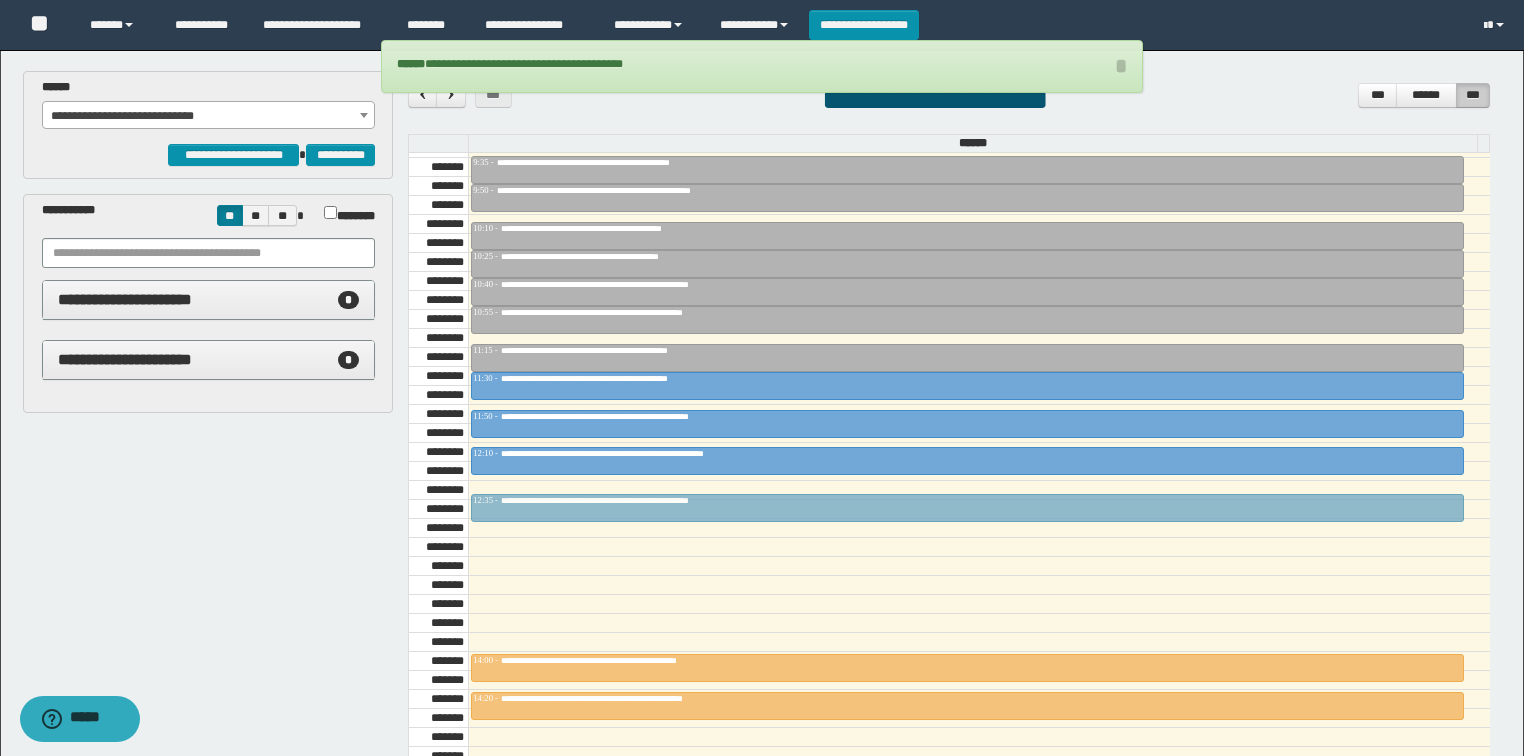 drag, startPoint x: 631, startPoint y: 731, endPoint x: 665, endPoint y: 497, distance: 236.45718 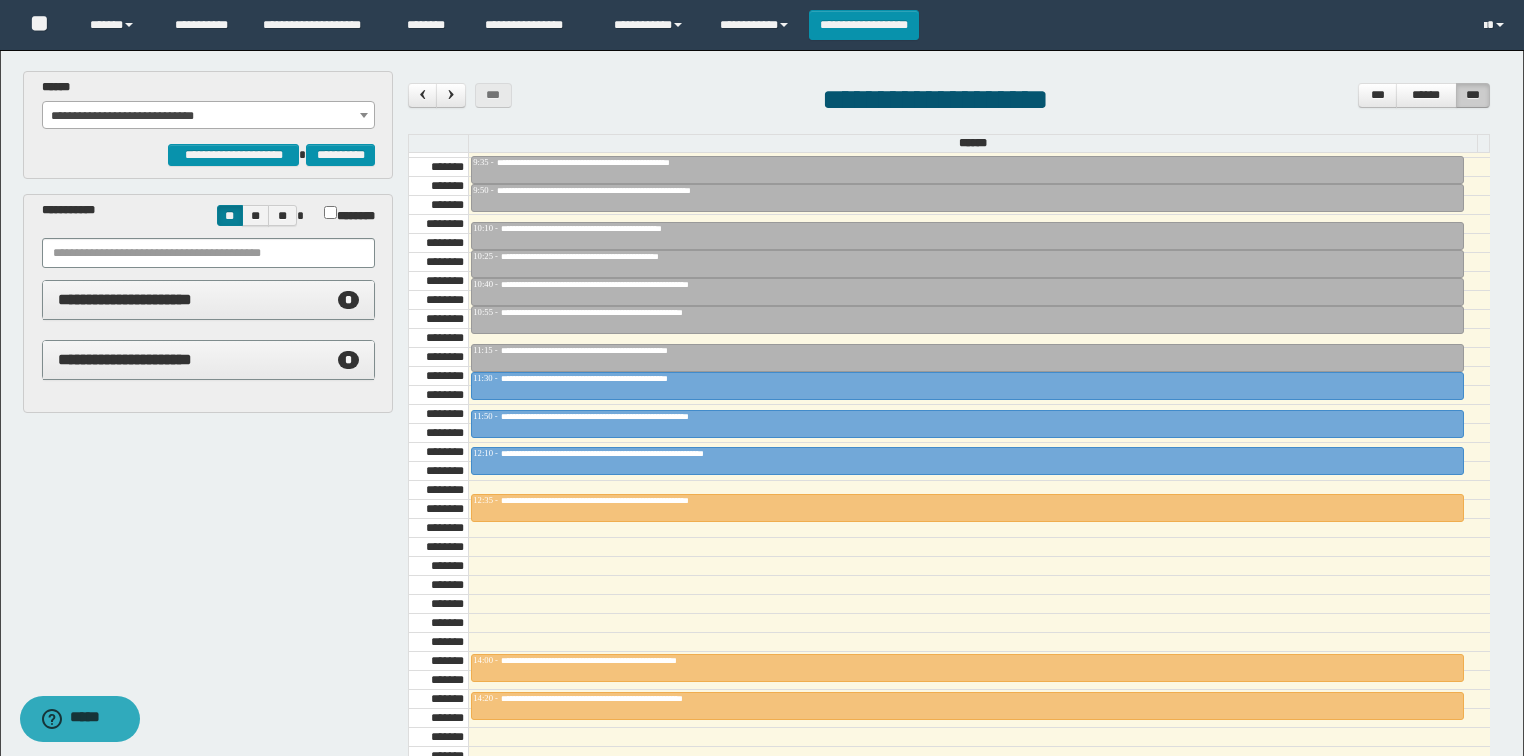 click on "**********" at bounding box center (764, 528) 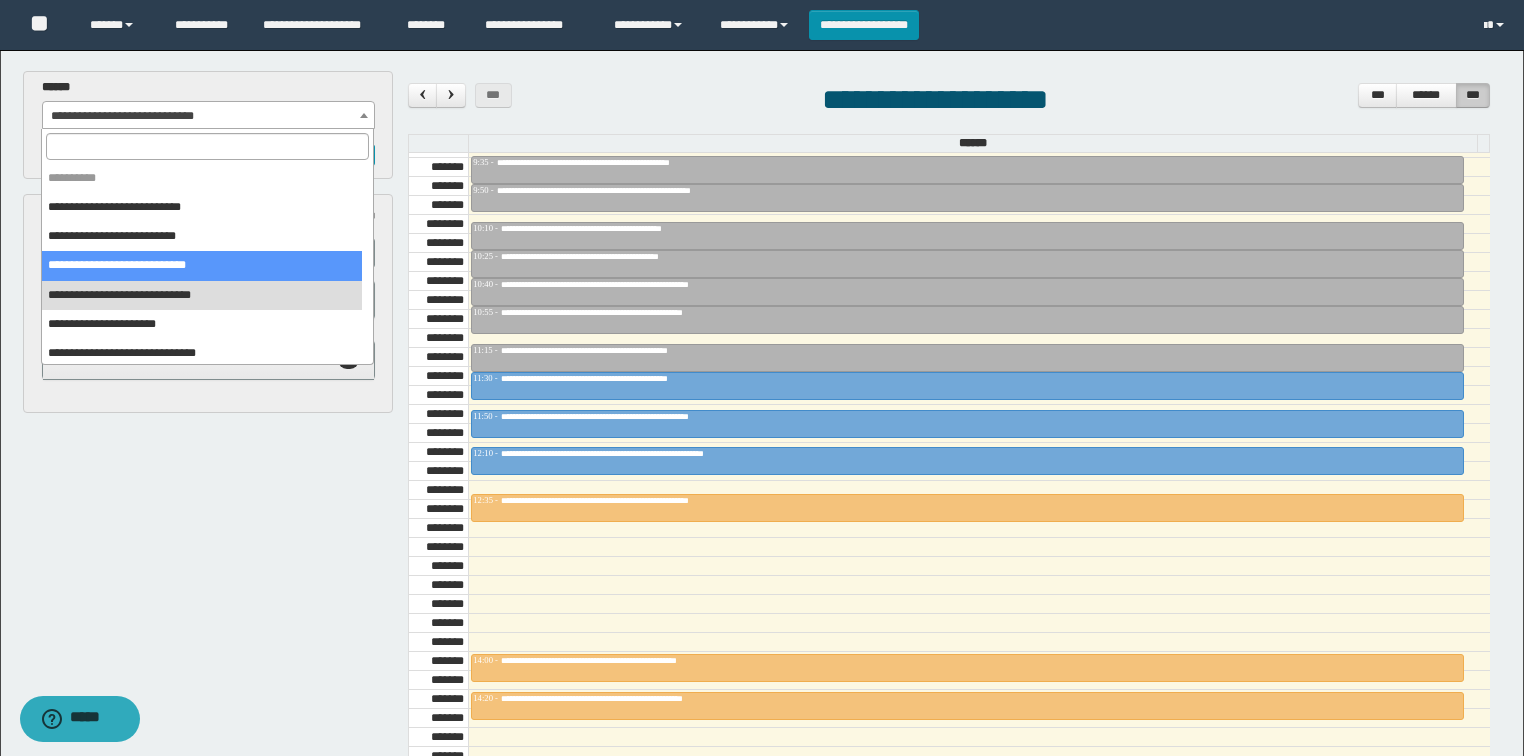 scroll, scrollTop: 91, scrollLeft: 0, axis: vertical 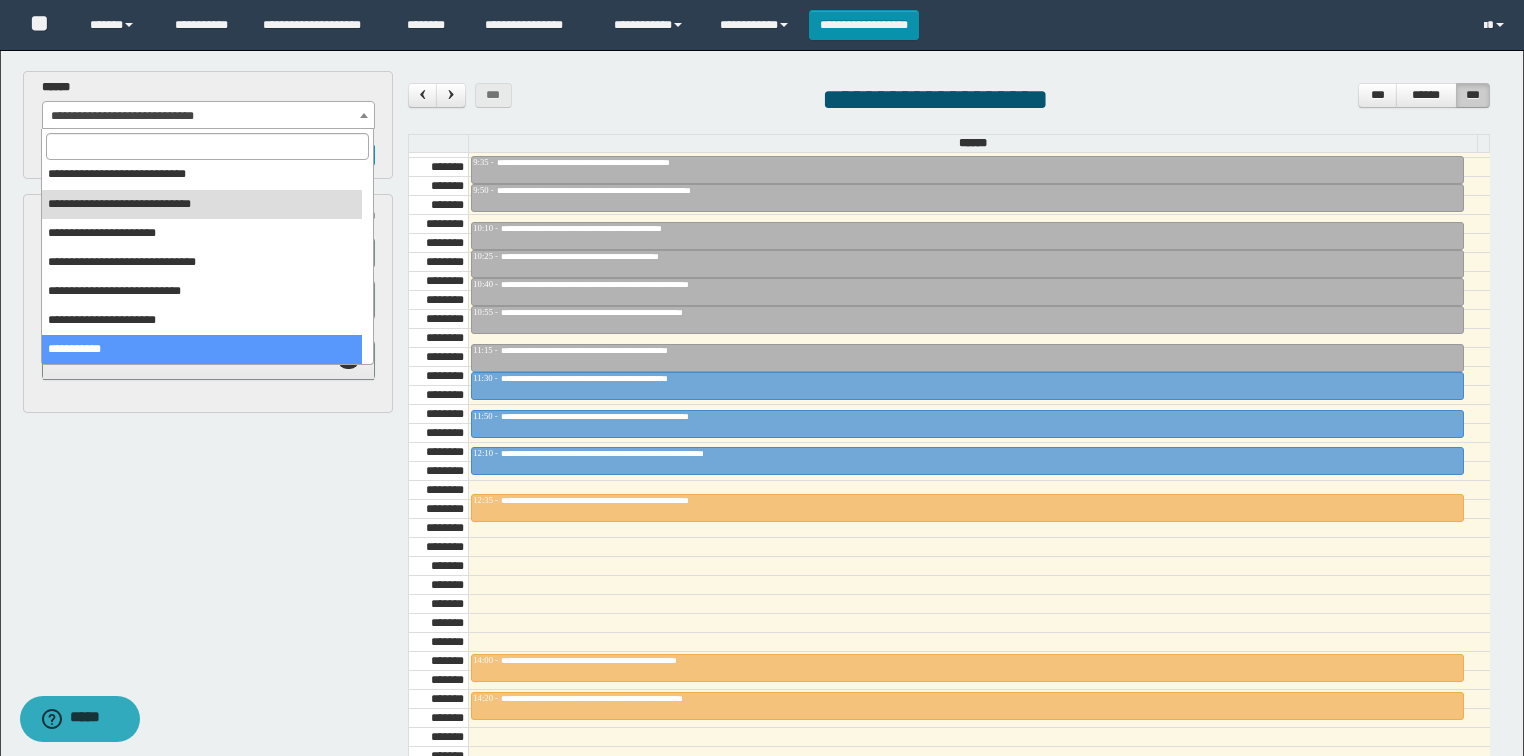 select on "******" 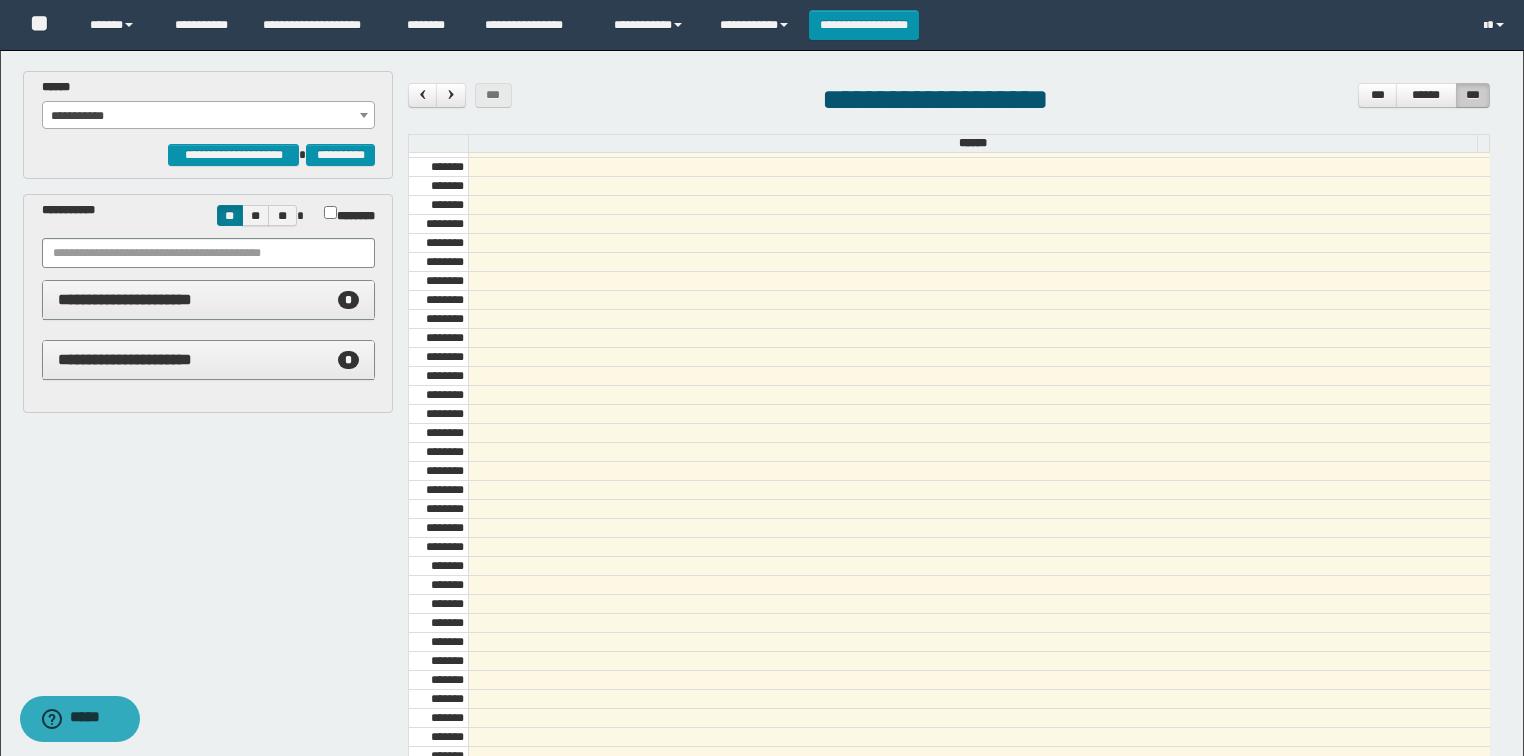 scroll, scrollTop: 678, scrollLeft: 0, axis: vertical 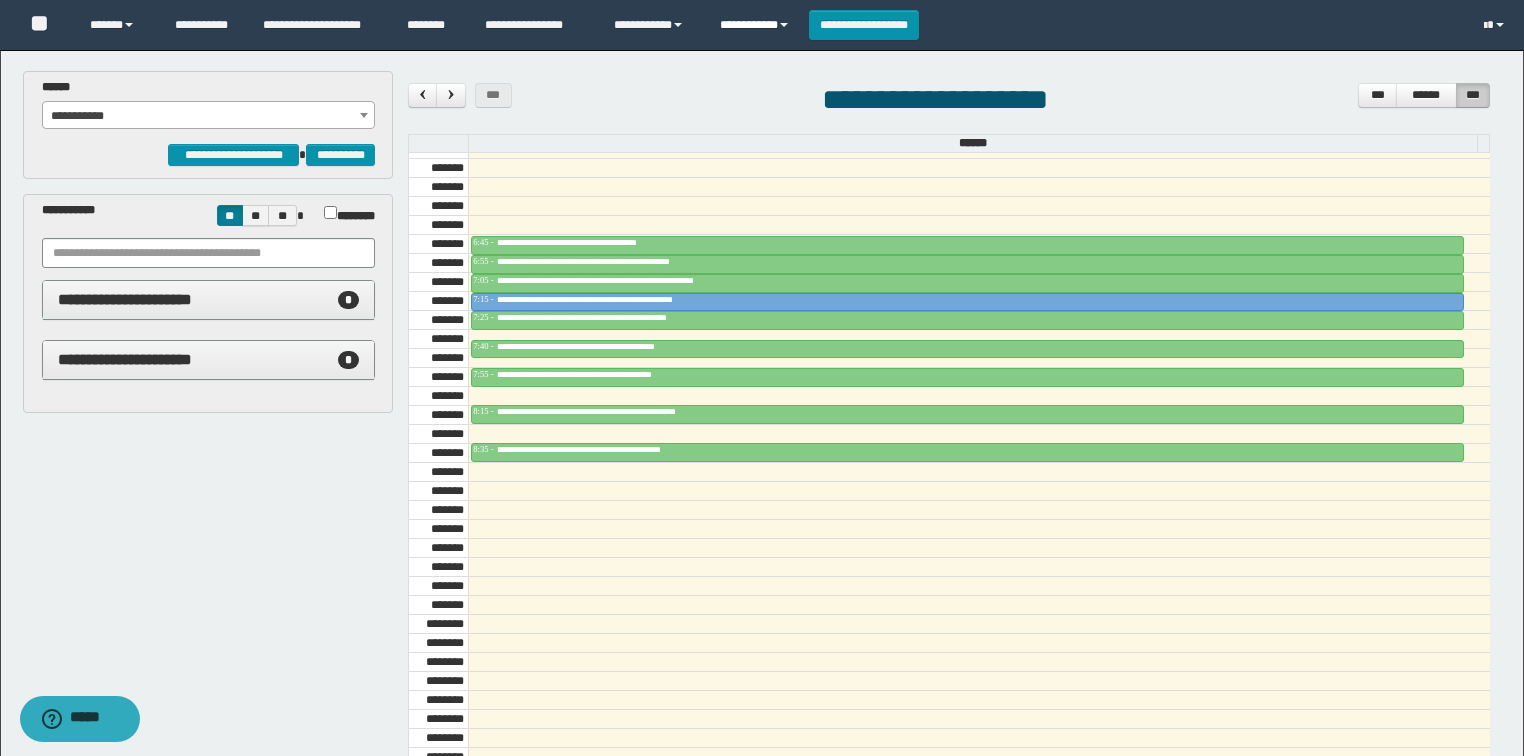 click on "**********" at bounding box center (757, 25) 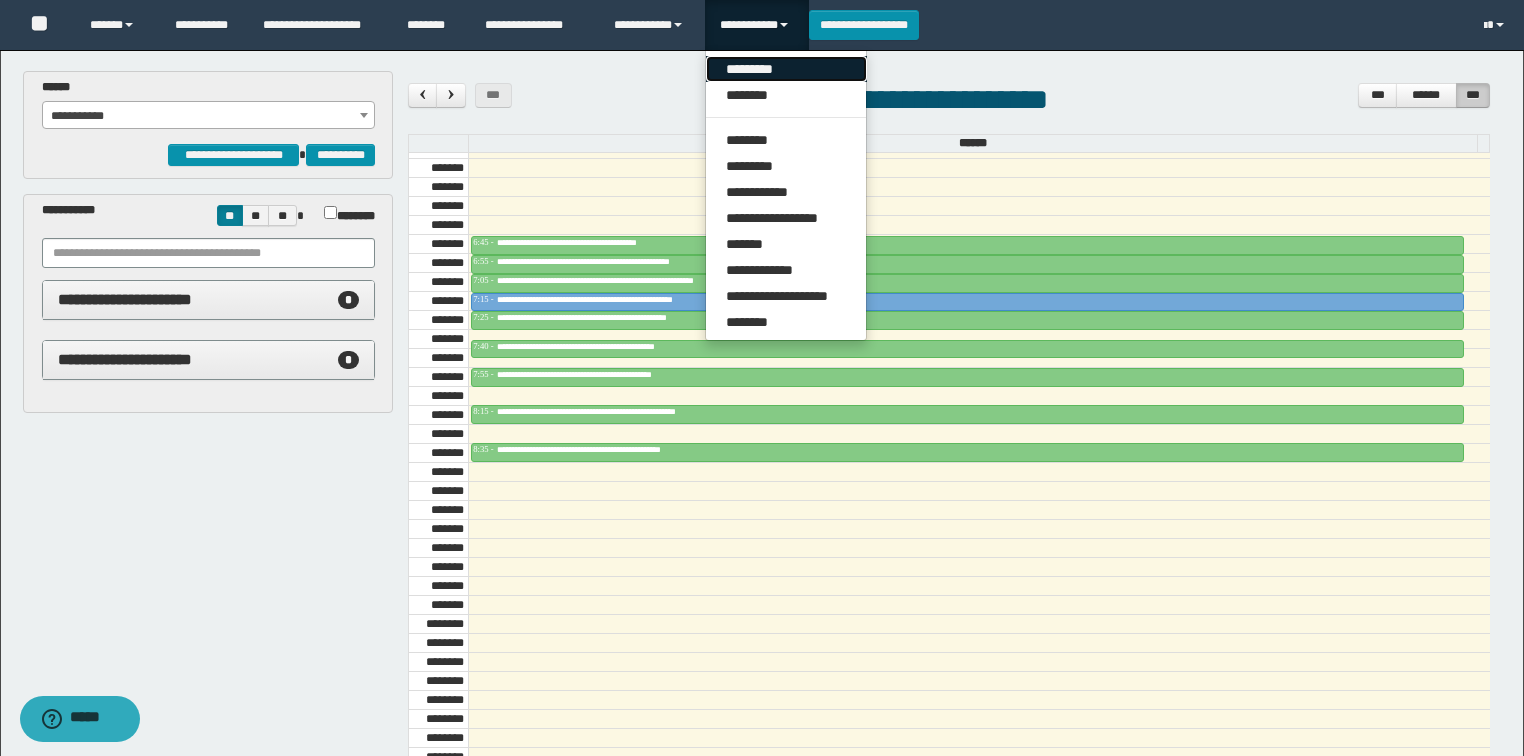 drag, startPoint x: 777, startPoint y: 67, endPoint x: 763, endPoint y: 85, distance: 22.803509 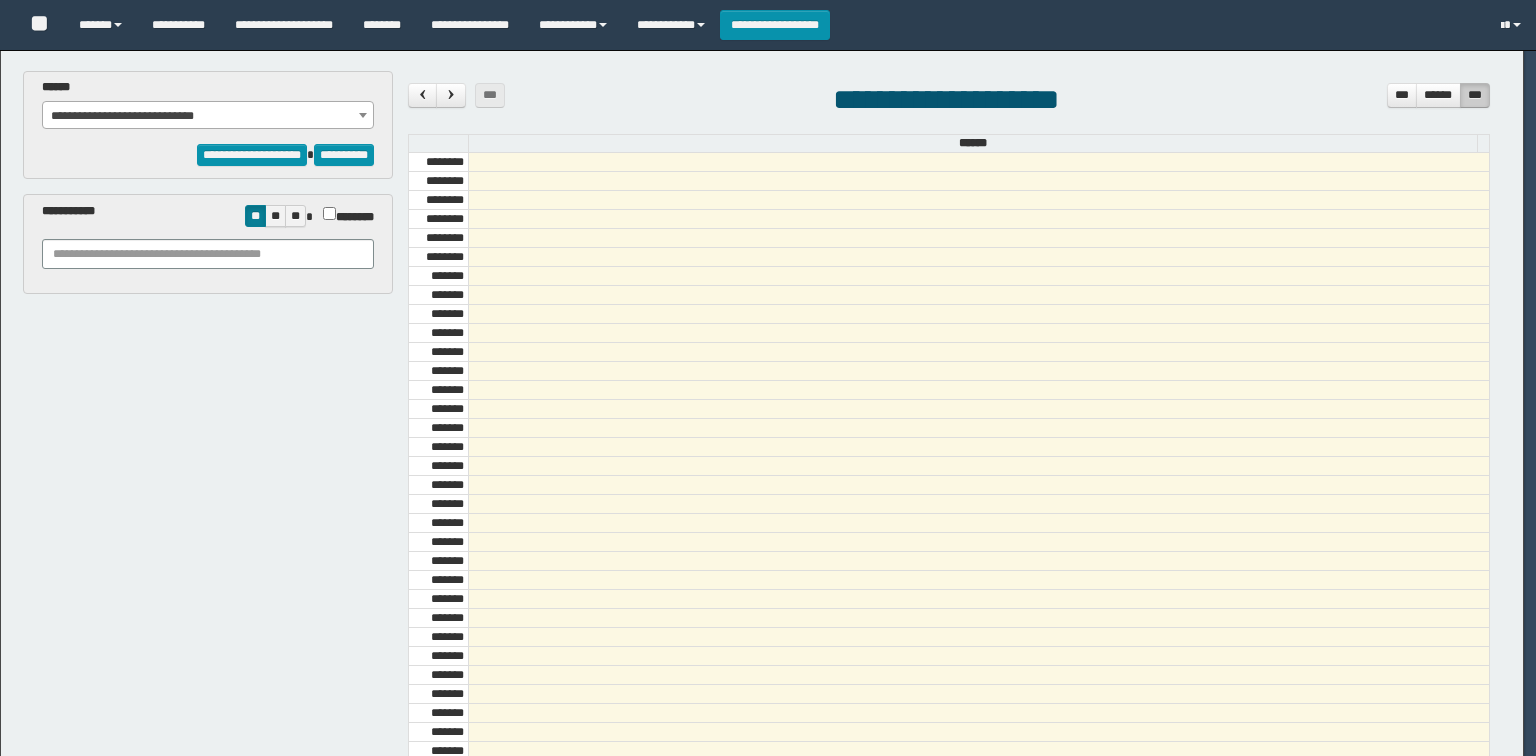 select on "******" 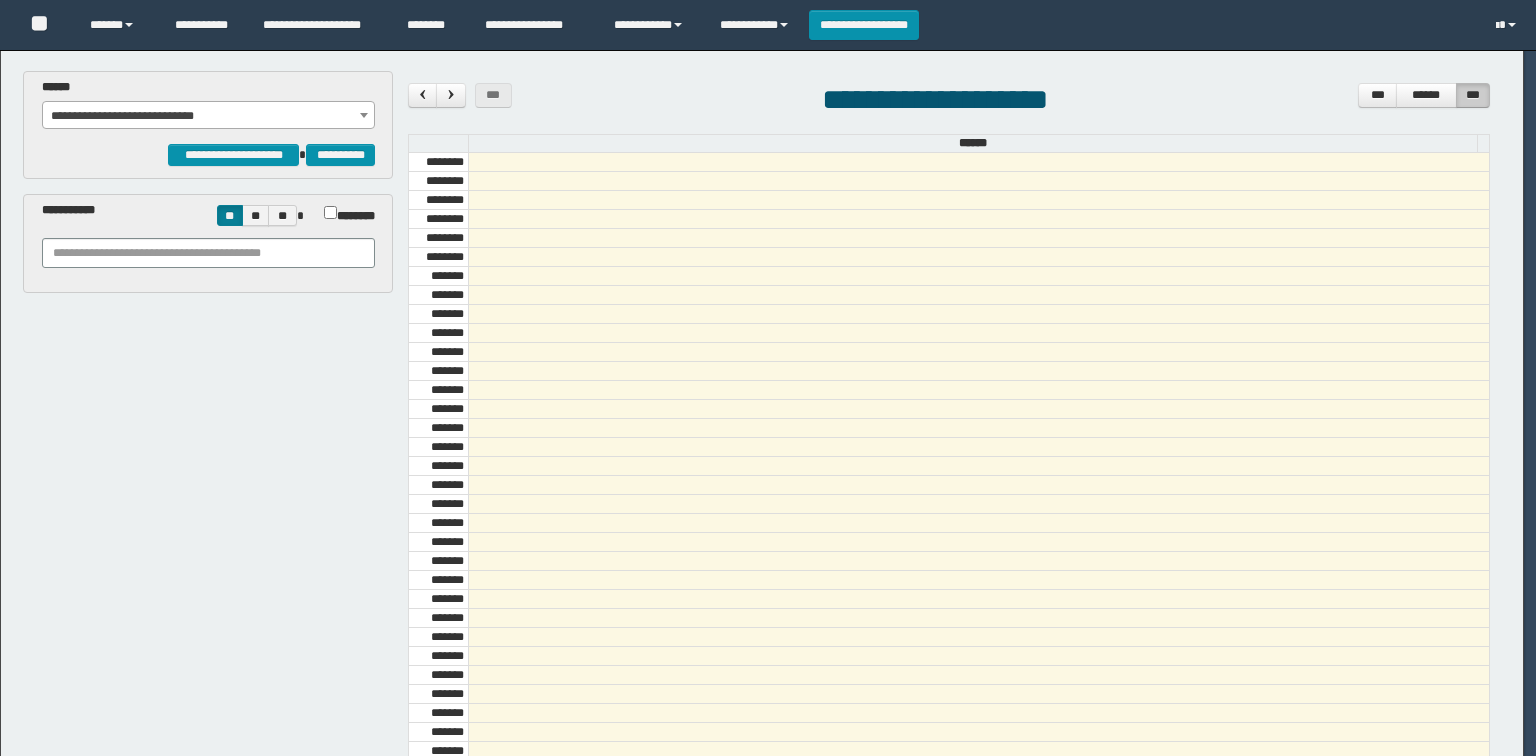 scroll, scrollTop: 0, scrollLeft: 0, axis: both 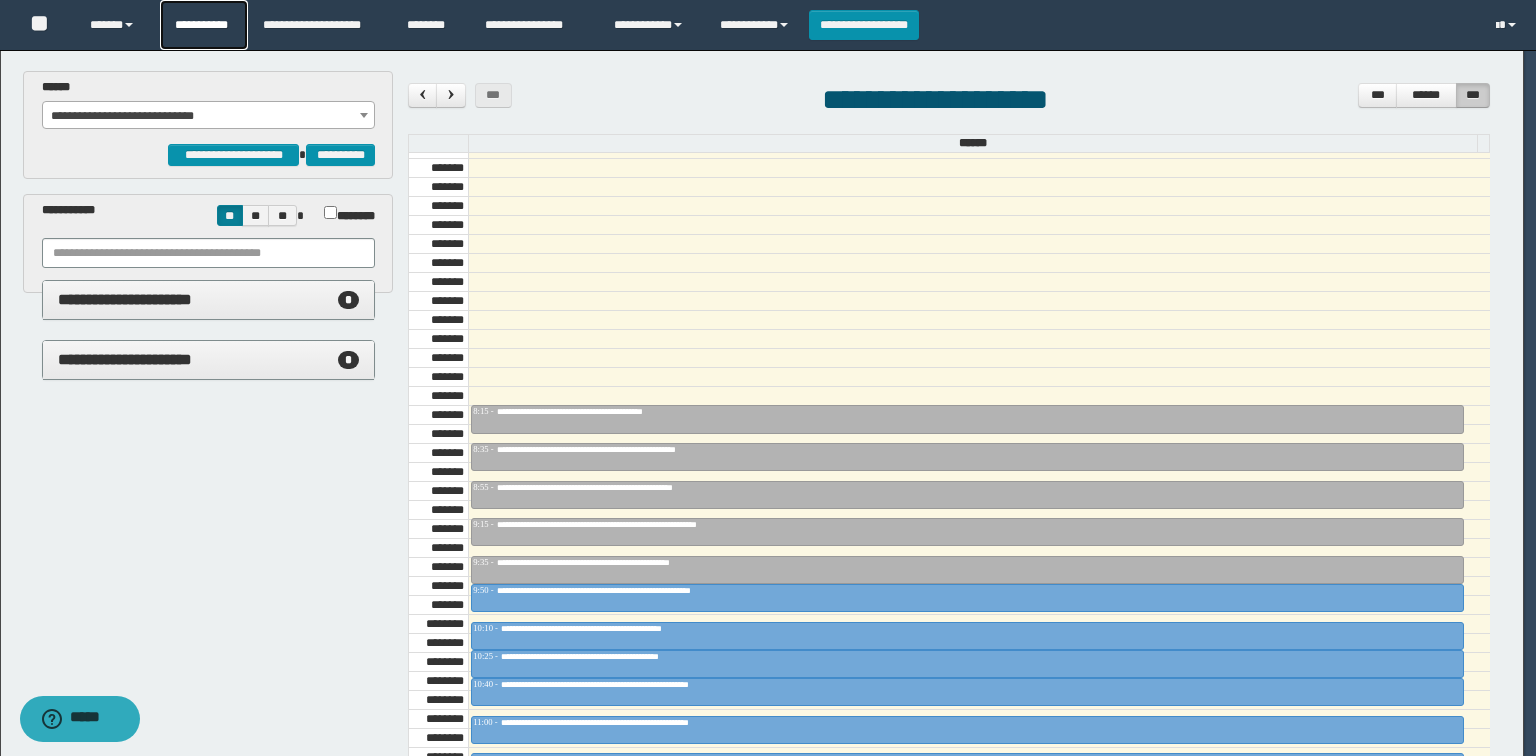 click on "**********" at bounding box center (204, 25) 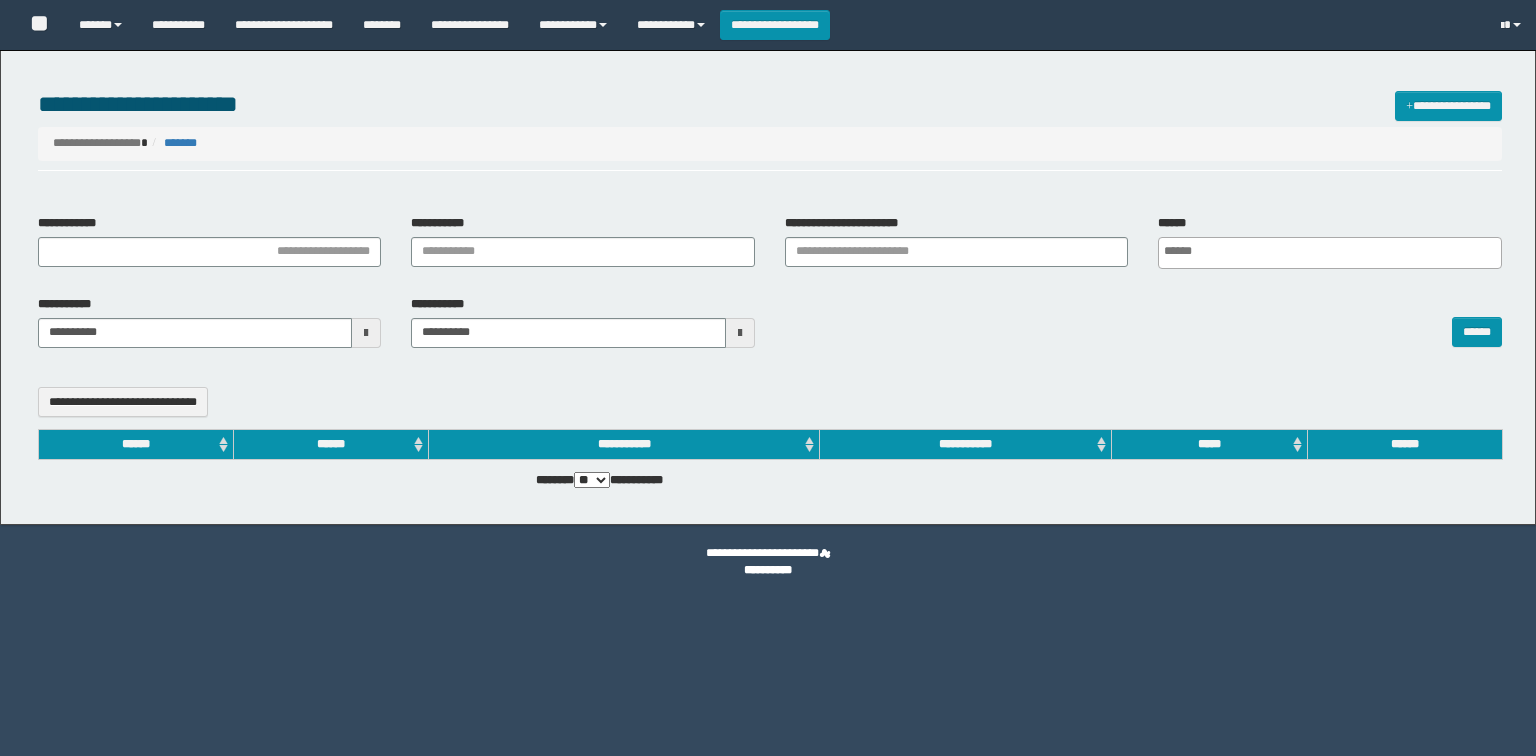 select 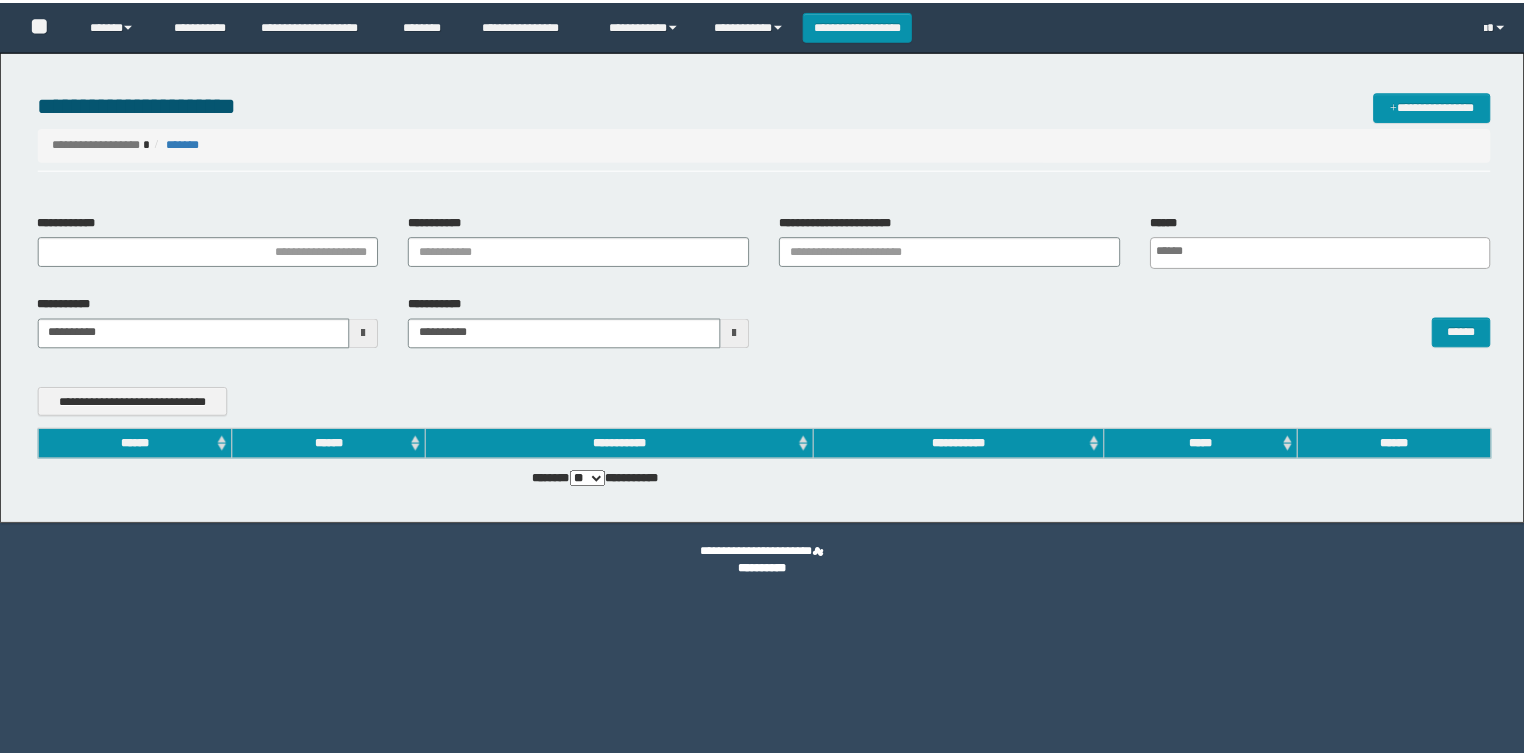 scroll, scrollTop: 0, scrollLeft: 0, axis: both 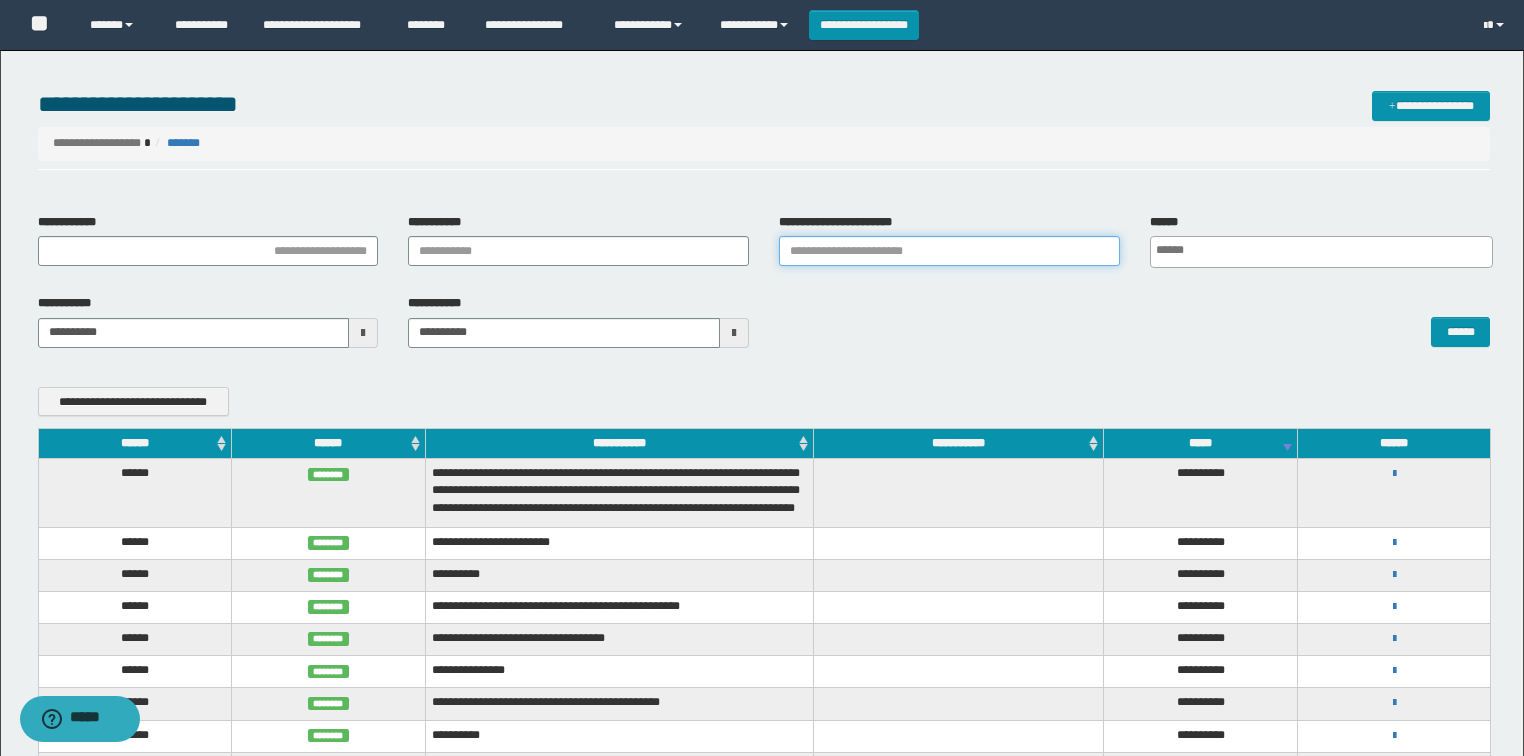 click on "**********" at bounding box center (949, 251) 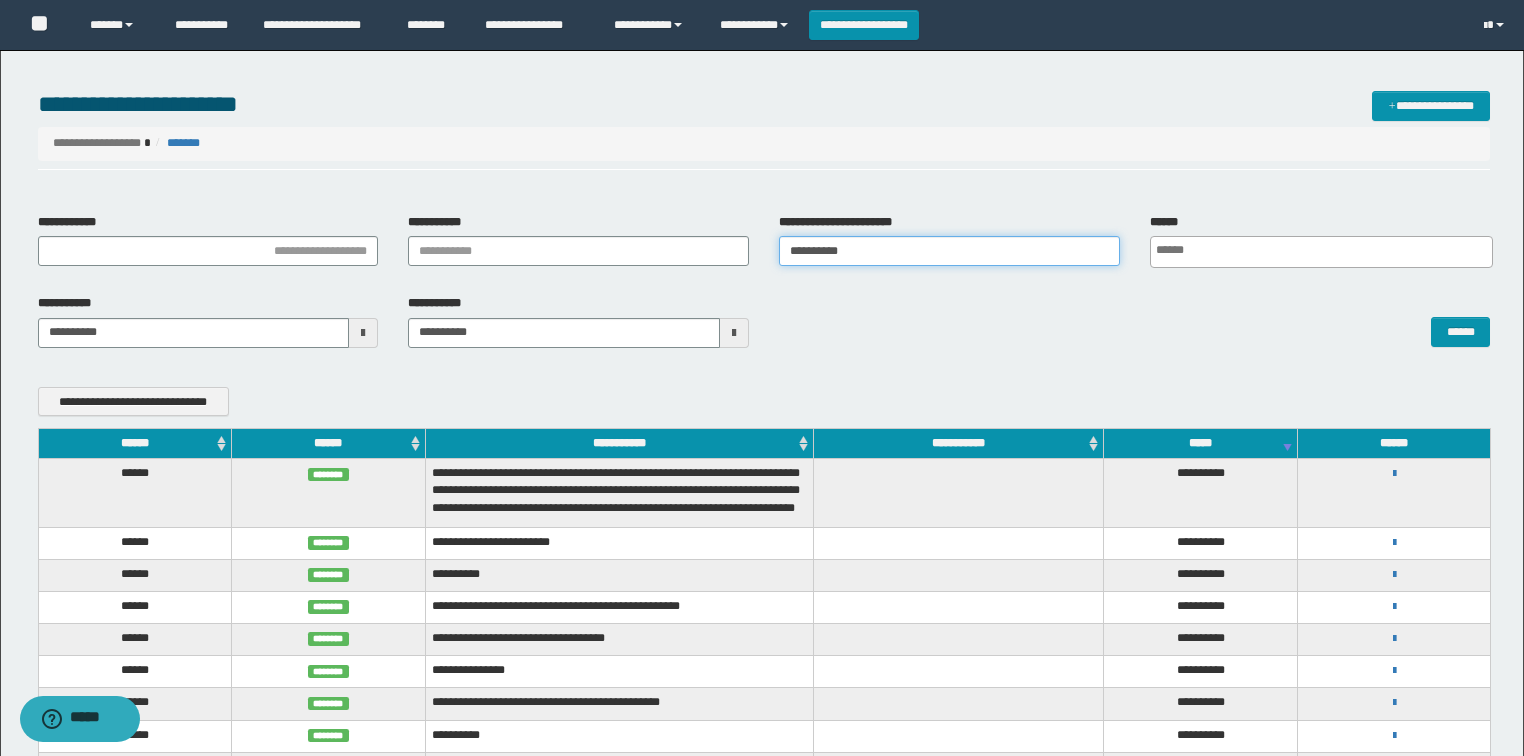 type on "**********" 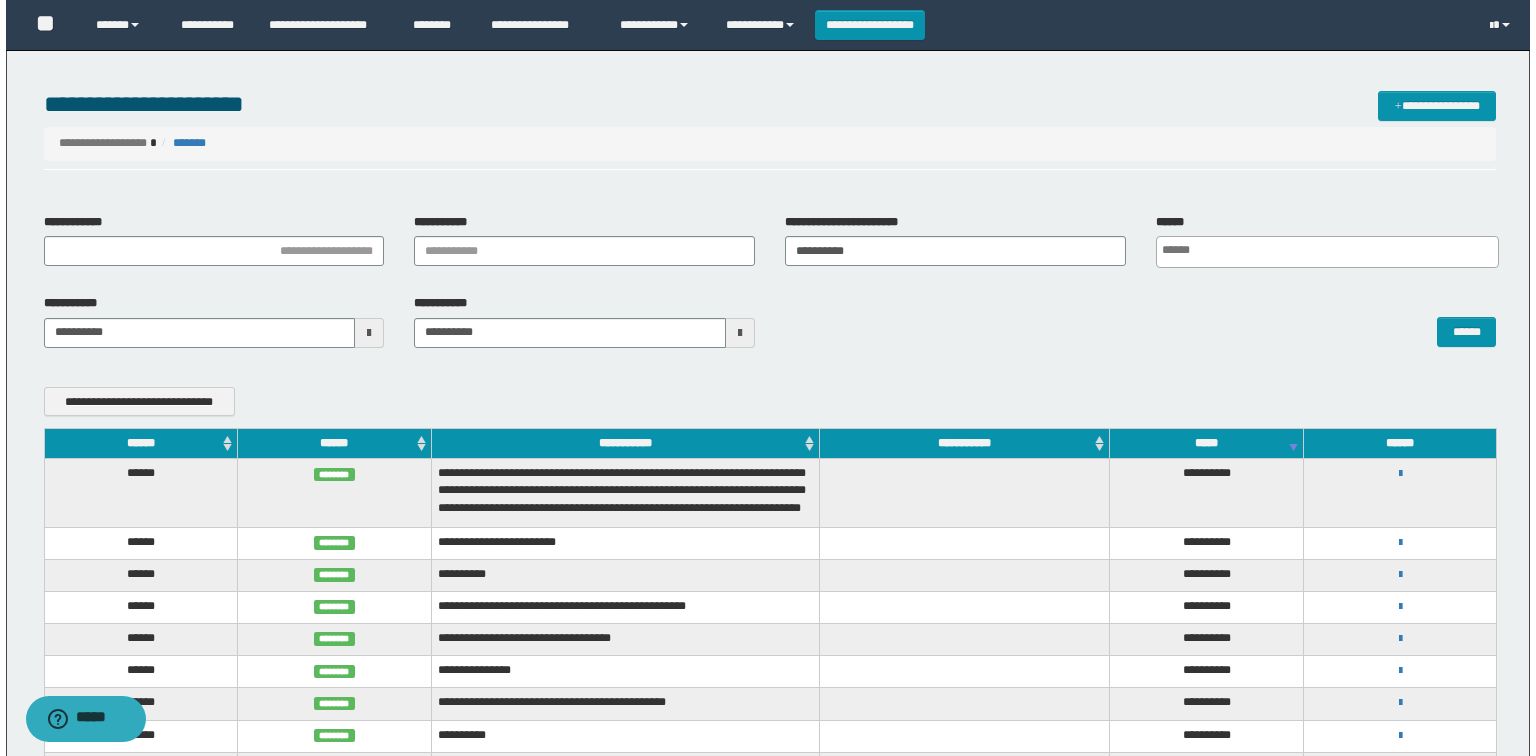 scroll, scrollTop: 0, scrollLeft: 4, axis: horizontal 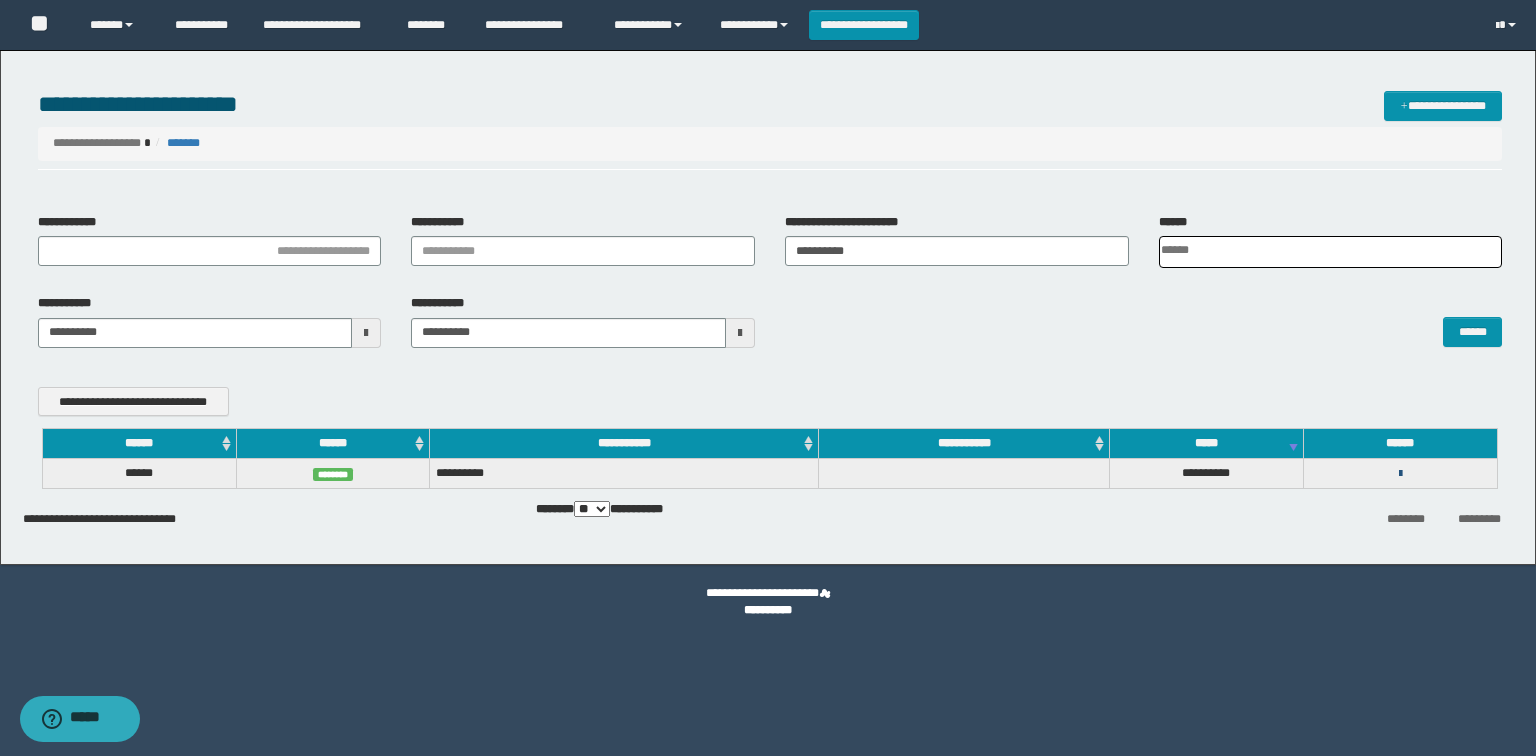 click at bounding box center (1400, 474) 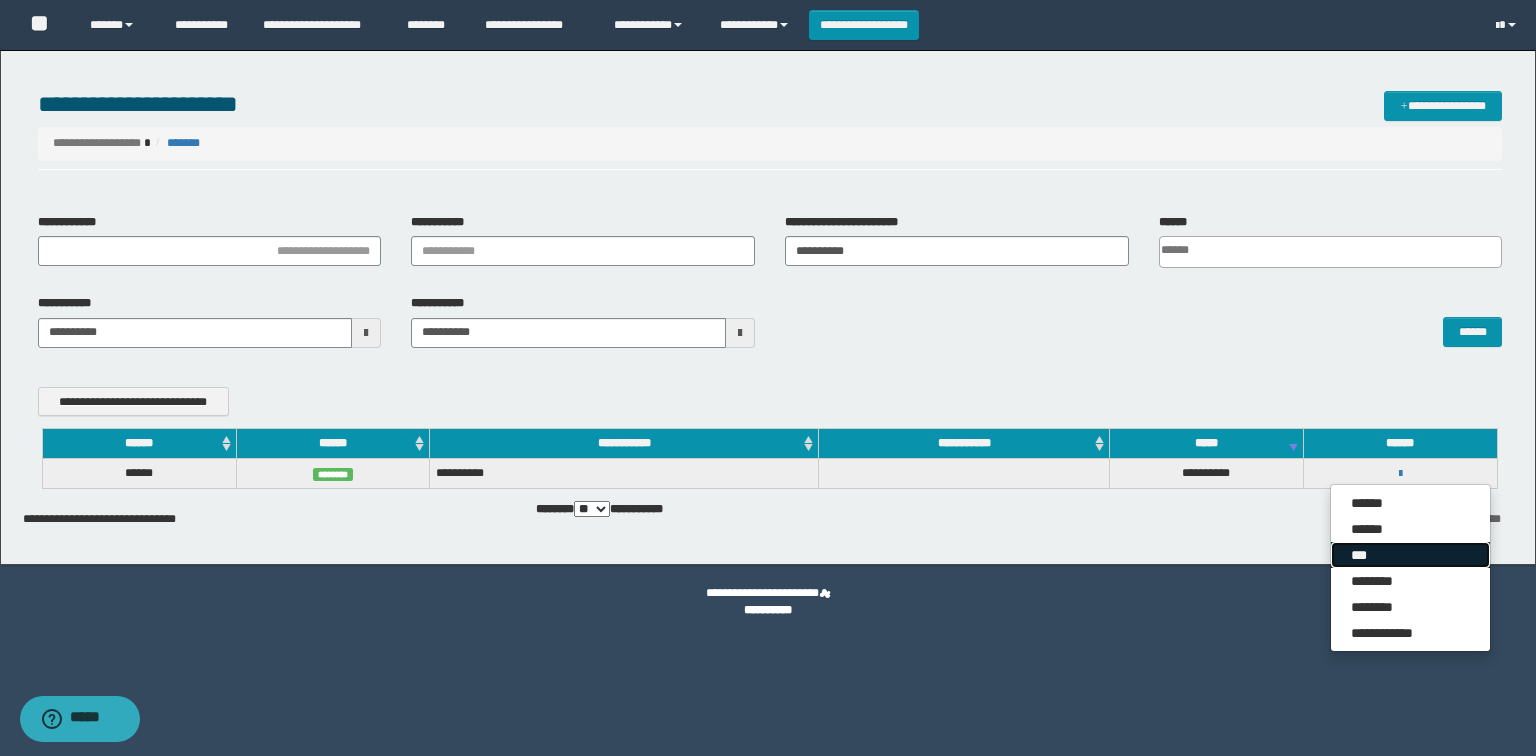 click on "***" at bounding box center [1410, 555] 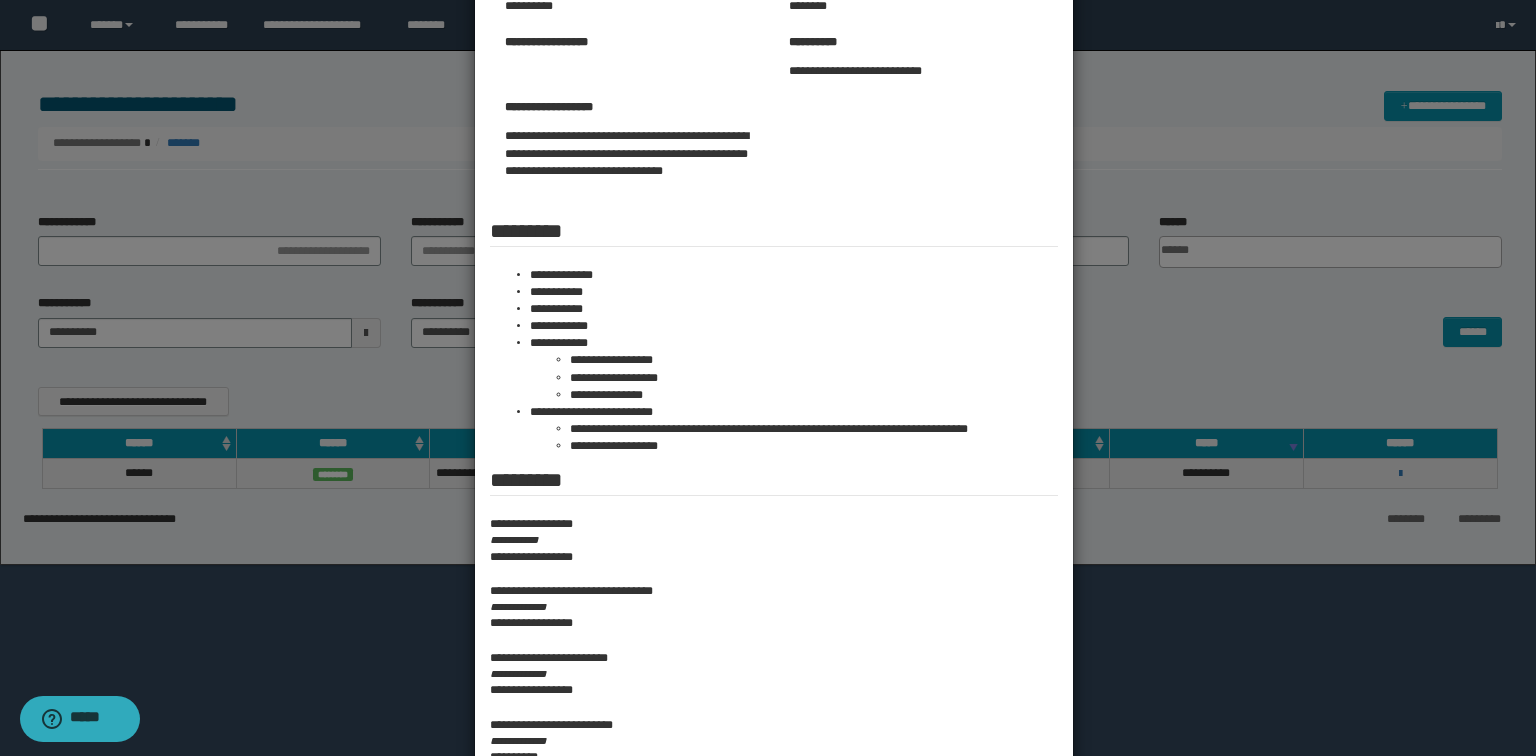 scroll, scrollTop: 240, scrollLeft: 0, axis: vertical 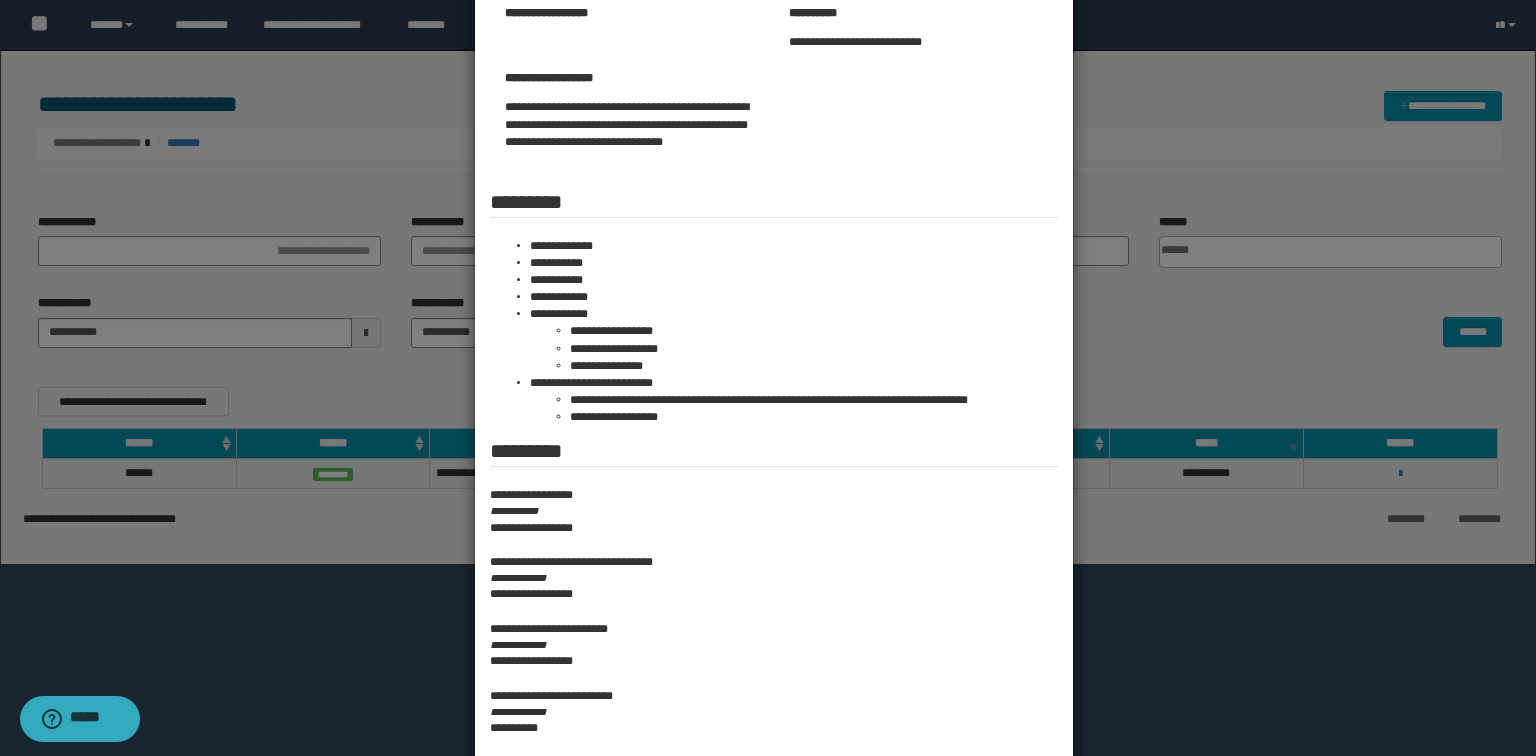 click at bounding box center [768, 320] 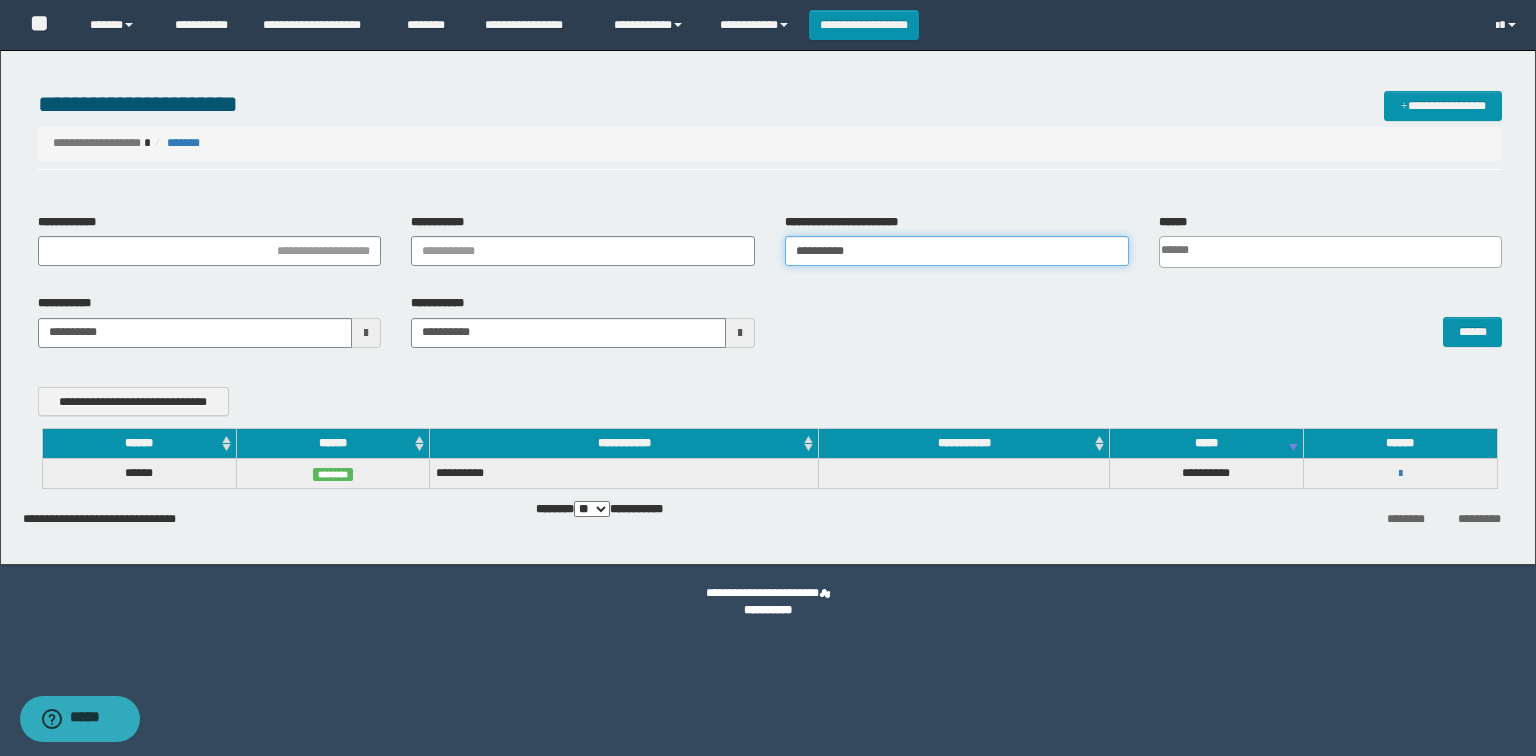 drag, startPoint x: 924, startPoint y: 254, endPoint x: 448, endPoint y: 396, distance: 496.7293 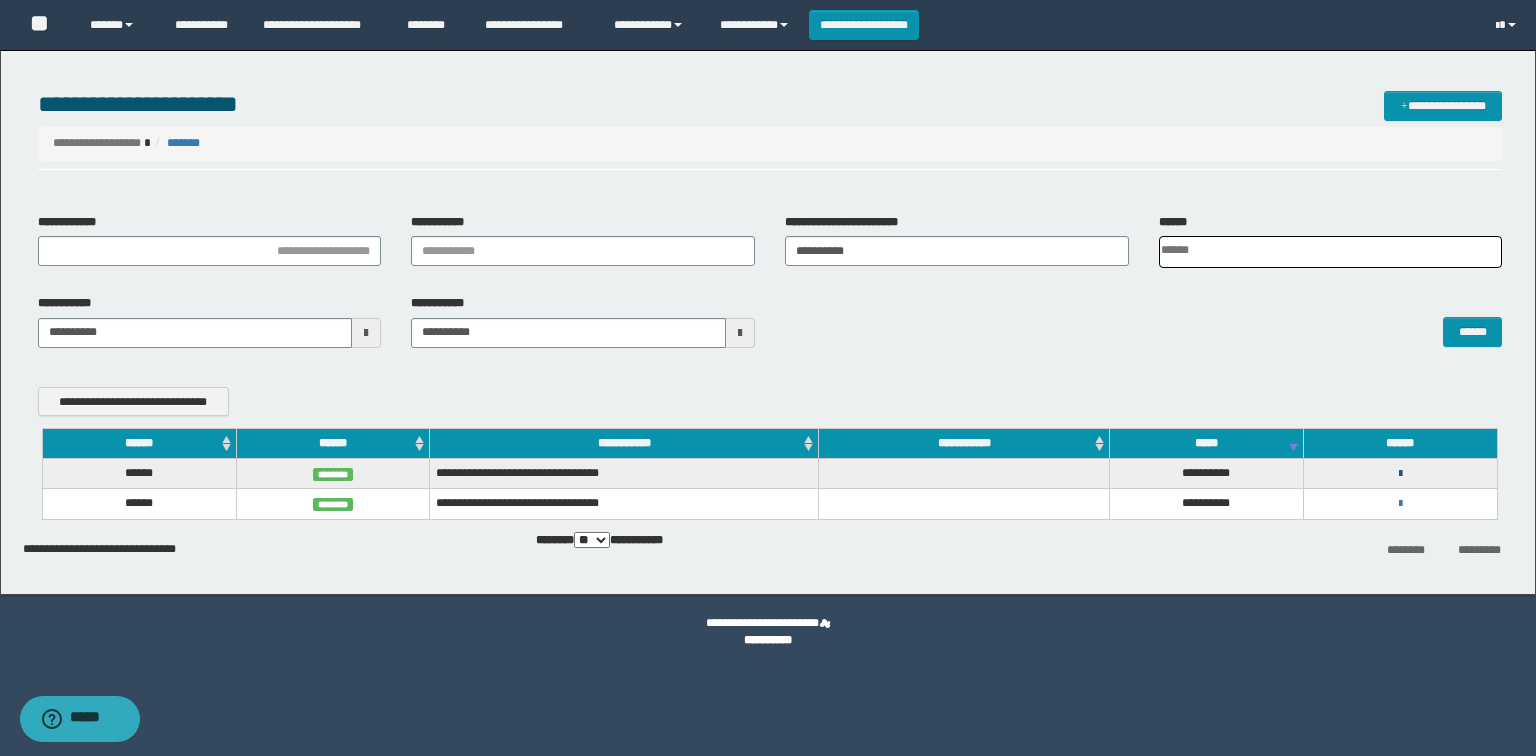 drag, startPoint x: 1399, startPoint y: 469, endPoint x: 1382, endPoint y: 543, distance: 75.9276 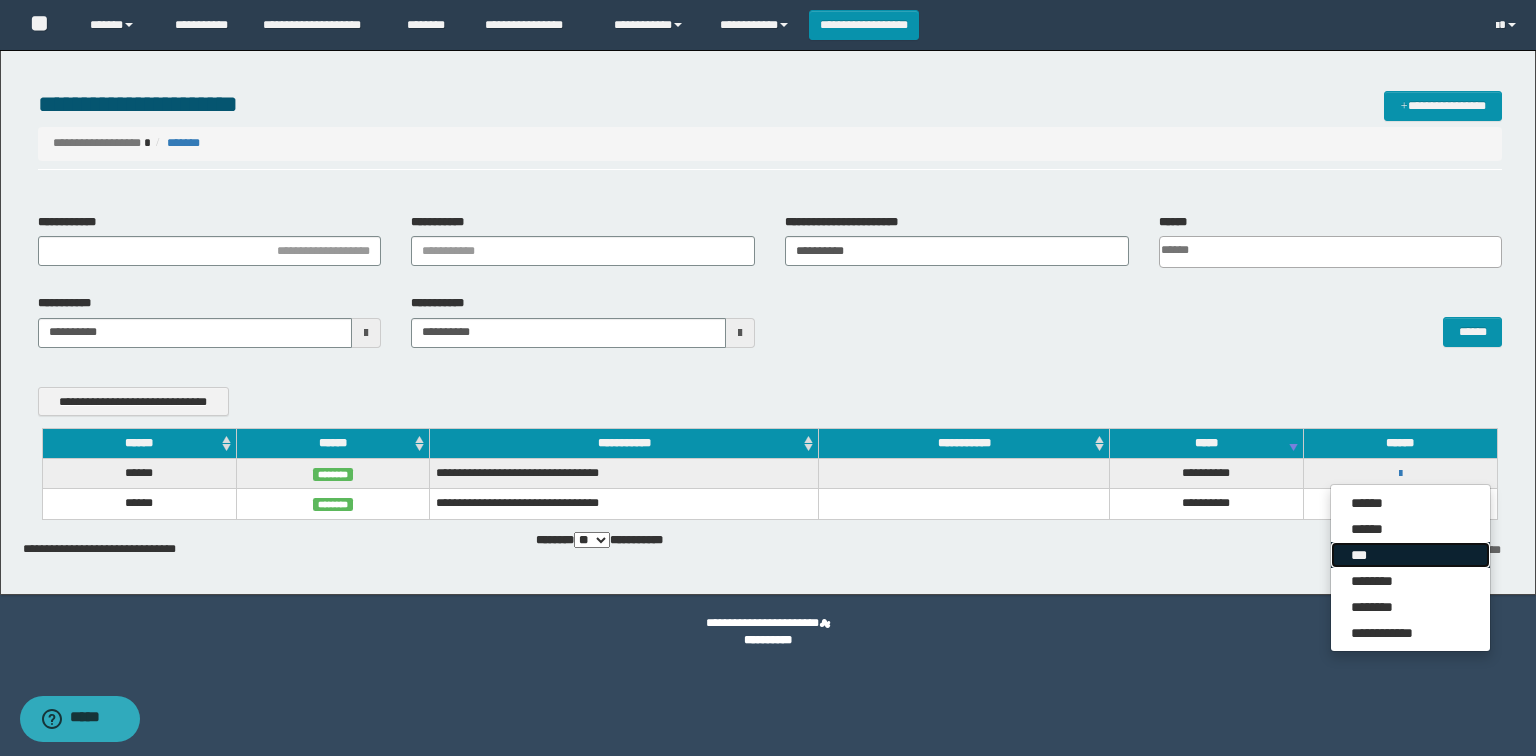 click on "***" at bounding box center (1410, 555) 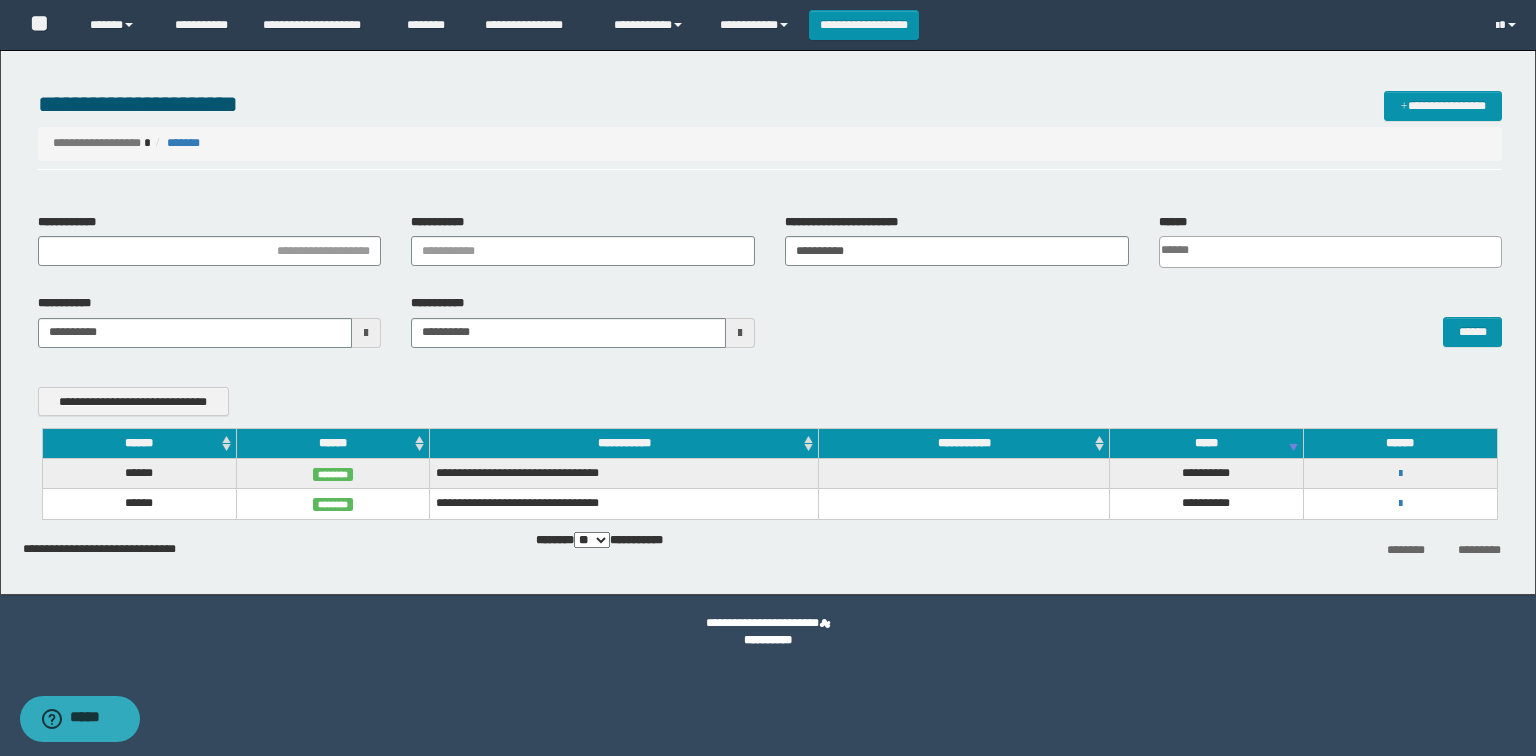 scroll, scrollTop: 0, scrollLeft: 0, axis: both 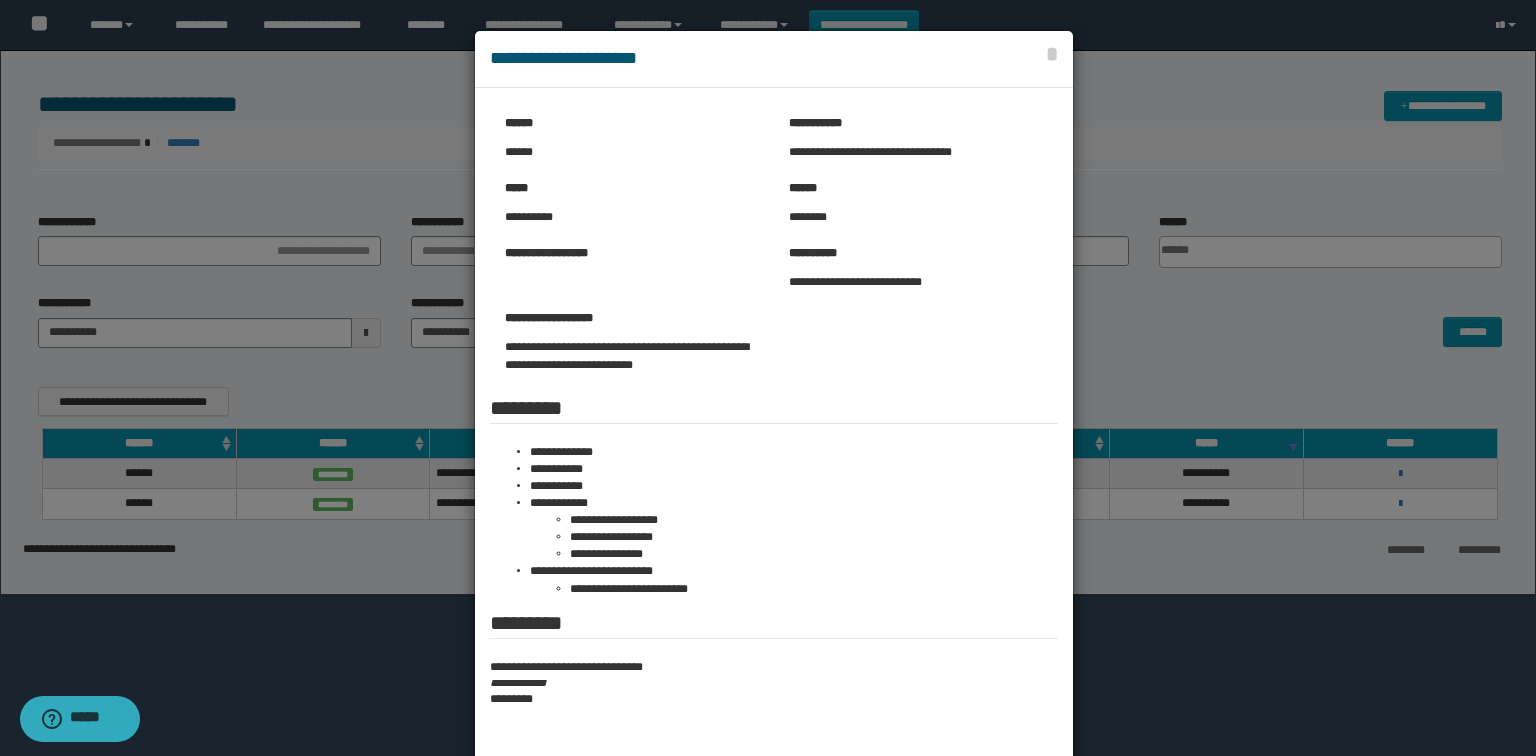 click at bounding box center (768, 425) 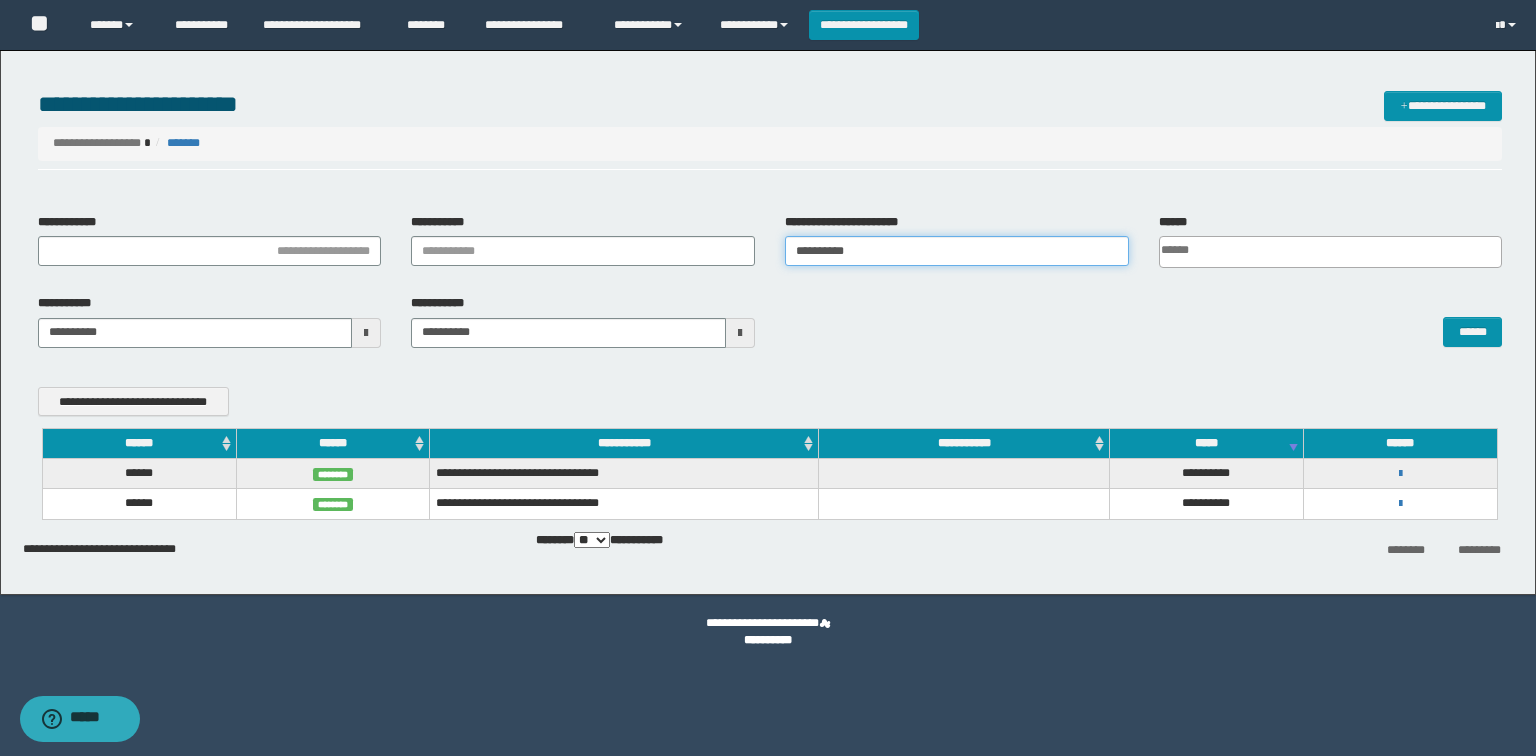 drag, startPoint x: 841, startPoint y: 250, endPoint x: 678, endPoint y: 292, distance: 168.3241 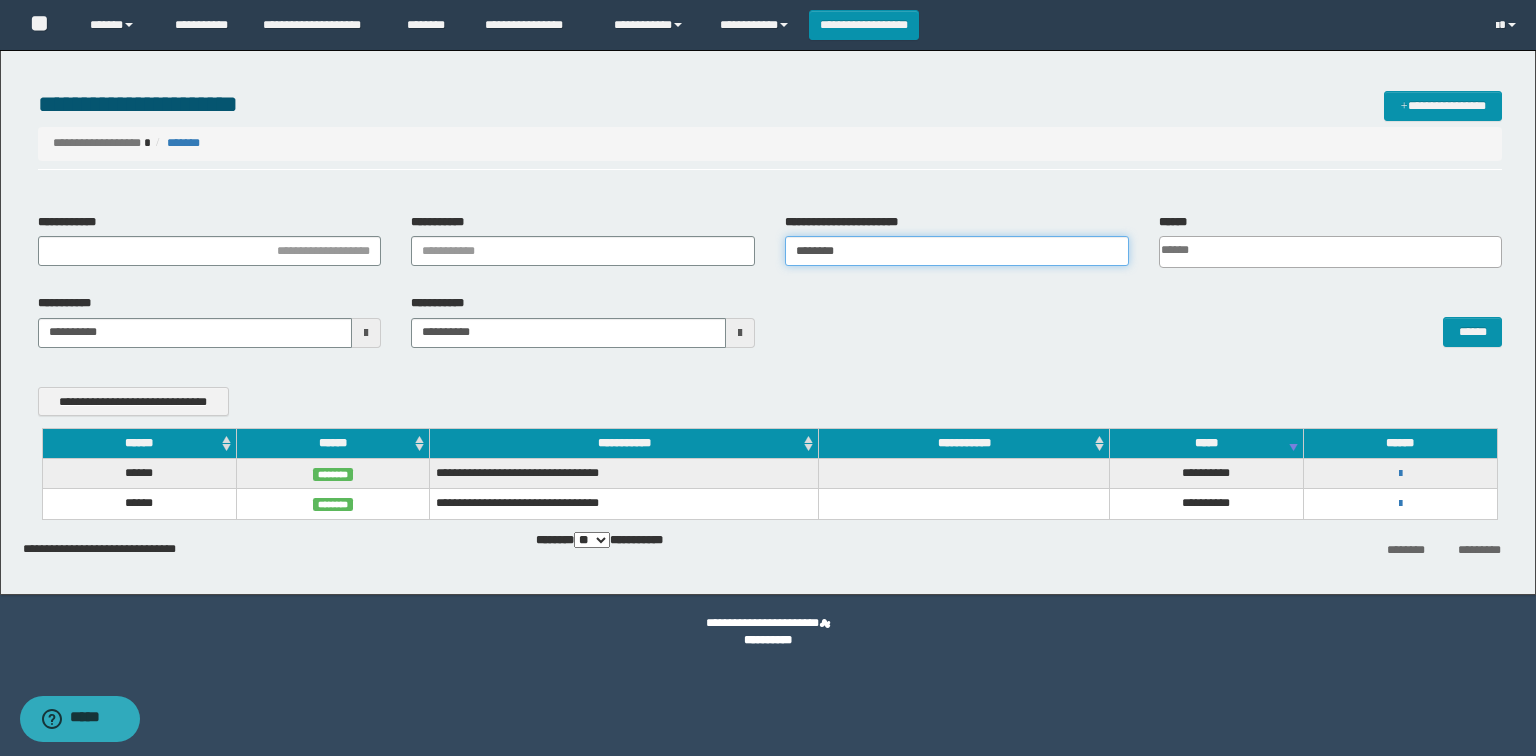 type on "********" 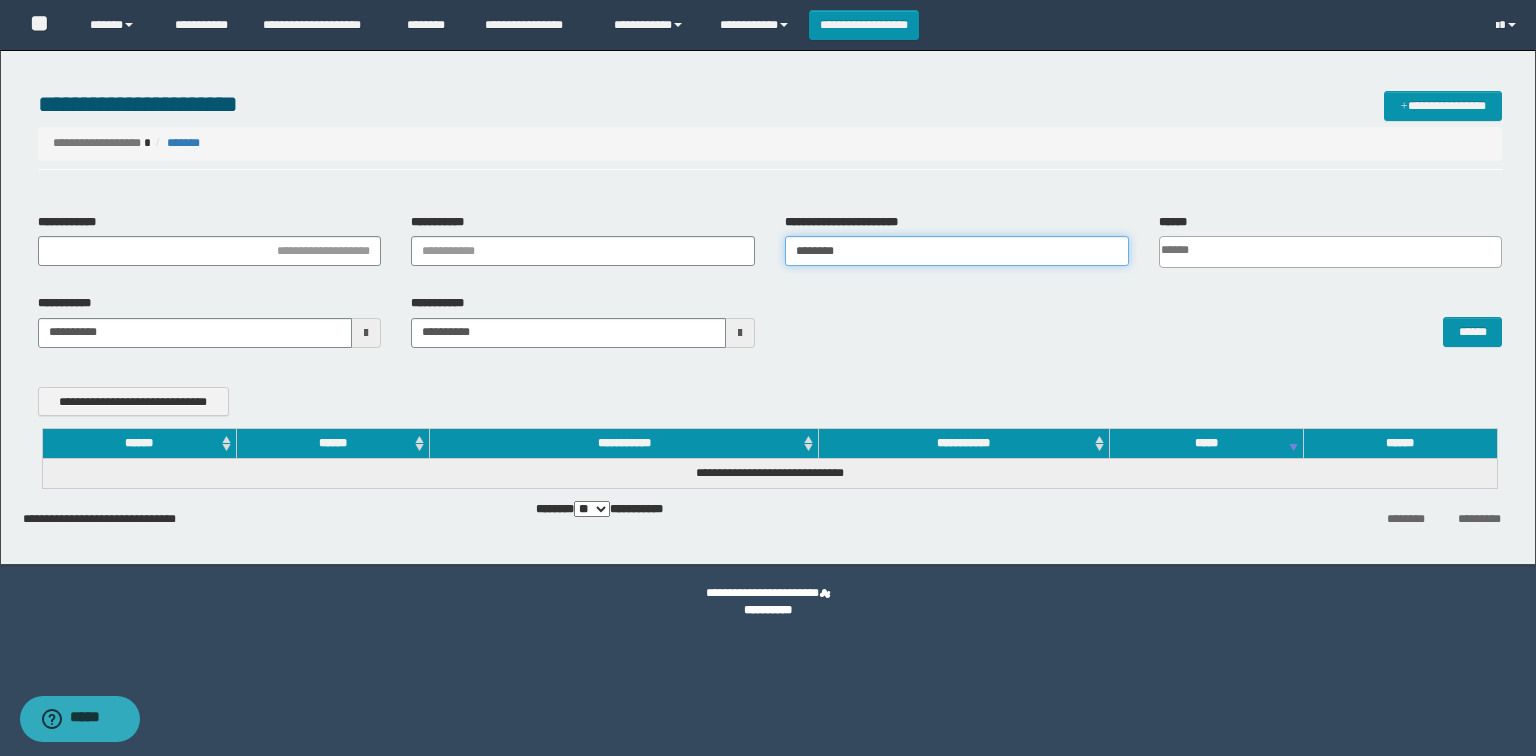 click on "********" at bounding box center [957, 251] 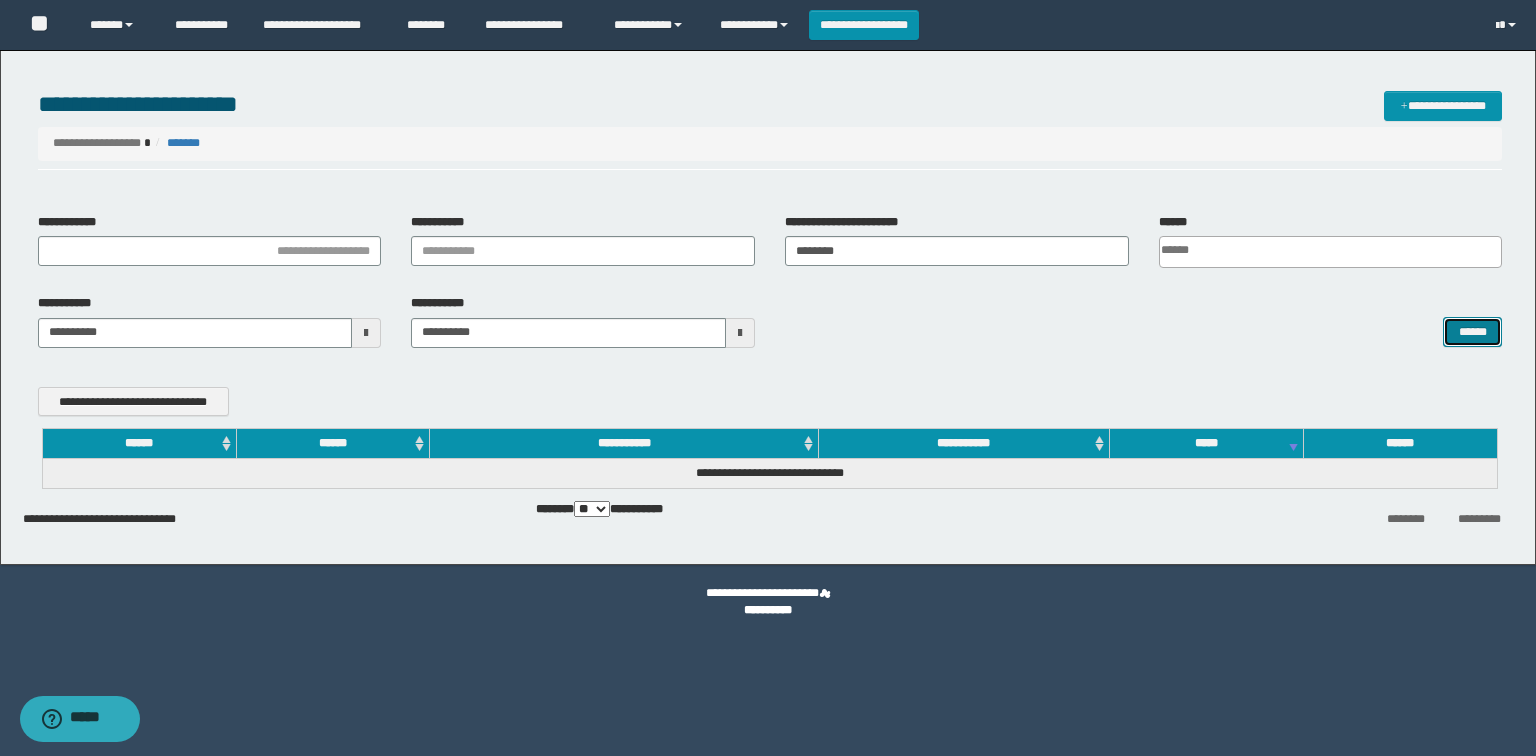 click on "******" at bounding box center (1472, 332) 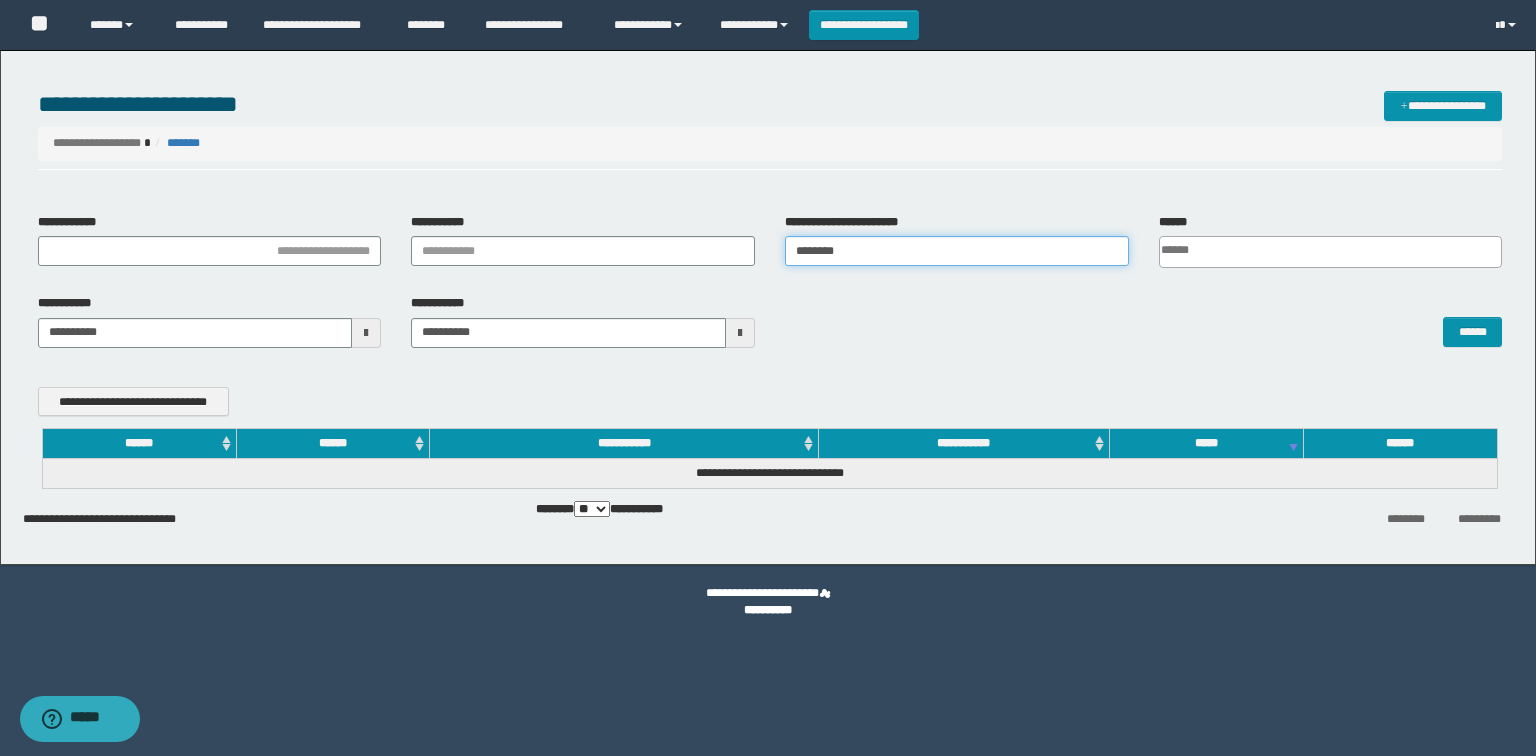 drag, startPoint x: 904, startPoint y: 256, endPoint x: 591, endPoint y: 313, distance: 318.14777 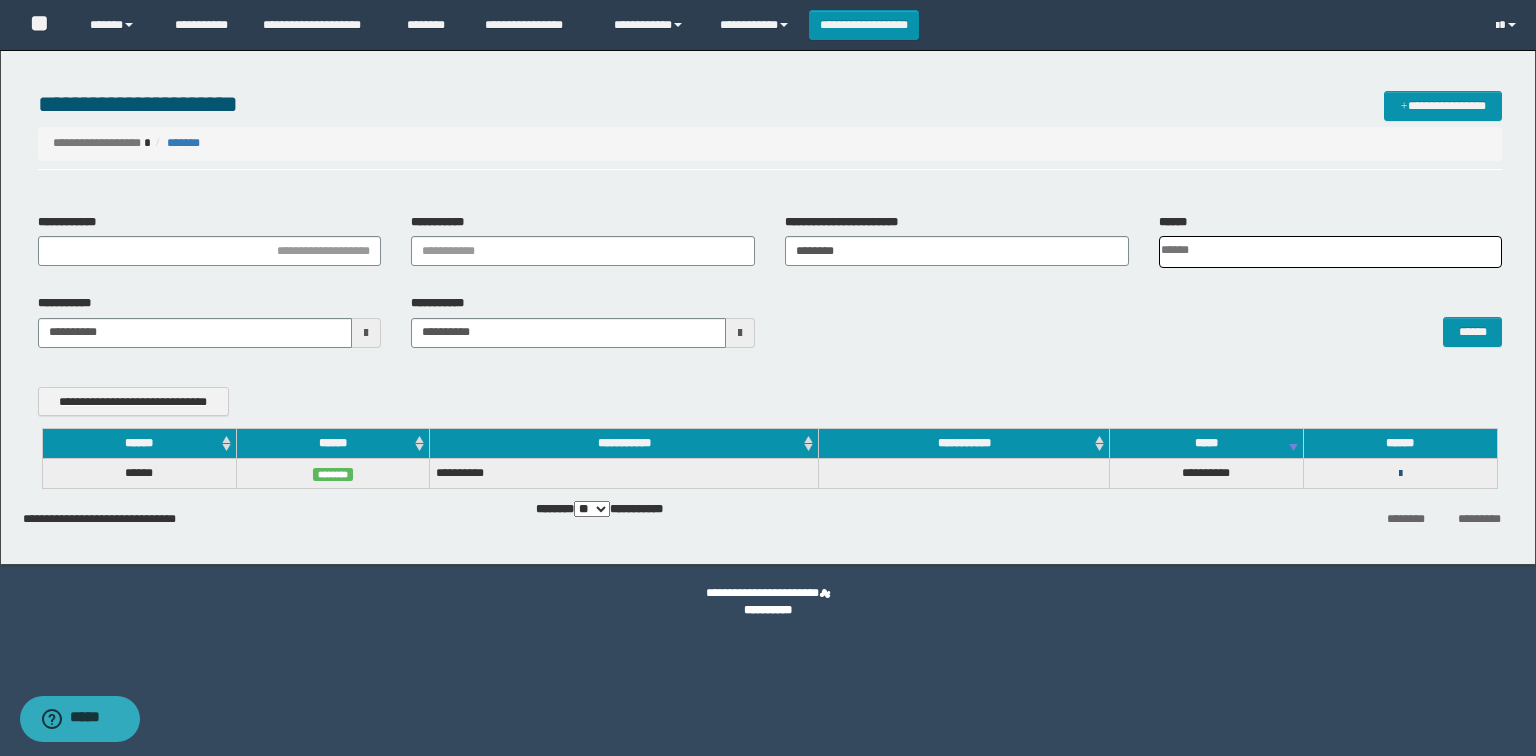 click at bounding box center [1400, 474] 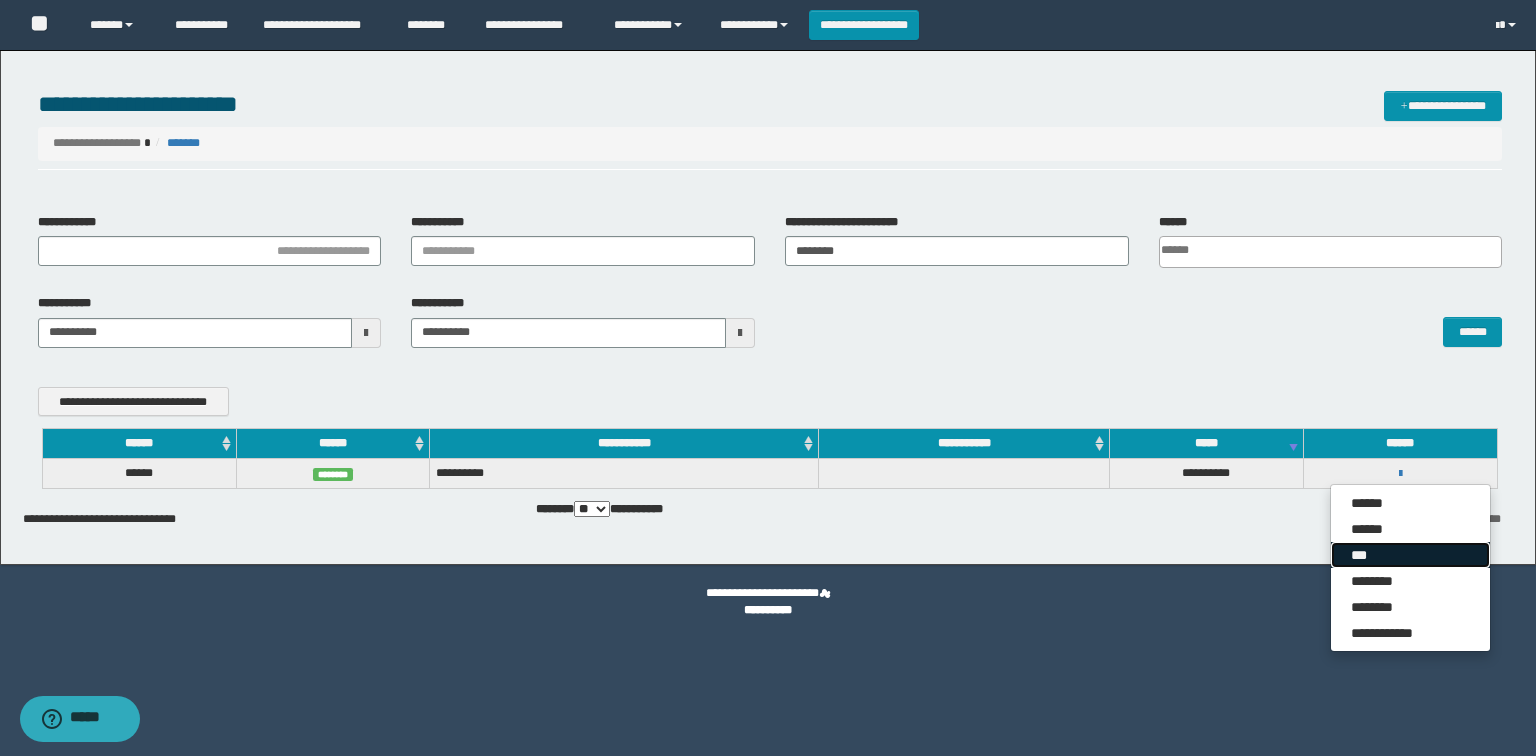 click on "***" at bounding box center [1410, 555] 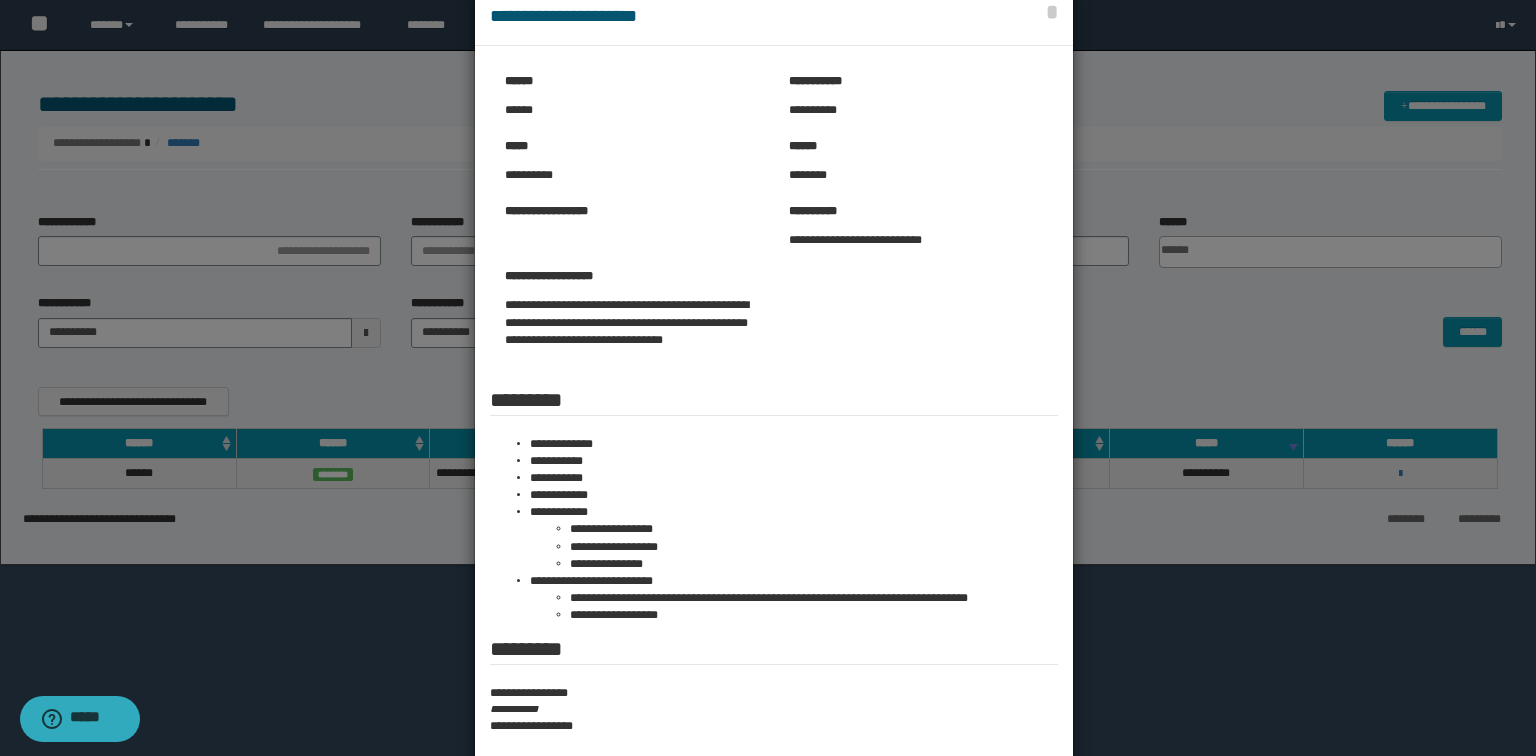 scroll, scrollTop: 80, scrollLeft: 0, axis: vertical 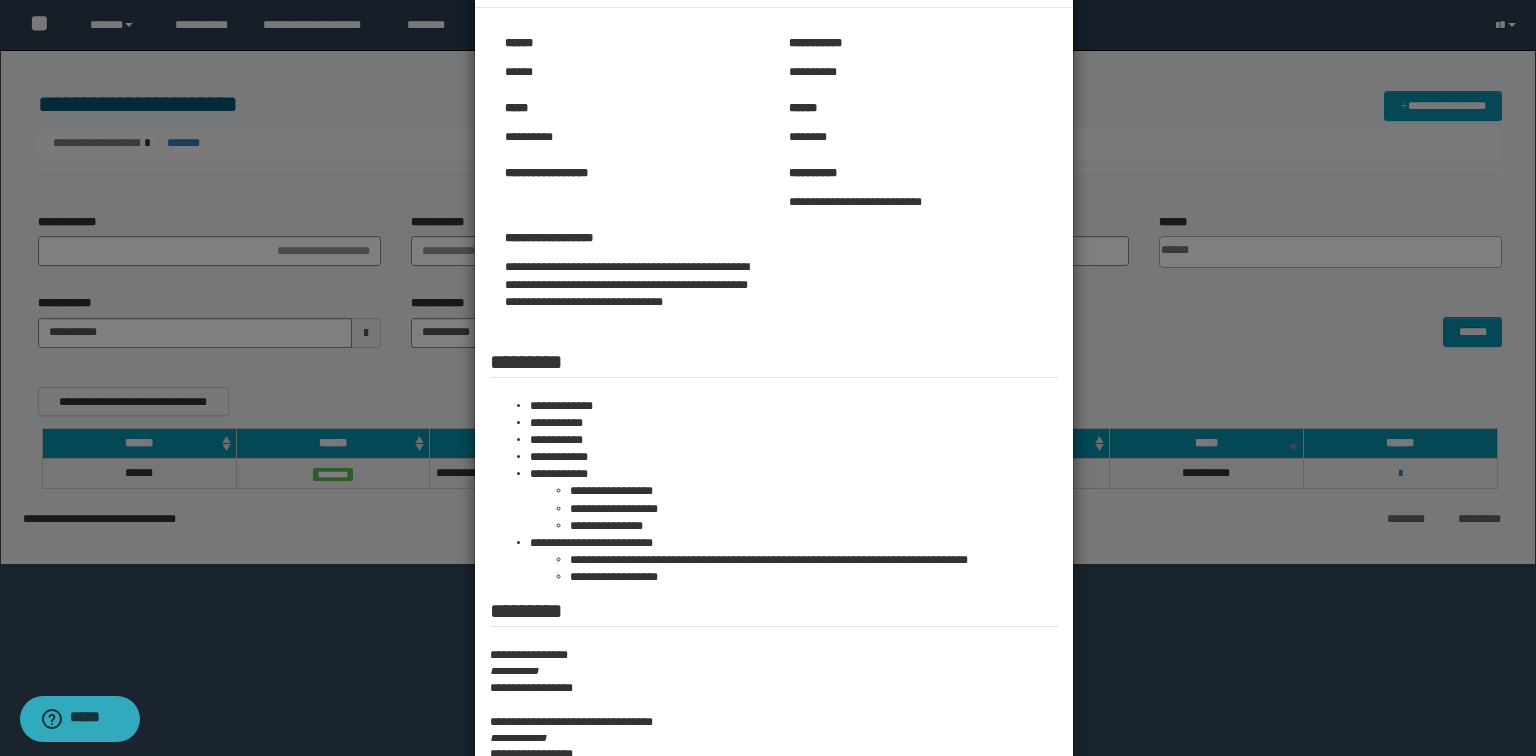 drag, startPoint x: 1143, startPoint y: 328, endPoint x: 1012, endPoint y: 252, distance: 151.44966 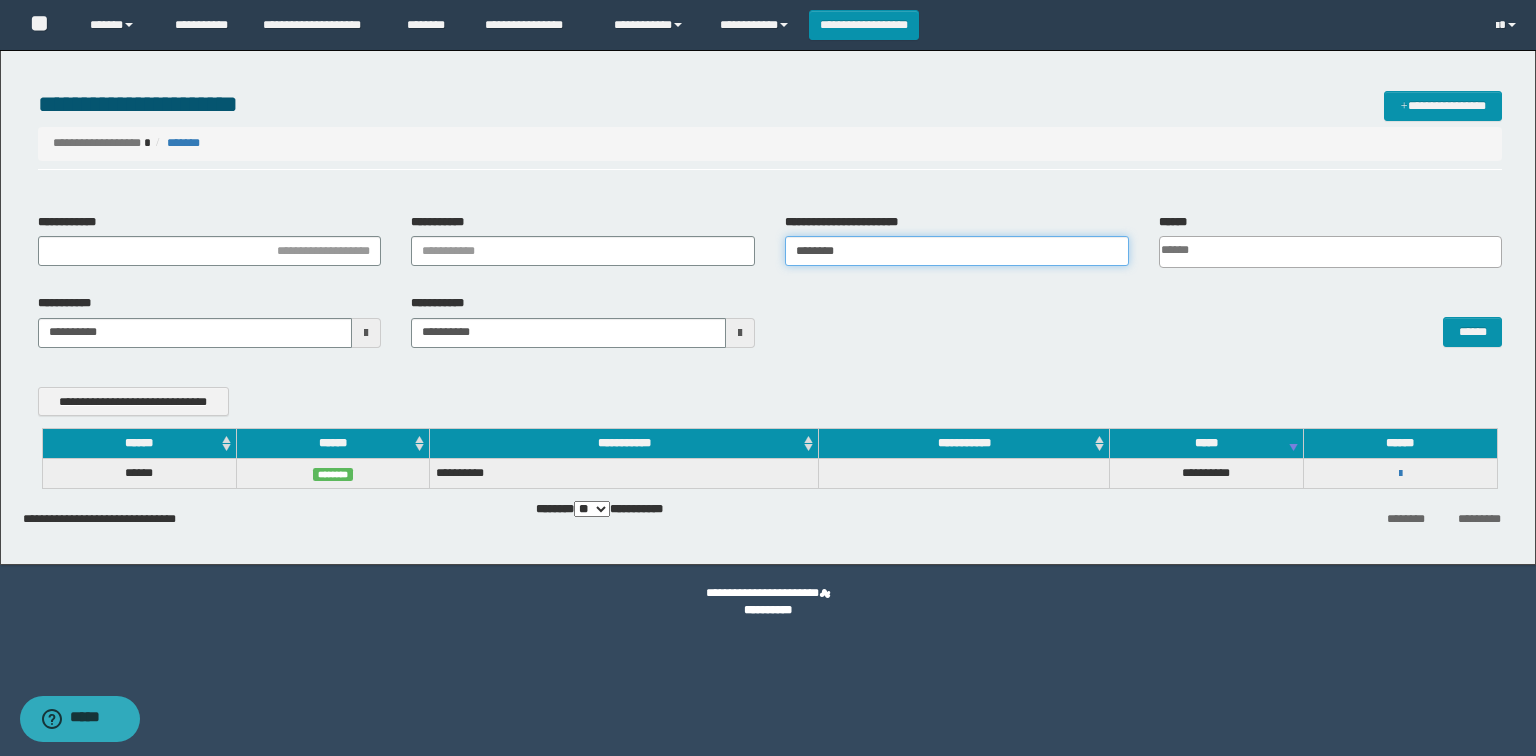 drag, startPoint x: 899, startPoint y: 254, endPoint x: 731, endPoint y: 272, distance: 168.96153 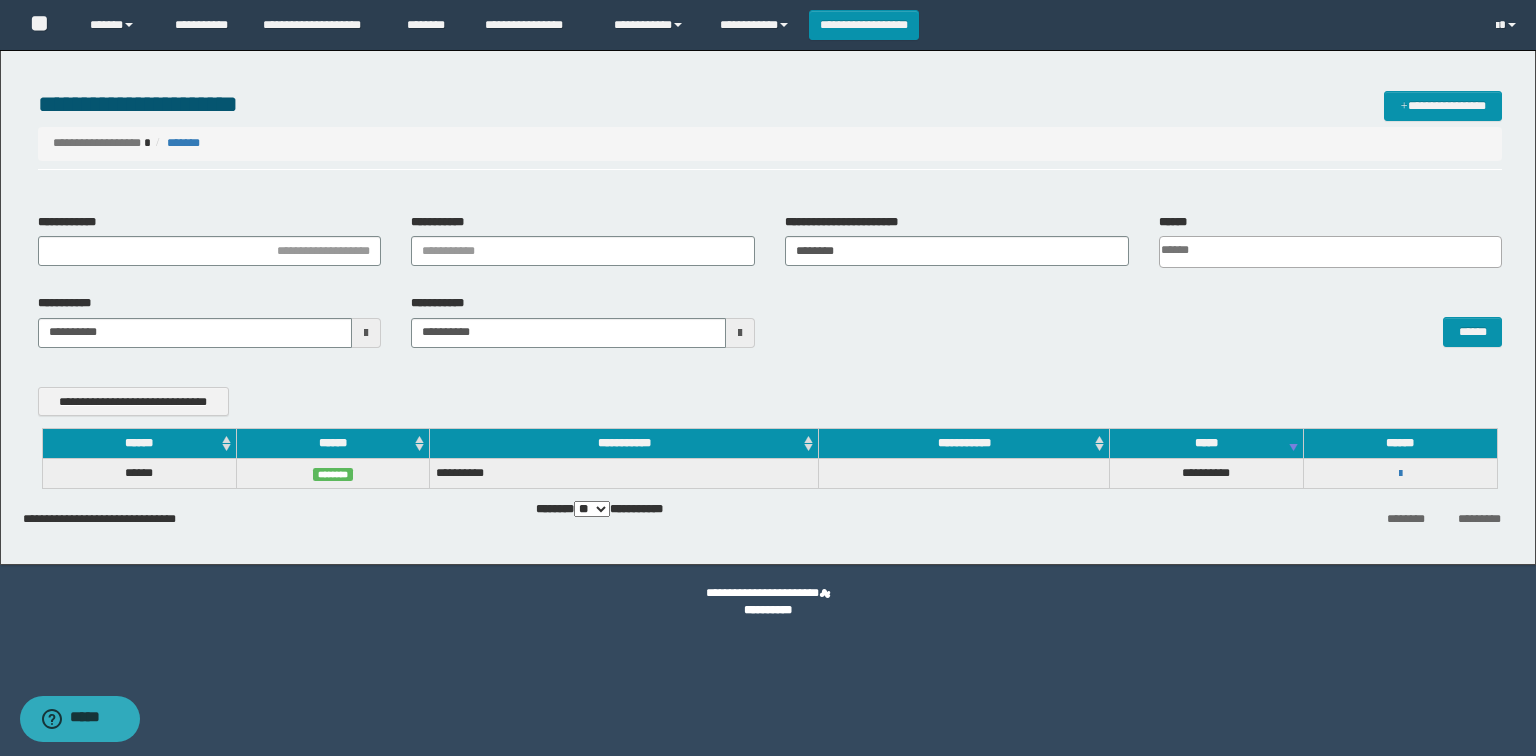 click on "**********" at bounding box center (1400, 473) 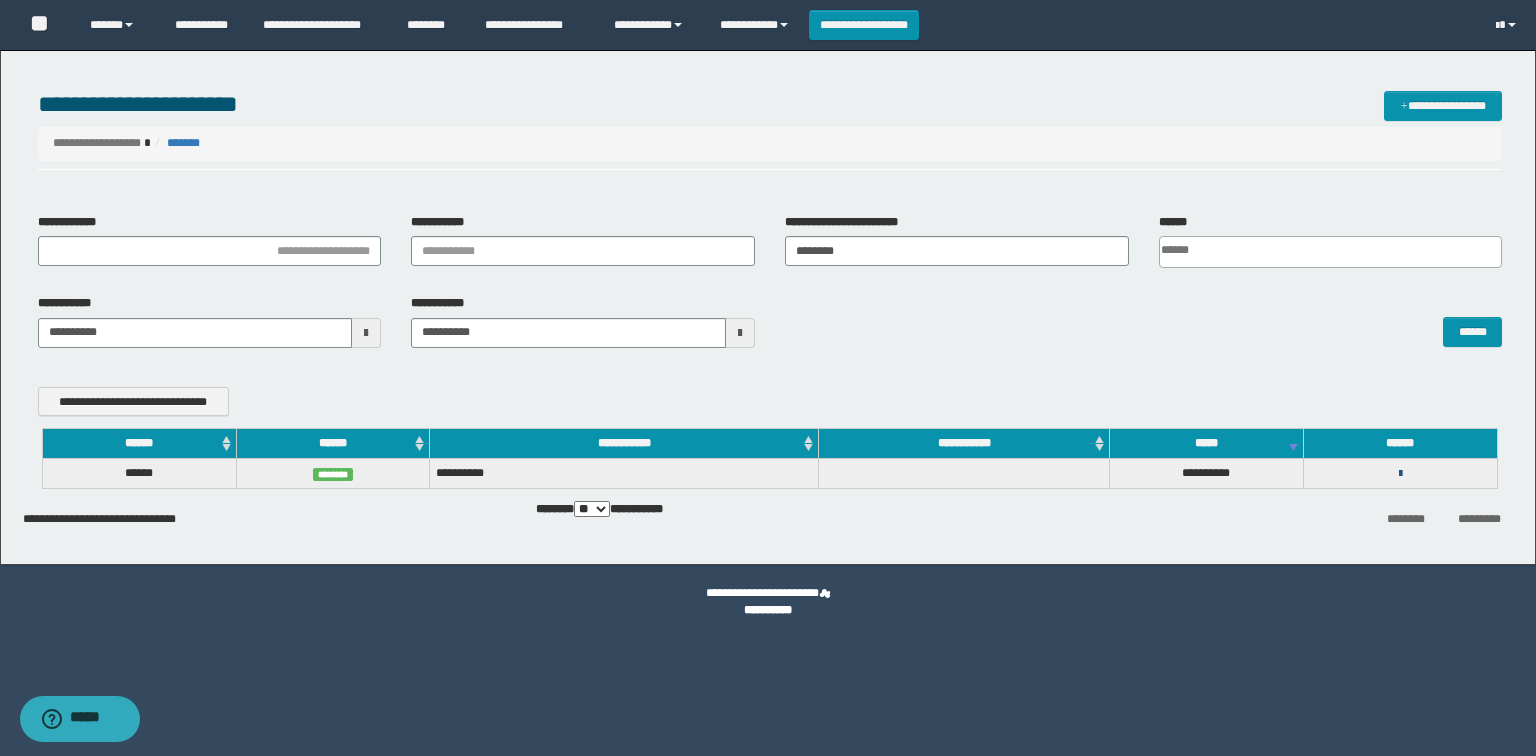 click at bounding box center [1400, 474] 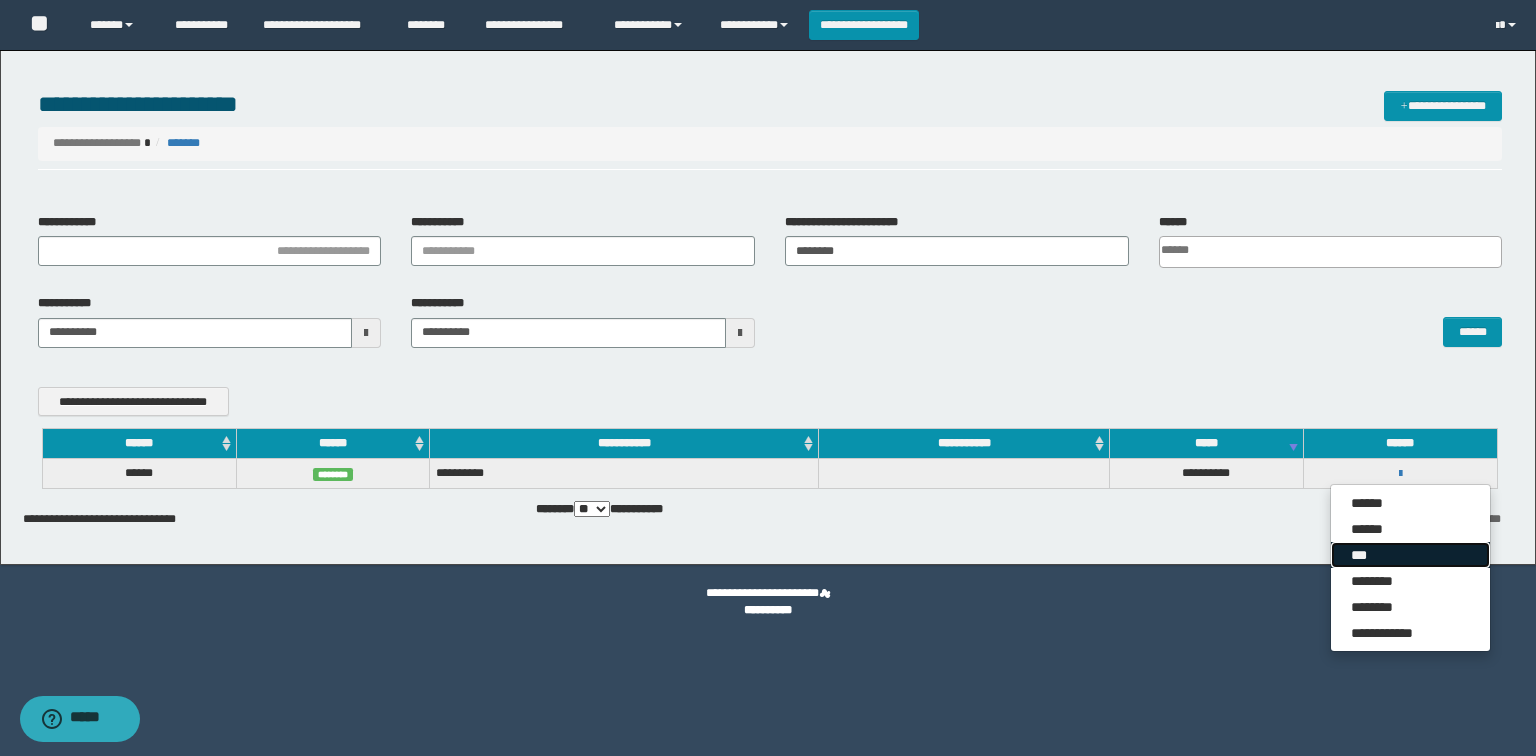 click on "***" at bounding box center (1410, 555) 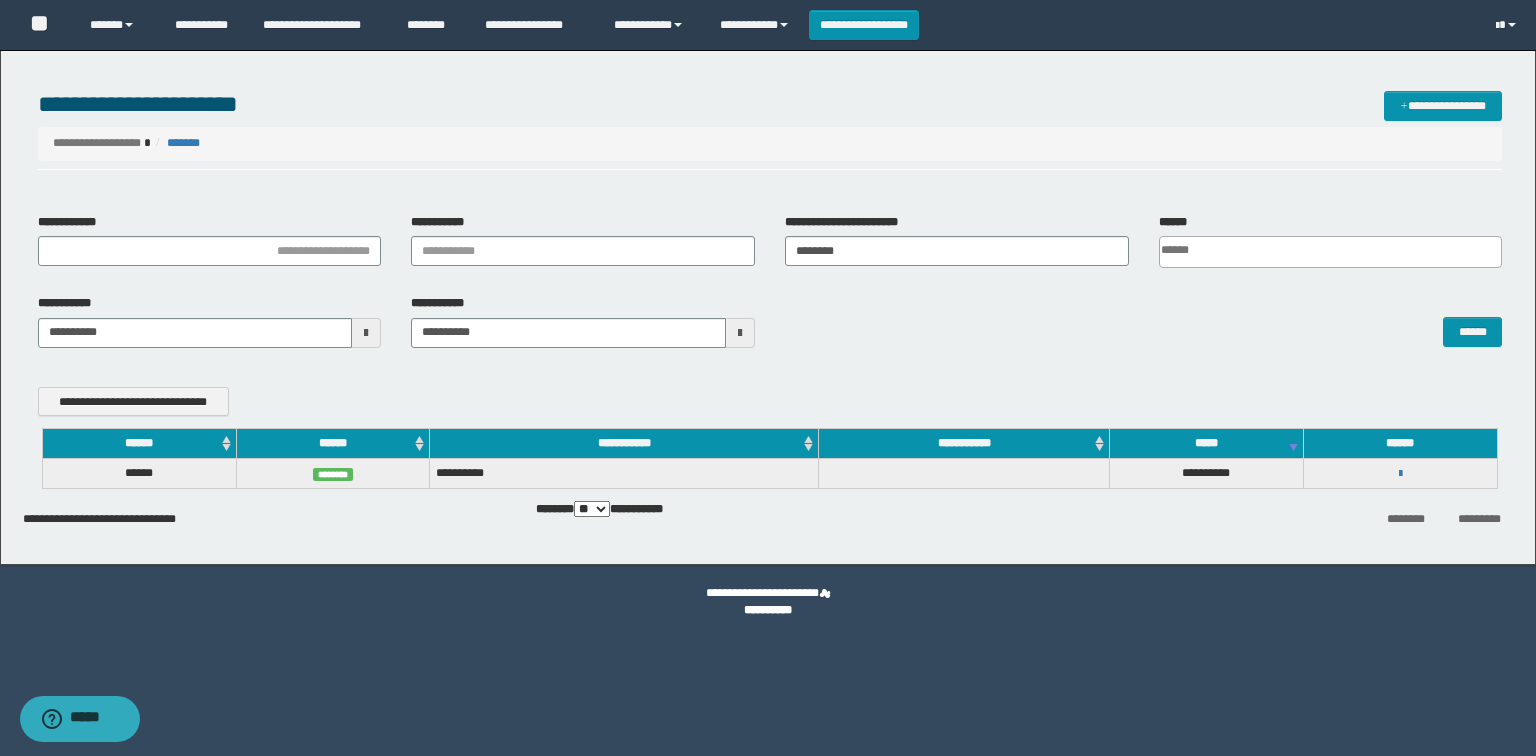 scroll, scrollTop: 0, scrollLeft: 0, axis: both 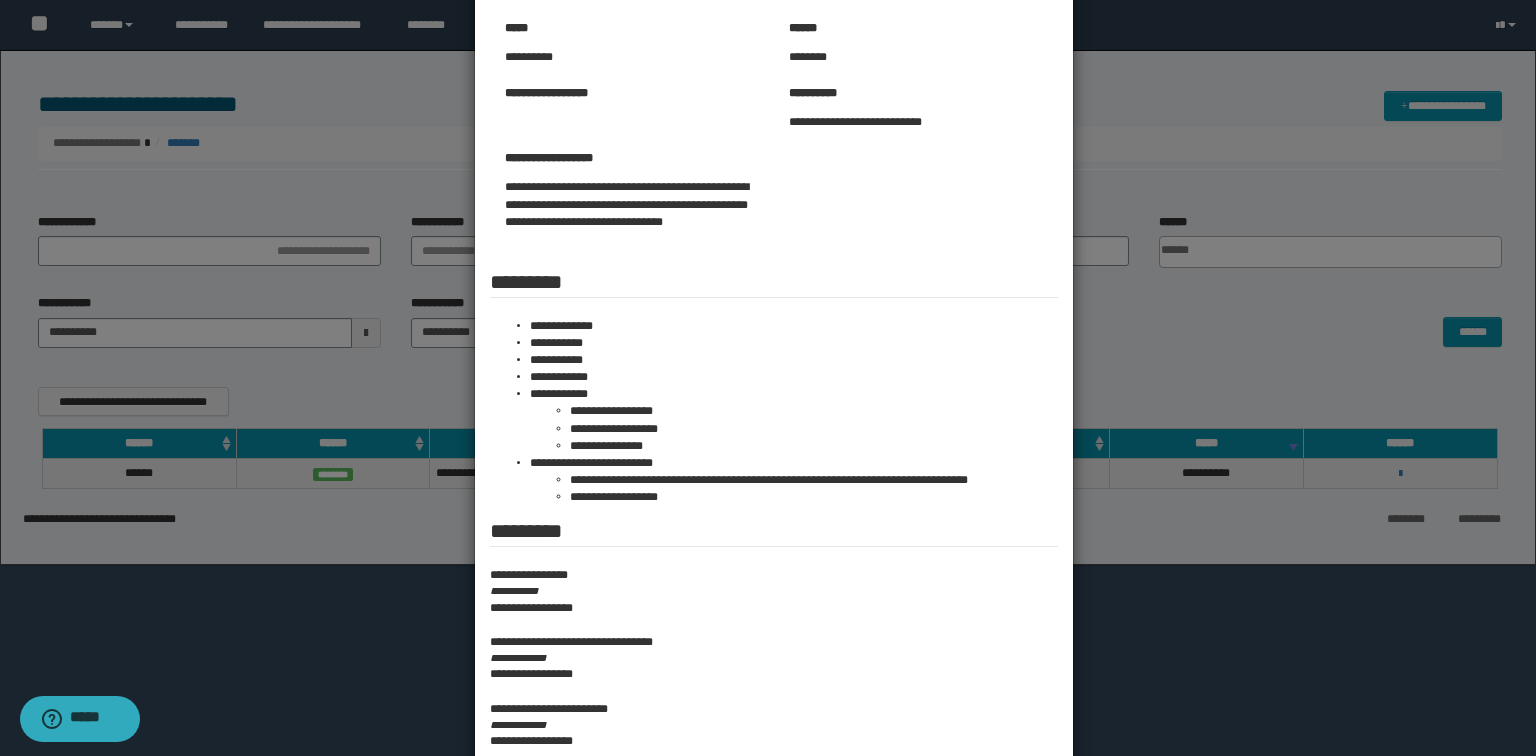 click at bounding box center [768, 400] 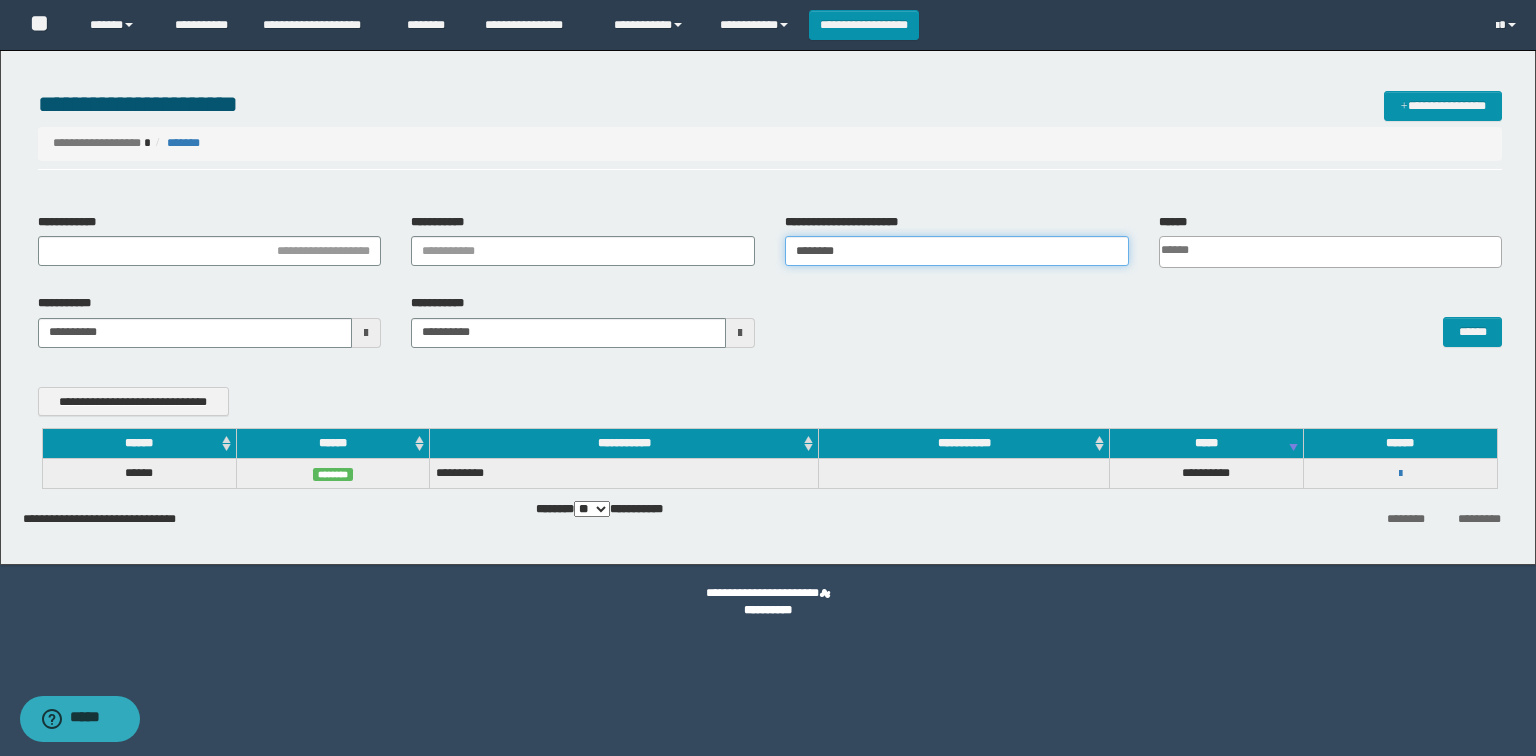 drag, startPoint x: 940, startPoint y: 246, endPoint x: 629, endPoint y: 287, distance: 313.69092 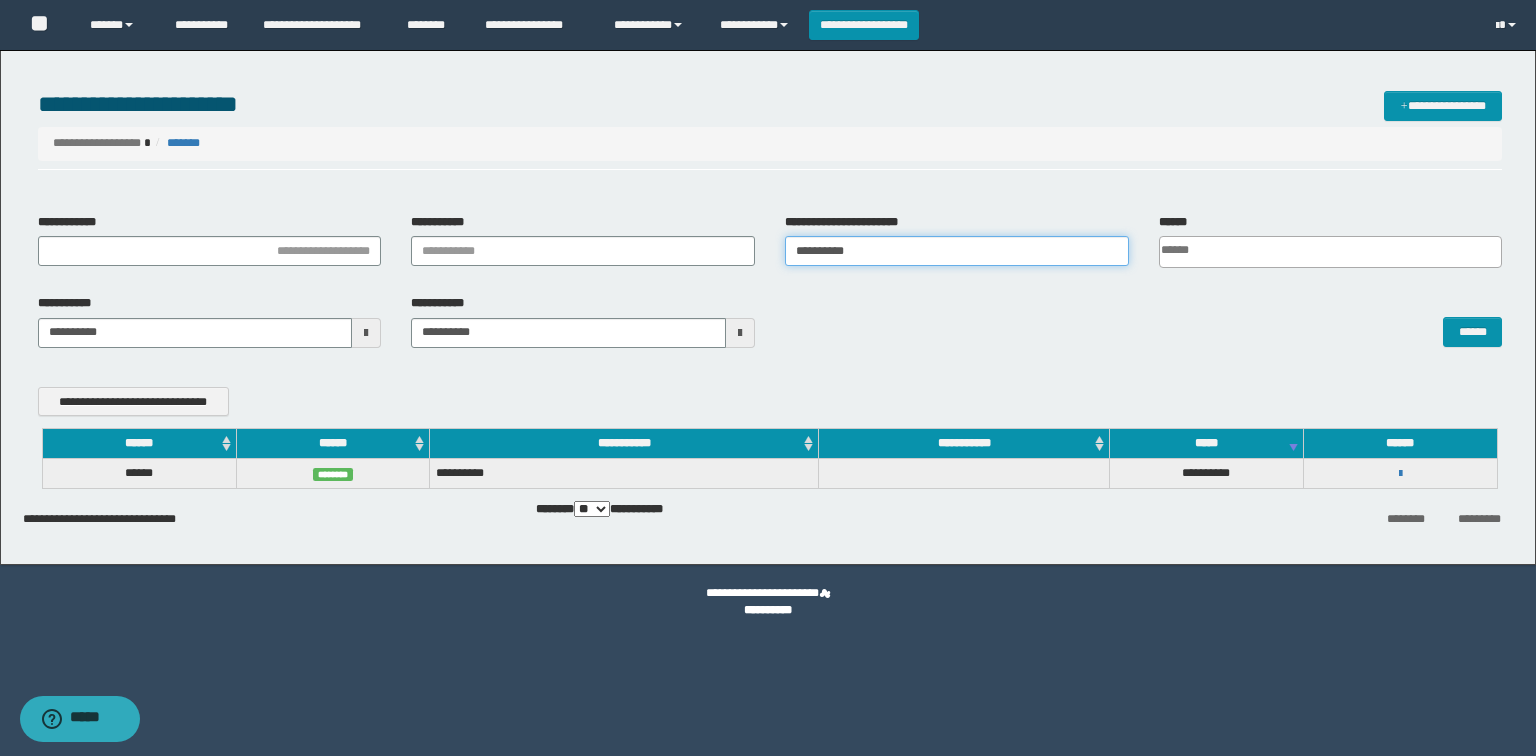 type on "**********" 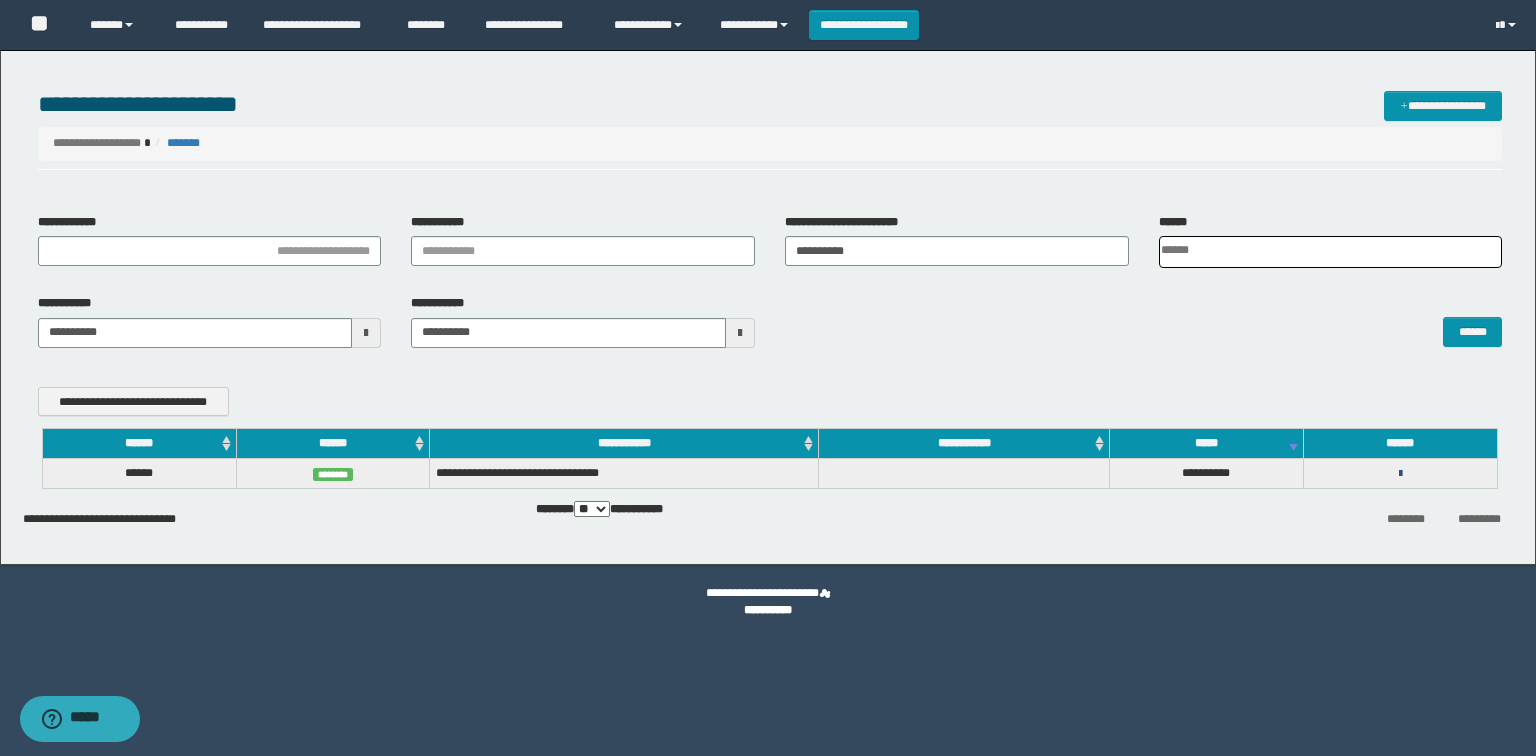 click at bounding box center (1400, 474) 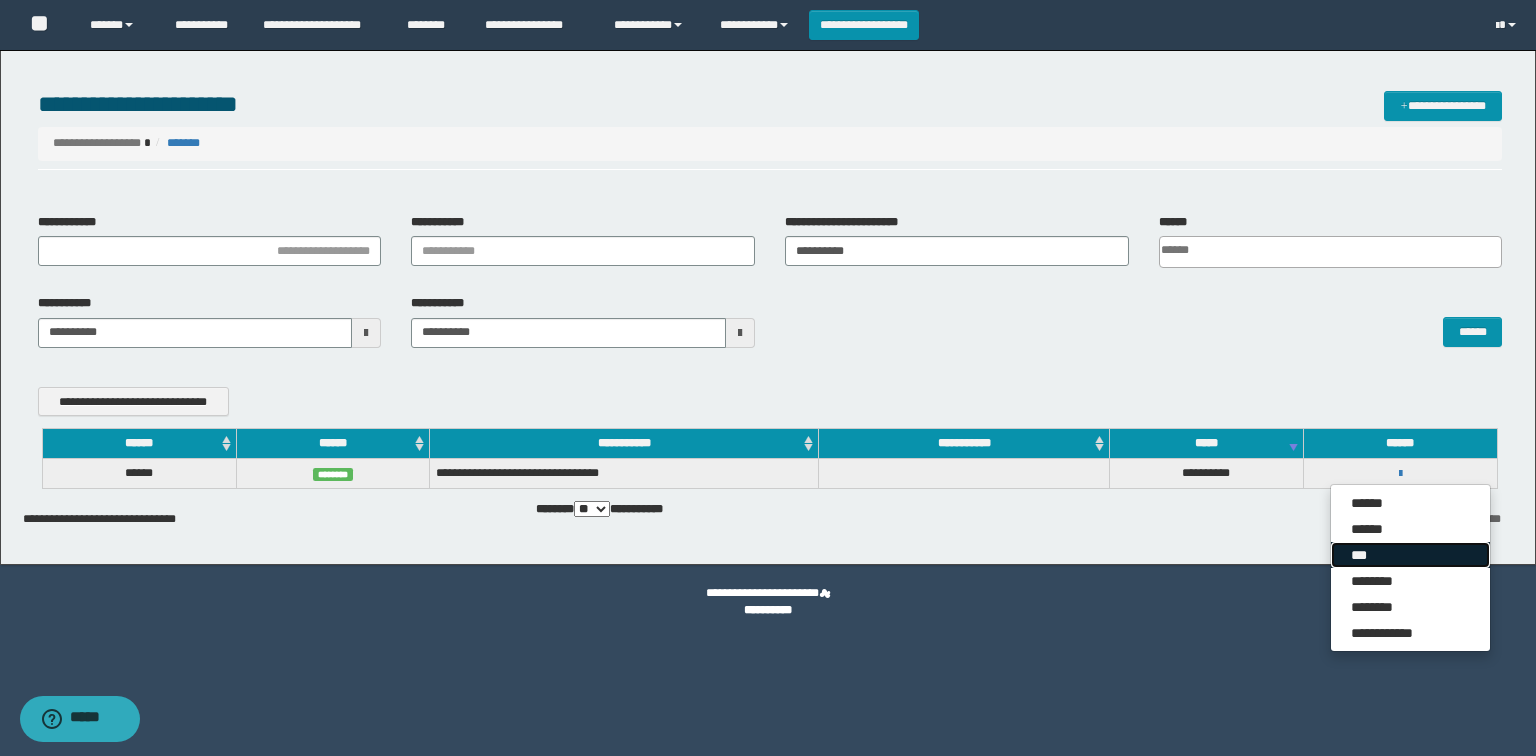 click on "***" at bounding box center (1410, 555) 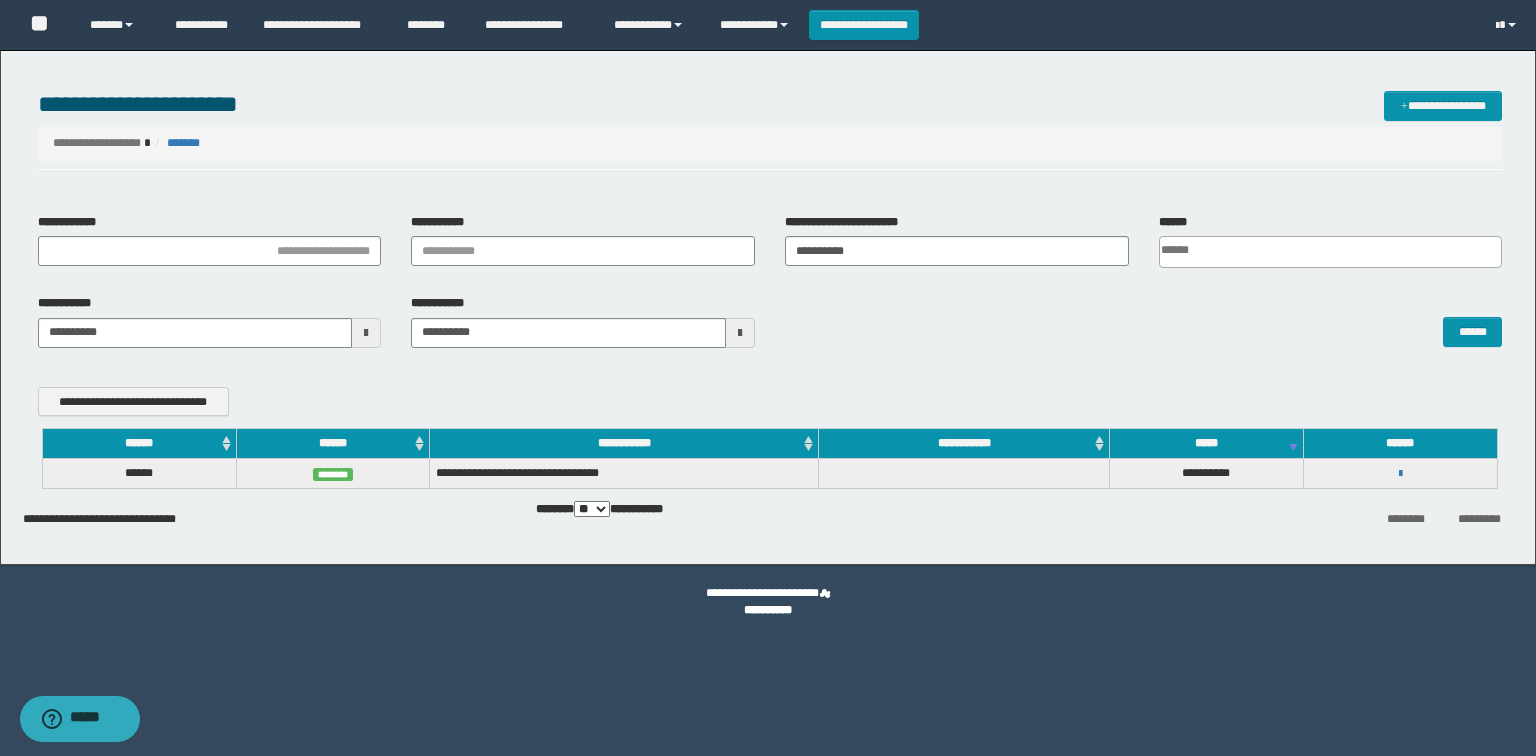 scroll, scrollTop: 0, scrollLeft: 0, axis: both 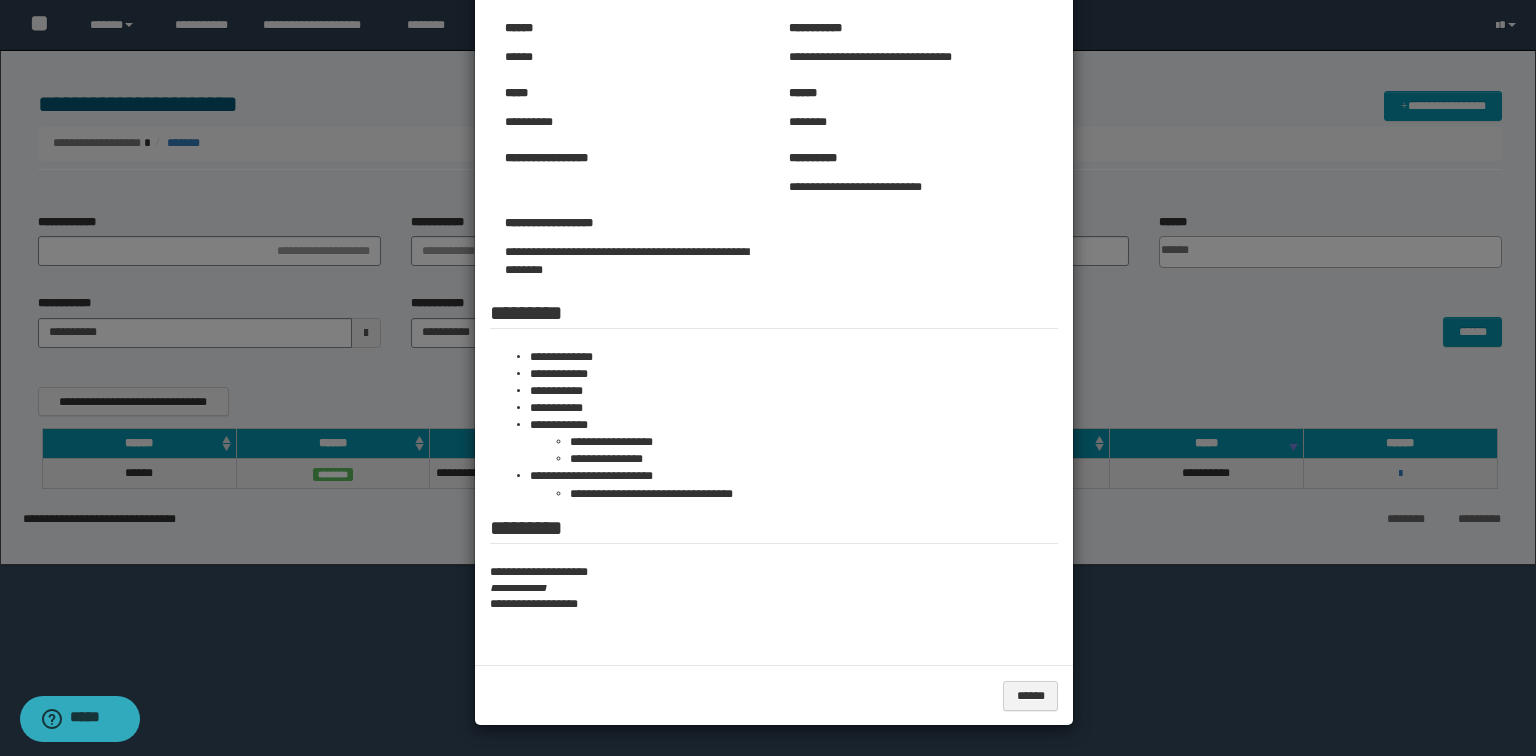 click at bounding box center (768, 330) 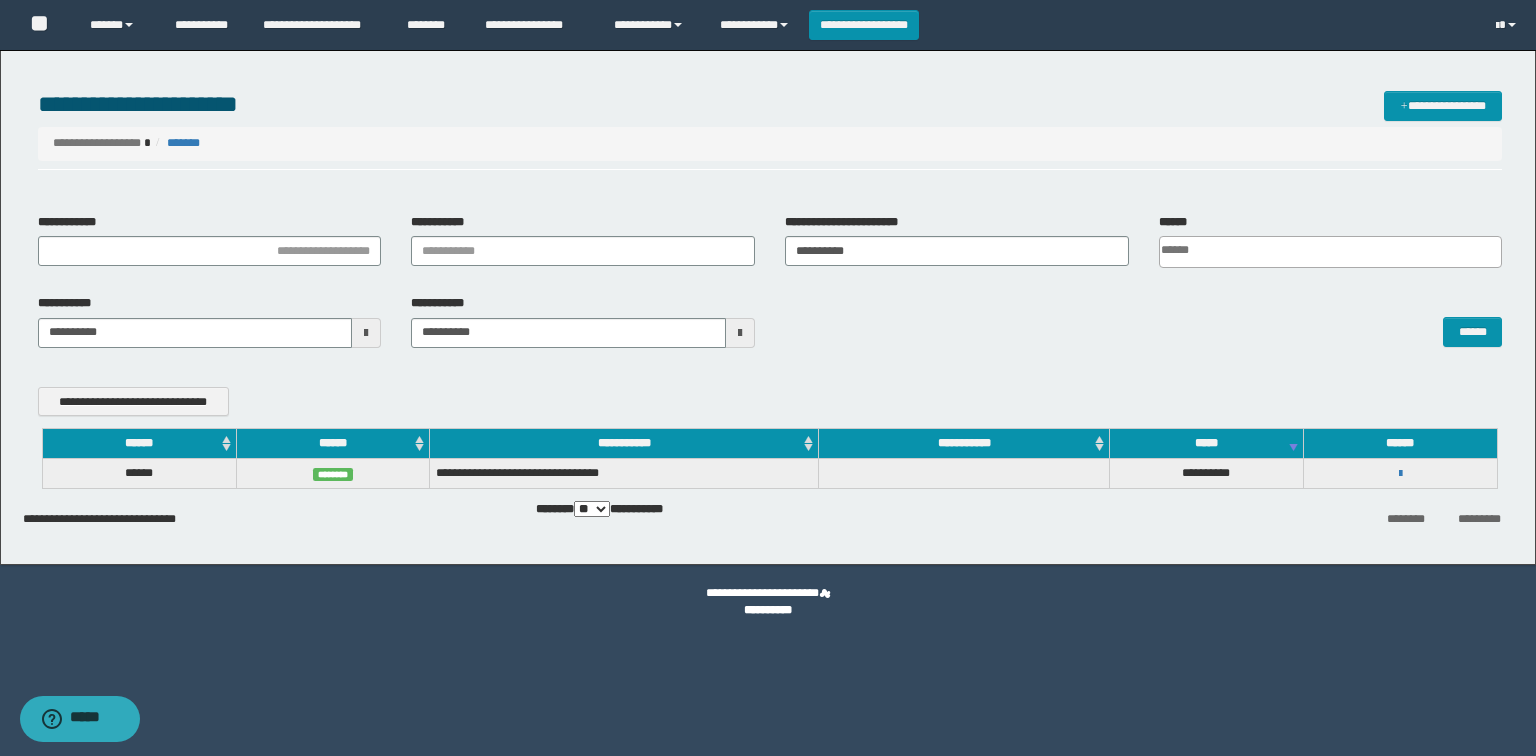 click on "**********" at bounding box center [770, 328] 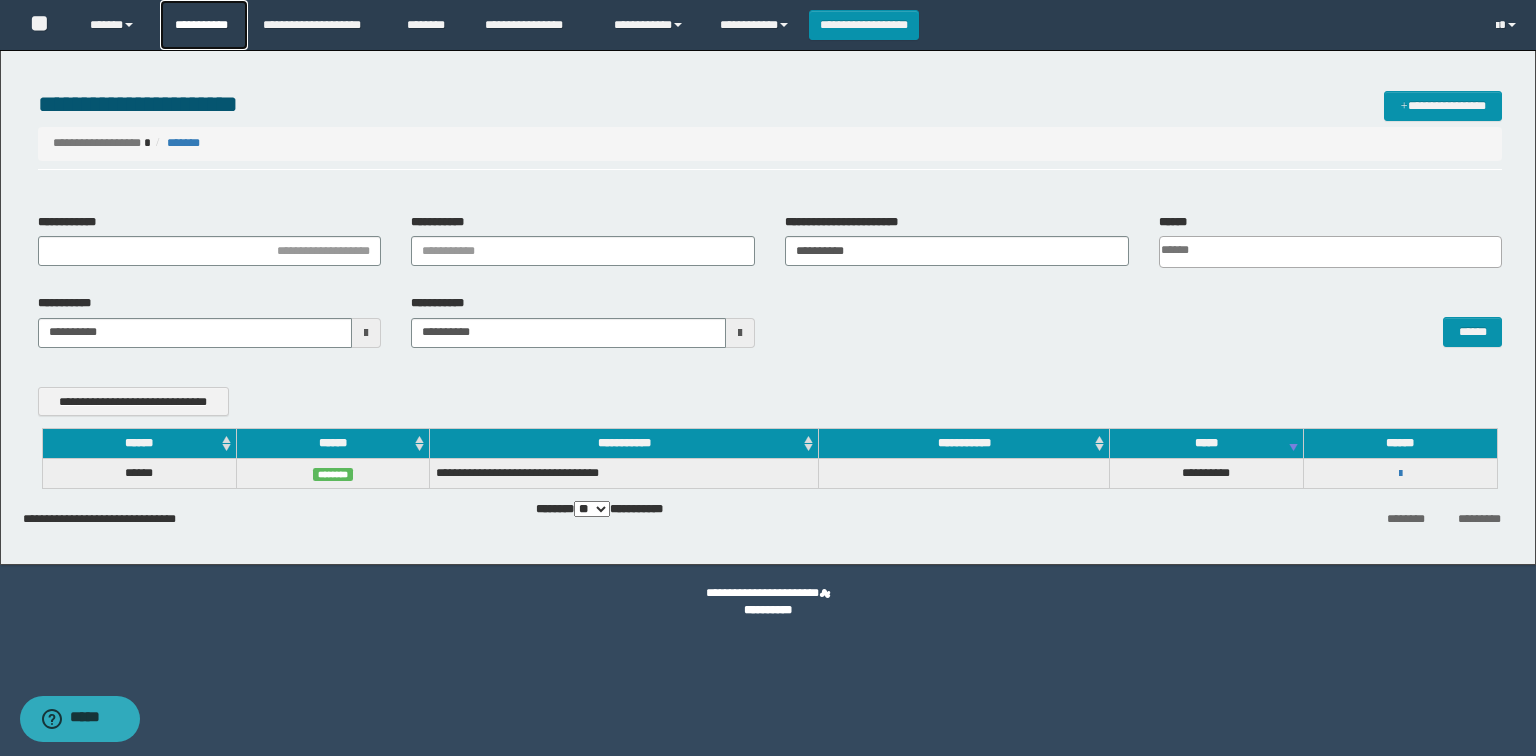 click on "**********" at bounding box center (204, 25) 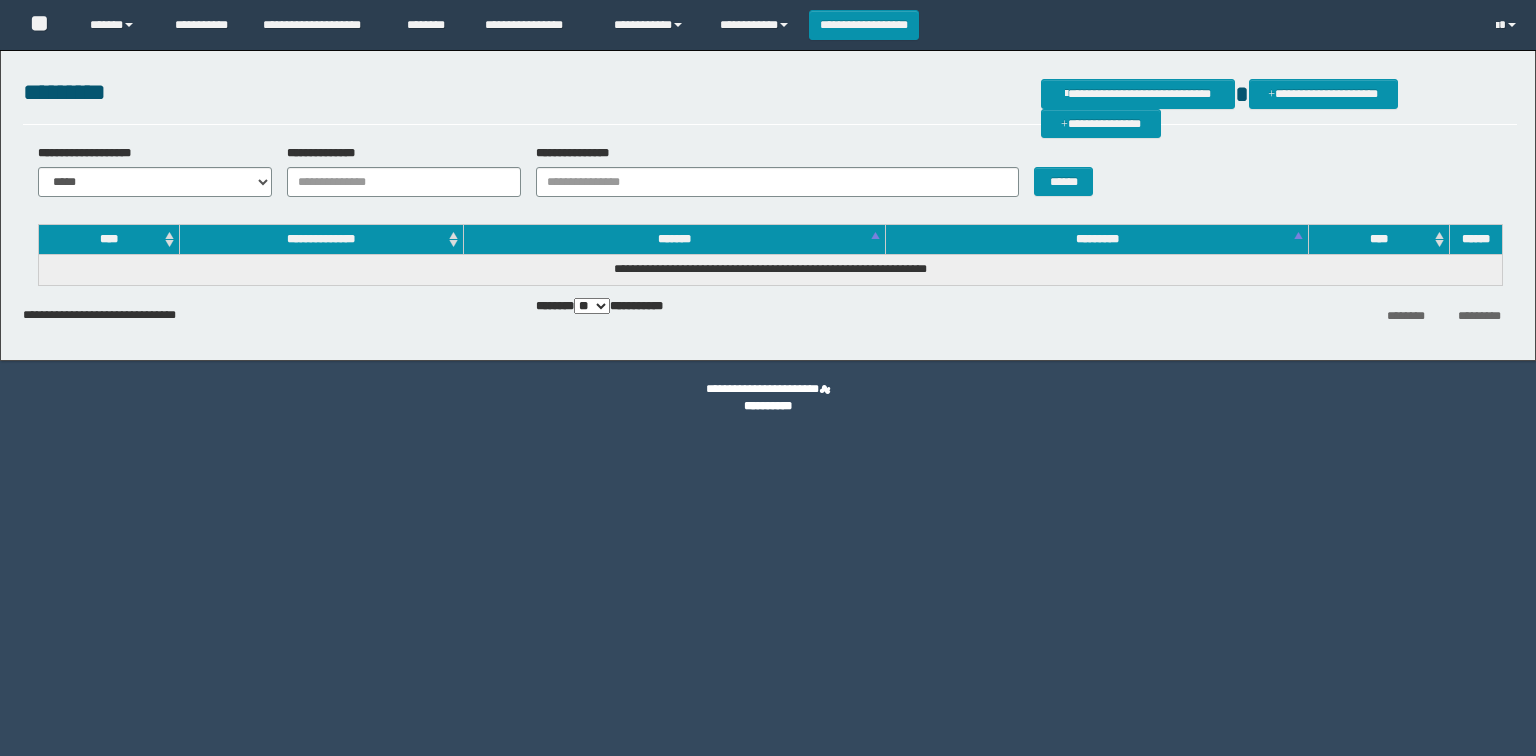 scroll, scrollTop: 0, scrollLeft: 0, axis: both 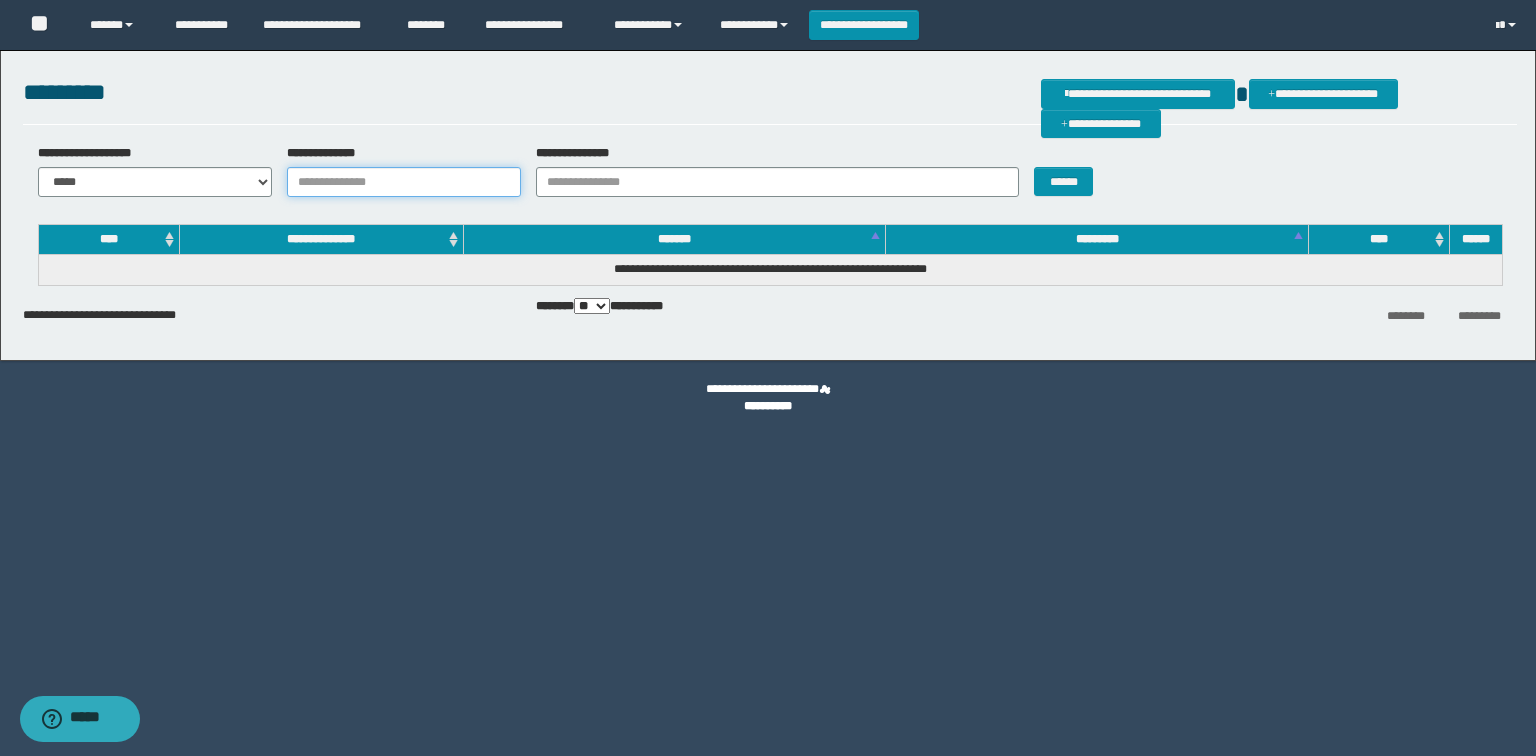 click on "**********" at bounding box center (404, 182) 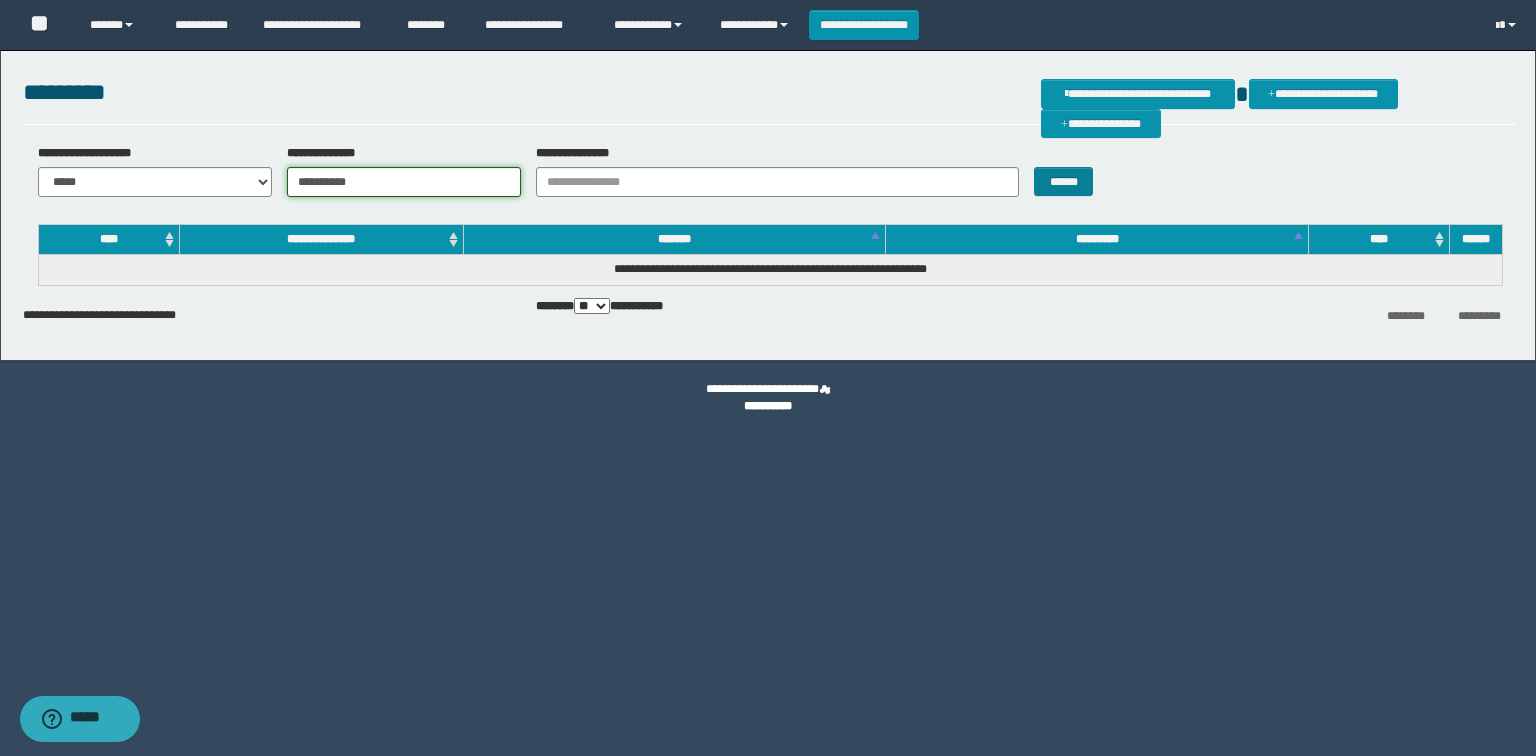 type on "**********" 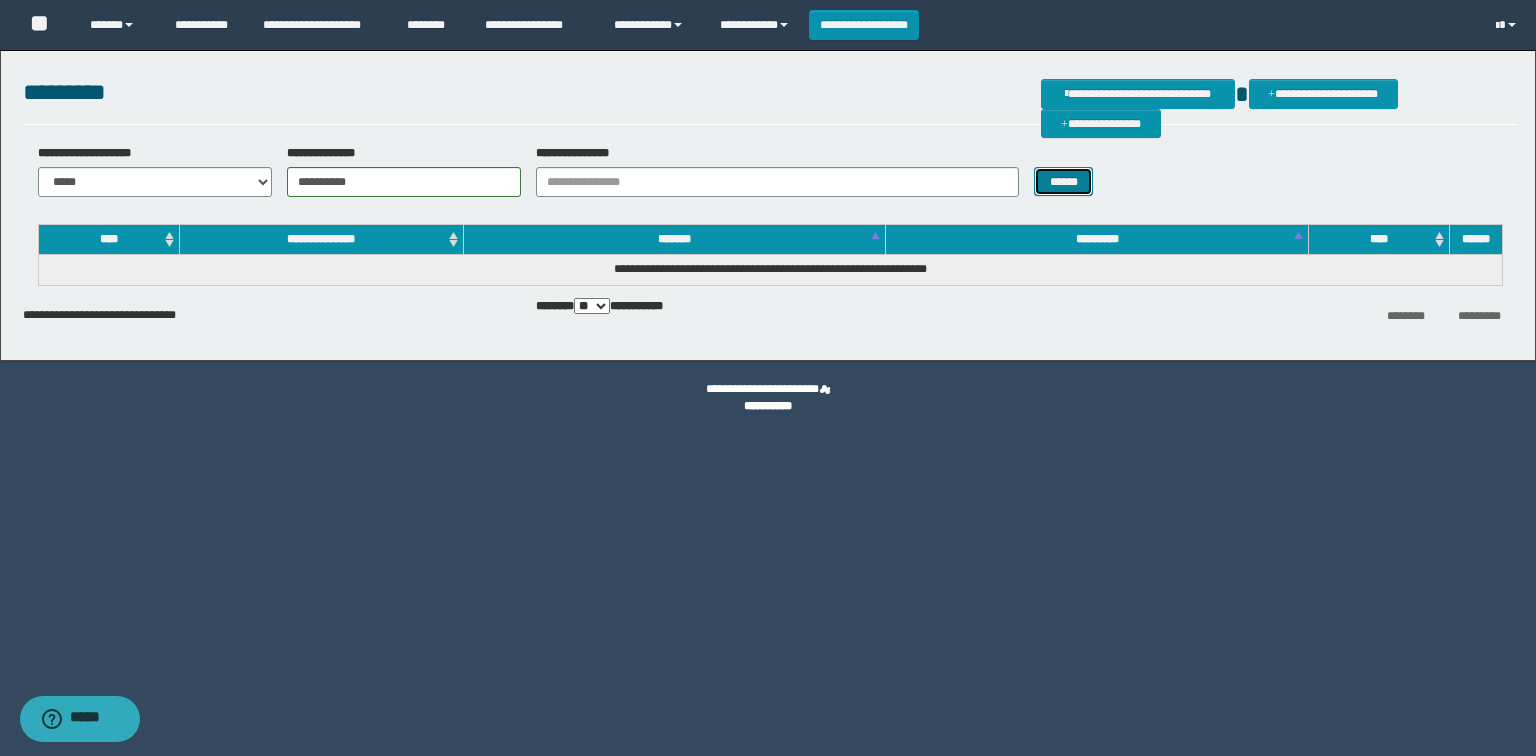 click on "******" at bounding box center (1063, 182) 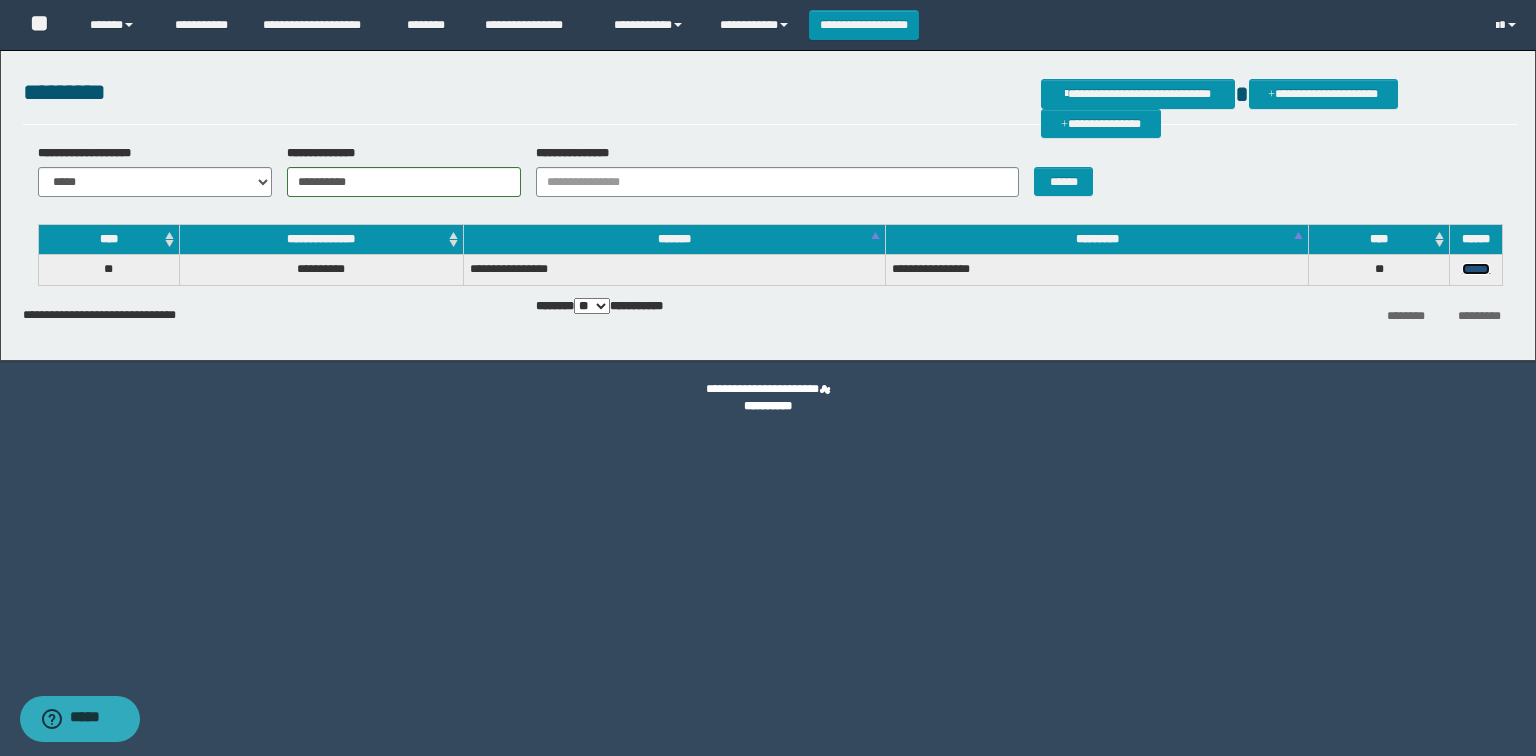 click on "******" at bounding box center [1476, 269] 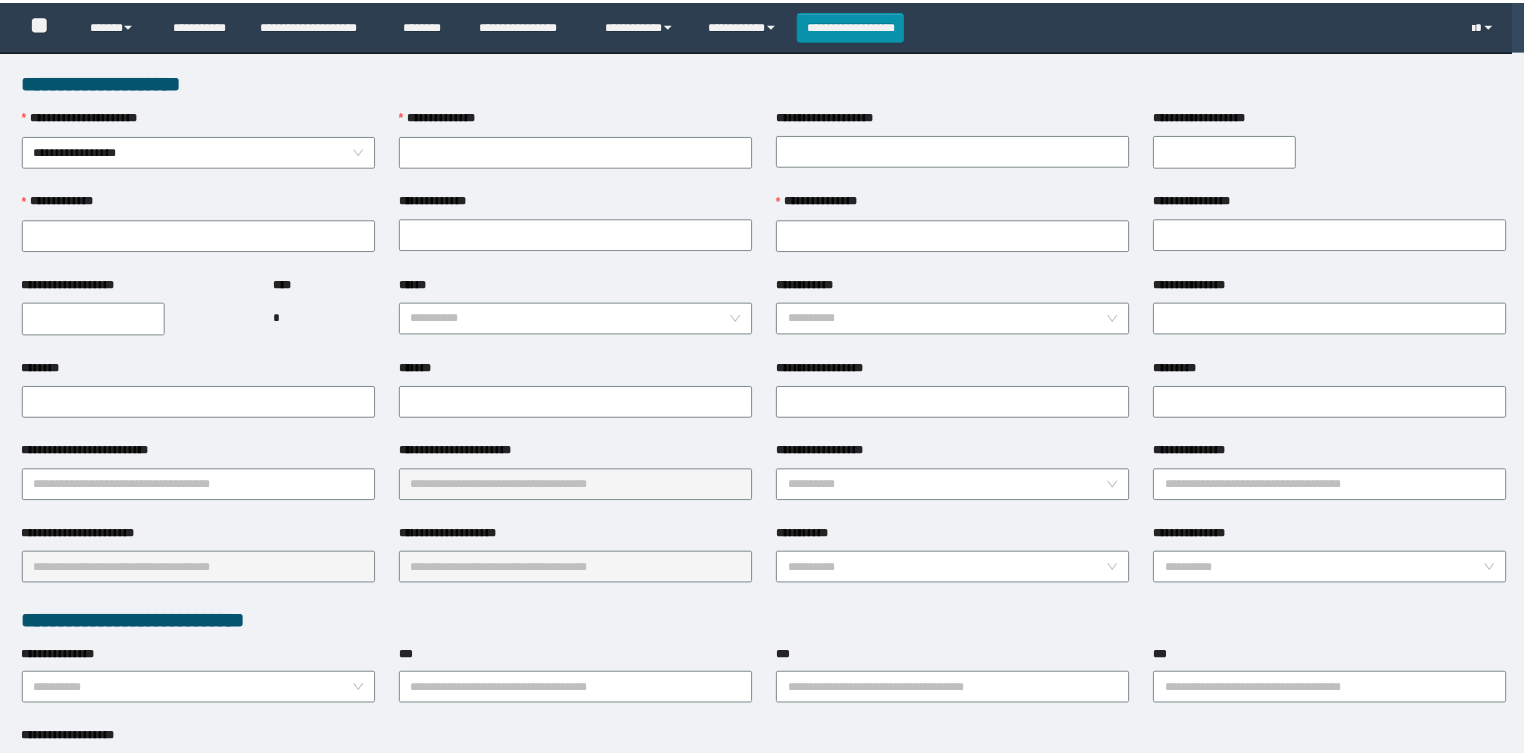 scroll, scrollTop: 0, scrollLeft: 0, axis: both 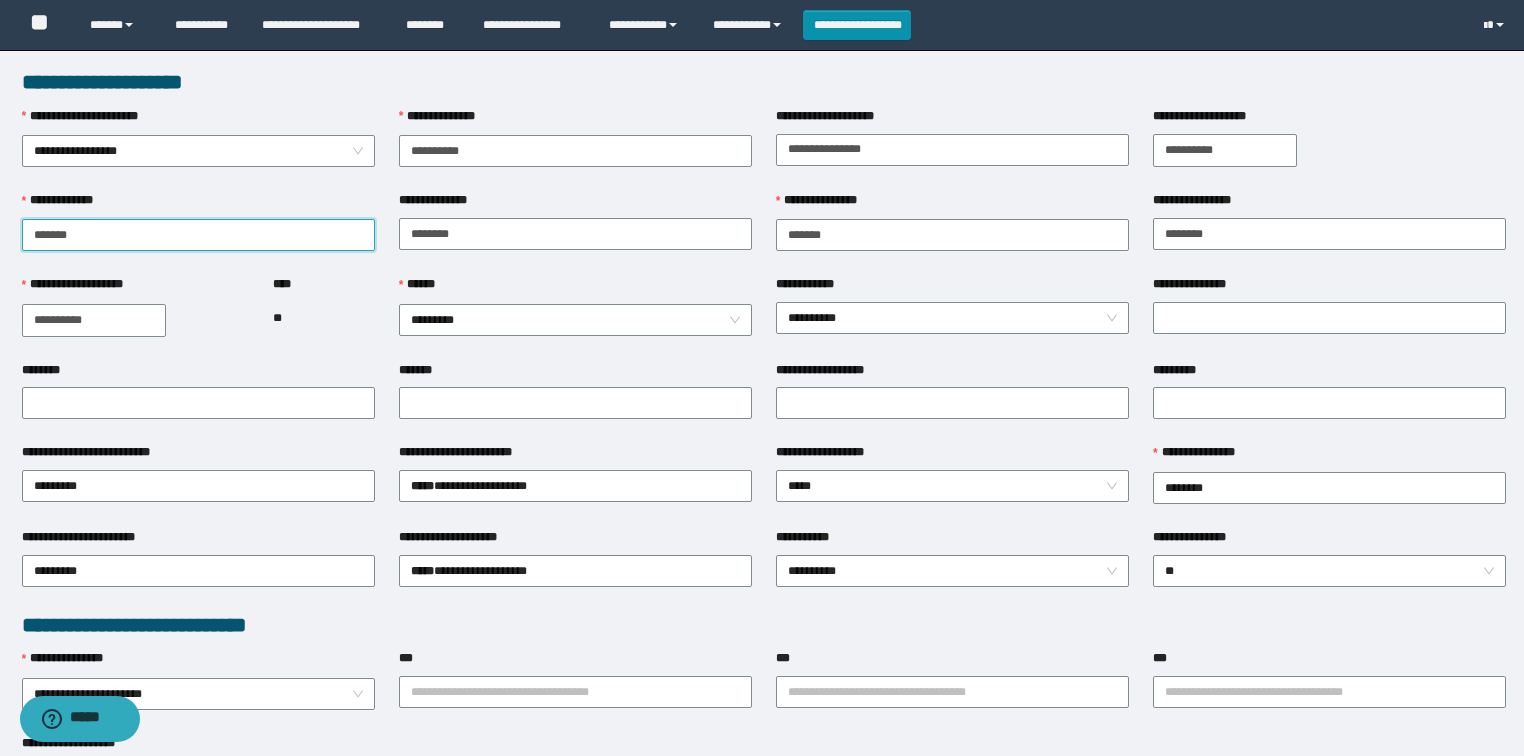 click on "**********" at bounding box center [198, 235] 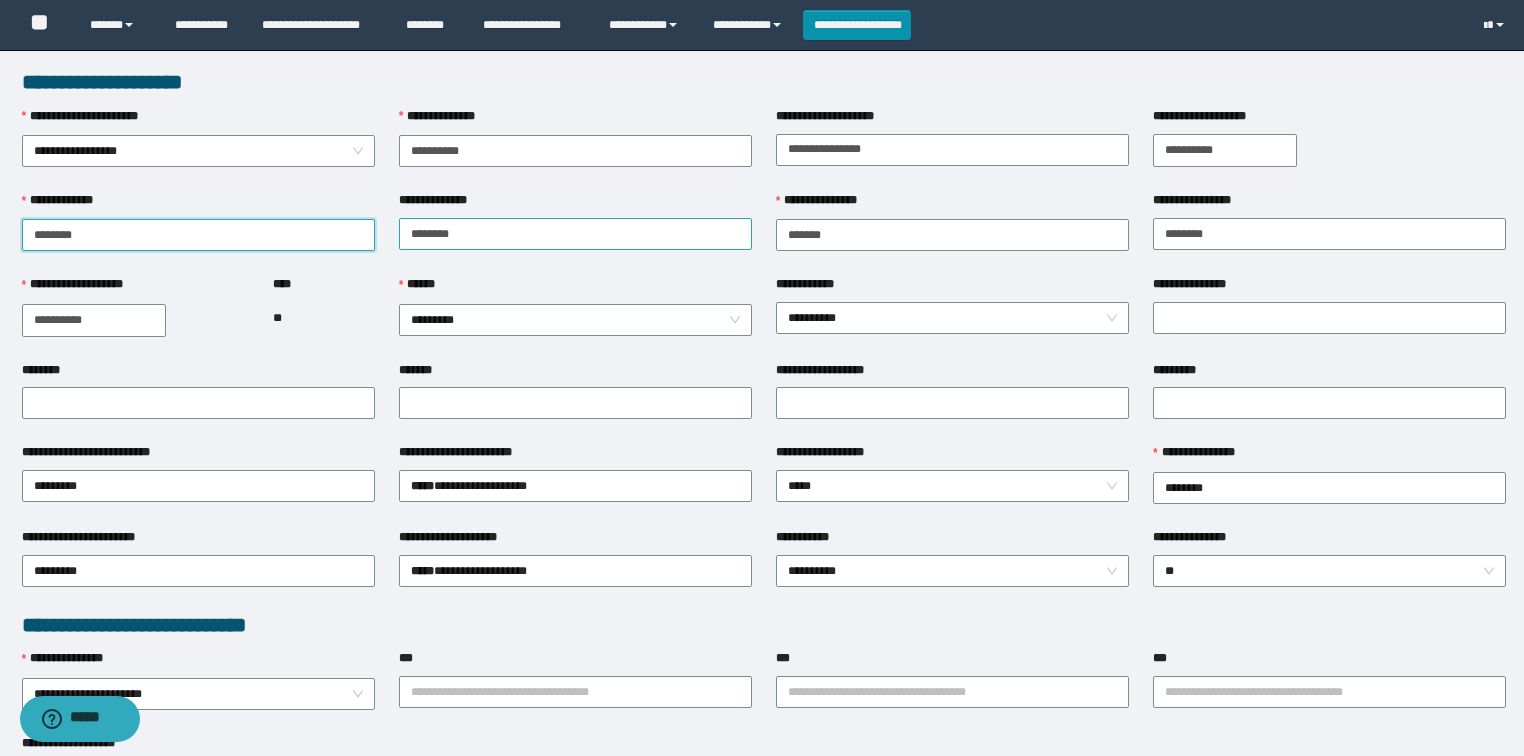type on "*******" 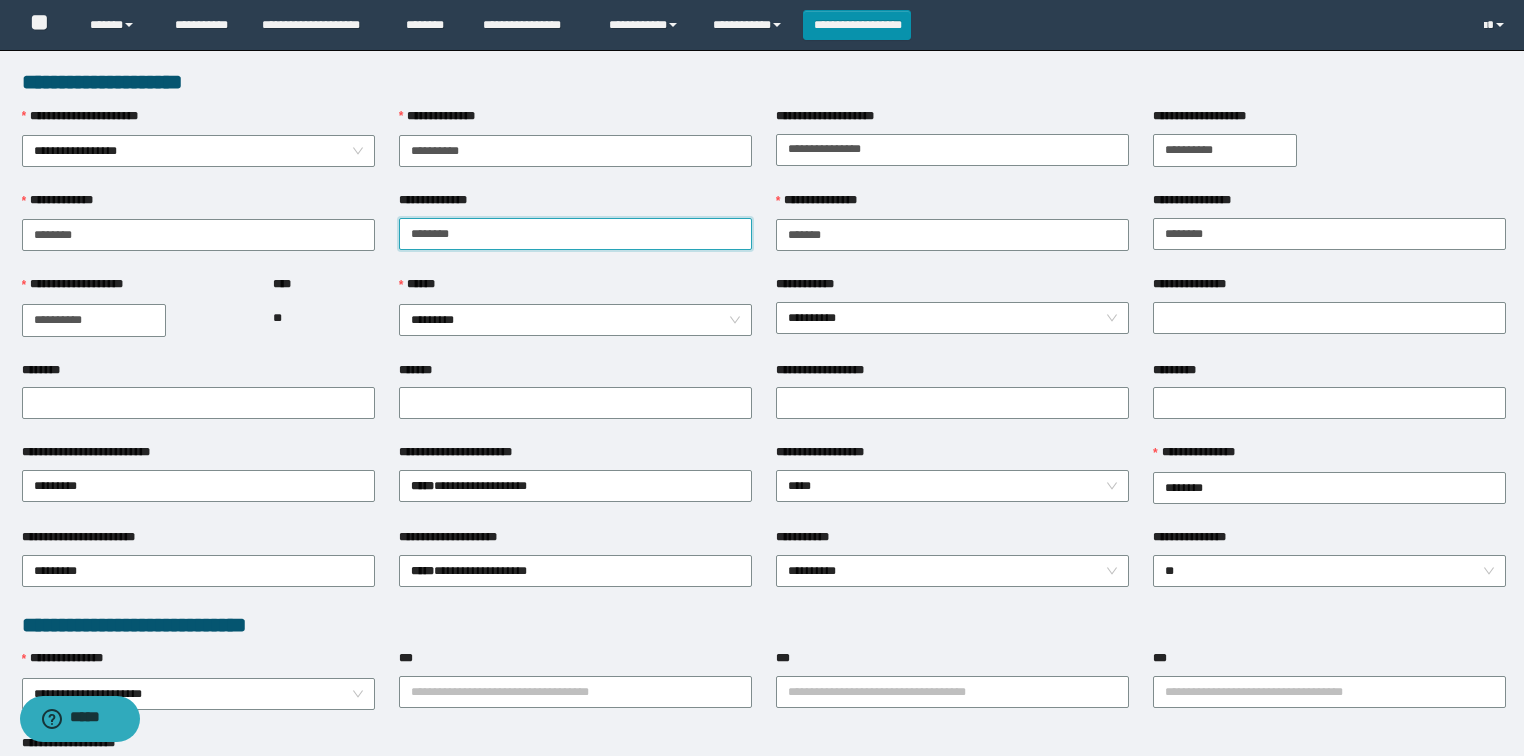 click on "**********" at bounding box center (575, 234) 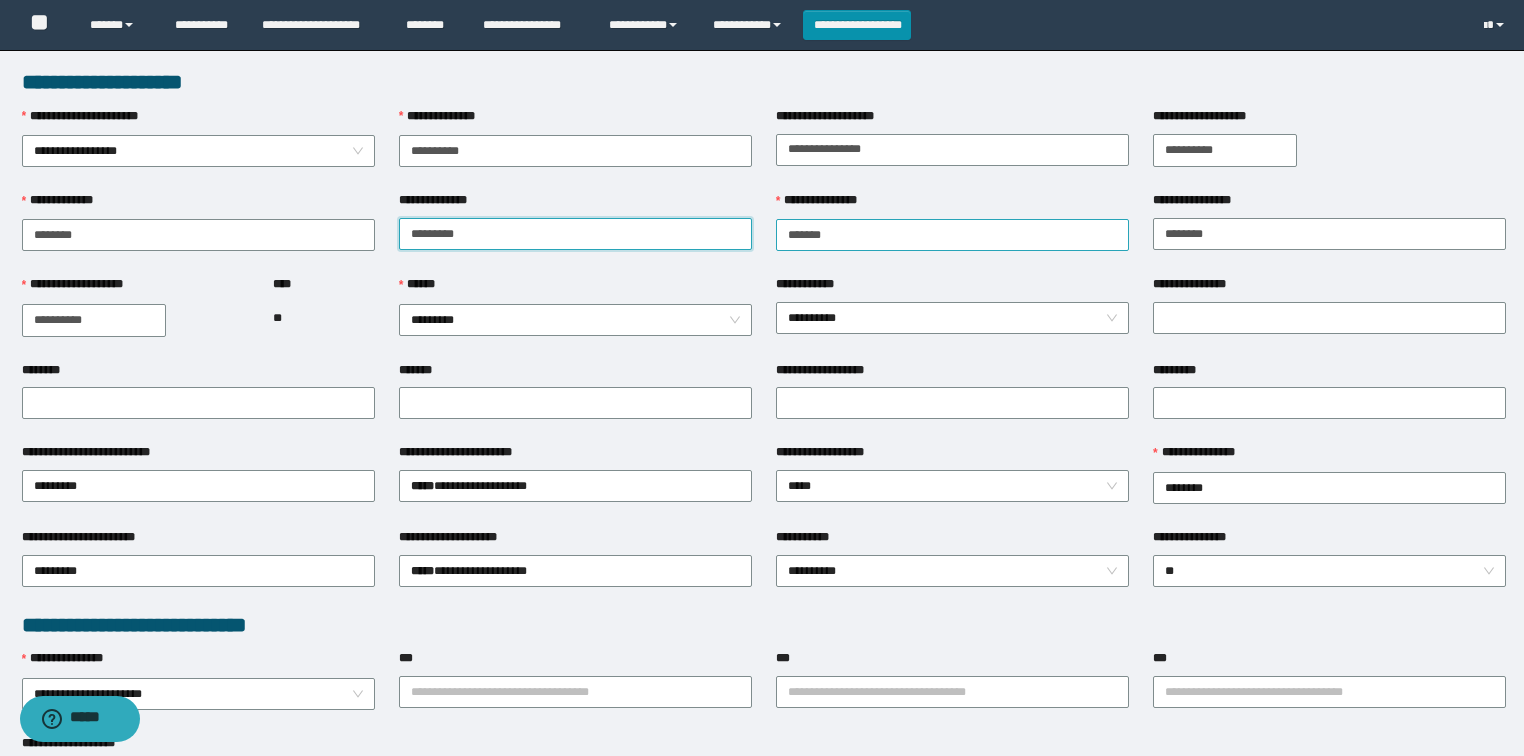 type on "********" 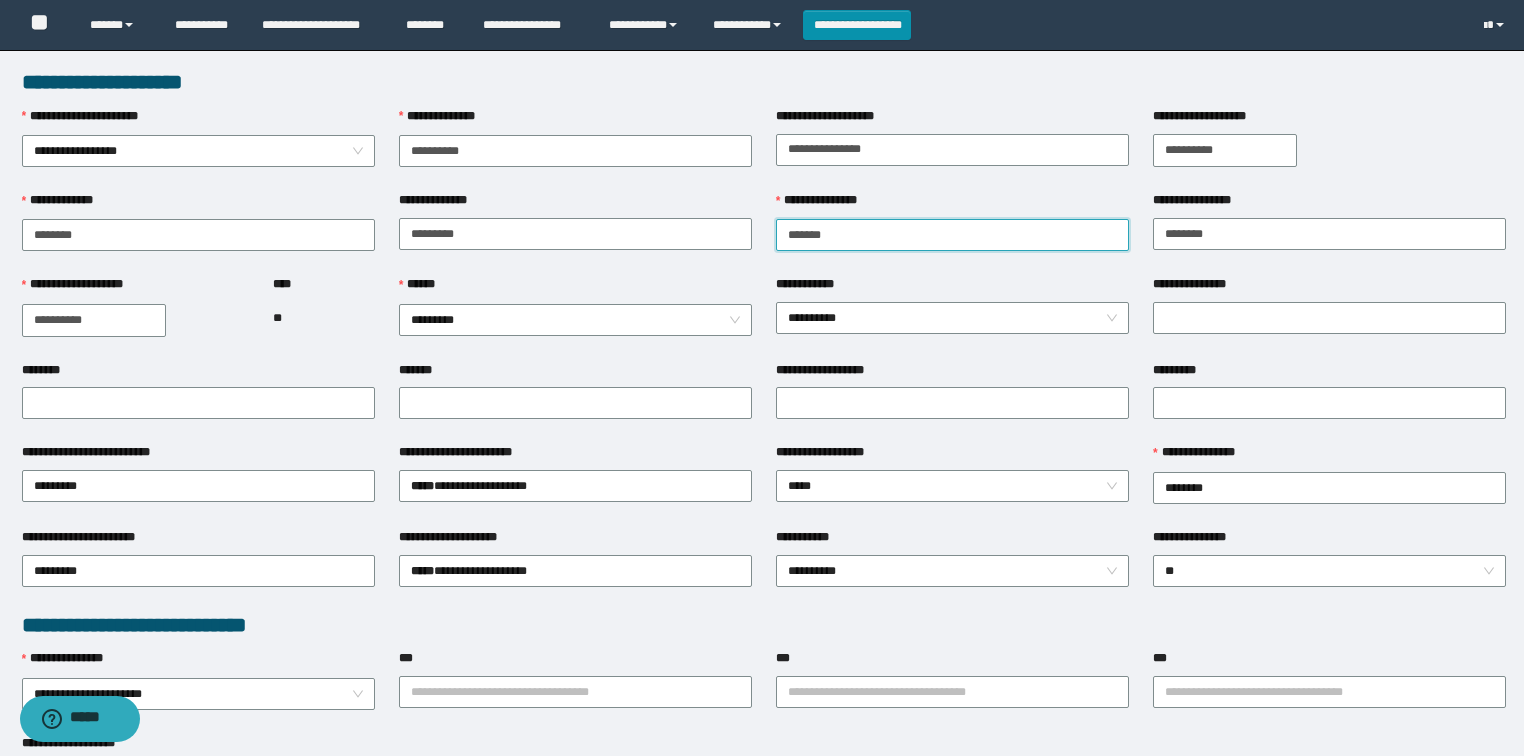 click on "**********" at bounding box center [952, 235] 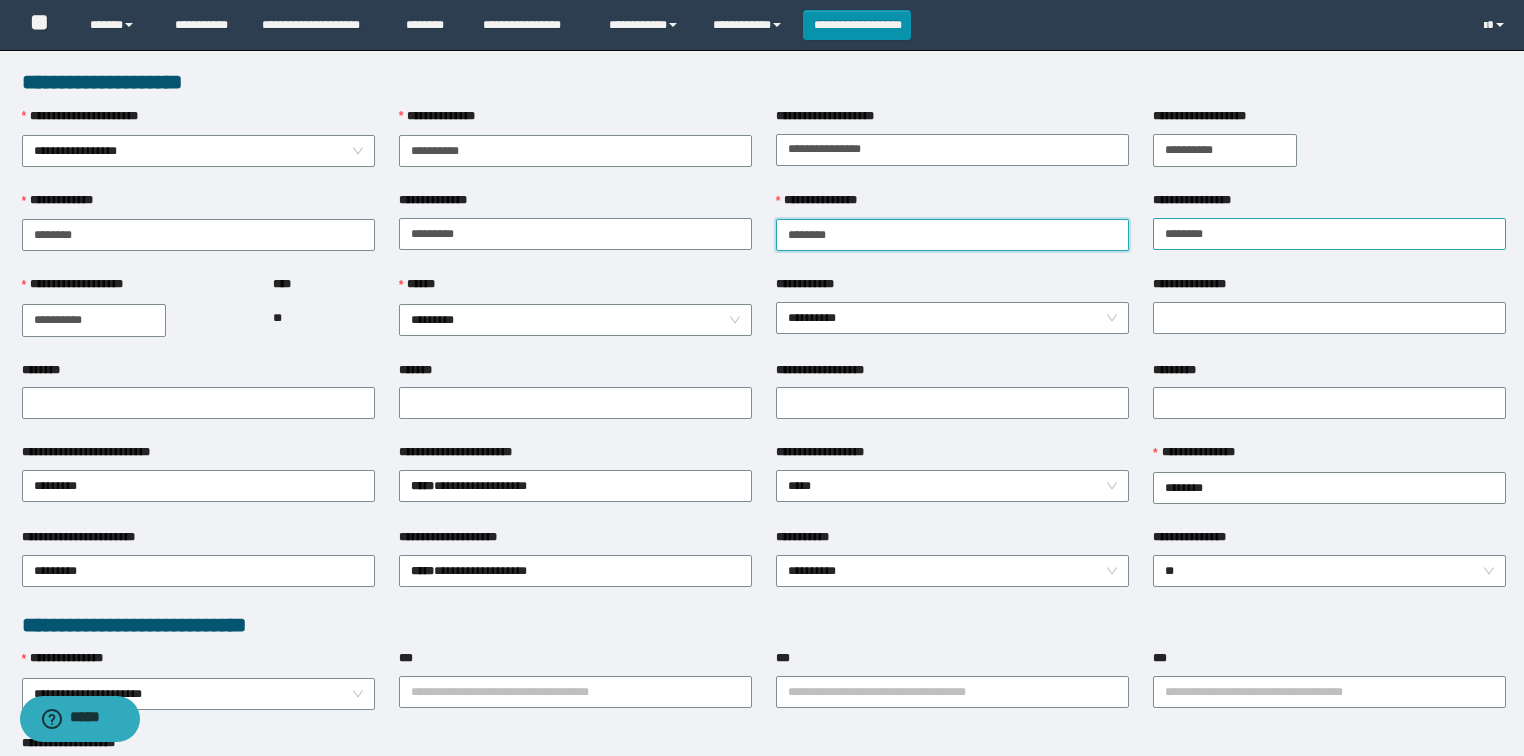 type on "*******" 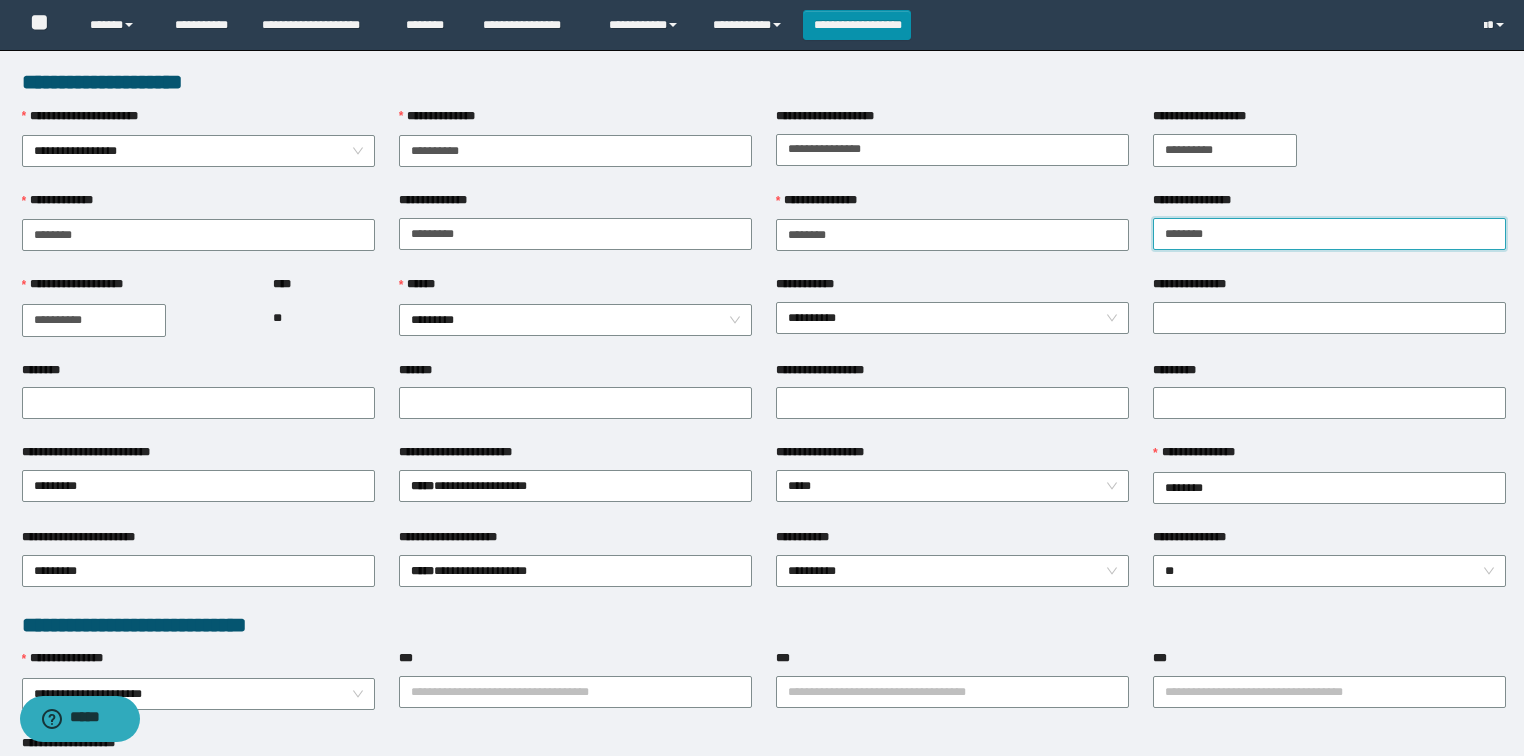 click on "**********" at bounding box center [1329, 234] 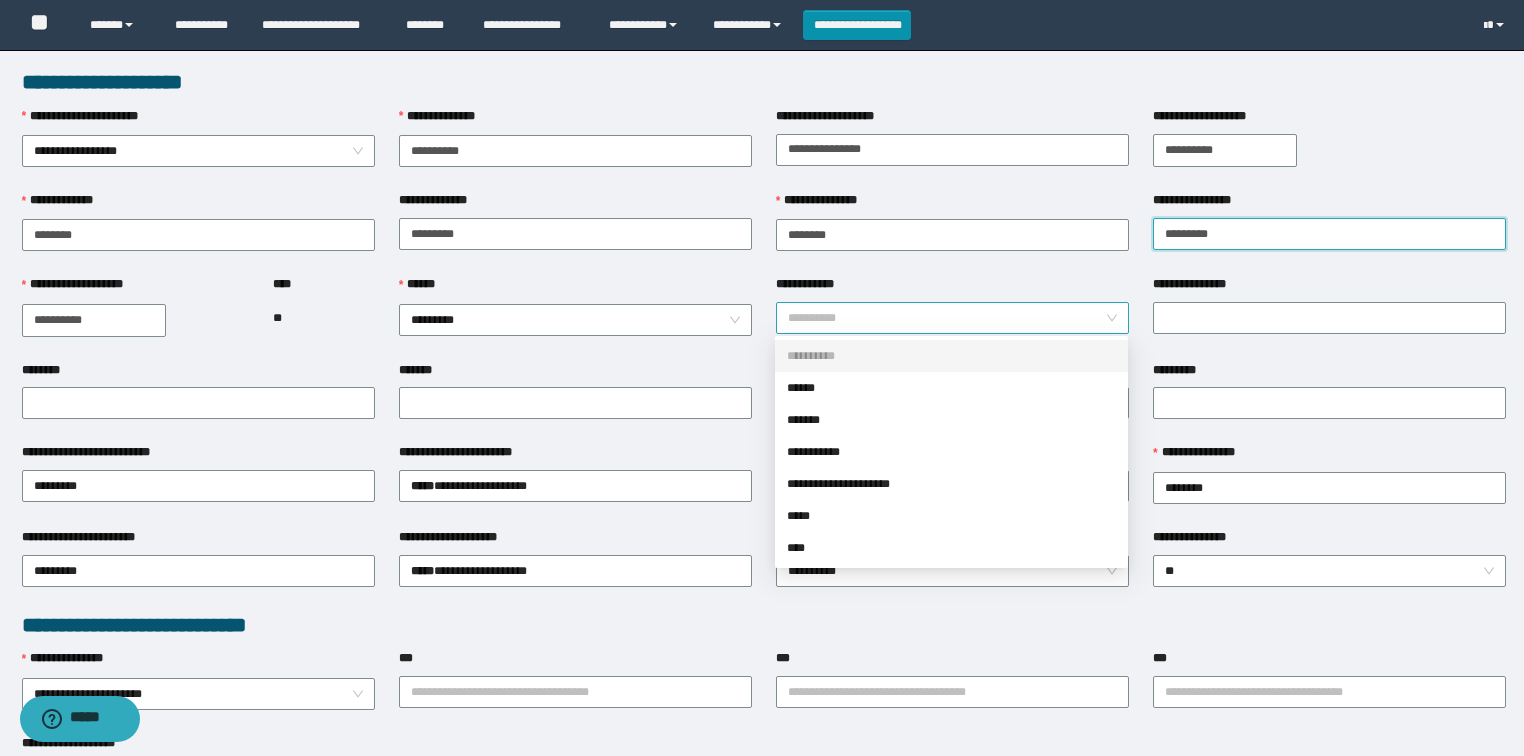 click on "**********" at bounding box center (953, 318) 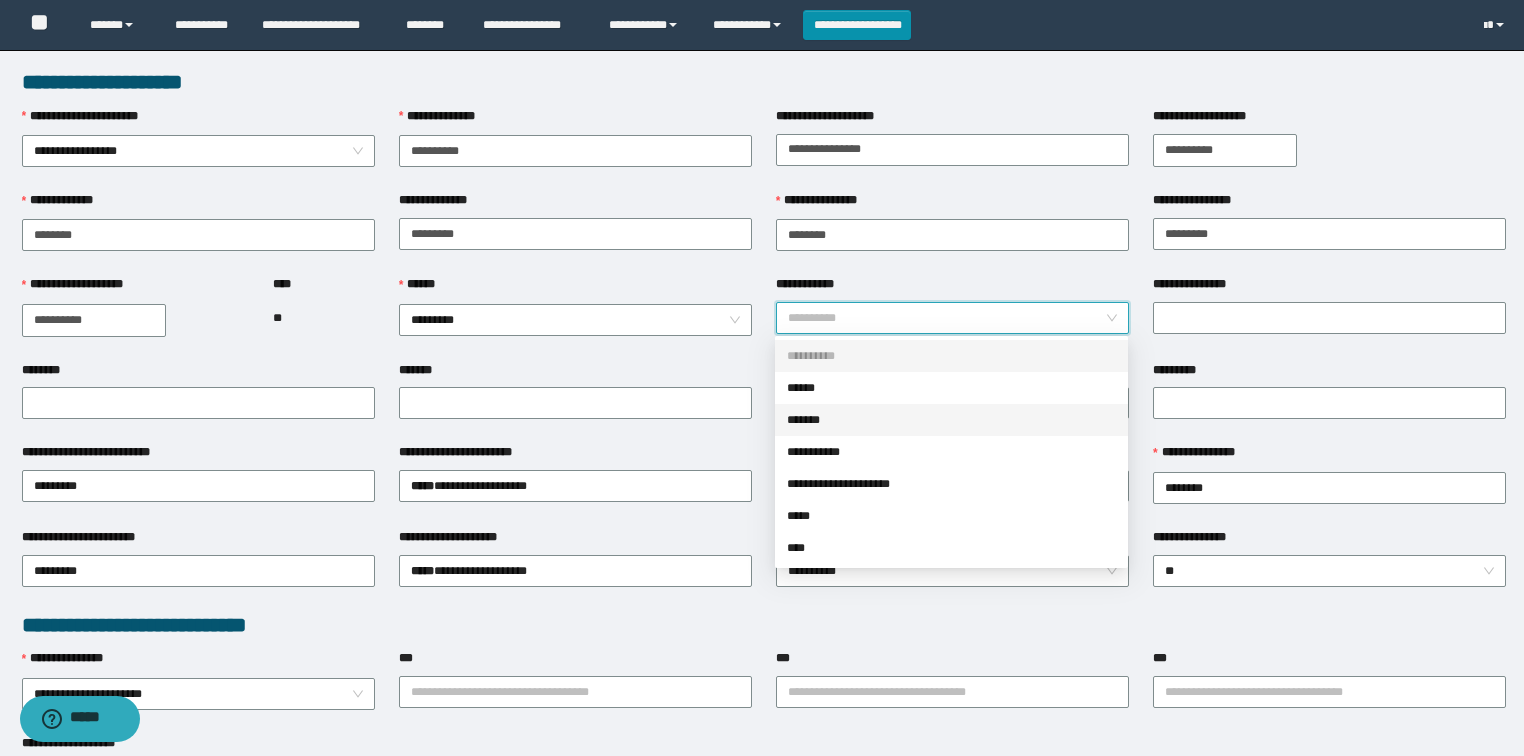 click on "*******" at bounding box center (951, 420) 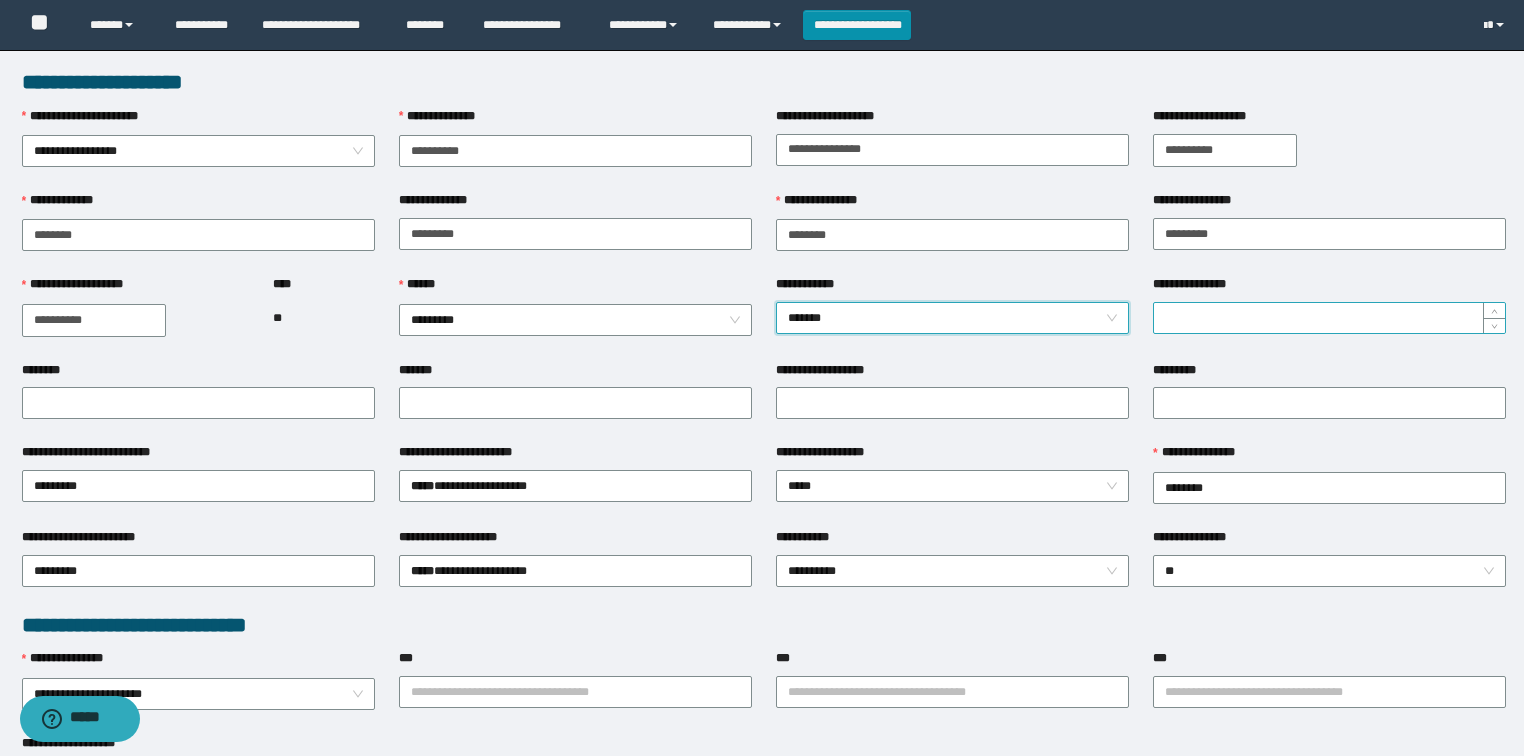 click on "**********" at bounding box center [1329, 318] 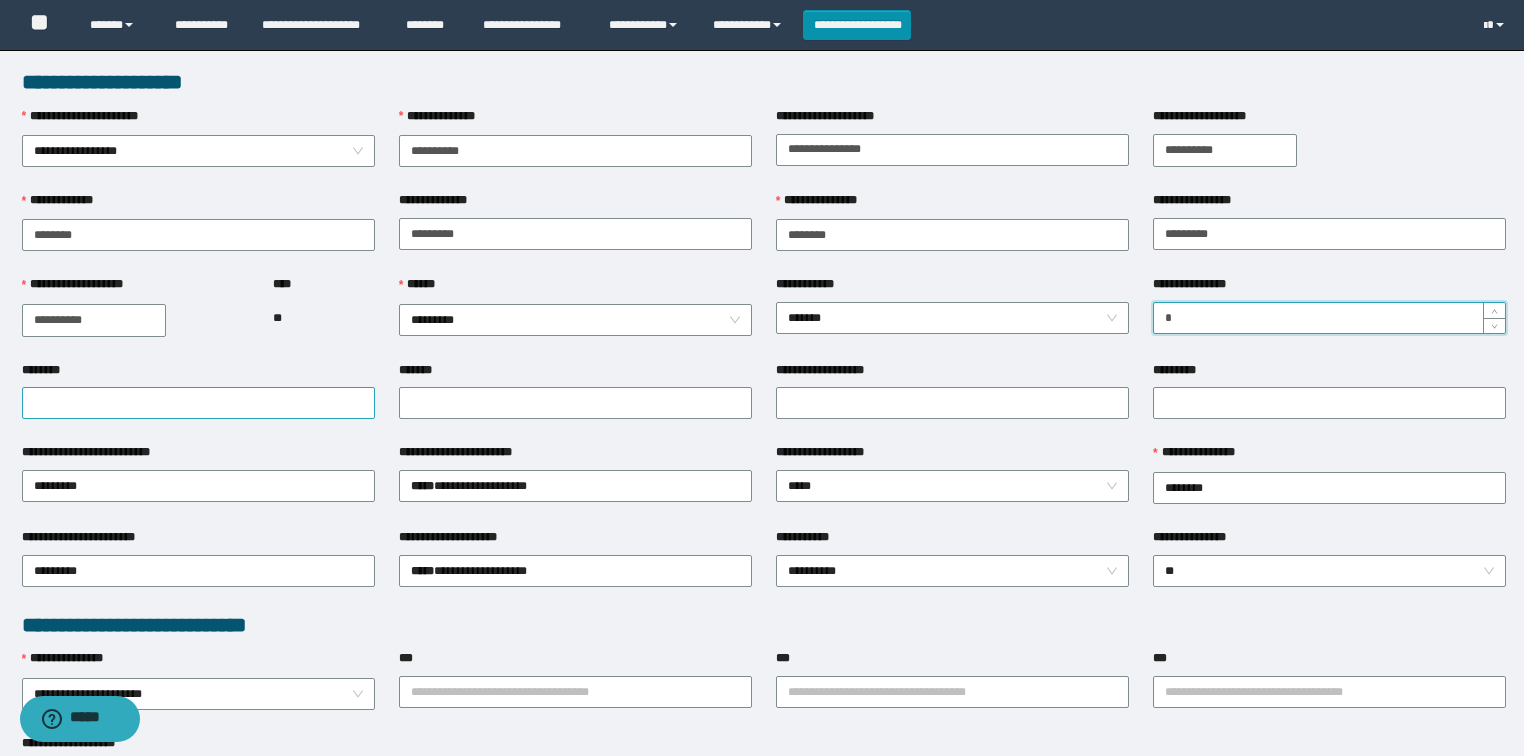 type on "*" 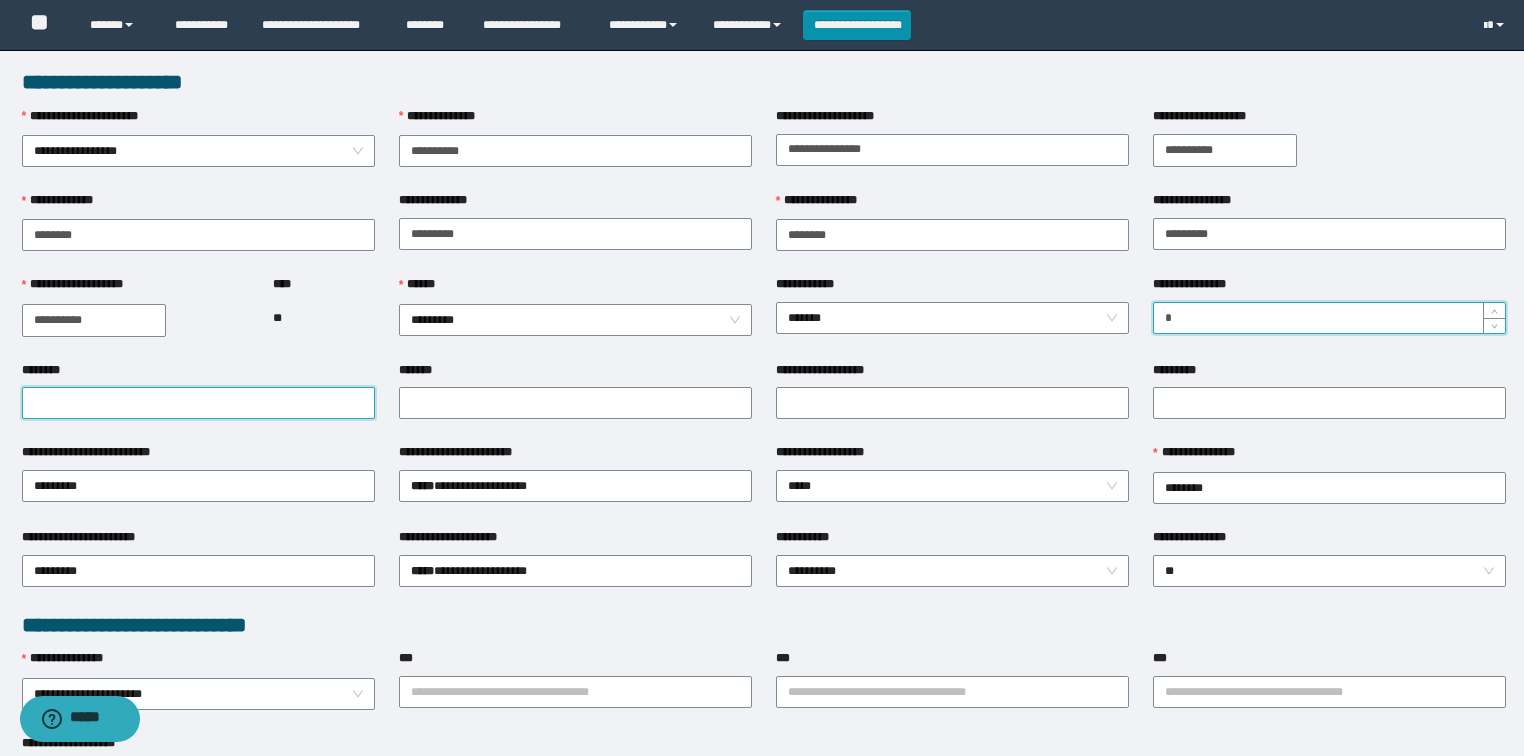 click on "********" at bounding box center (198, 403) 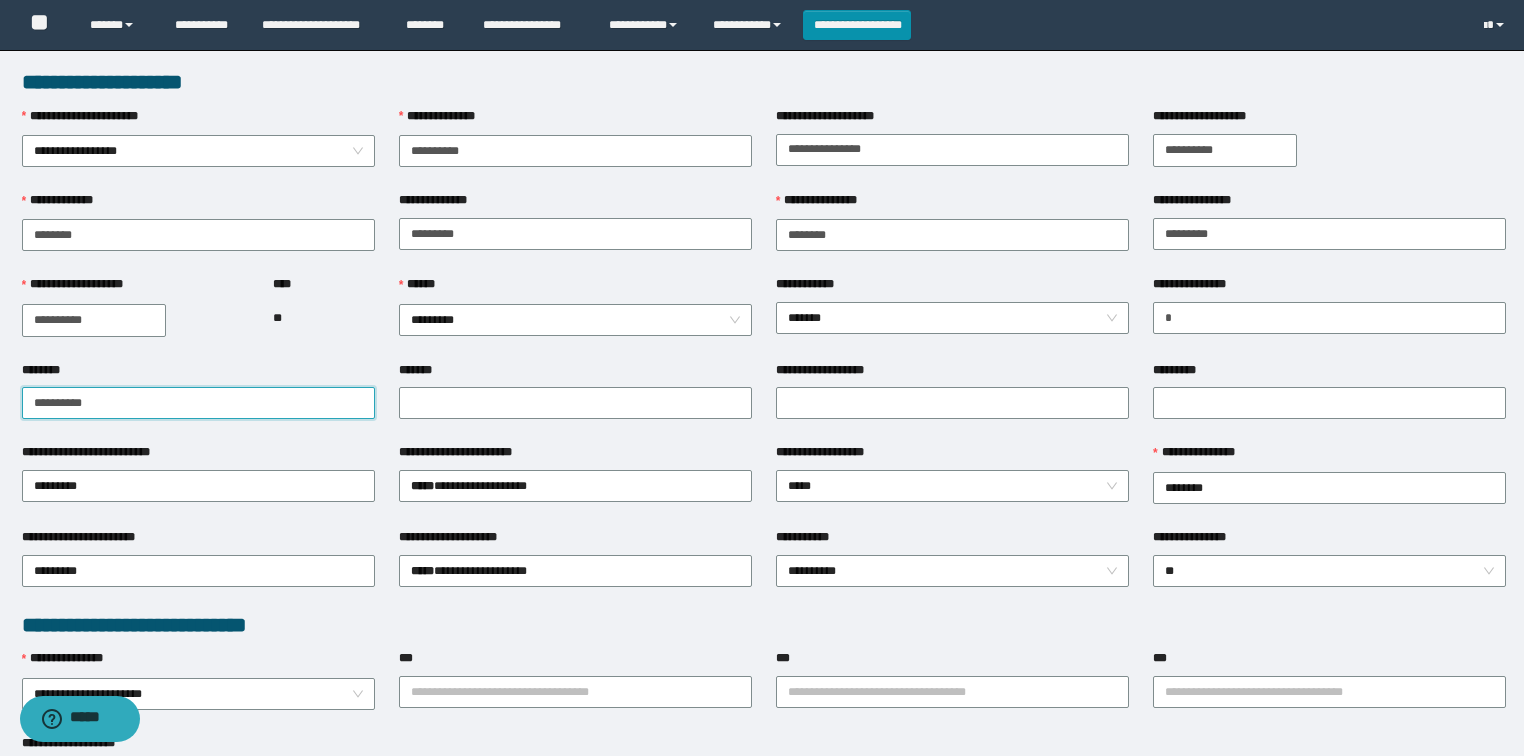 drag, startPoint x: 121, startPoint y: 396, endPoint x: 0, endPoint y: 412, distance: 122.05327 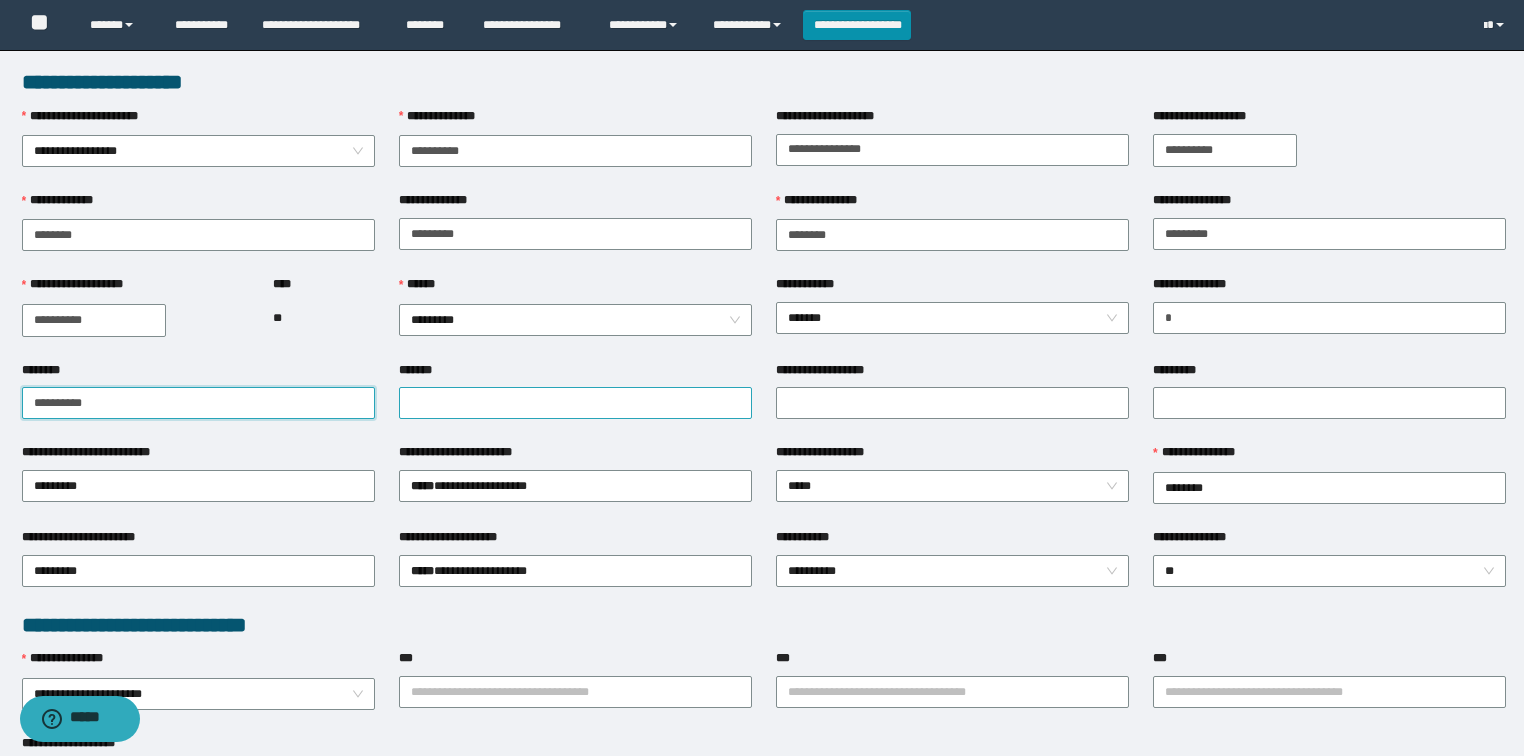type on "**********" 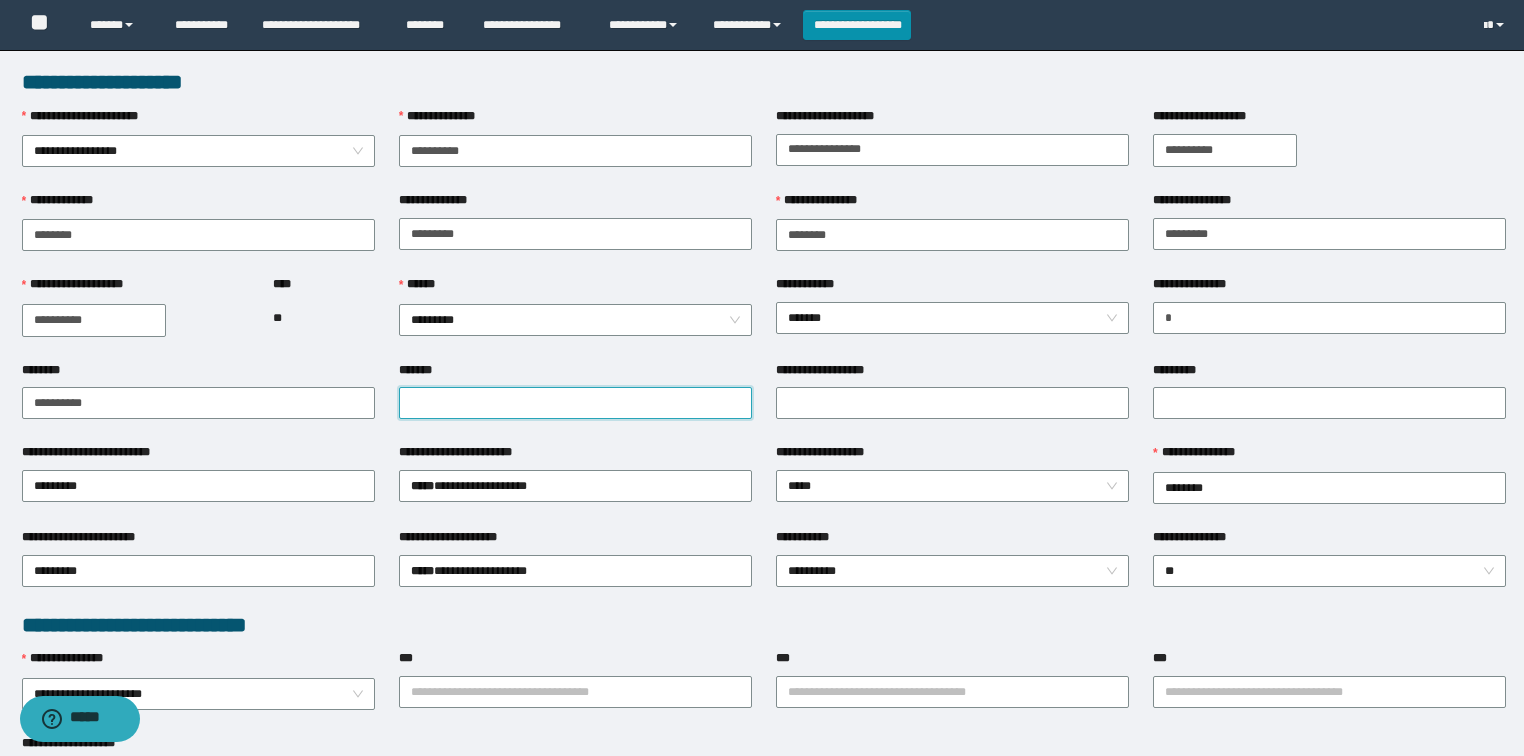 click on "*******" at bounding box center [575, 403] 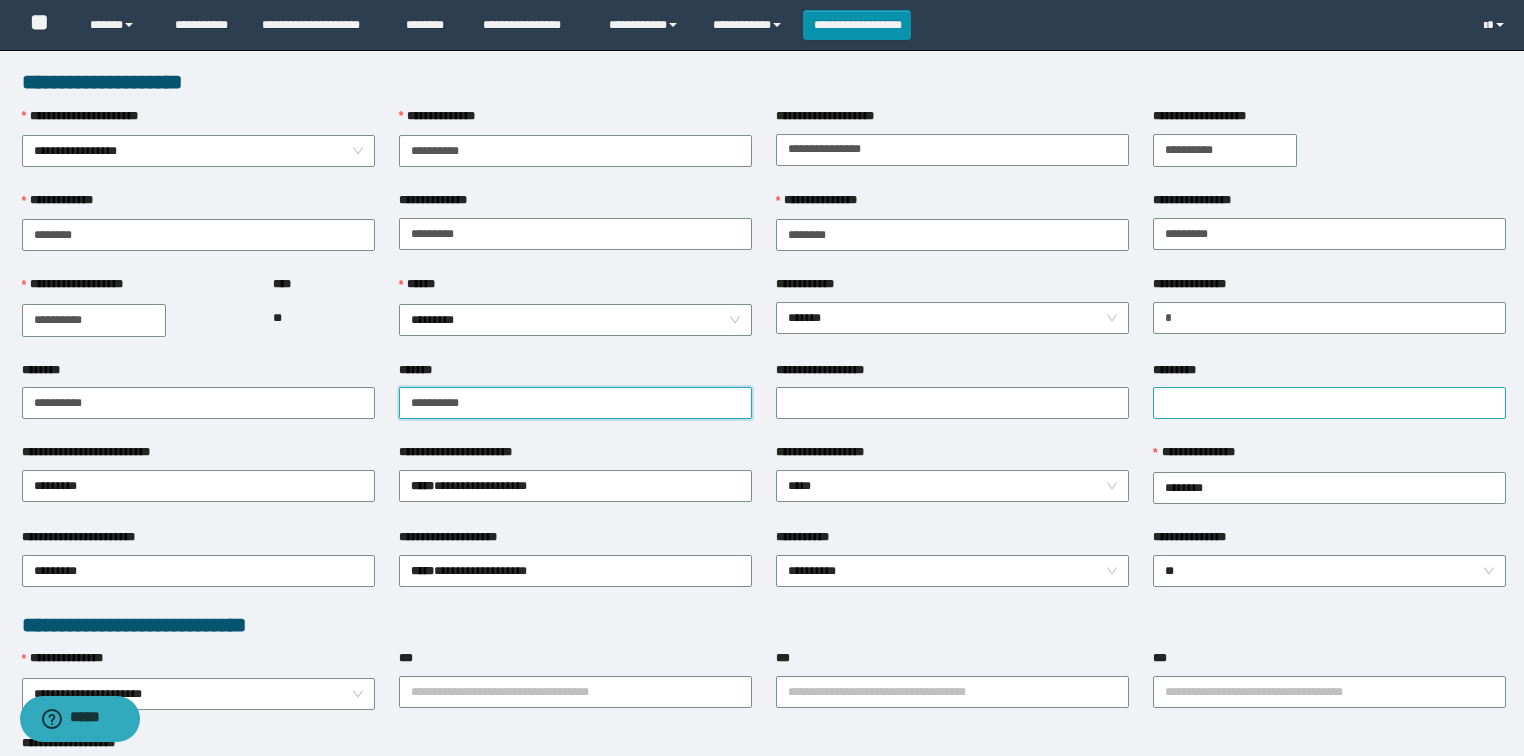 type on "**********" 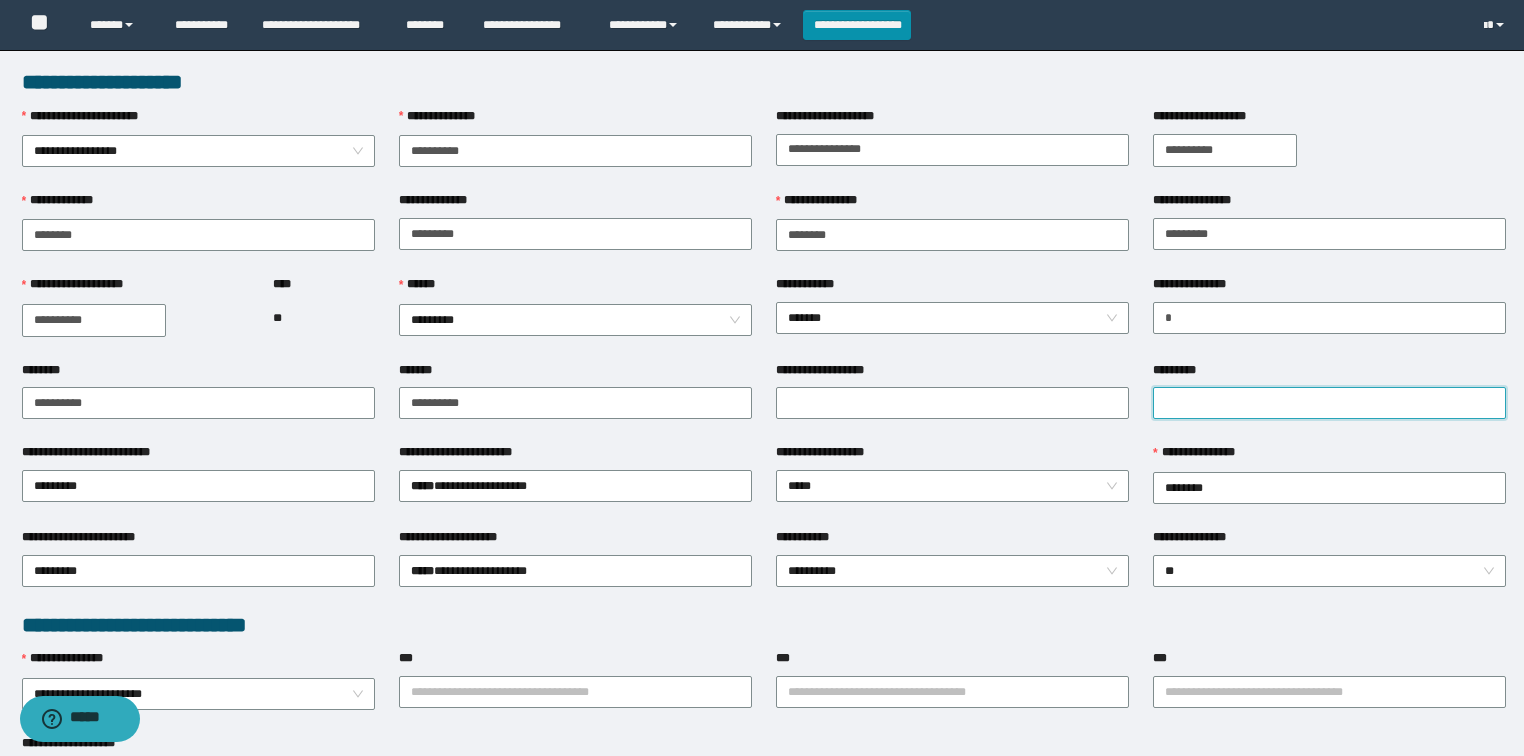 click on "*********" at bounding box center (1329, 403) 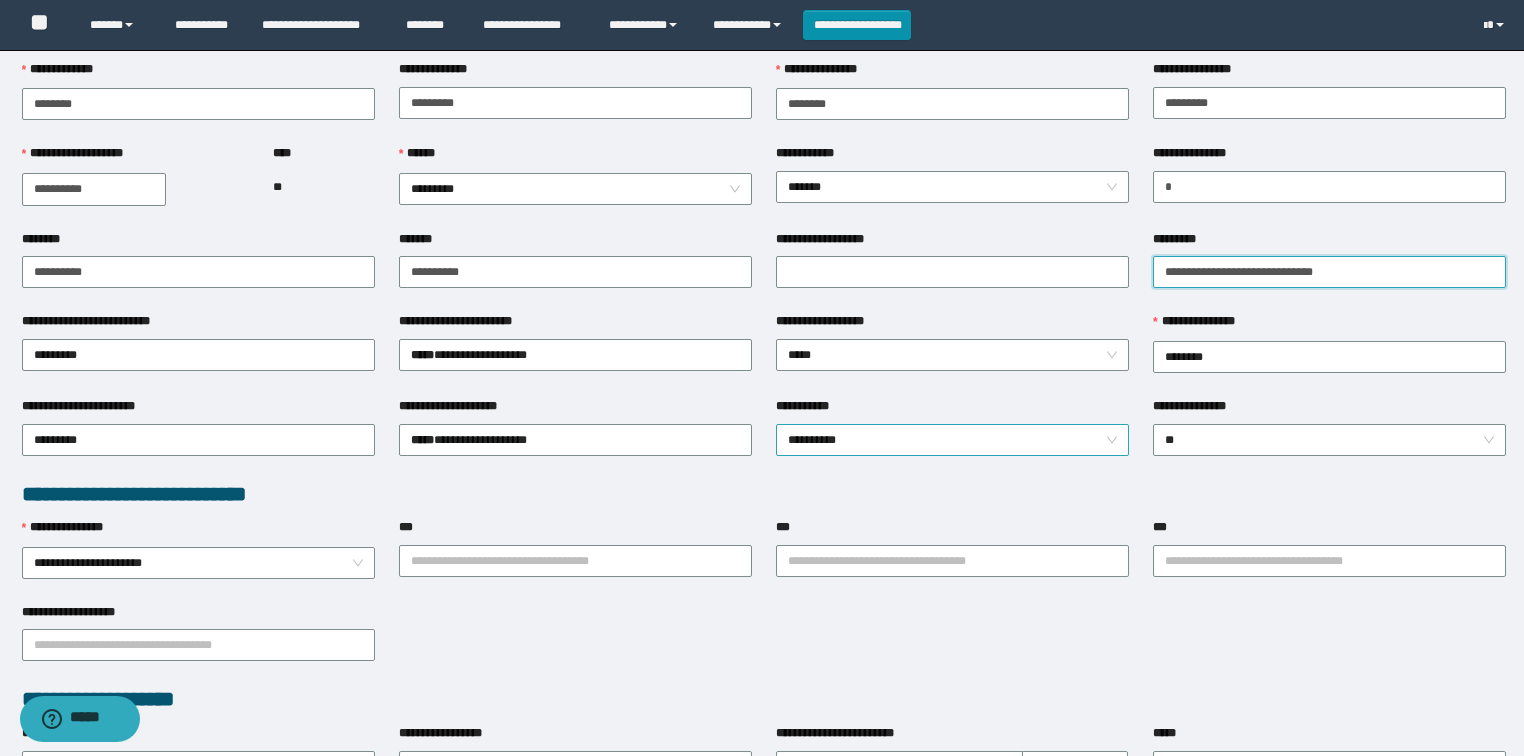 scroll, scrollTop: 160, scrollLeft: 0, axis: vertical 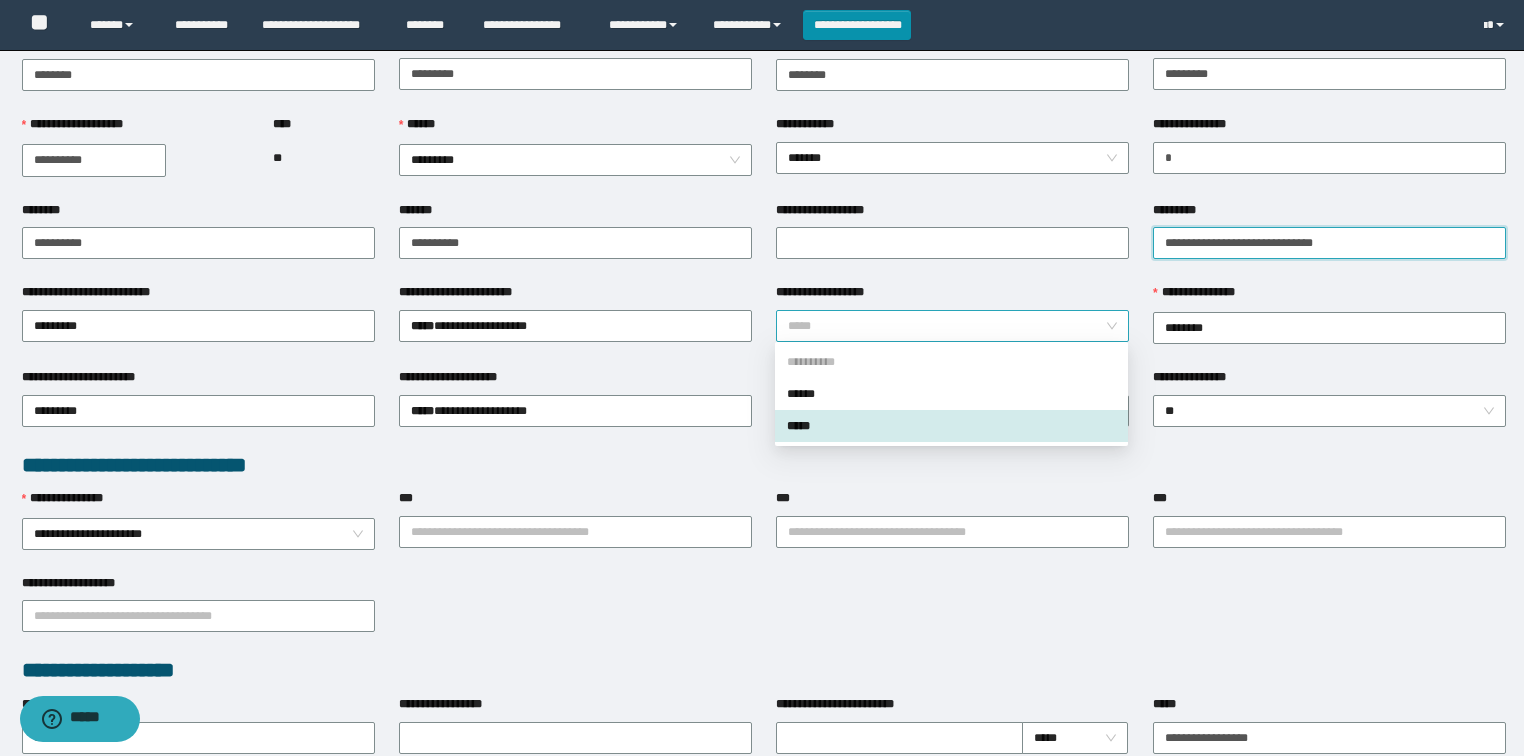 click on "*****" at bounding box center [953, 326] 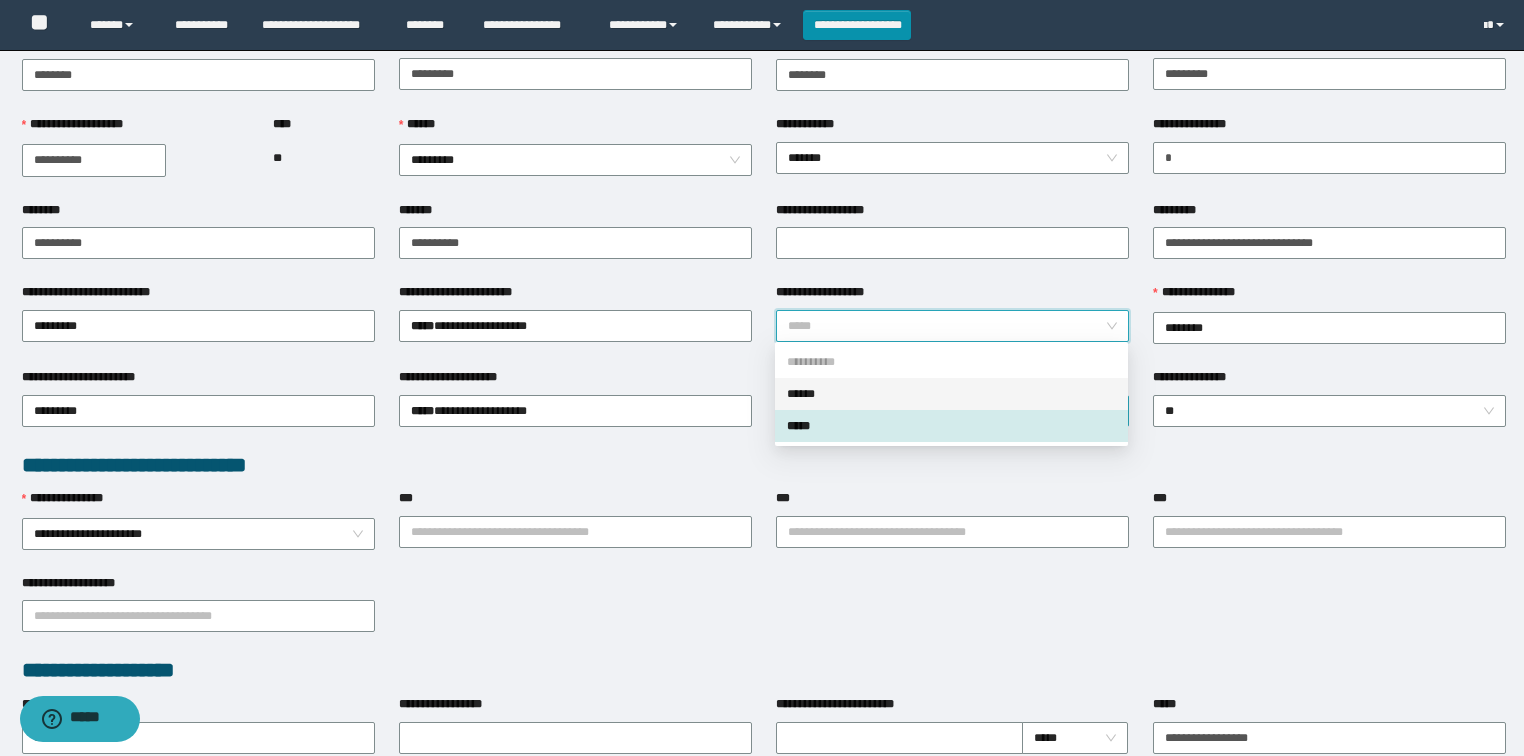 click on "******" at bounding box center (951, 394) 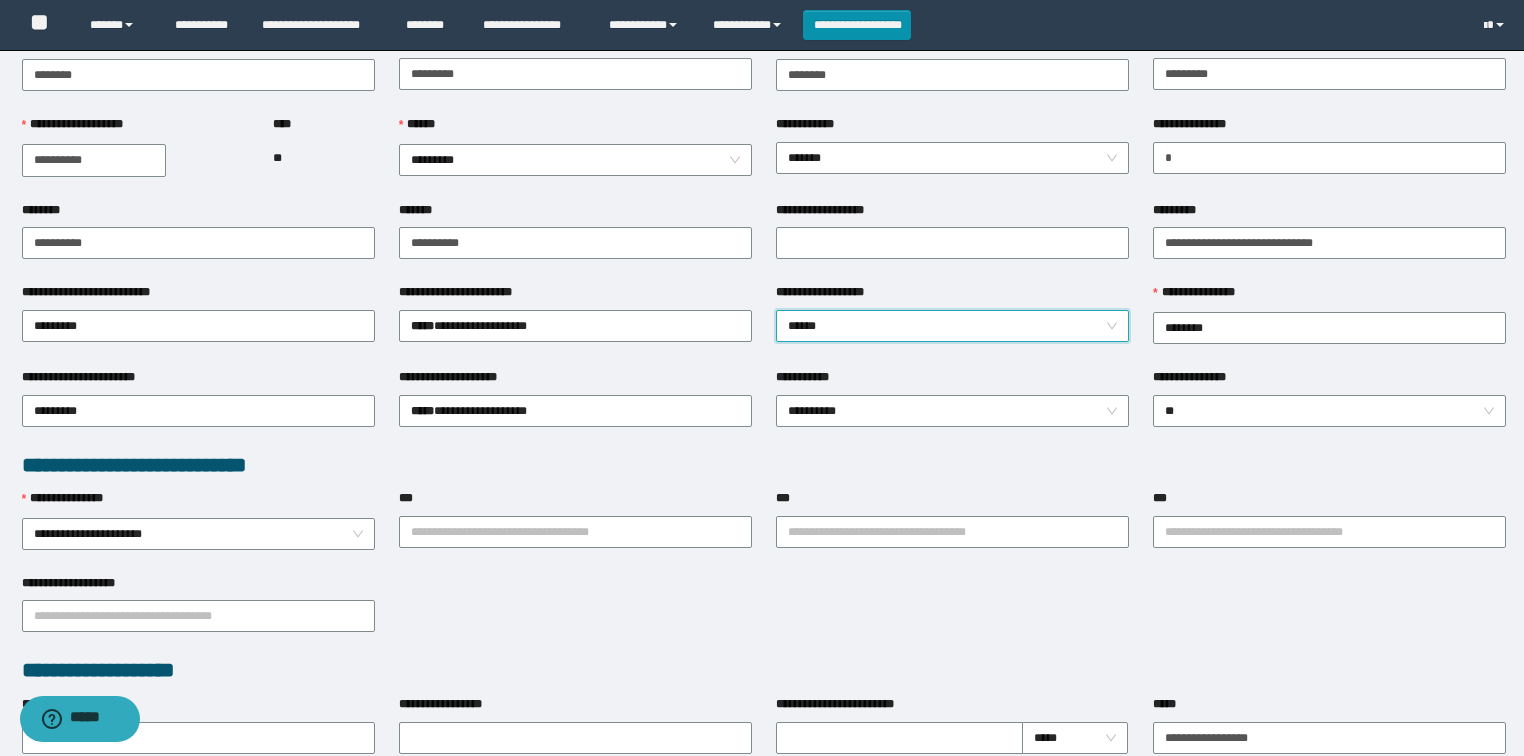 scroll, scrollTop: 320, scrollLeft: 0, axis: vertical 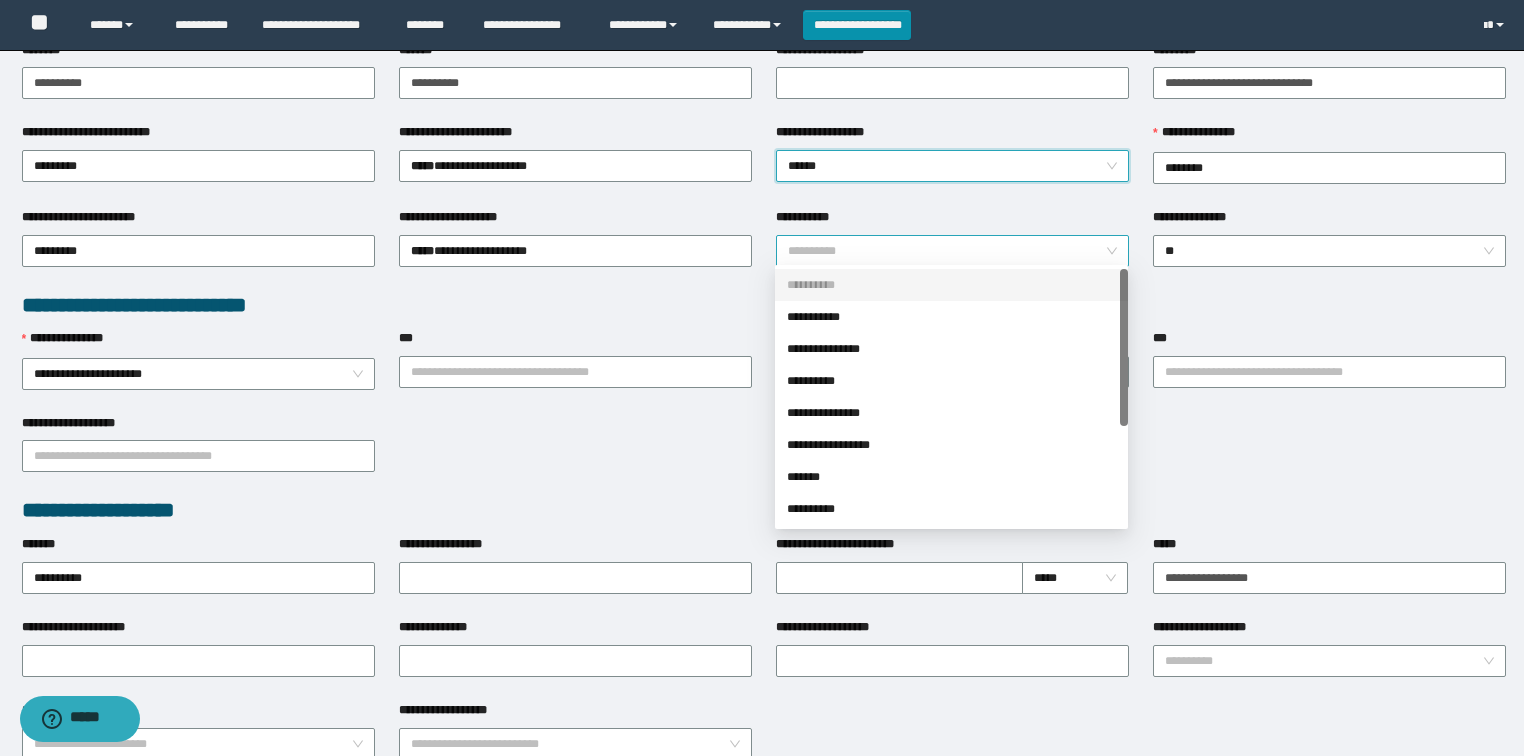 click on "**********" at bounding box center [953, 251] 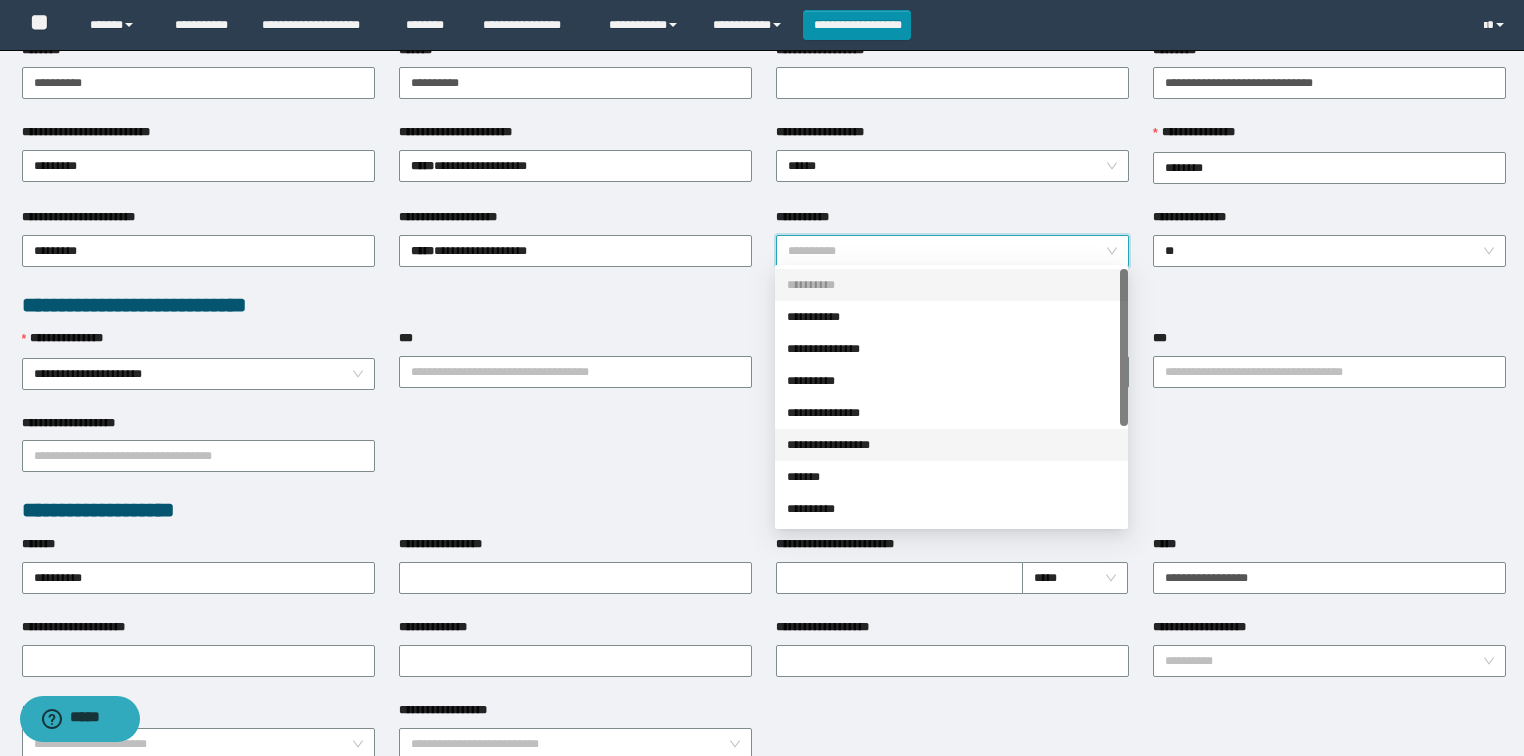 click on "**********" at bounding box center (951, 445) 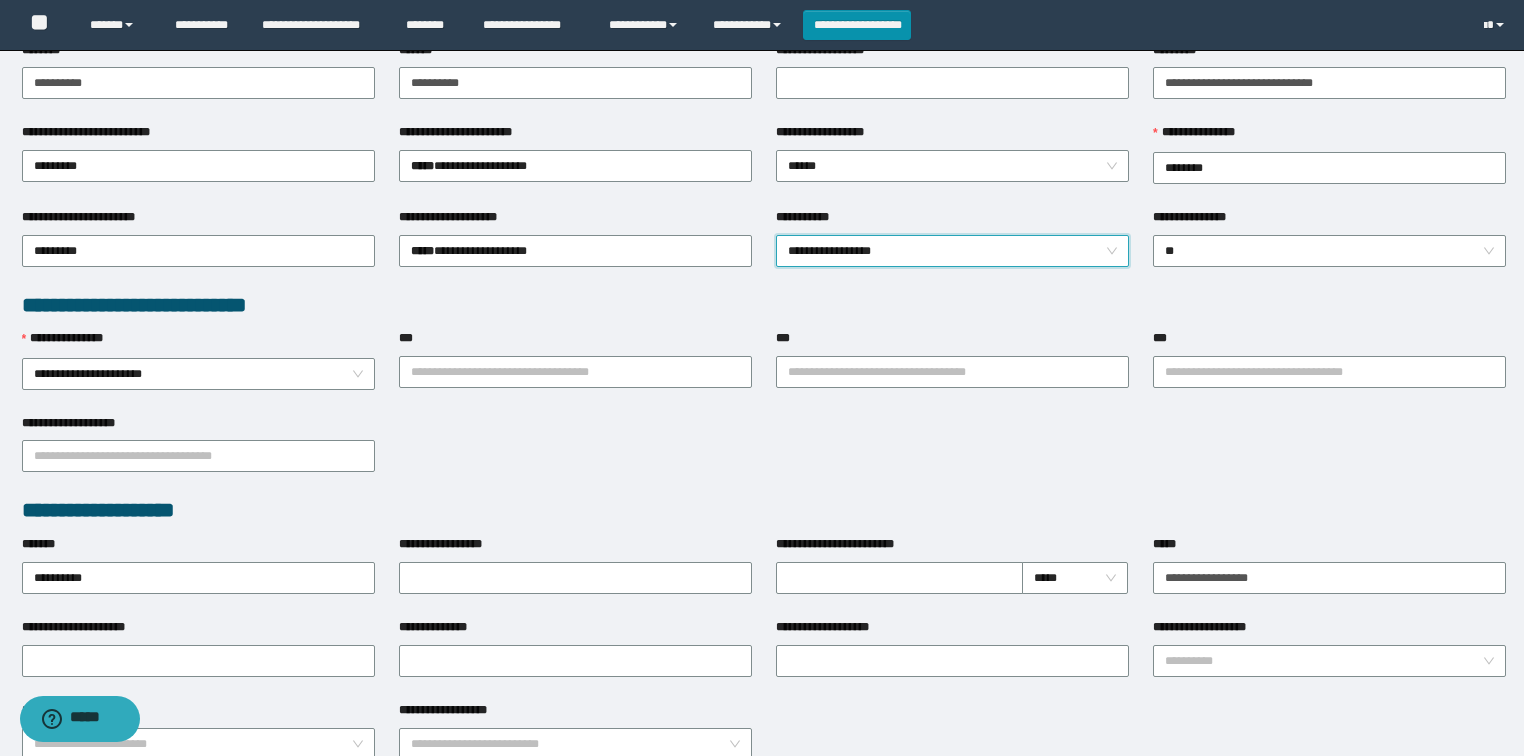 scroll, scrollTop: 400, scrollLeft: 0, axis: vertical 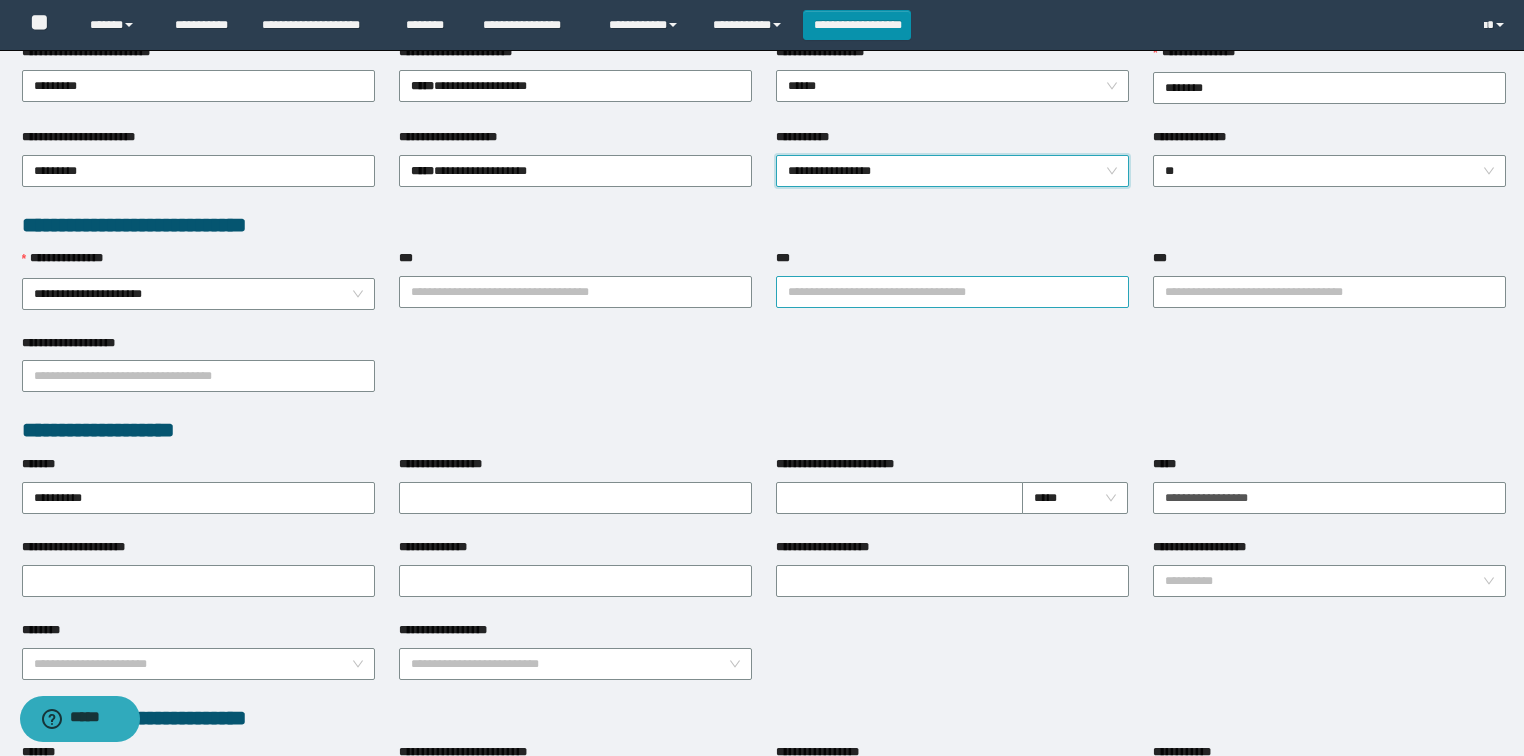 click on "***" at bounding box center (952, 292) 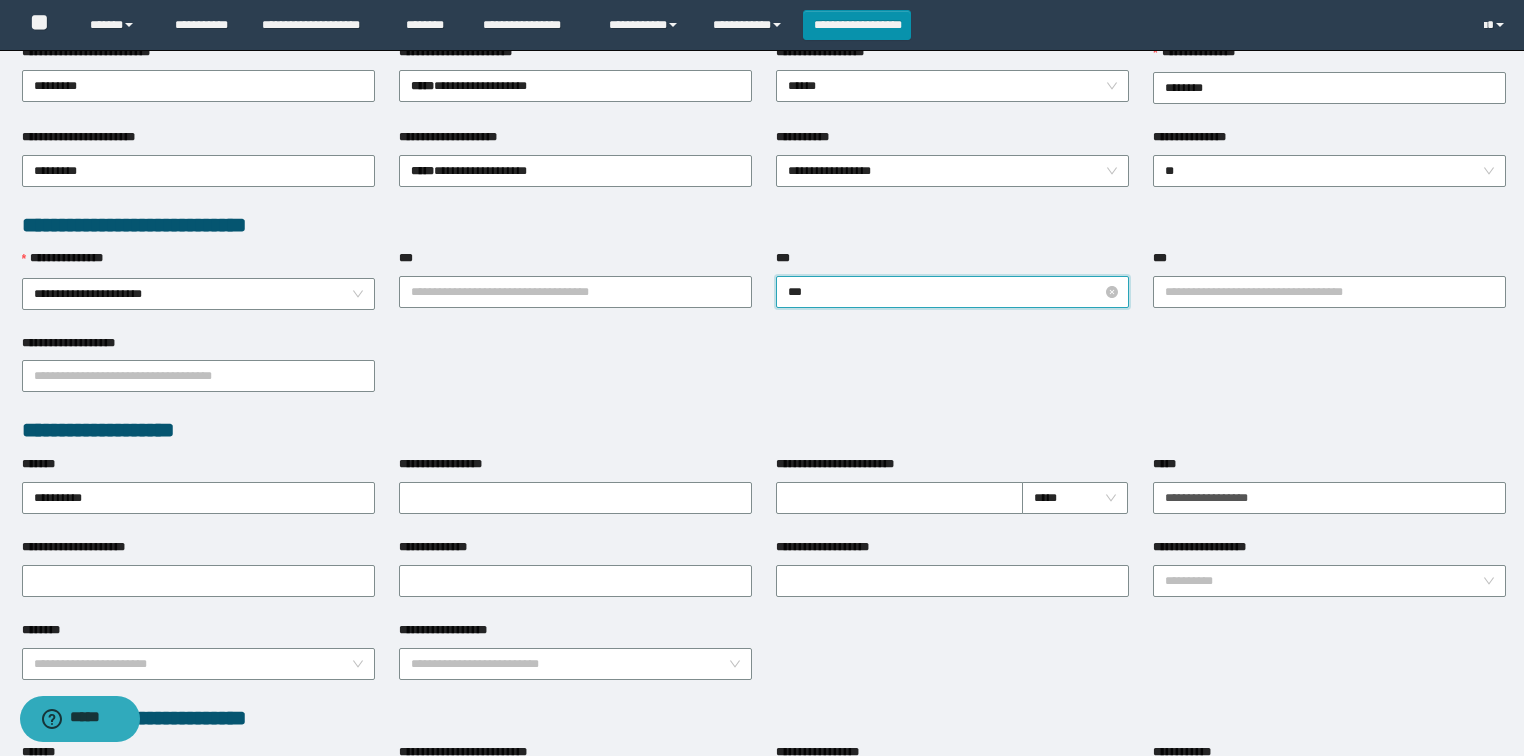 type on "****" 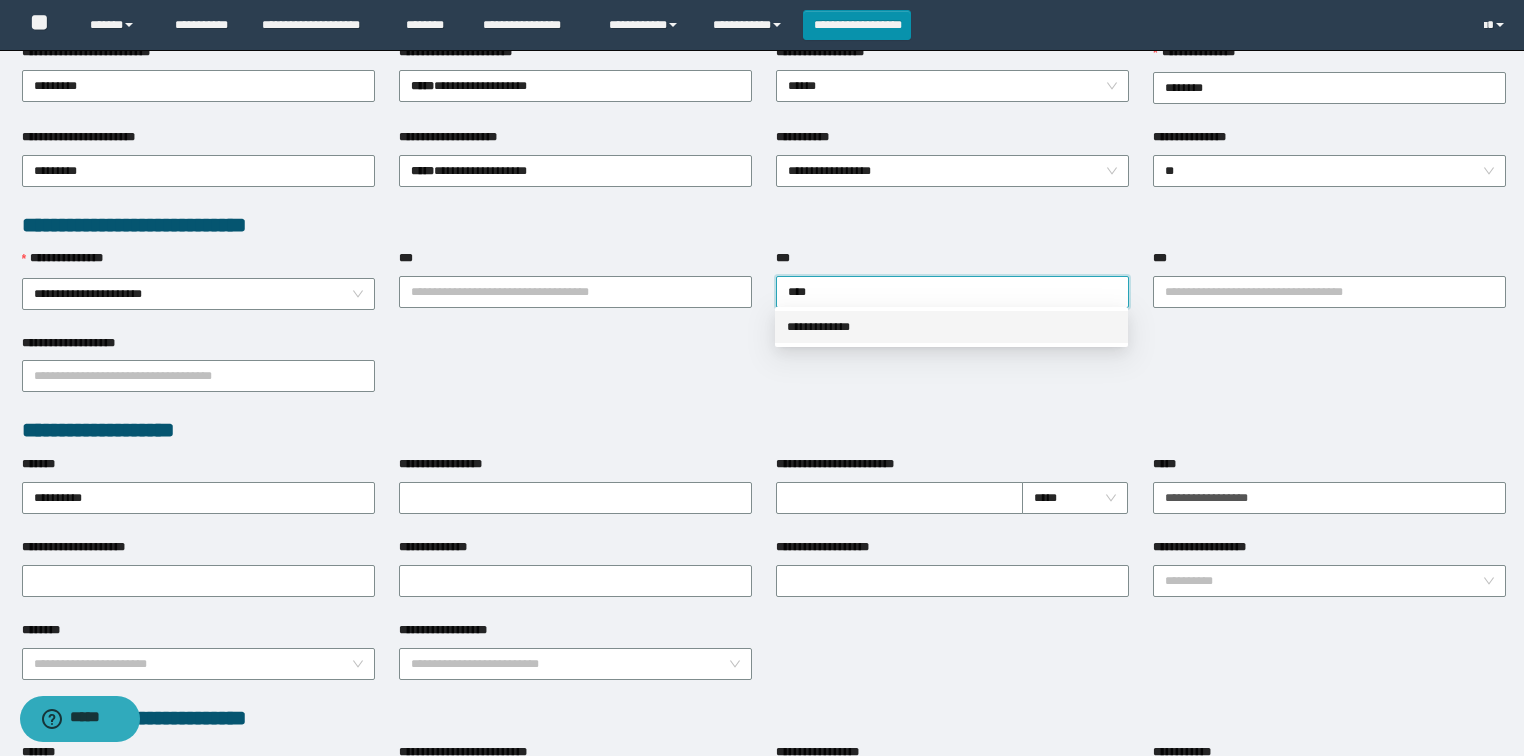 click on "**********" at bounding box center (951, 327) 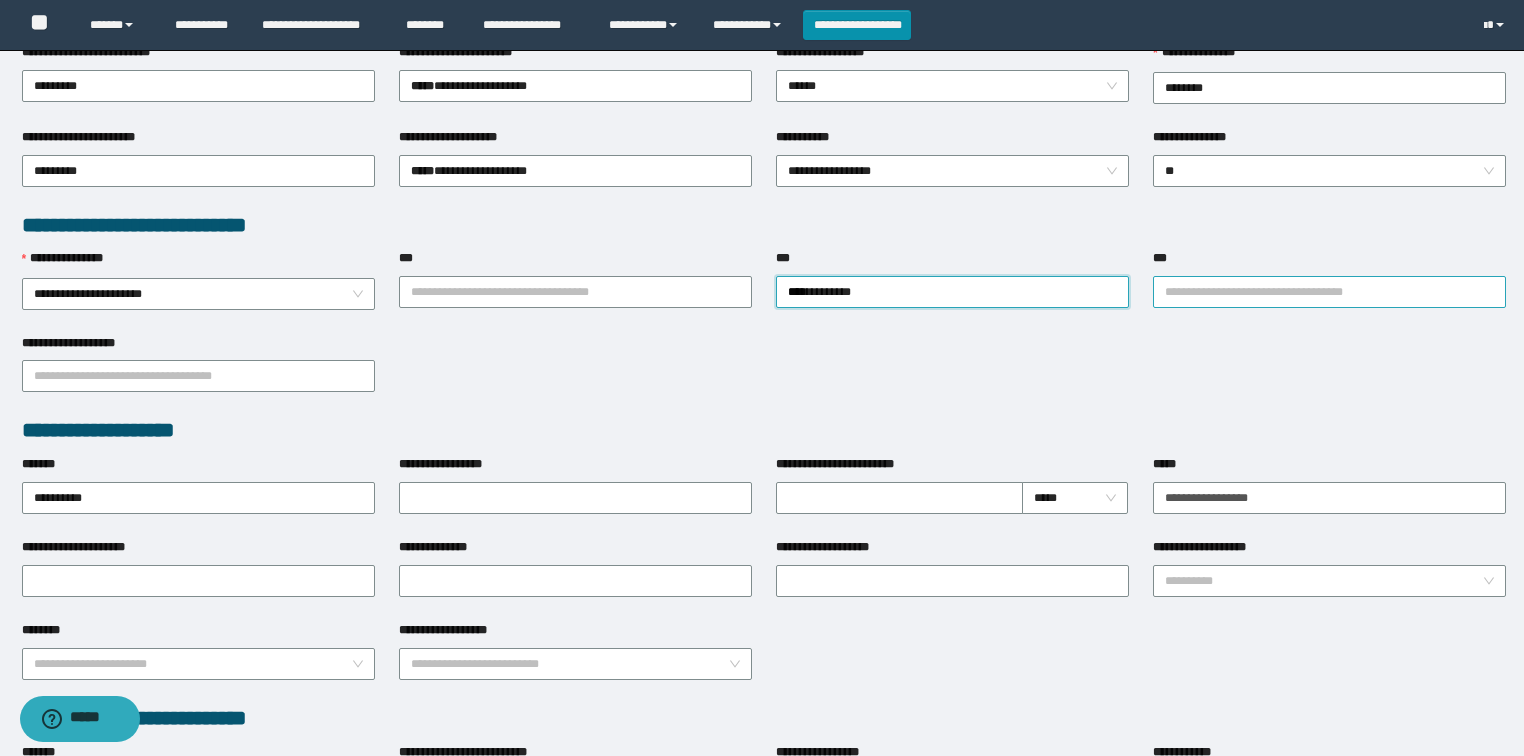 click on "***" at bounding box center (1329, 292) 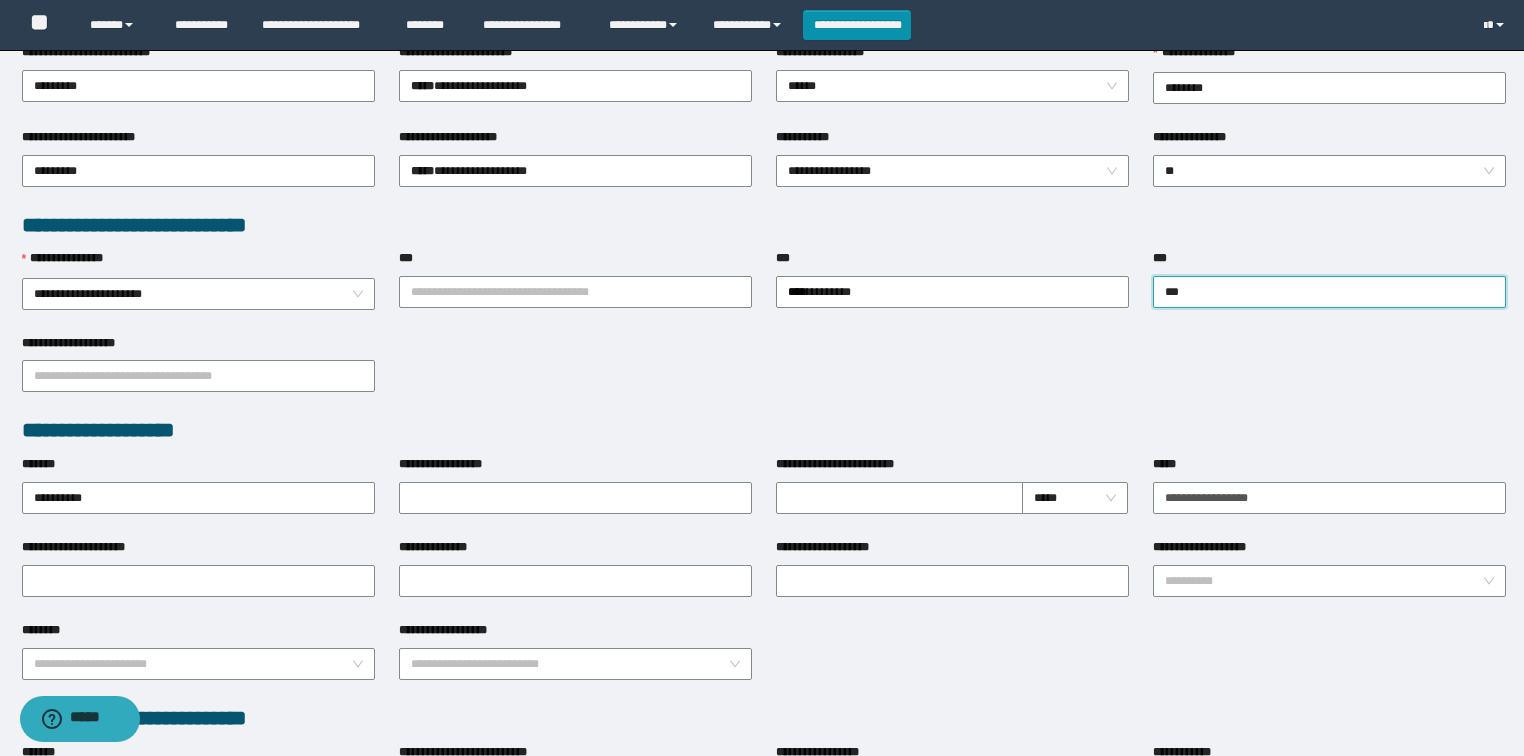 type on "****" 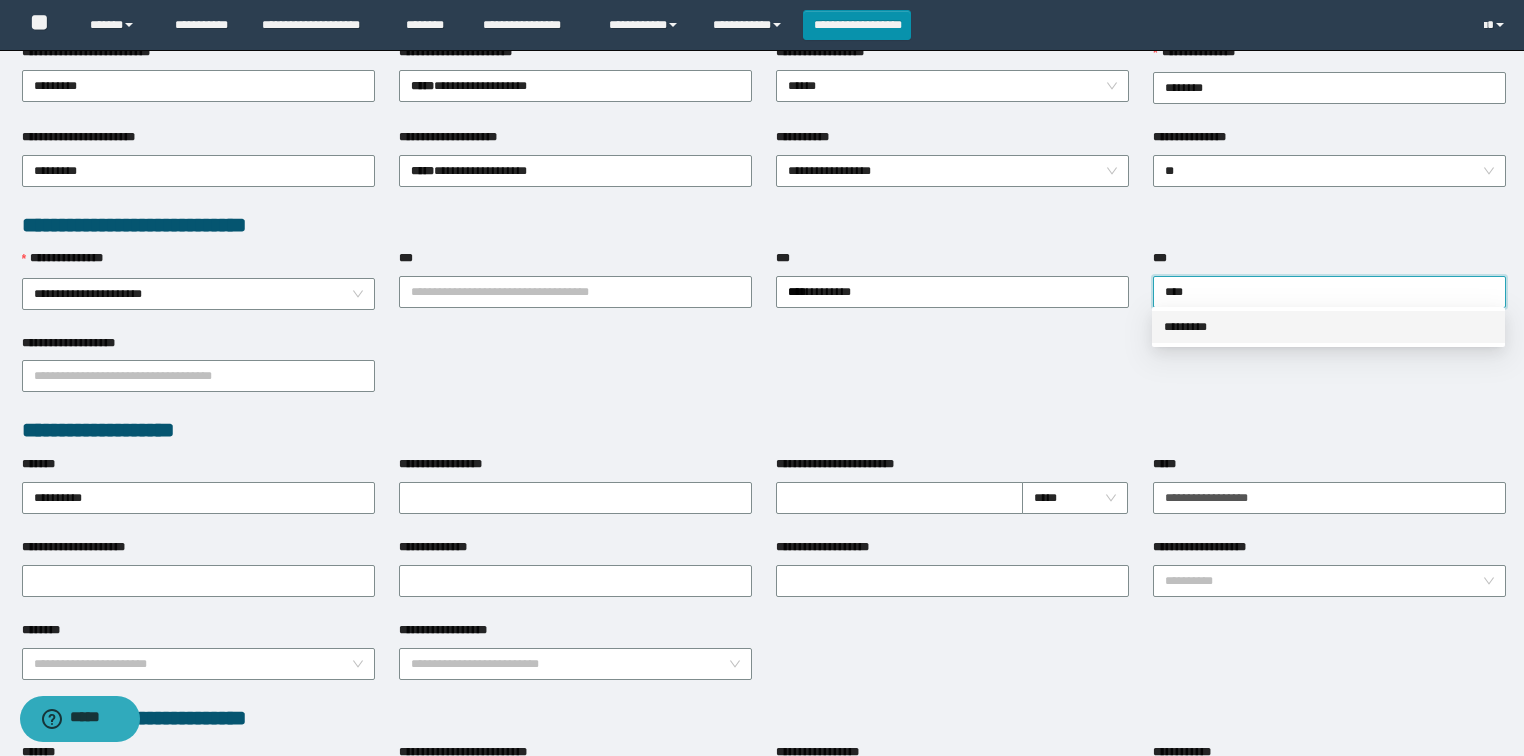 click on "*********" at bounding box center (1328, 327) 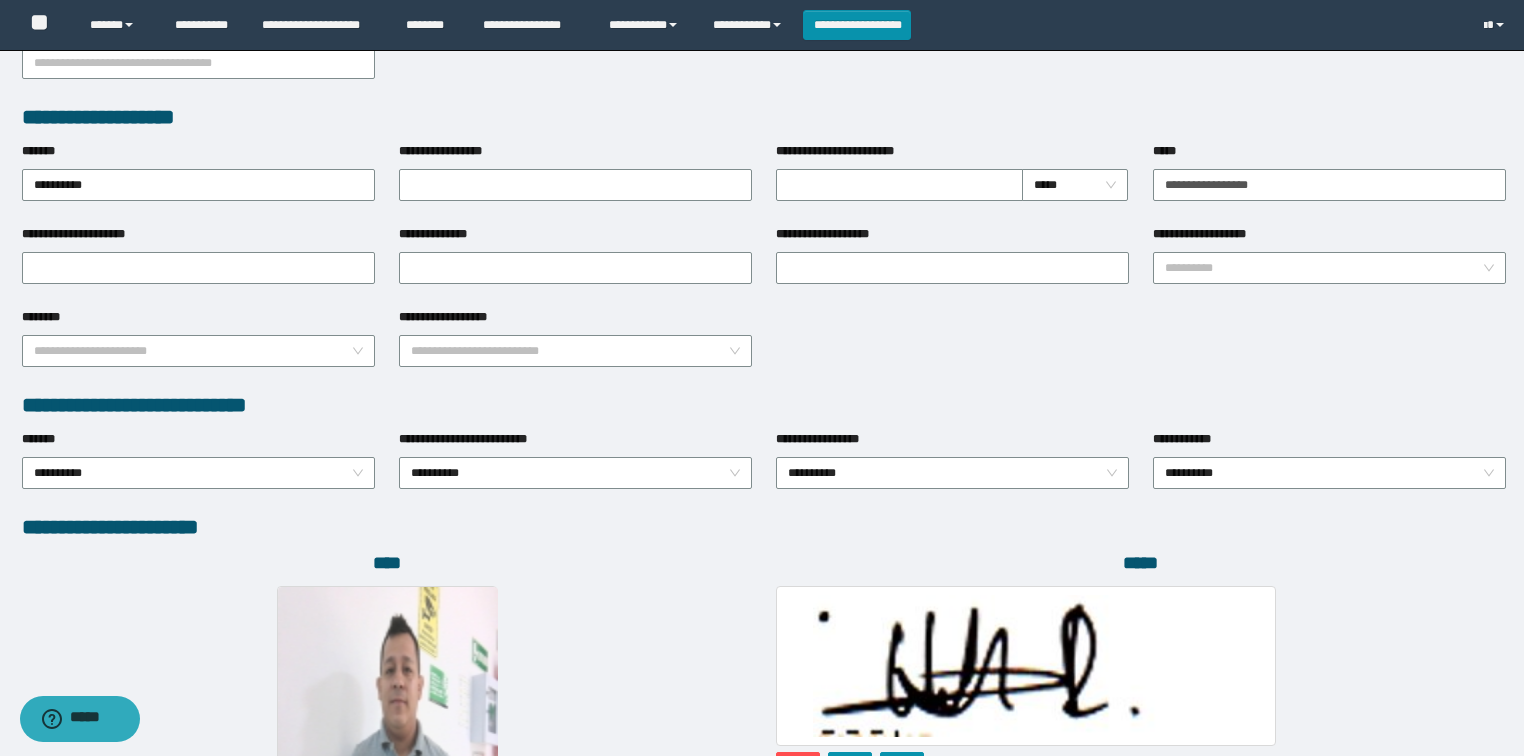 scroll, scrollTop: 946, scrollLeft: 0, axis: vertical 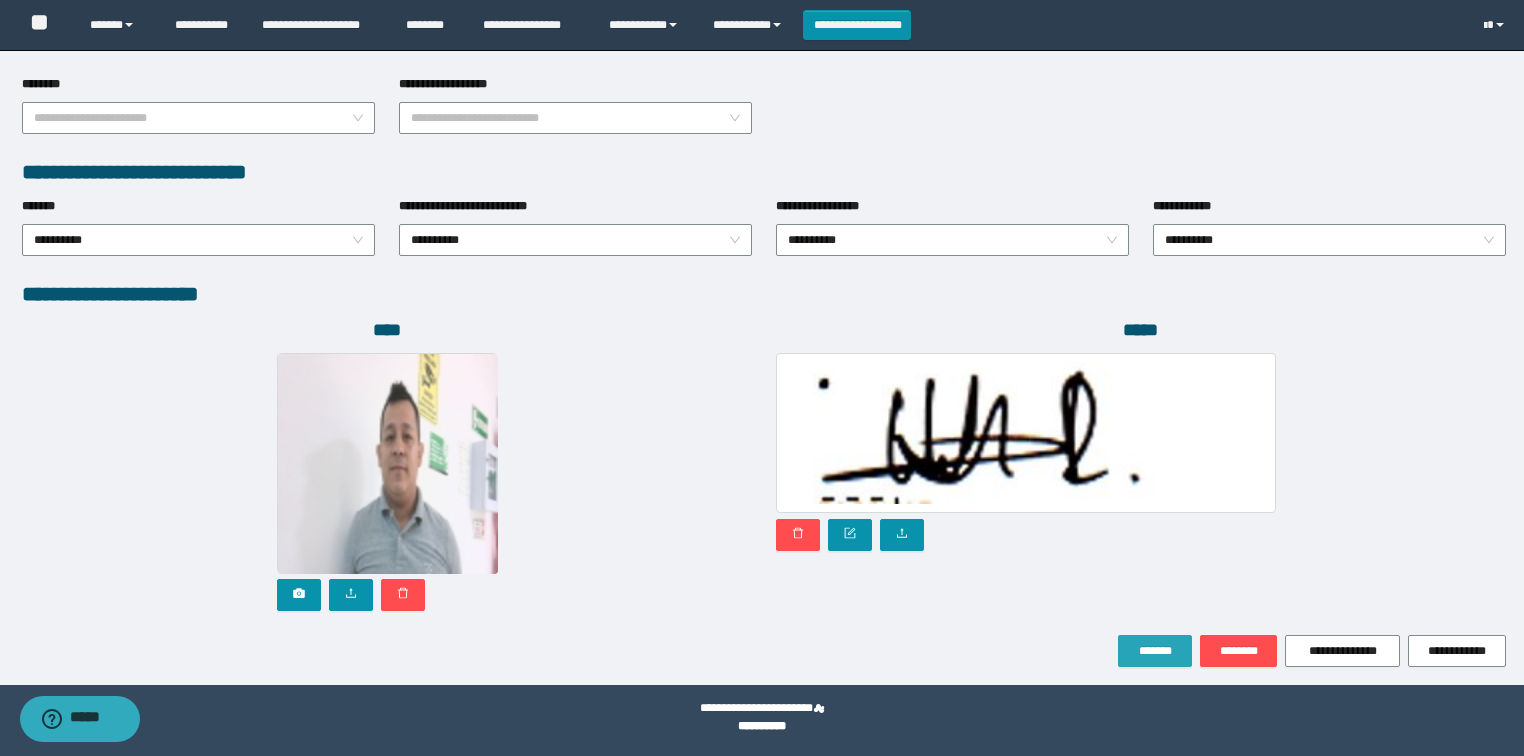 click on "*******" at bounding box center [1155, 651] 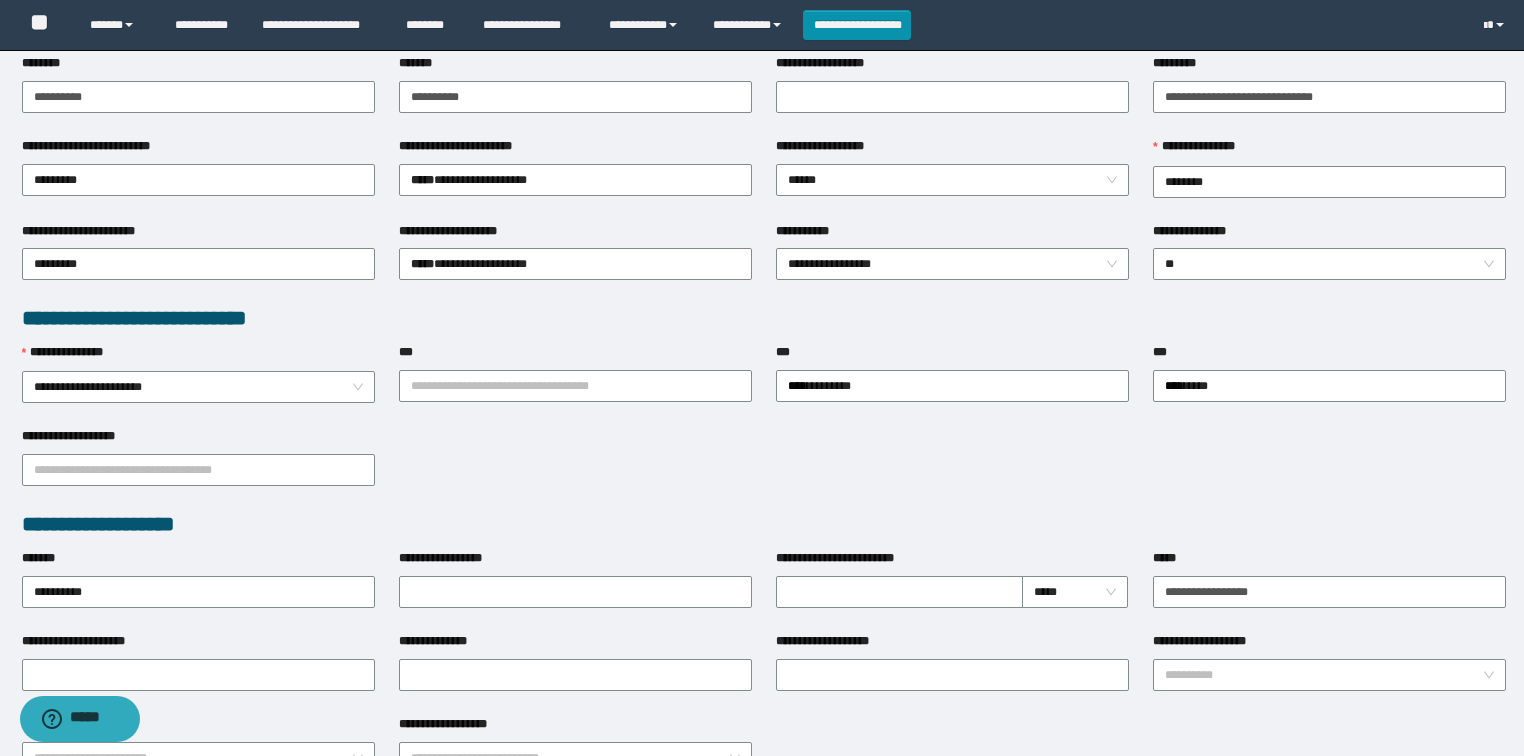 scroll, scrollTop: 0, scrollLeft: 0, axis: both 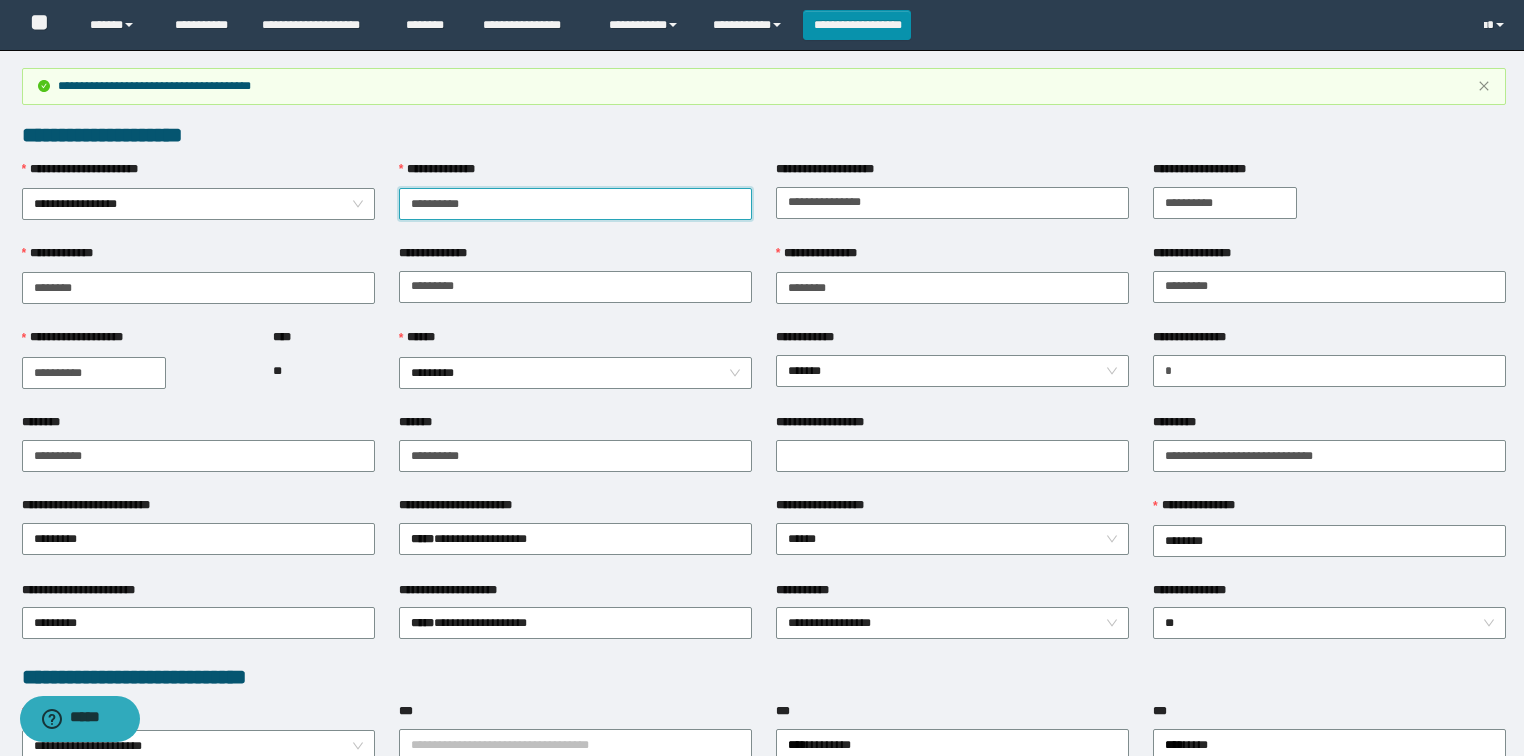 drag, startPoint x: 507, startPoint y: 196, endPoint x: 184, endPoint y: 250, distance: 327.48282 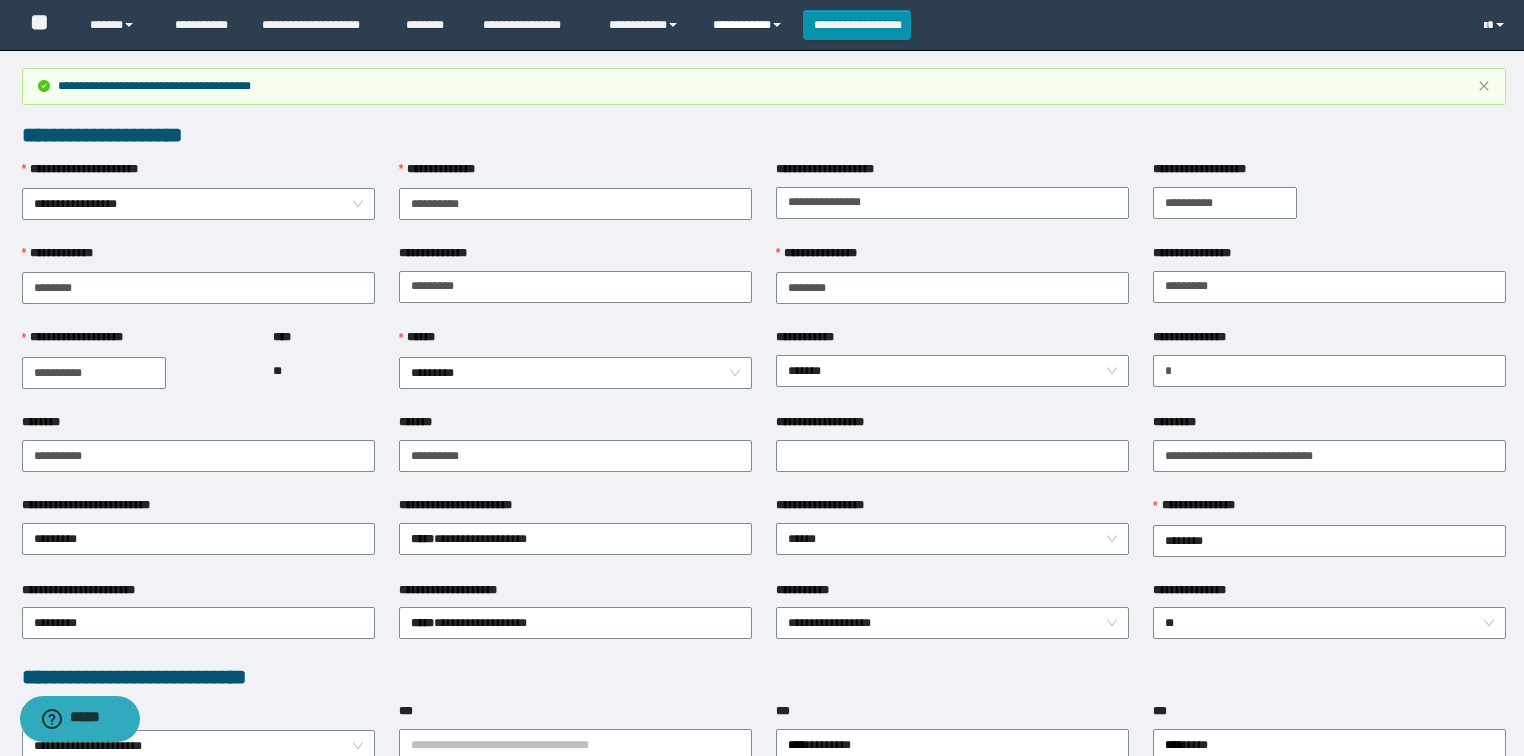 drag, startPoint x: 750, startPoint y: 24, endPoint x: 752, endPoint y: 37, distance: 13.152946 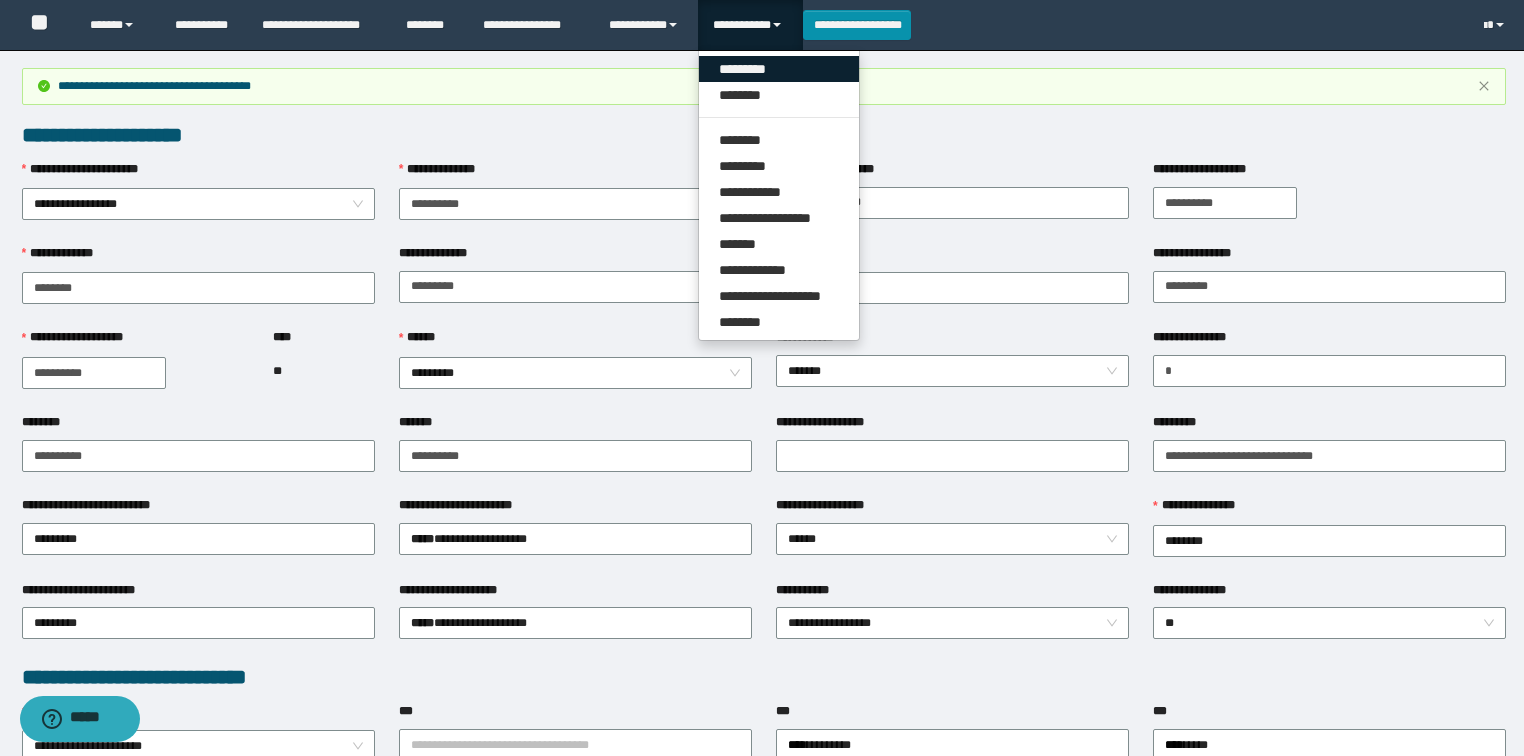 click on "*********" at bounding box center (779, 69) 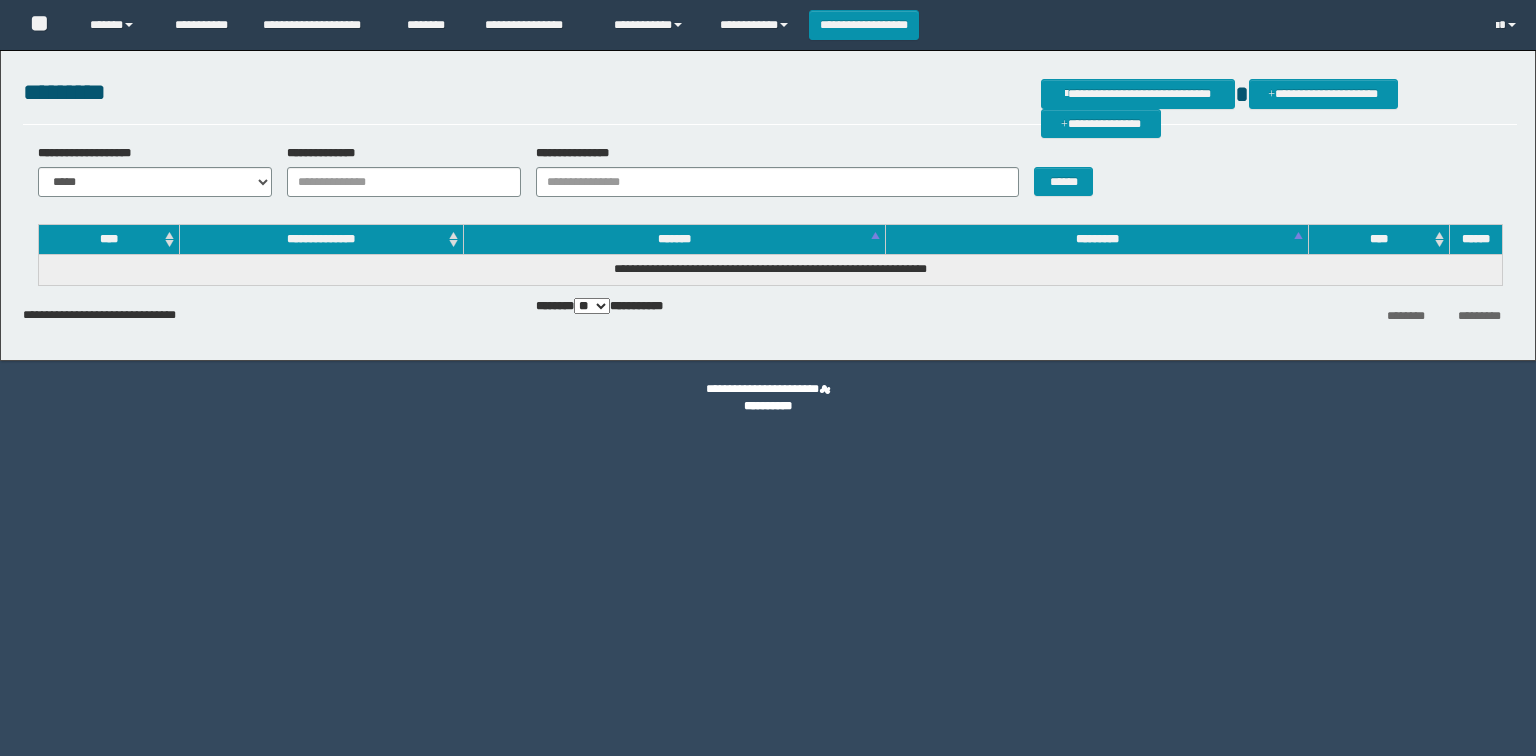 scroll, scrollTop: 0, scrollLeft: 0, axis: both 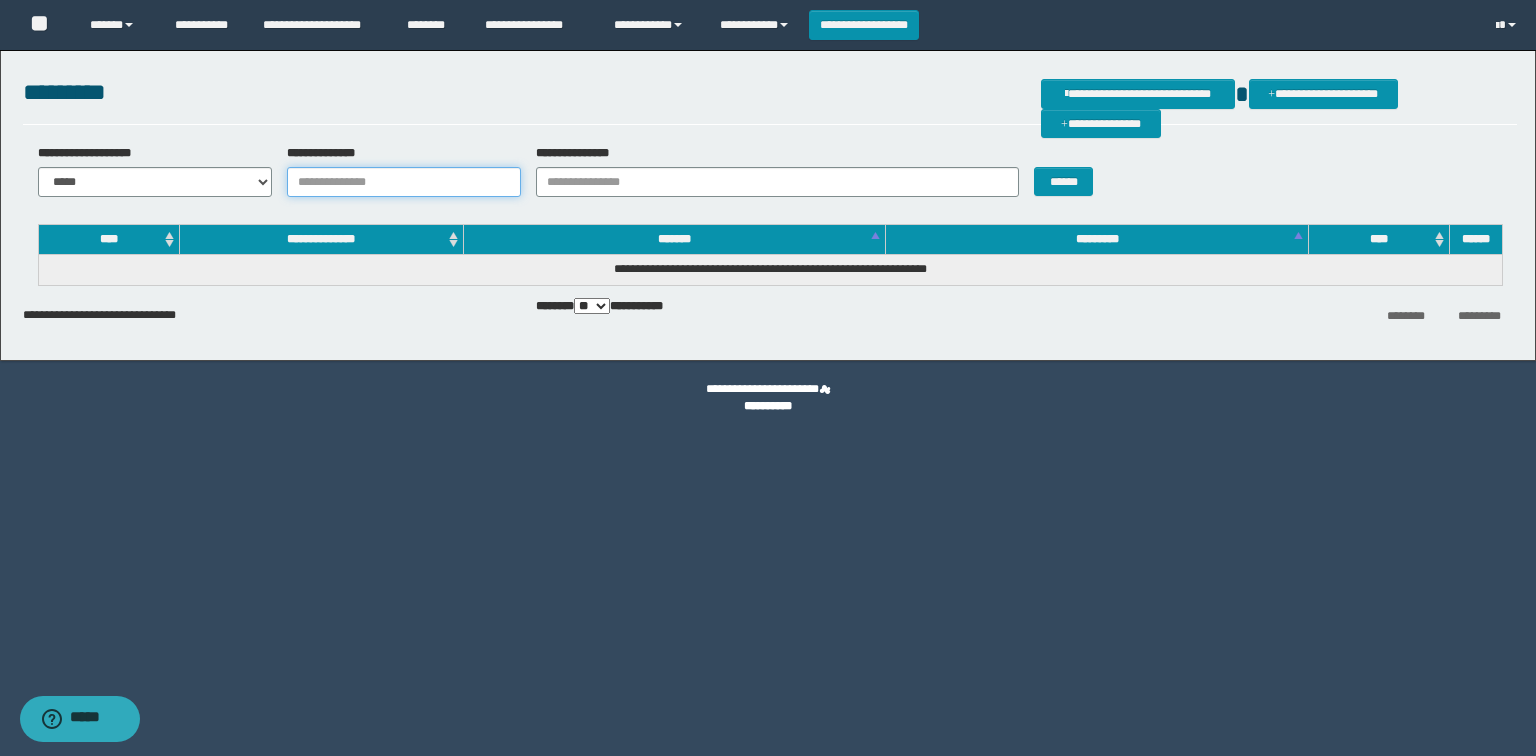 drag, startPoint x: 358, startPoint y: 172, endPoint x: 365, endPoint y: 188, distance: 17.464249 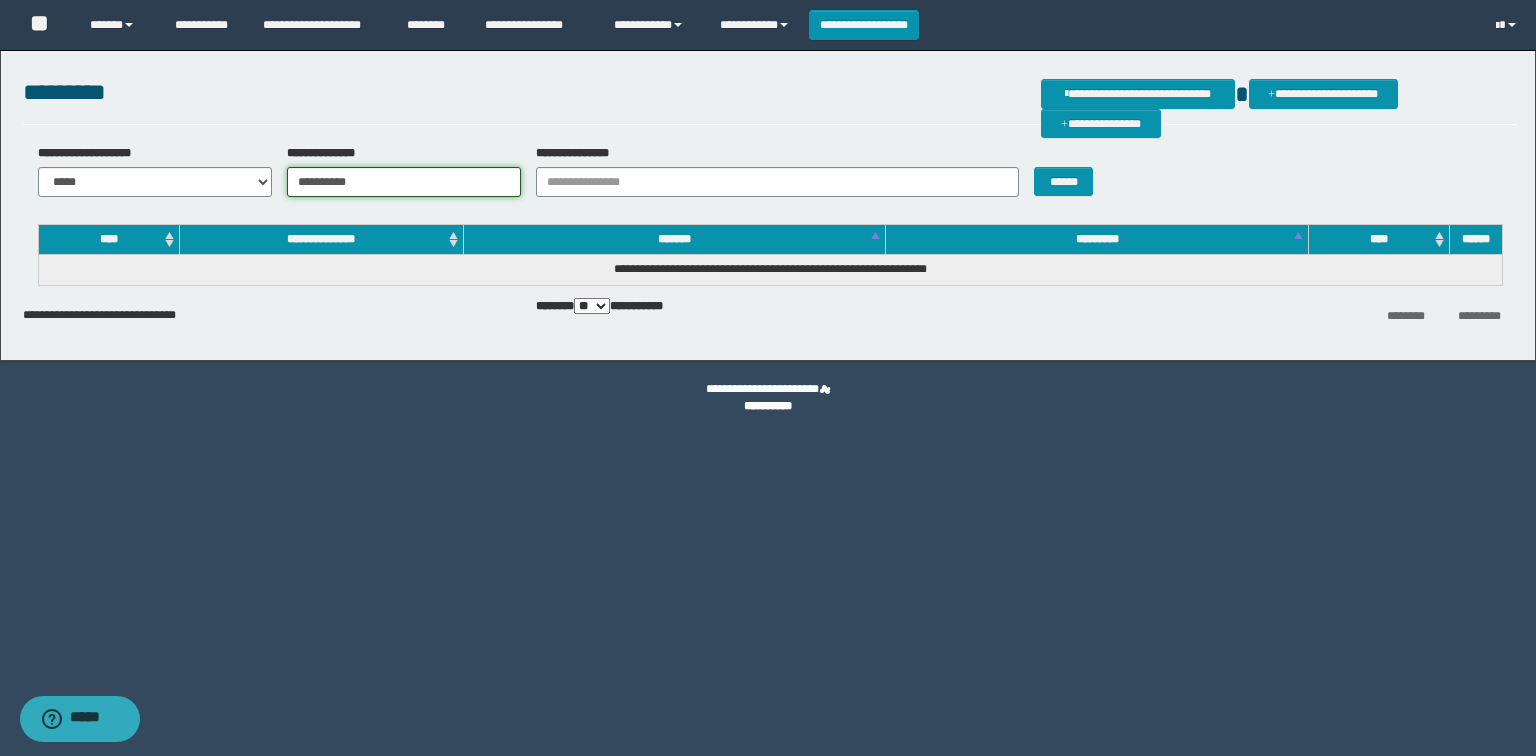 type on "**********" 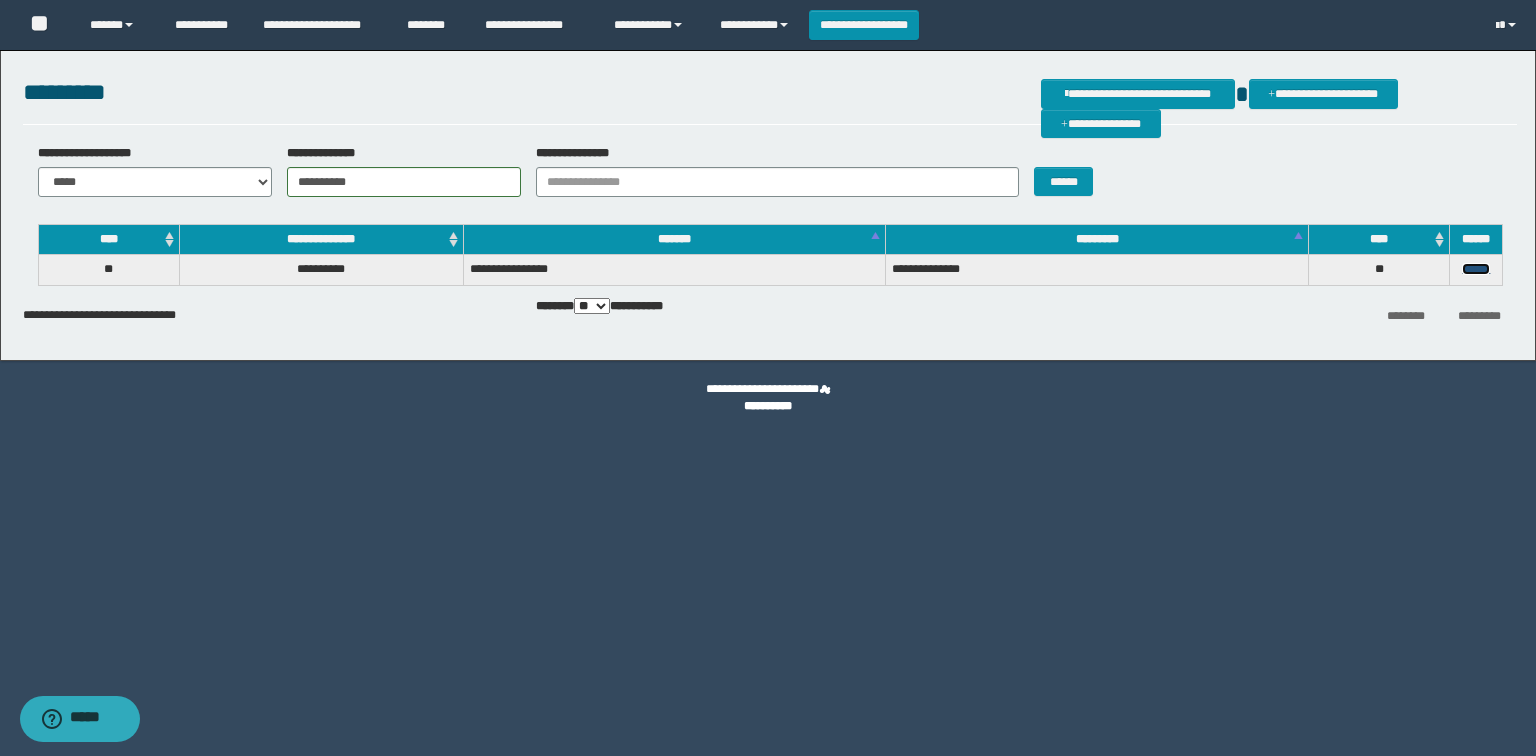 click on "******" at bounding box center [1476, 269] 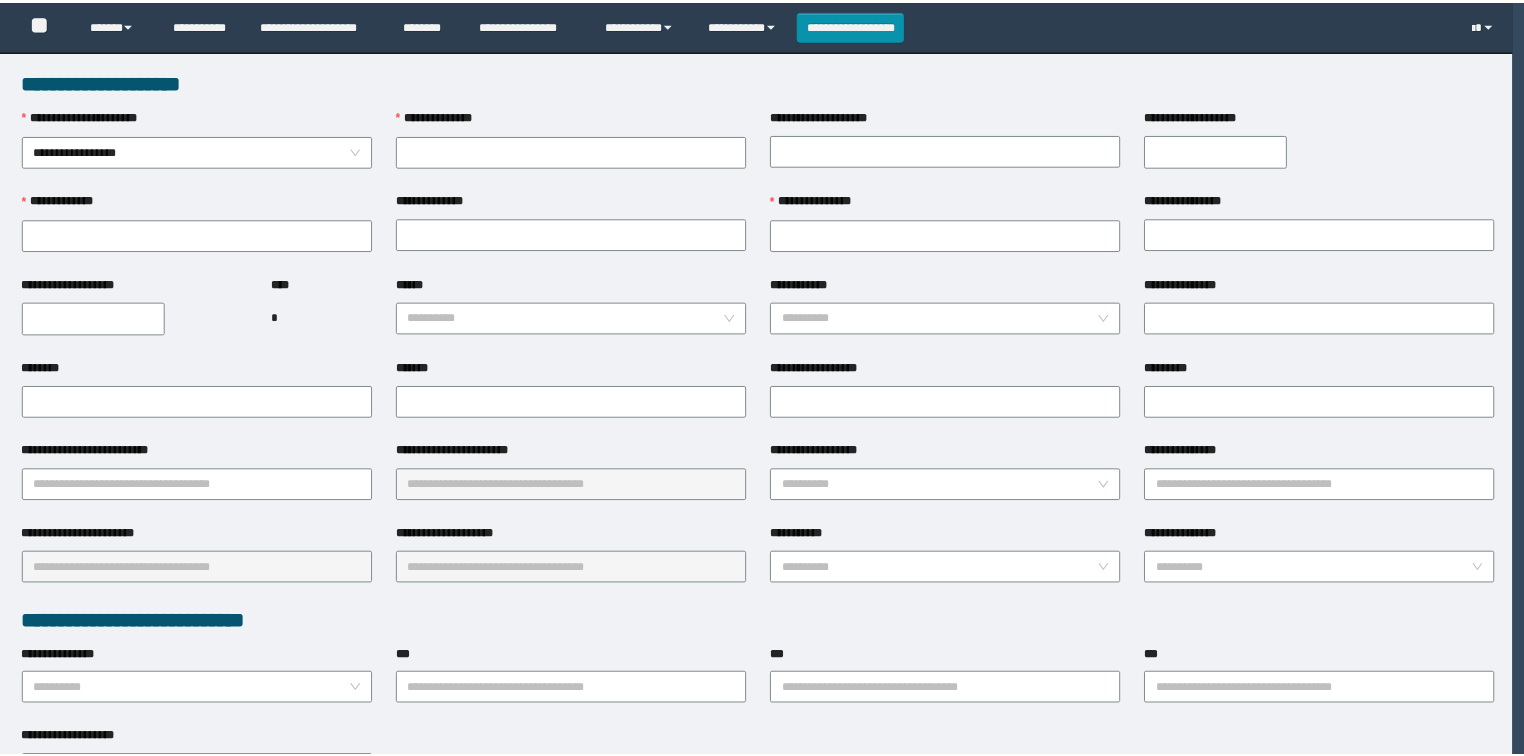 scroll, scrollTop: 0, scrollLeft: 0, axis: both 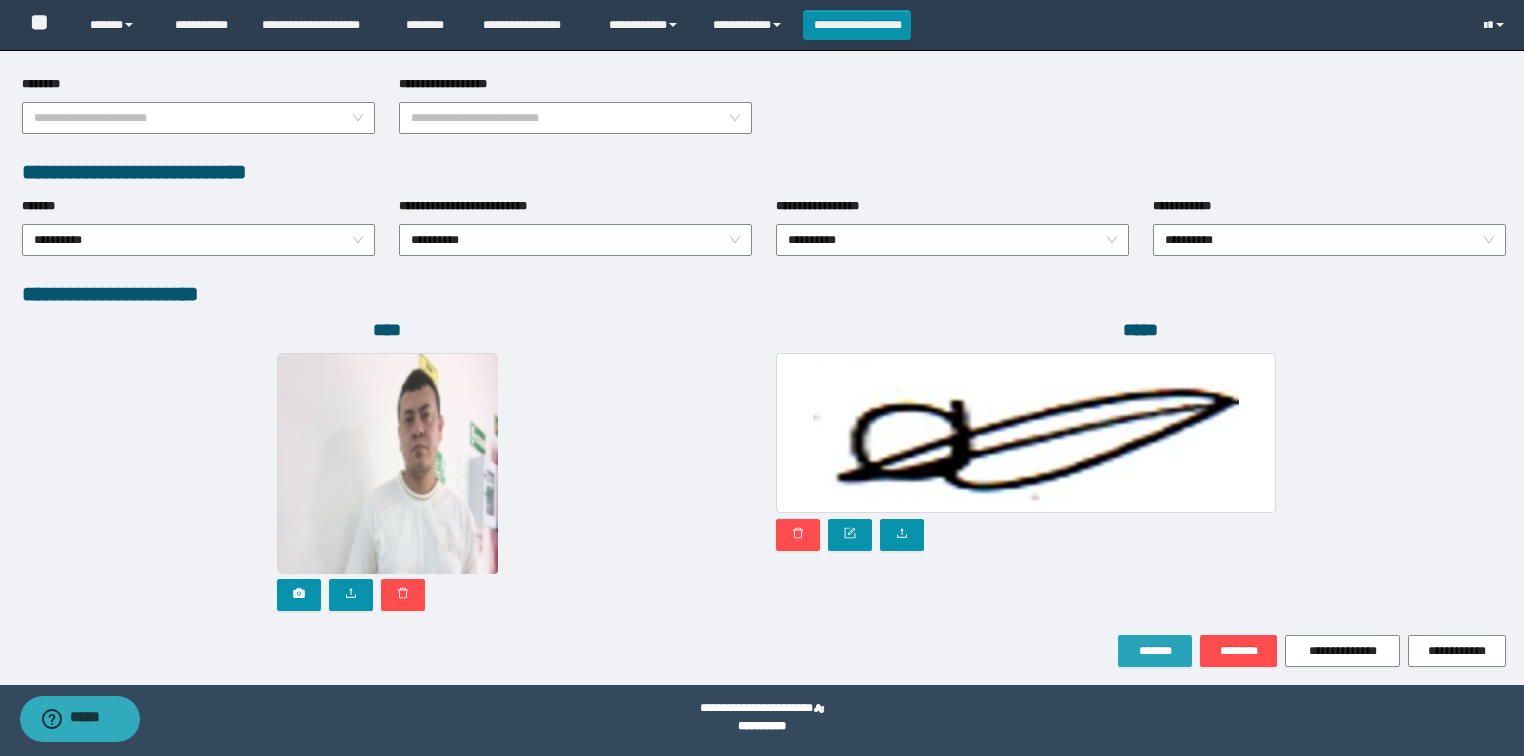 click on "*******" at bounding box center [1155, 651] 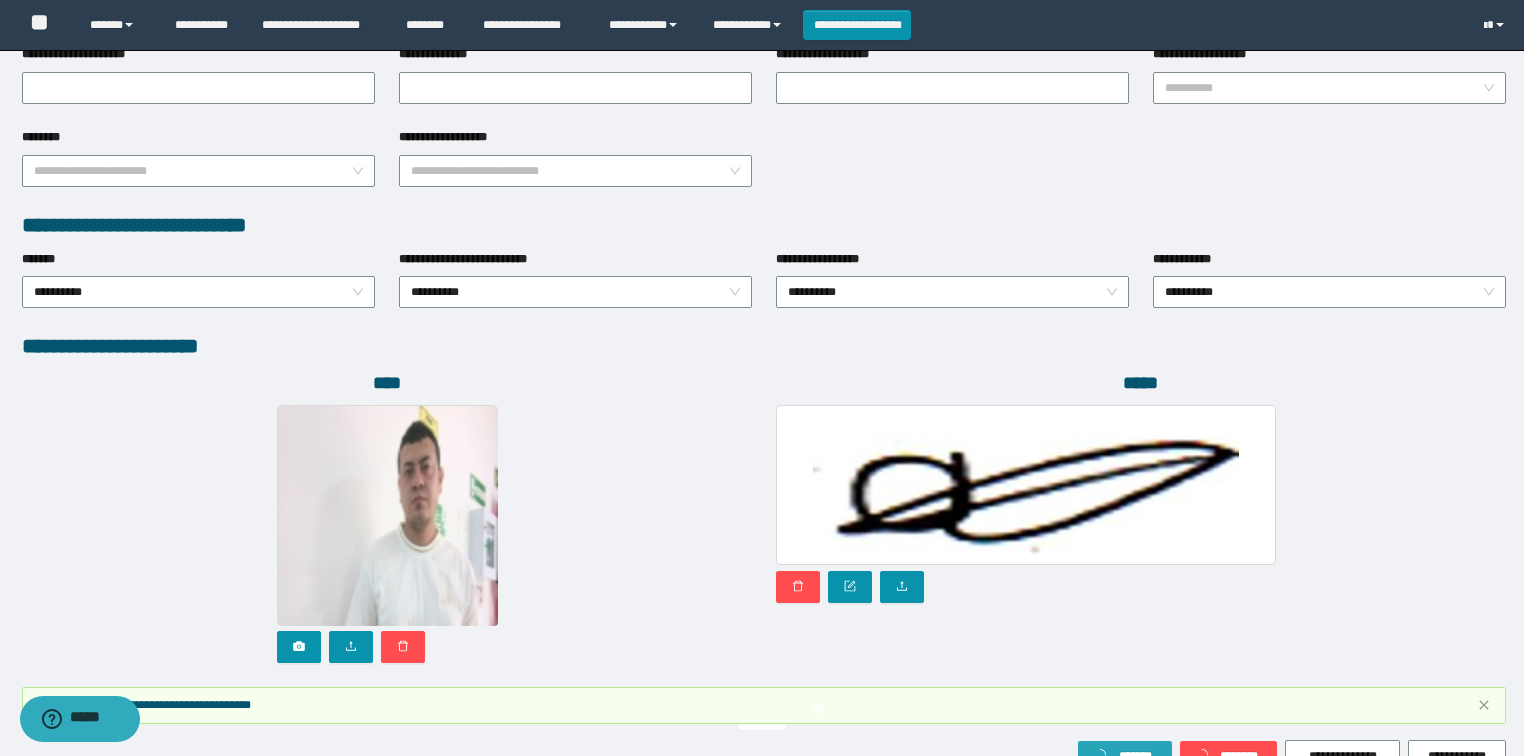 scroll, scrollTop: 999, scrollLeft: 0, axis: vertical 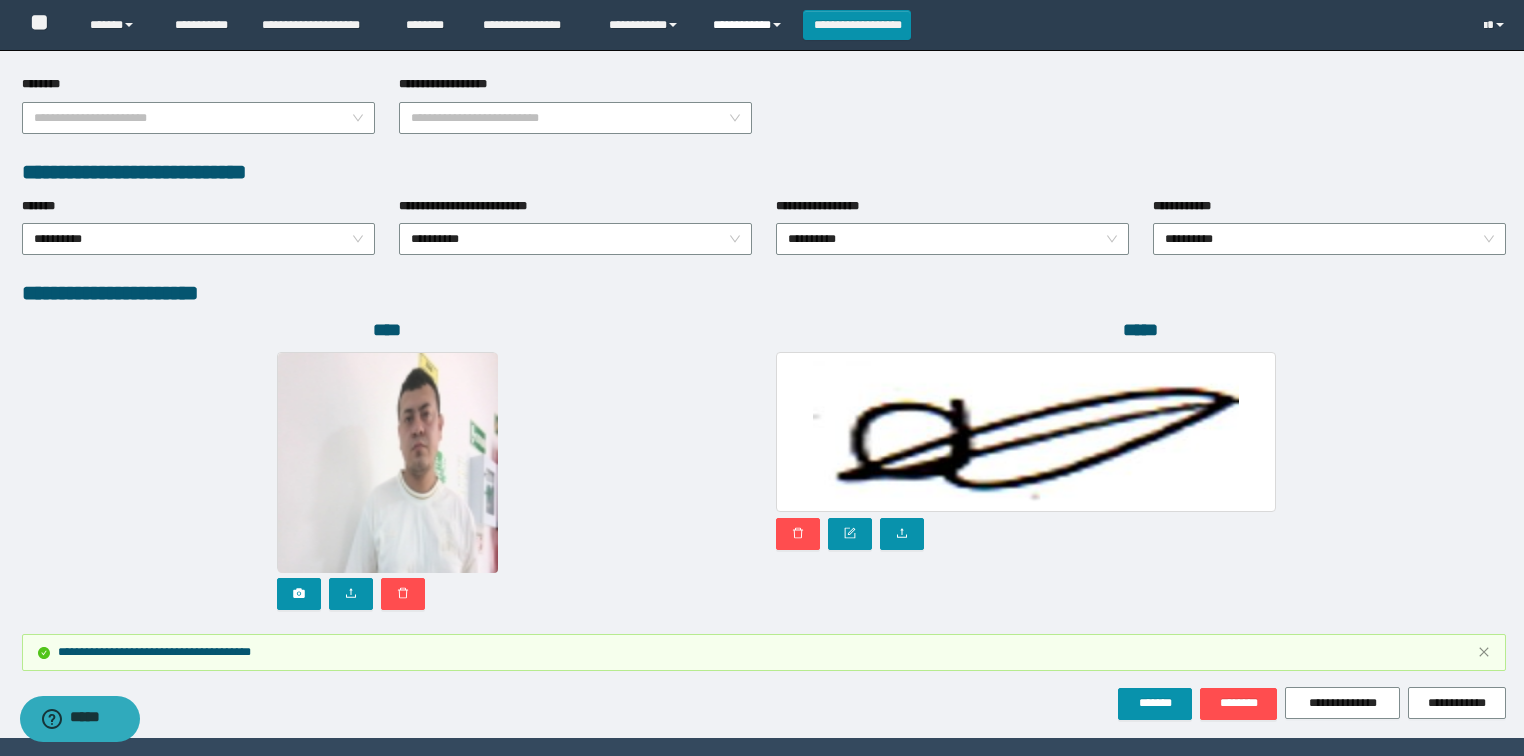 click on "**********" at bounding box center [750, 25] 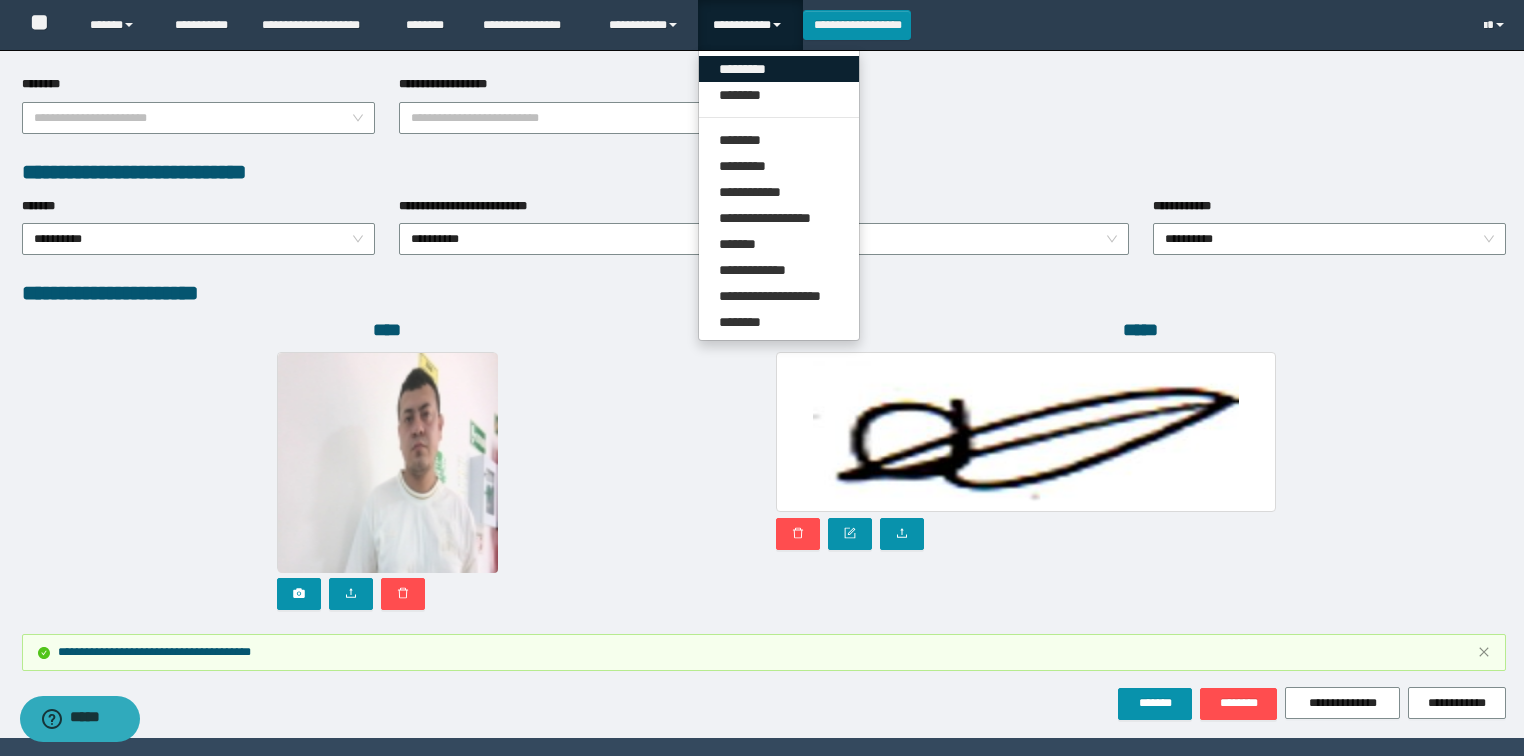 click on "*********" at bounding box center (779, 69) 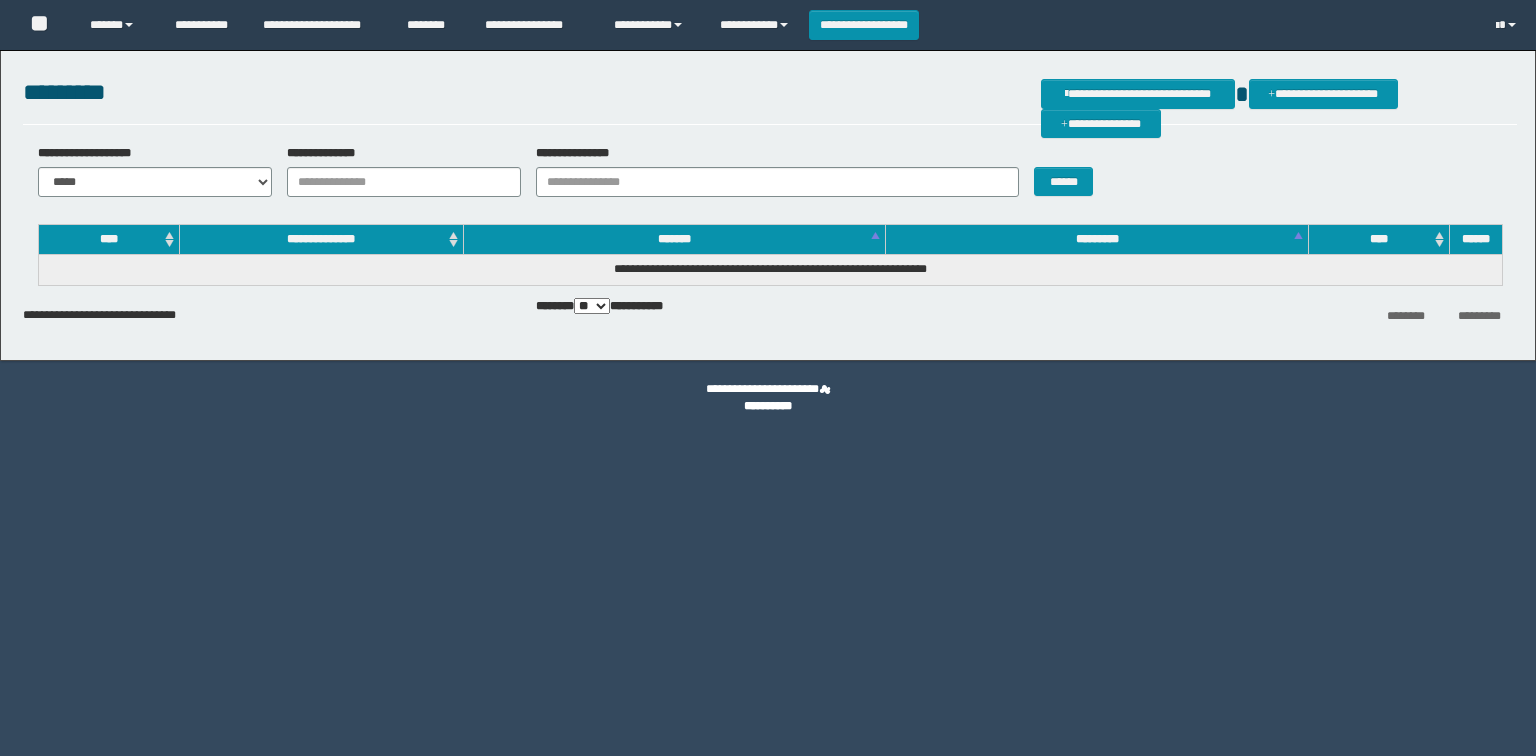 scroll, scrollTop: 0, scrollLeft: 0, axis: both 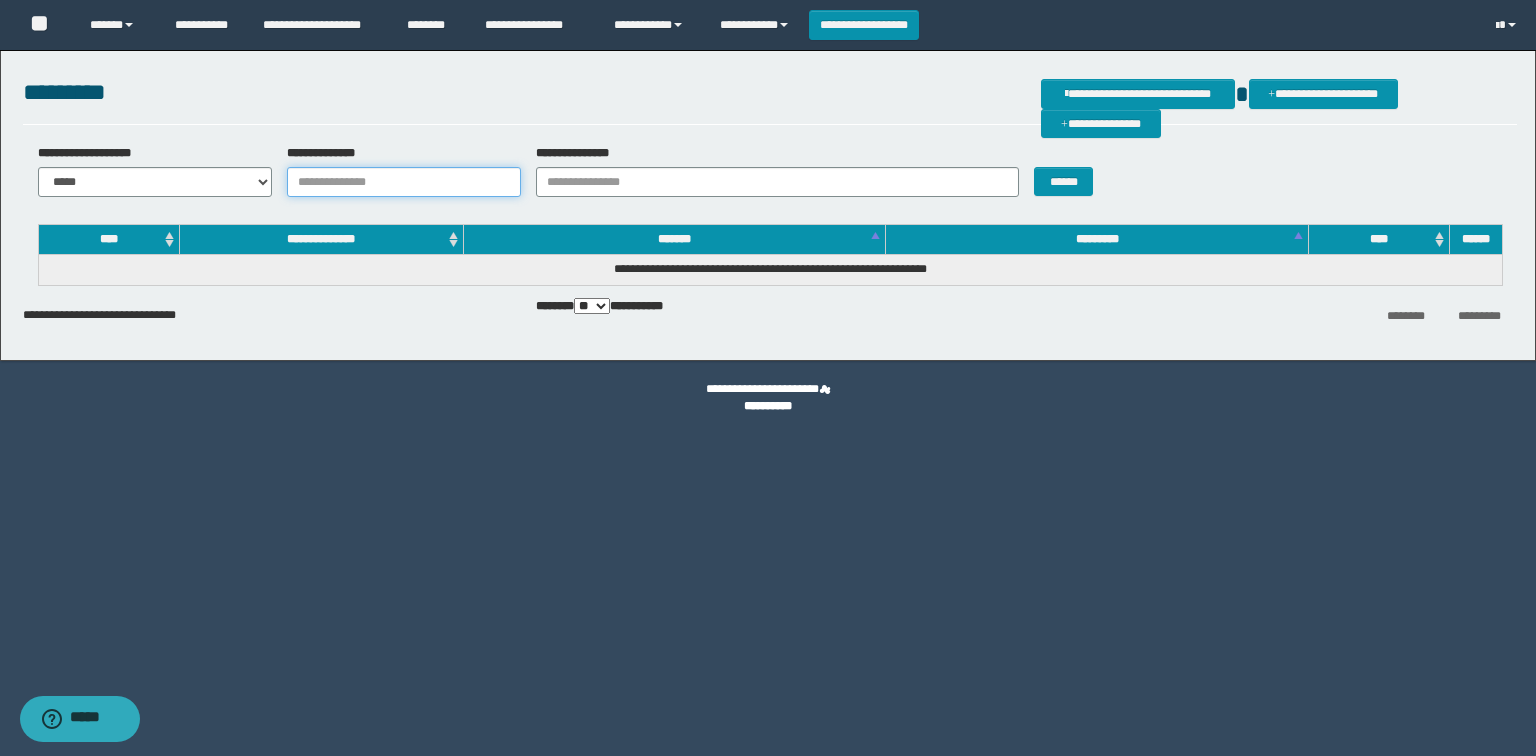 click on "**********" at bounding box center [404, 182] 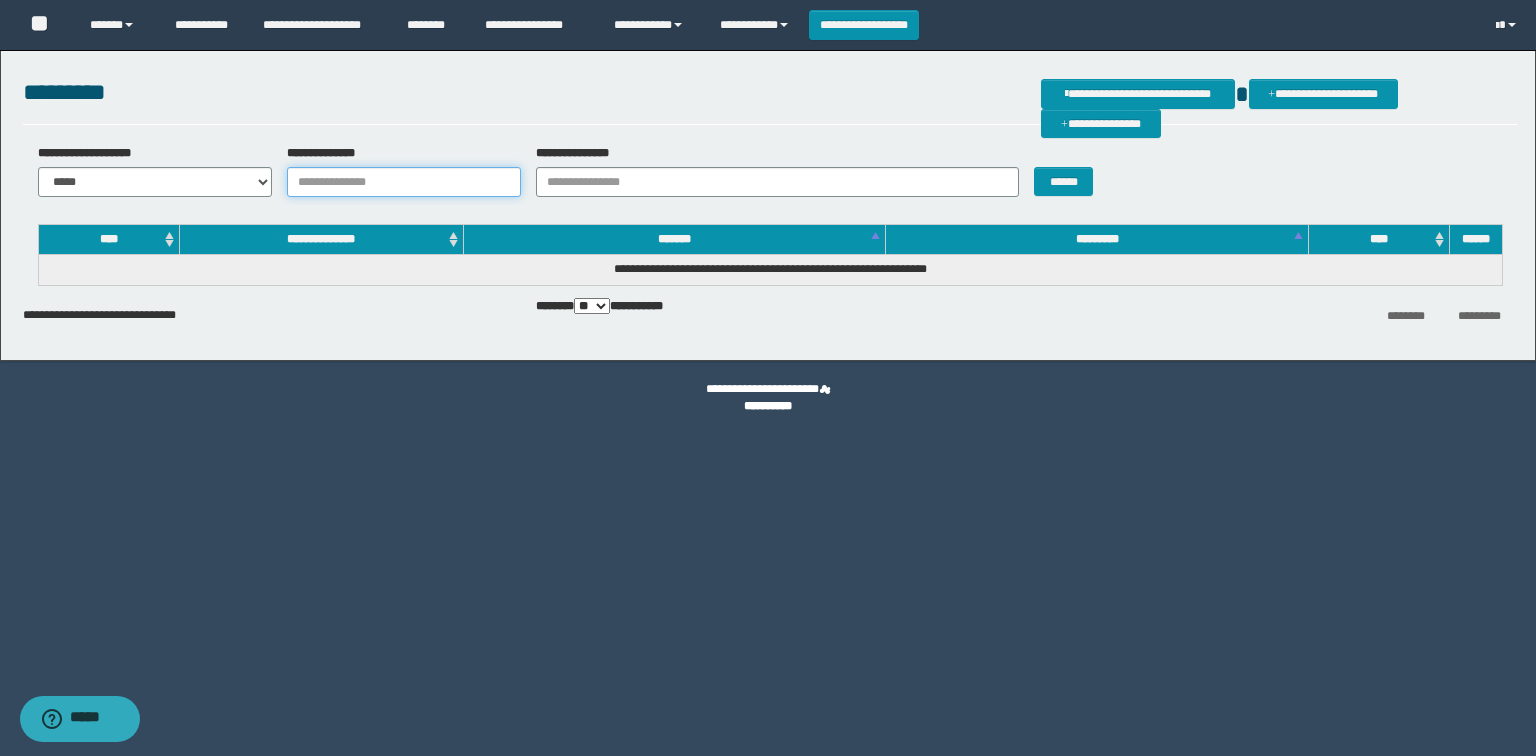 click on "**********" at bounding box center [404, 182] 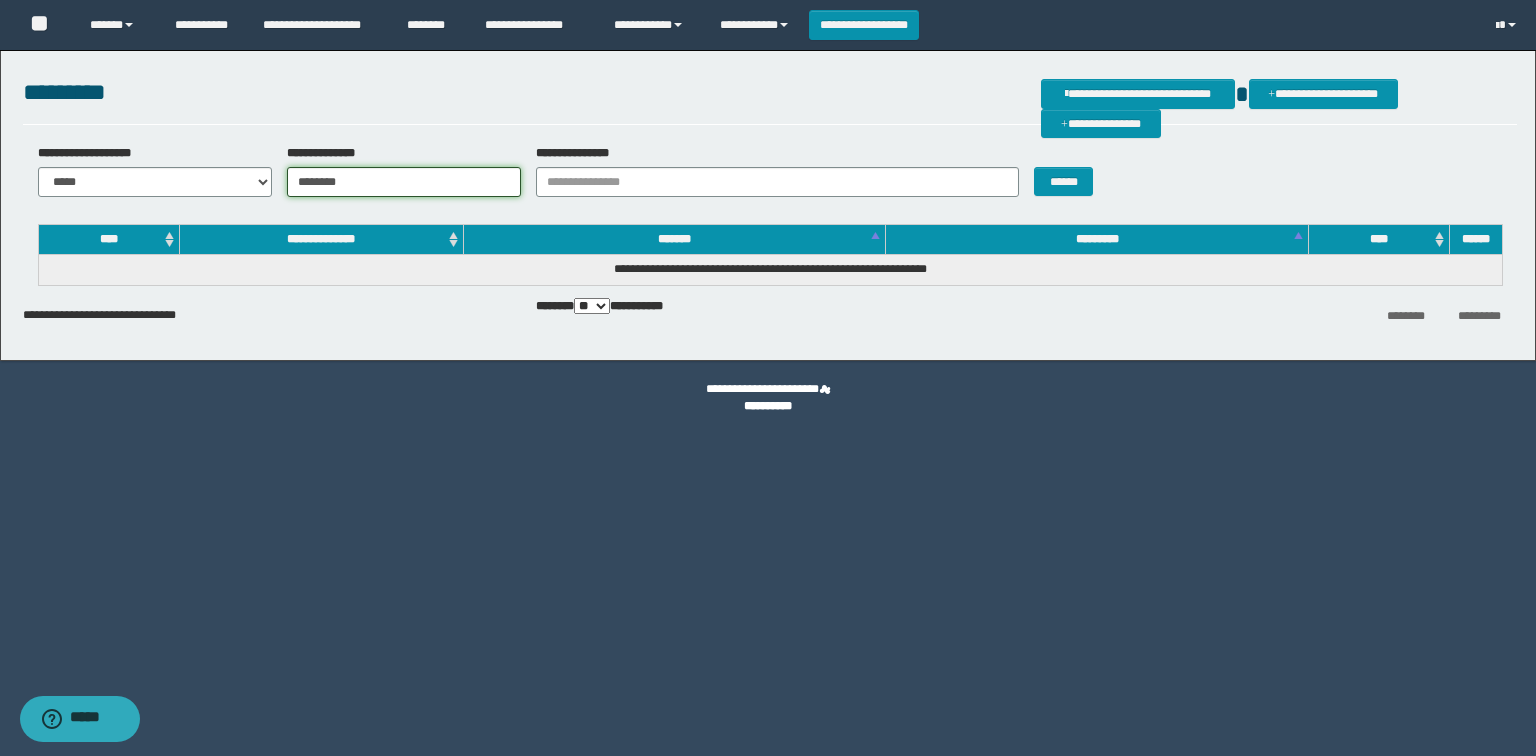 type on "********" 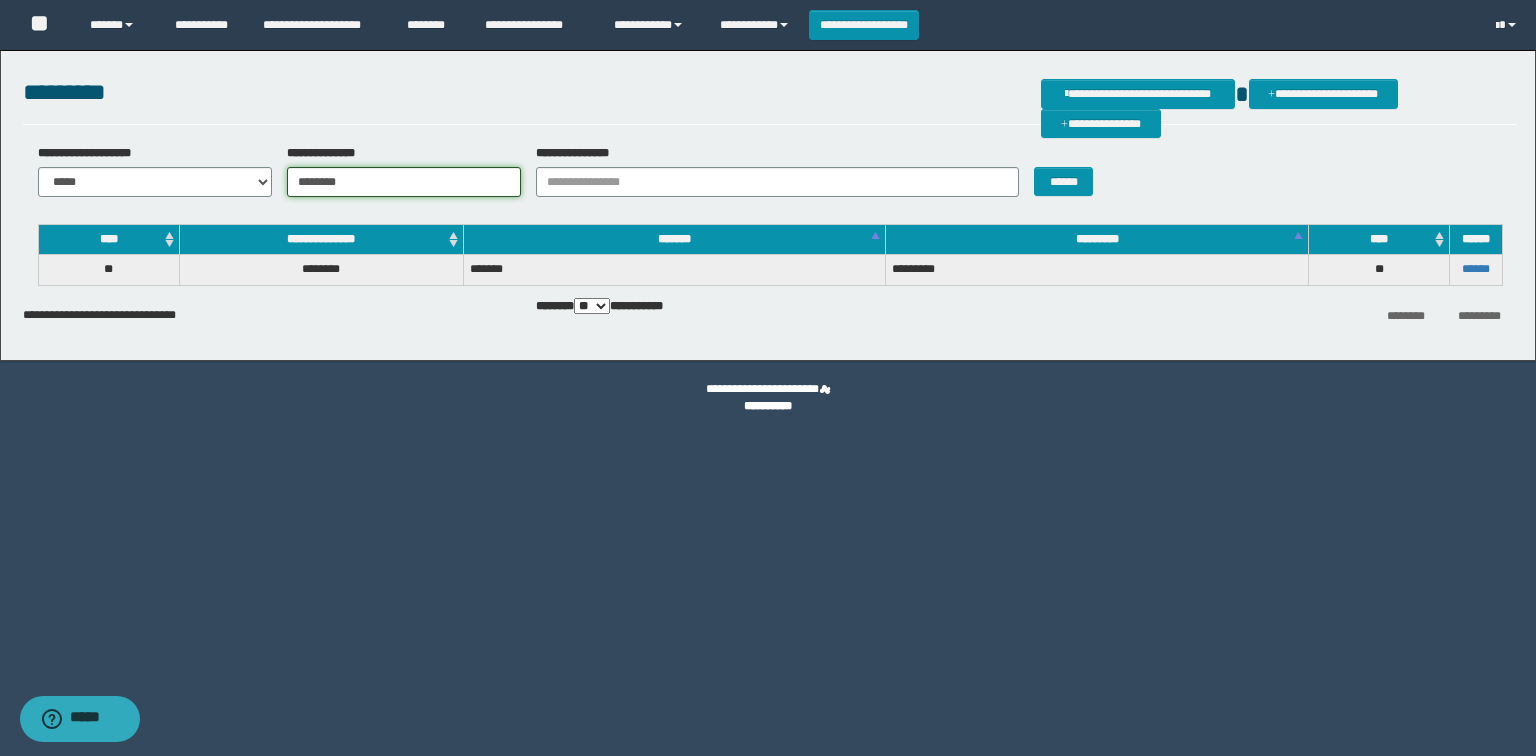 drag, startPoint x: 376, startPoint y: 171, endPoint x: 169, endPoint y: 223, distance: 213.43149 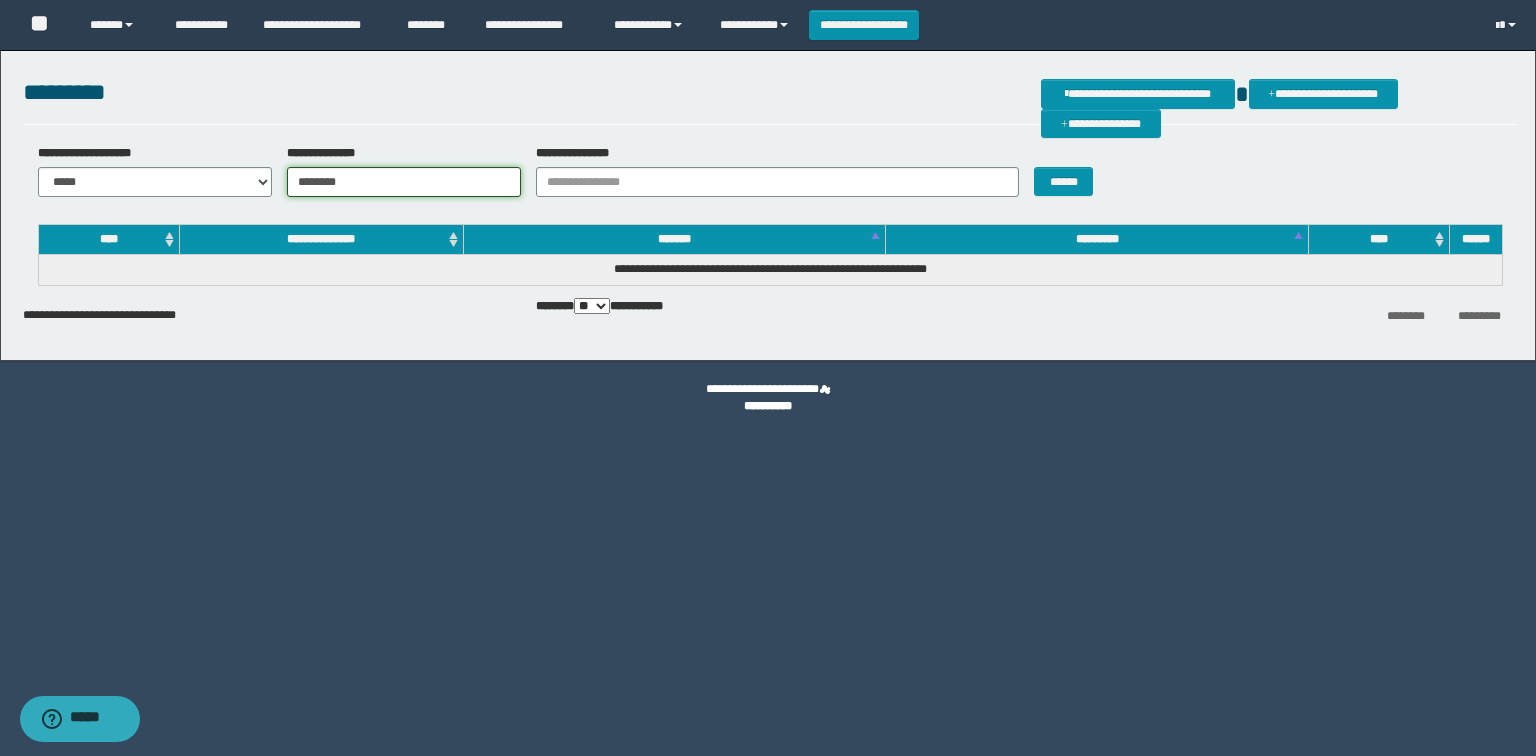 drag, startPoint x: 389, startPoint y: 176, endPoint x: 177, endPoint y: 204, distance: 213.84106 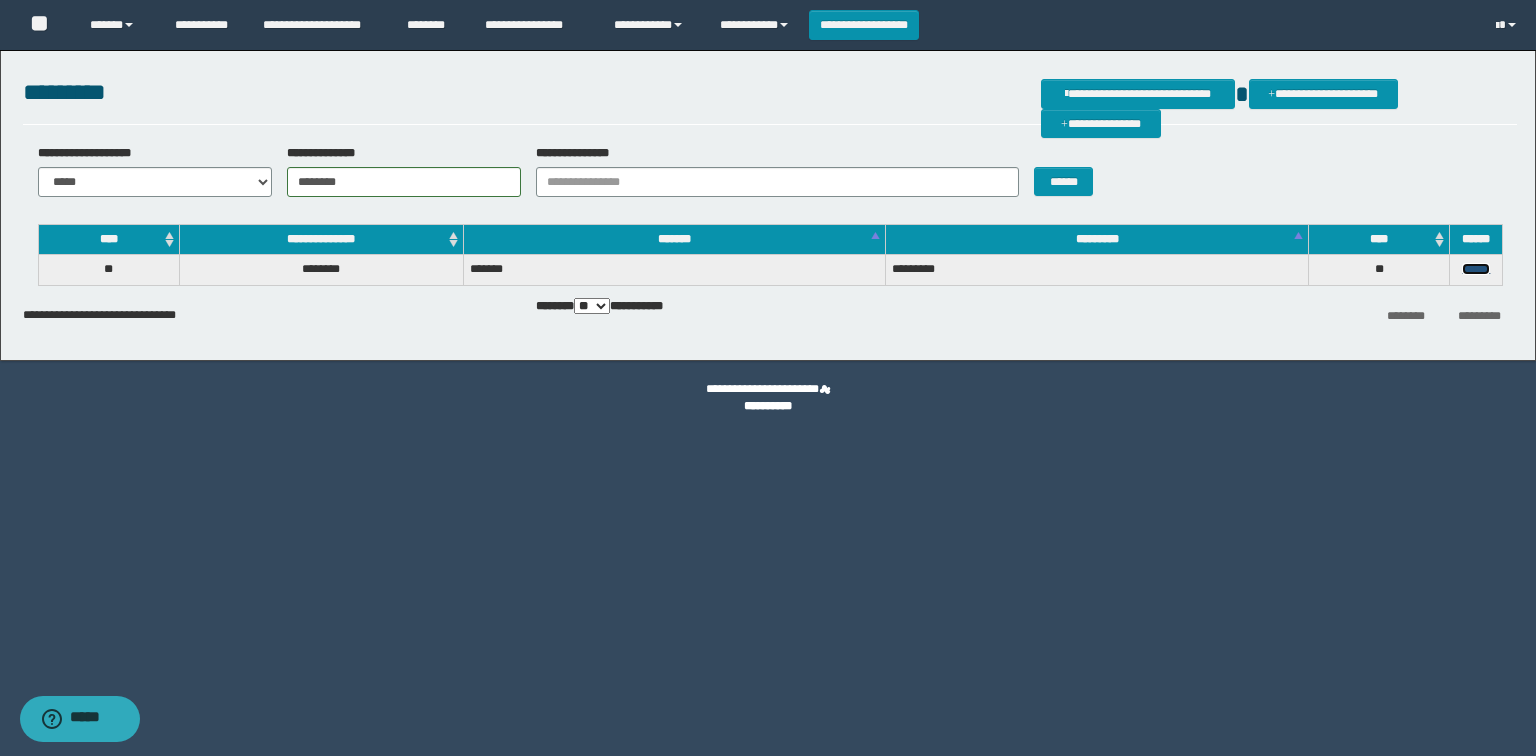 click on "******" at bounding box center [1476, 269] 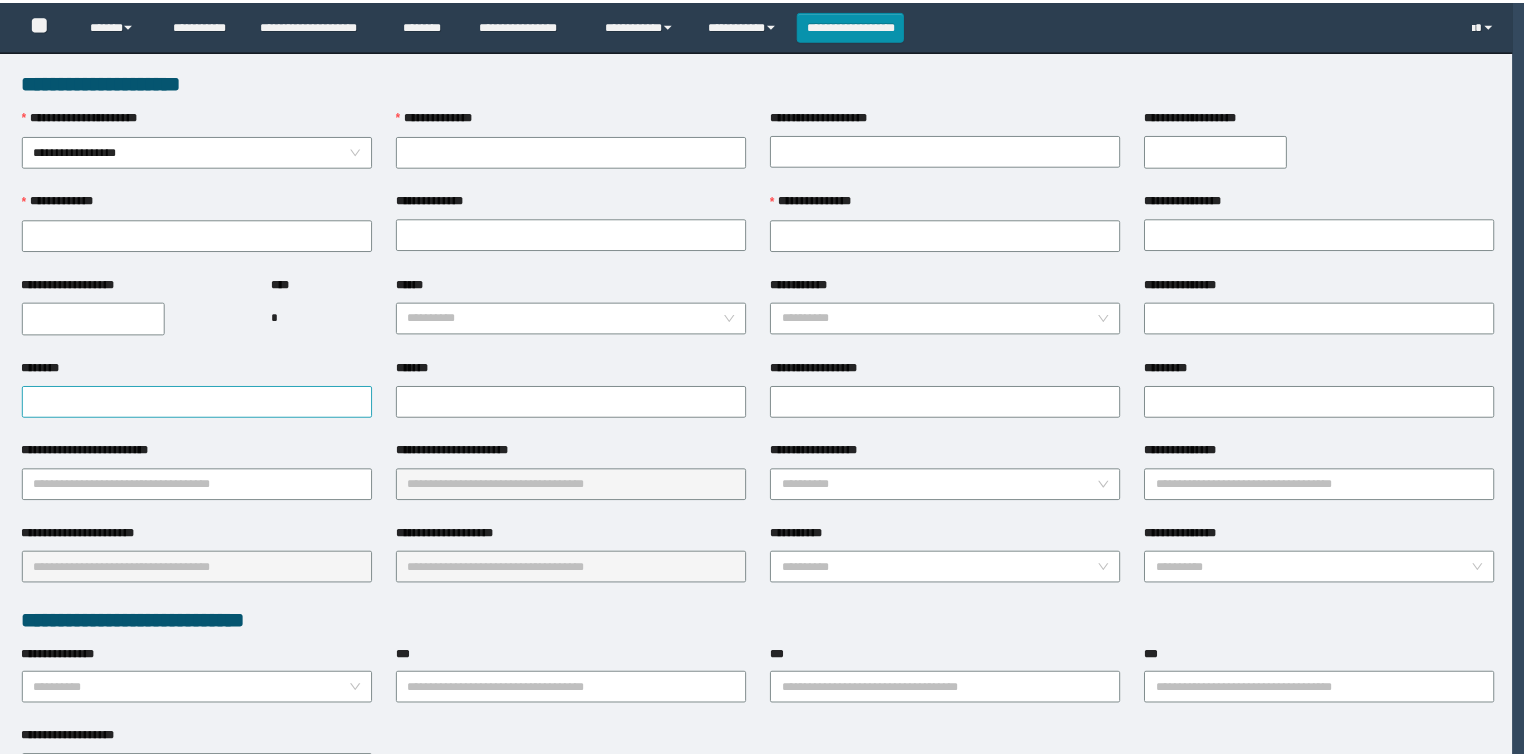 scroll, scrollTop: 0, scrollLeft: 0, axis: both 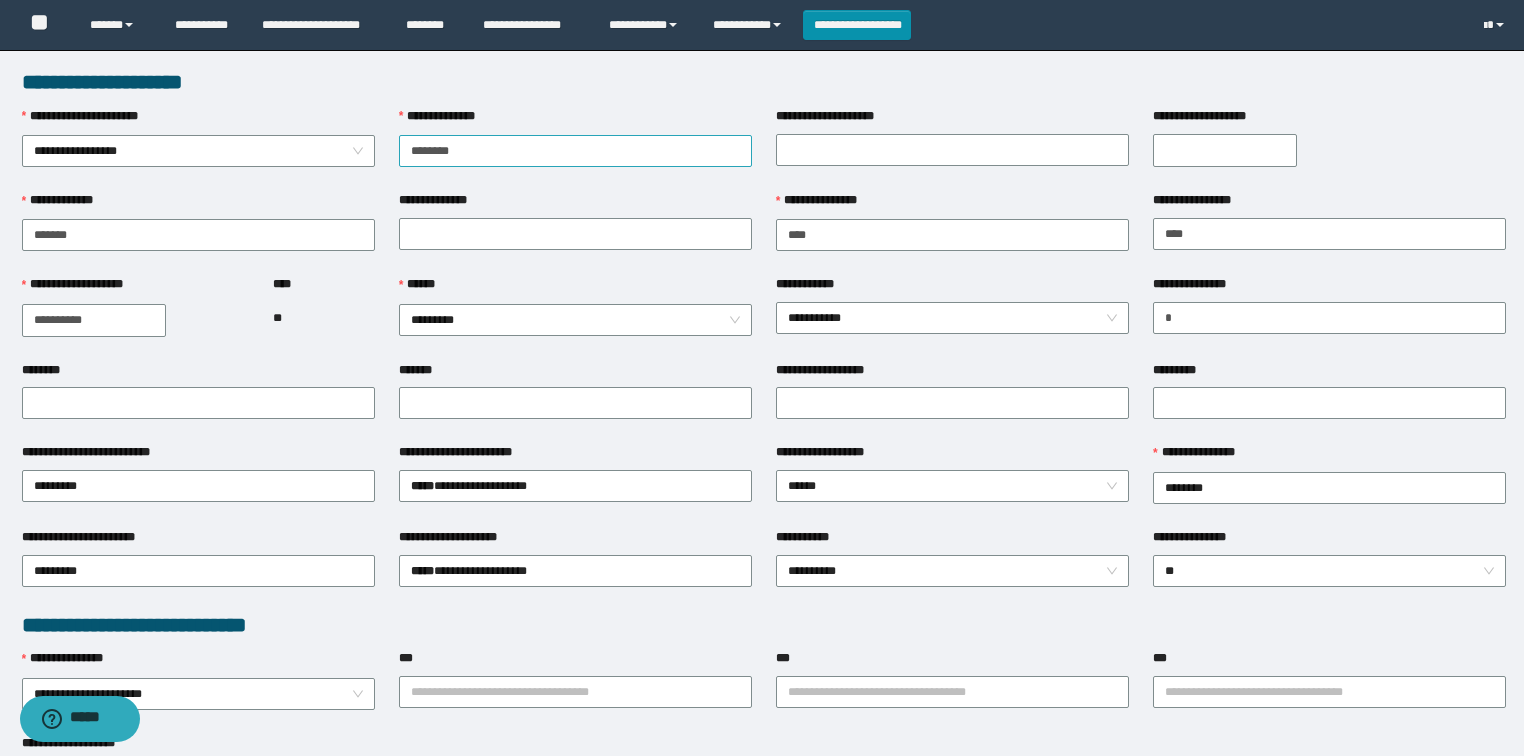 click on "**********" at bounding box center [575, 151] 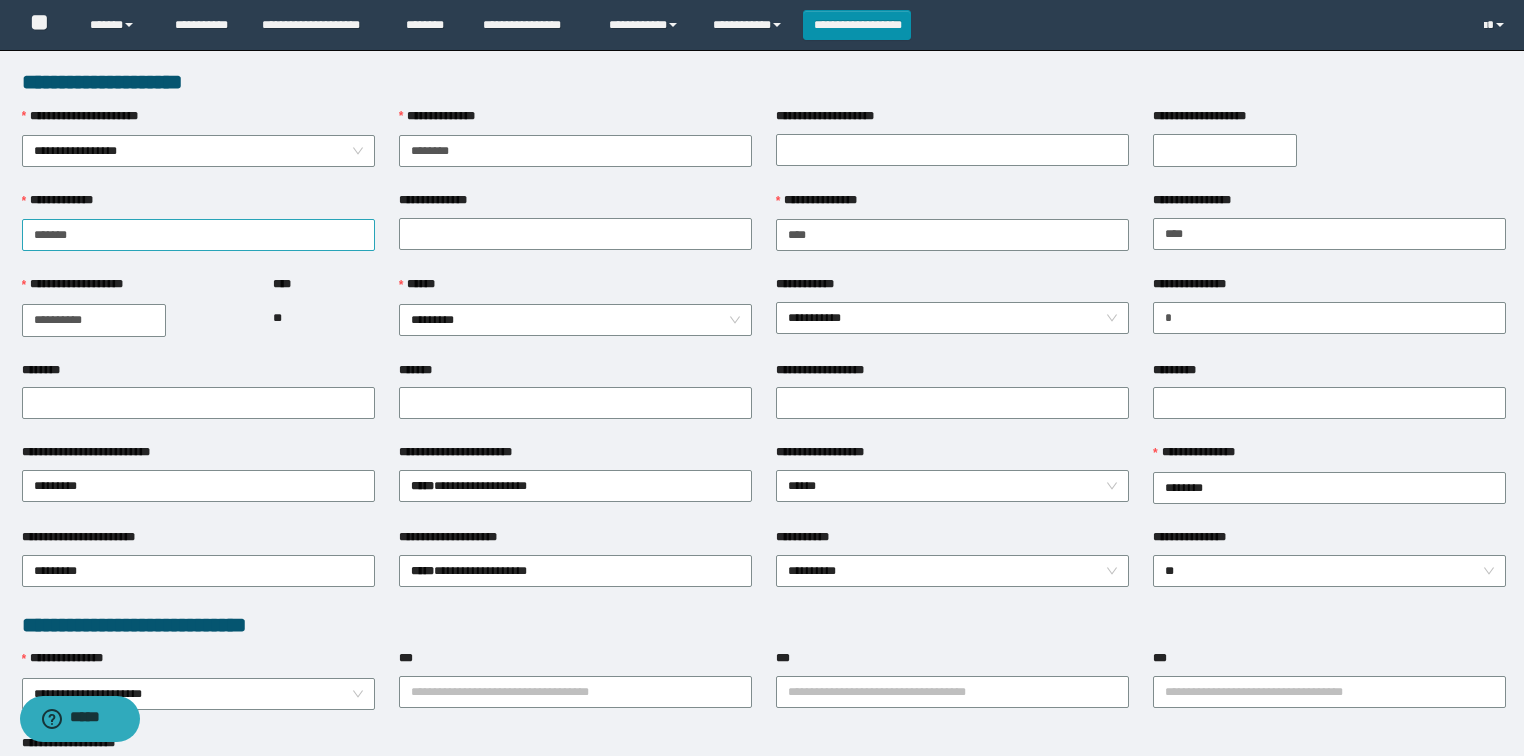 type on "********" 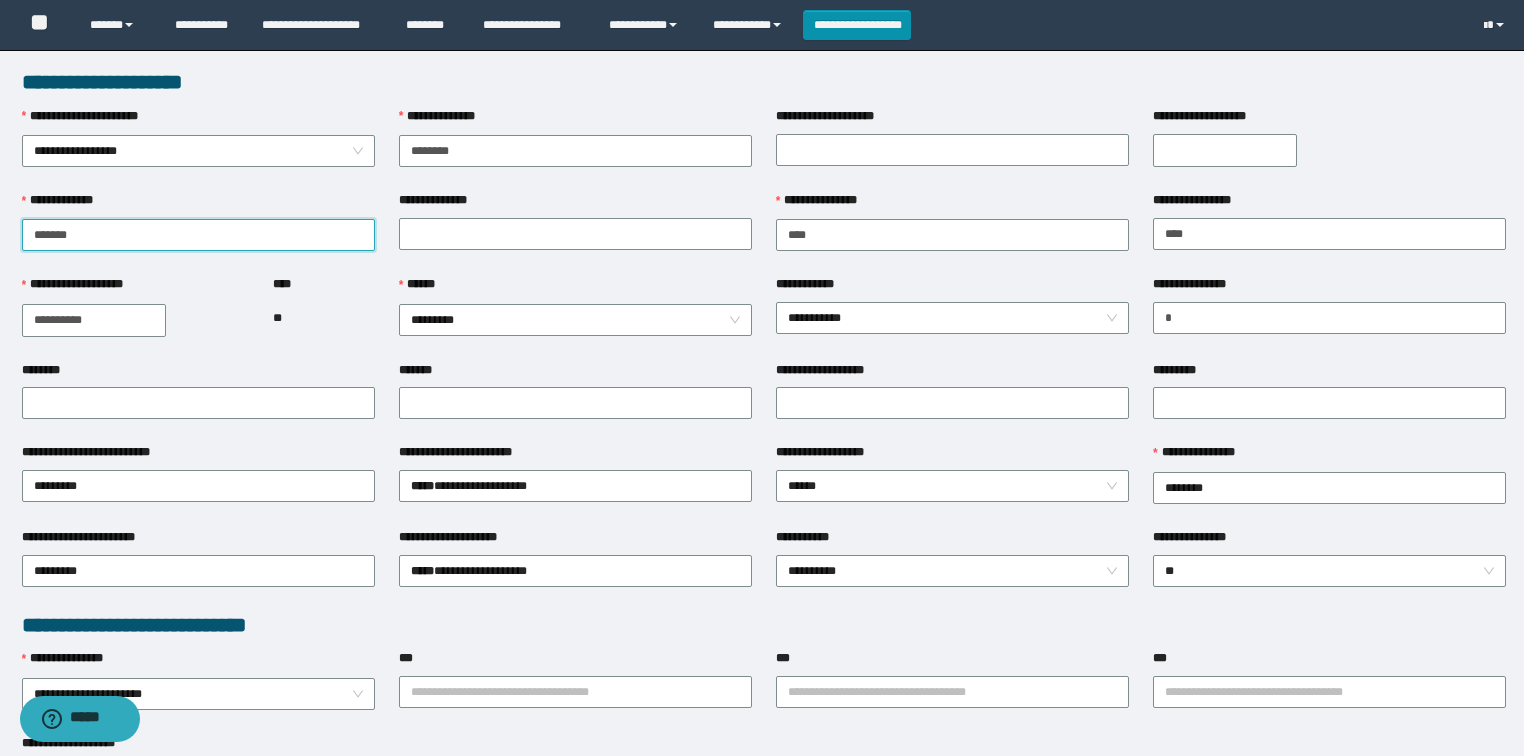 click on "**********" at bounding box center [198, 235] 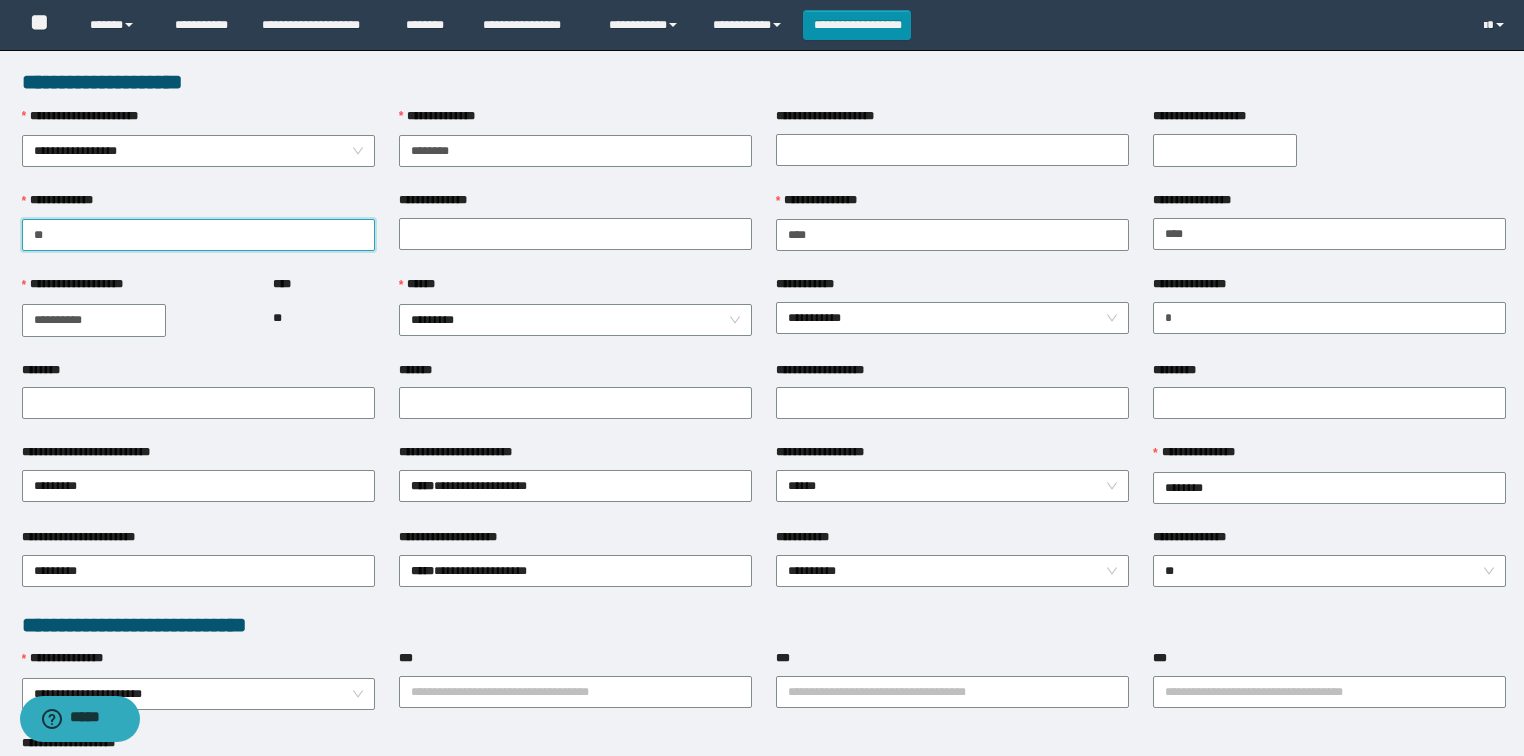 type on "*" 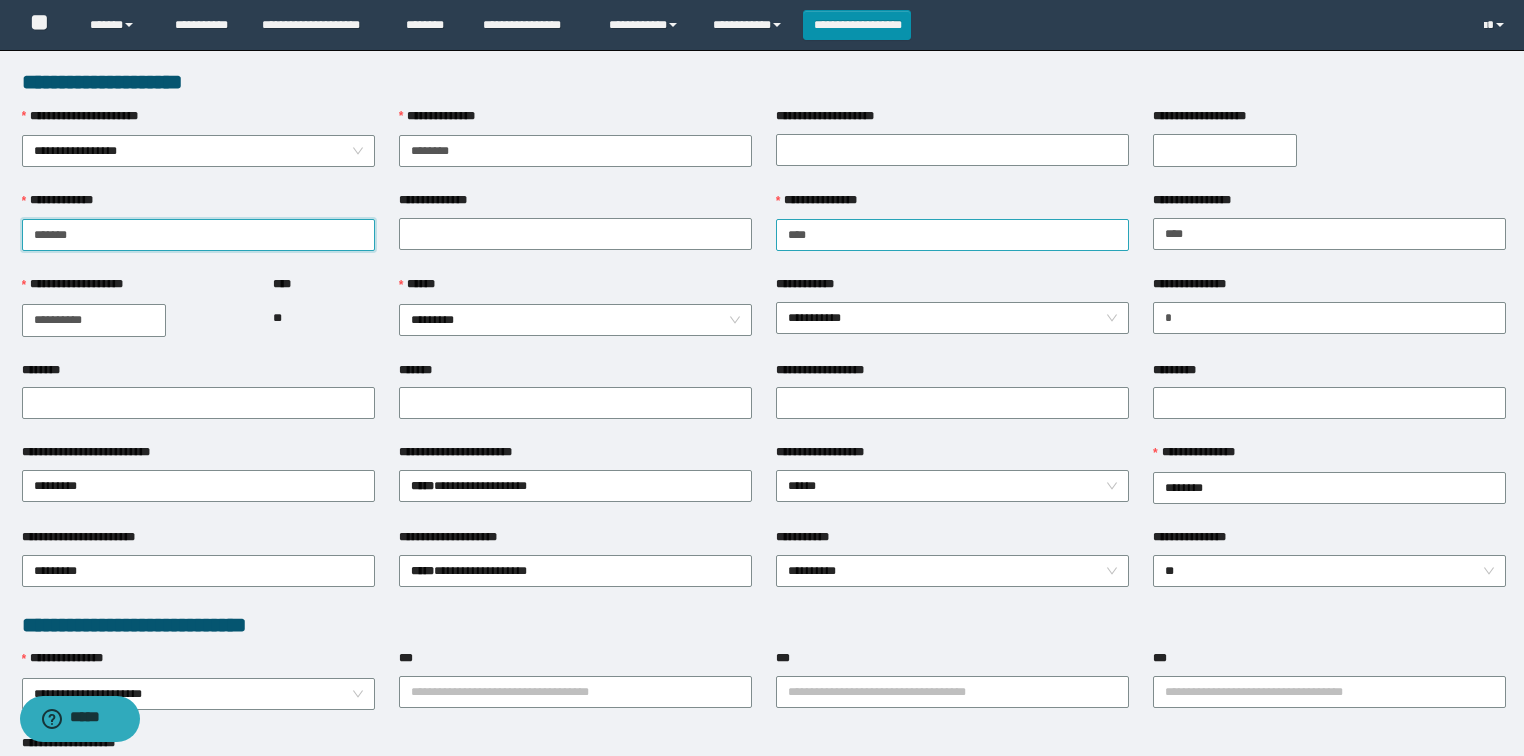 type on "*******" 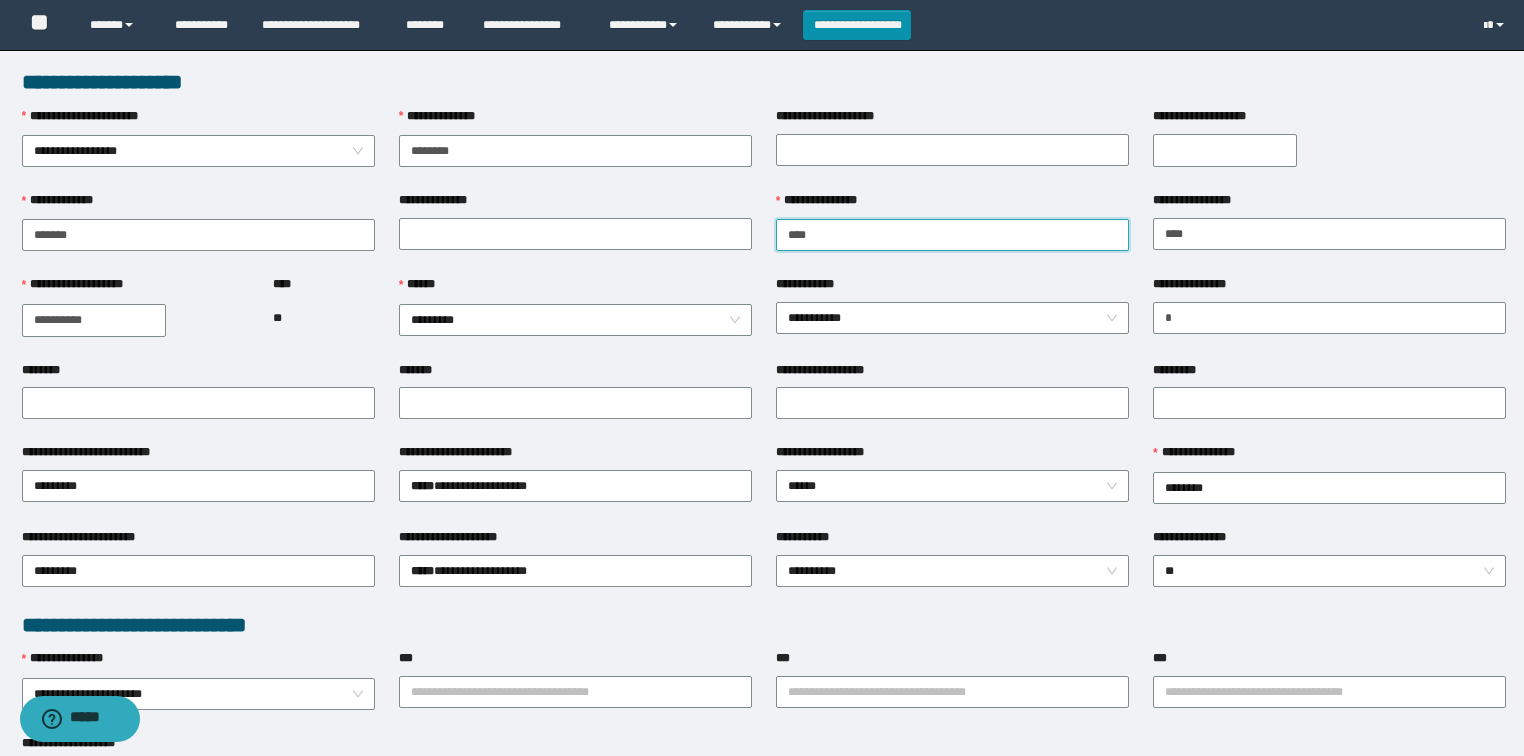 click on "**********" at bounding box center [952, 235] 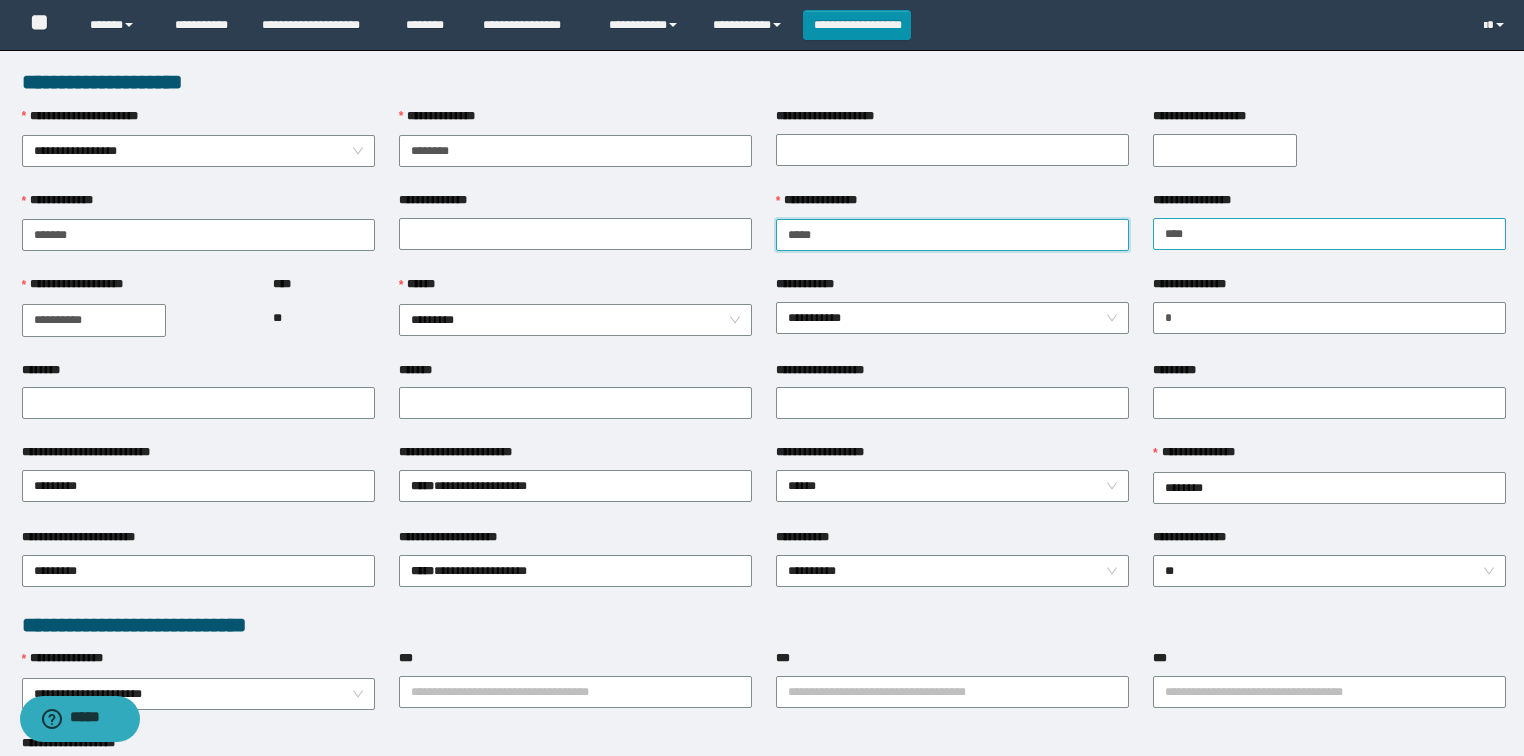type on "****" 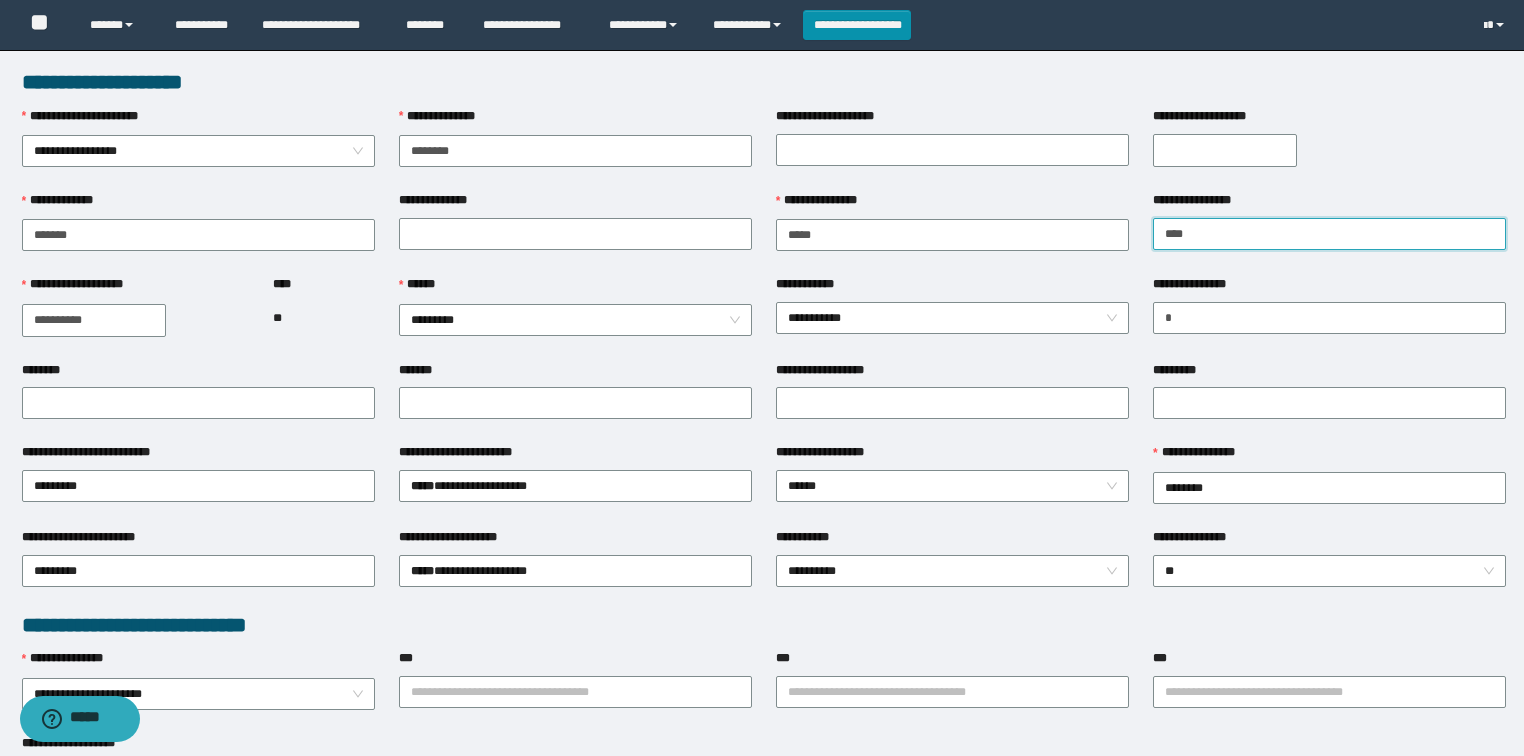 click on "**********" at bounding box center [1329, 234] 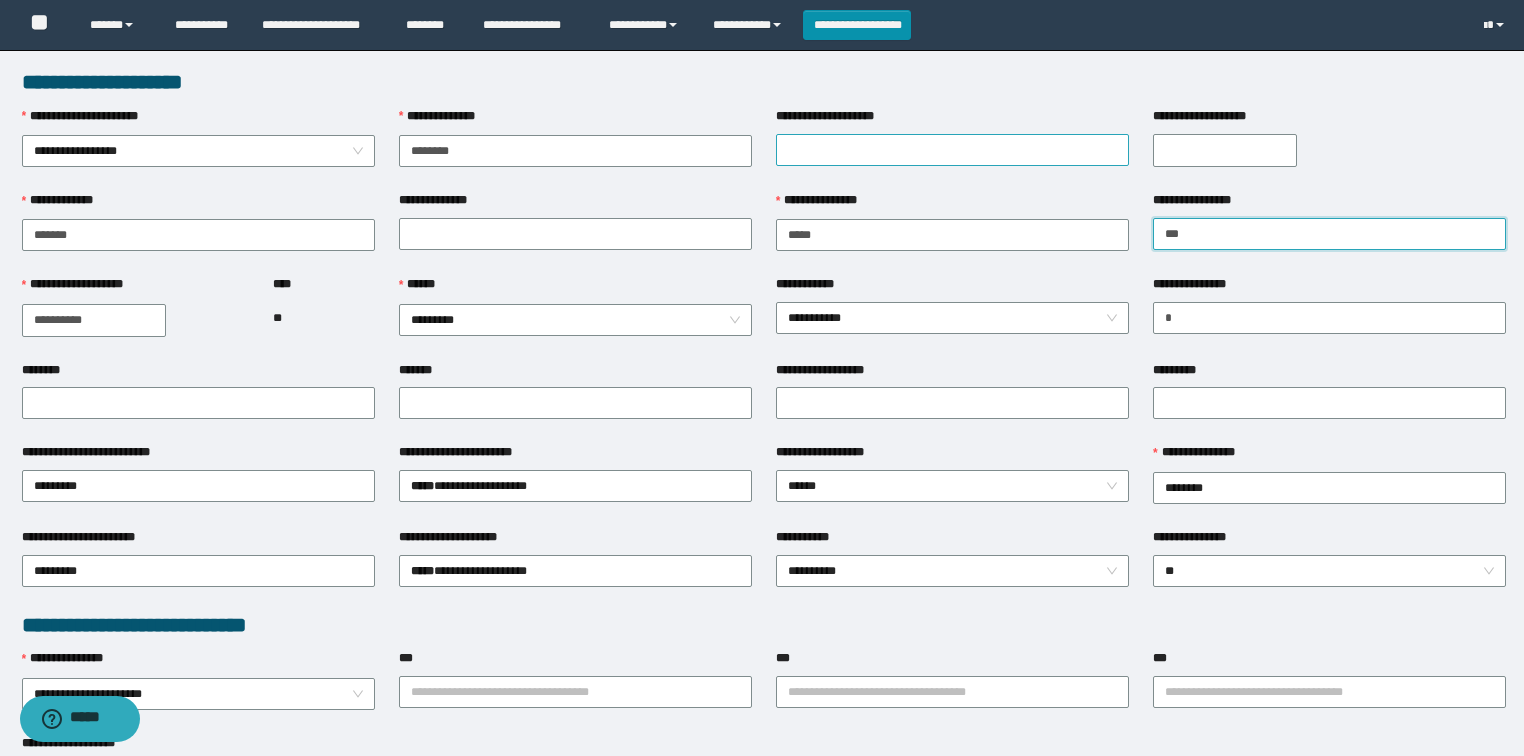 type on "***" 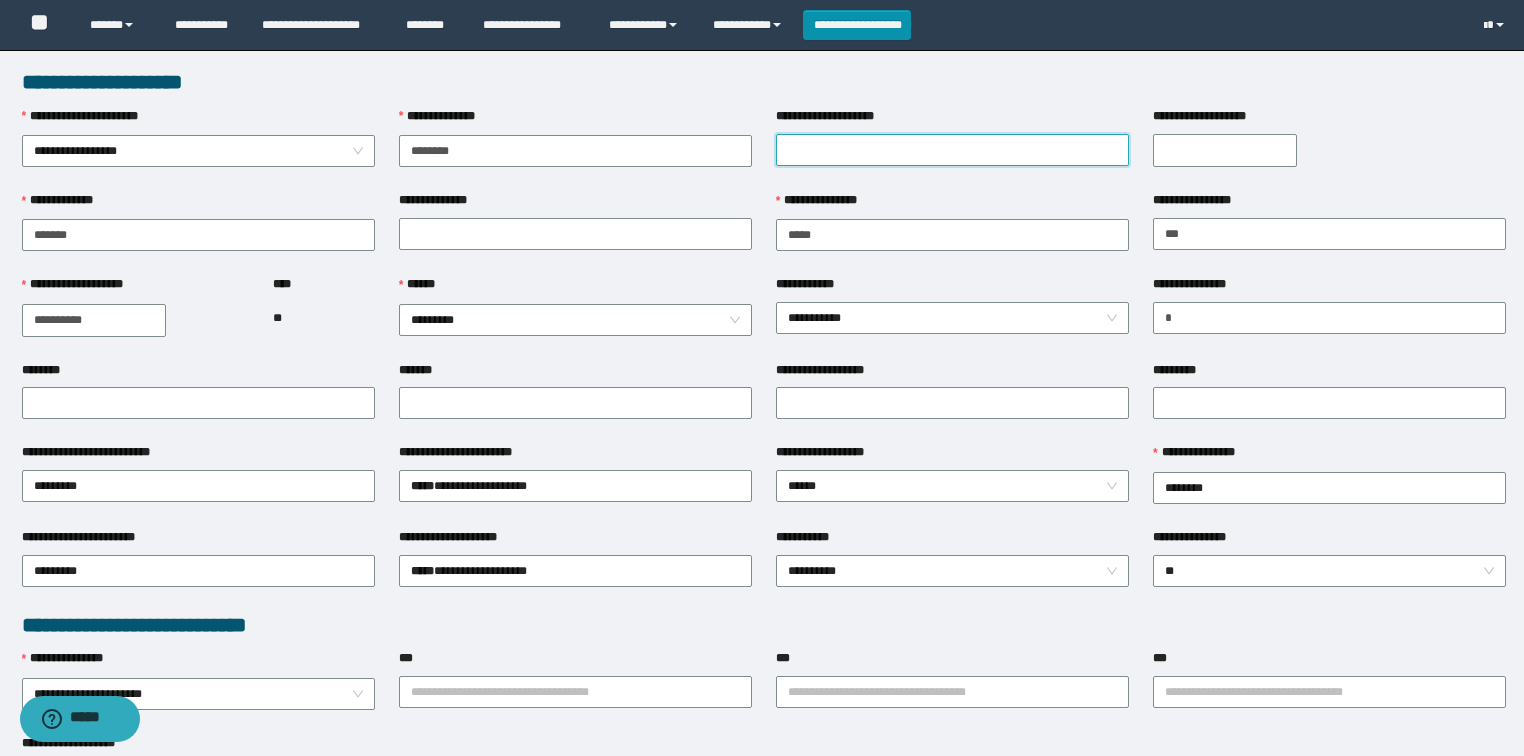 click on "**********" at bounding box center [952, 150] 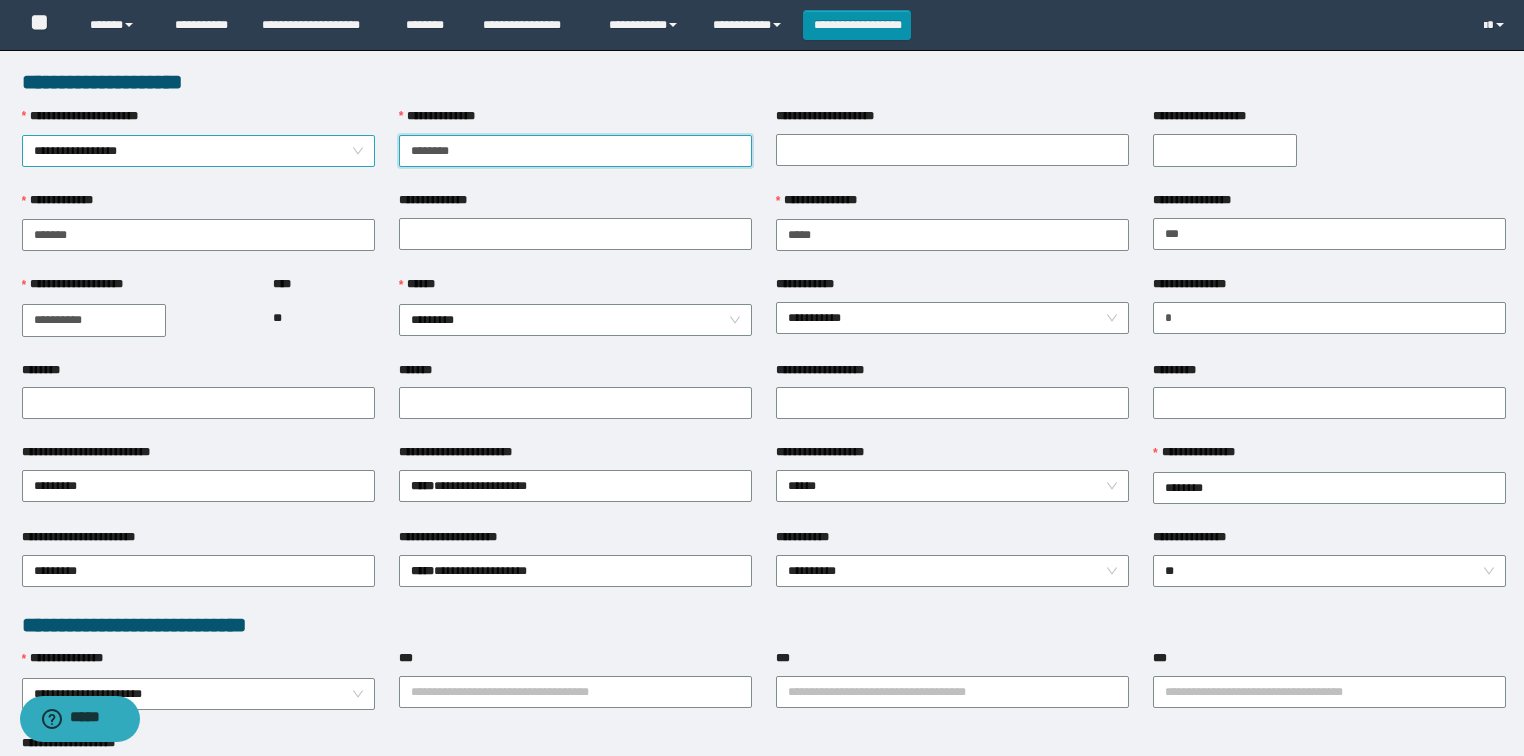 drag, startPoint x: 482, startPoint y: 152, endPoint x: 371, endPoint y: 161, distance: 111.364265 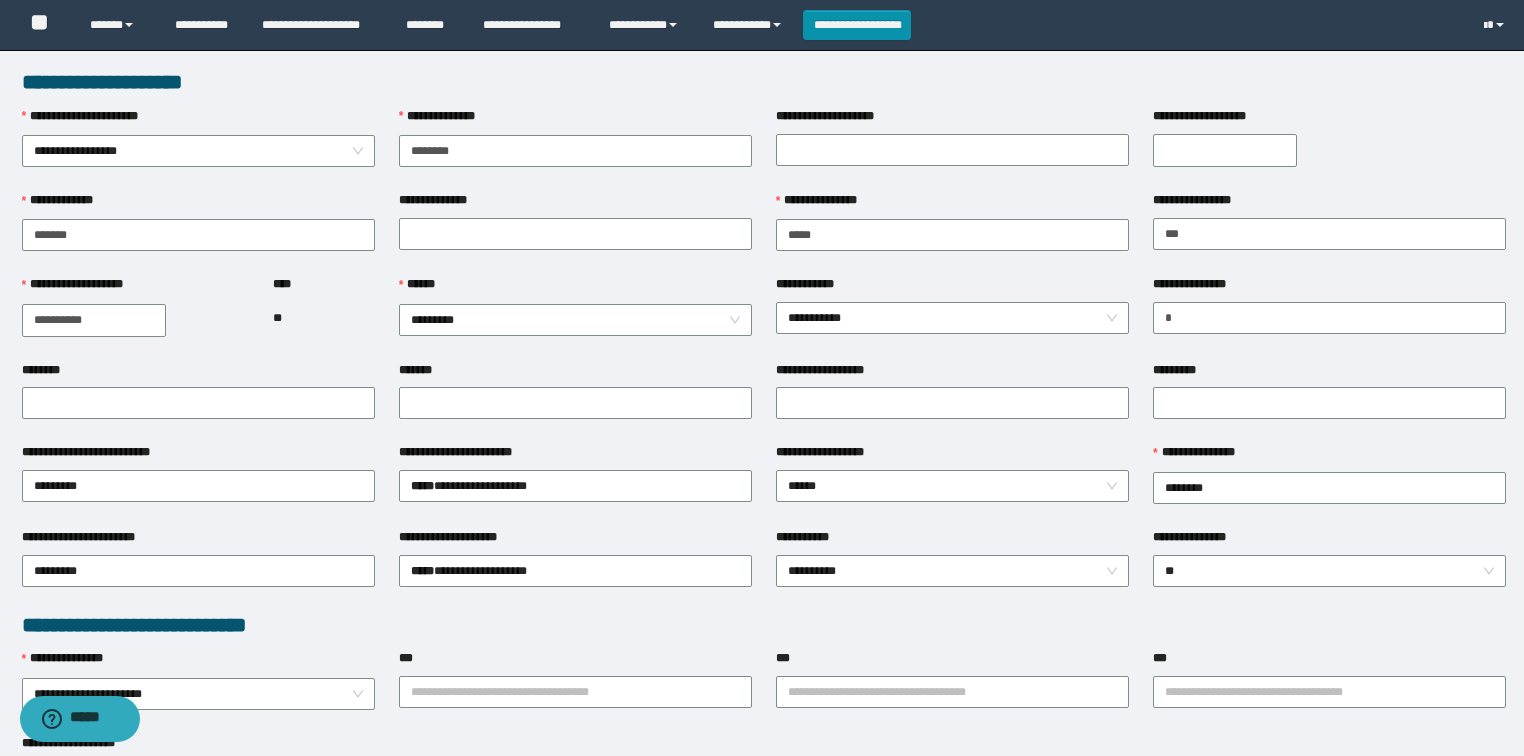 click on "**********" at bounding box center [575, 149] 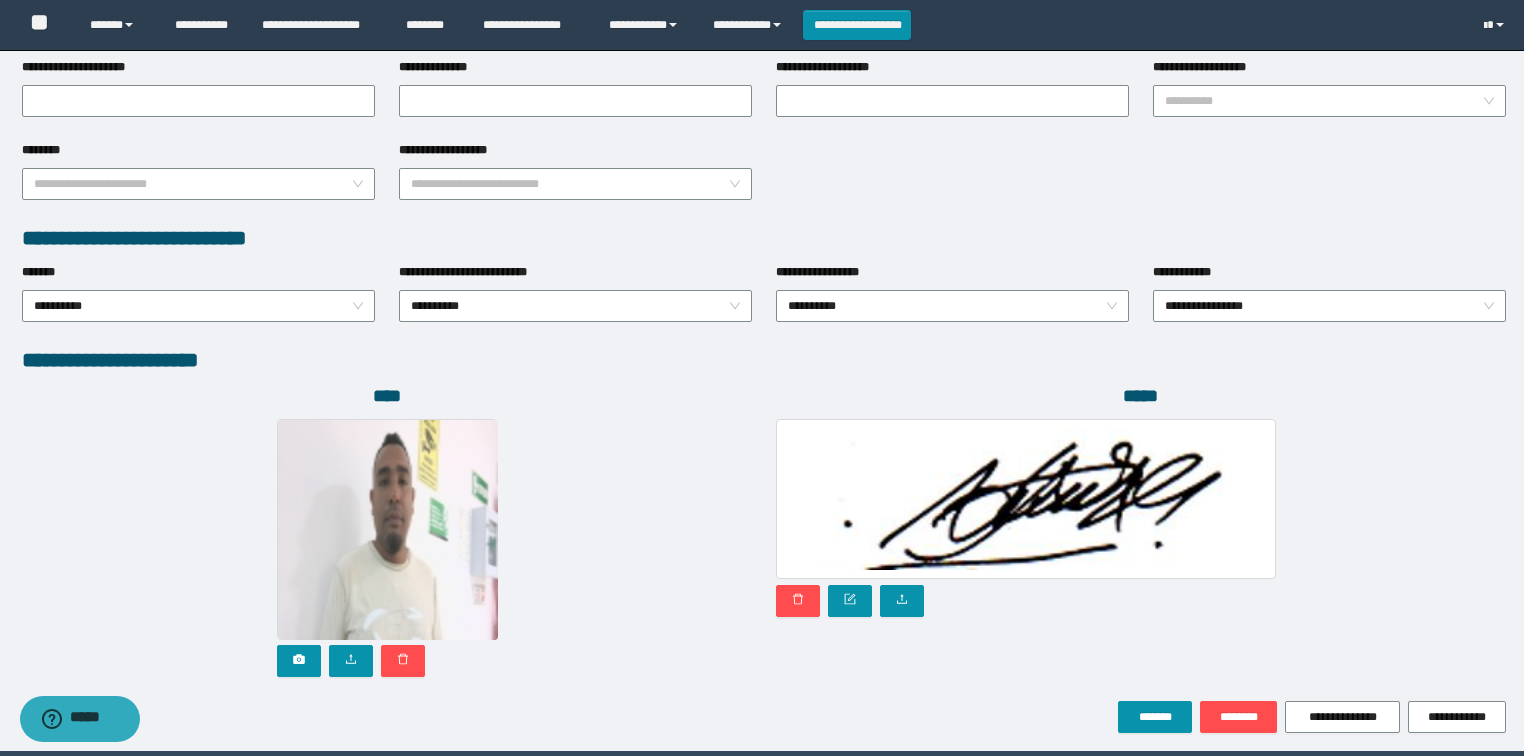 scroll, scrollTop: 946, scrollLeft: 0, axis: vertical 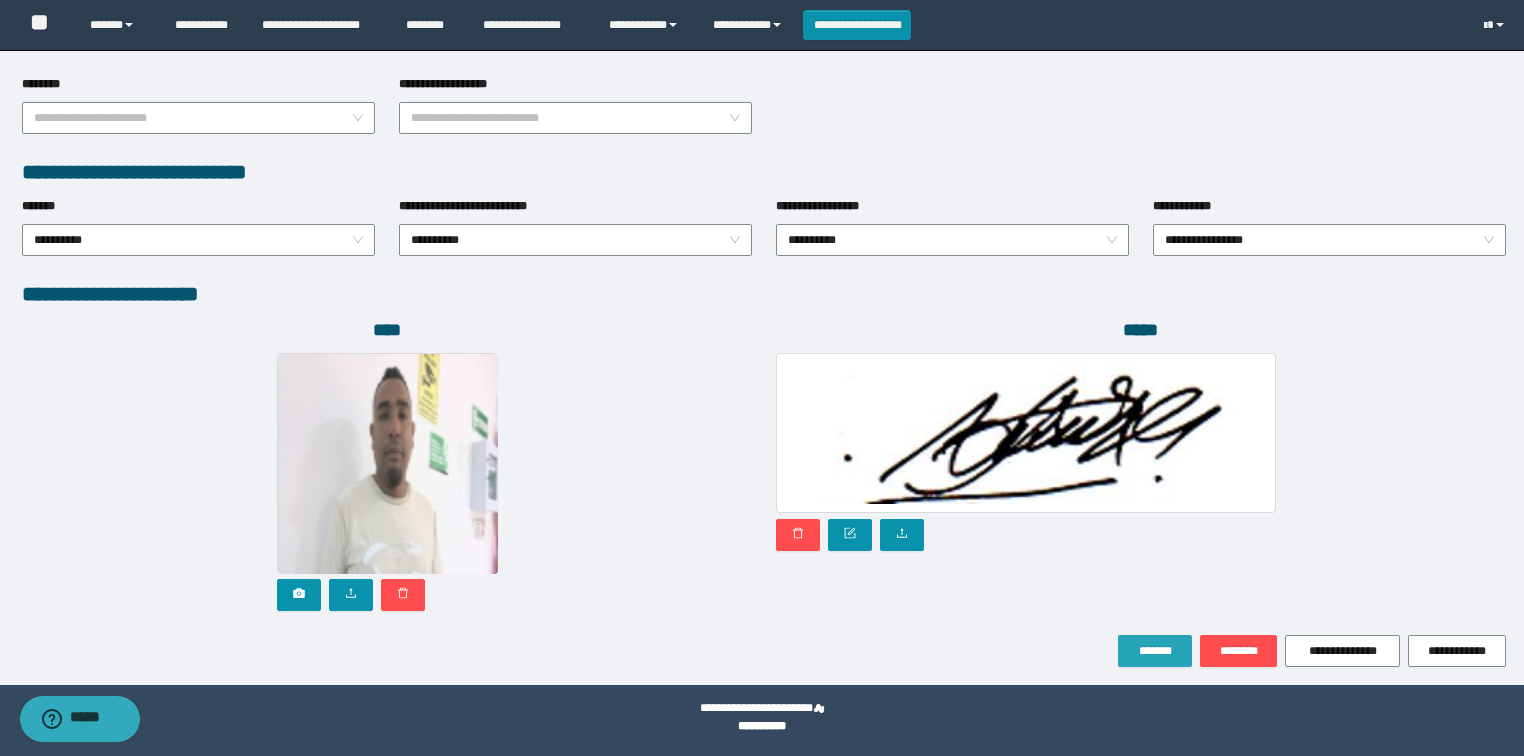 click on "*******" at bounding box center (1155, 651) 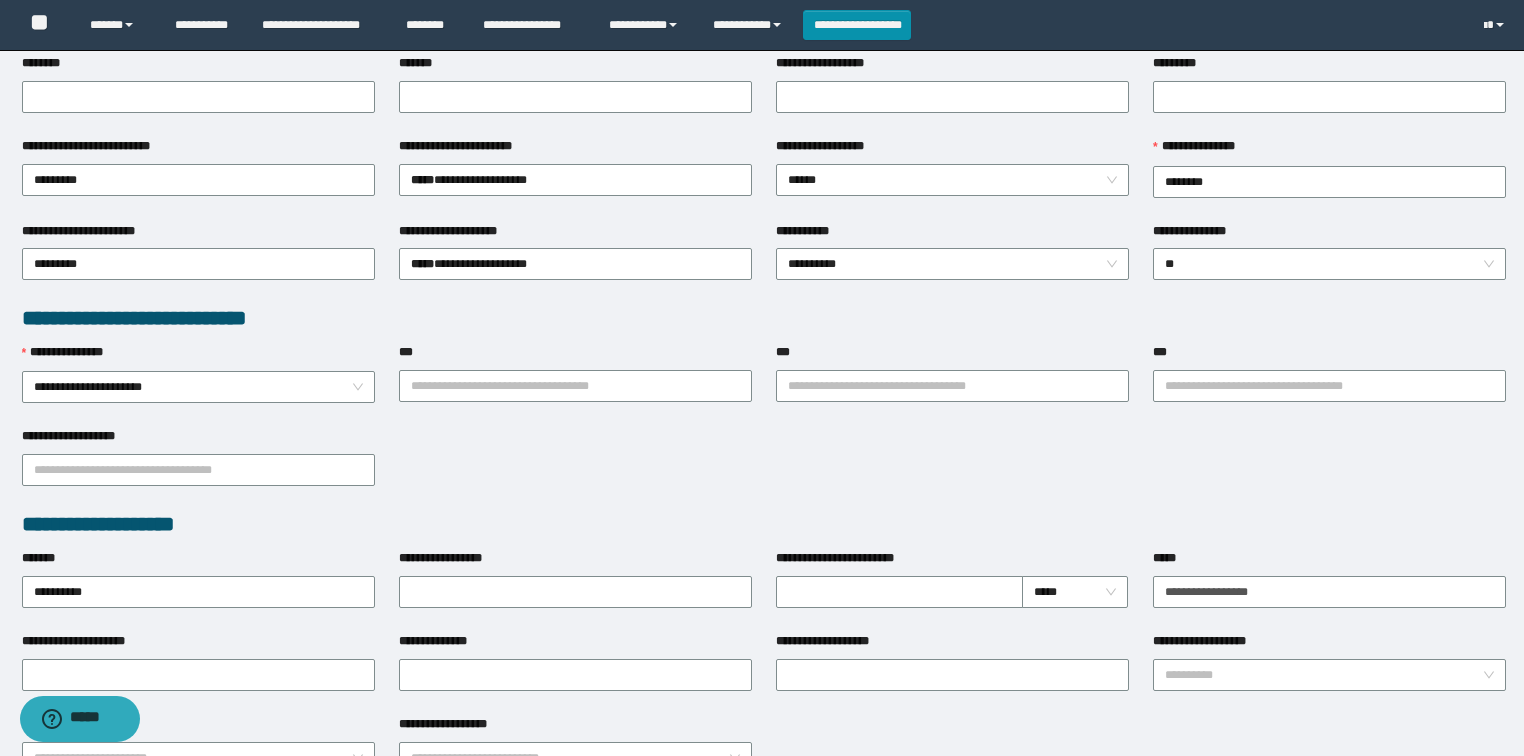 scroll, scrollTop: 0, scrollLeft: 0, axis: both 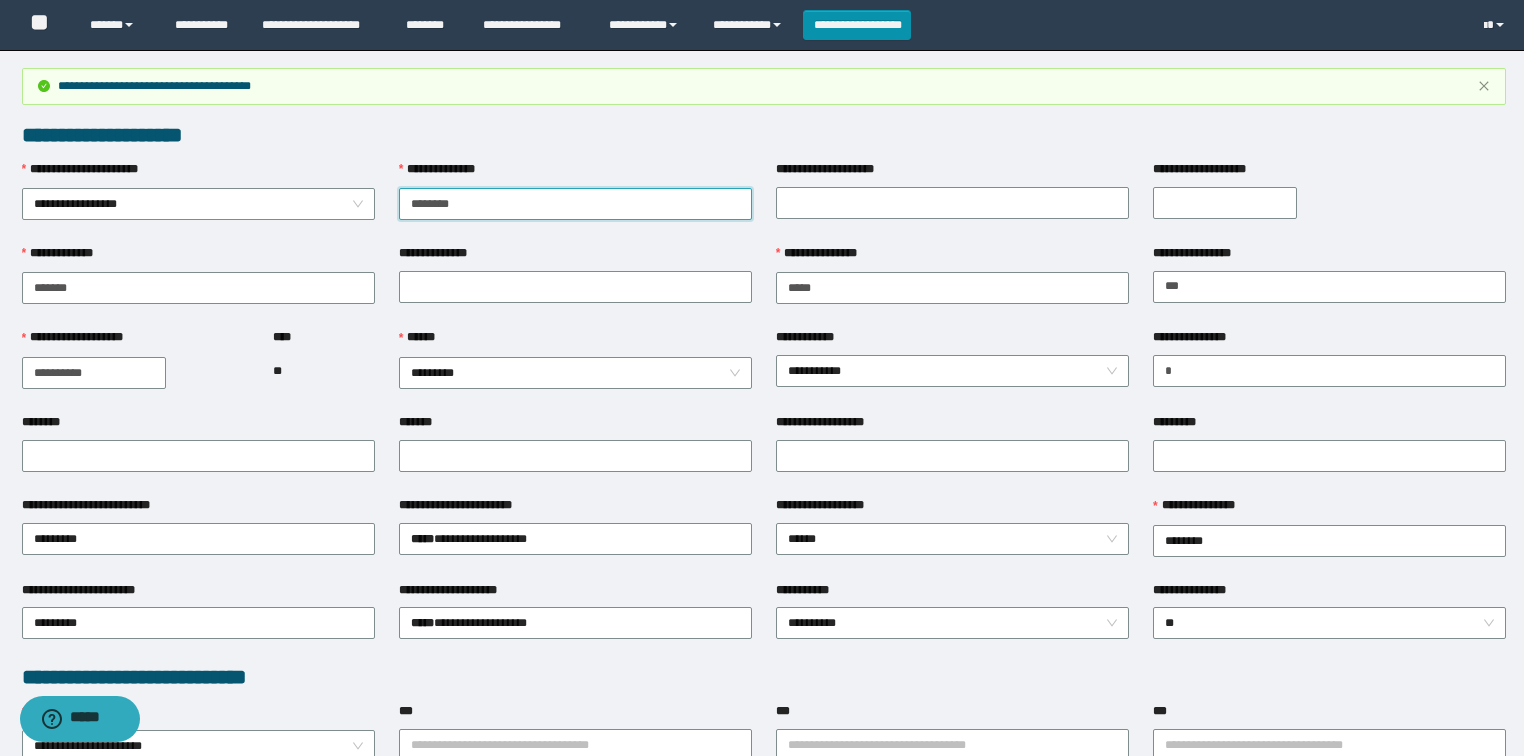 drag, startPoint x: 486, startPoint y: 190, endPoint x: 333, endPoint y: 228, distance: 157.64835 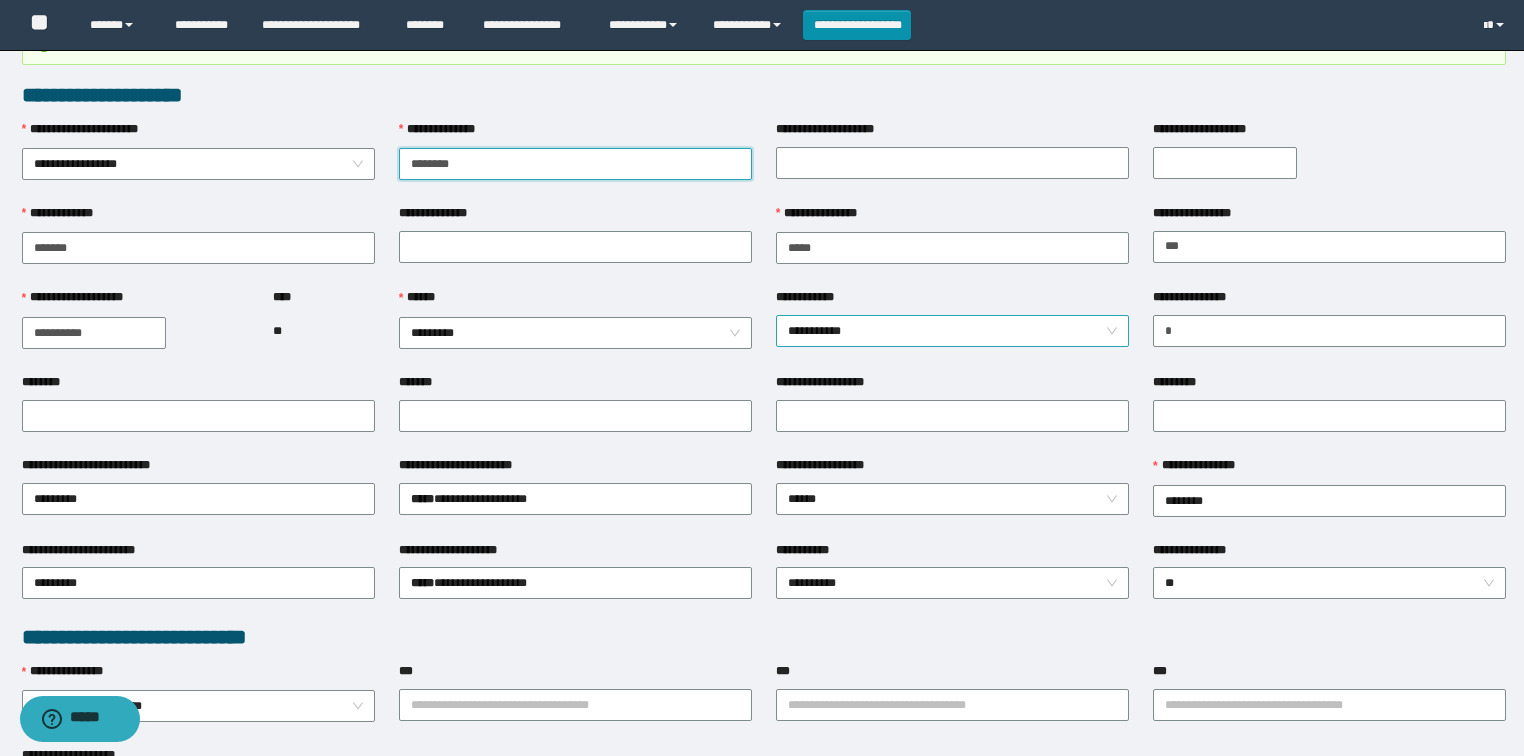 scroll, scrollTop: 80, scrollLeft: 0, axis: vertical 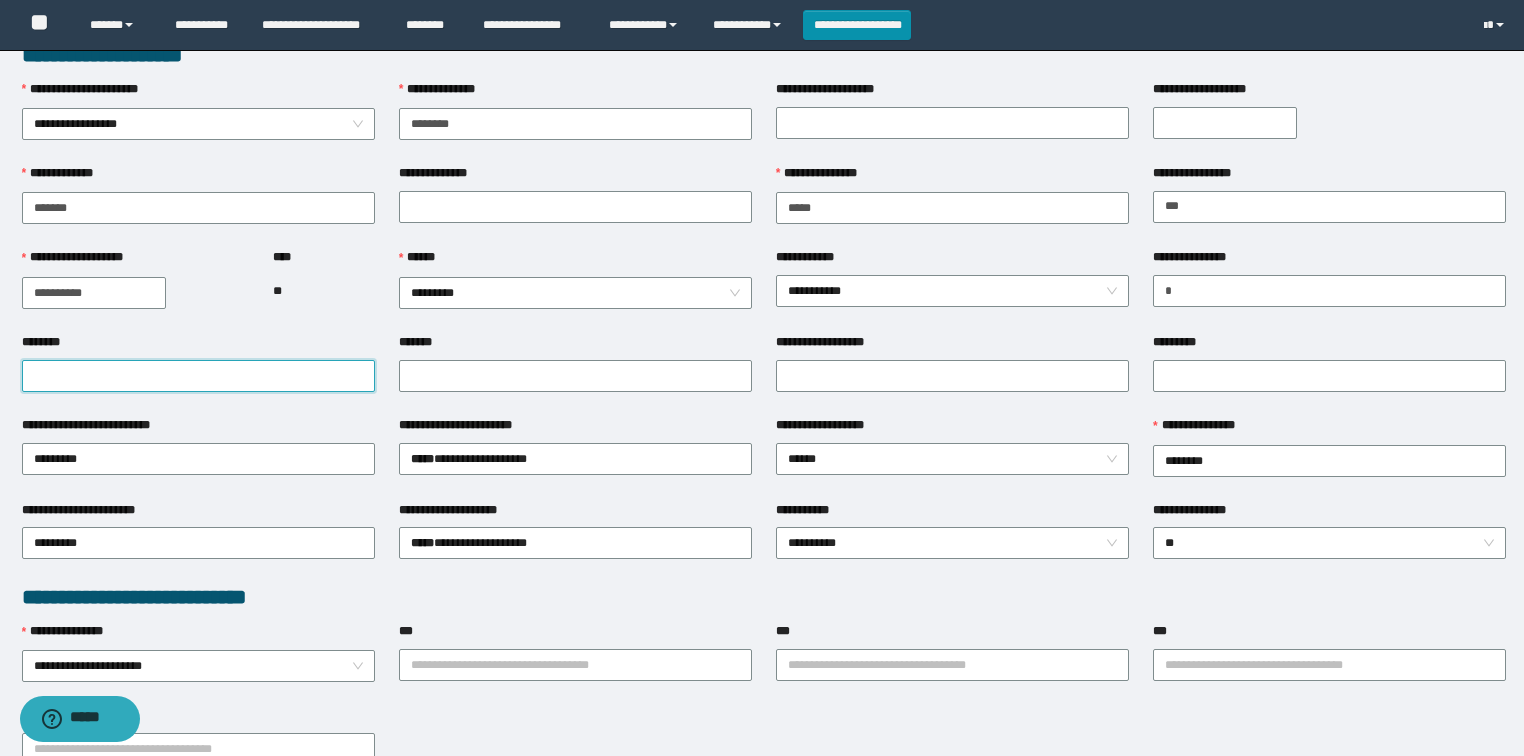 drag, startPoint x: 126, startPoint y: 371, endPoint x: 172, endPoint y: 379, distance: 46.69047 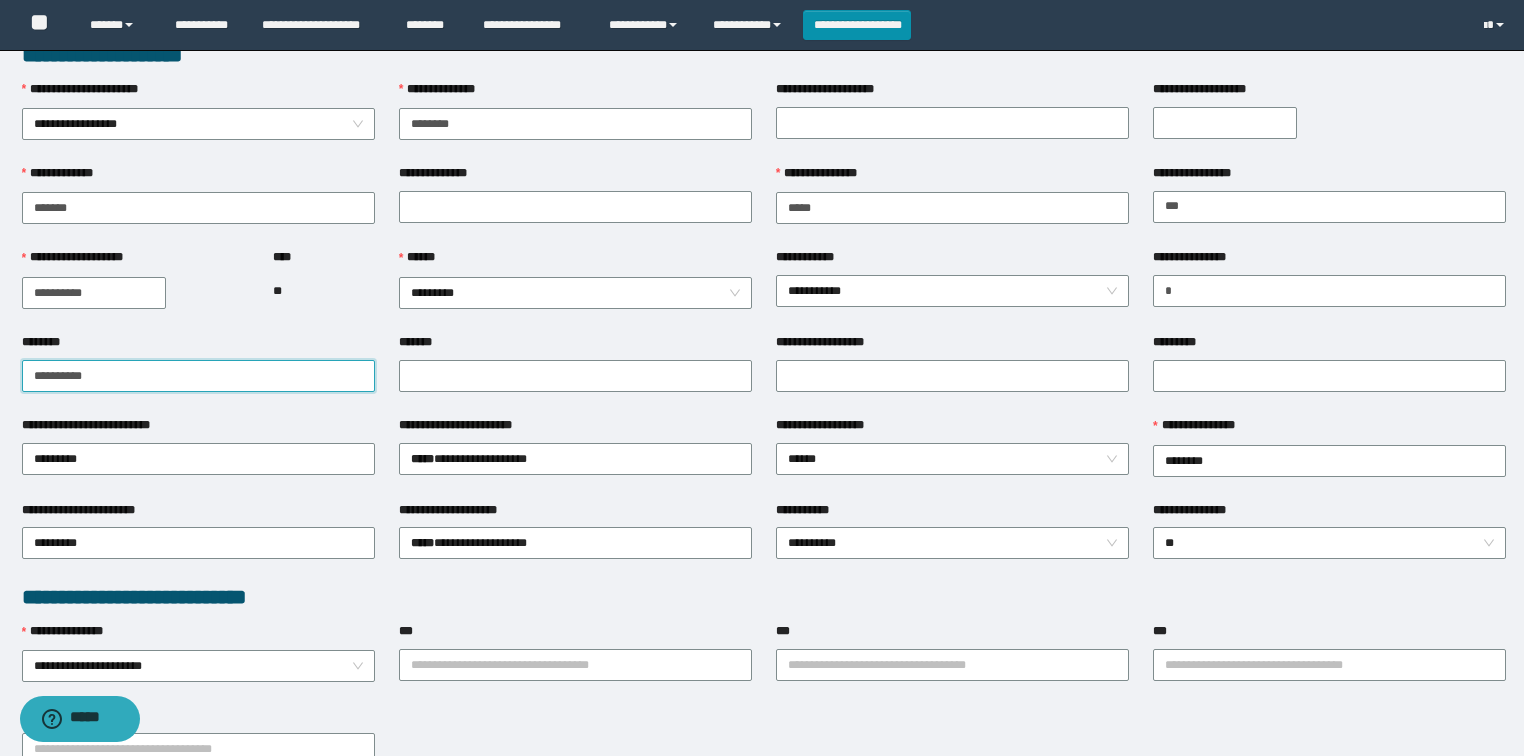 drag, startPoint x: 158, startPoint y: 366, endPoint x: 0, endPoint y: 432, distance: 171.23083 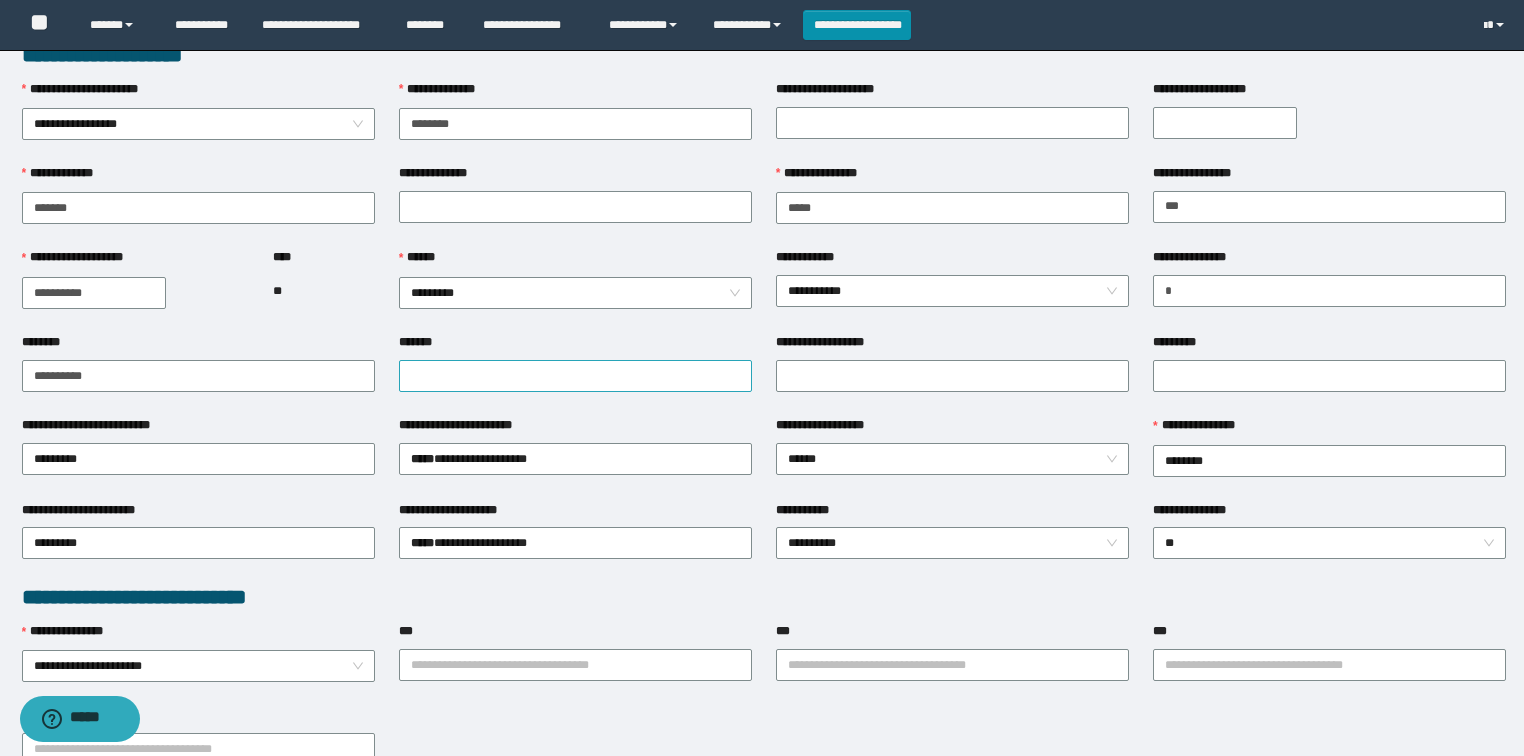 drag, startPoint x: 556, startPoint y: 354, endPoint x: 558, endPoint y: 372, distance: 18.110771 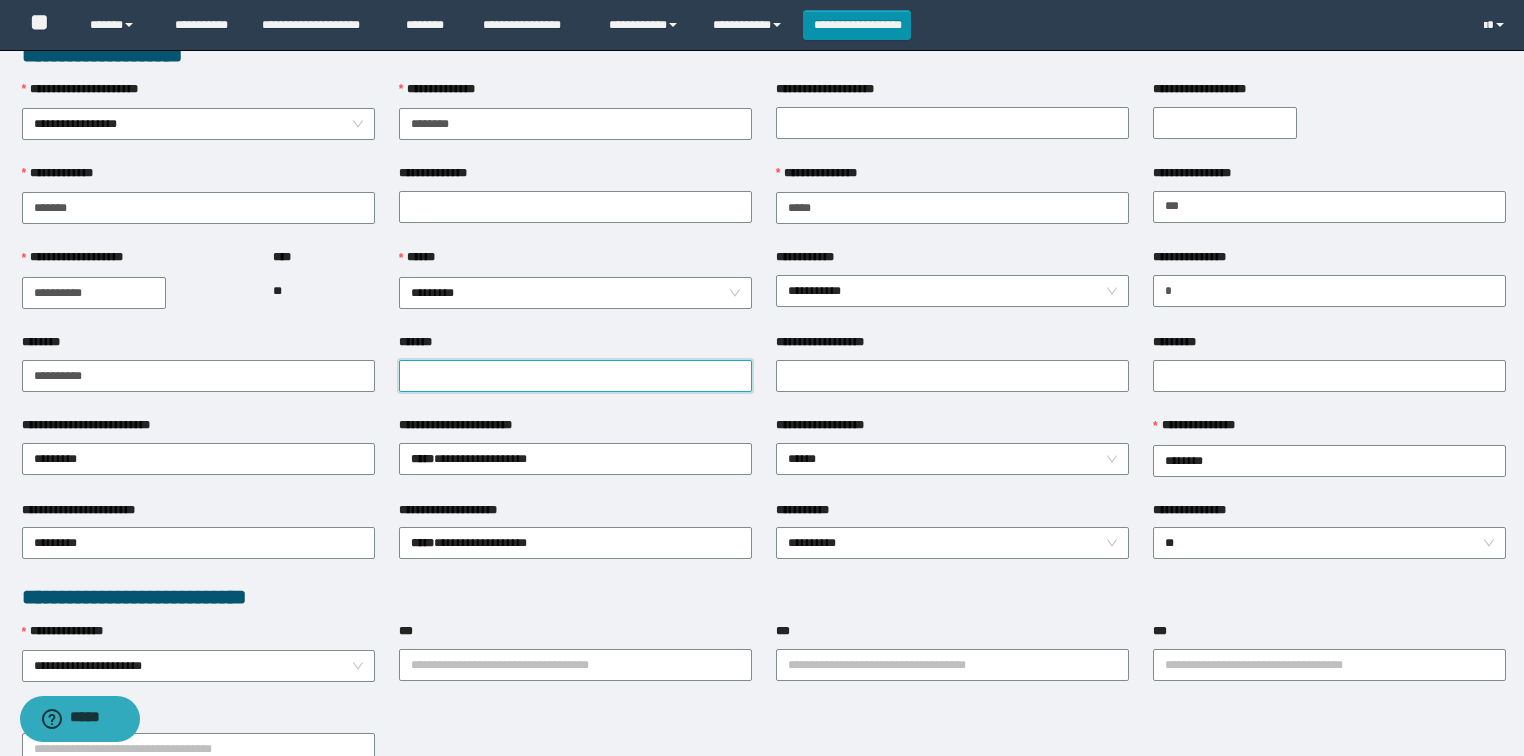 click on "*******" at bounding box center [575, 376] 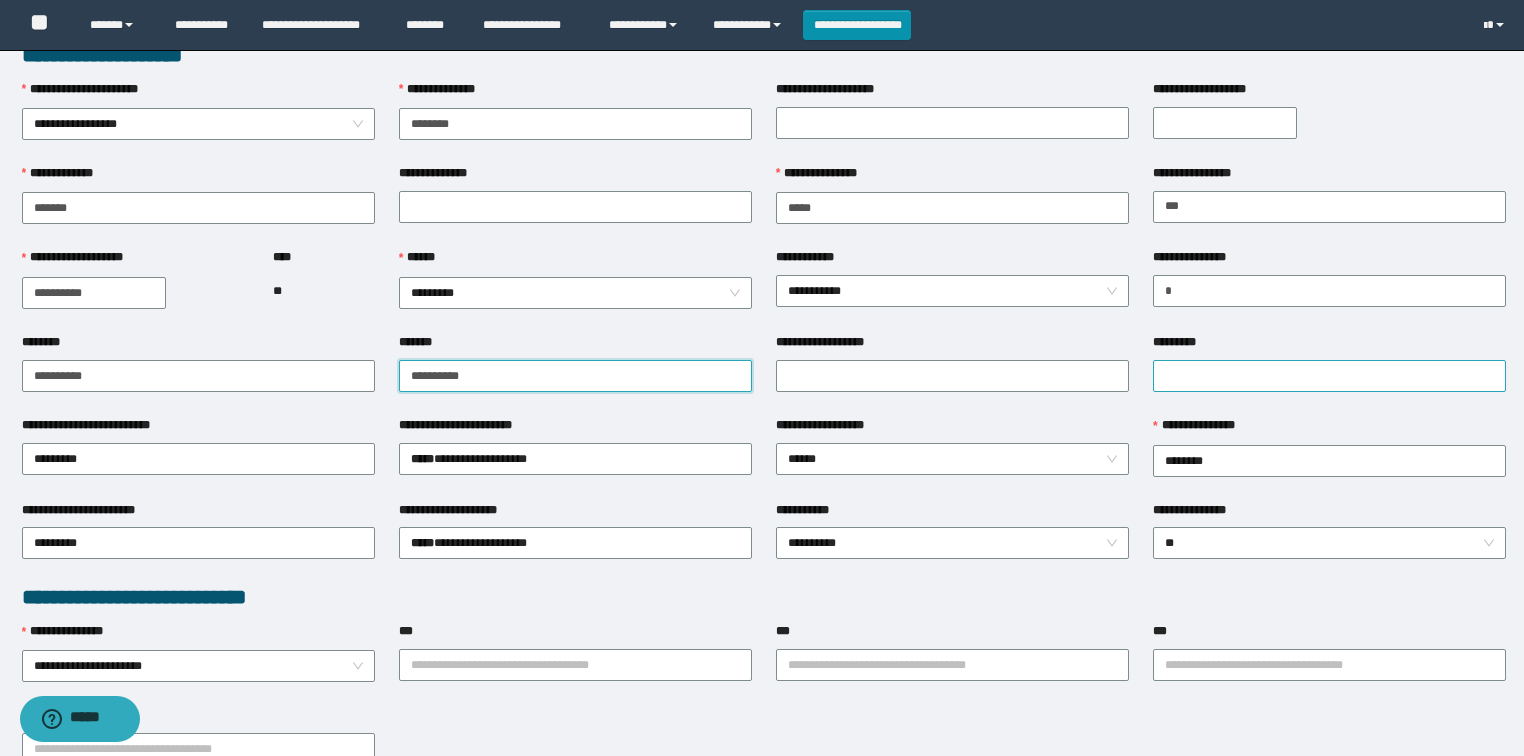 type on "**********" 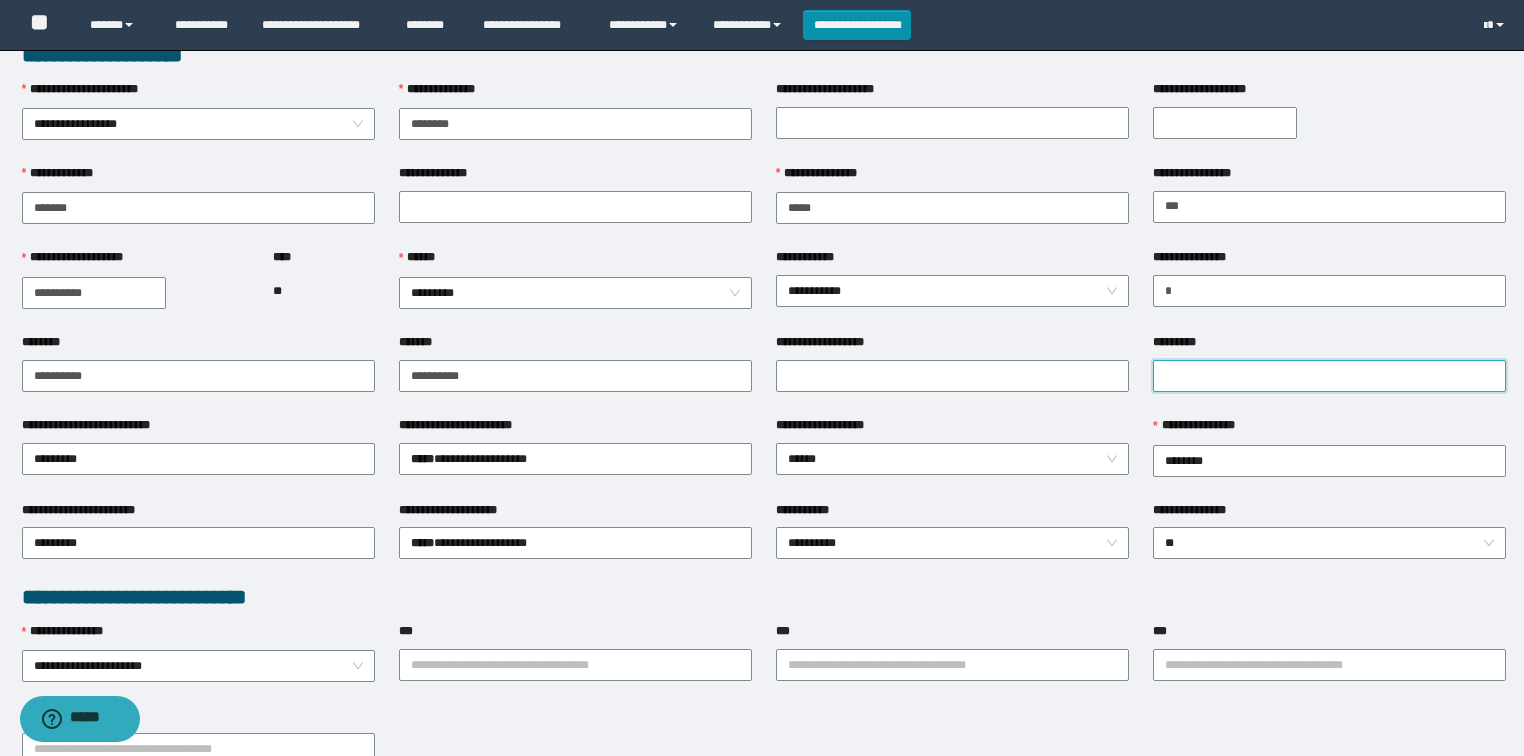 click on "*********" at bounding box center [1329, 376] 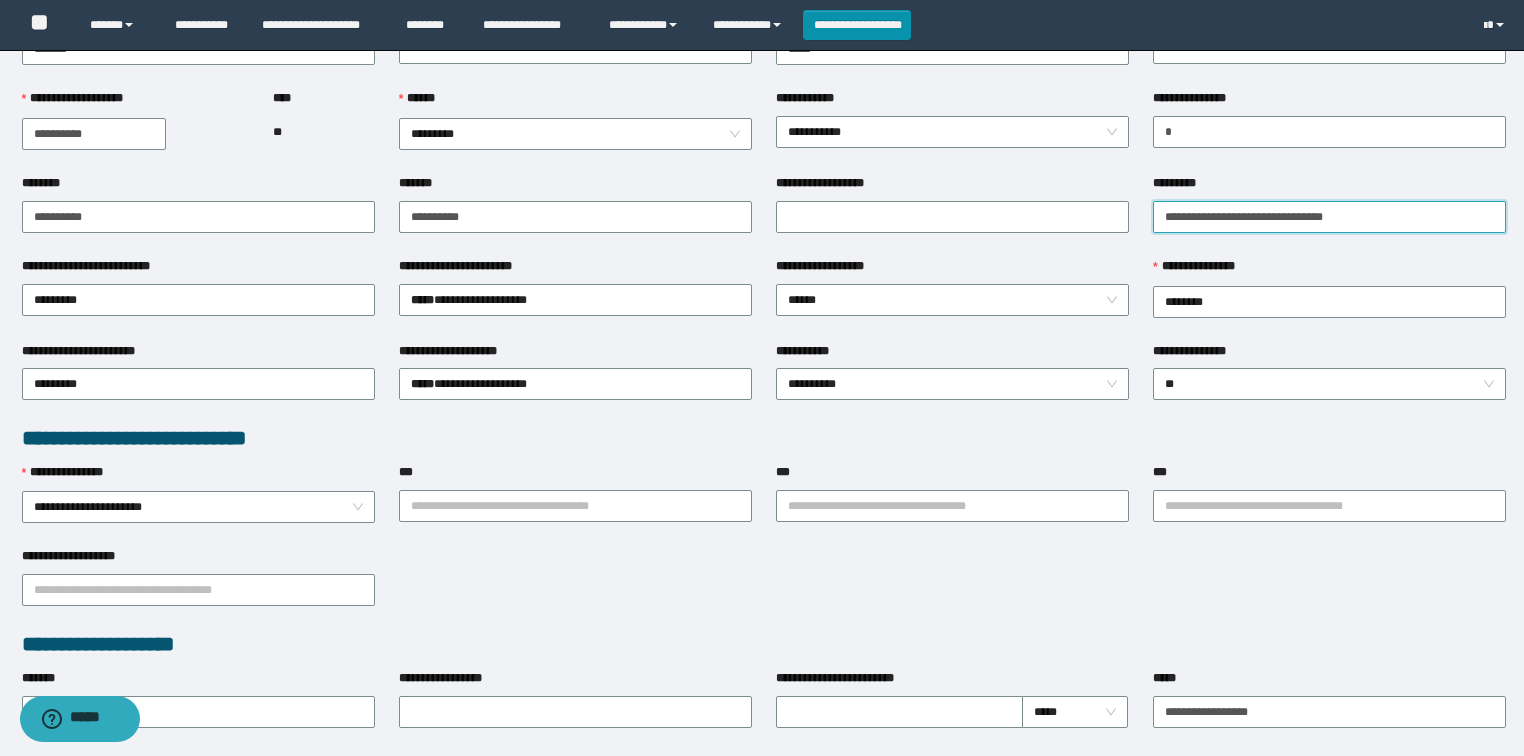 scroll, scrollTop: 240, scrollLeft: 0, axis: vertical 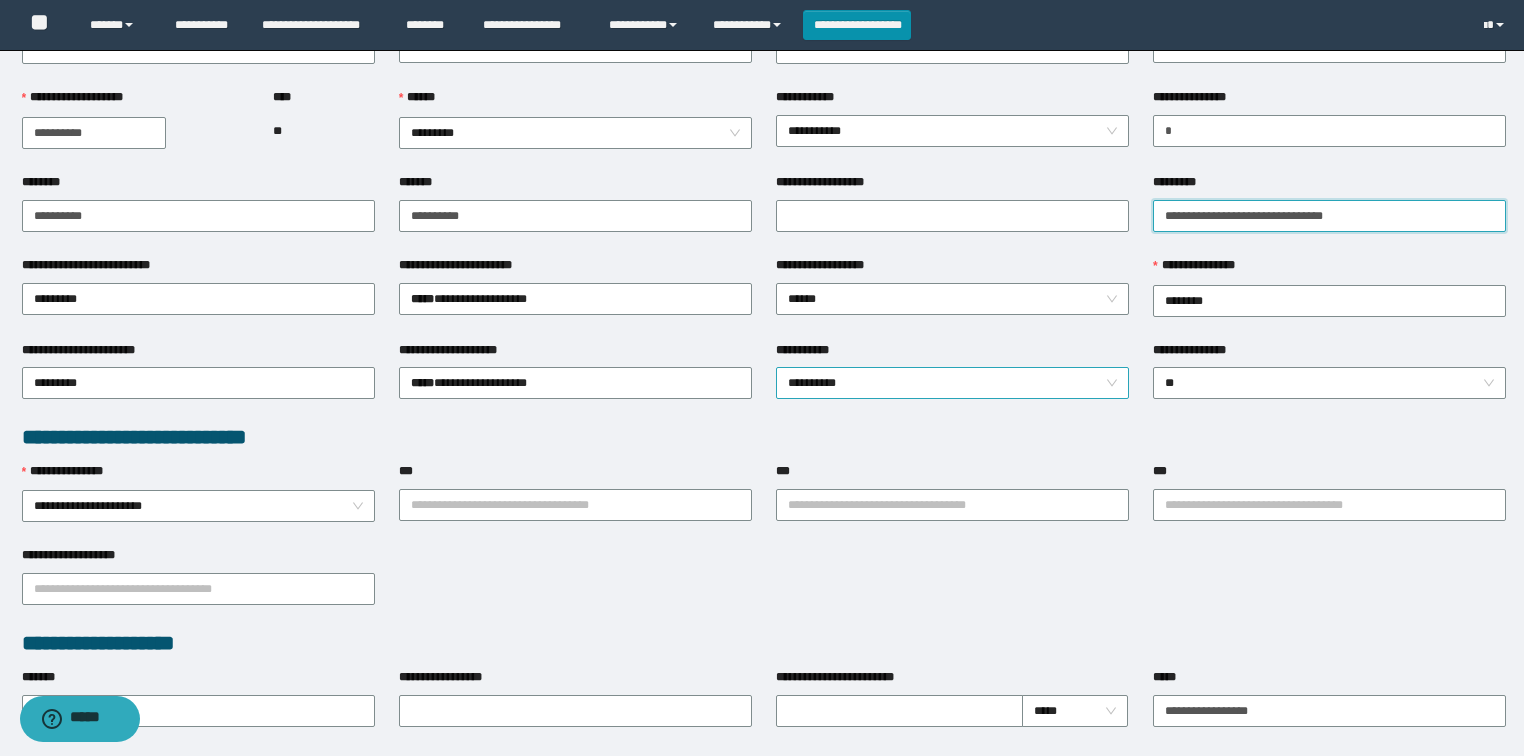 click on "**********" at bounding box center [953, 383] 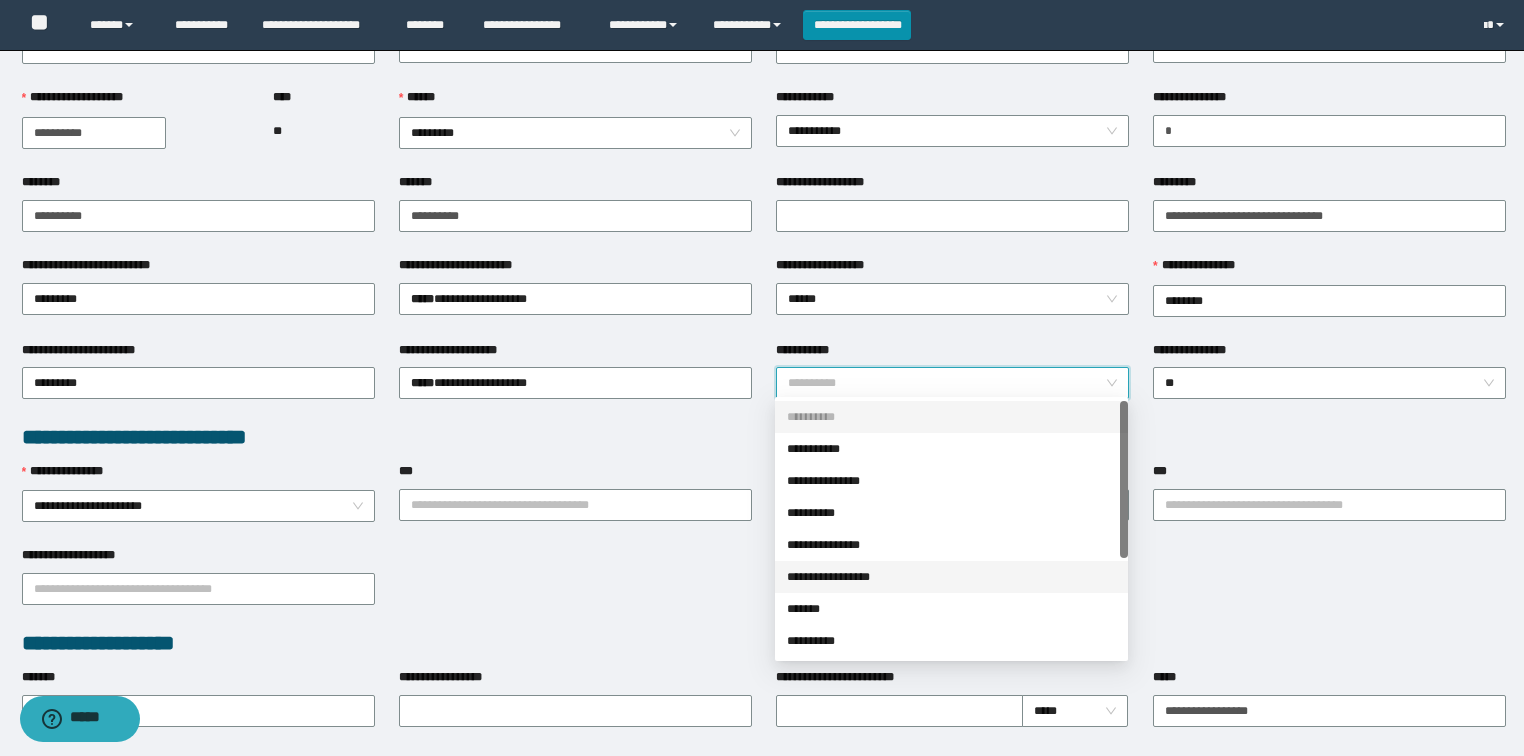click on "**********" at bounding box center [951, 577] 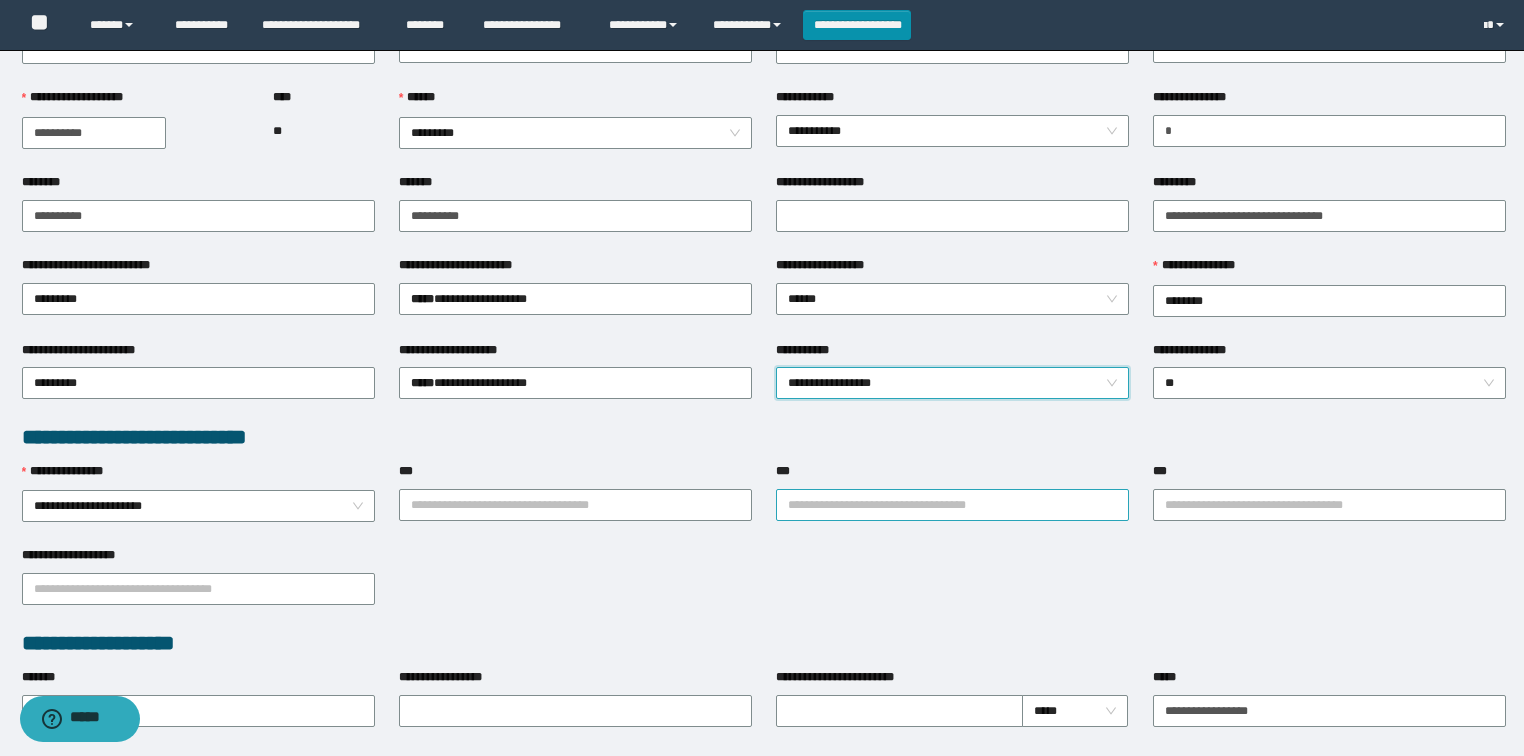 click on "***" at bounding box center (952, 505) 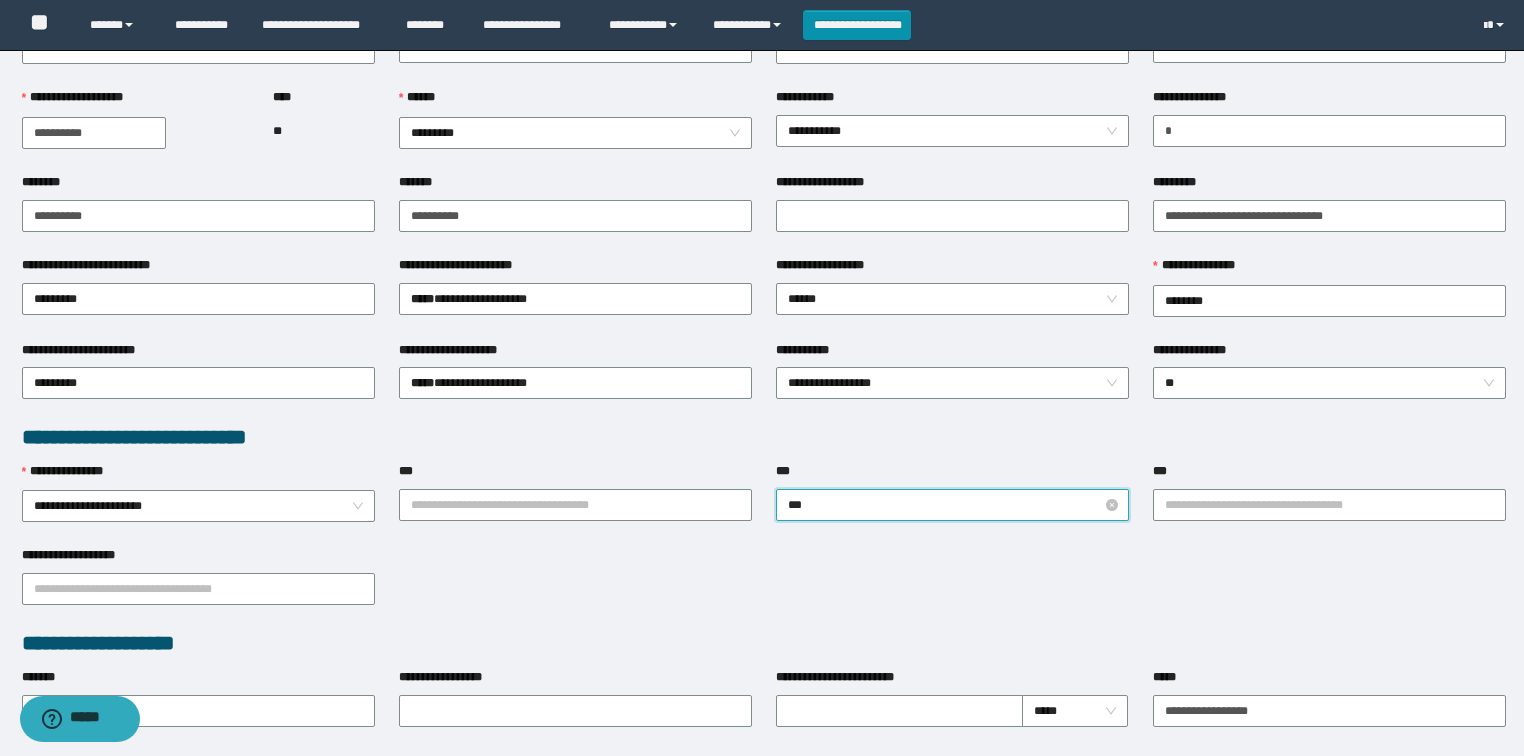 type on "****" 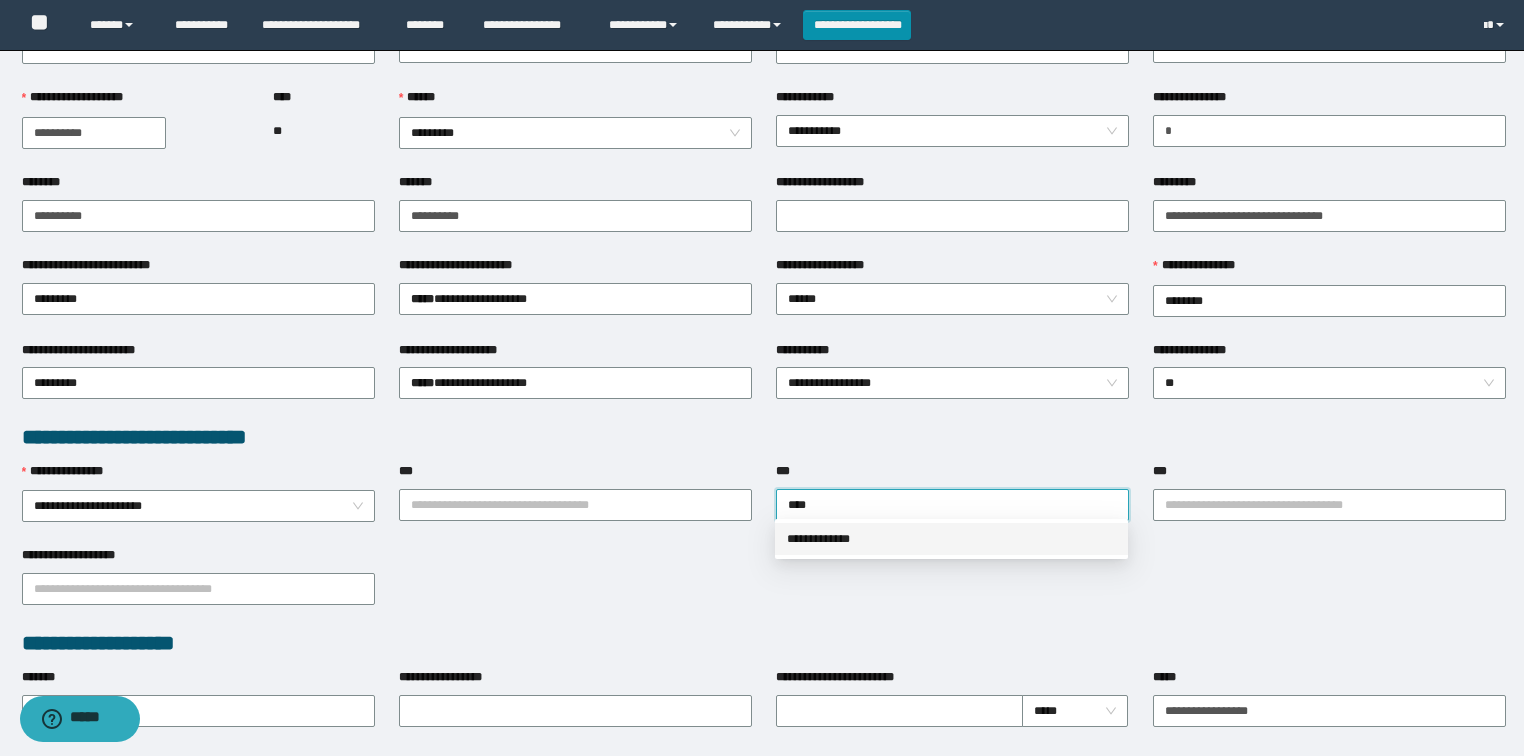 click on "**********" at bounding box center (951, 539) 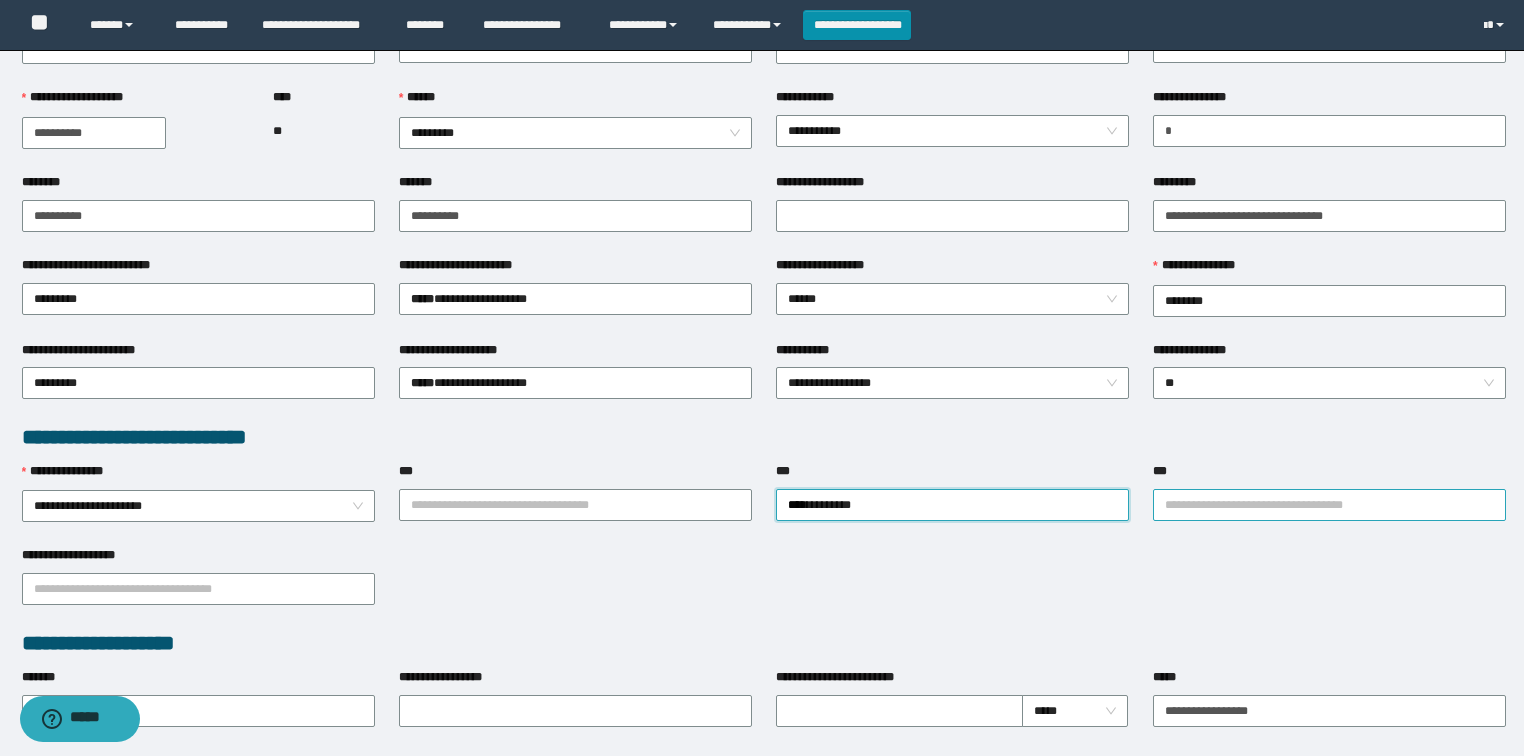 click on "**********" at bounding box center (1329, 505) 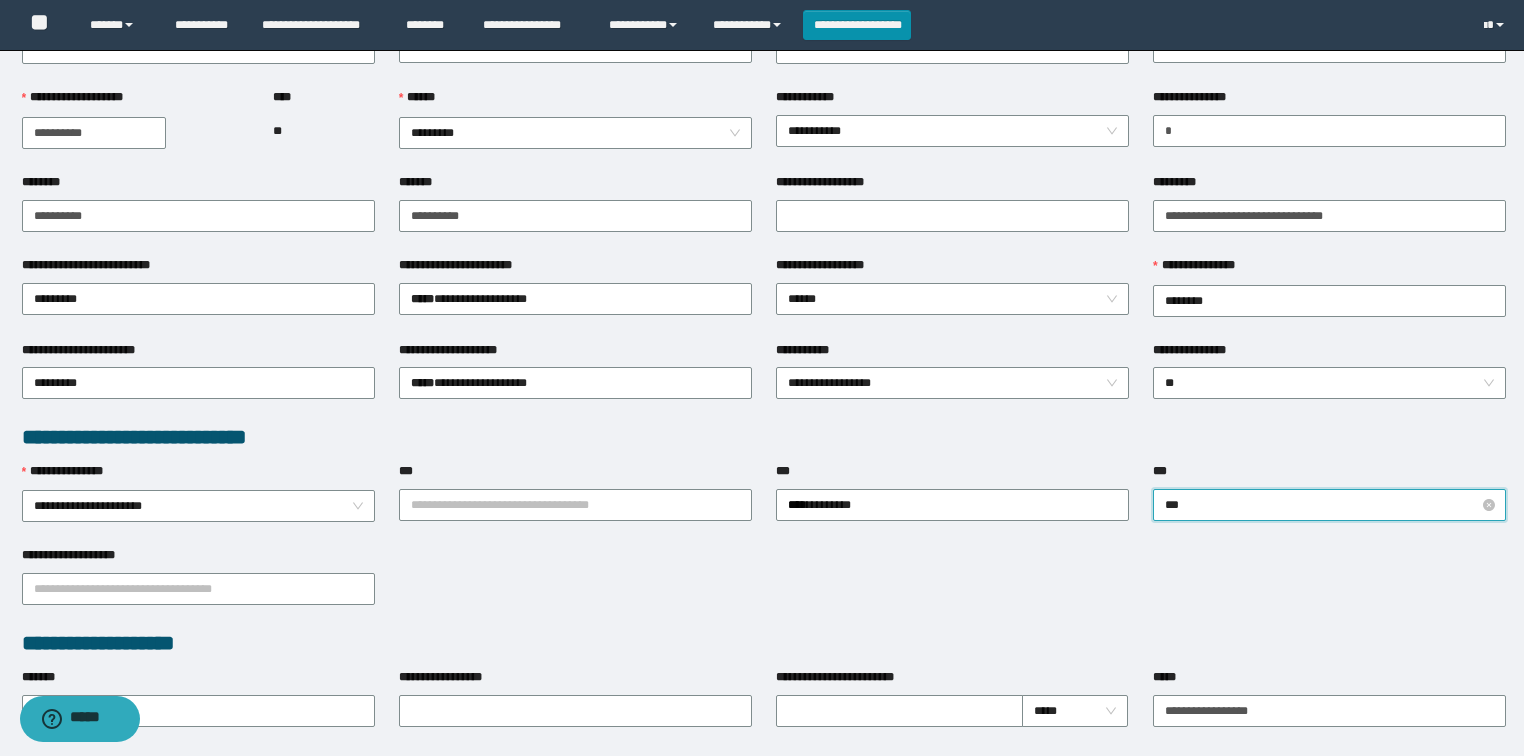type on "****" 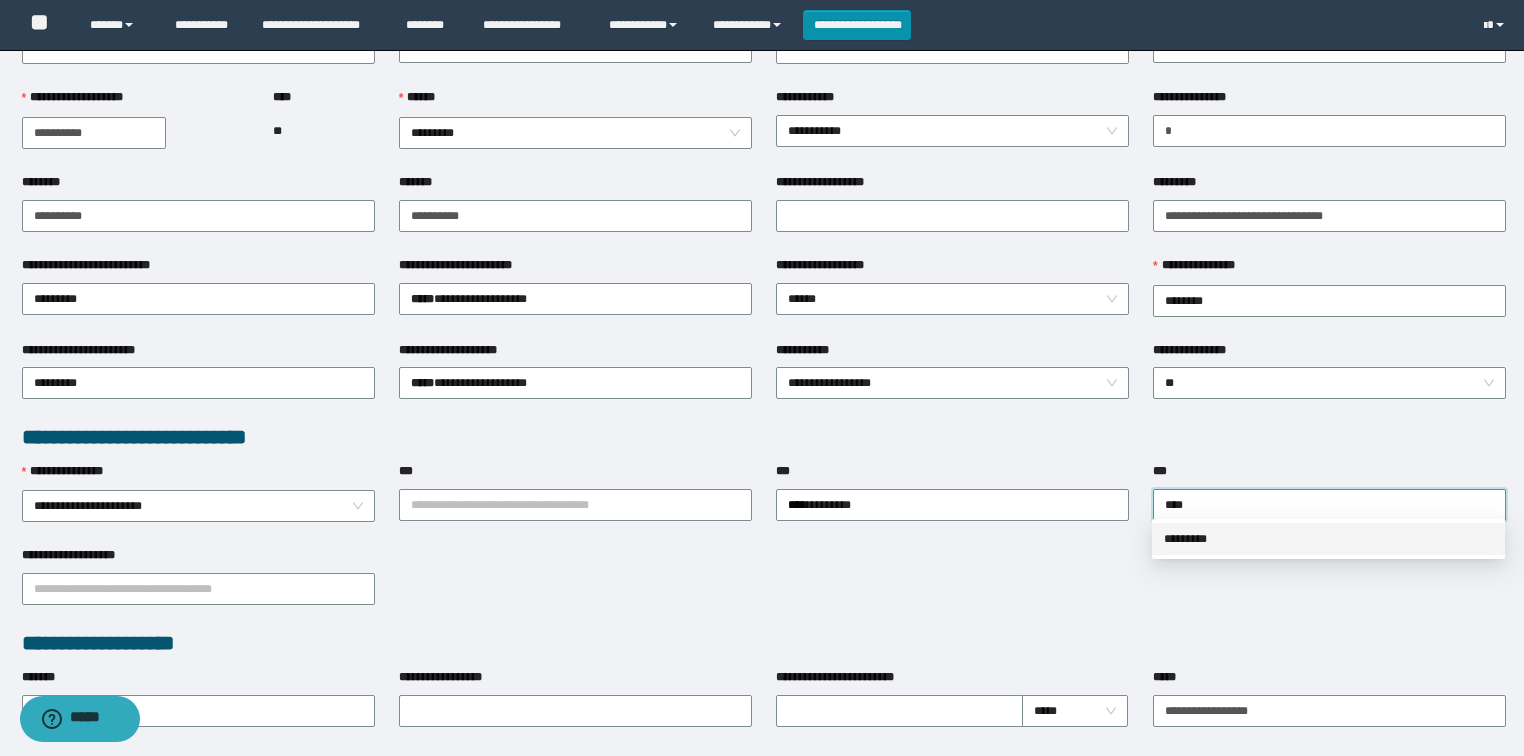 click on "*********" at bounding box center (1328, 539) 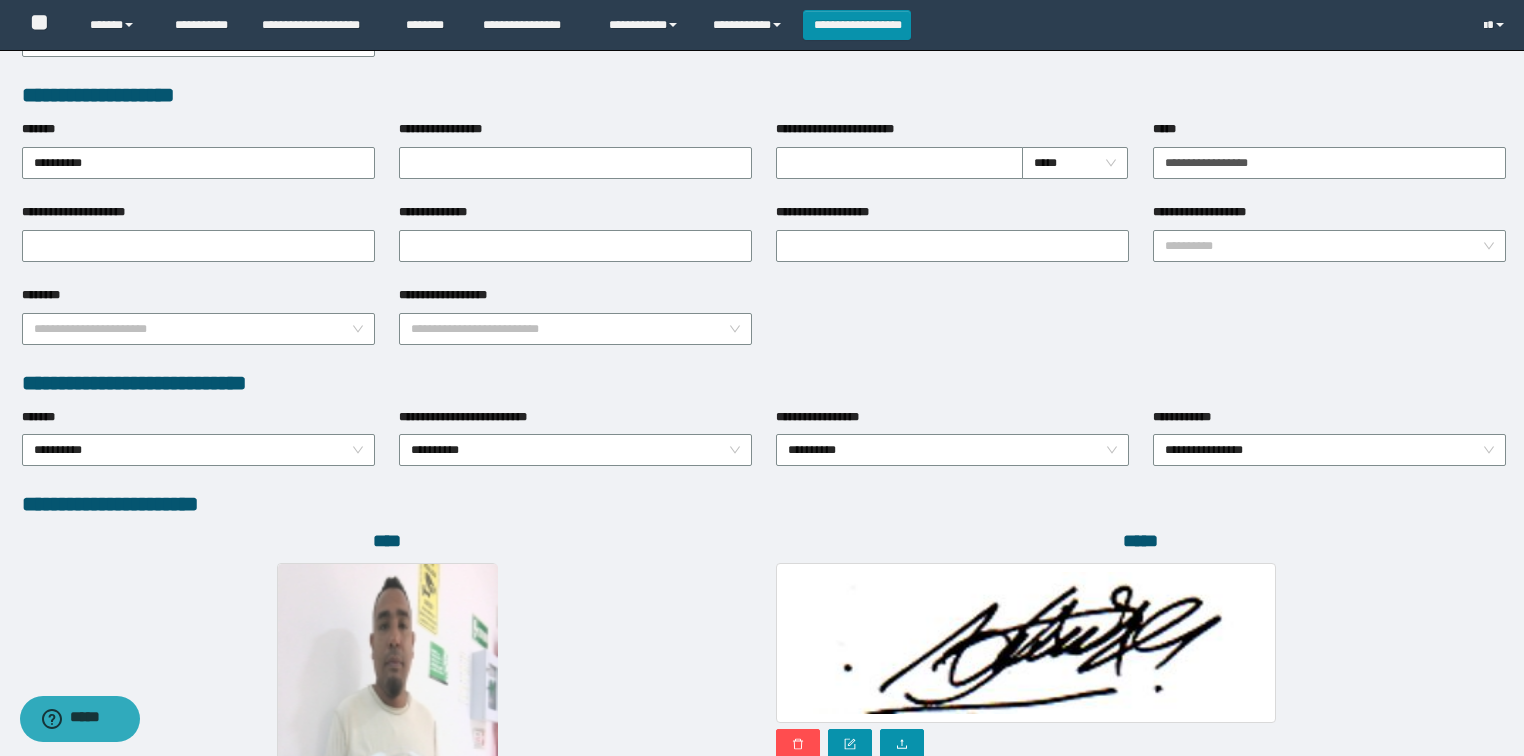 scroll, scrollTop: 1040, scrollLeft: 0, axis: vertical 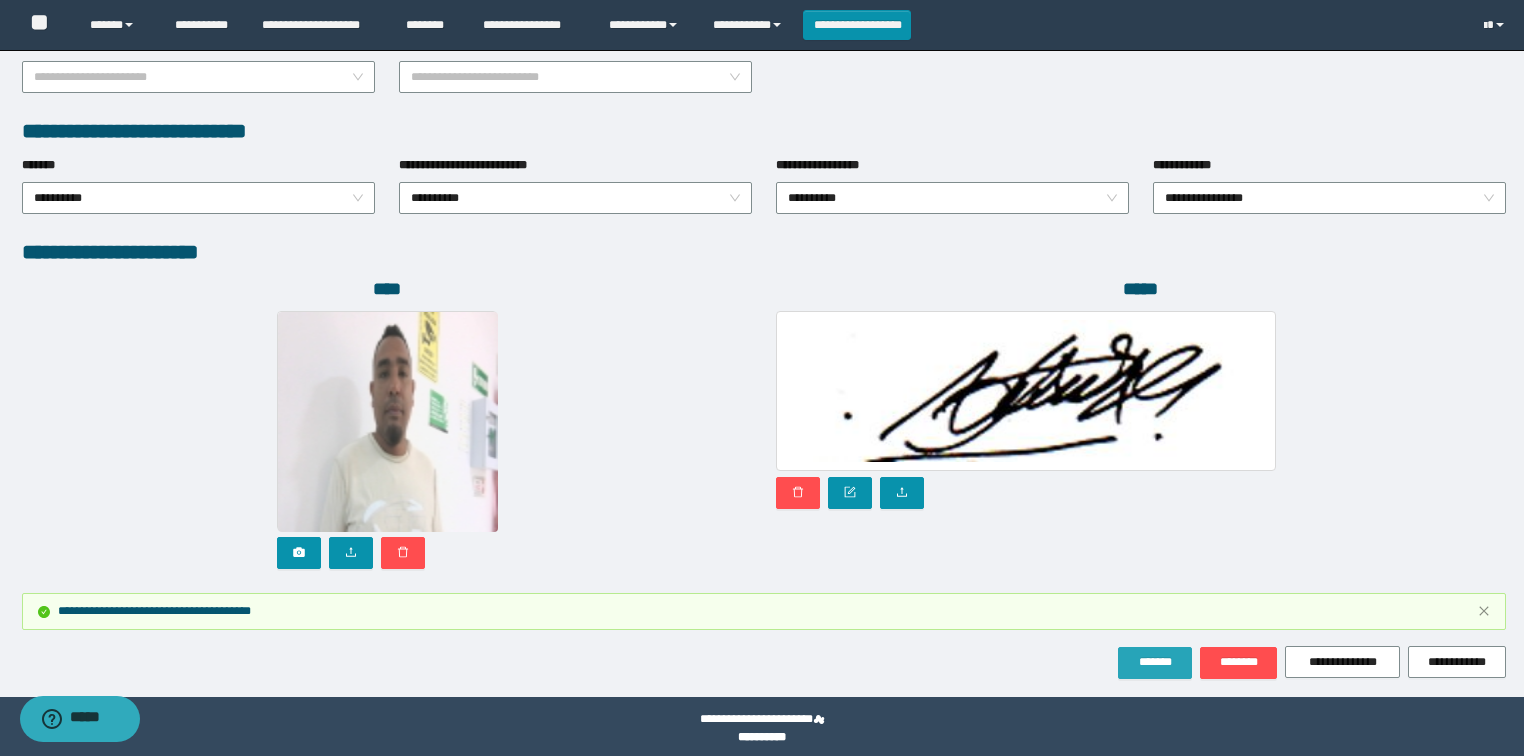 click on "*******" at bounding box center [1155, 662] 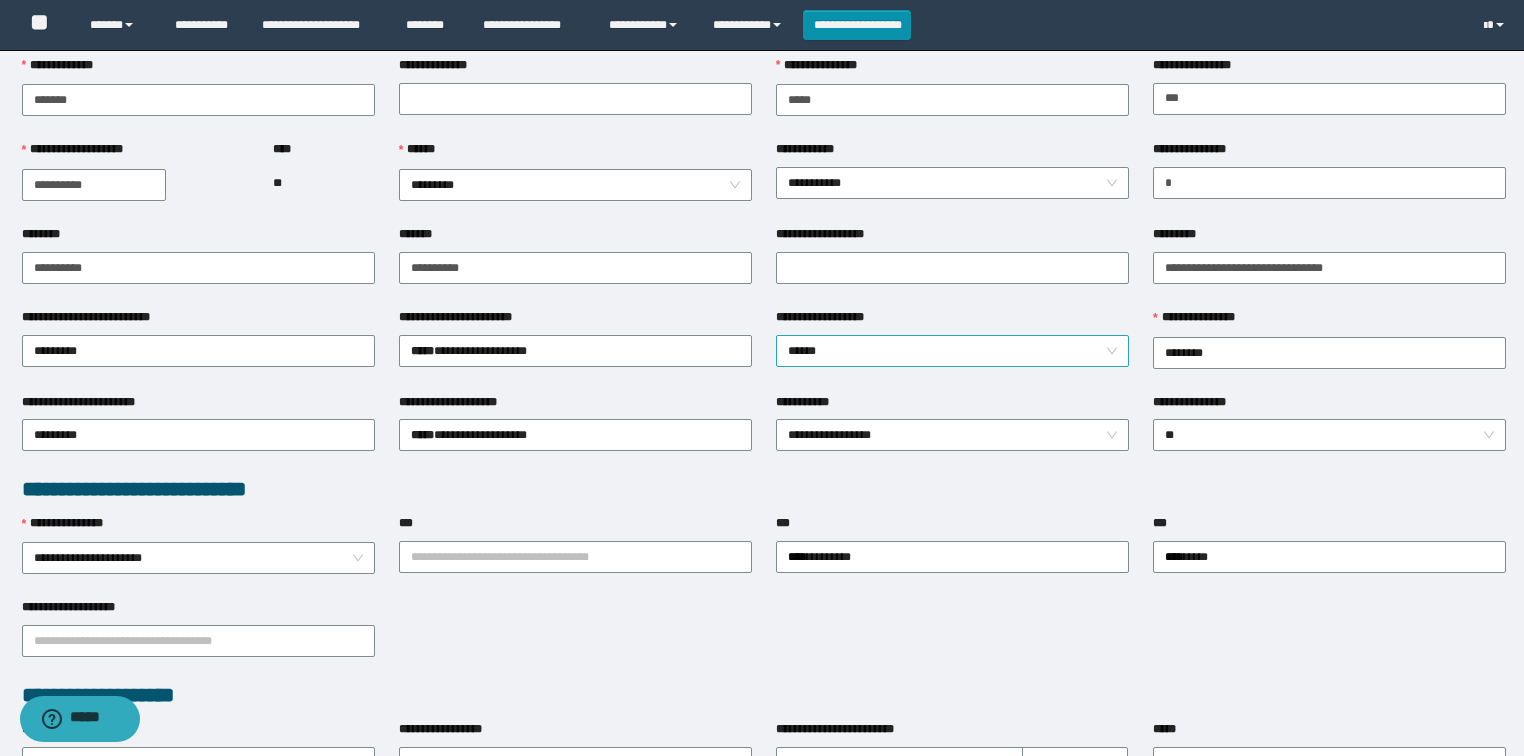 scroll, scrollTop: 0, scrollLeft: 0, axis: both 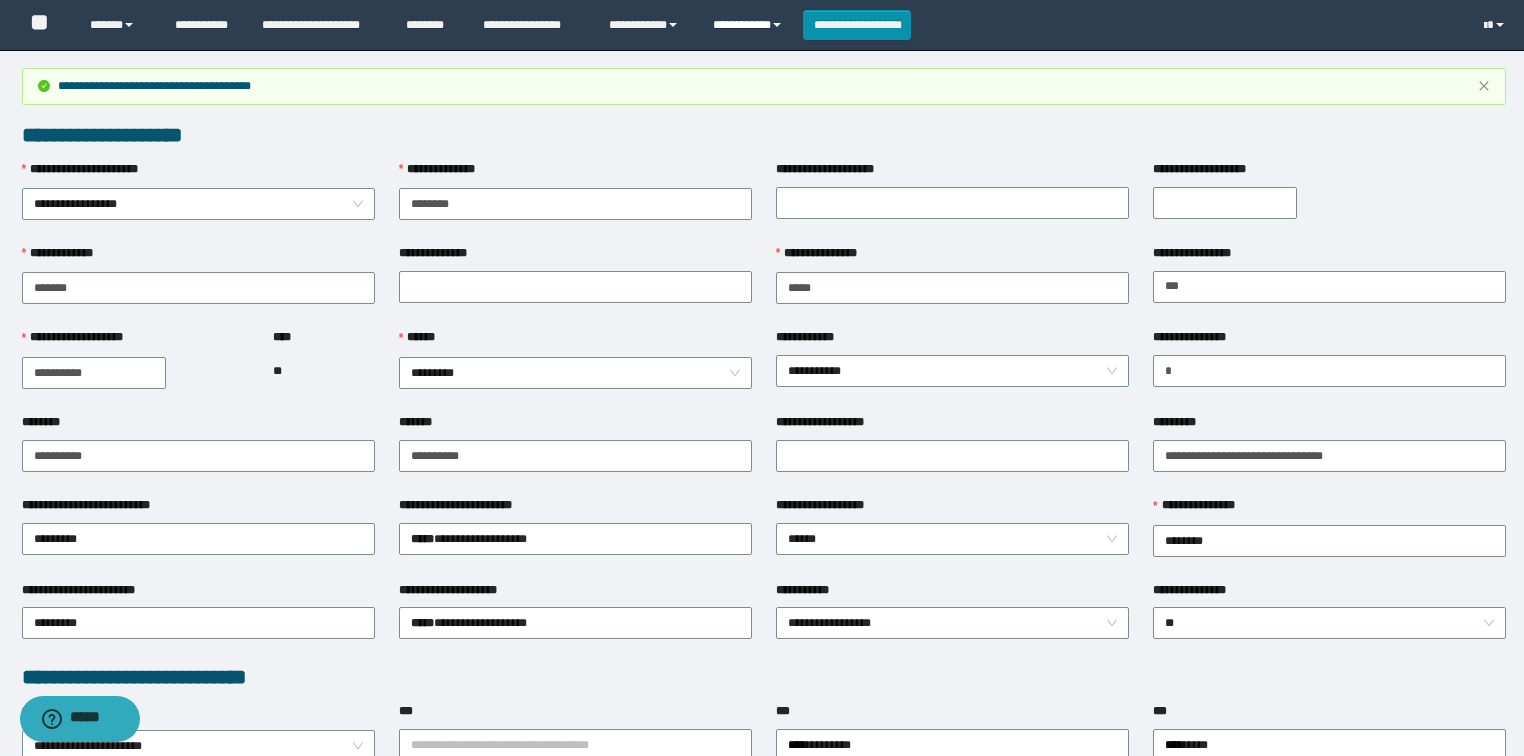 click on "**********" at bounding box center (750, 25) 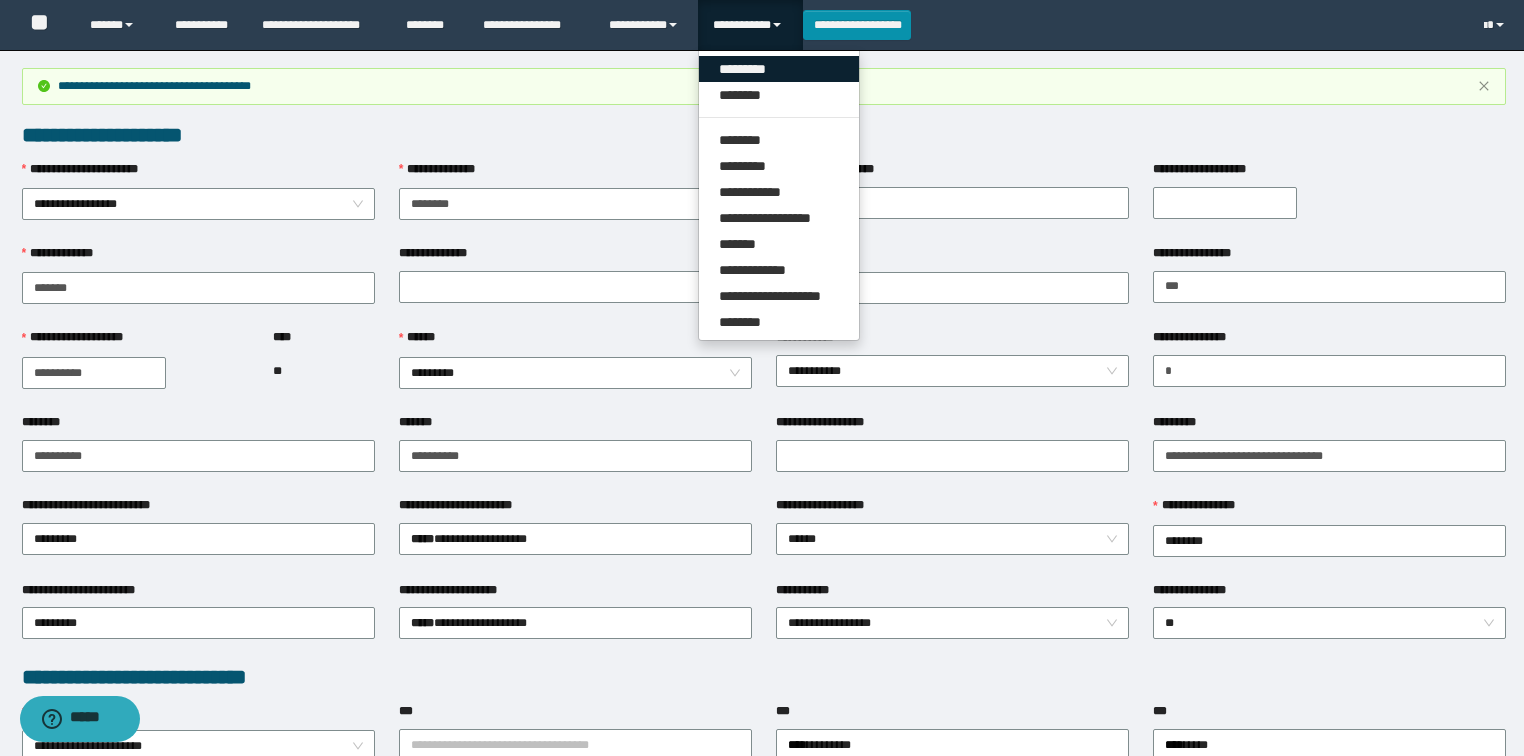 click on "*********" at bounding box center [779, 69] 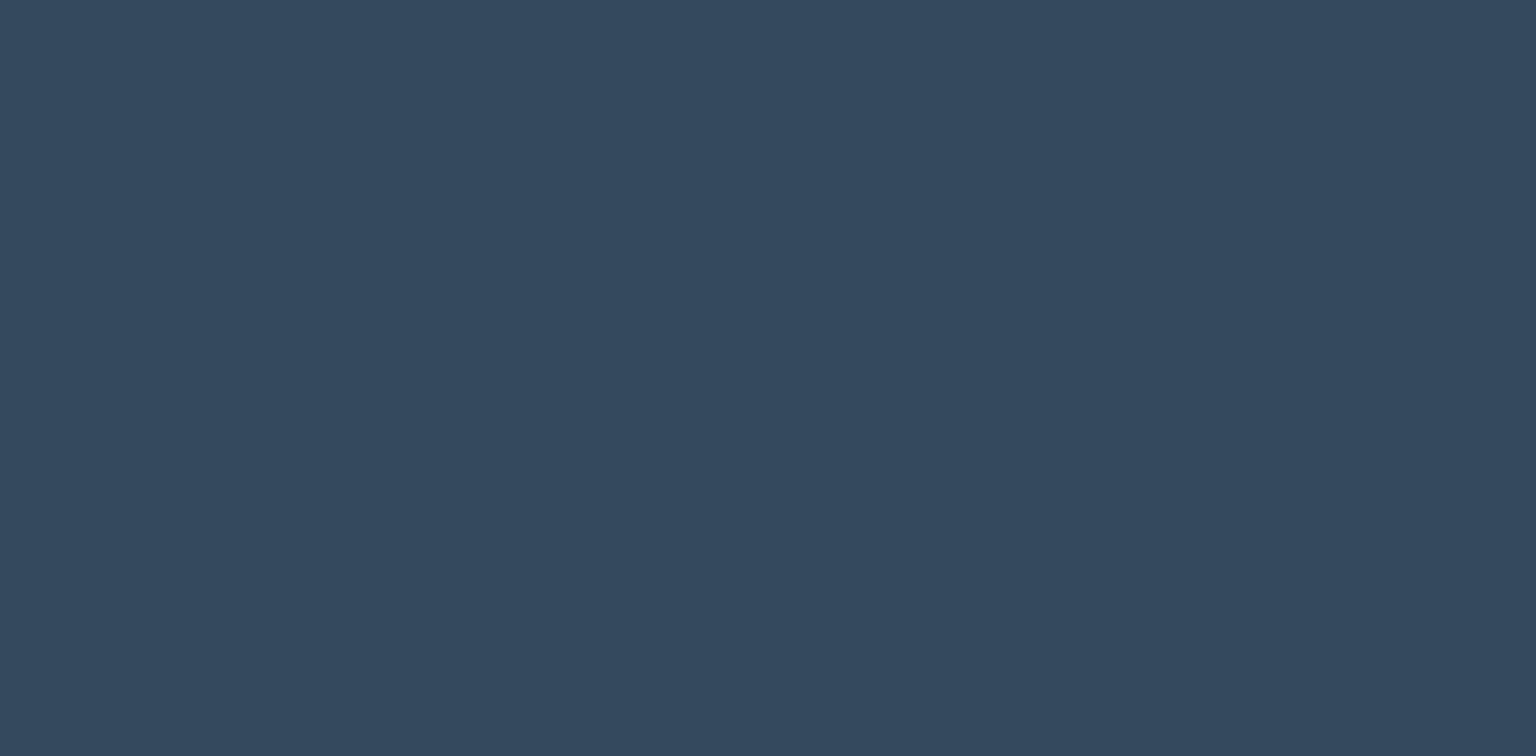 scroll, scrollTop: 0, scrollLeft: 0, axis: both 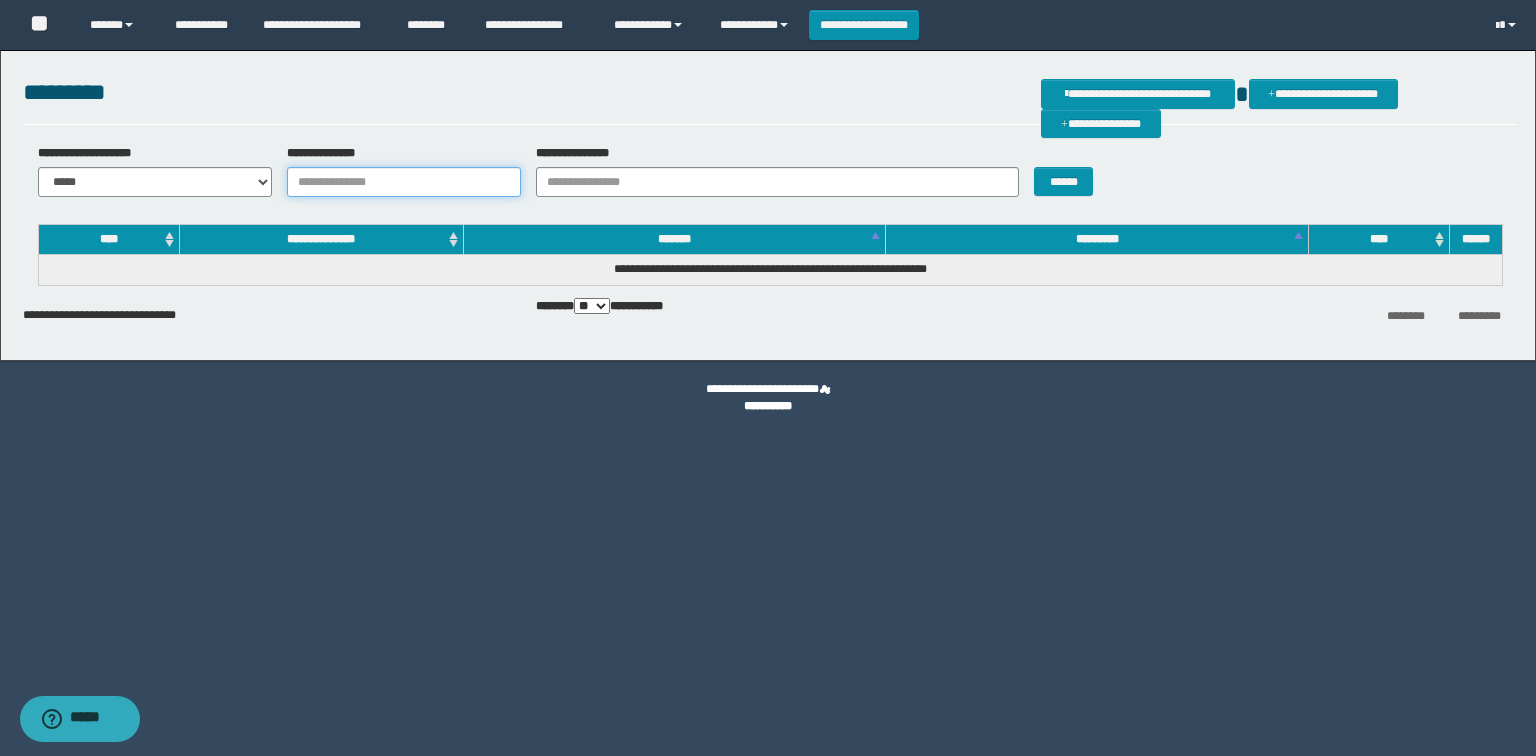 click on "**********" at bounding box center (404, 182) 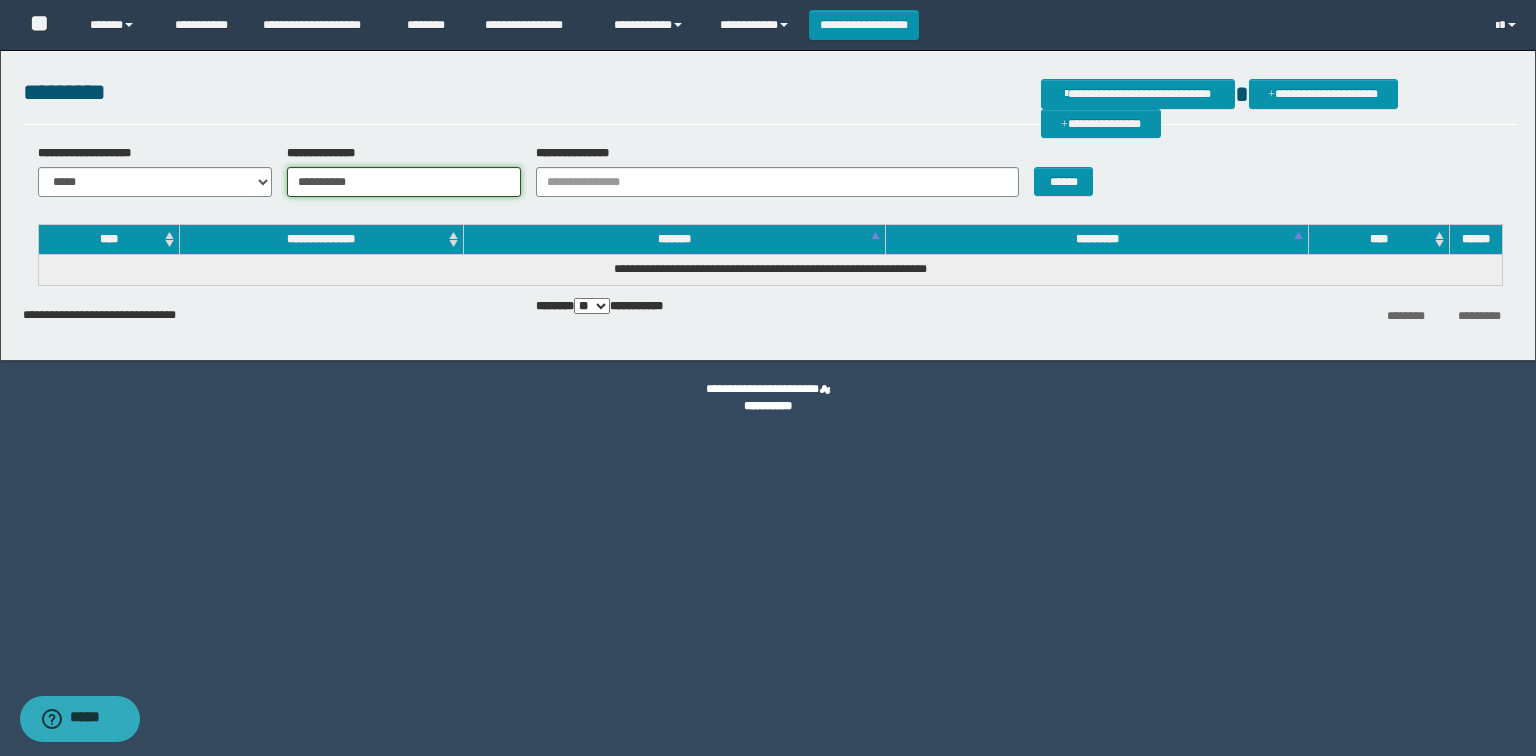 type on "**********" 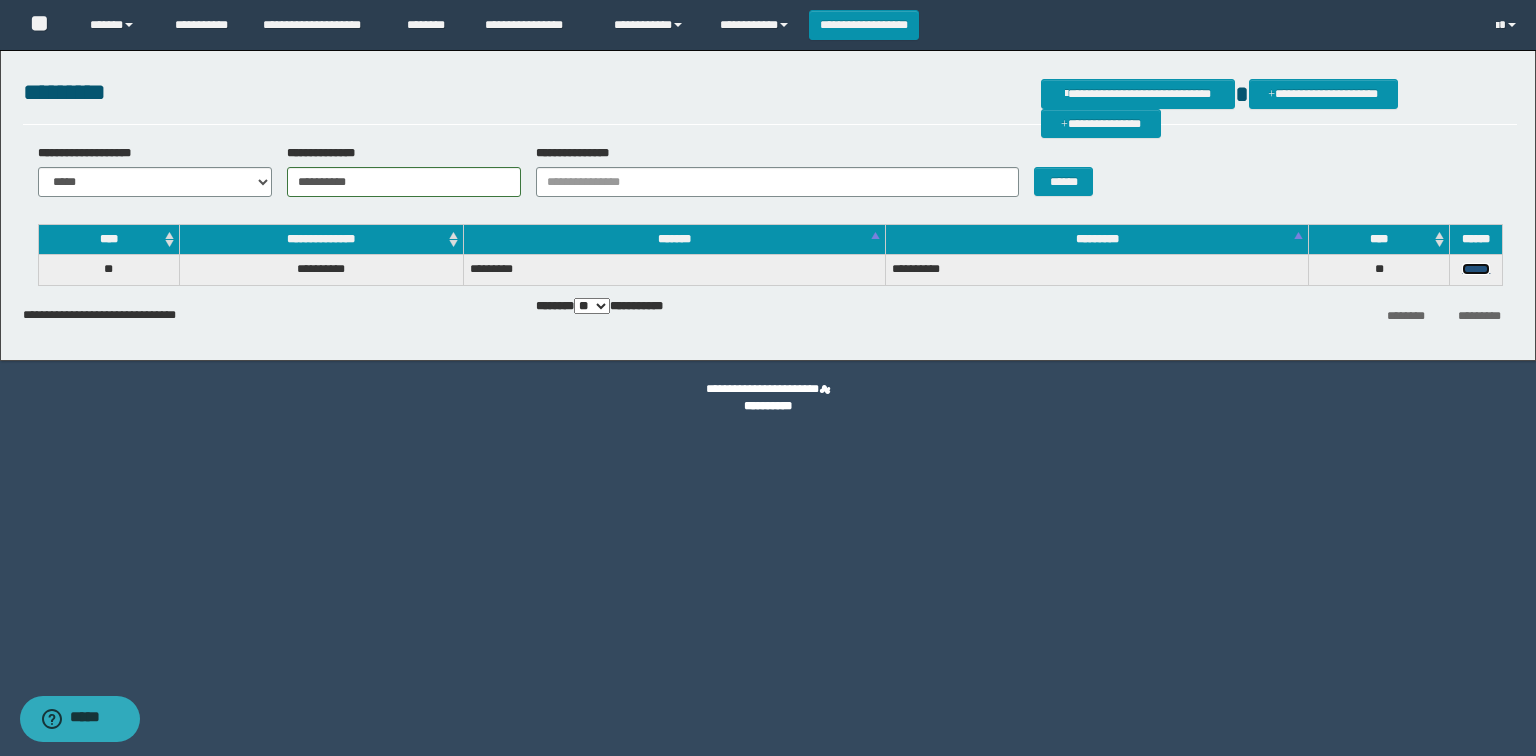 click on "******" at bounding box center [1476, 269] 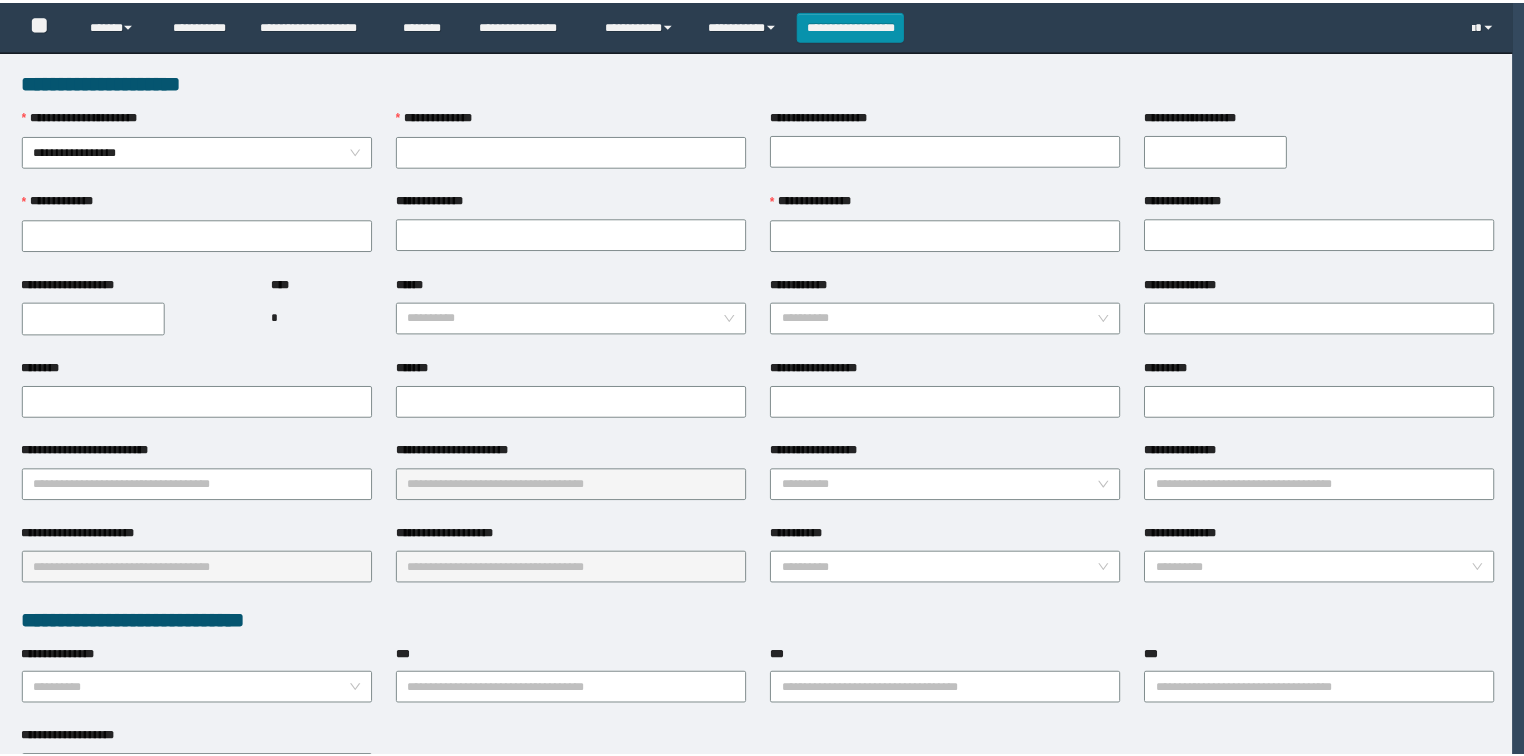 scroll, scrollTop: 0, scrollLeft: 0, axis: both 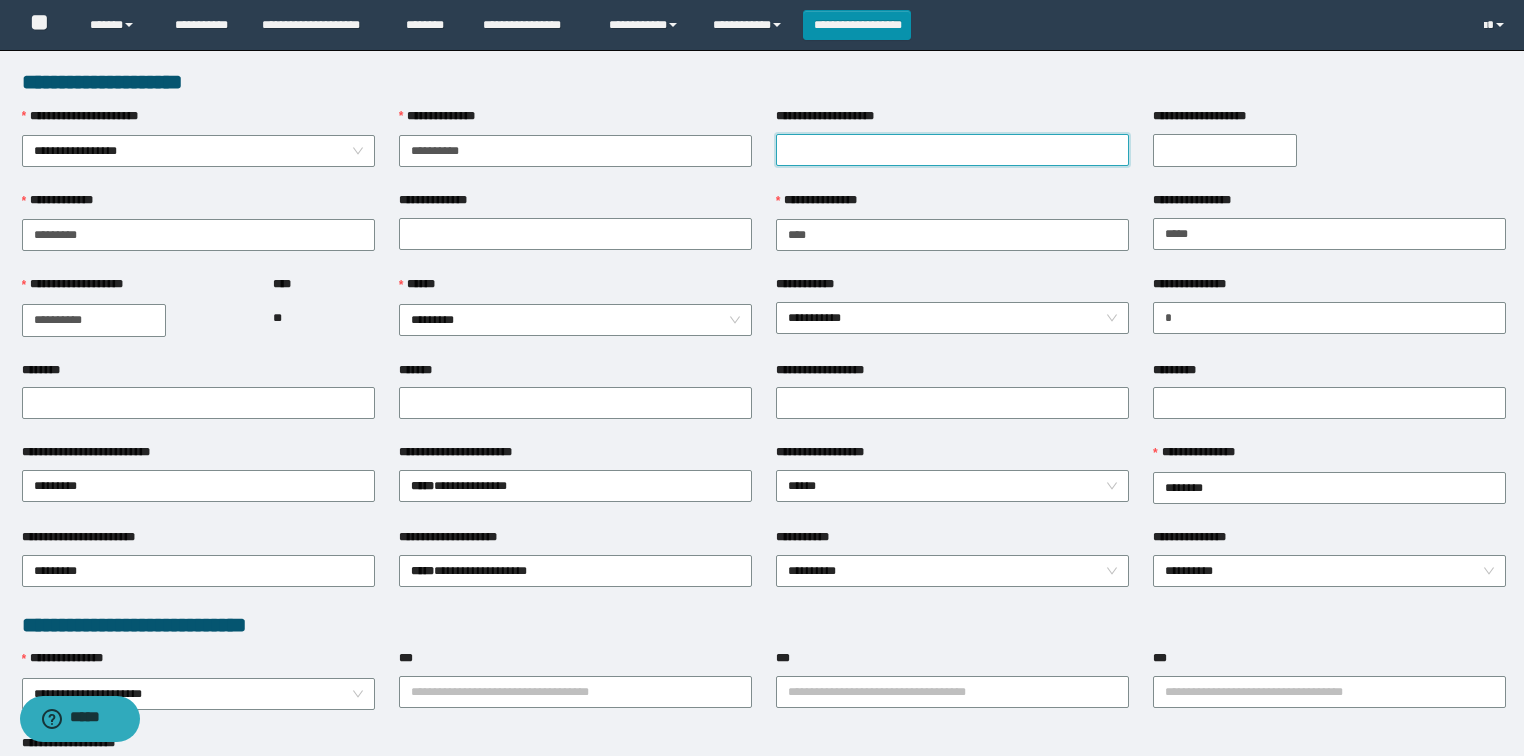 click on "**********" at bounding box center [952, 150] 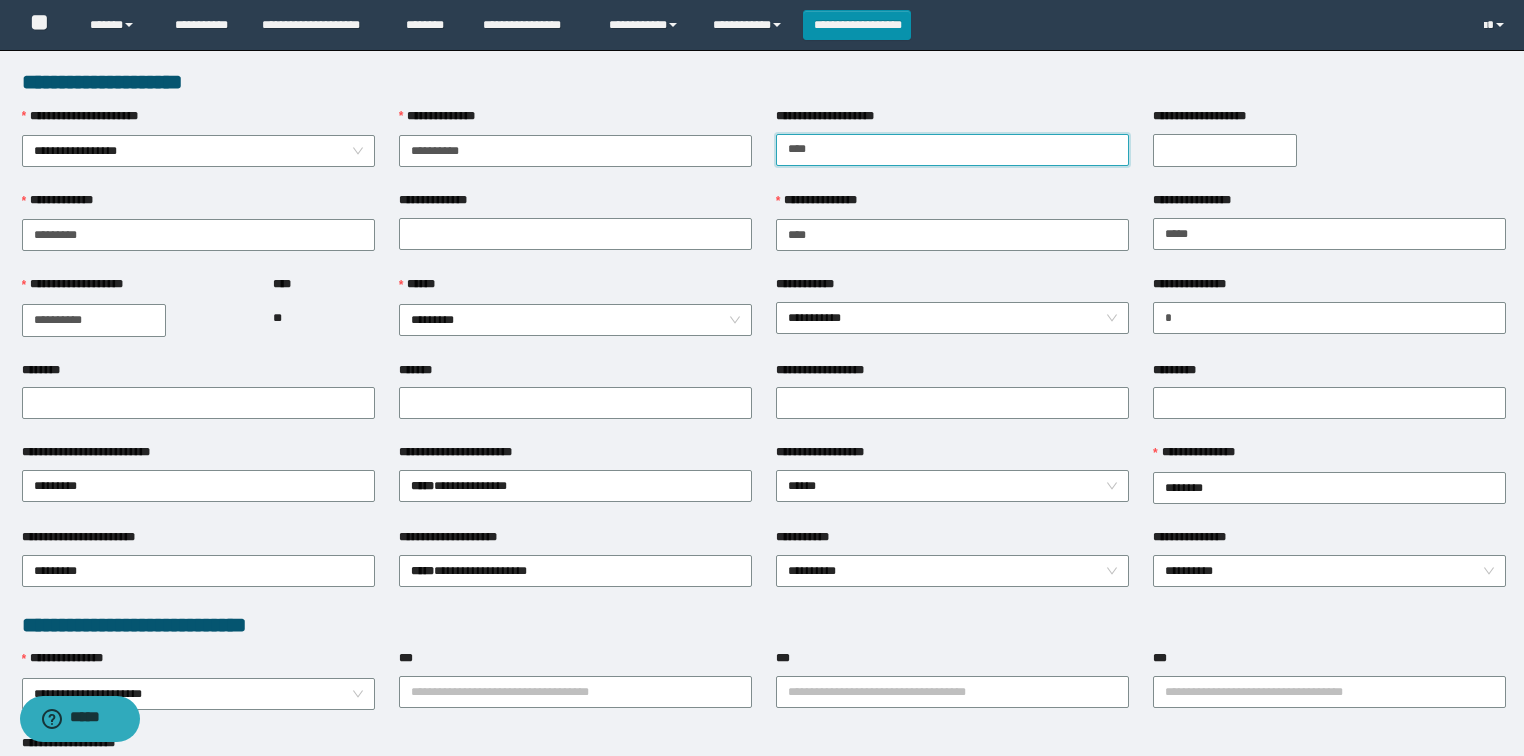 type on "**********" 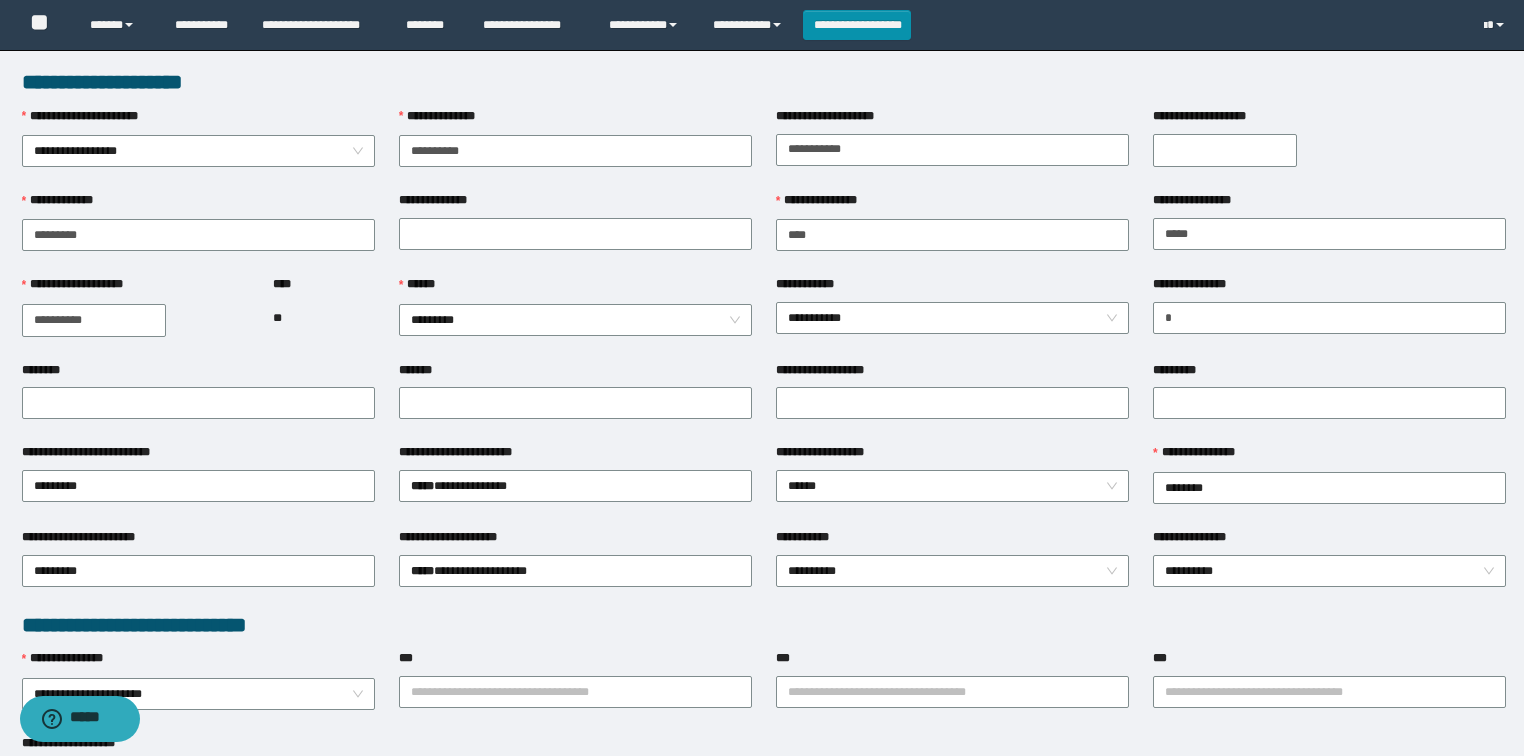 drag, startPoint x: 1216, startPoint y: 137, endPoint x: 1149, endPoint y: 108, distance: 73.00685 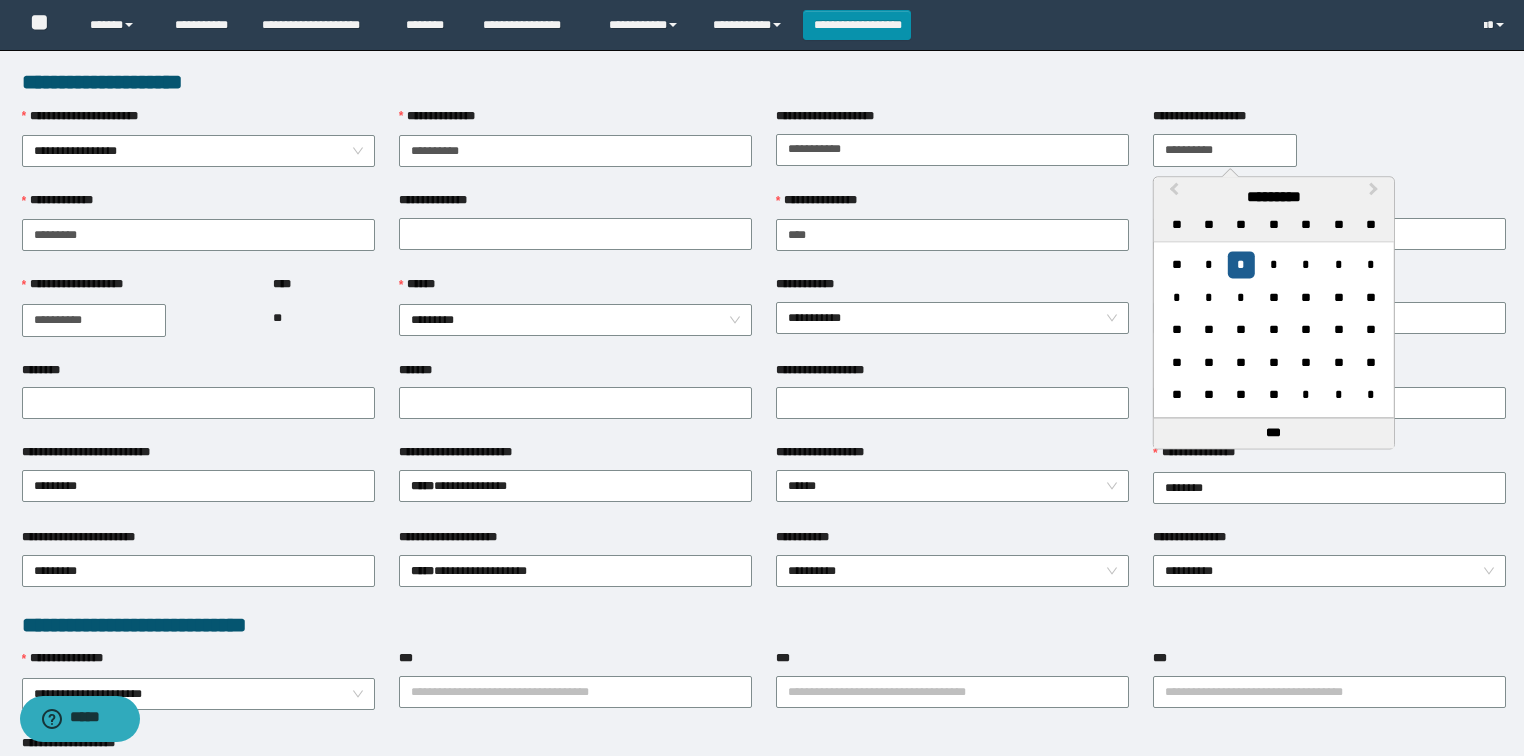 type on "**********" 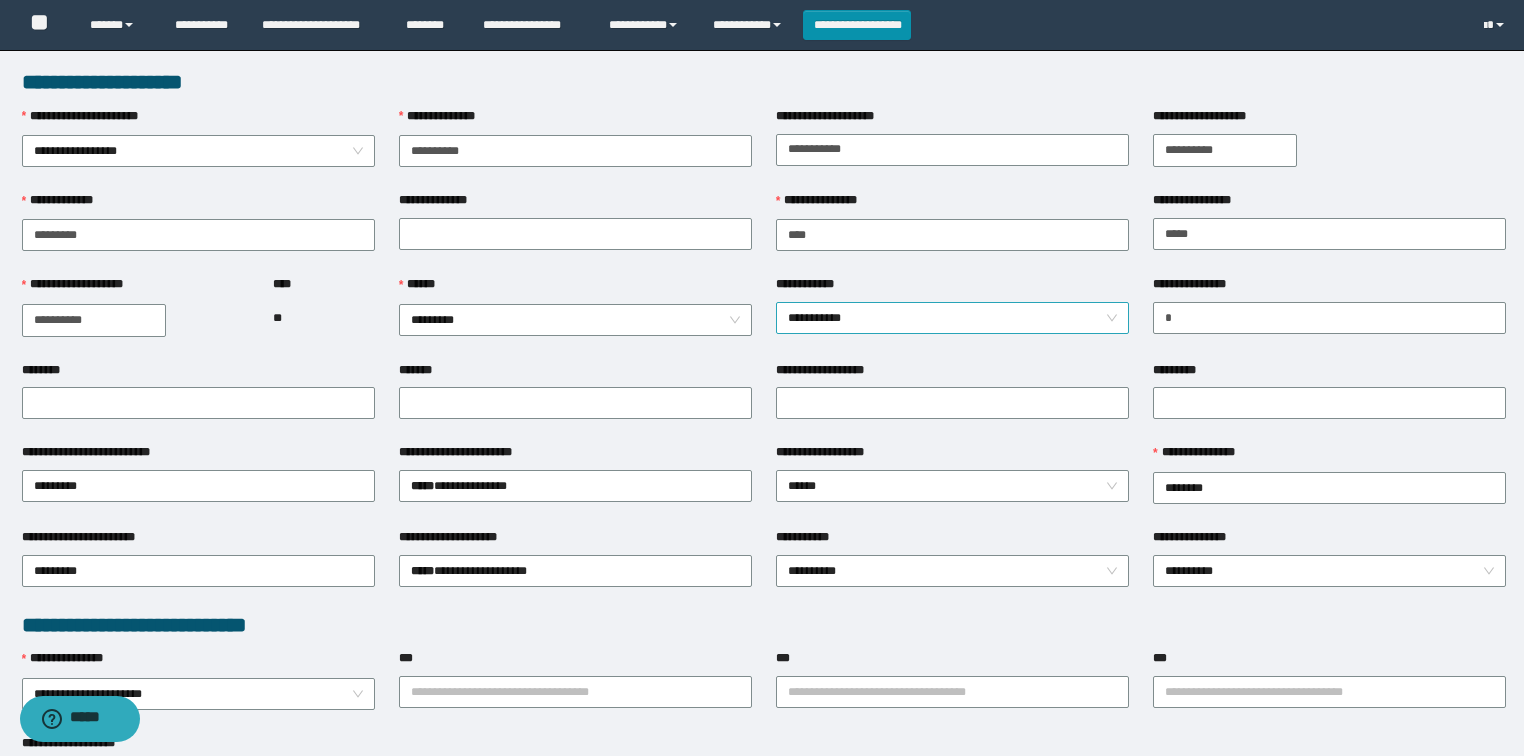 click on "**********" at bounding box center [953, 318] 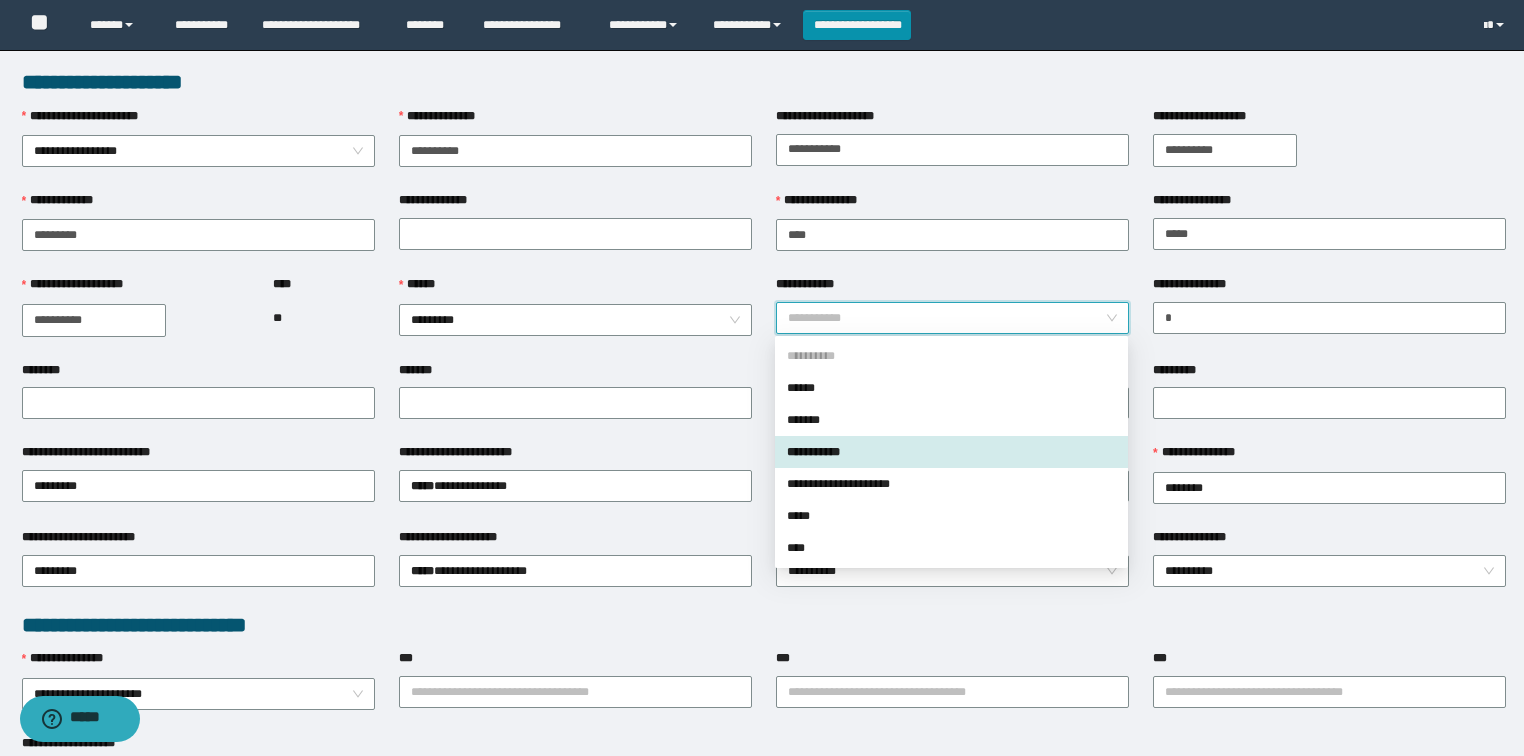 click on "**********" at bounding box center (951, 452) 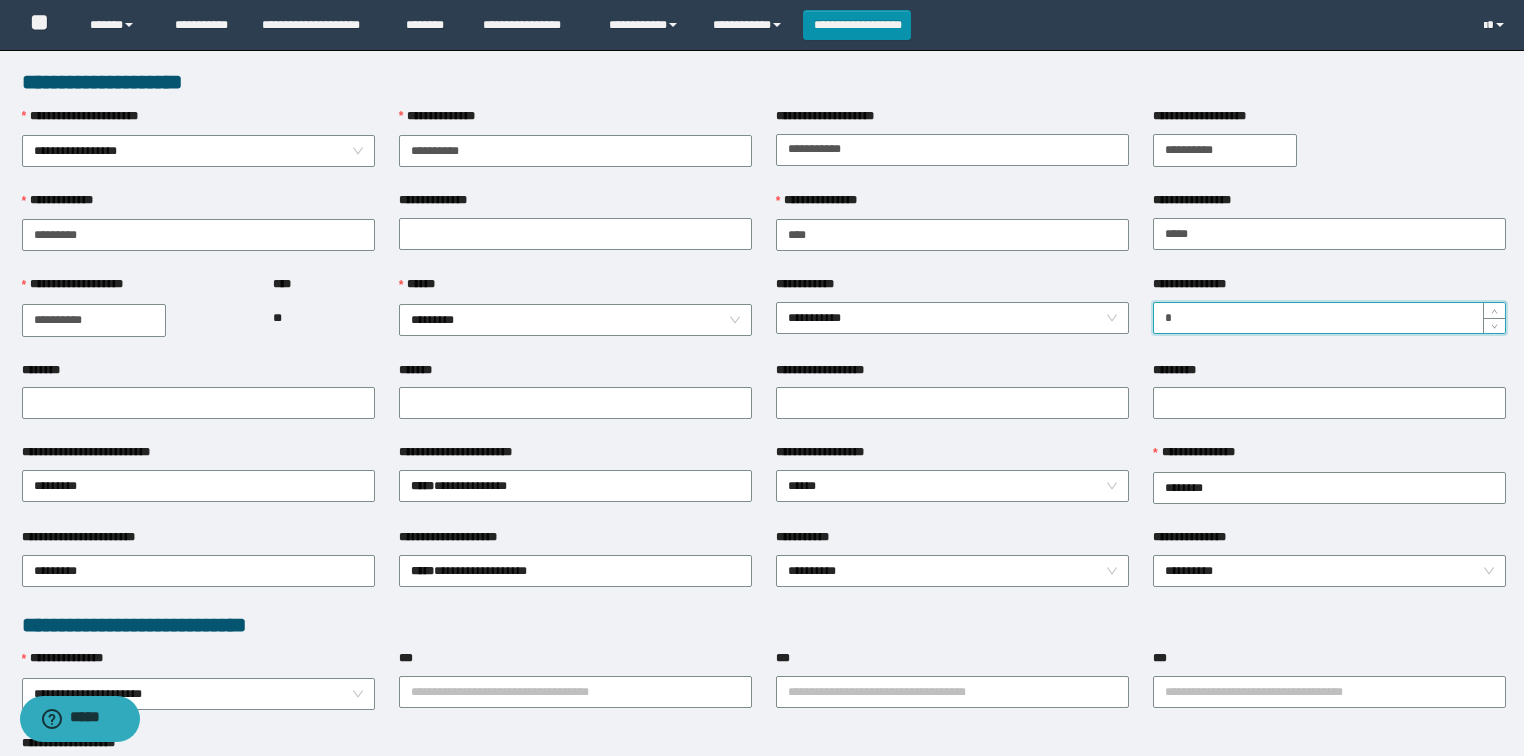 click on "**********" at bounding box center [1329, 318] 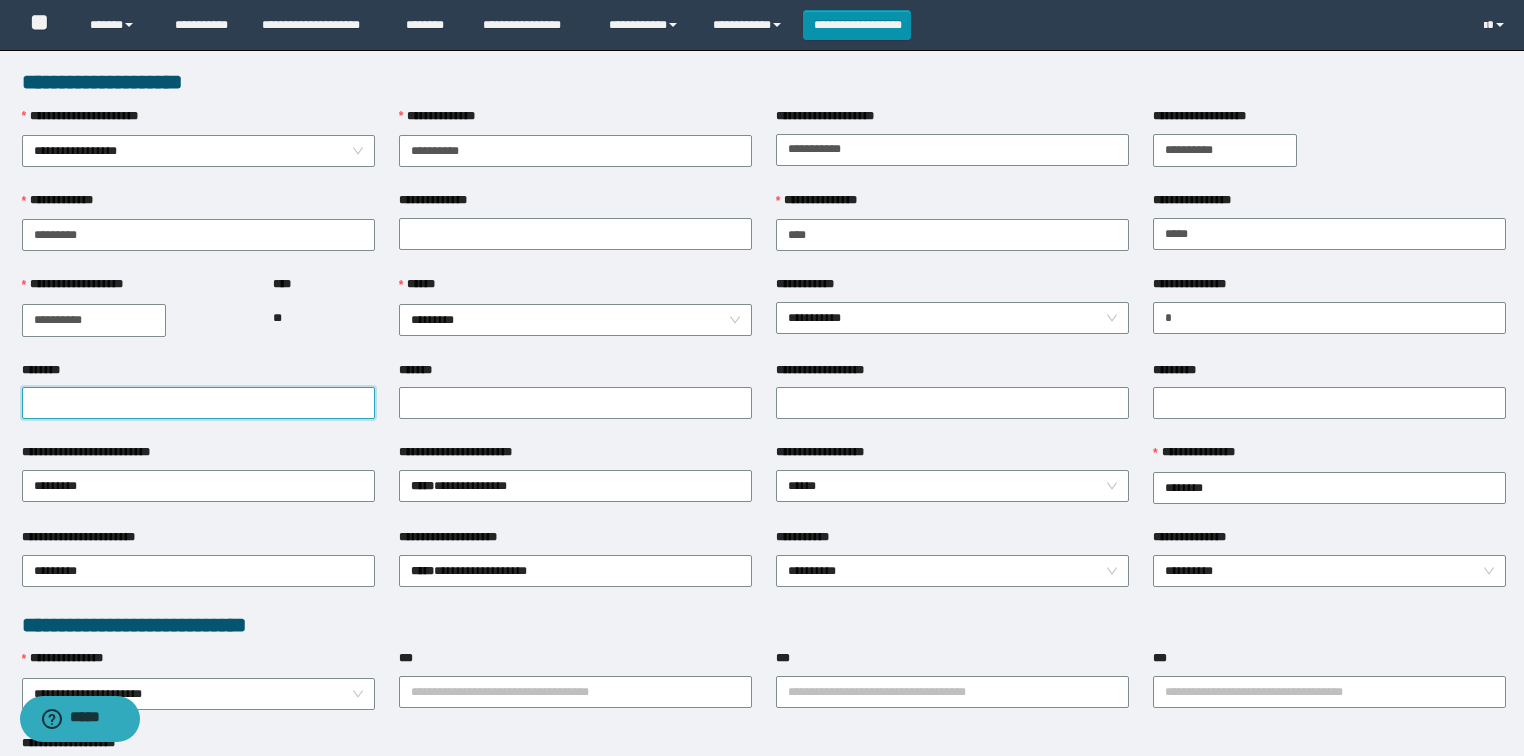 click on "********" at bounding box center [198, 403] 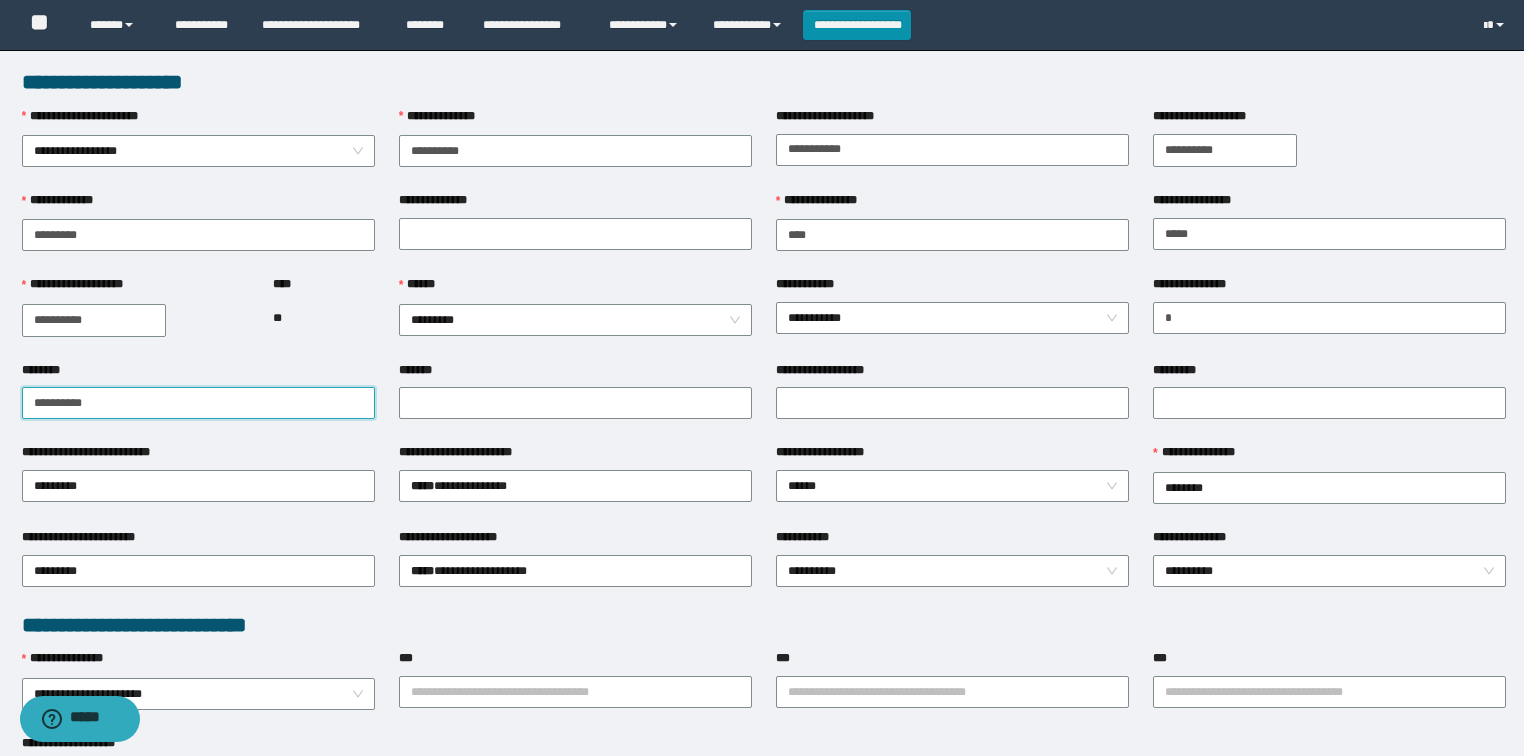 drag, startPoint x: 111, startPoint y: 405, endPoint x: 0, endPoint y: 436, distance: 115.24756 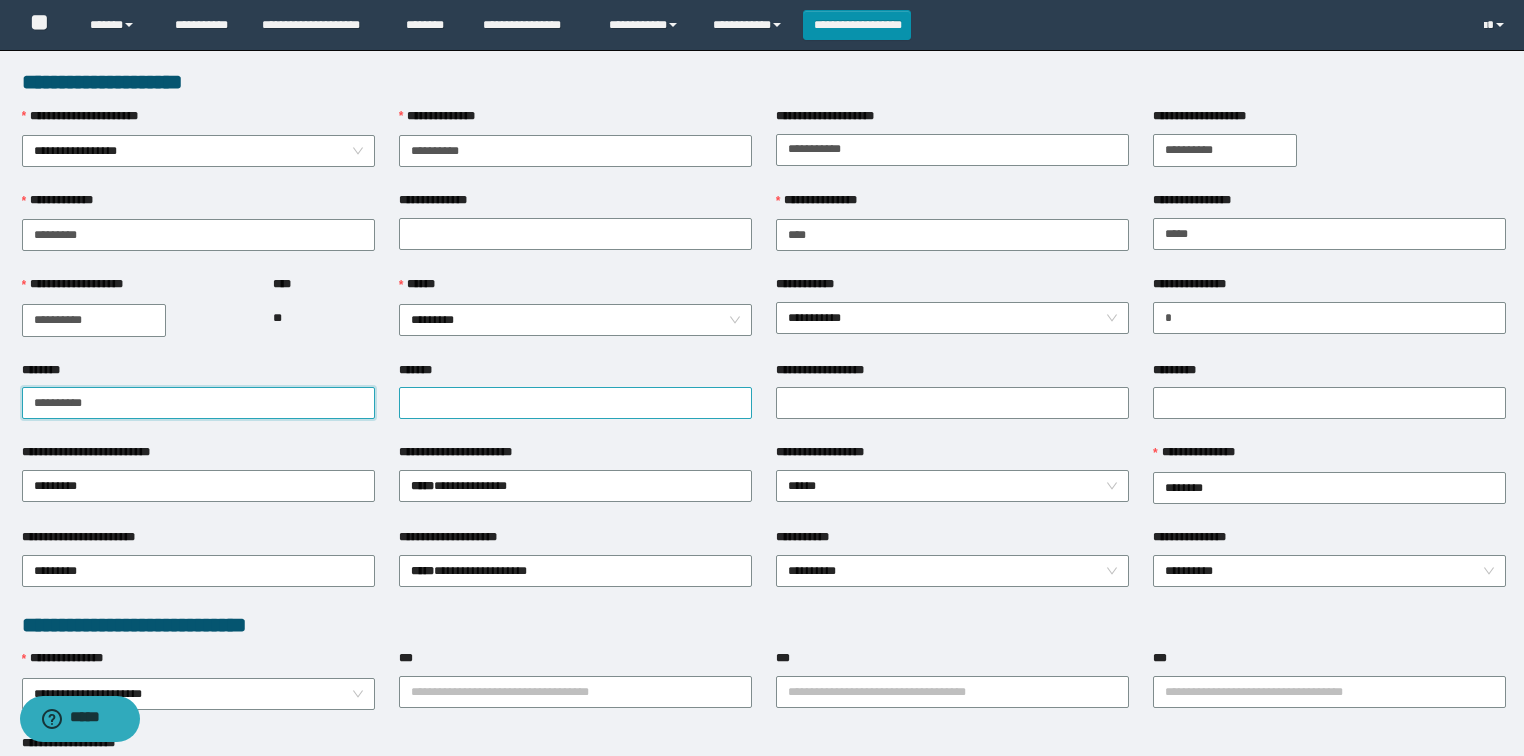 type on "**********" 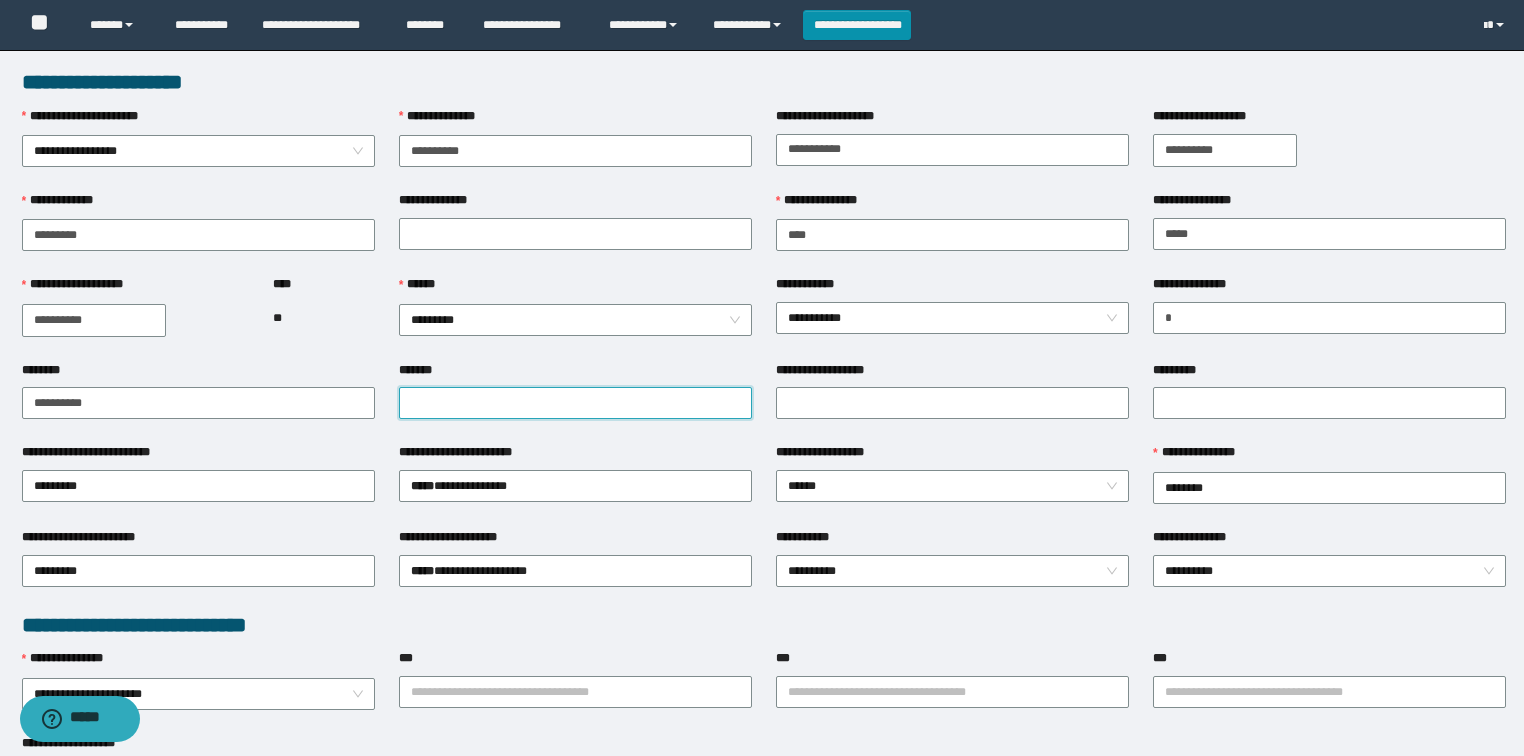click on "*******" at bounding box center [575, 403] 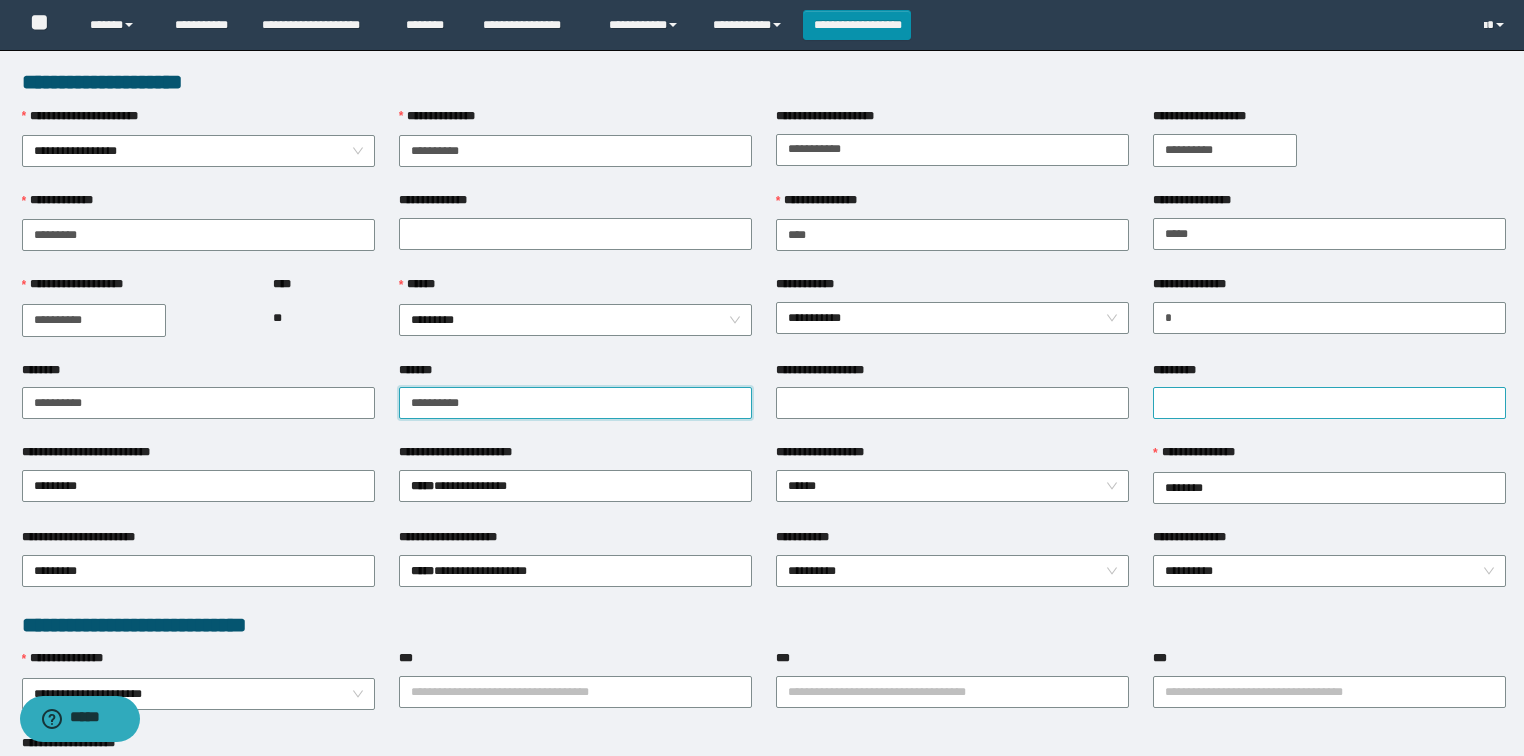type on "**********" 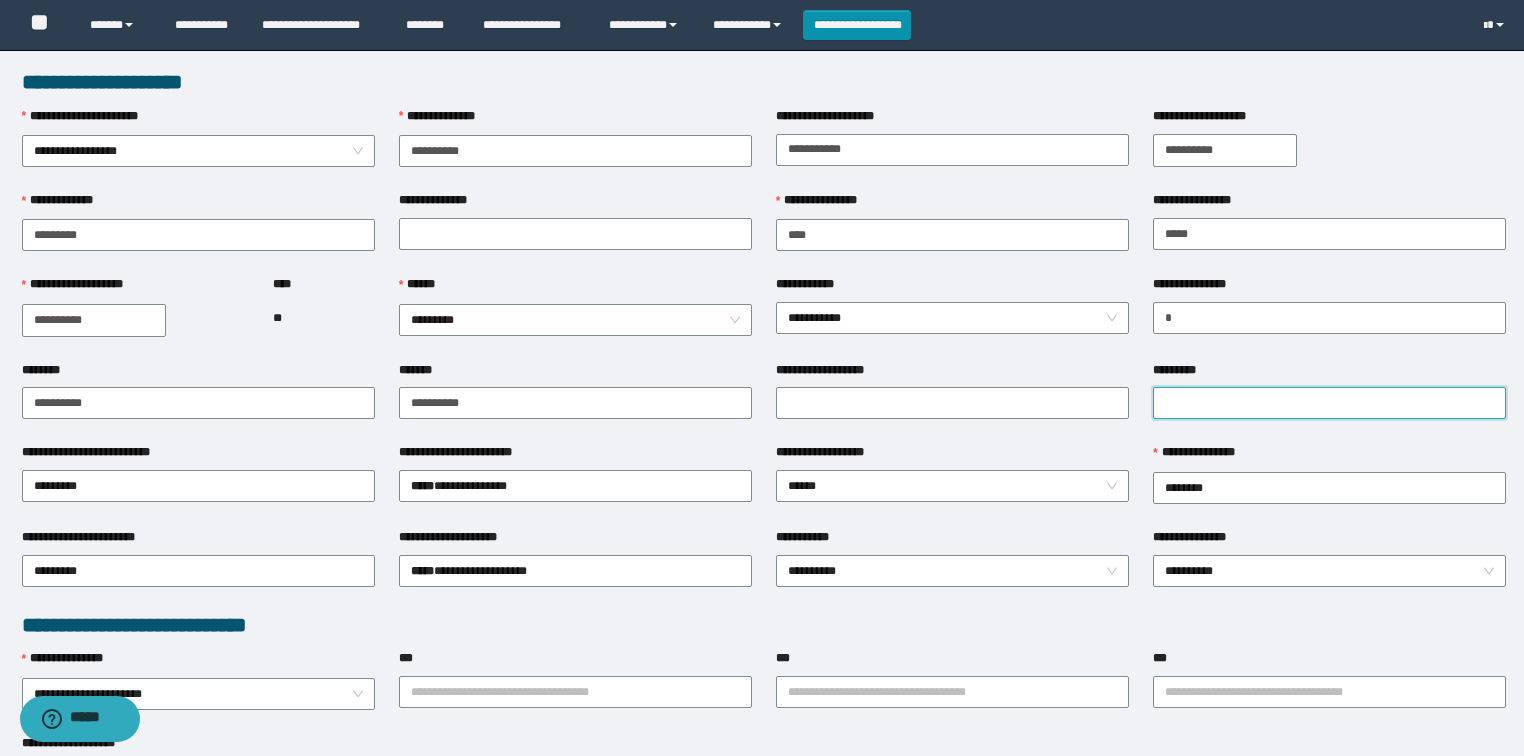 click on "*********" at bounding box center (1329, 403) 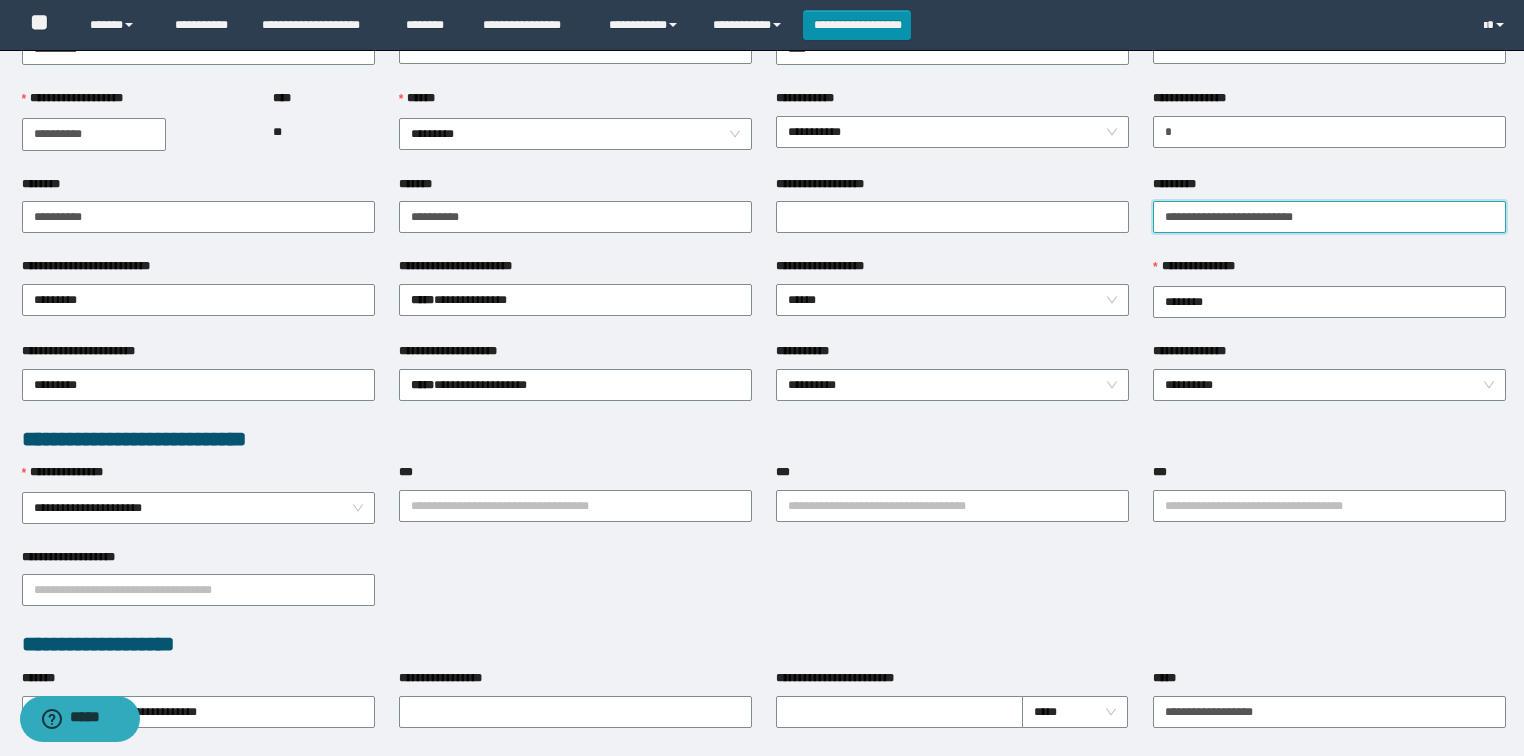 scroll, scrollTop: 320, scrollLeft: 0, axis: vertical 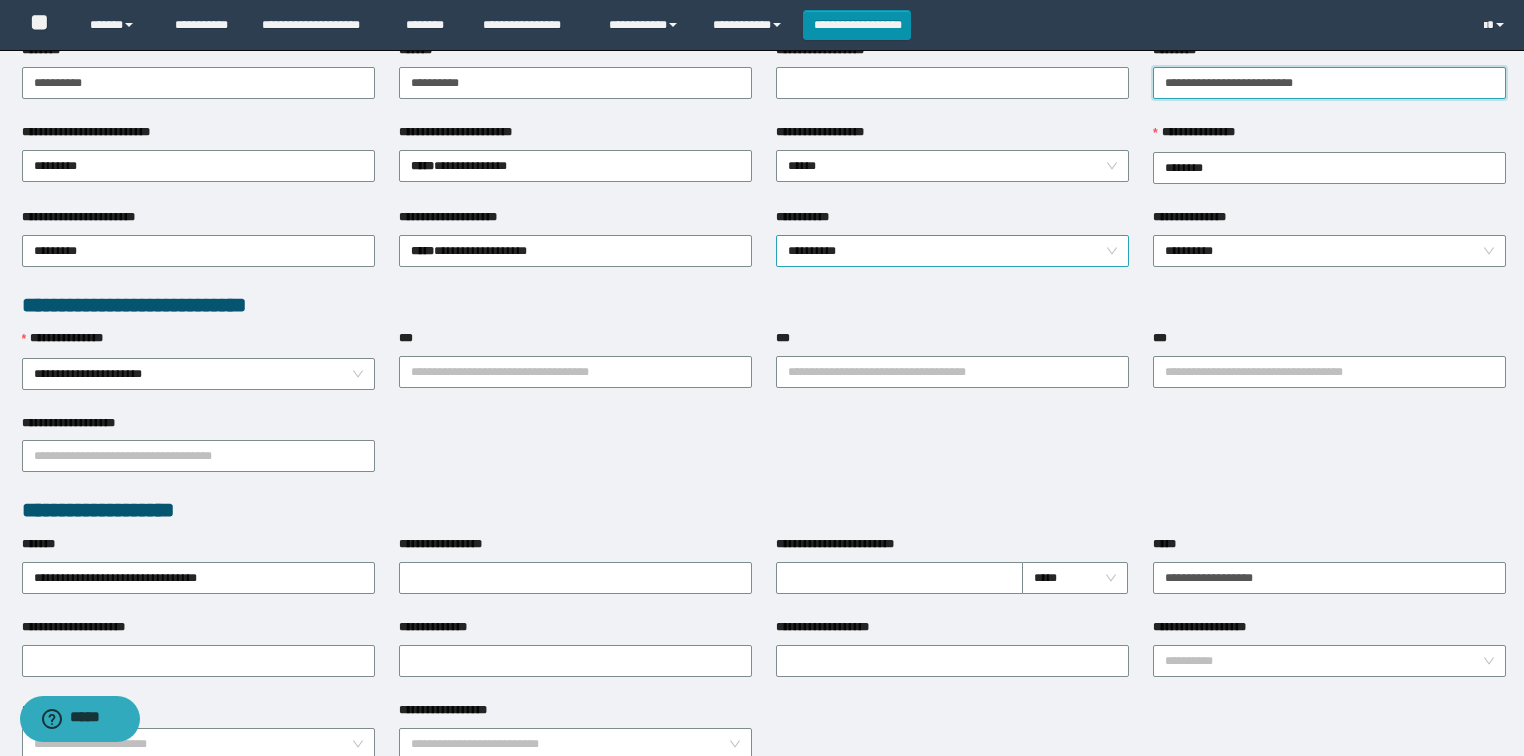 click on "**********" at bounding box center (953, 251) 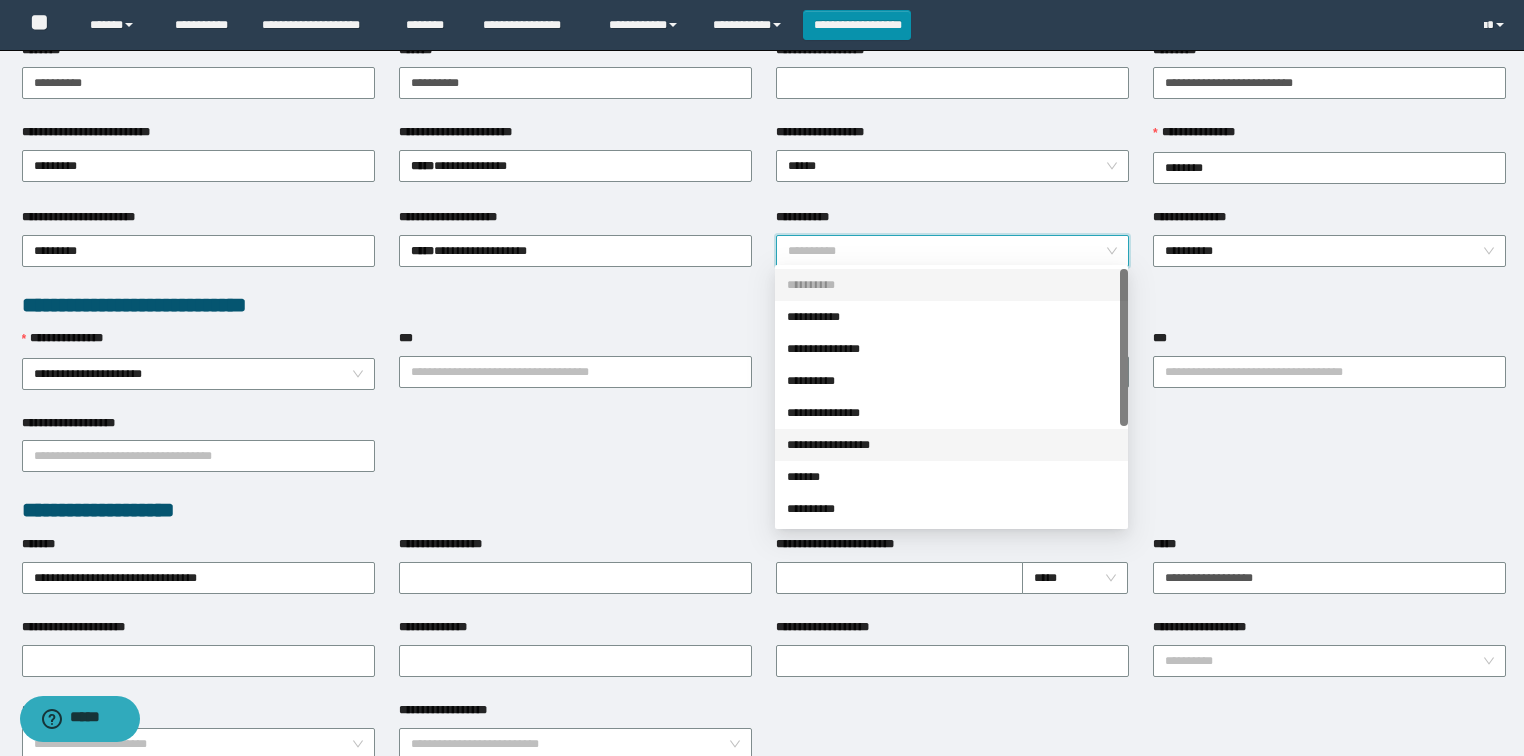 click on "**********" at bounding box center [951, 445] 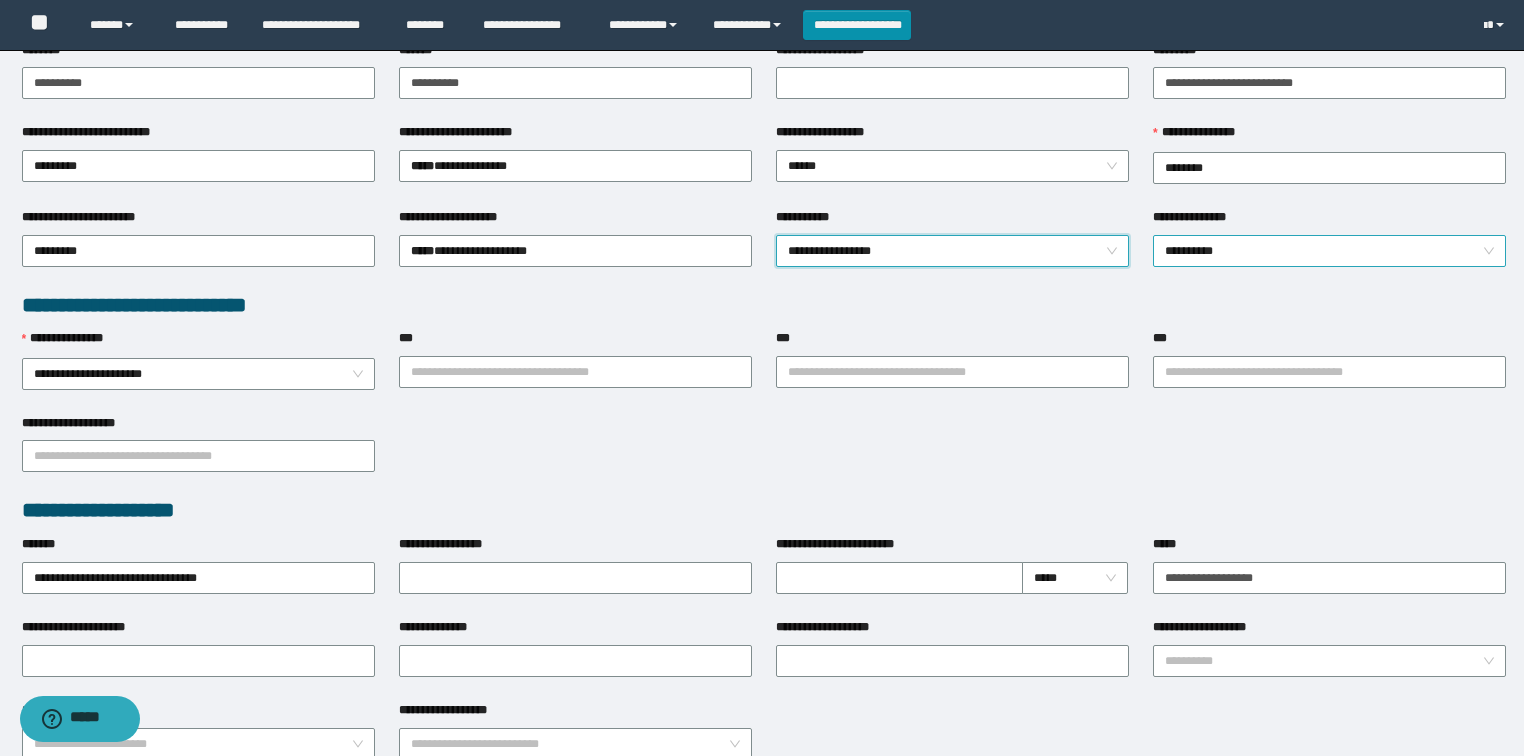 click on "**********" at bounding box center (1330, 251) 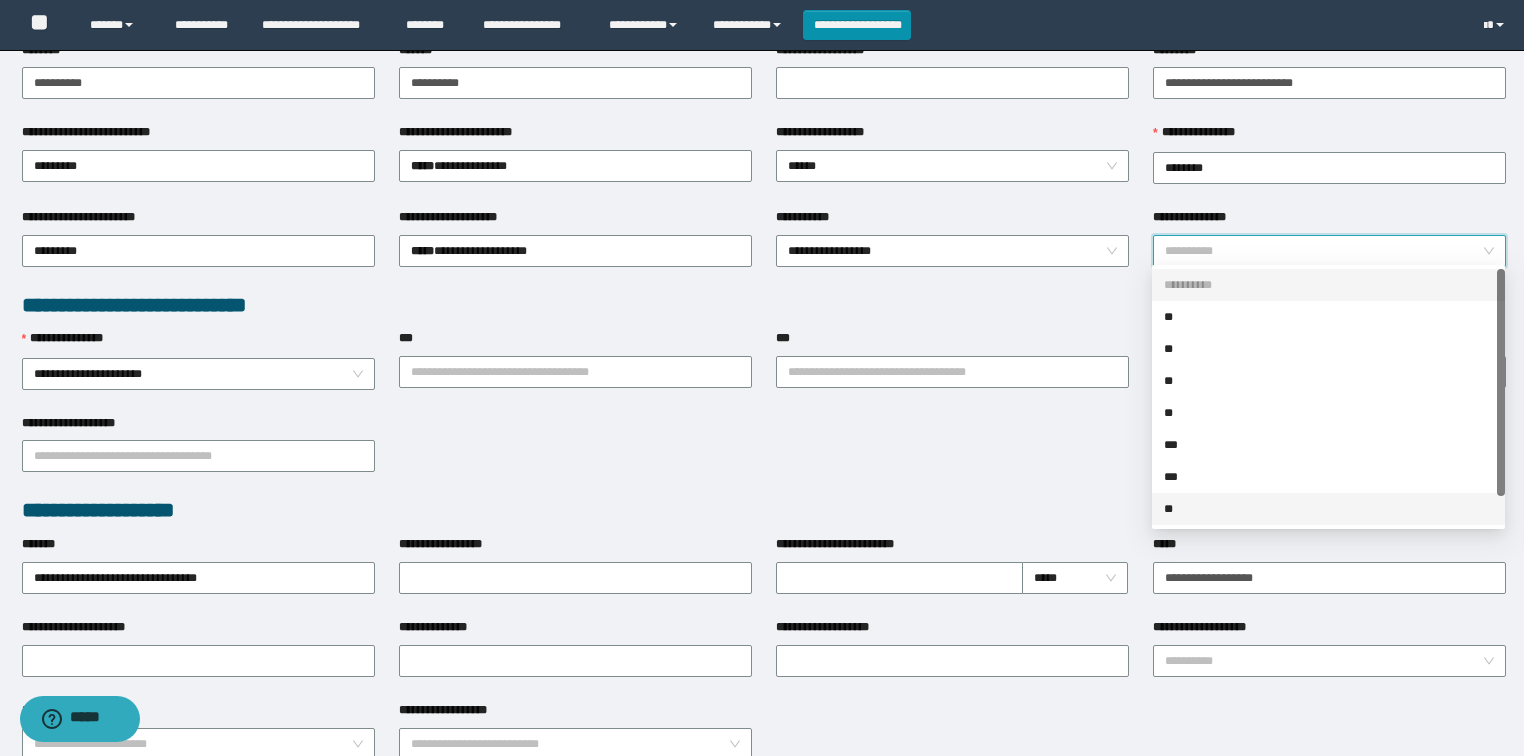 click on "**" at bounding box center [1328, 509] 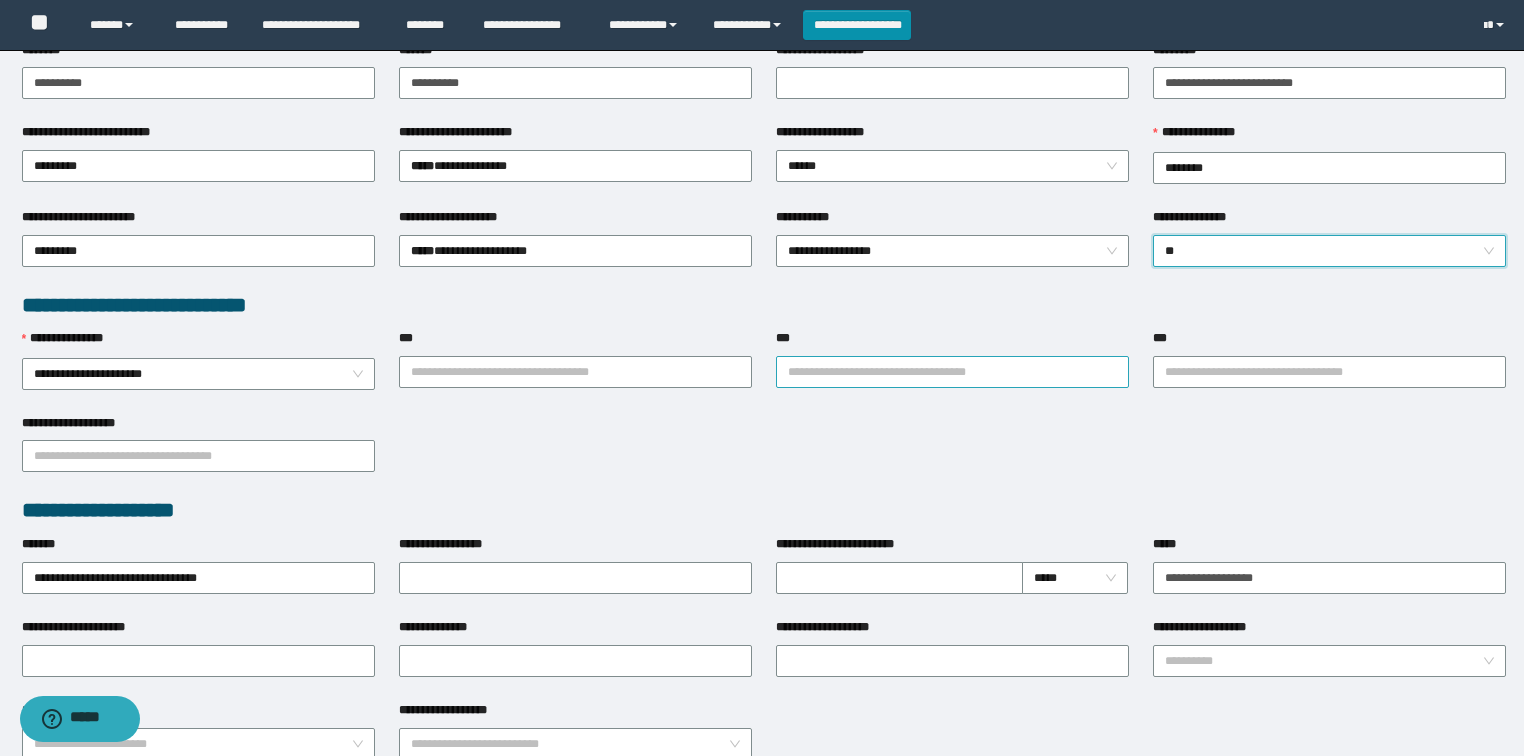 click on "***" at bounding box center (952, 372) 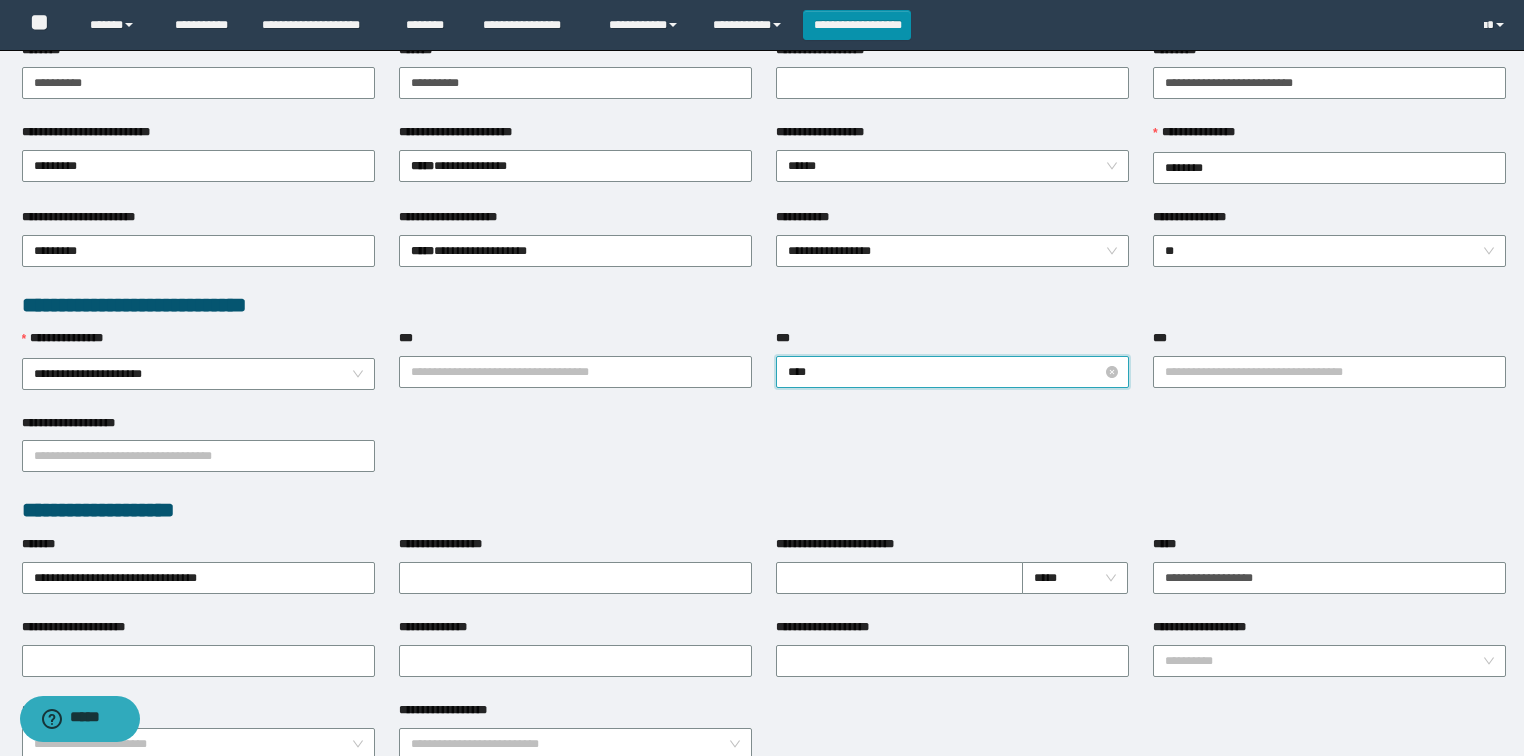 type on "*****" 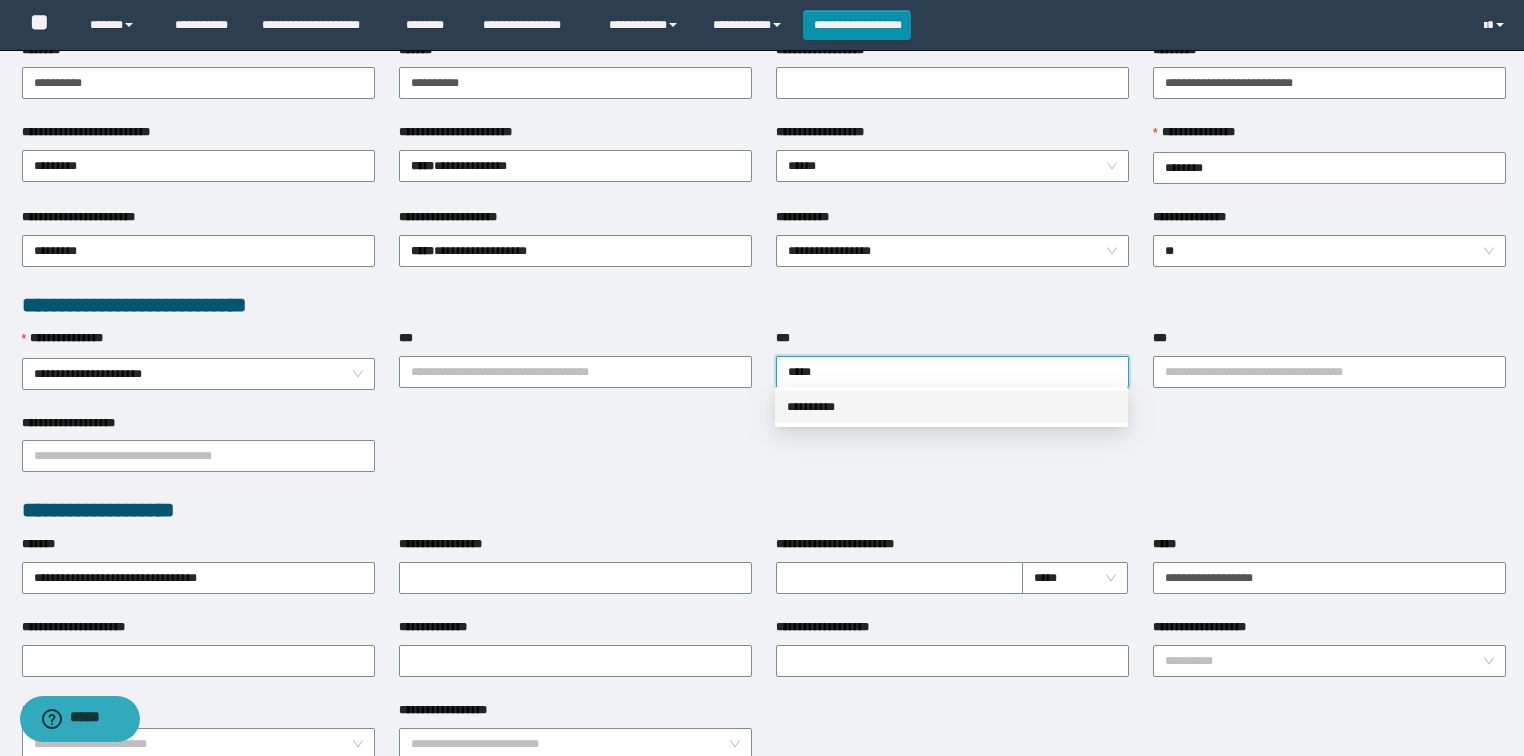 click on "**********" at bounding box center (951, 407) 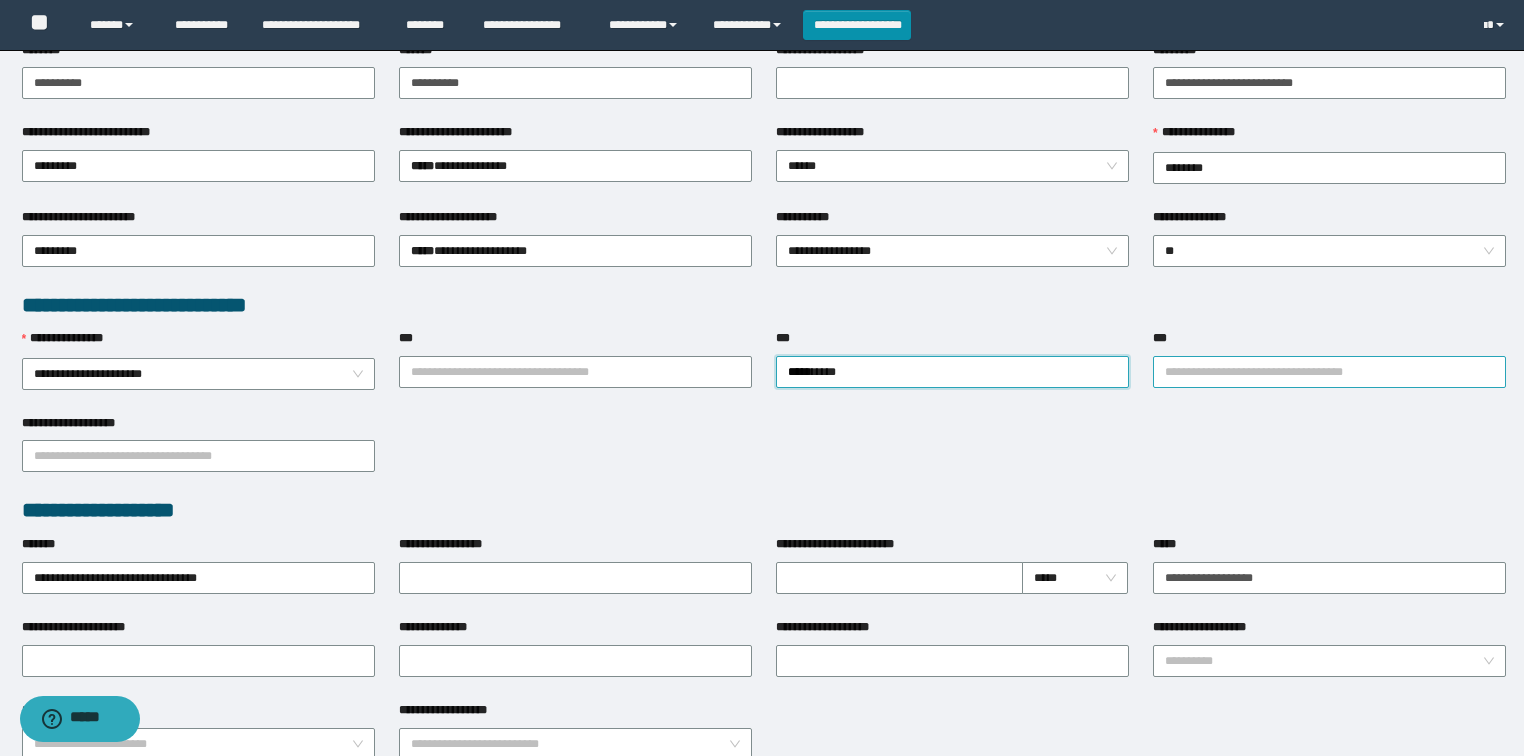 click on "***" at bounding box center [1329, 372] 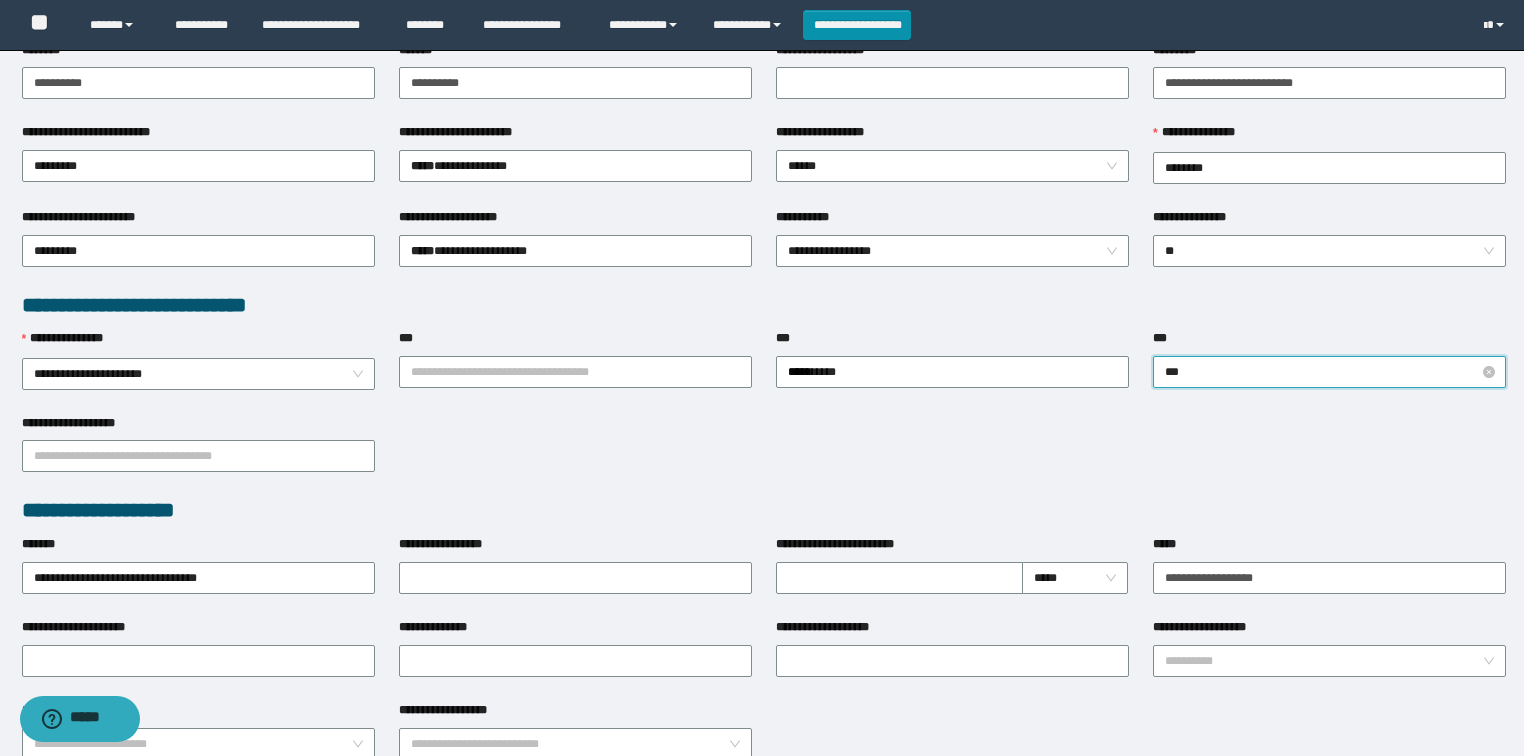 type on "****" 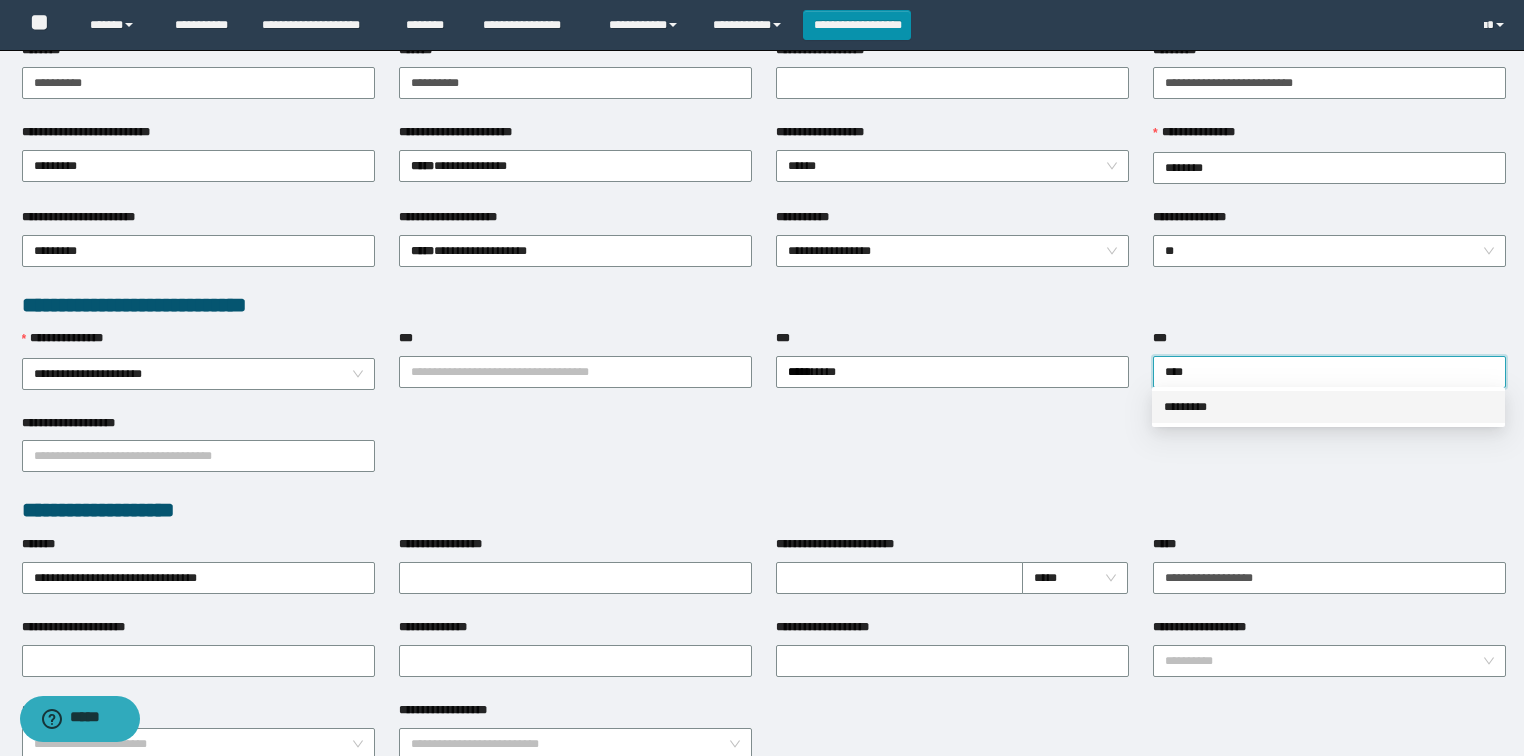click on "*********" at bounding box center [1328, 407] 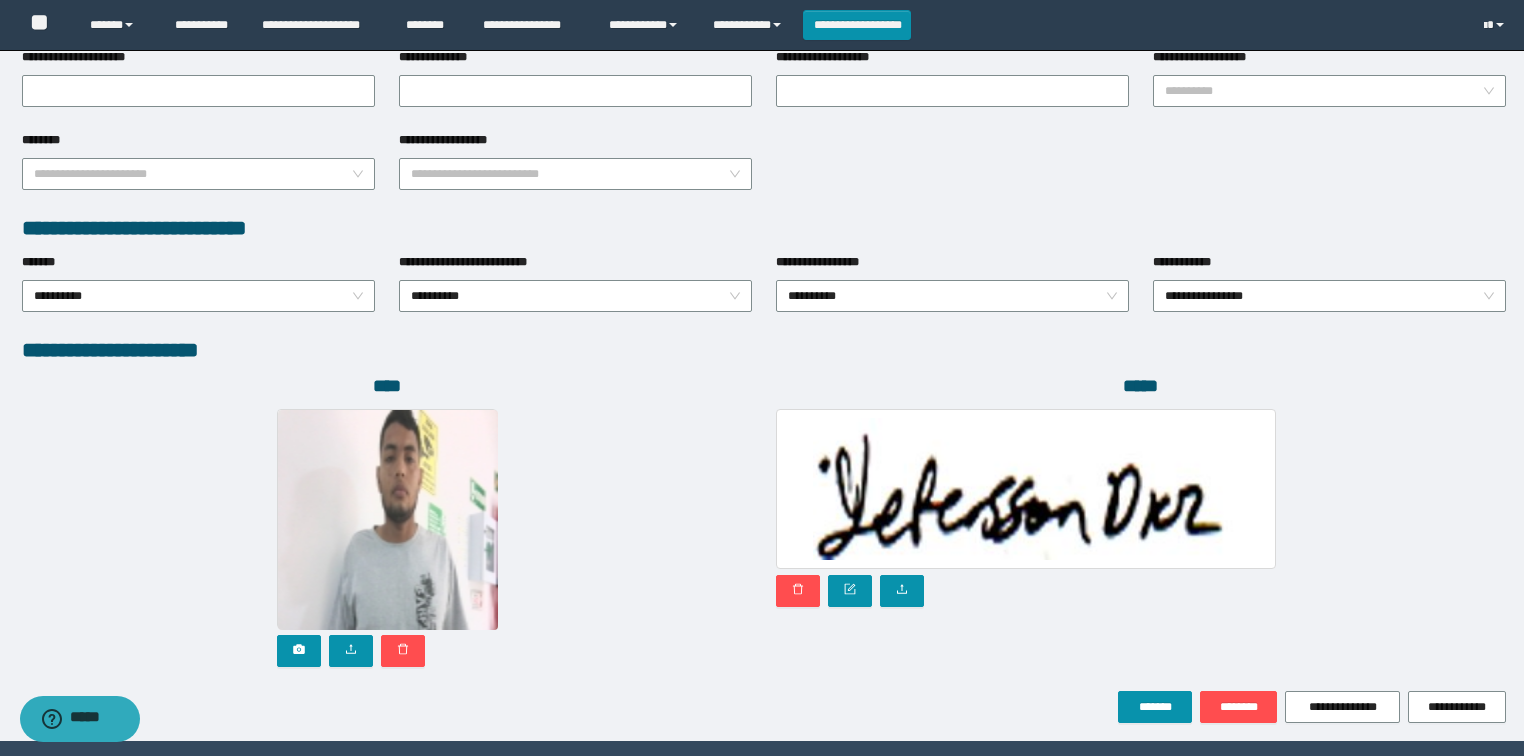 scroll, scrollTop: 946, scrollLeft: 0, axis: vertical 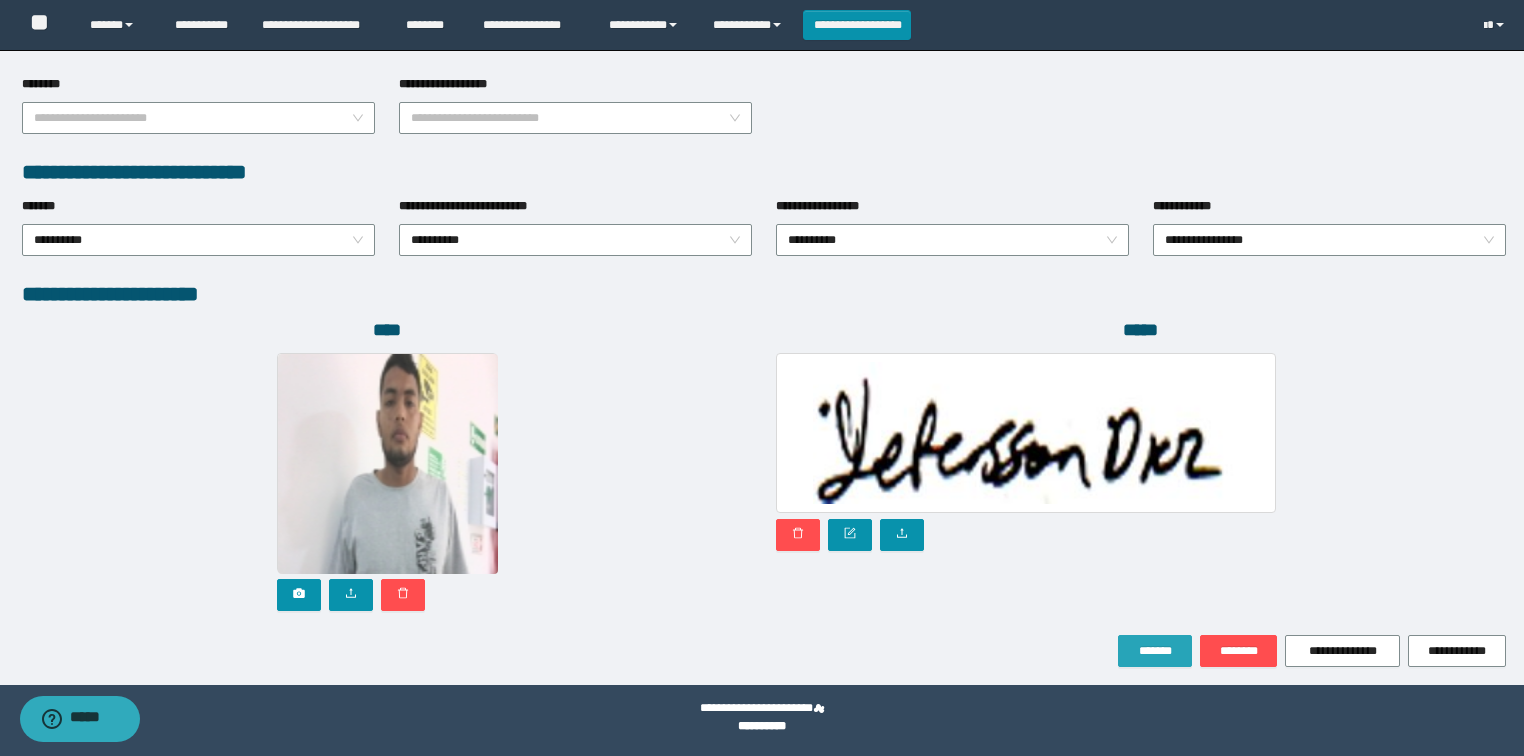 drag, startPoint x: 1139, startPoint y: 639, endPoint x: 847, endPoint y: 649, distance: 292.17117 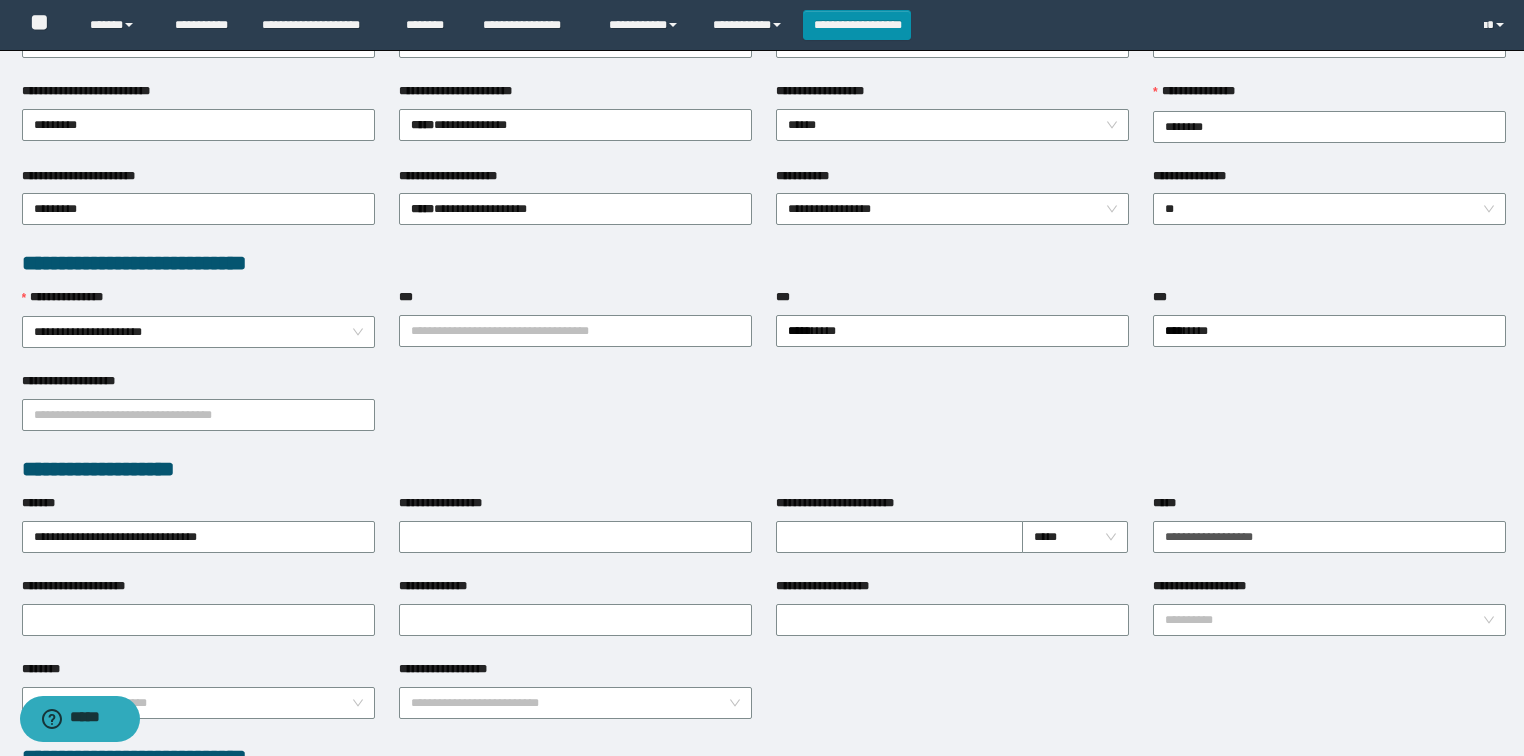 scroll, scrollTop: 0, scrollLeft: 0, axis: both 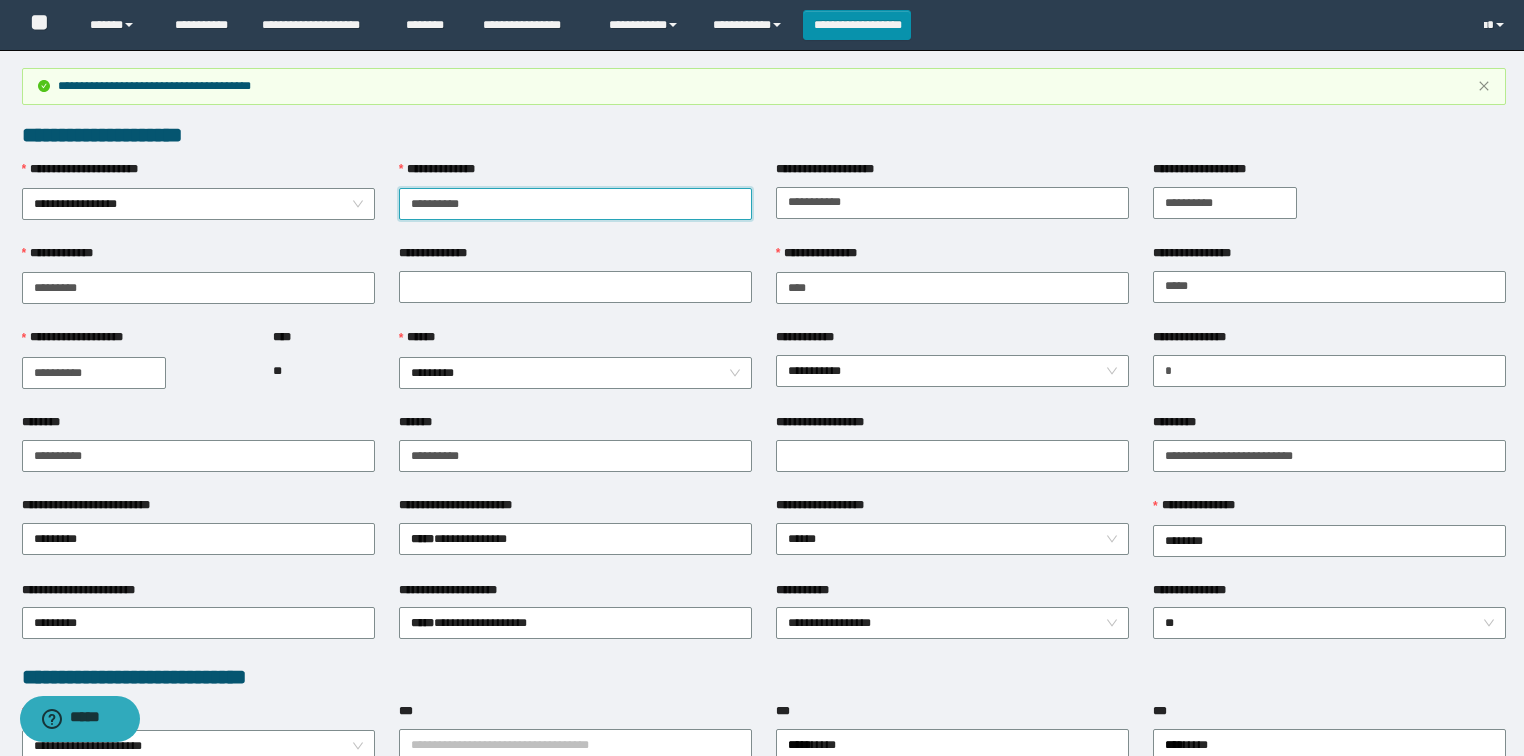 drag, startPoint x: 509, startPoint y: 214, endPoint x: 345, endPoint y: 225, distance: 164.36848 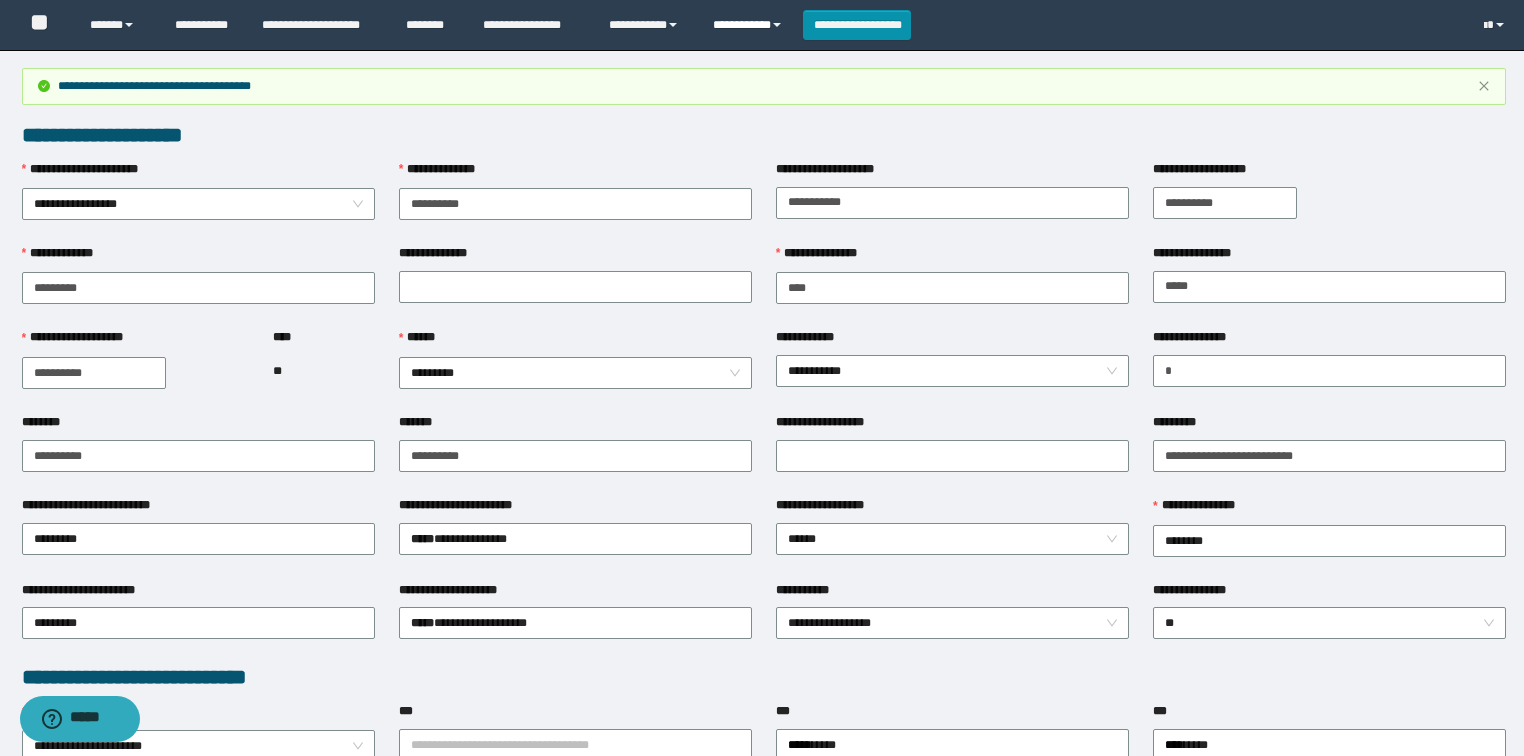 click on "**********" at bounding box center [750, 25] 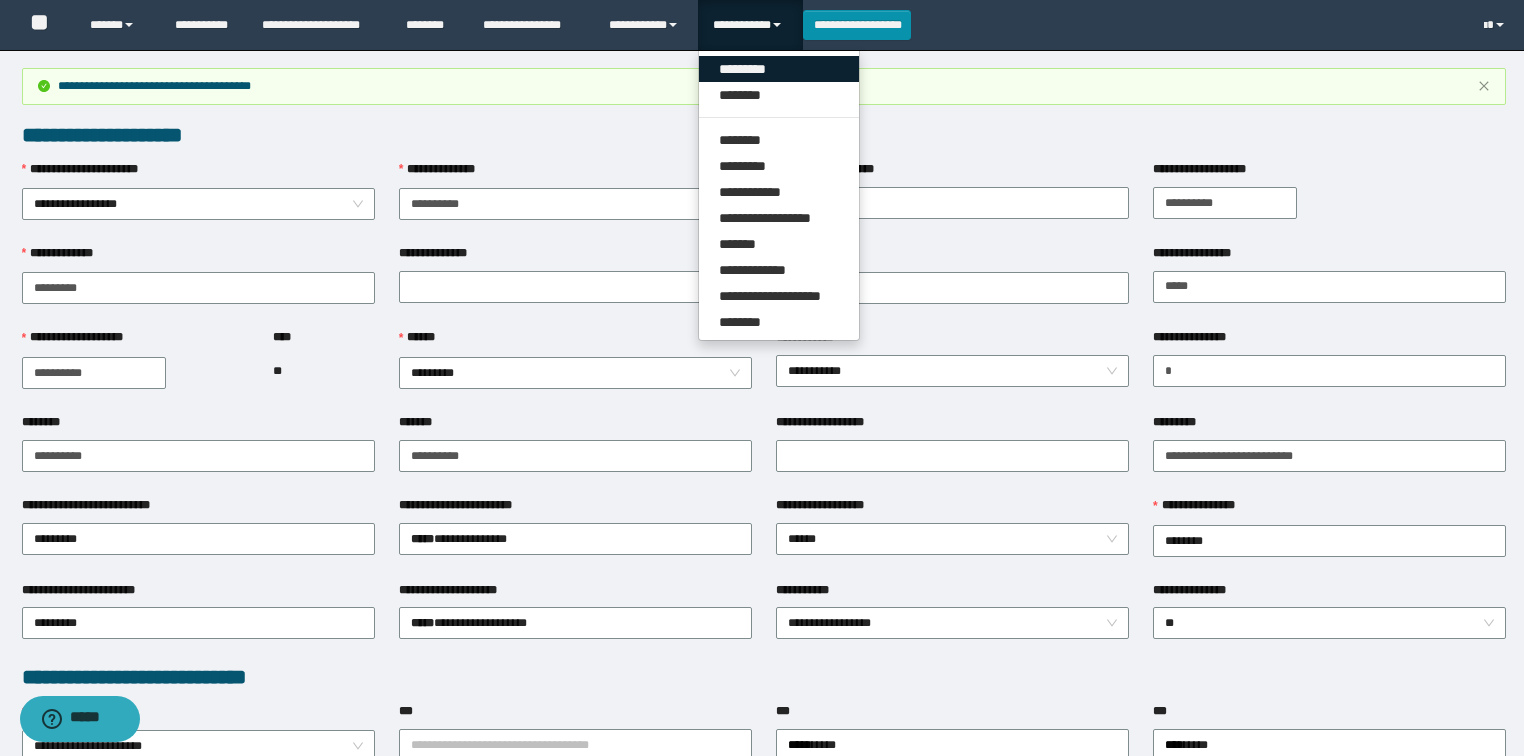 click on "*********" at bounding box center (779, 69) 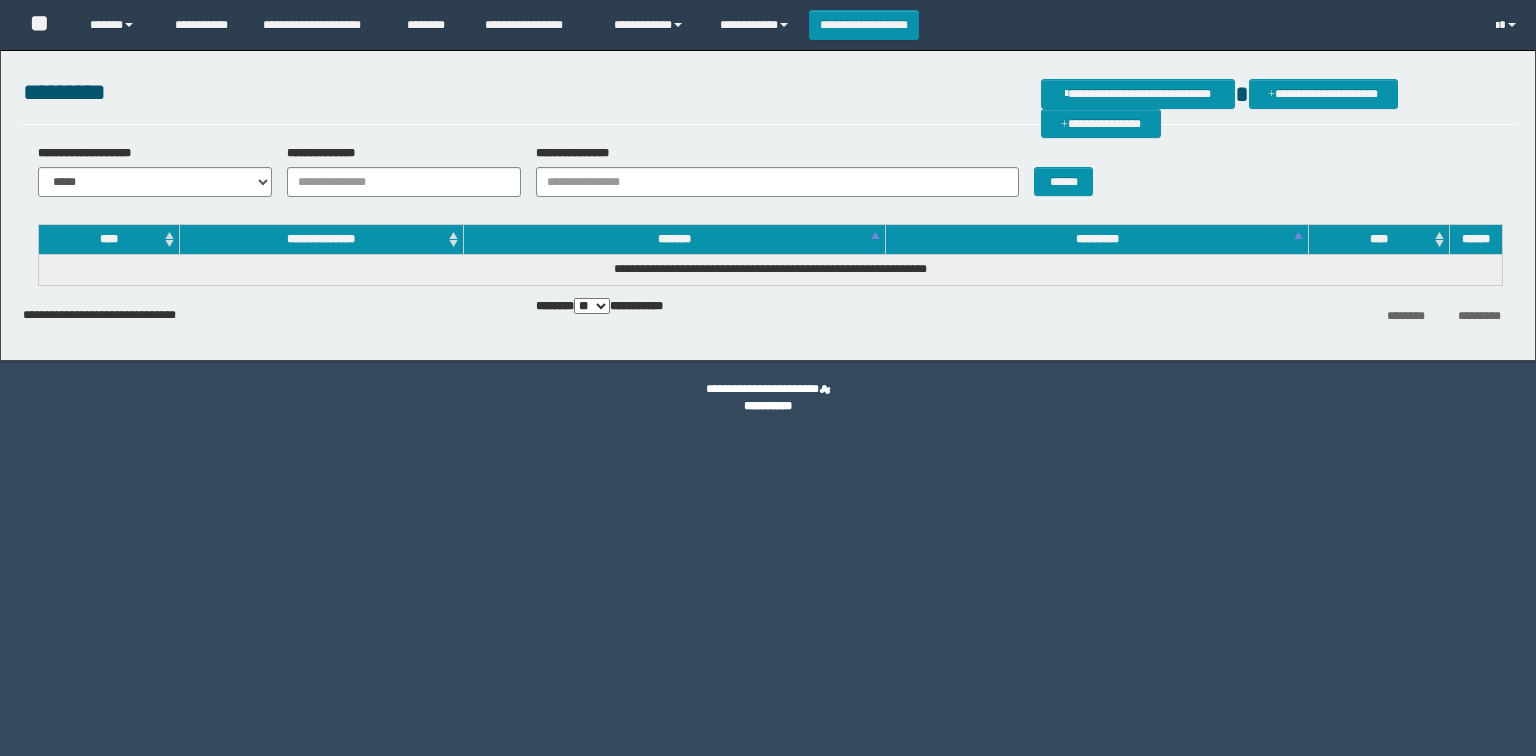 scroll, scrollTop: 0, scrollLeft: 0, axis: both 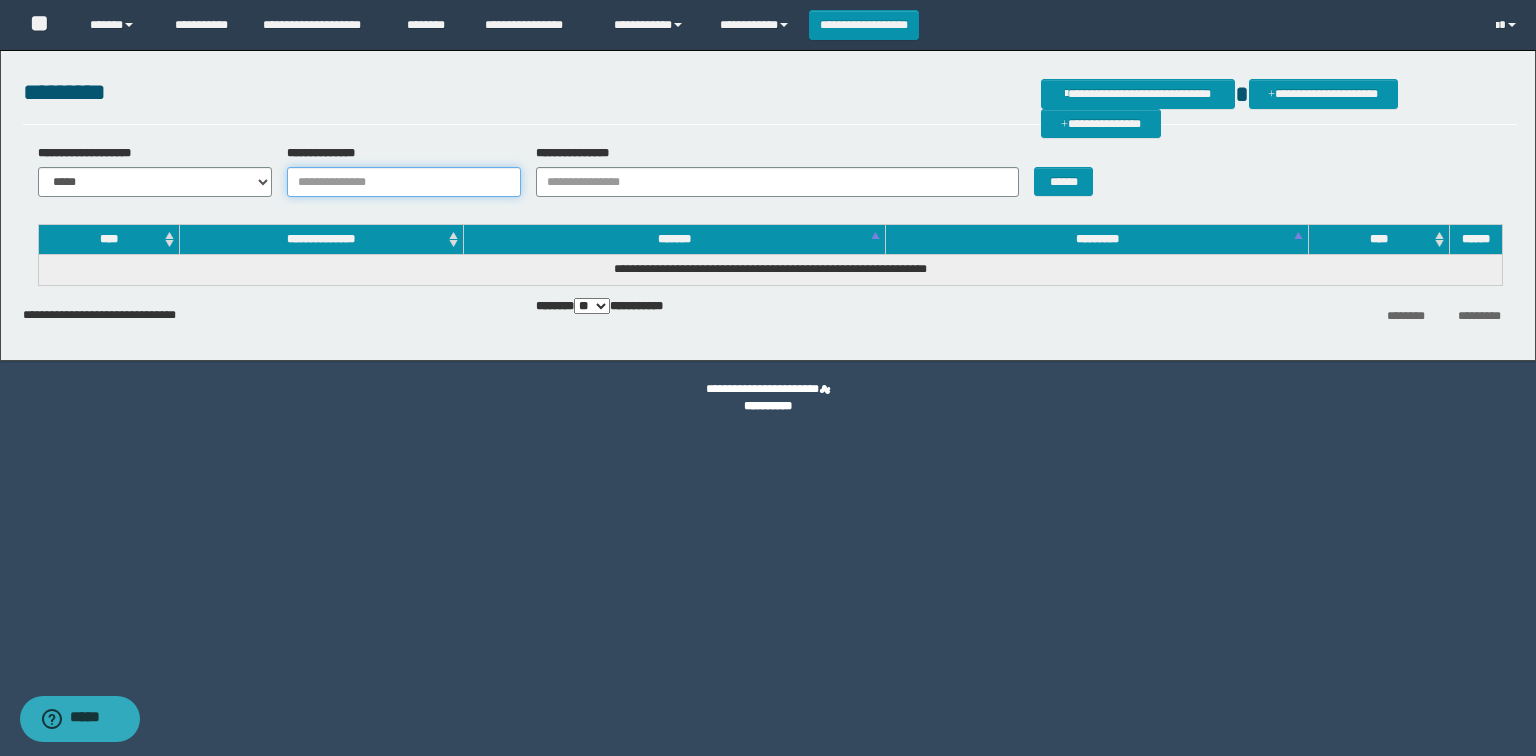 click on "**********" at bounding box center [404, 182] 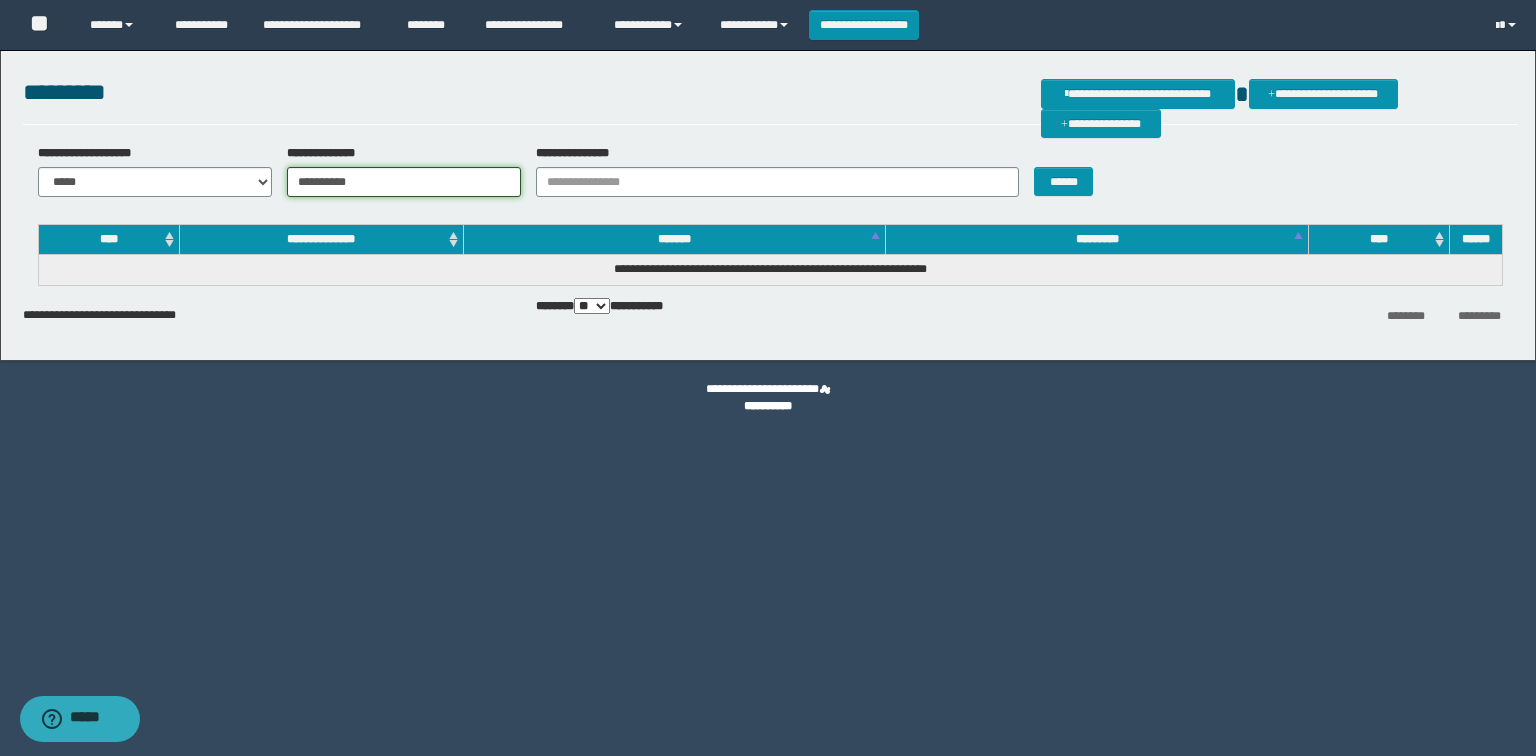 type on "**********" 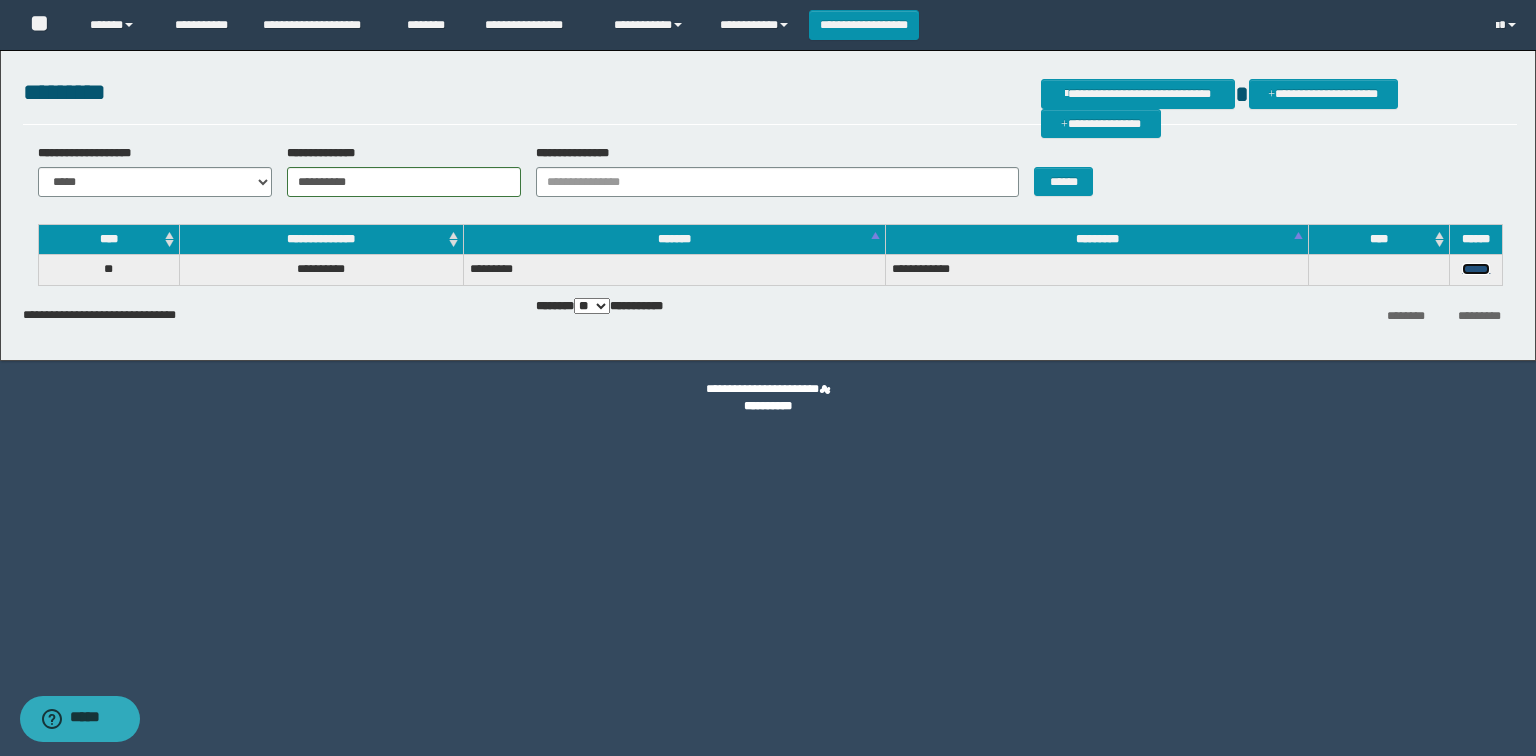 click on "******" at bounding box center (1476, 269) 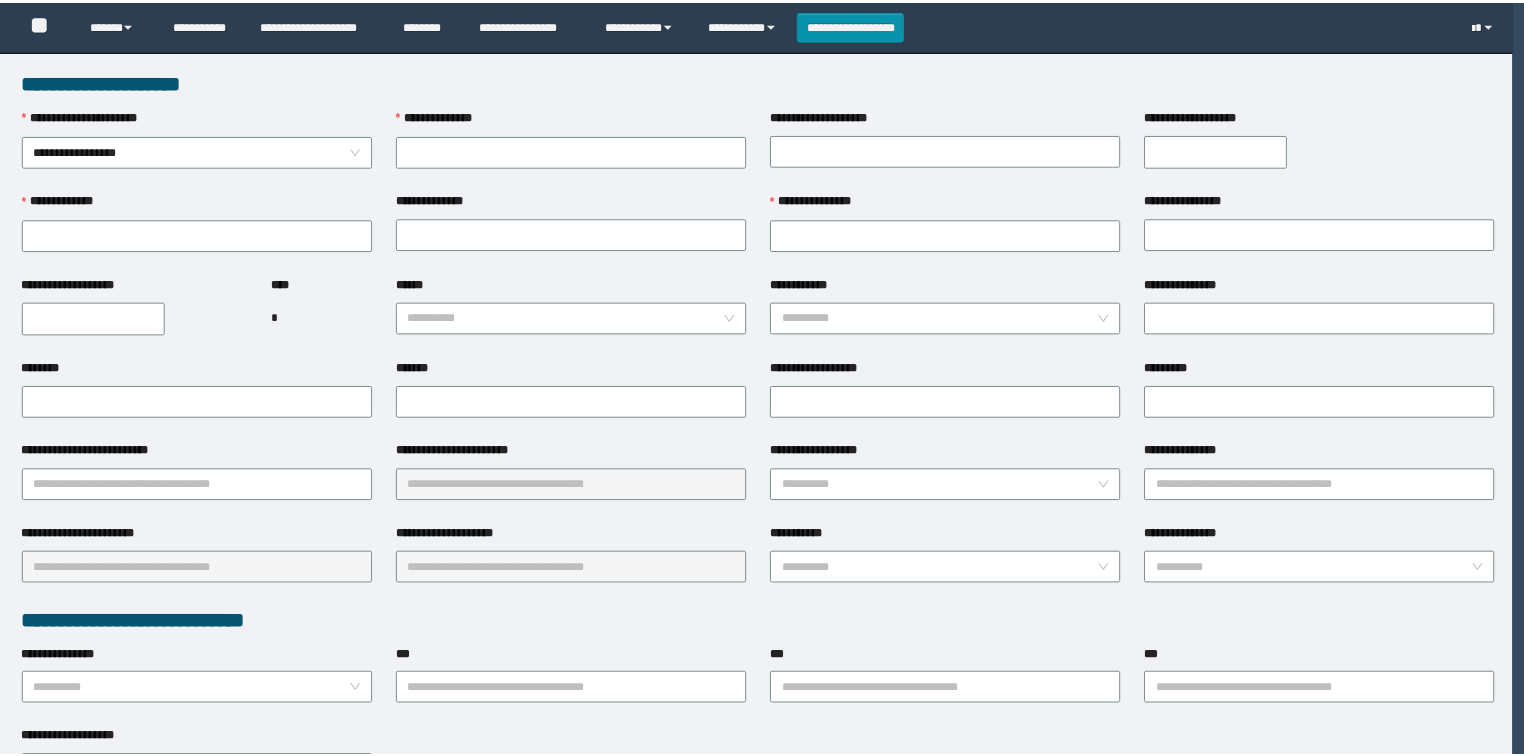 scroll, scrollTop: 0, scrollLeft: 0, axis: both 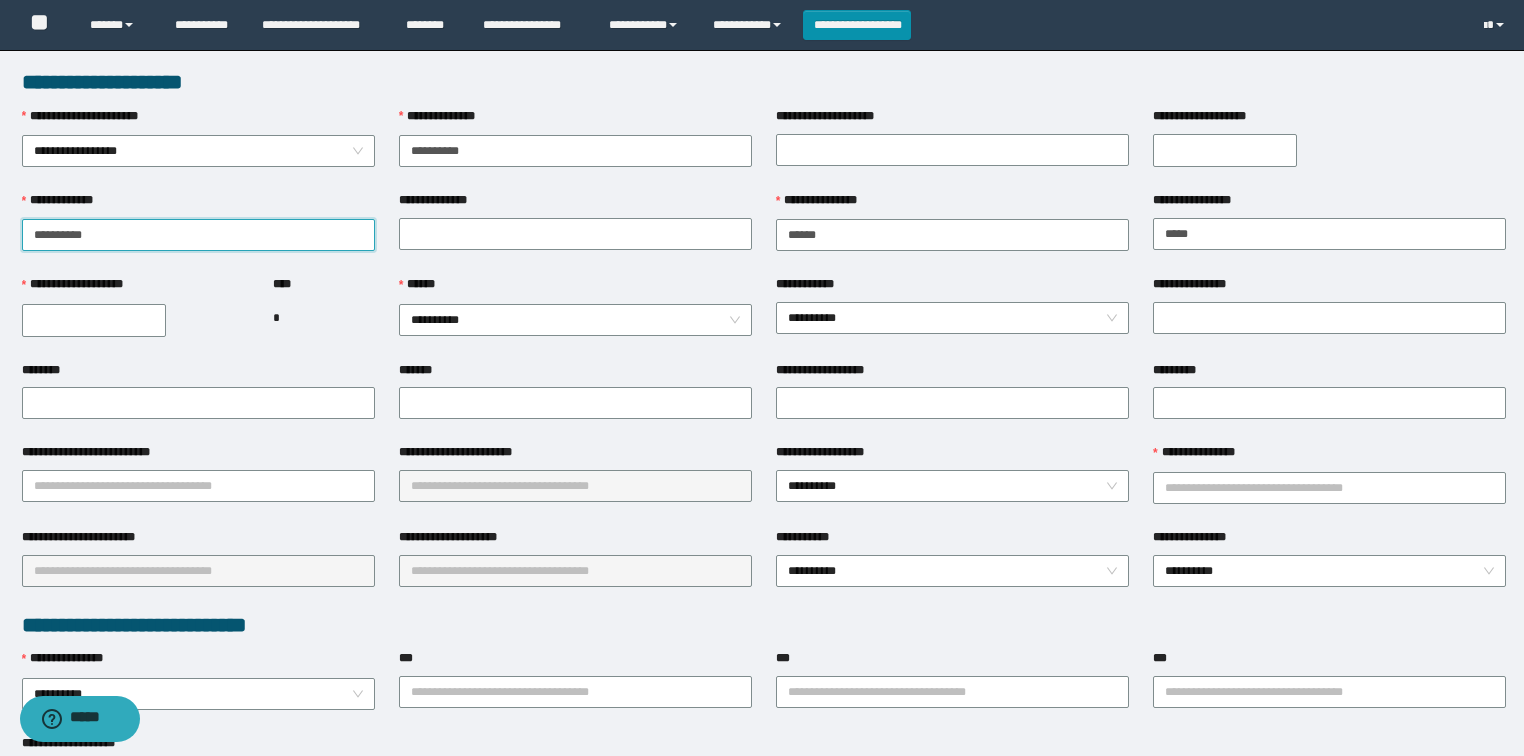 click on "**********" at bounding box center [198, 235] 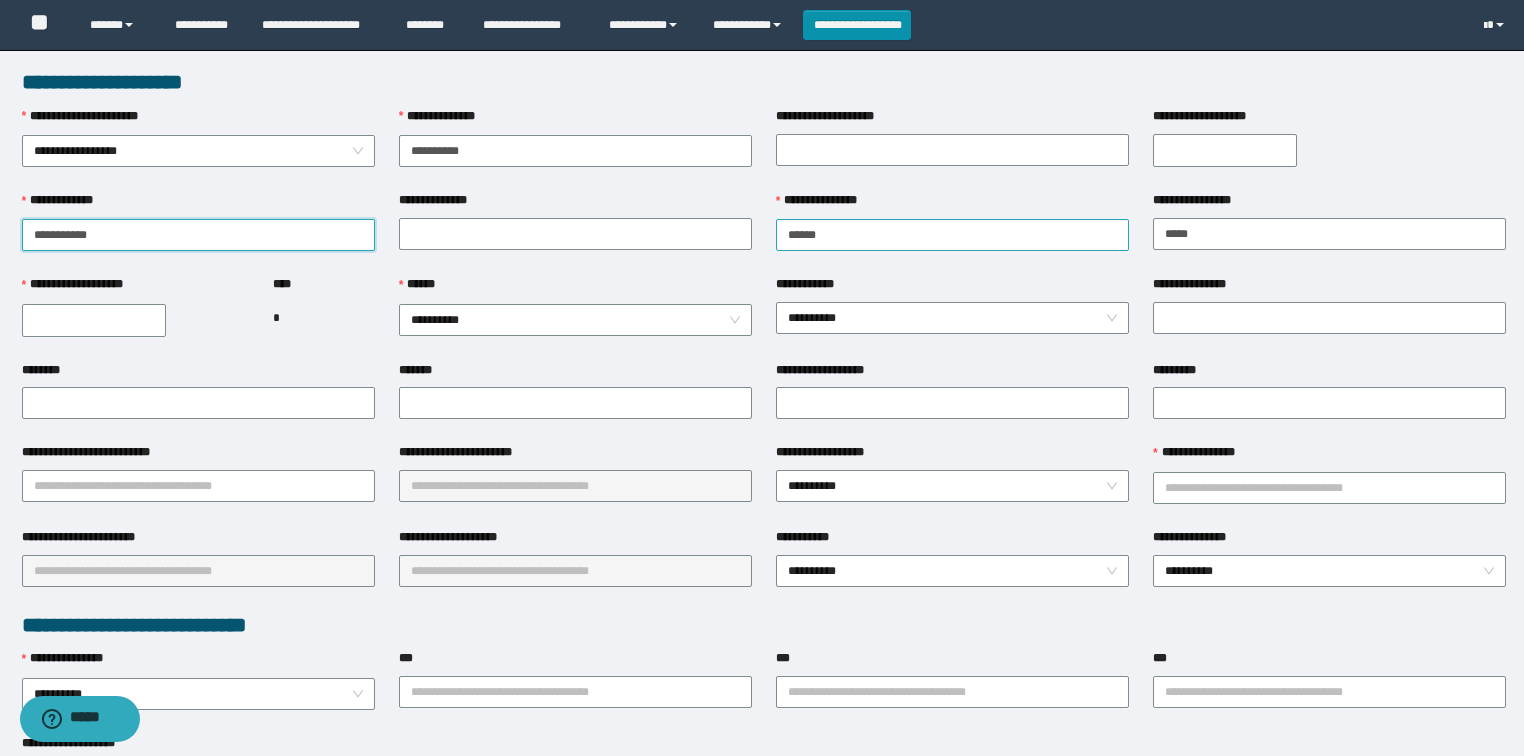 type on "*********" 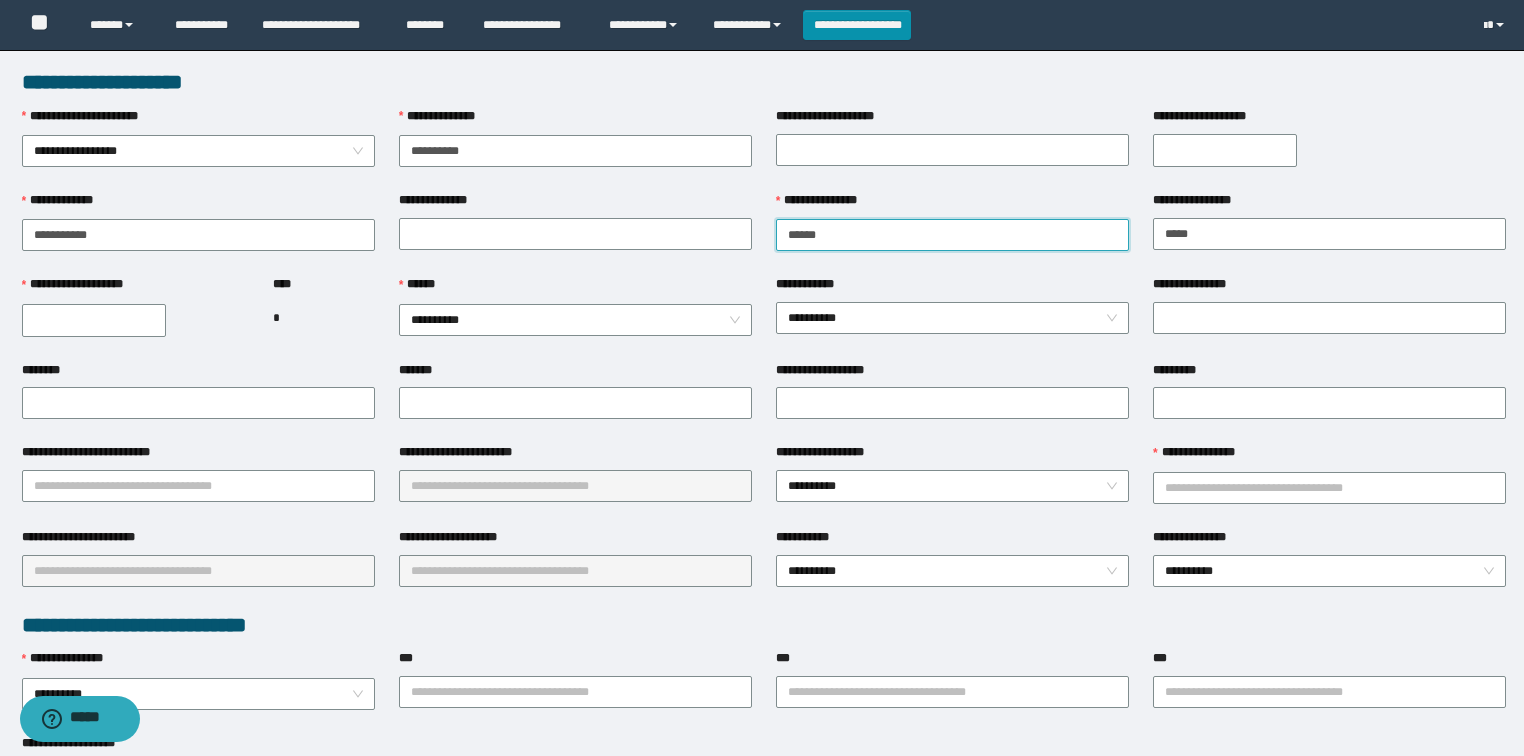 click on "**********" at bounding box center (952, 235) 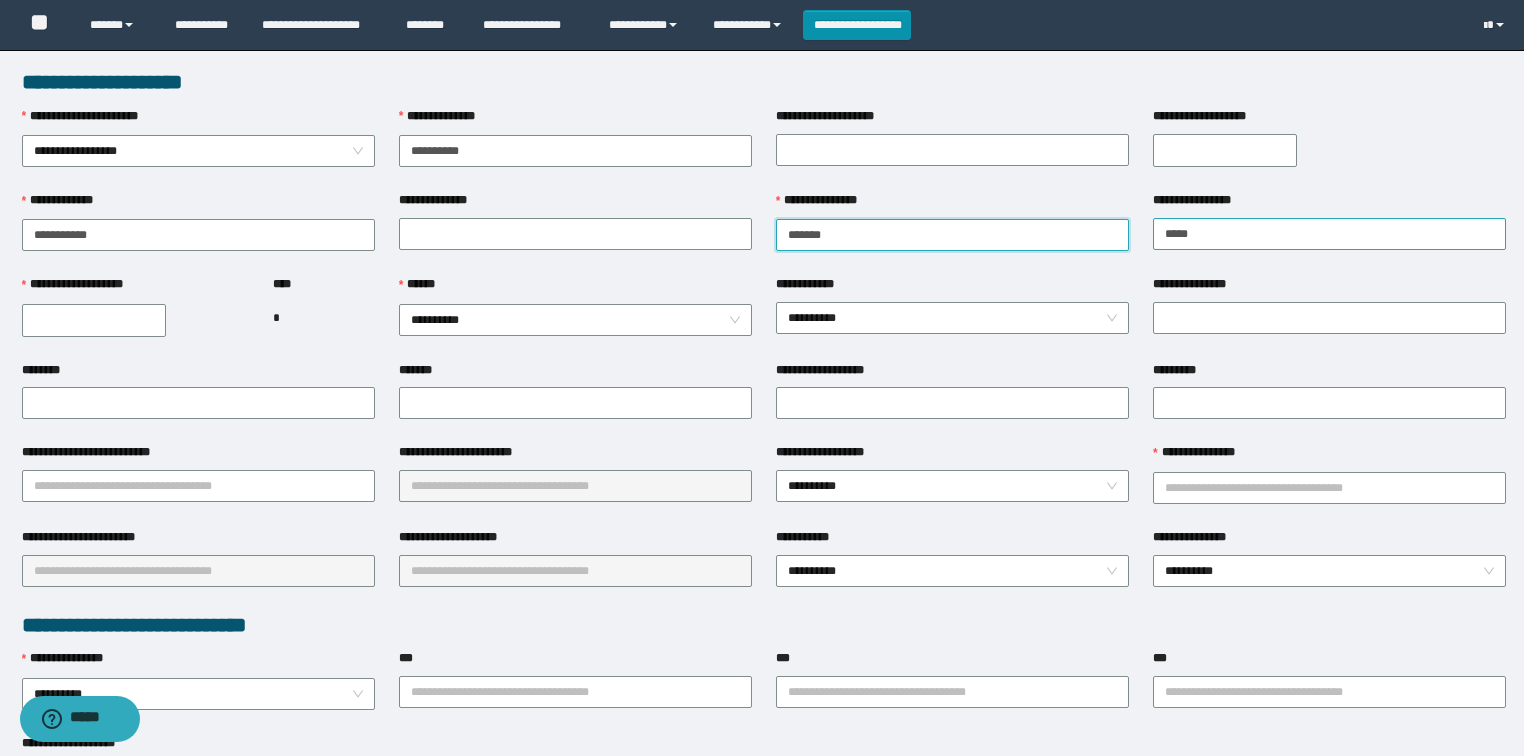 type on "******" 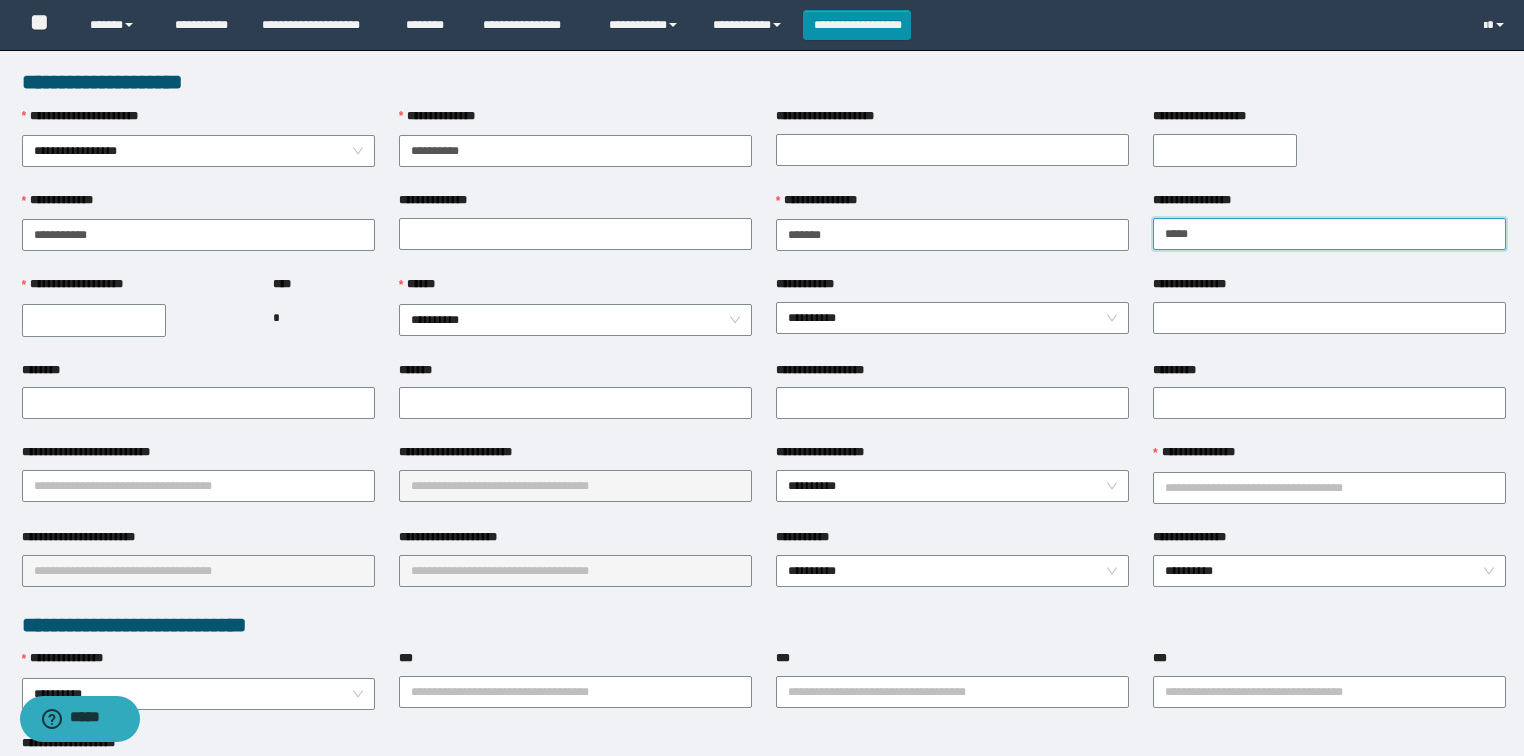 click on "**********" at bounding box center (1329, 234) 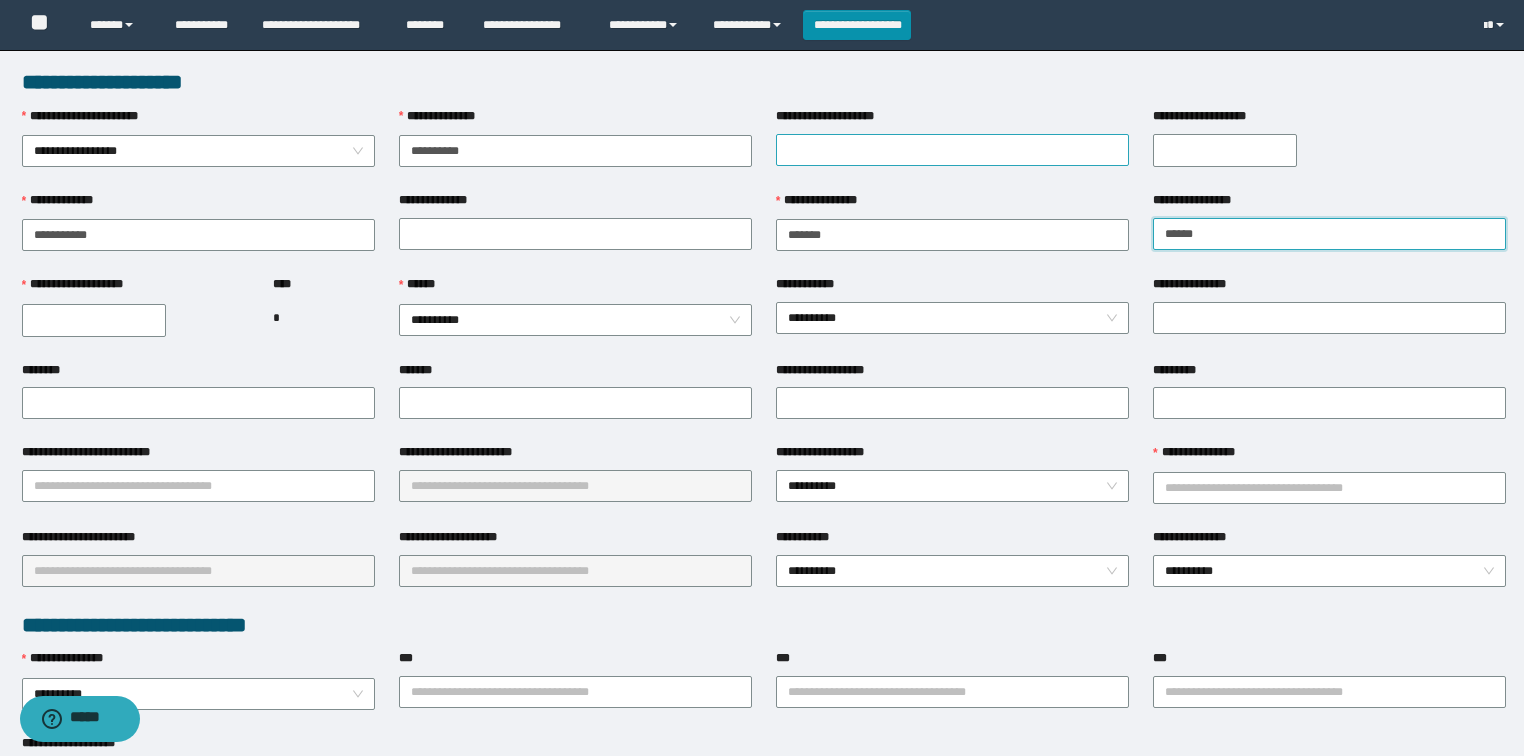 type on "*****" 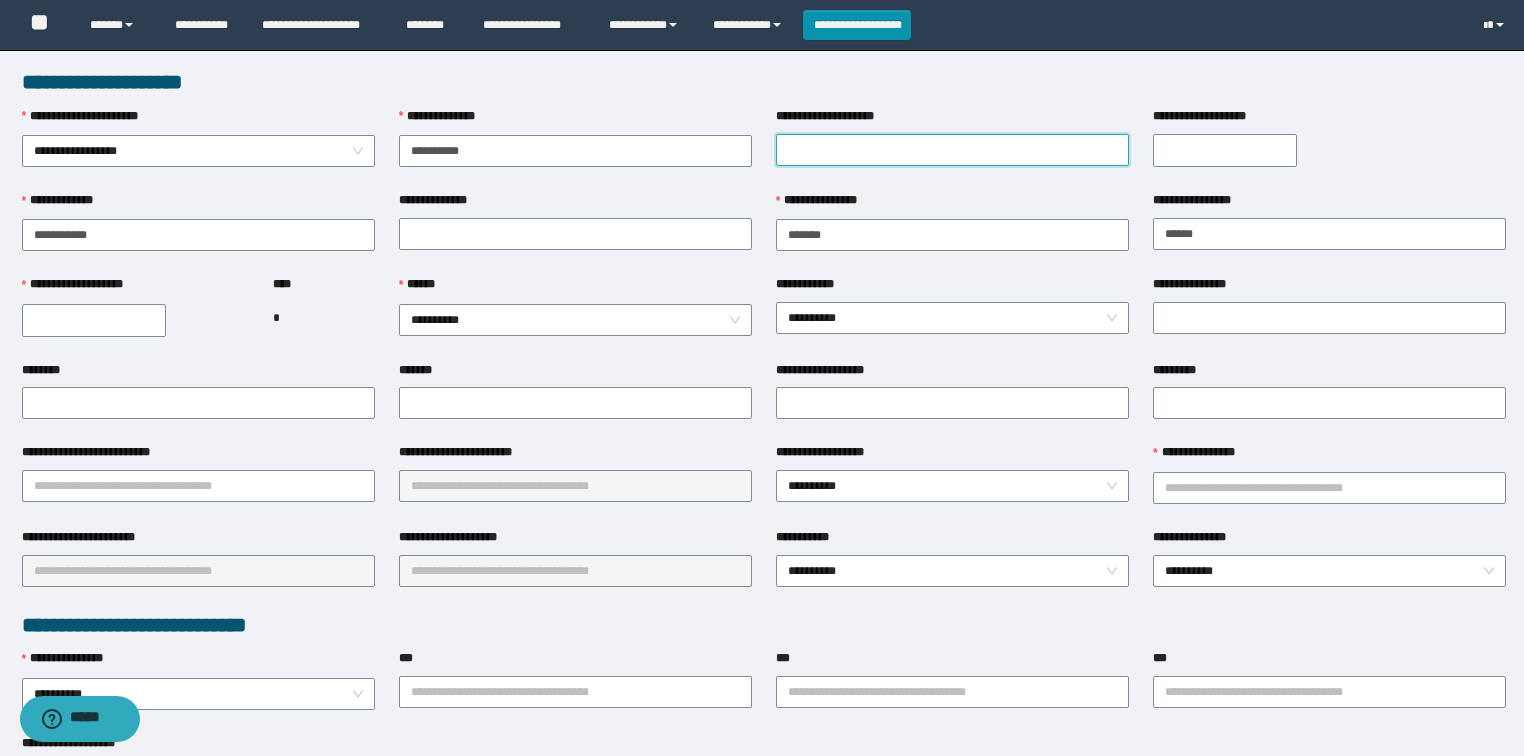 drag, startPoint x: 856, startPoint y: 141, endPoint x: 846, endPoint y: 143, distance: 10.198039 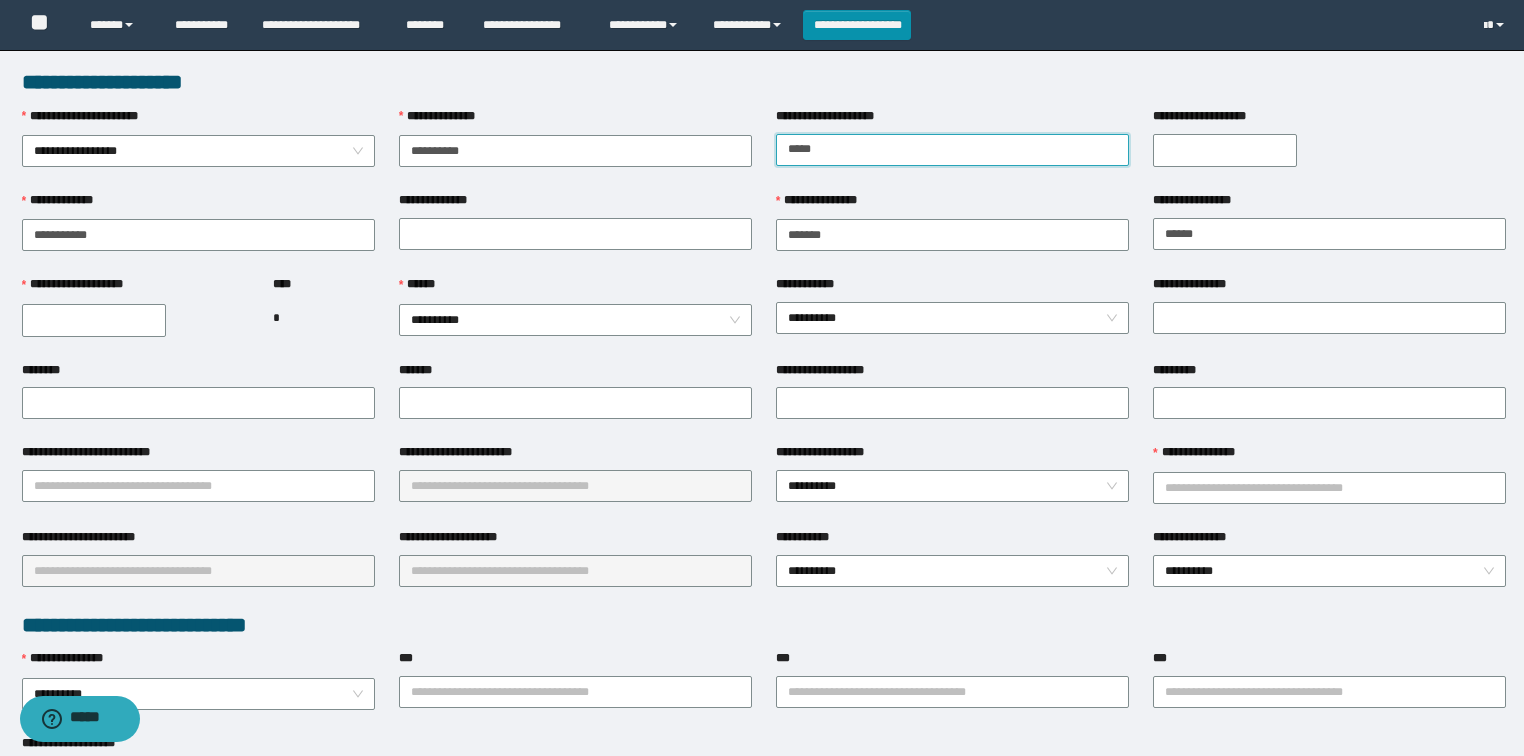 type on "*****" 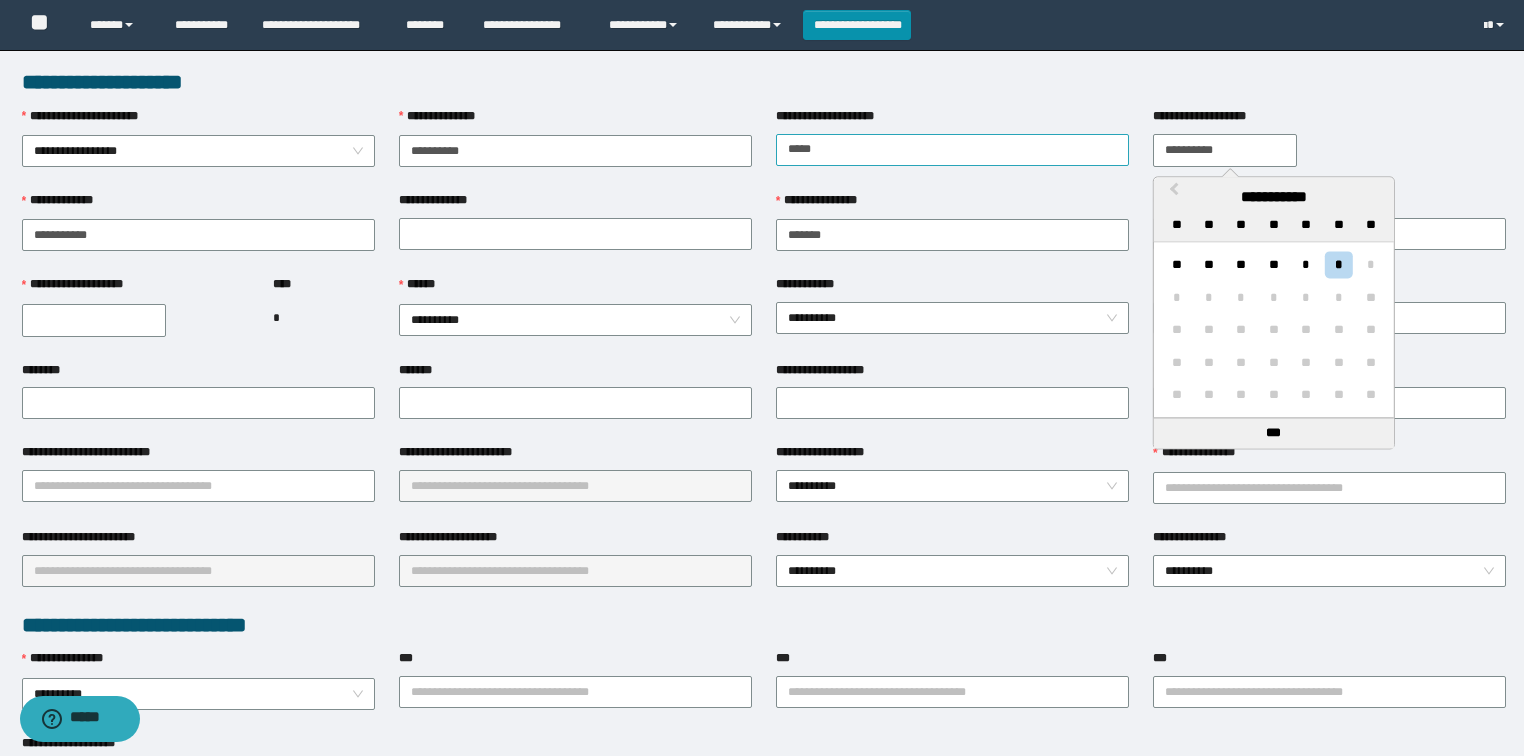 drag, startPoint x: 1277, startPoint y: 140, endPoint x: 1017, endPoint y: 139, distance: 260.00192 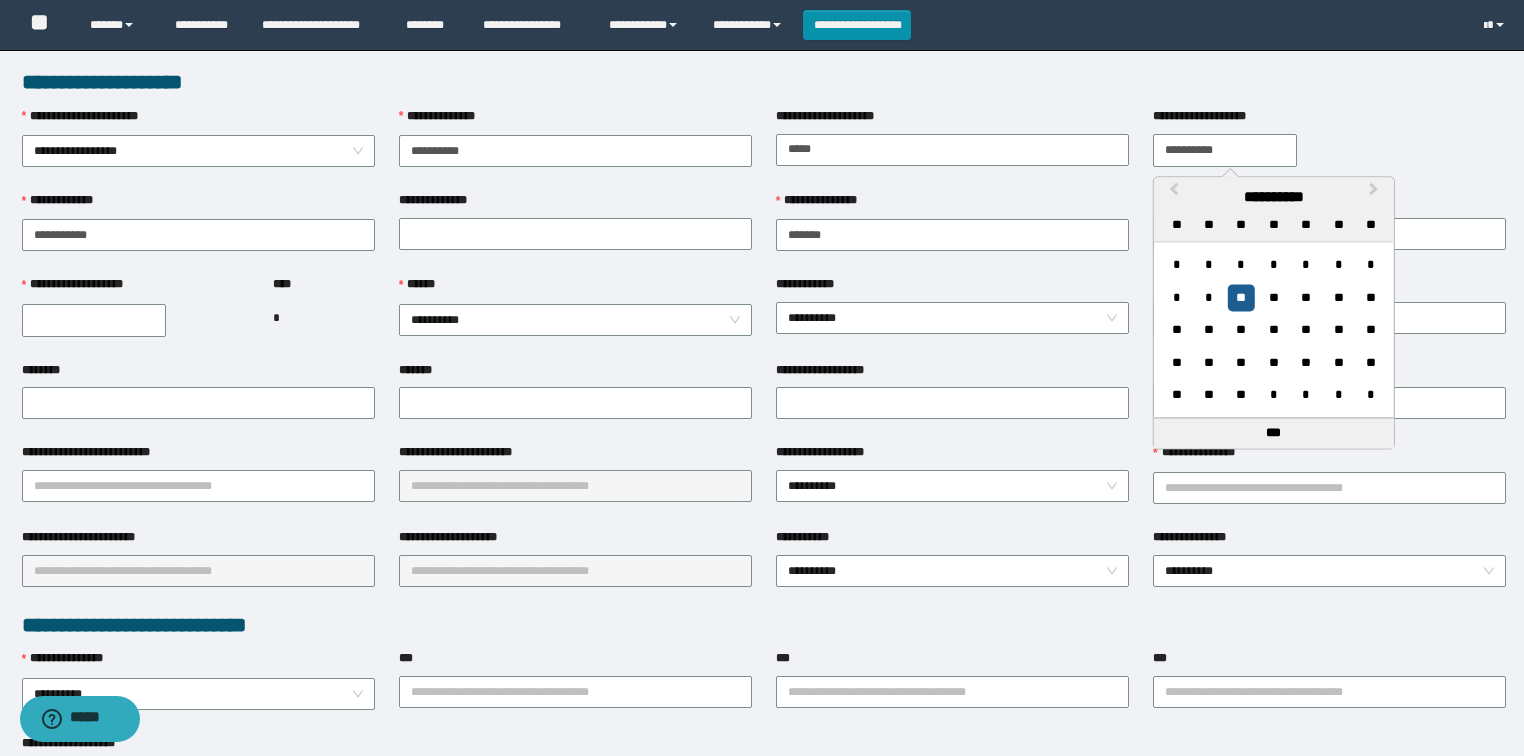 type on "**********" 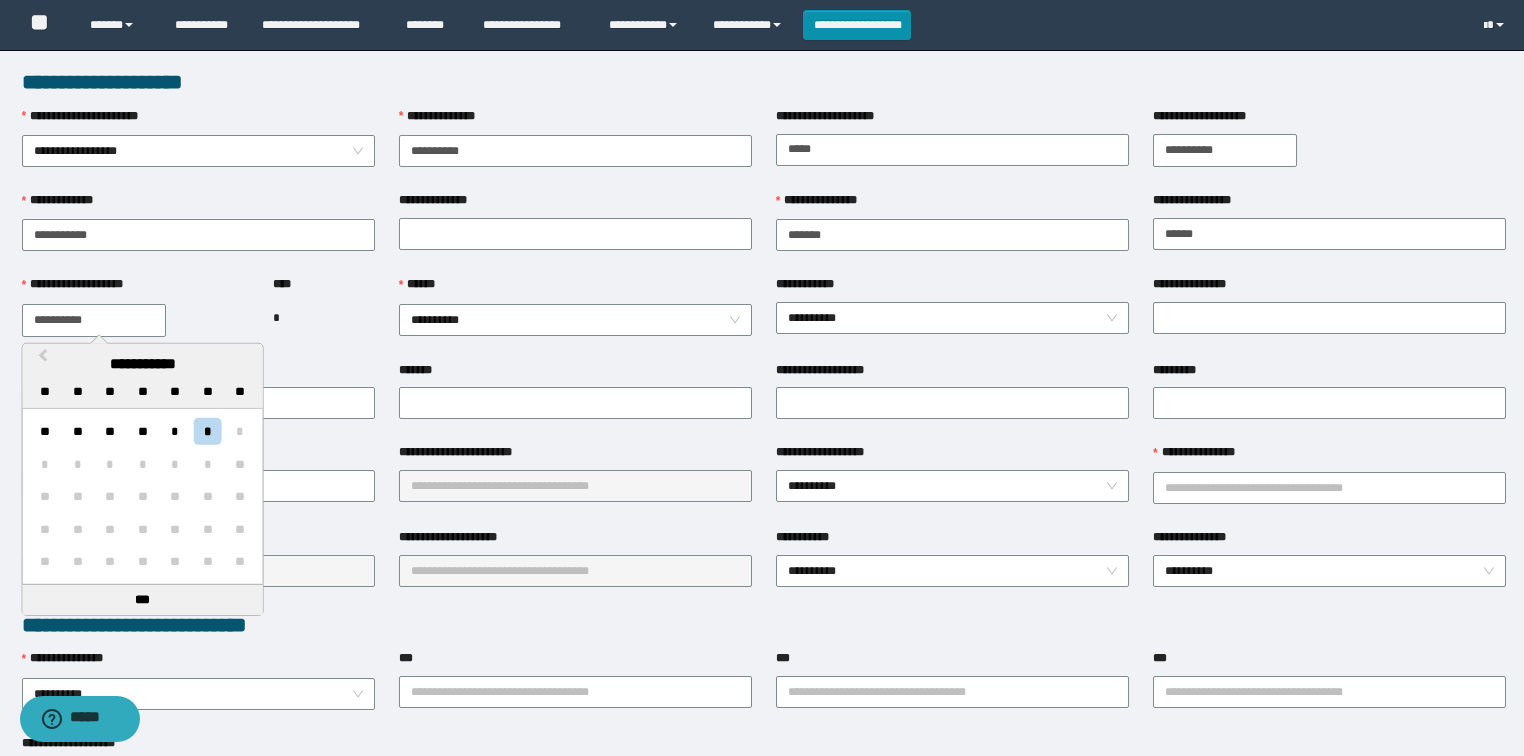 click on "**********" at bounding box center (94, 320) 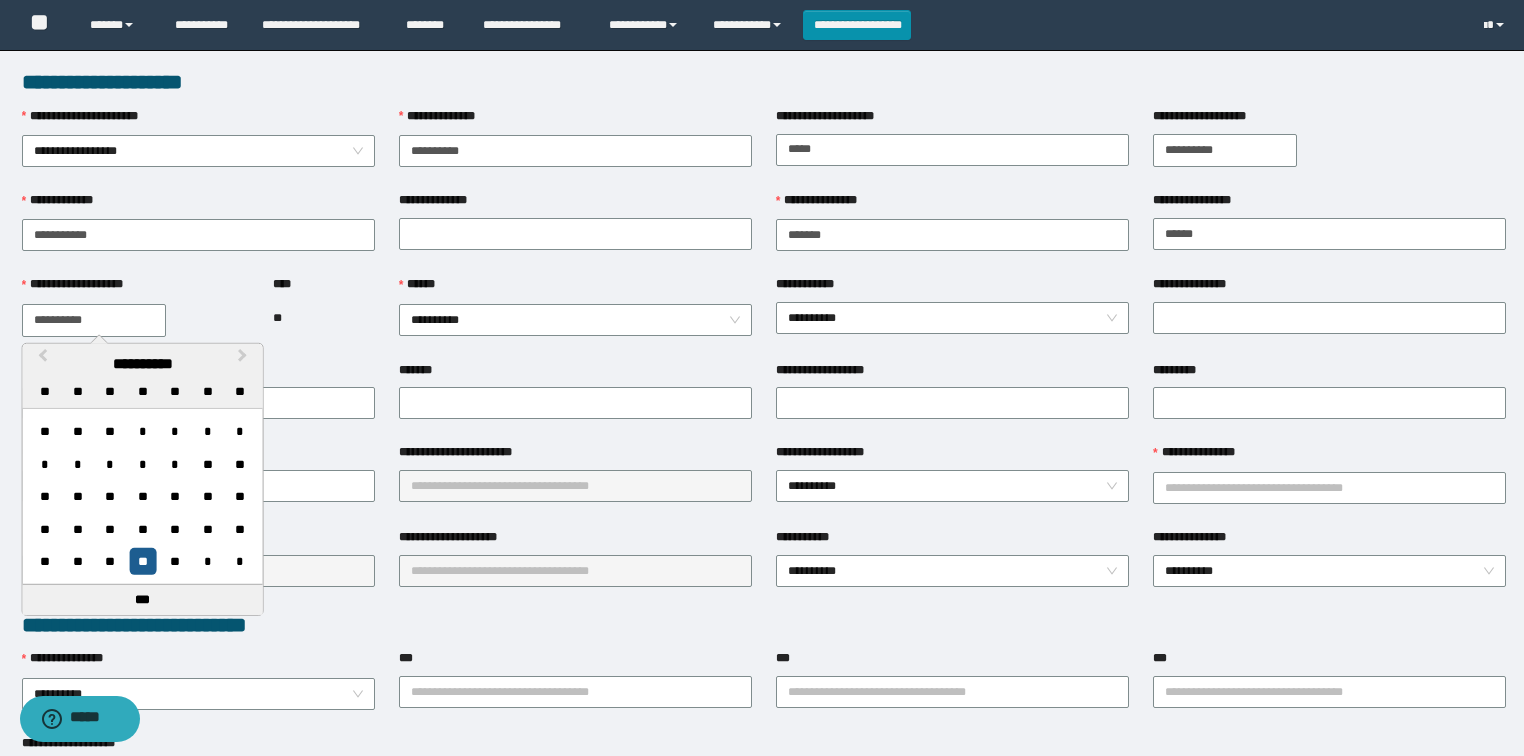 type on "**********" 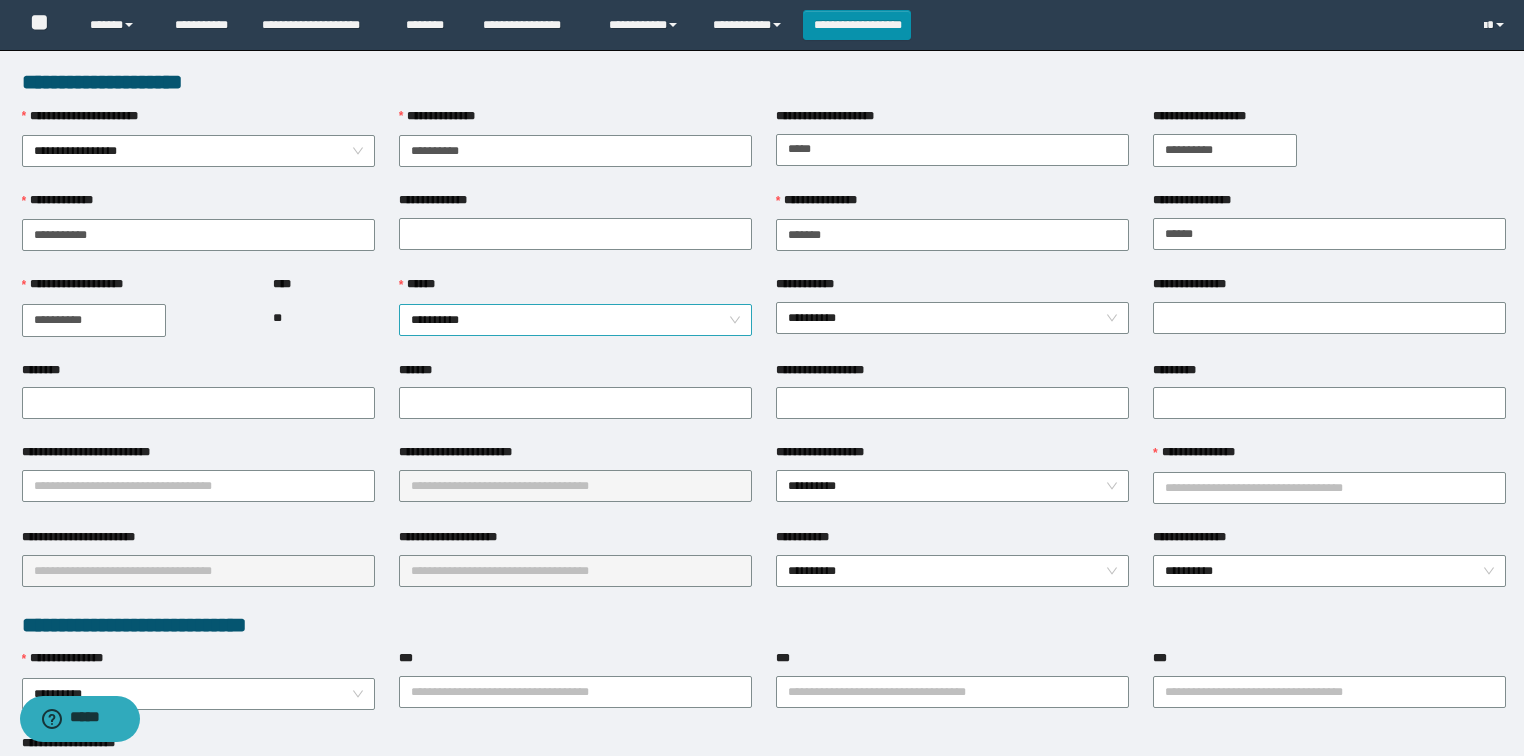 click on "**********" at bounding box center (576, 320) 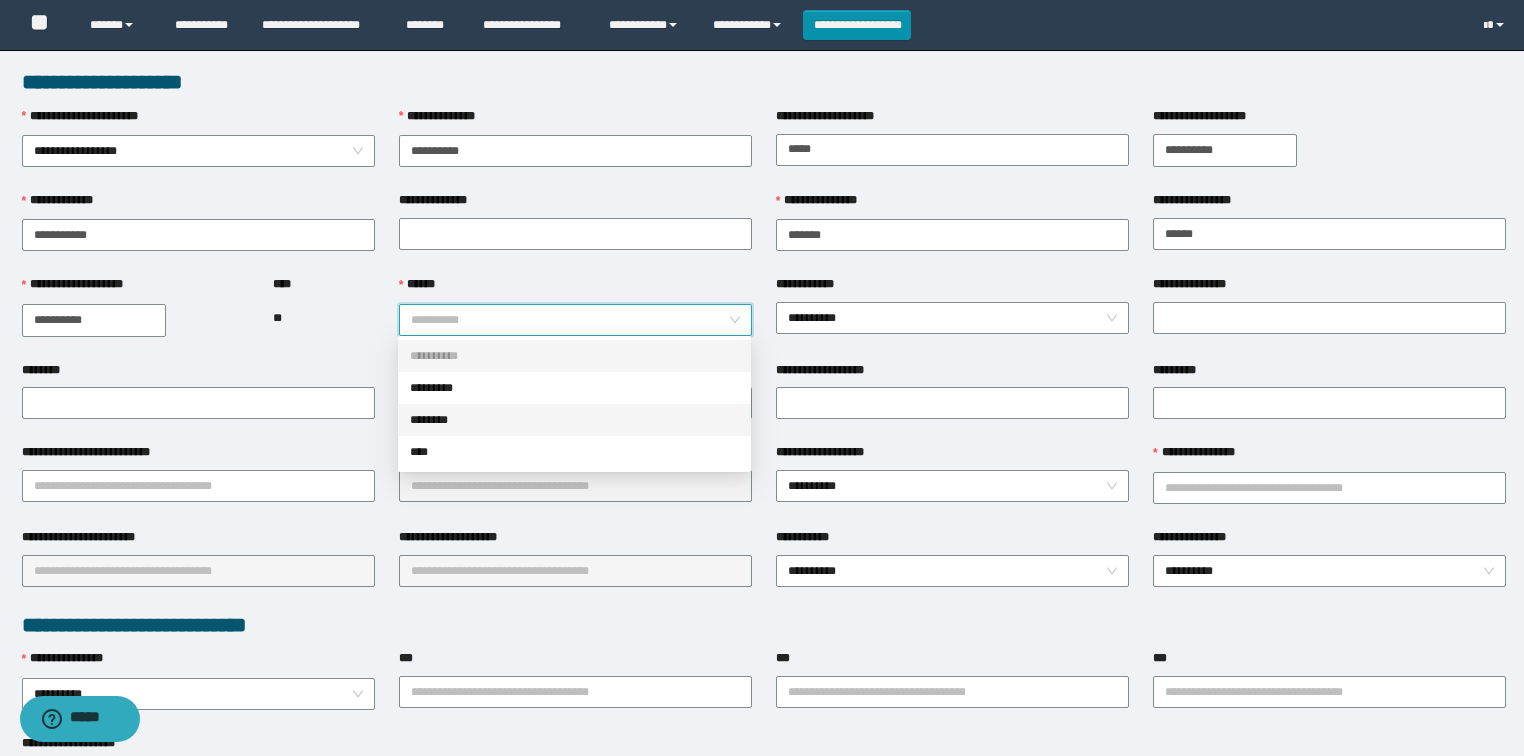 click on "********" at bounding box center [574, 420] 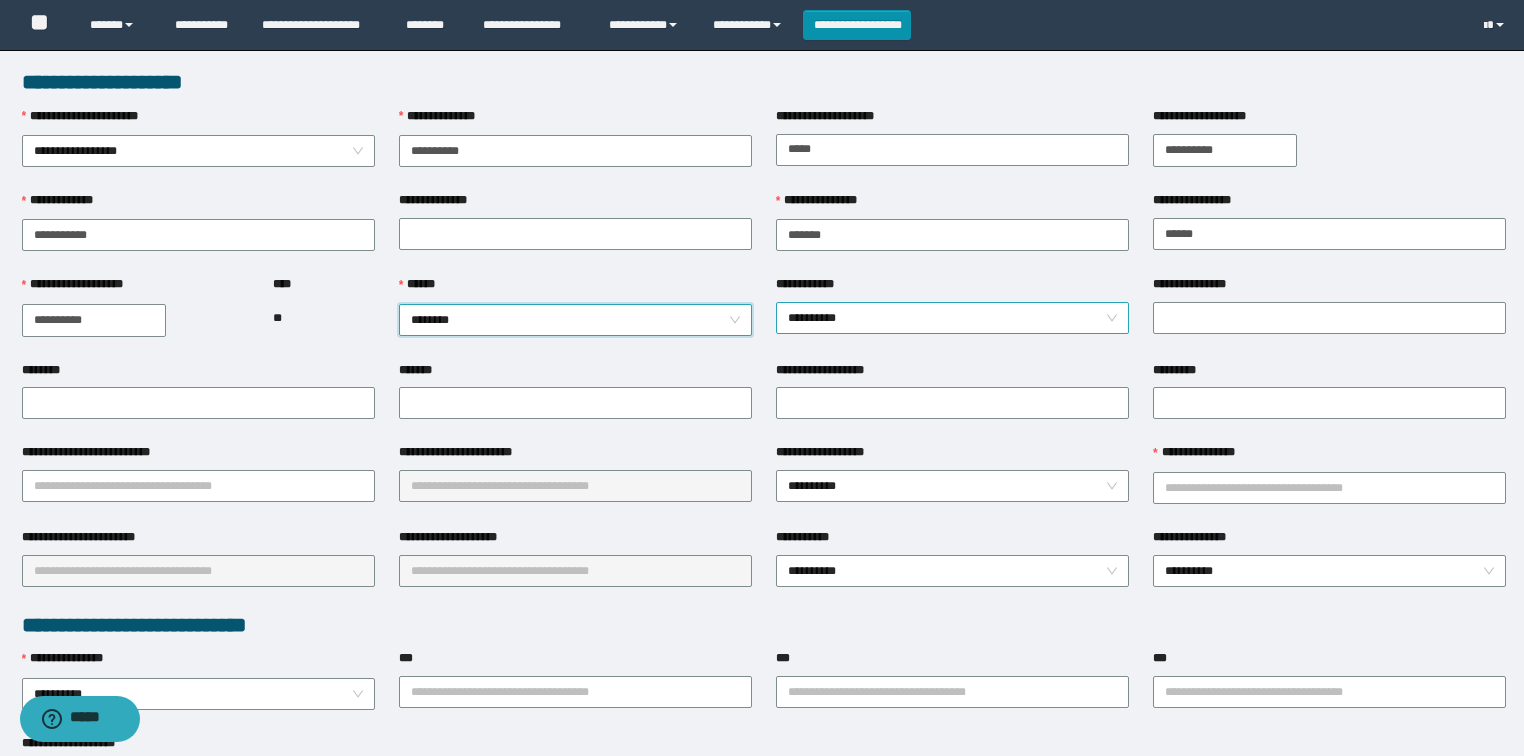 click on "**********" at bounding box center [953, 318] 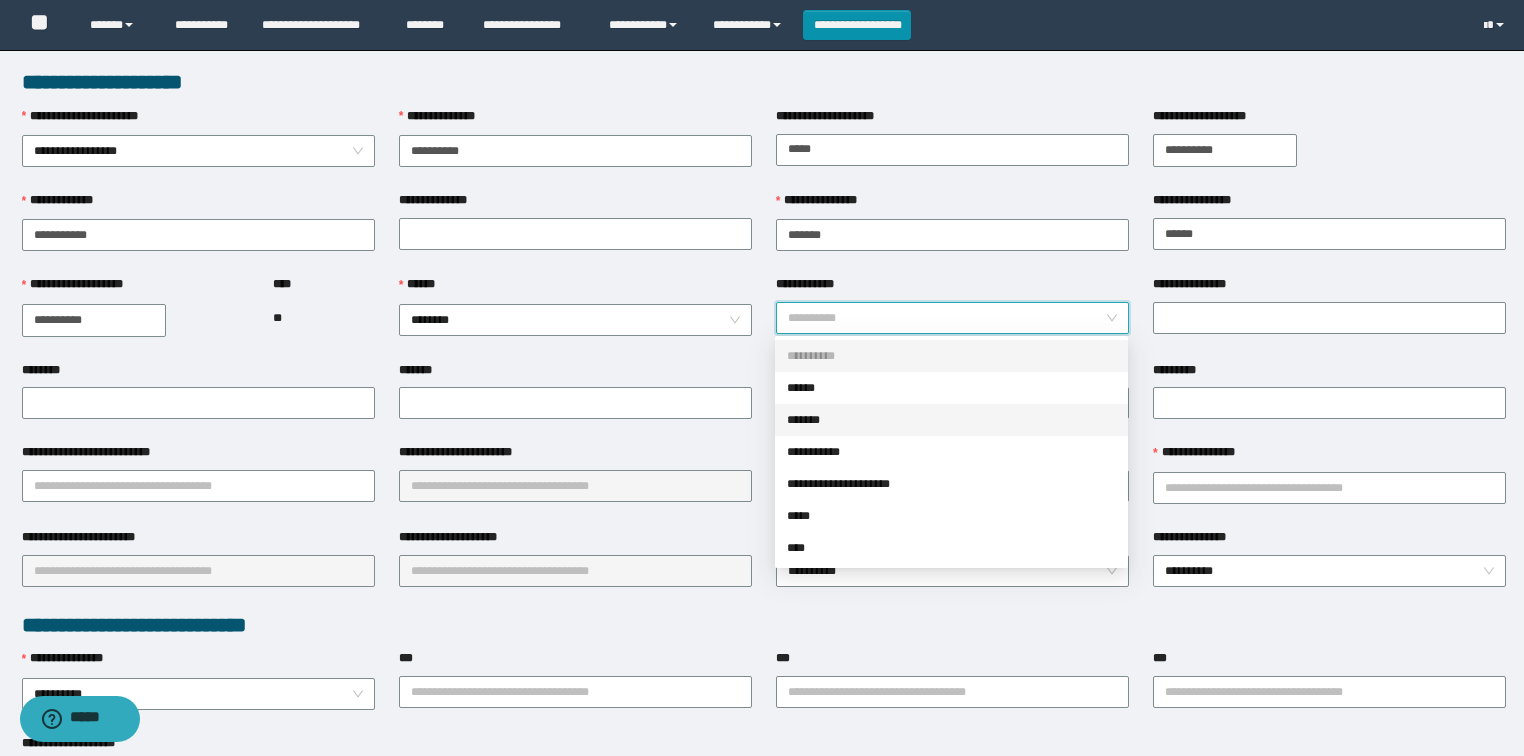 click on "*******" at bounding box center [951, 420] 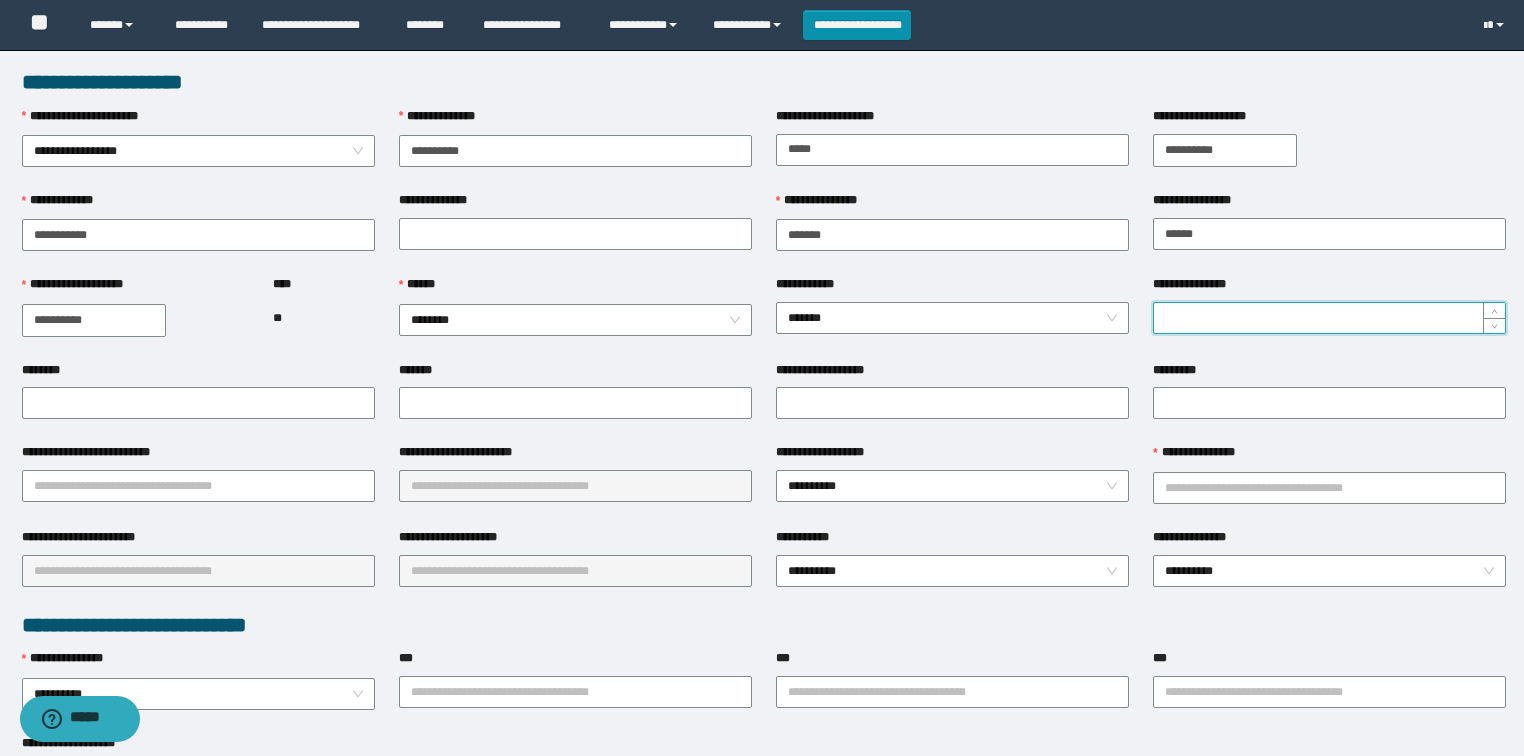 click on "**********" at bounding box center [1329, 318] 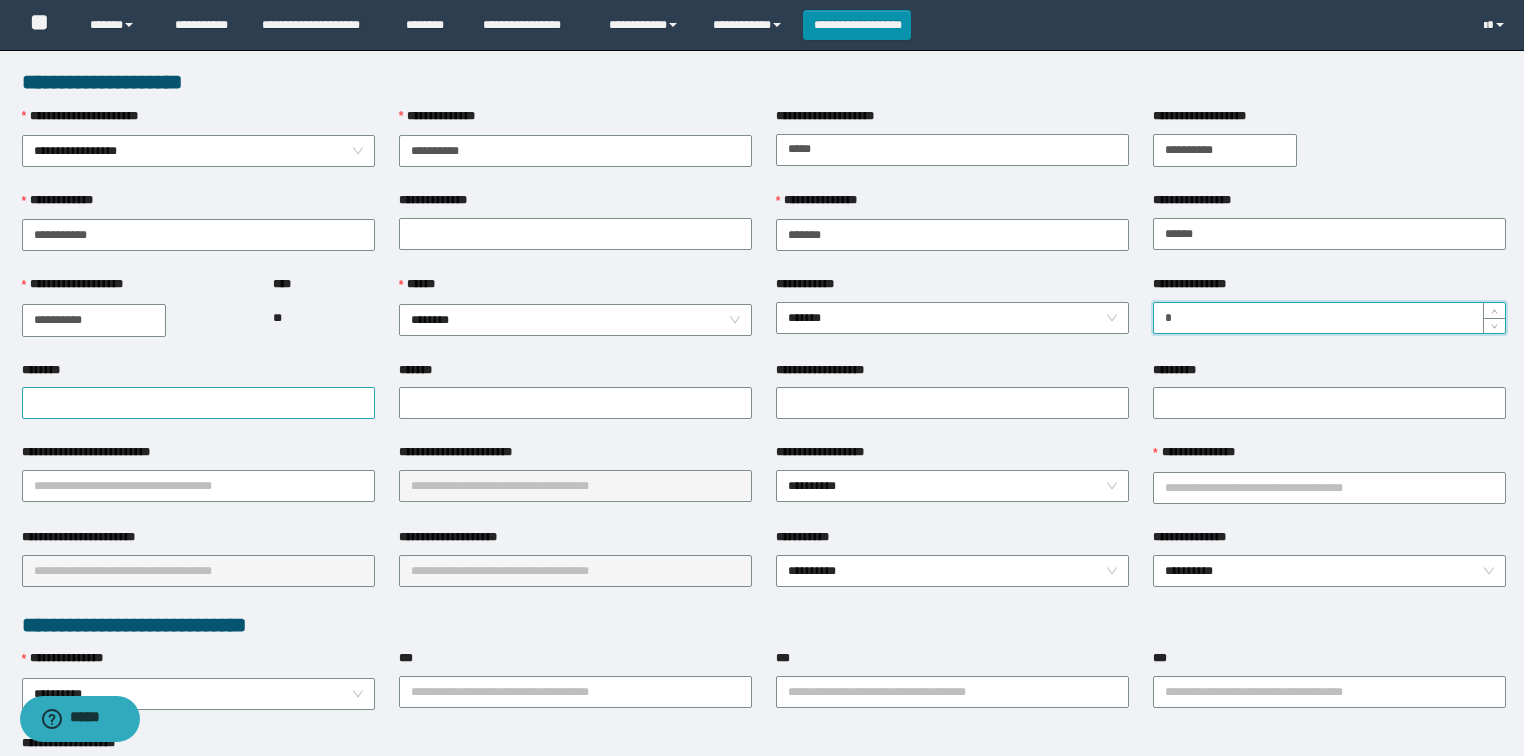type on "*" 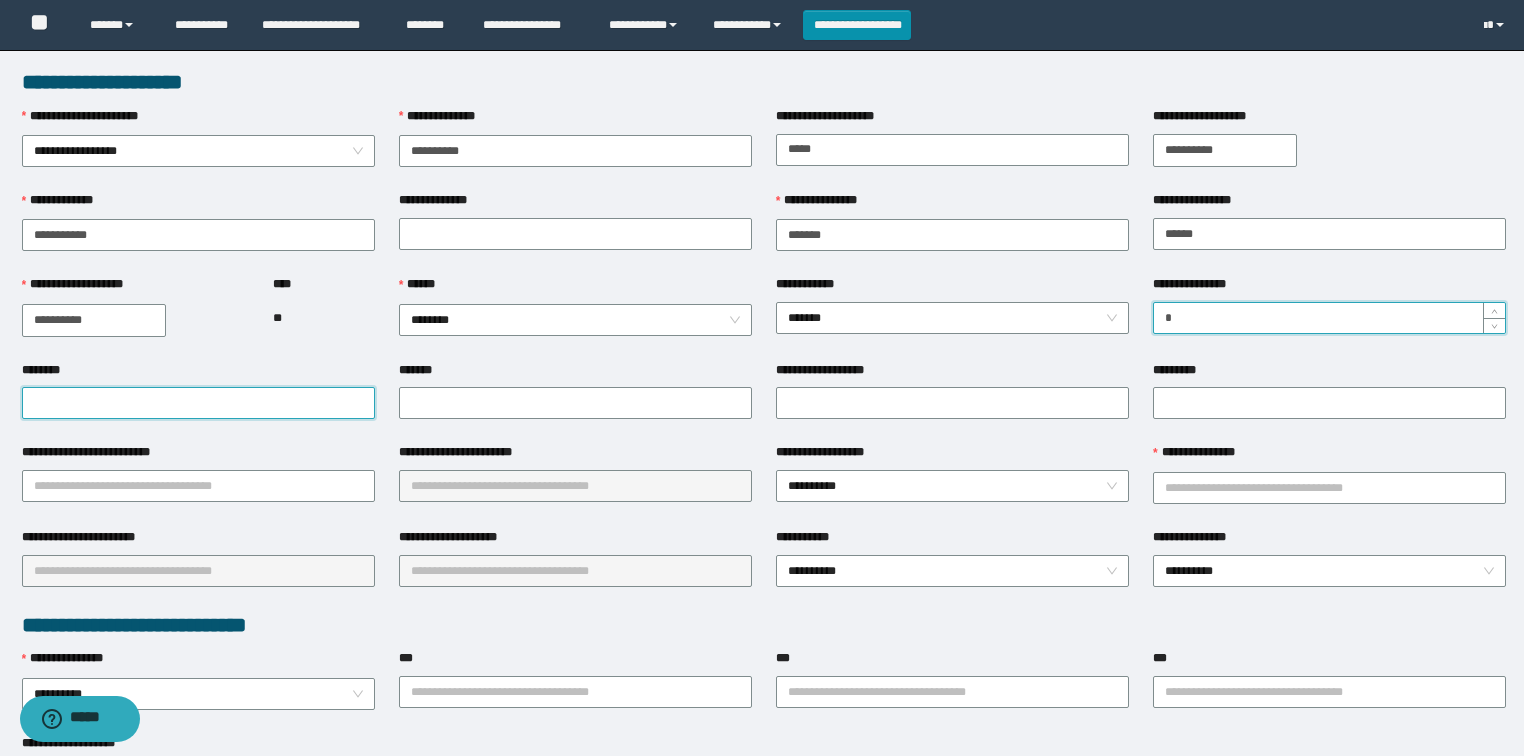 drag, startPoint x: 53, startPoint y: 403, endPoint x: 76, endPoint y: 403, distance: 23 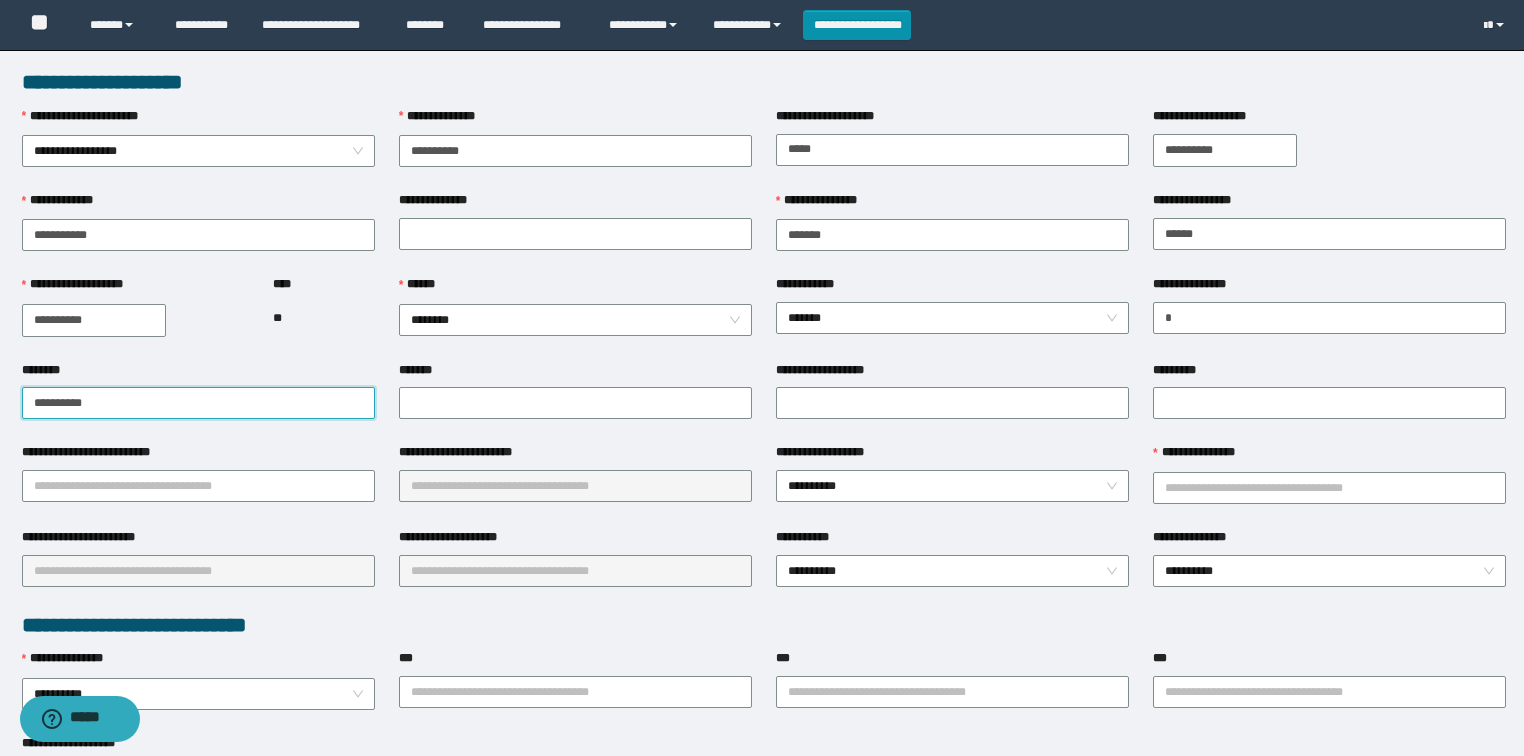 drag, startPoint x: 80, startPoint y: 413, endPoint x: 0, endPoint y: 432, distance: 82.2253 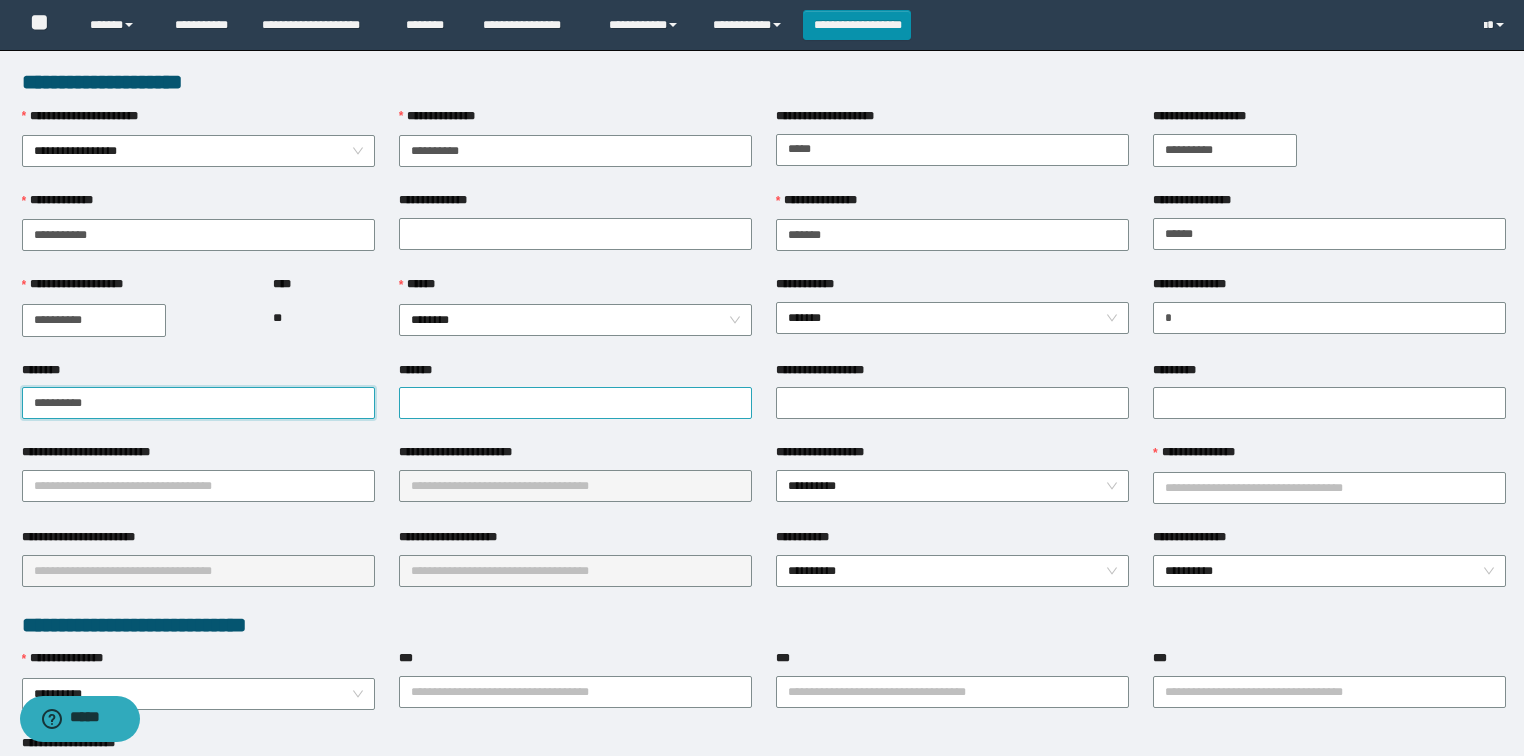 type on "**********" 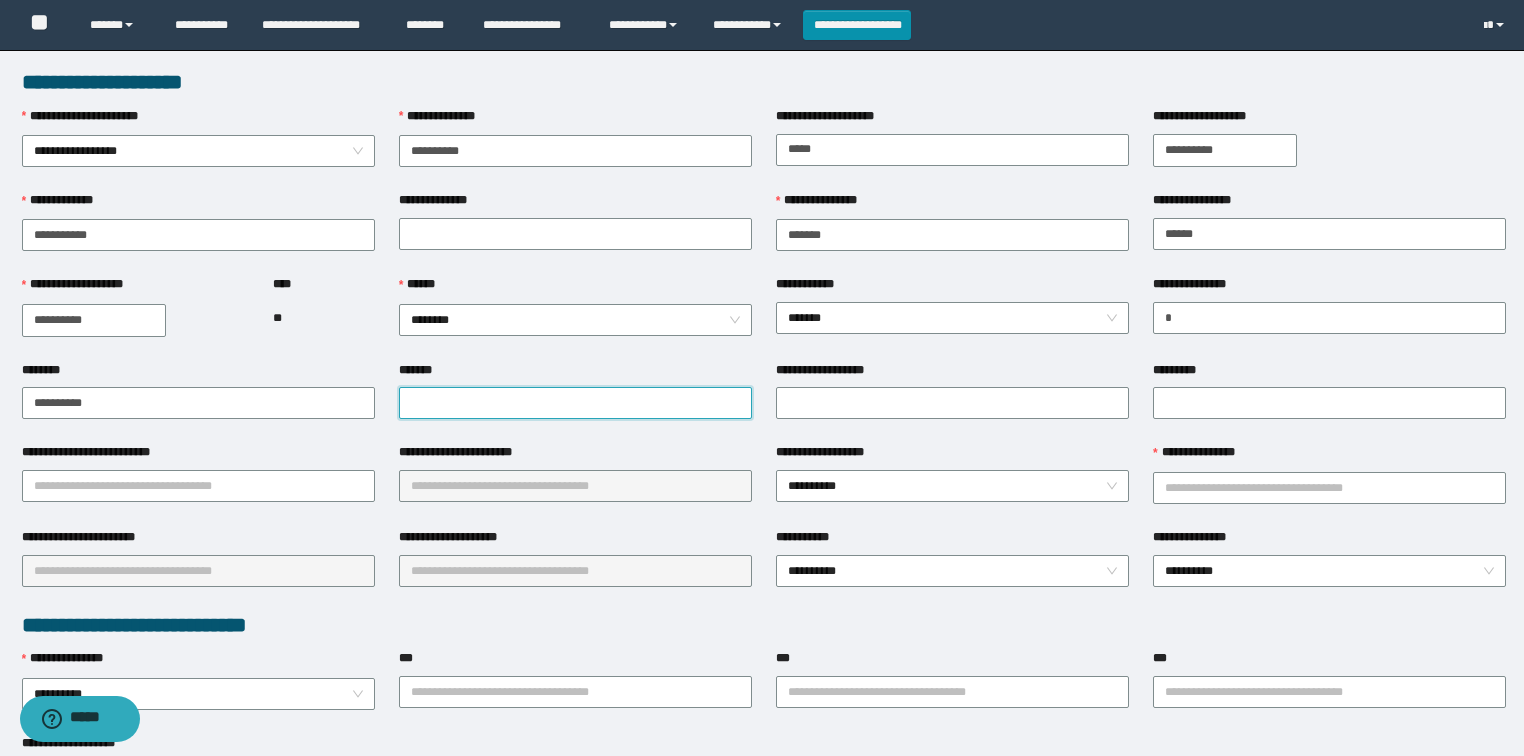 click on "*******" at bounding box center (575, 403) 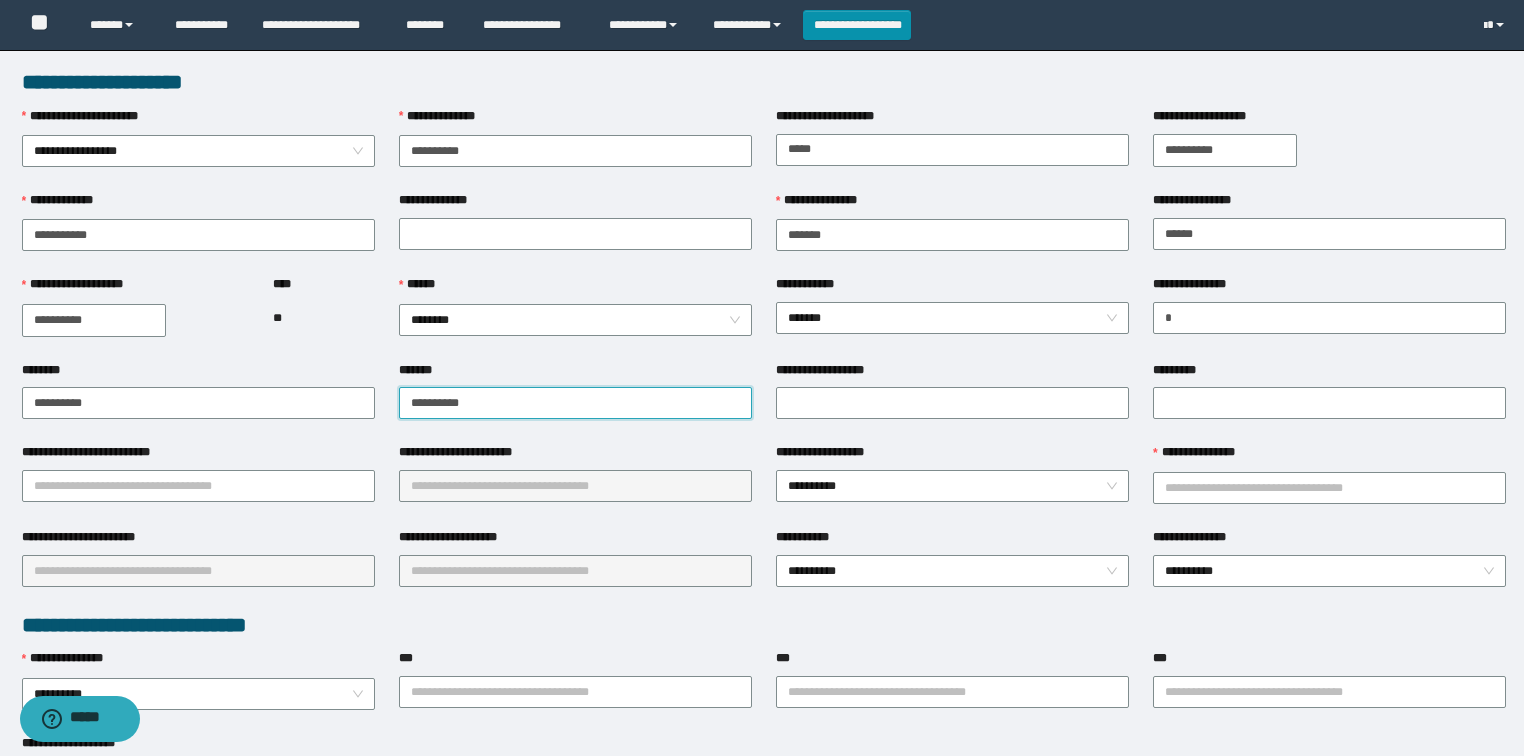 type on "**********" 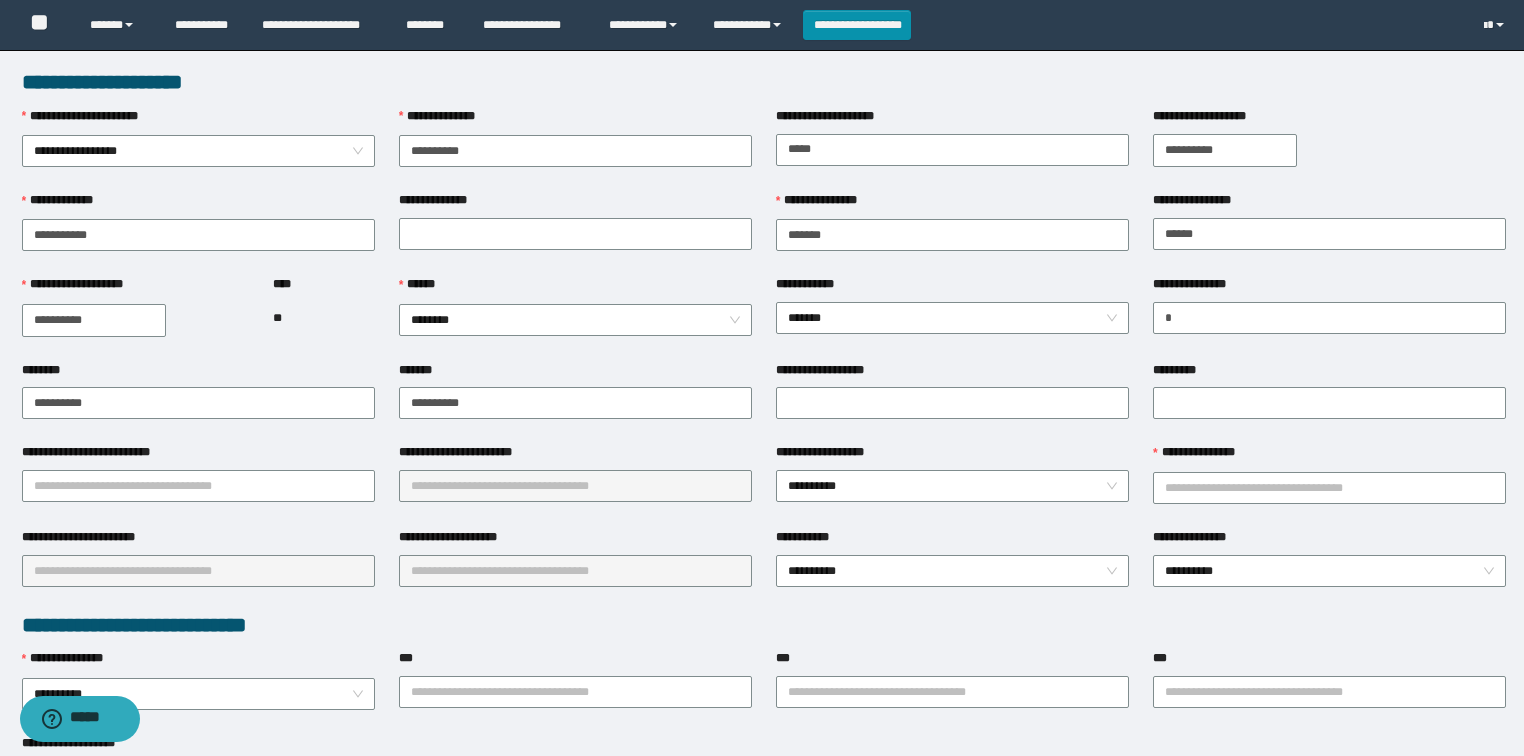 click on "*******" at bounding box center (418, 370) 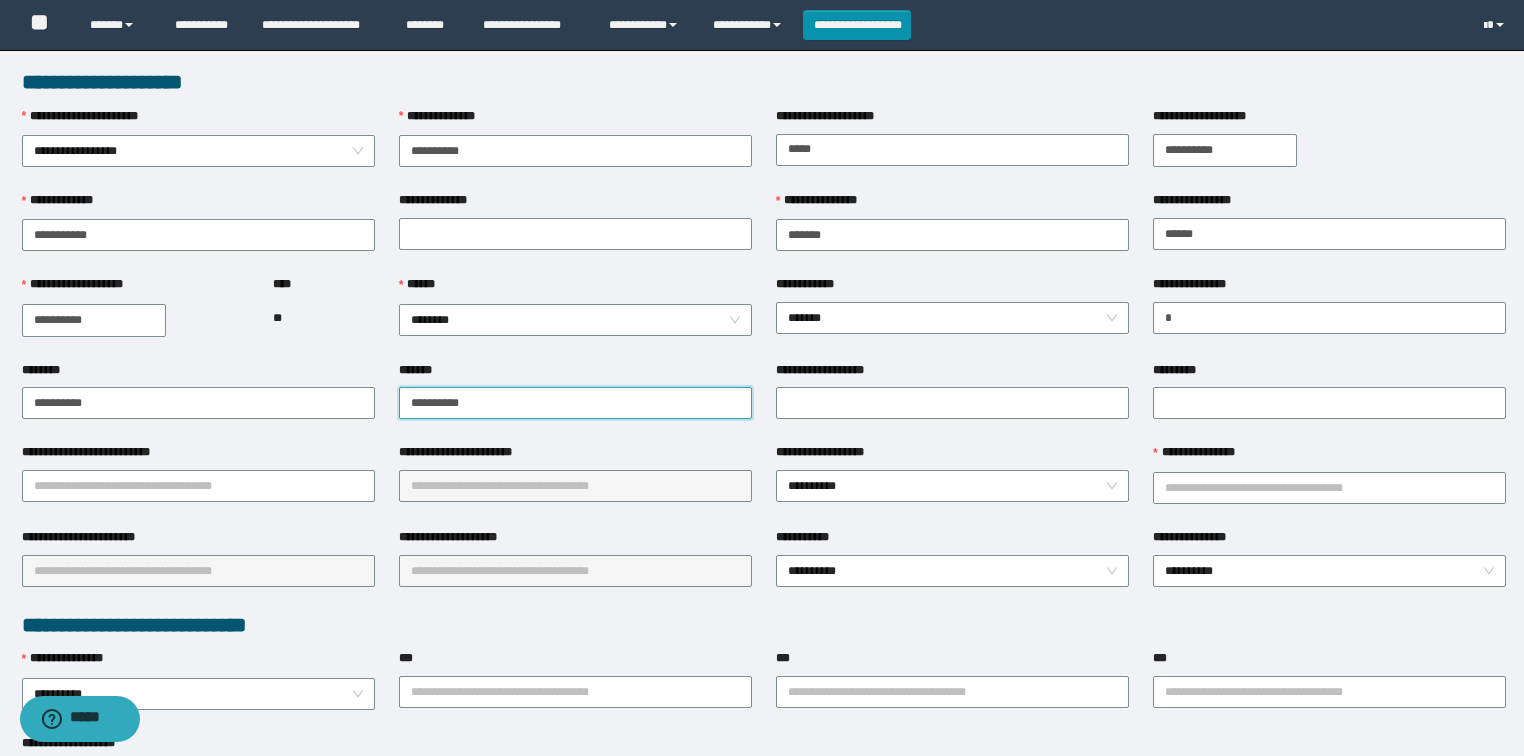 click on "**********" at bounding box center [575, 403] 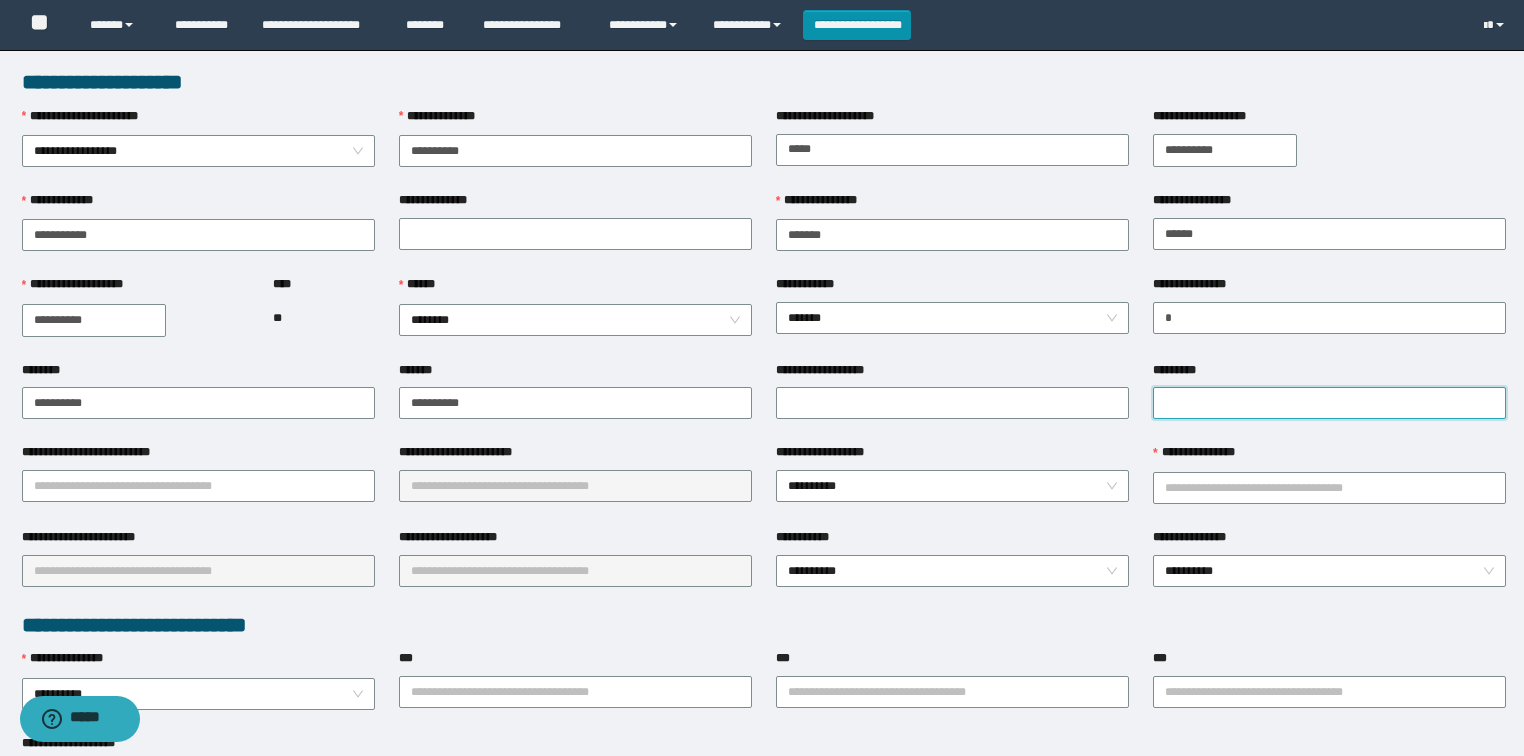 click on "*********" at bounding box center (1329, 403) 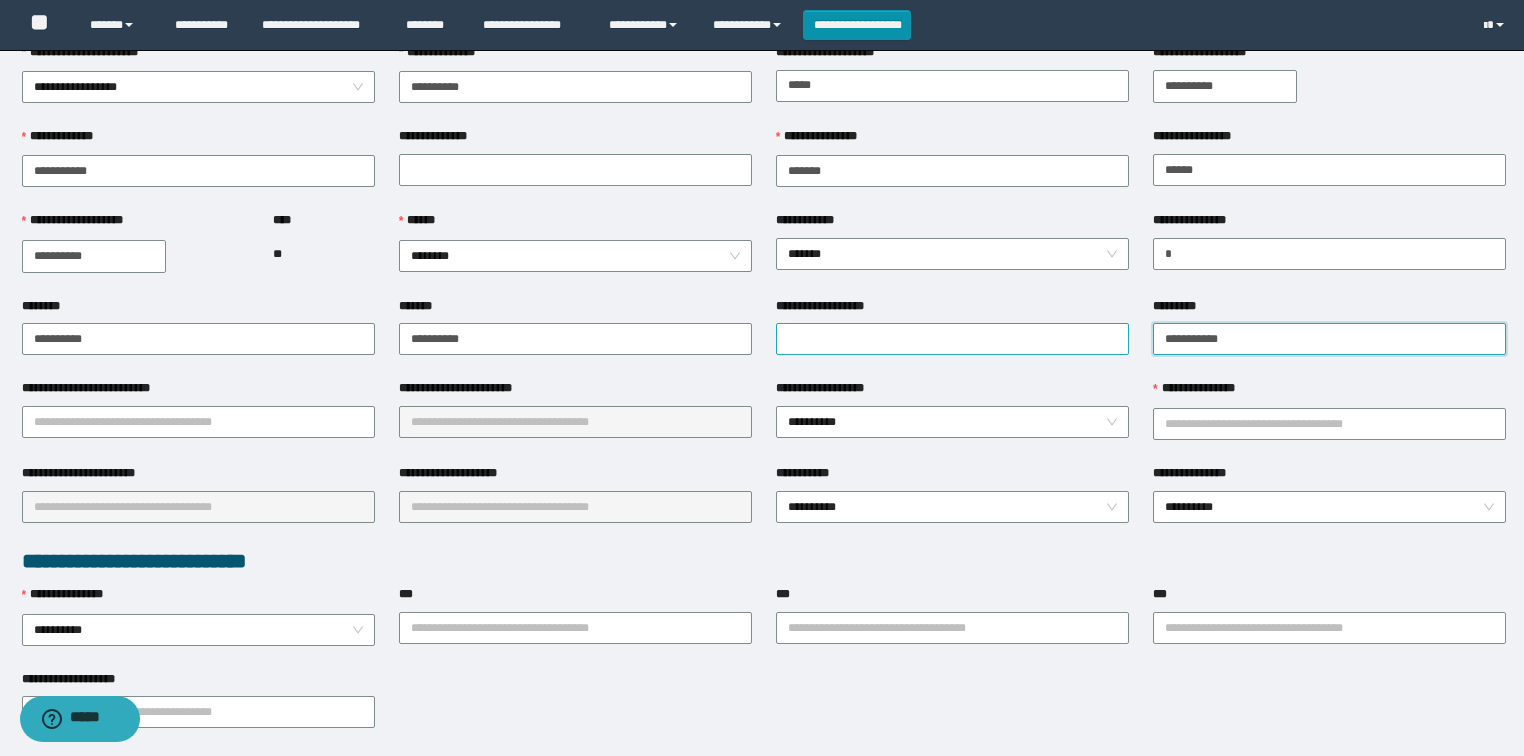 scroll, scrollTop: 160, scrollLeft: 0, axis: vertical 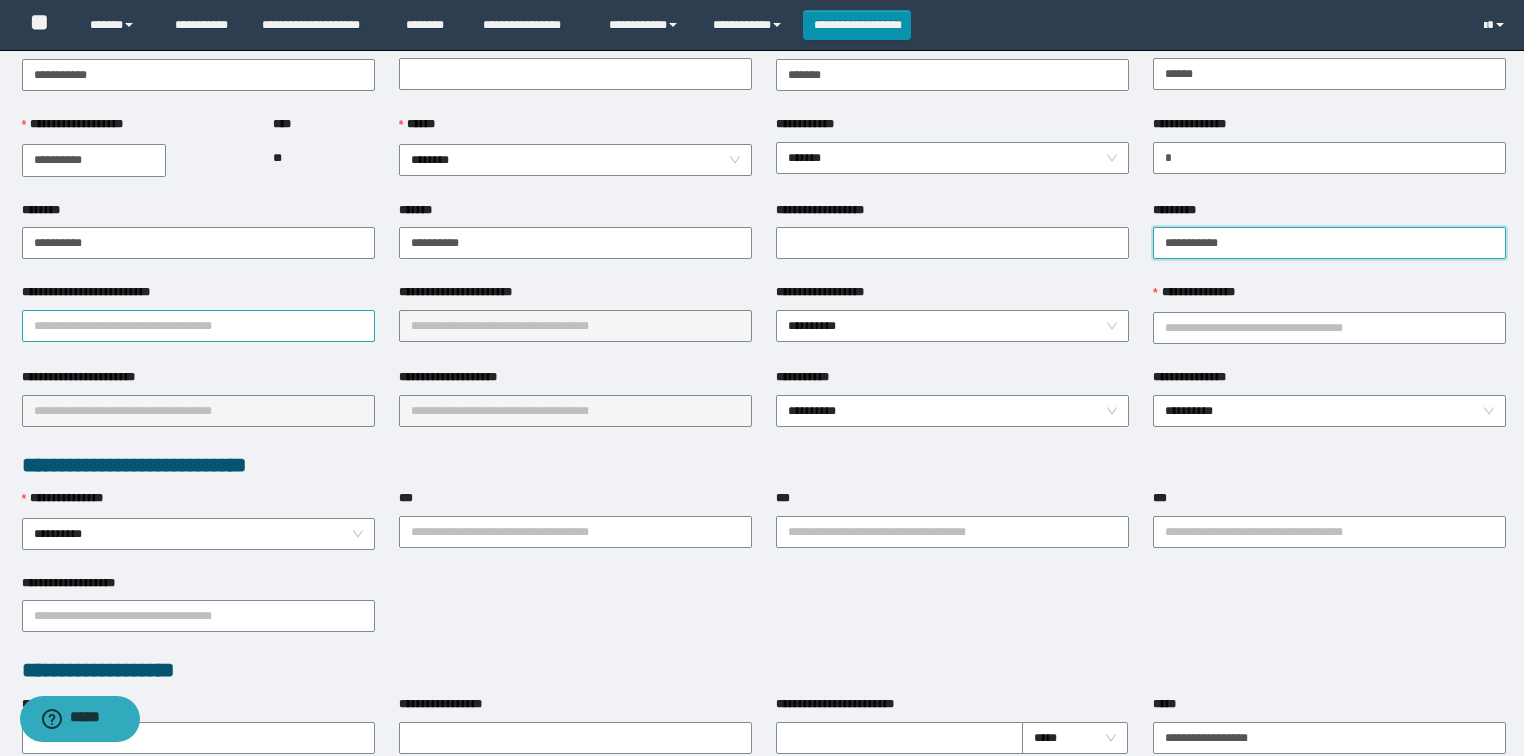 type on "**********" 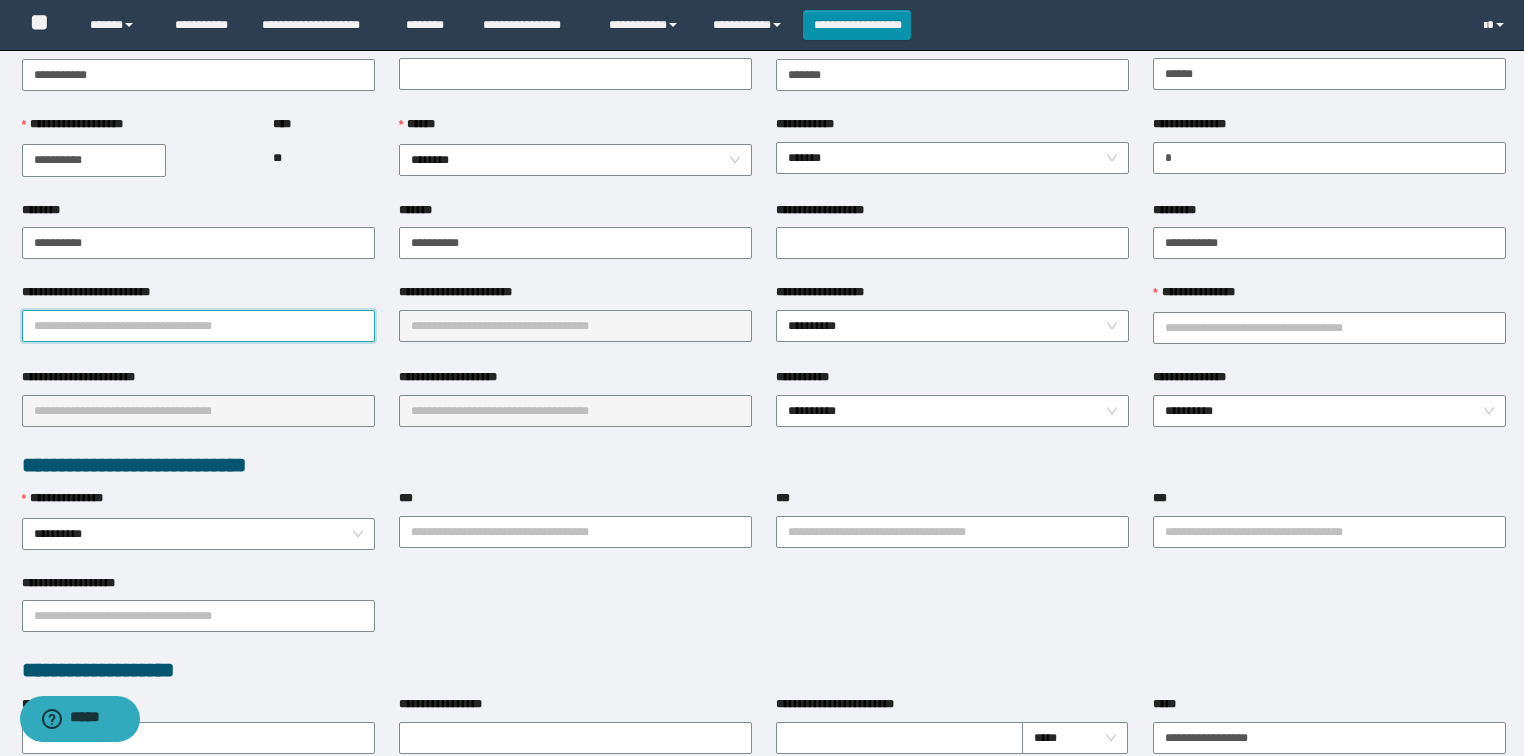 click on "**********" at bounding box center (198, 326) 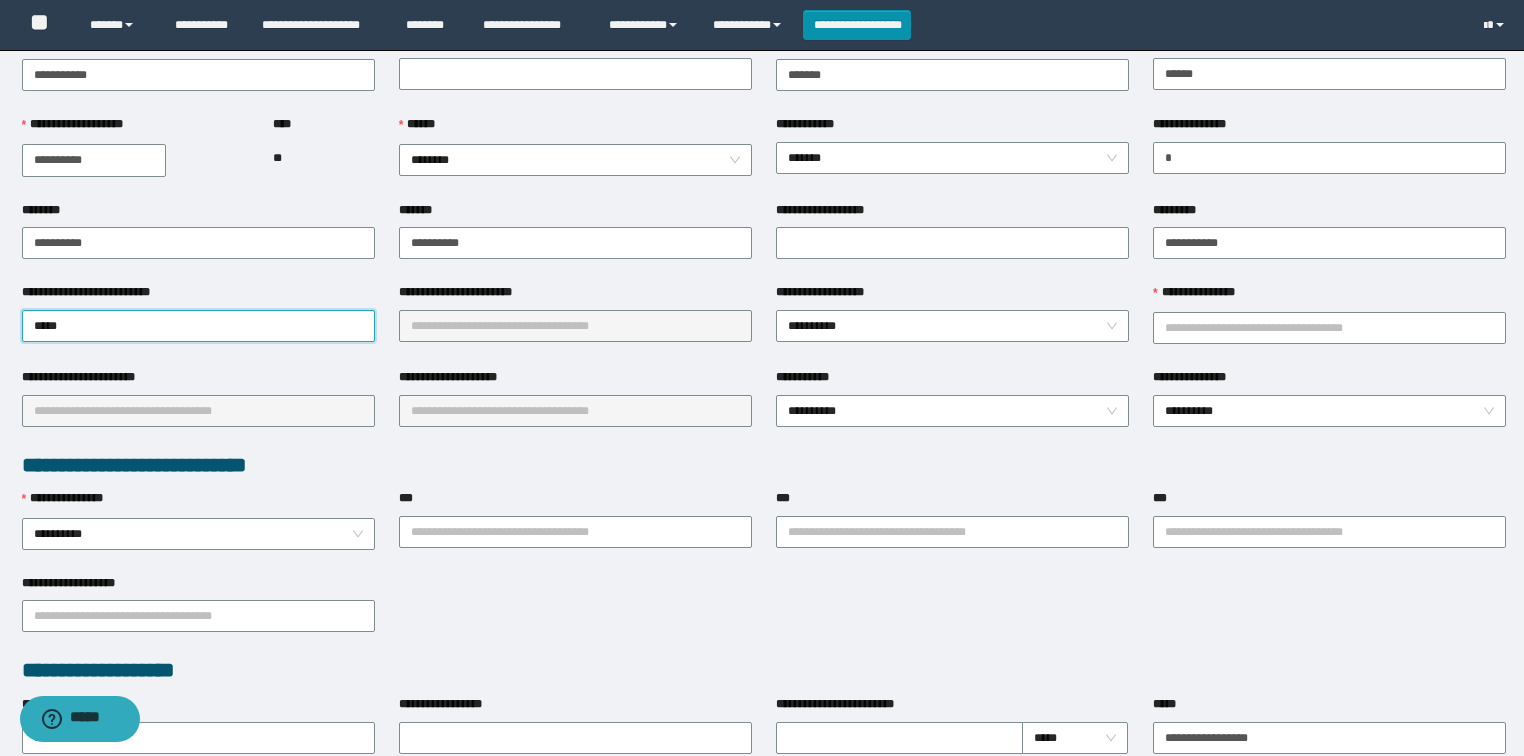drag, startPoint x: 150, startPoint y: 316, endPoint x: 0, endPoint y: 347, distance: 153.16985 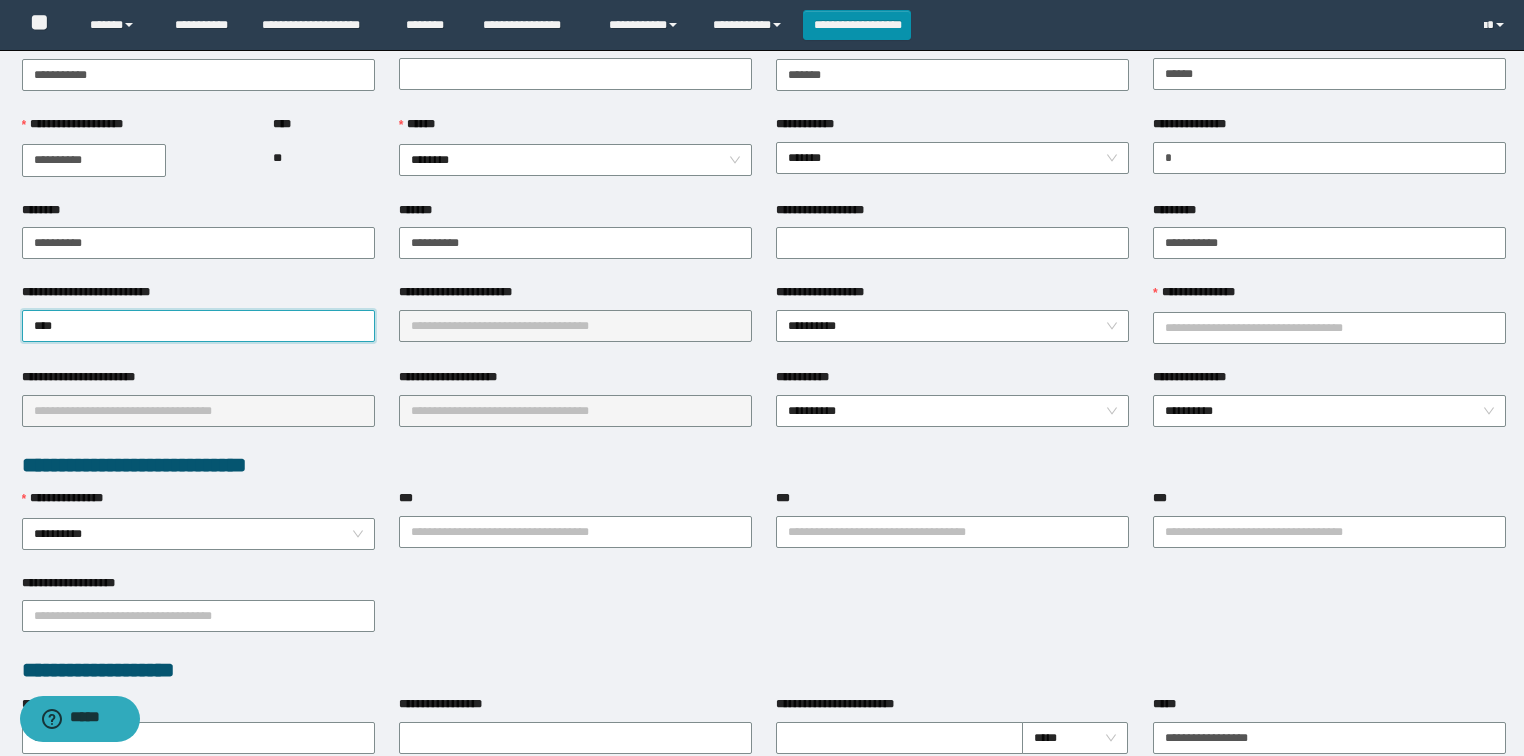 type on "*****" 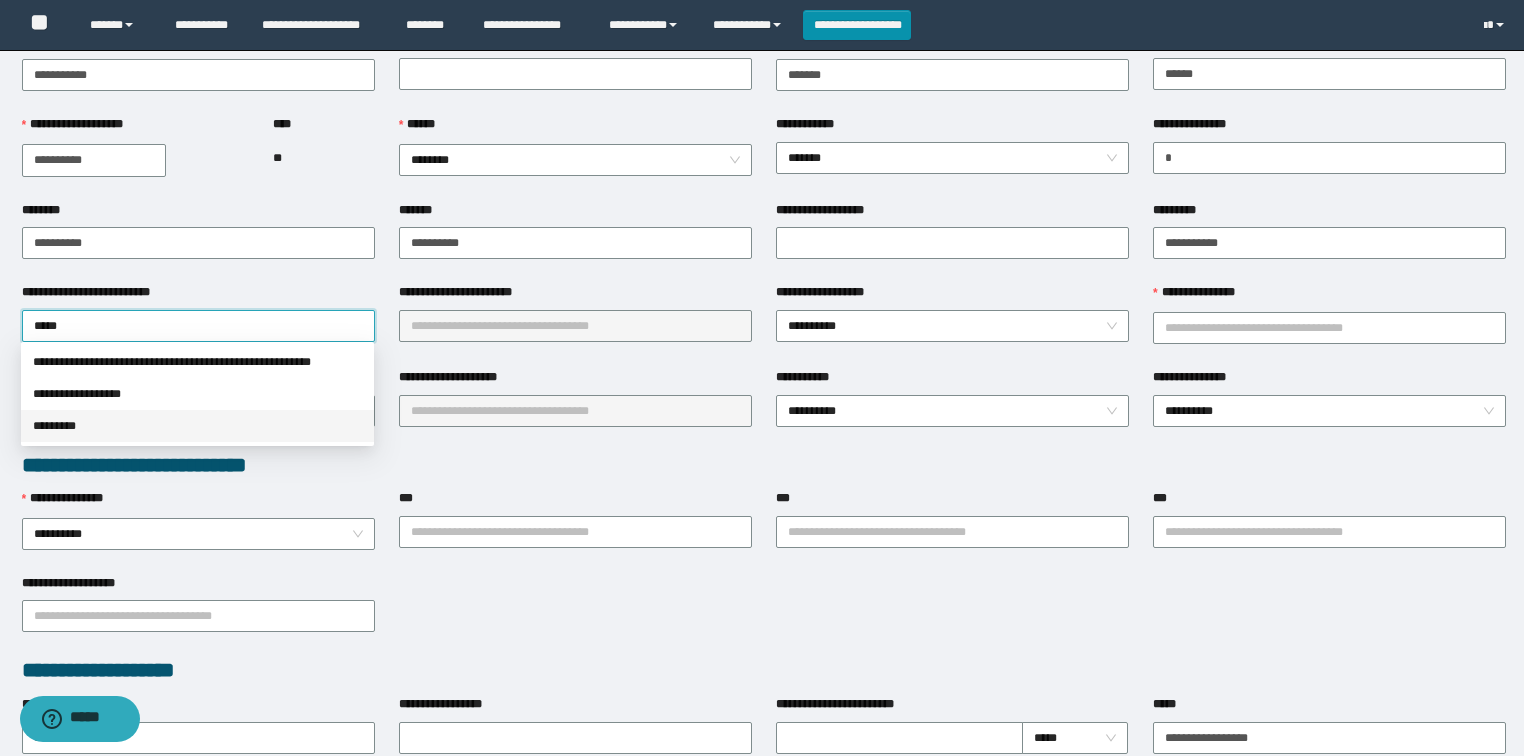click on "*********" at bounding box center (197, 426) 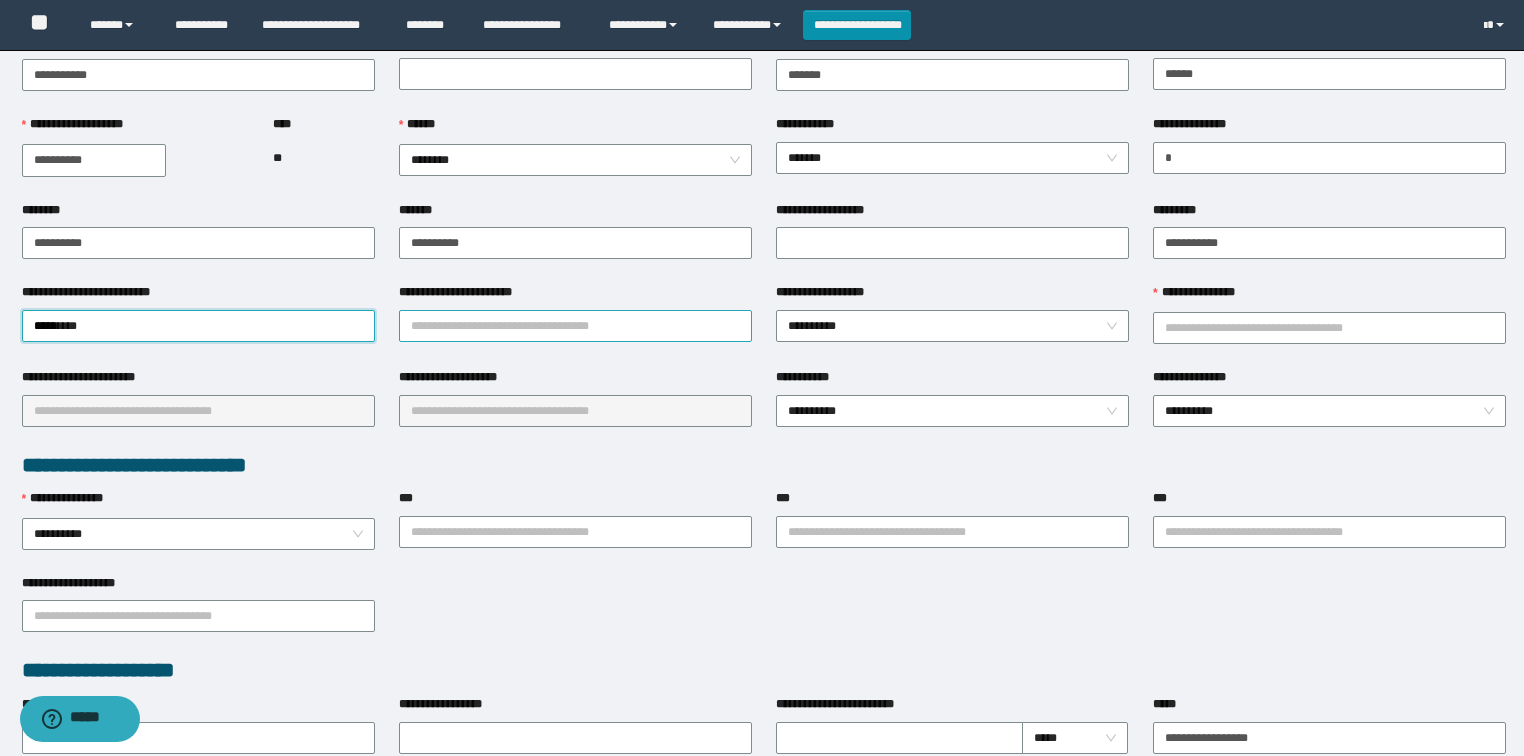 click on "**********" at bounding box center [575, 326] 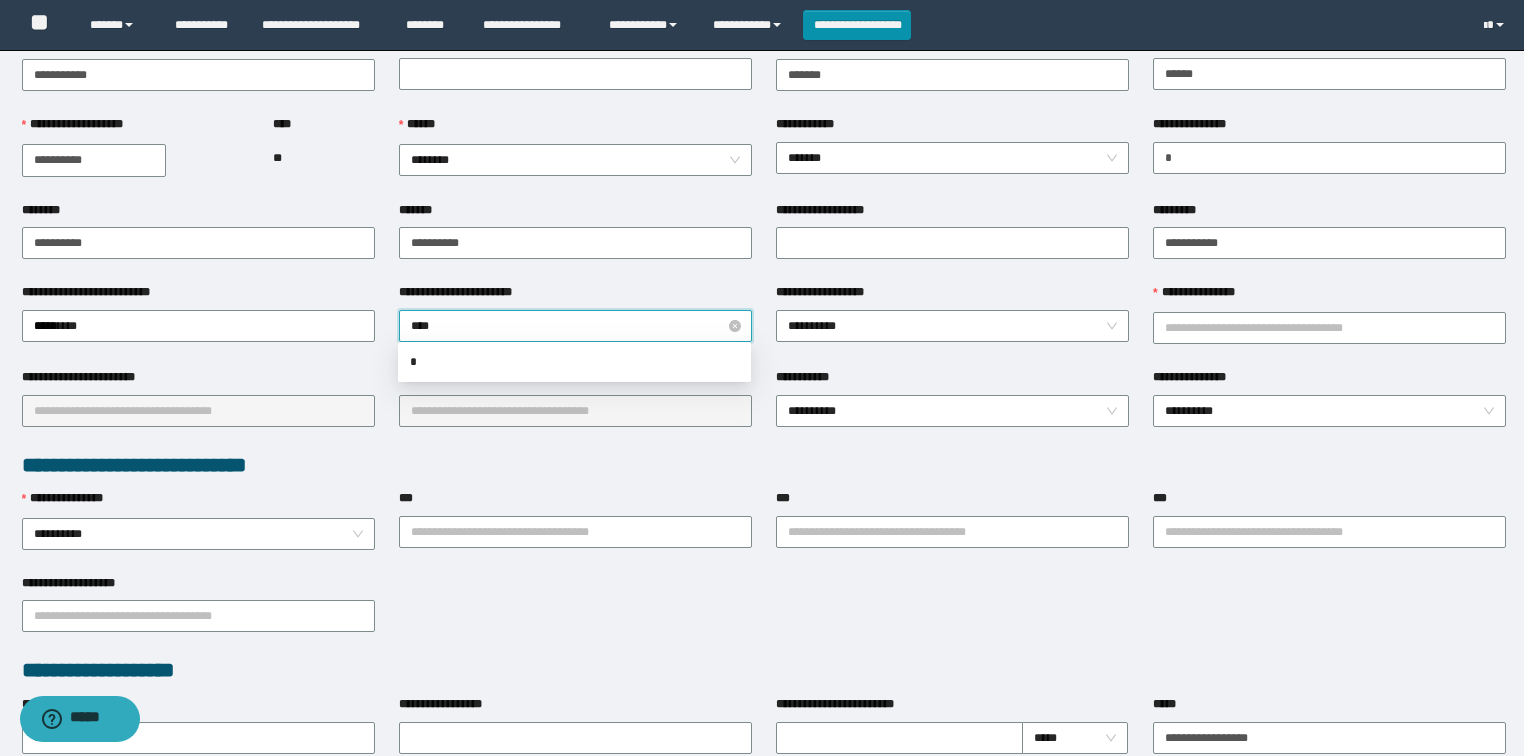 type on "*****" 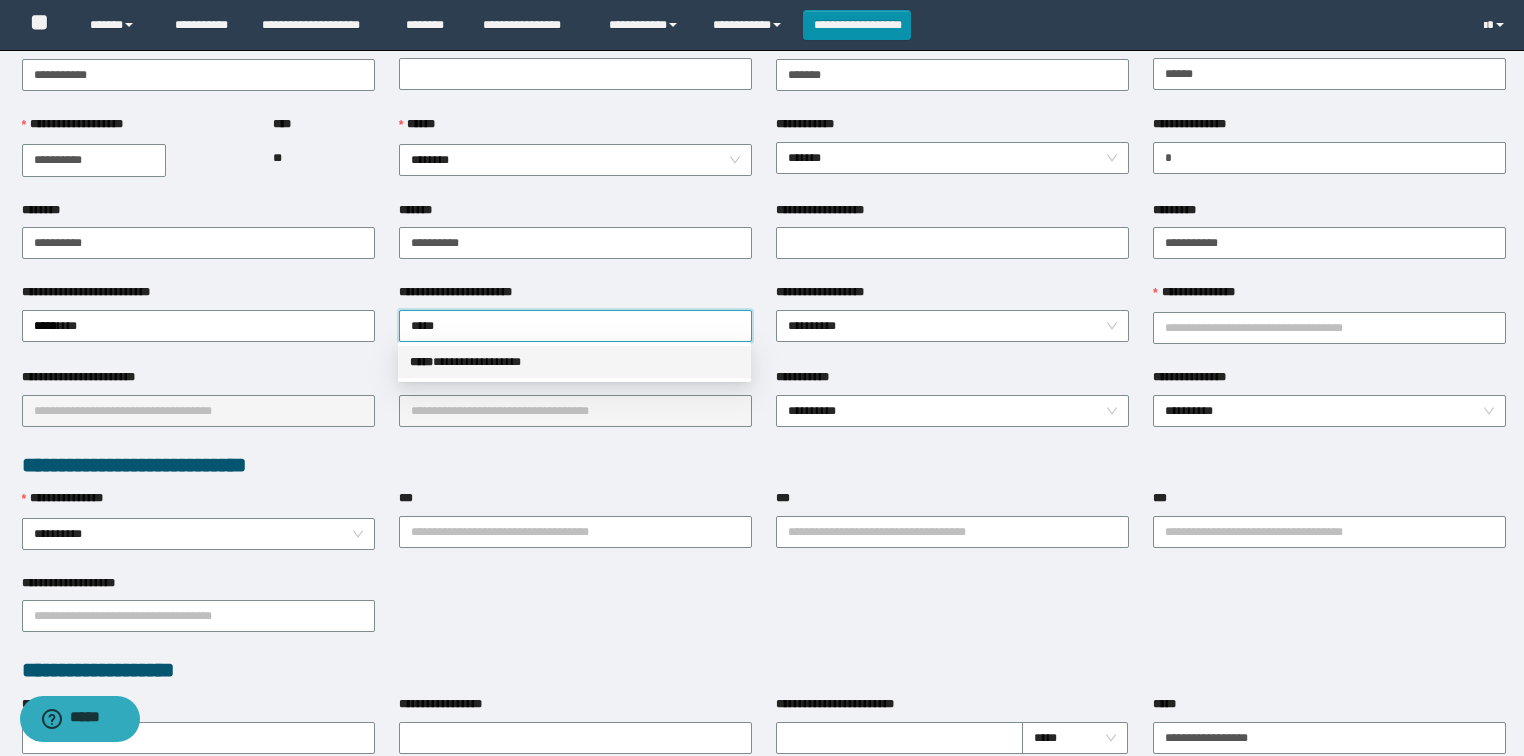 click on "**********" at bounding box center (574, 362) 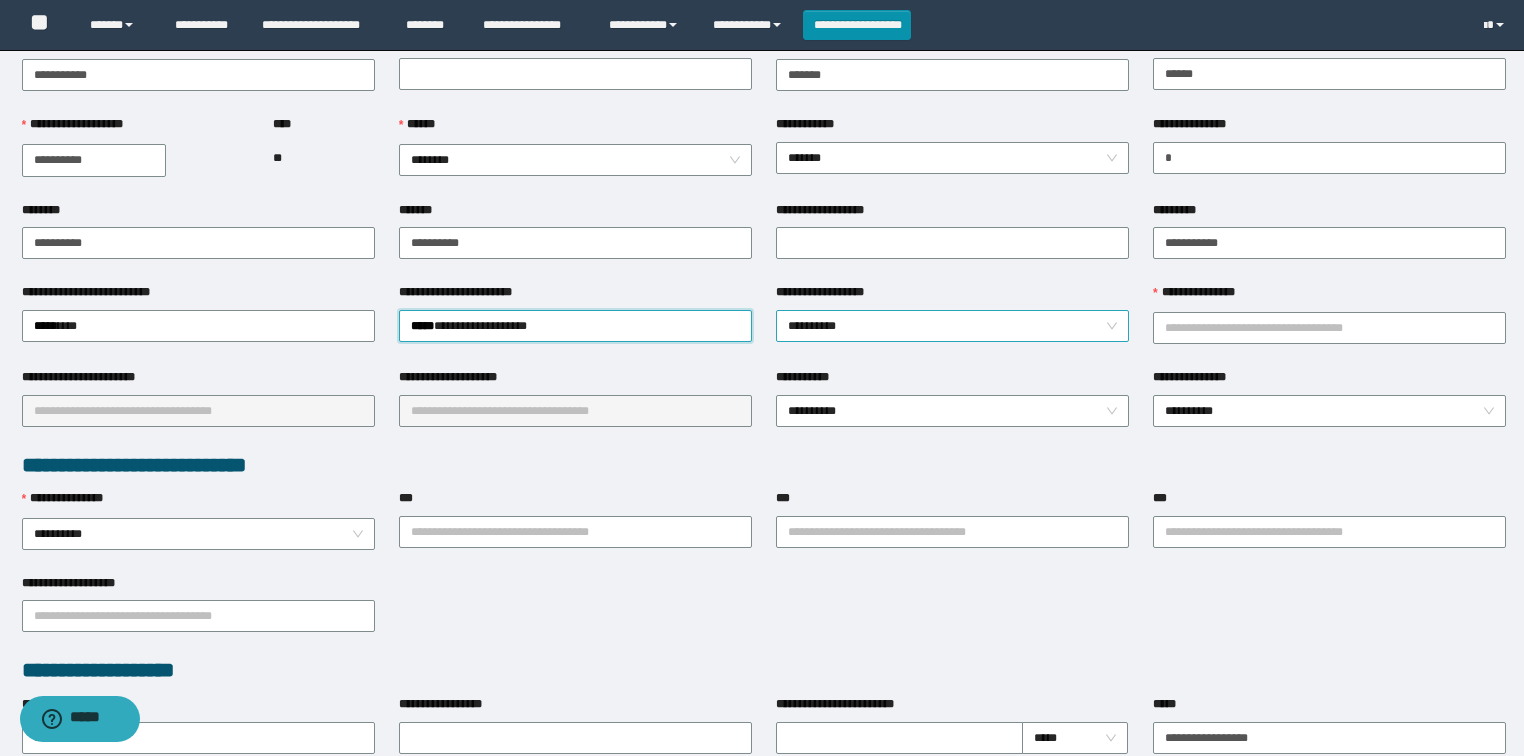 click on "**********" at bounding box center [953, 326] 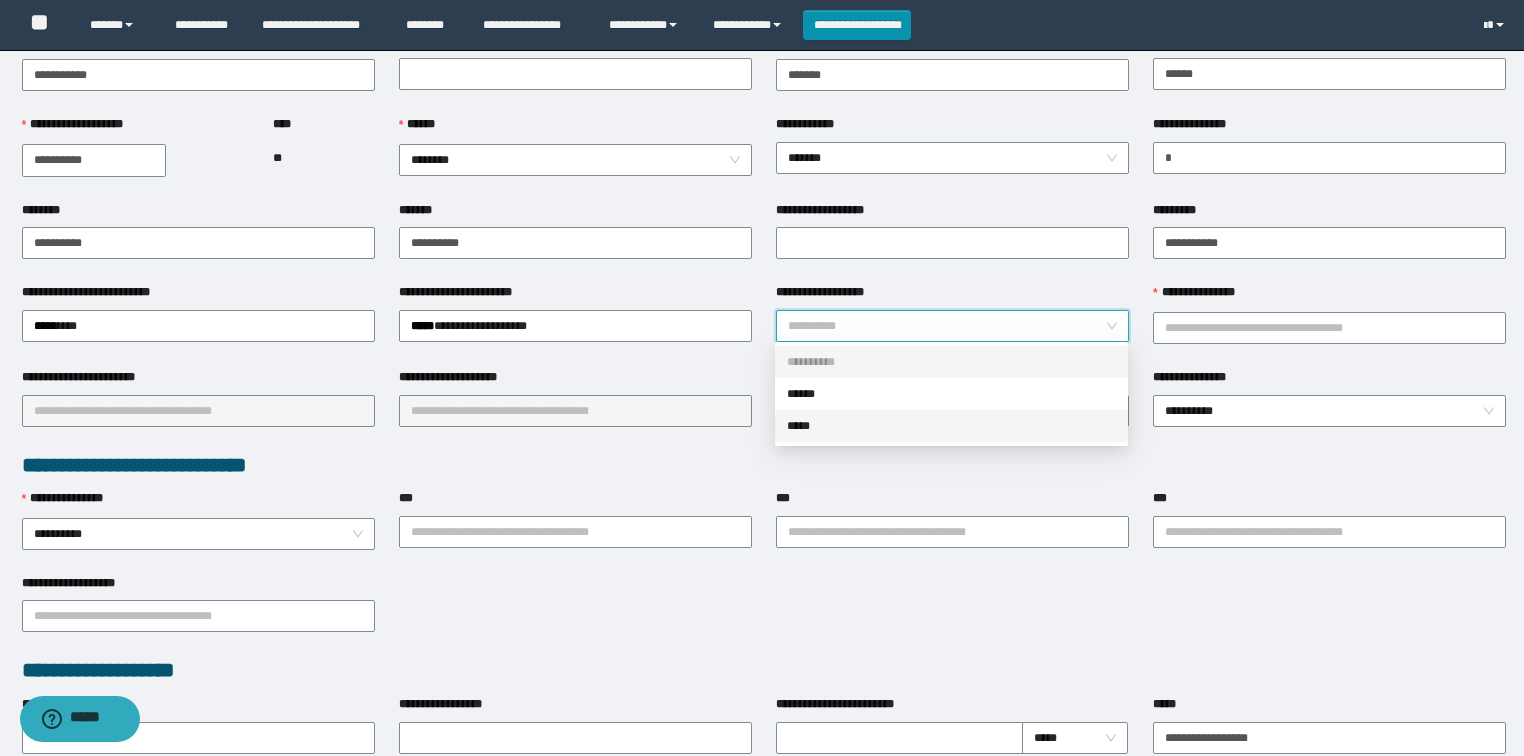 click on "*****" at bounding box center (951, 426) 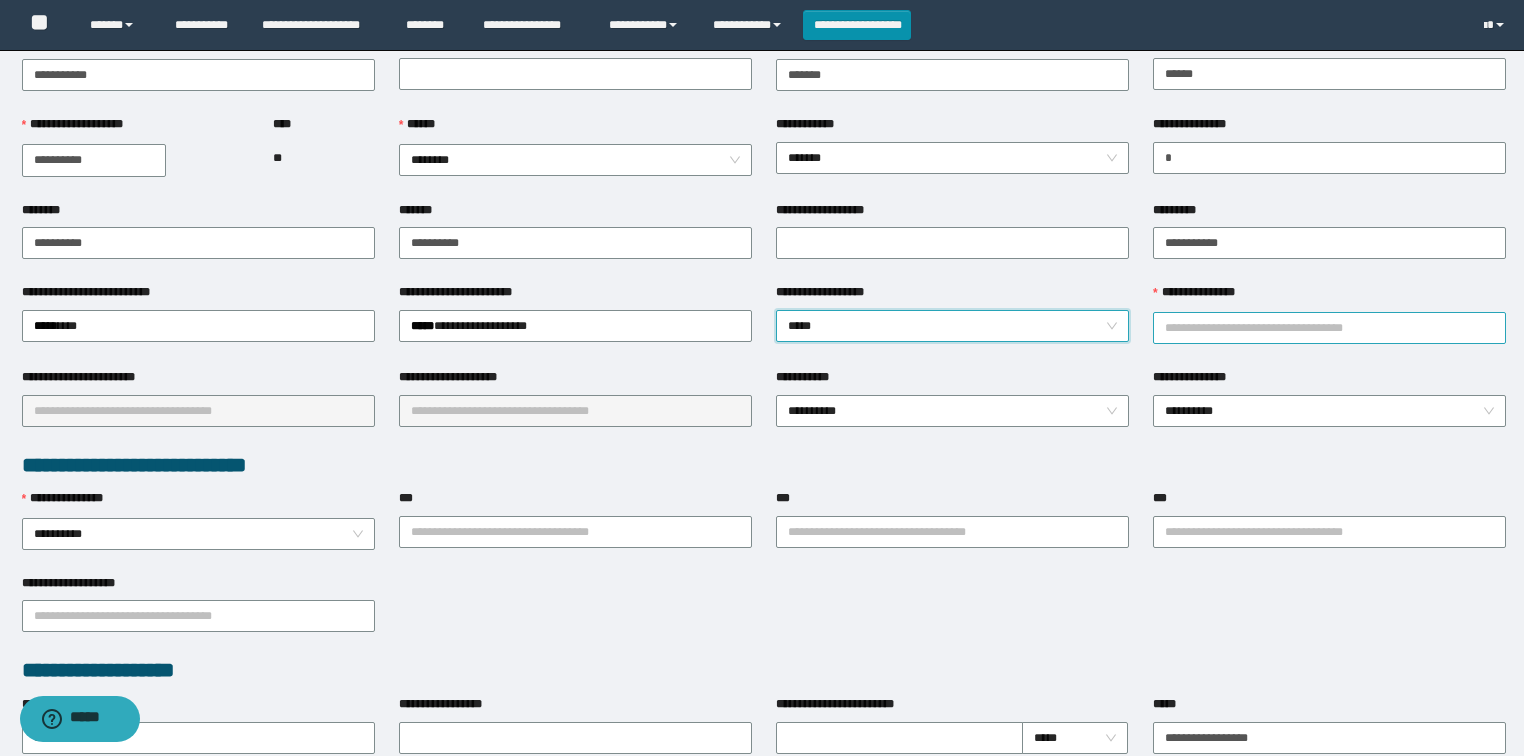 click on "**********" at bounding box center [1329, 328] 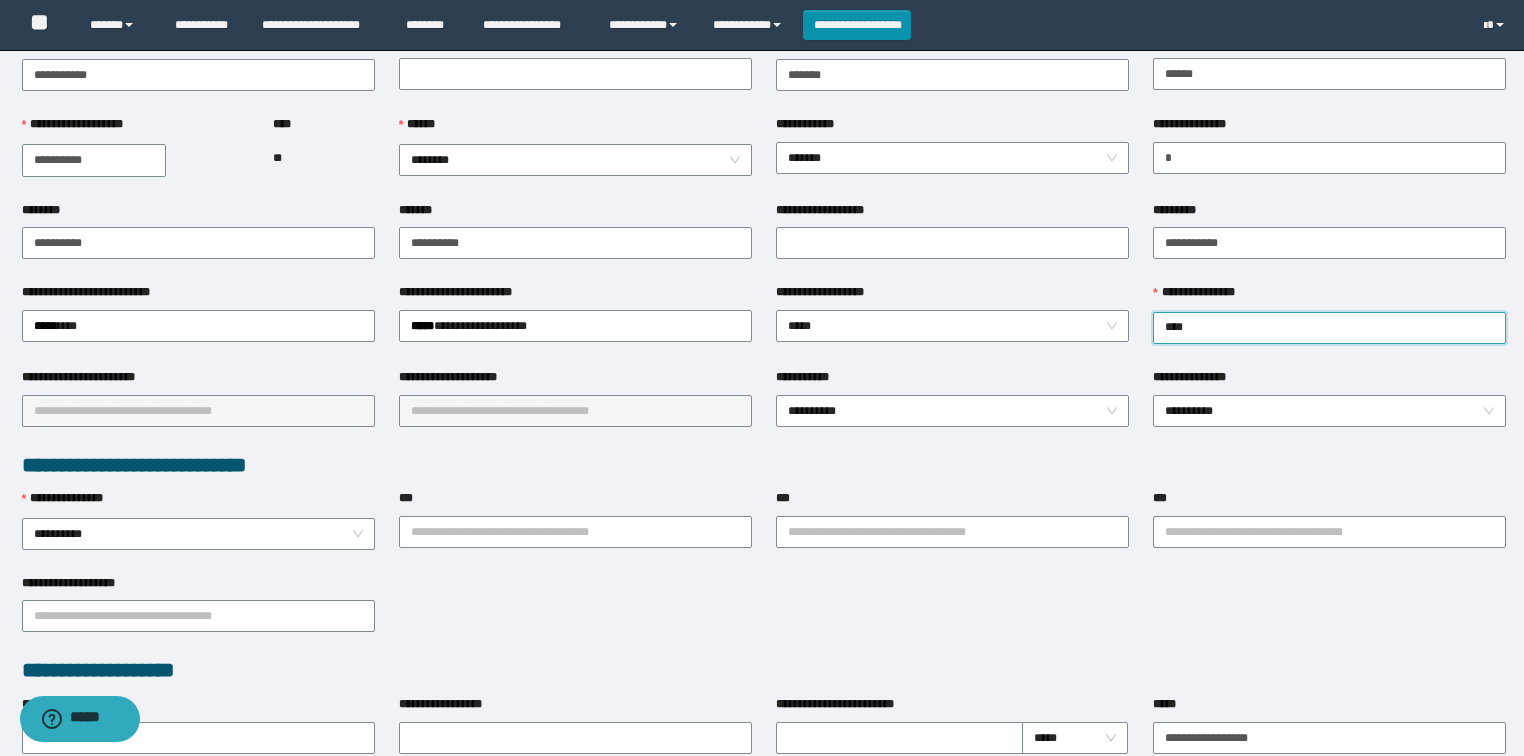 type on "*****" 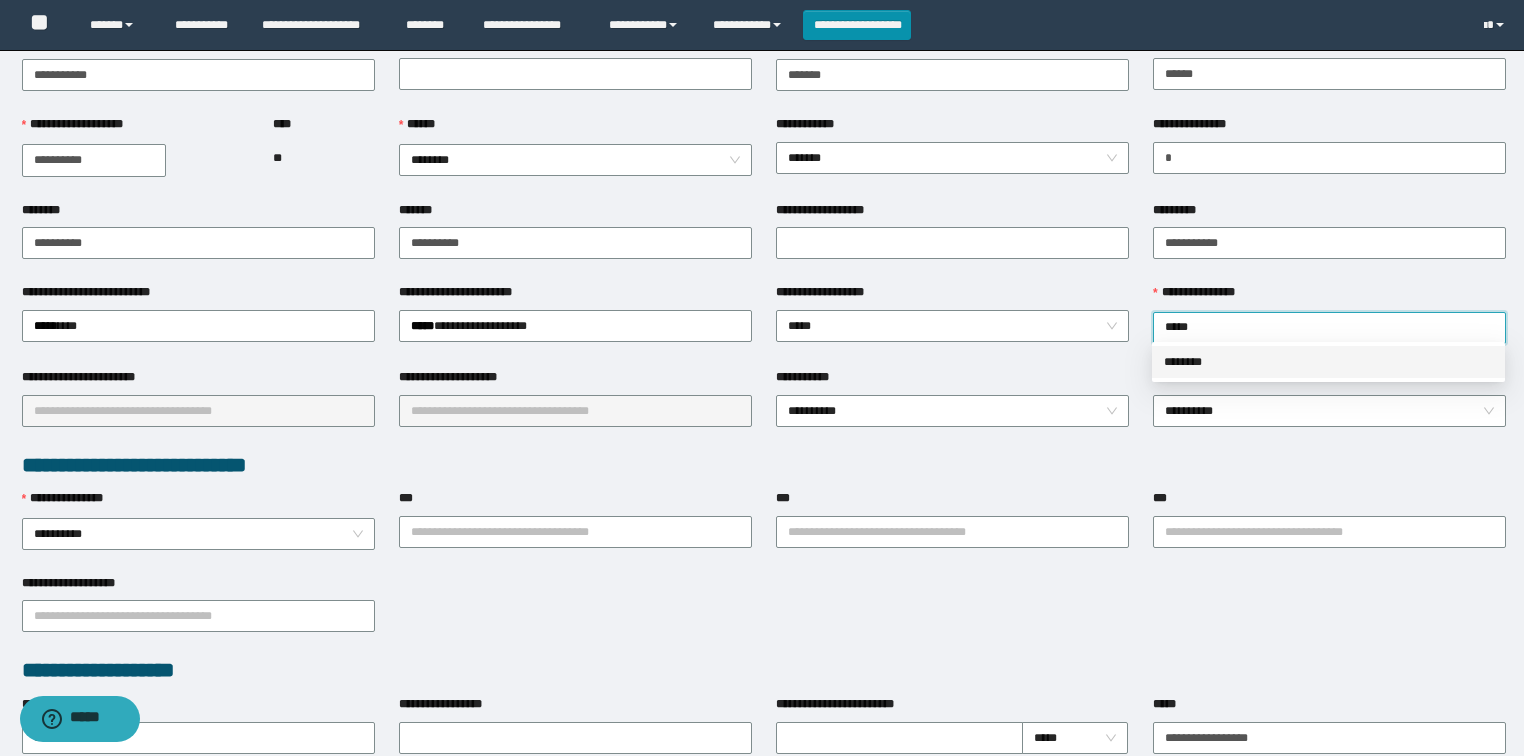drag, startPoint x: 1207, startPoint y: 354, endPoint x: 280, endPoint y: 410, distance: 928.68994 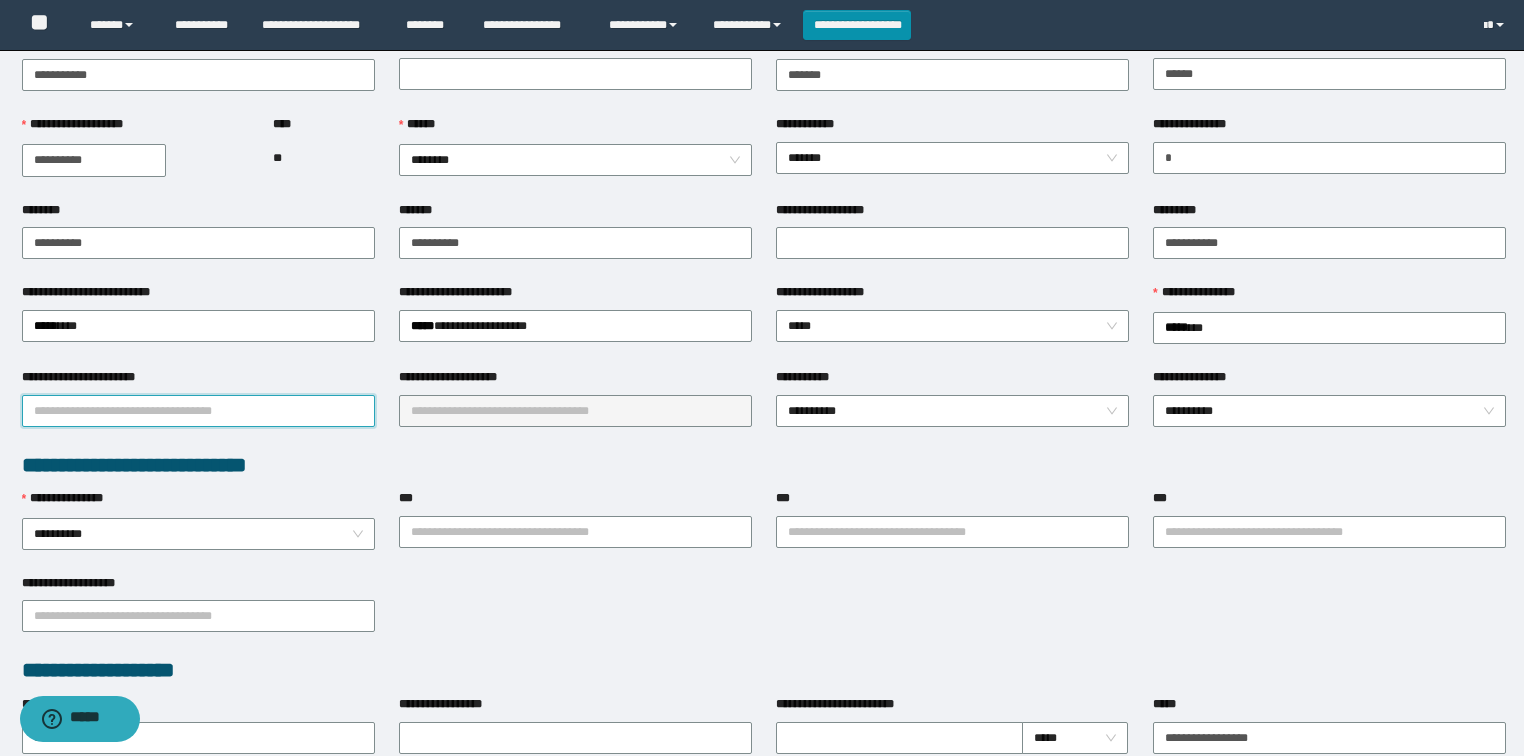 click on "**********" at bounding box center [198, 411] 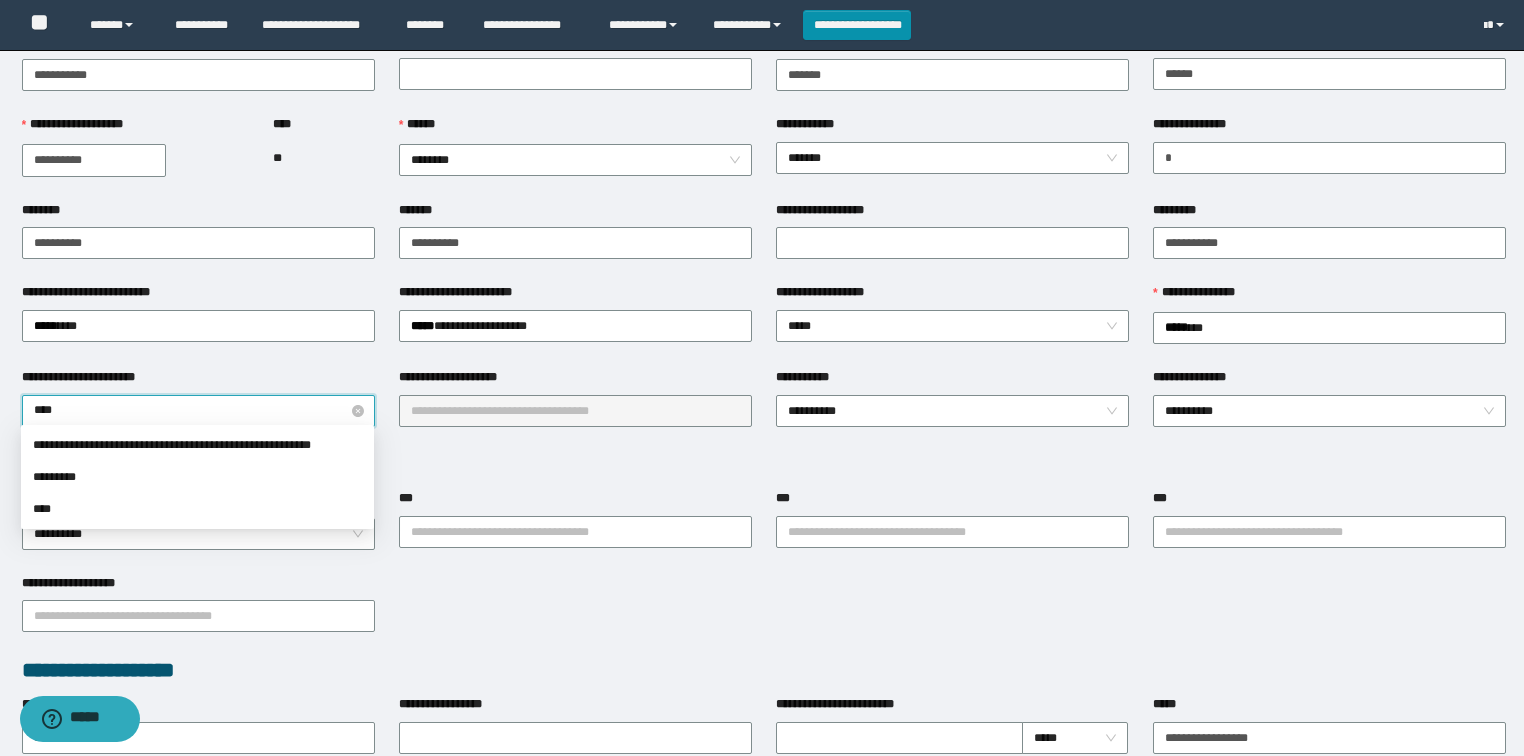 type on "*****" 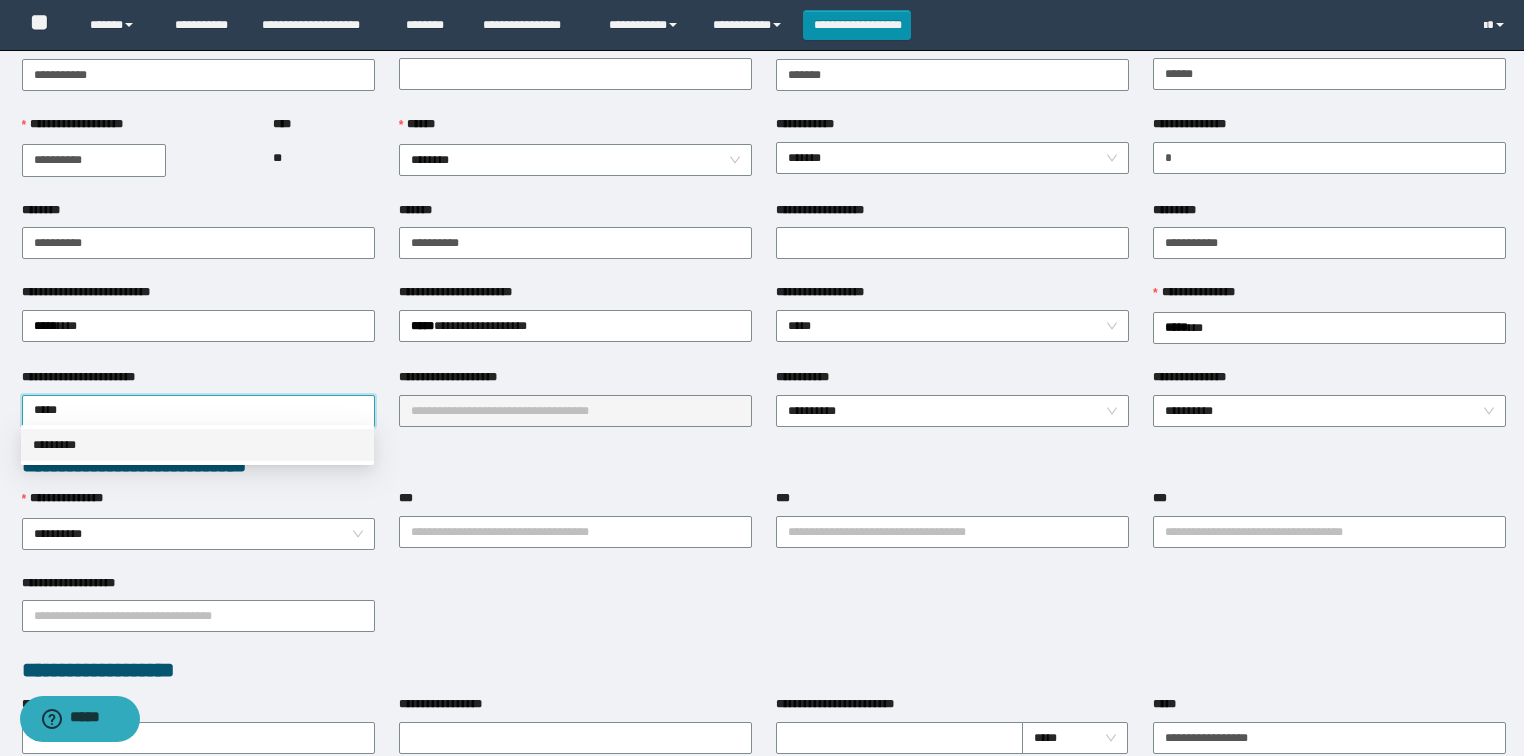 click on "*********" at bounding box center (197, 445) 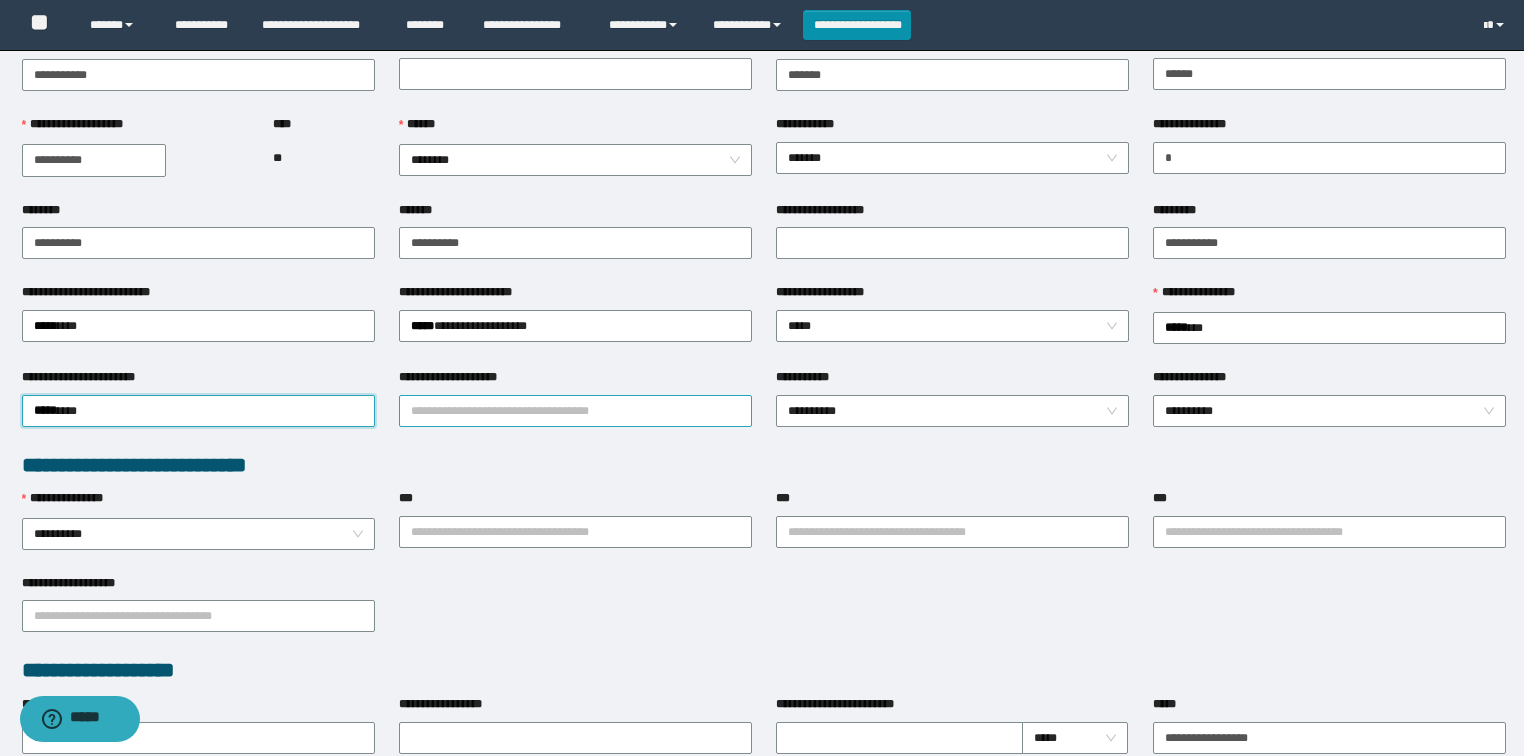 click on "**********" at bounding box center (575, 411) 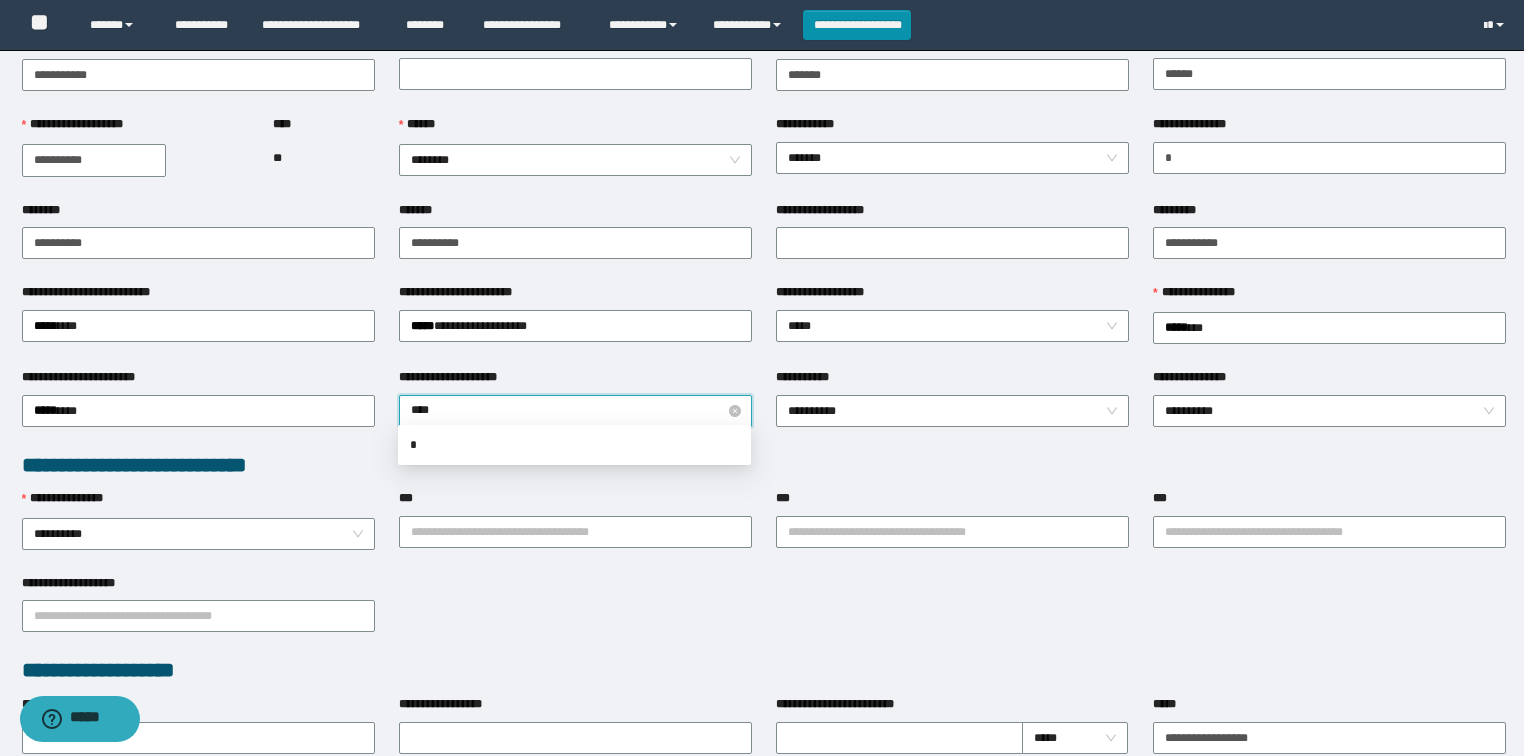 type on "*****" 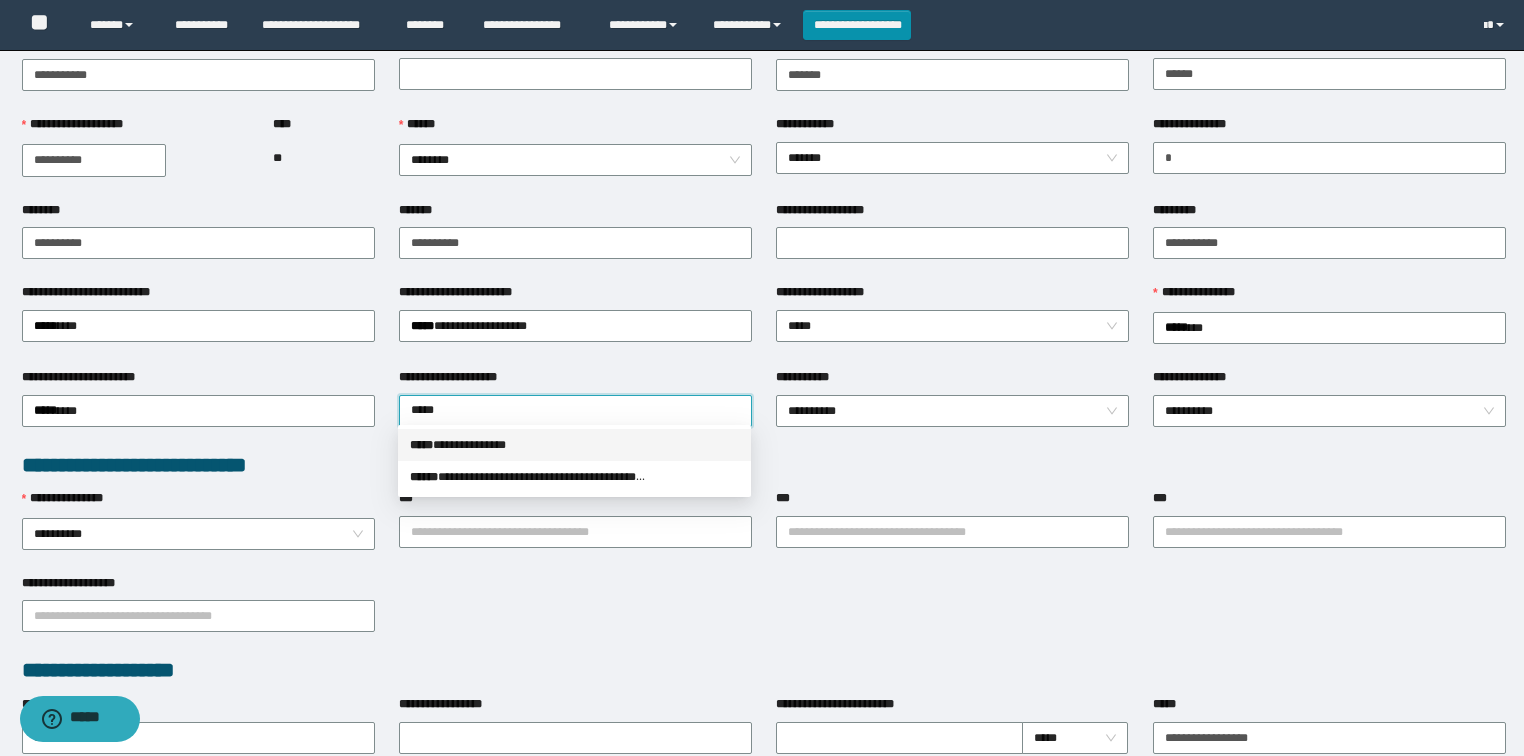 click on "**********" at bounding box center (574, 445) 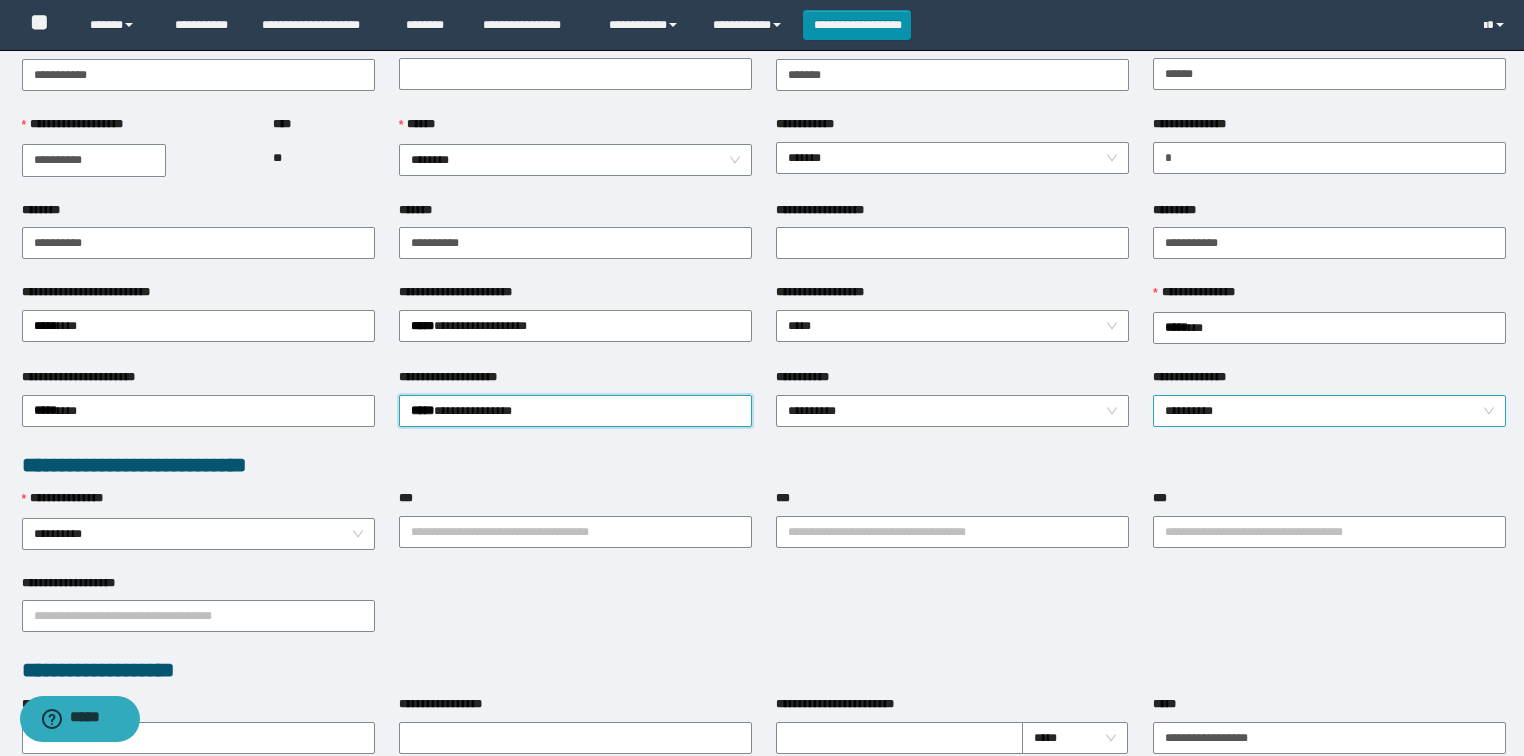 click on "**********" at bounding box center [1330, 411] 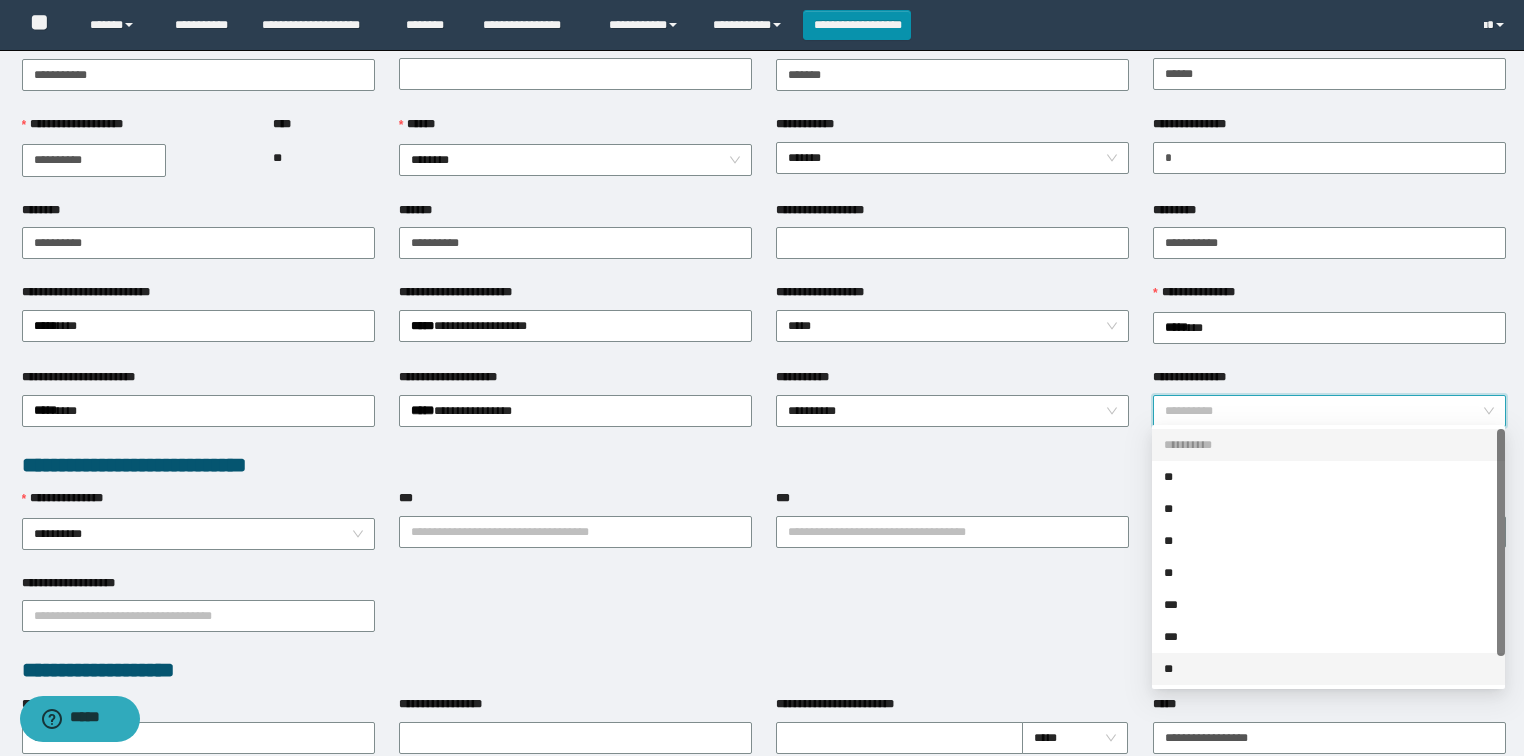 click on "**" at bounding box center (1328, 669) 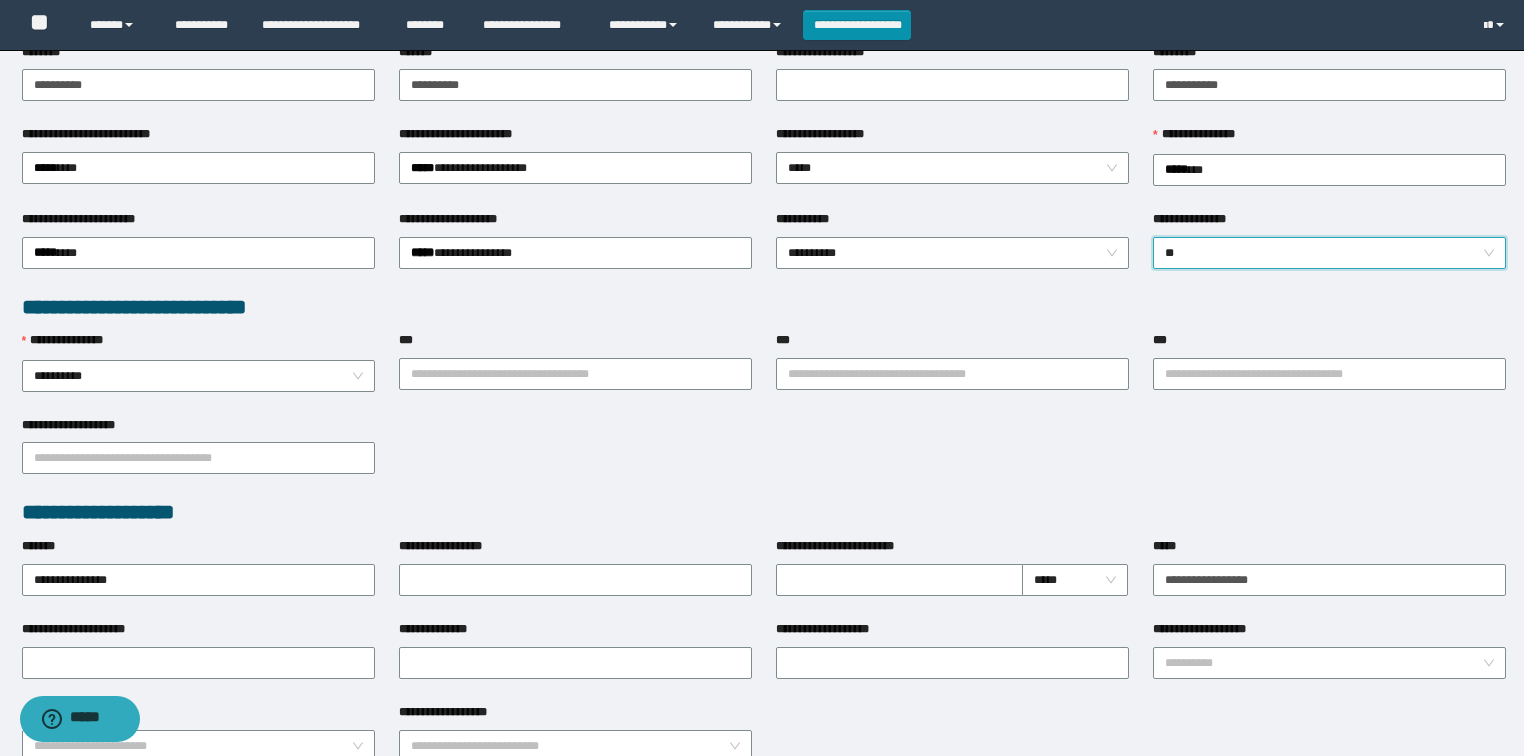 scroll, scrollTop: 320, scrollLeft: 0, axis: vertical 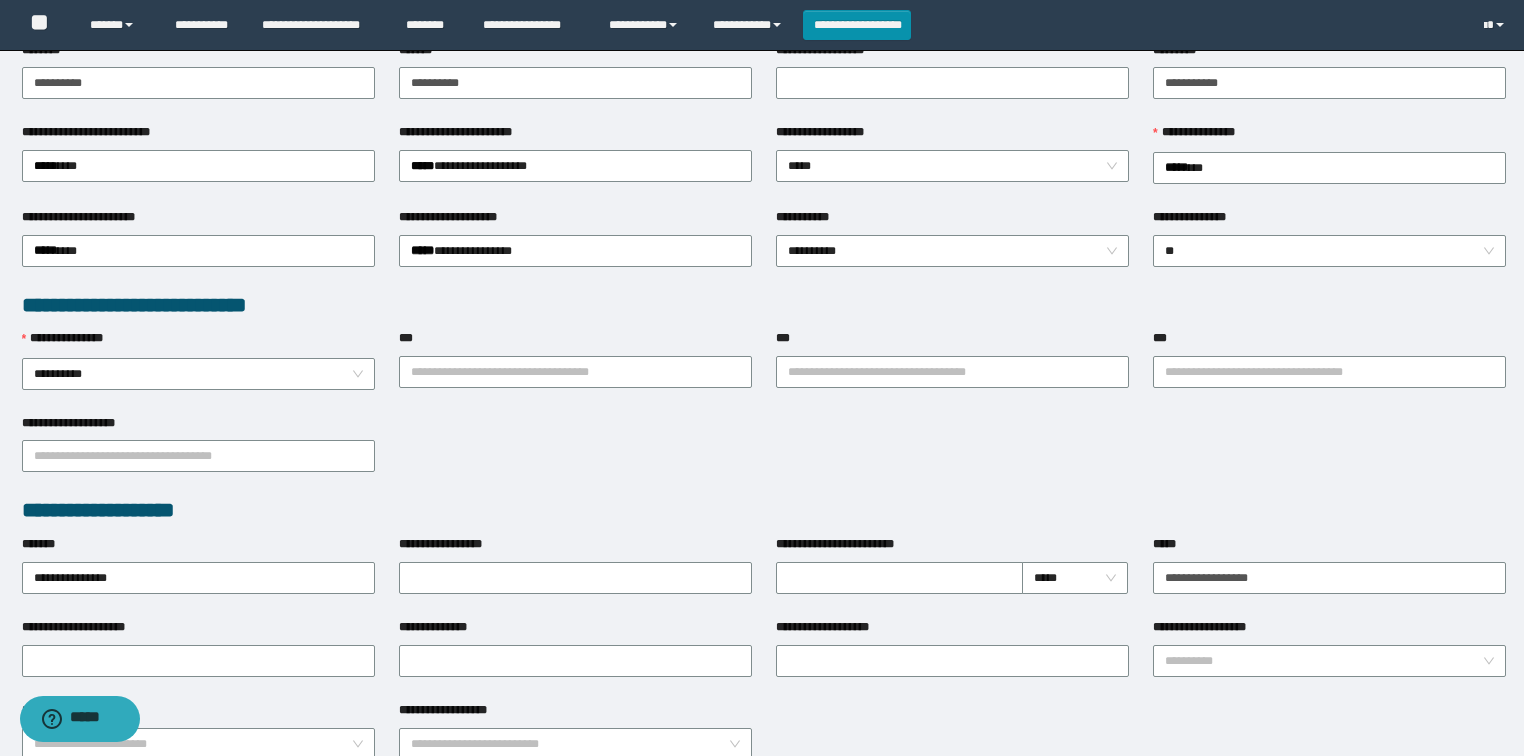 click on "**********" at bounding box center (952, 221) 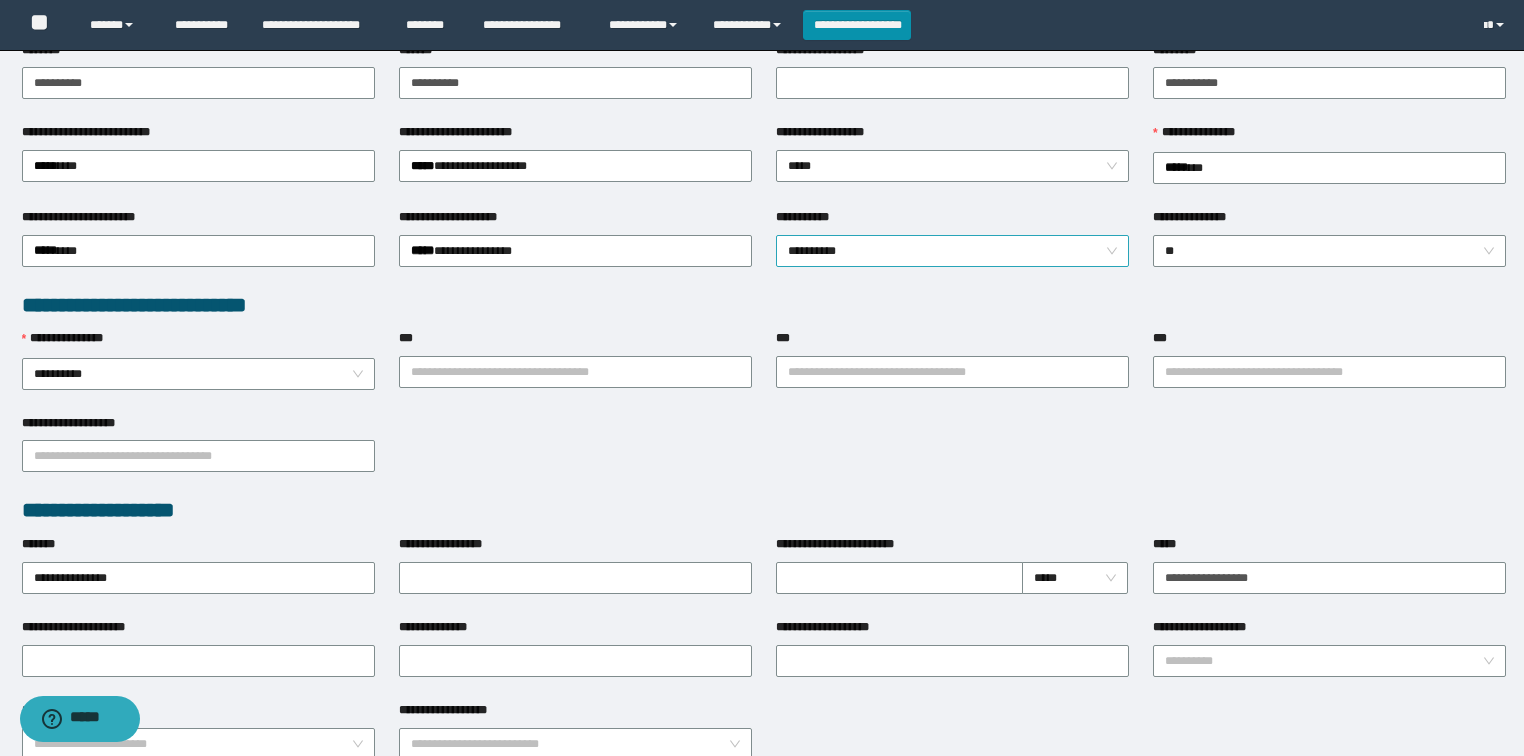 click on "**********" at bounding box center (953, 251) 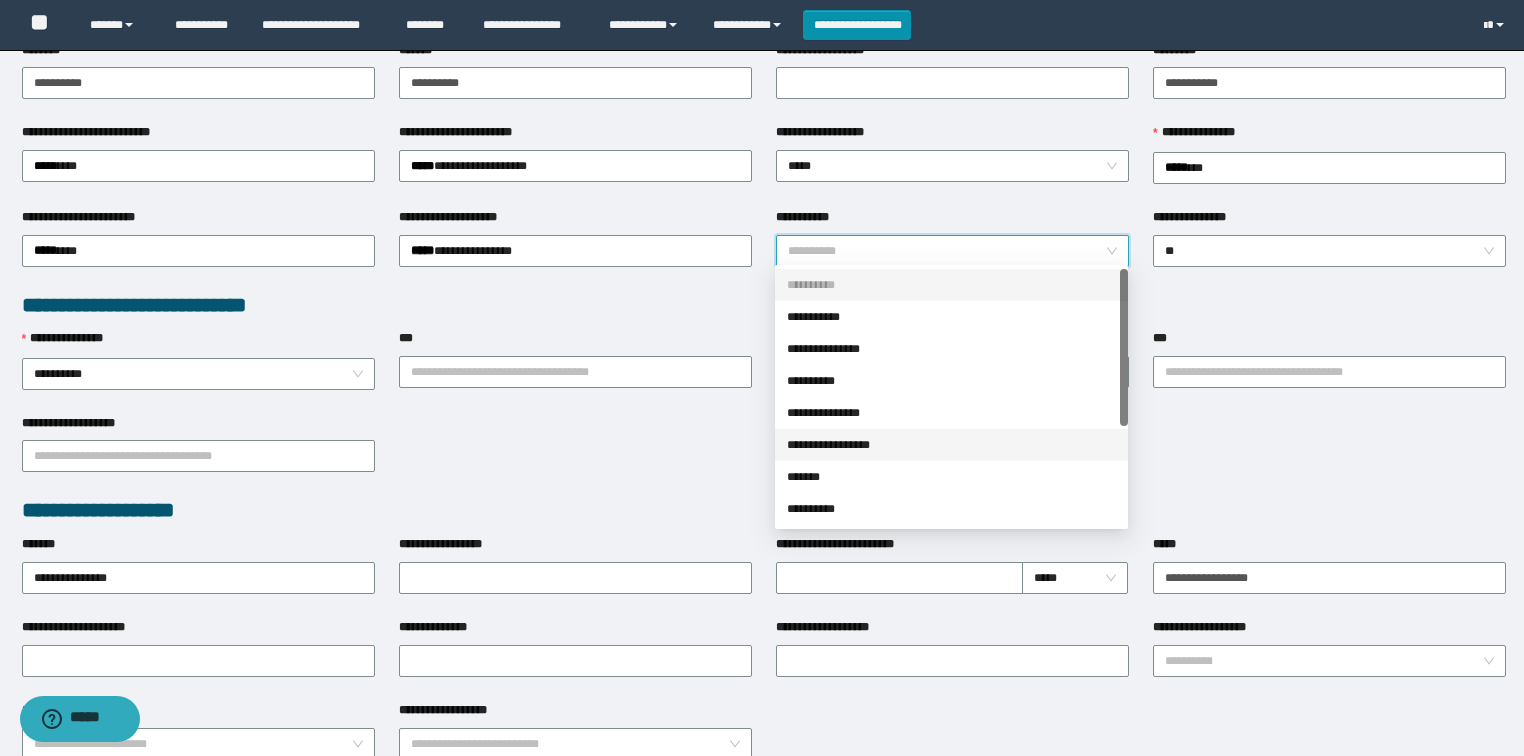 click on "**********" at bounding box center (951, 445) 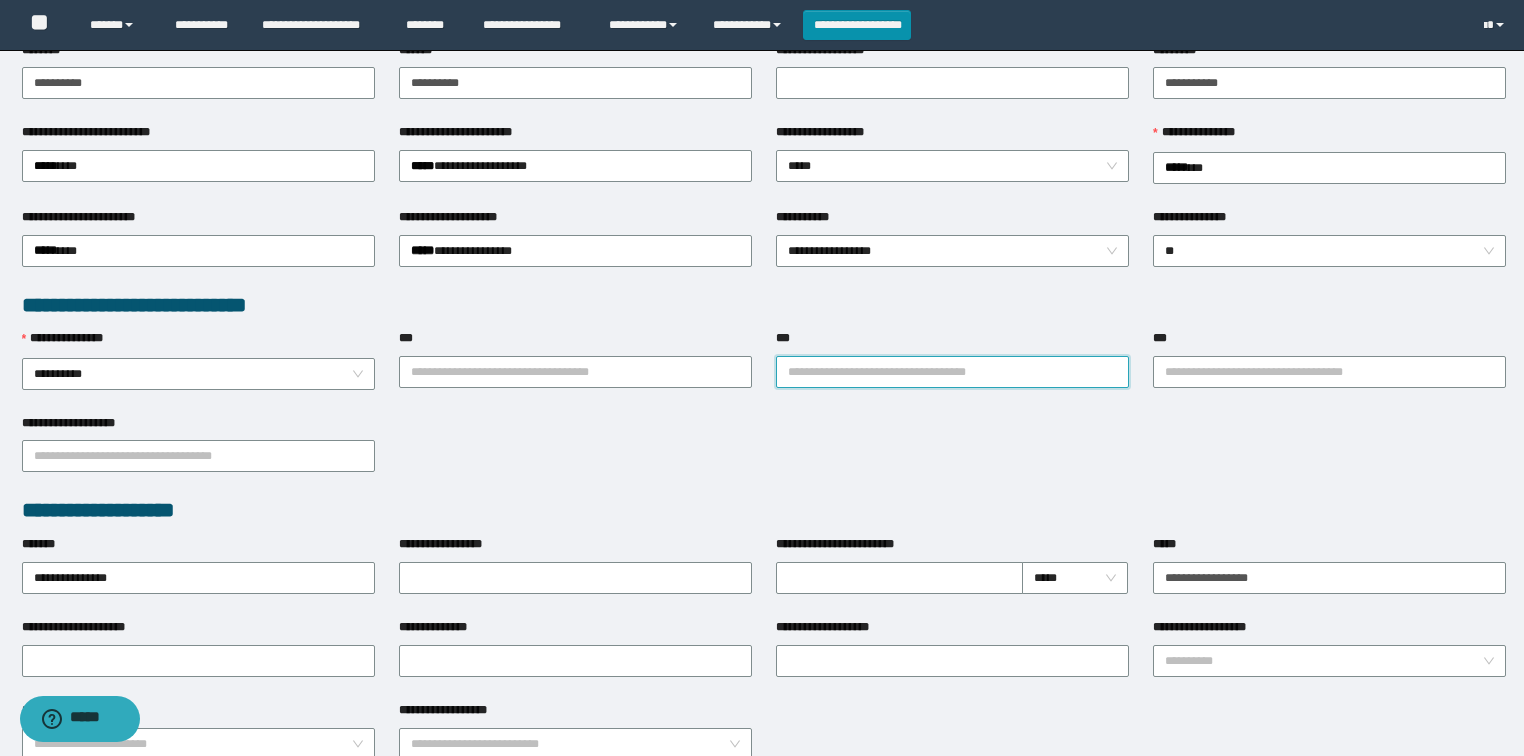 click on "***" at bounding box center (952, 372) 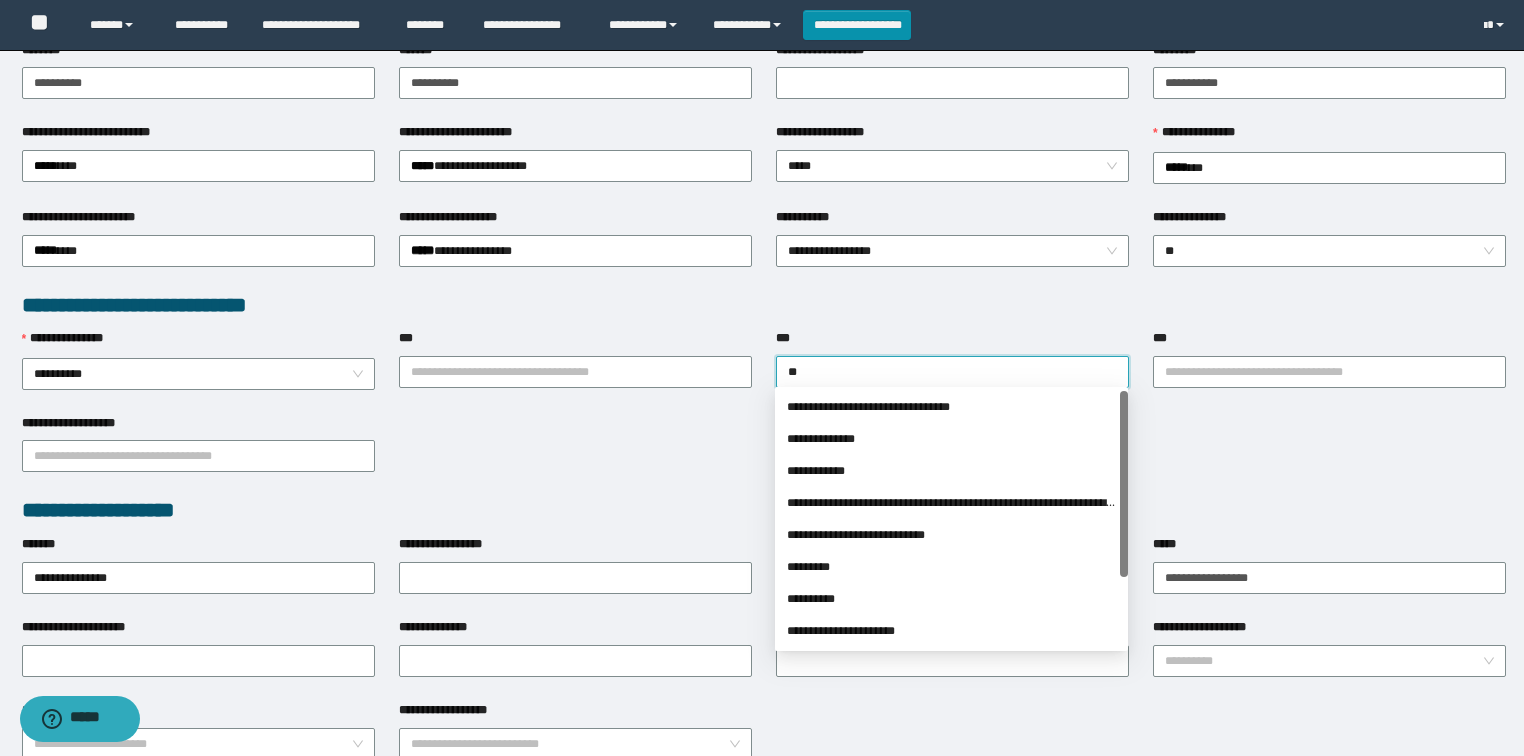 type on "**" 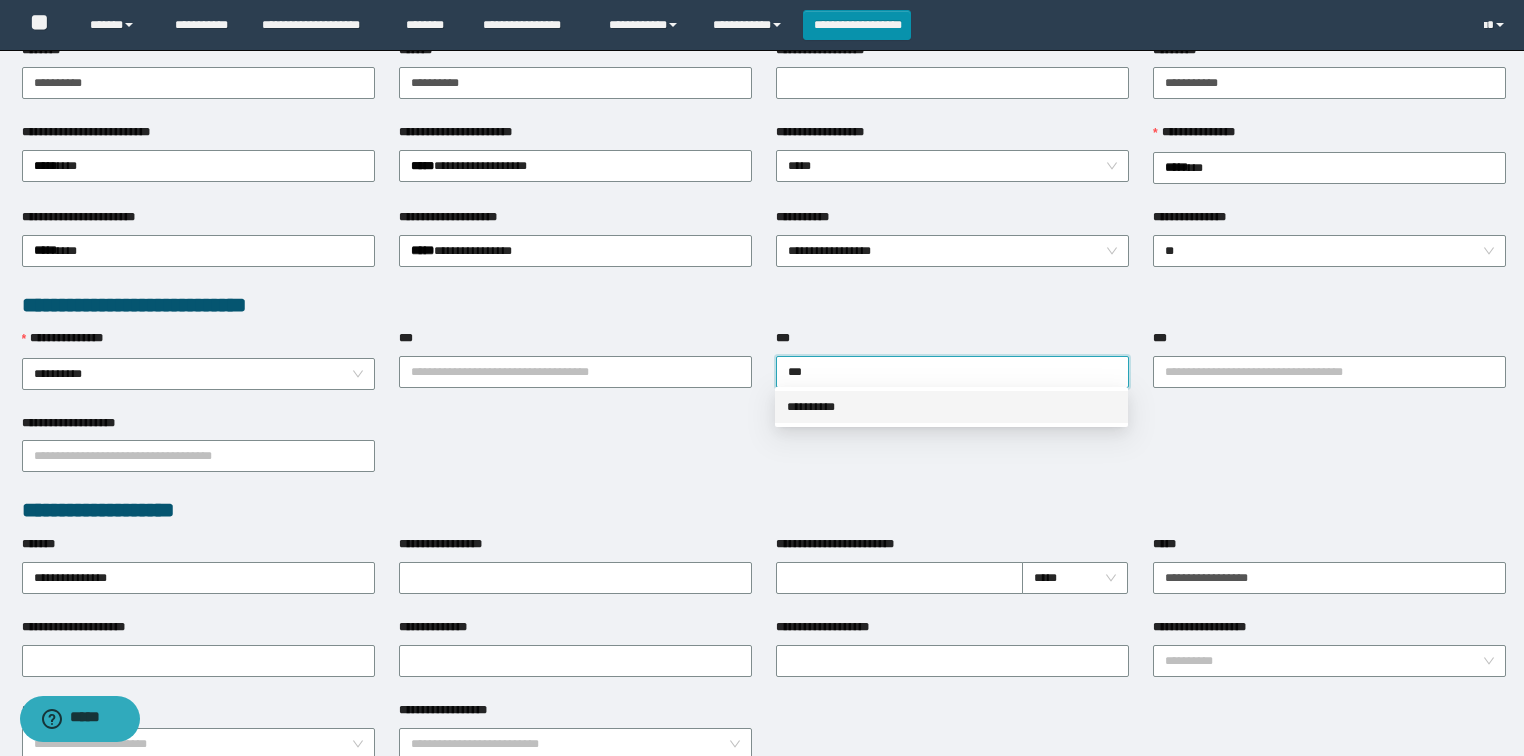 click on "**********" at bounding box center (951, 407) 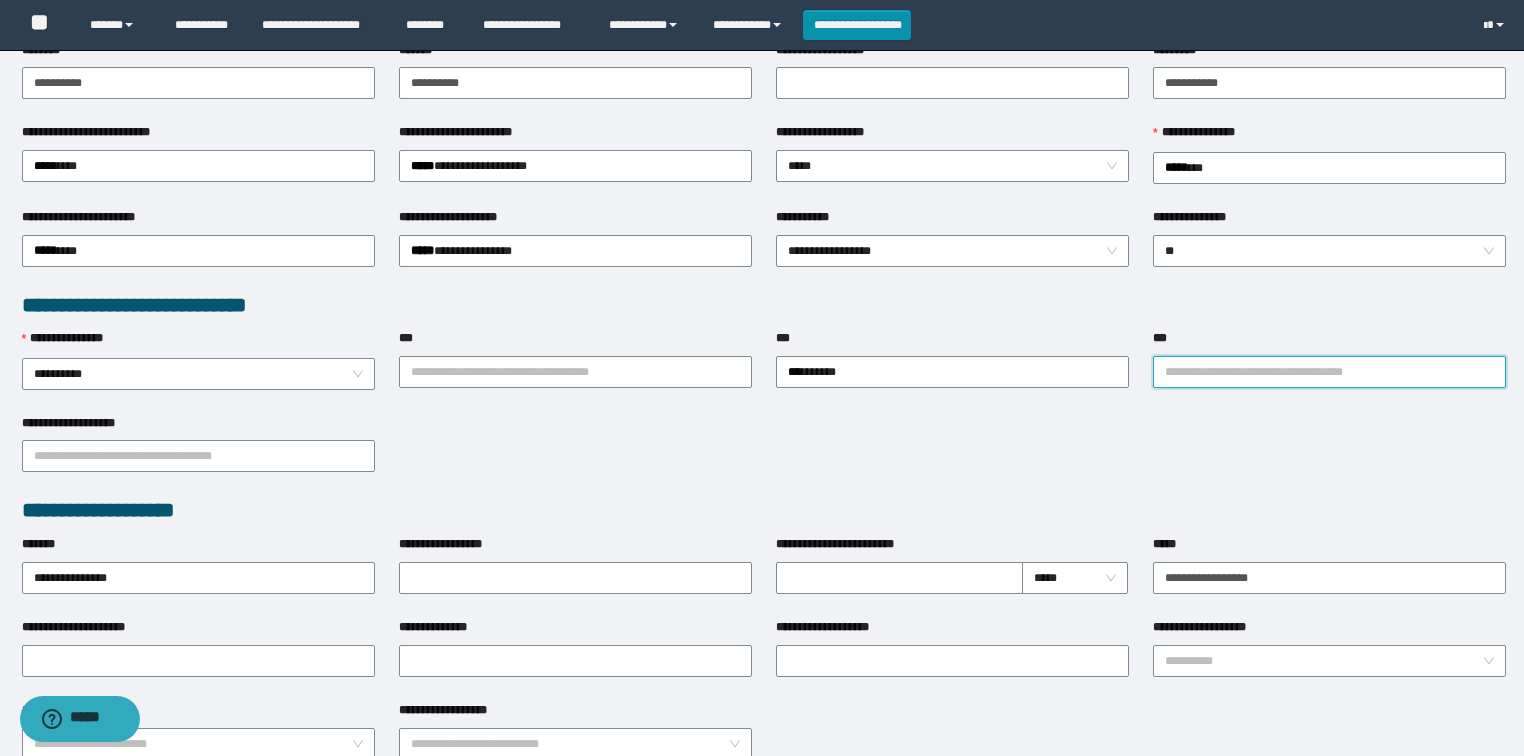 click on "***" at bounding box center (1329, 372) 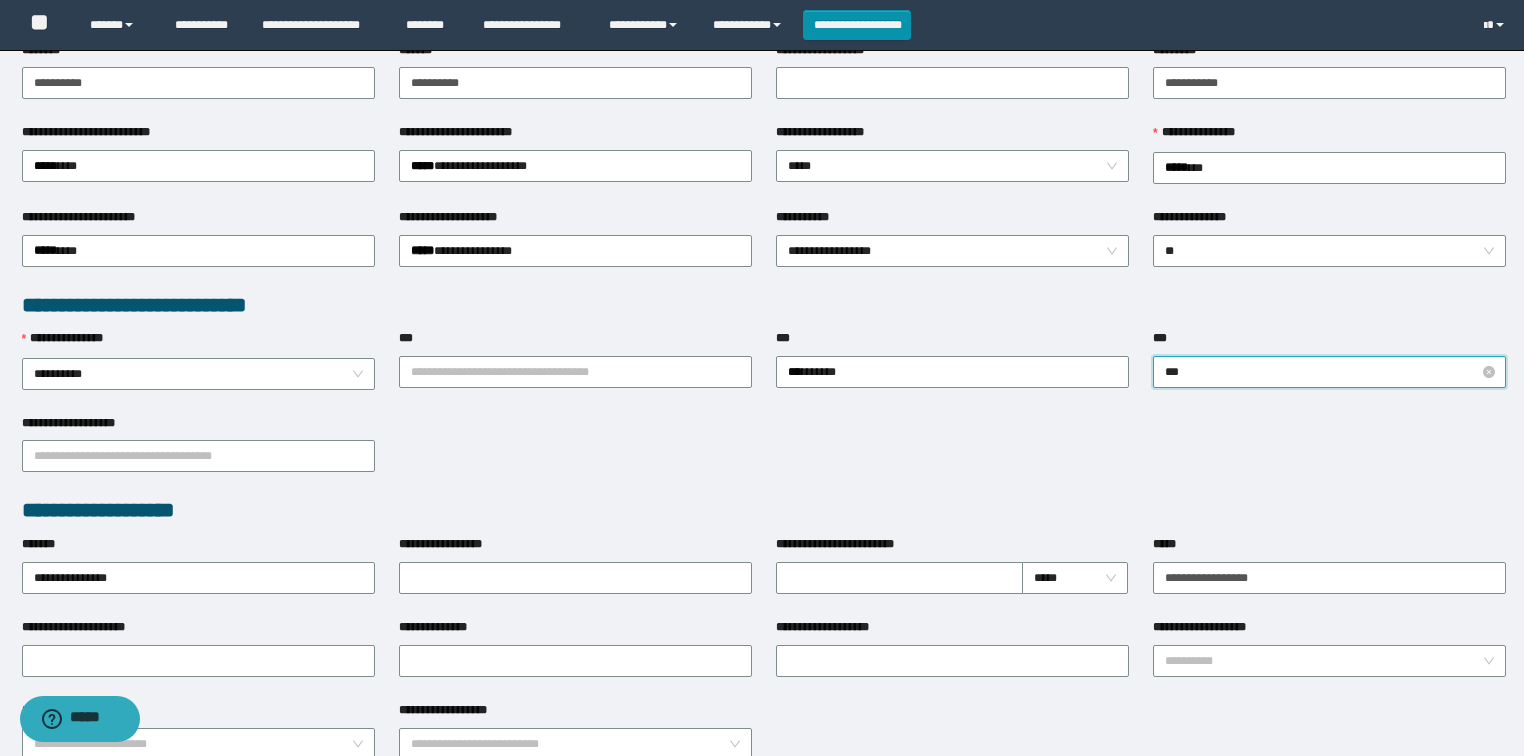 type on "****" 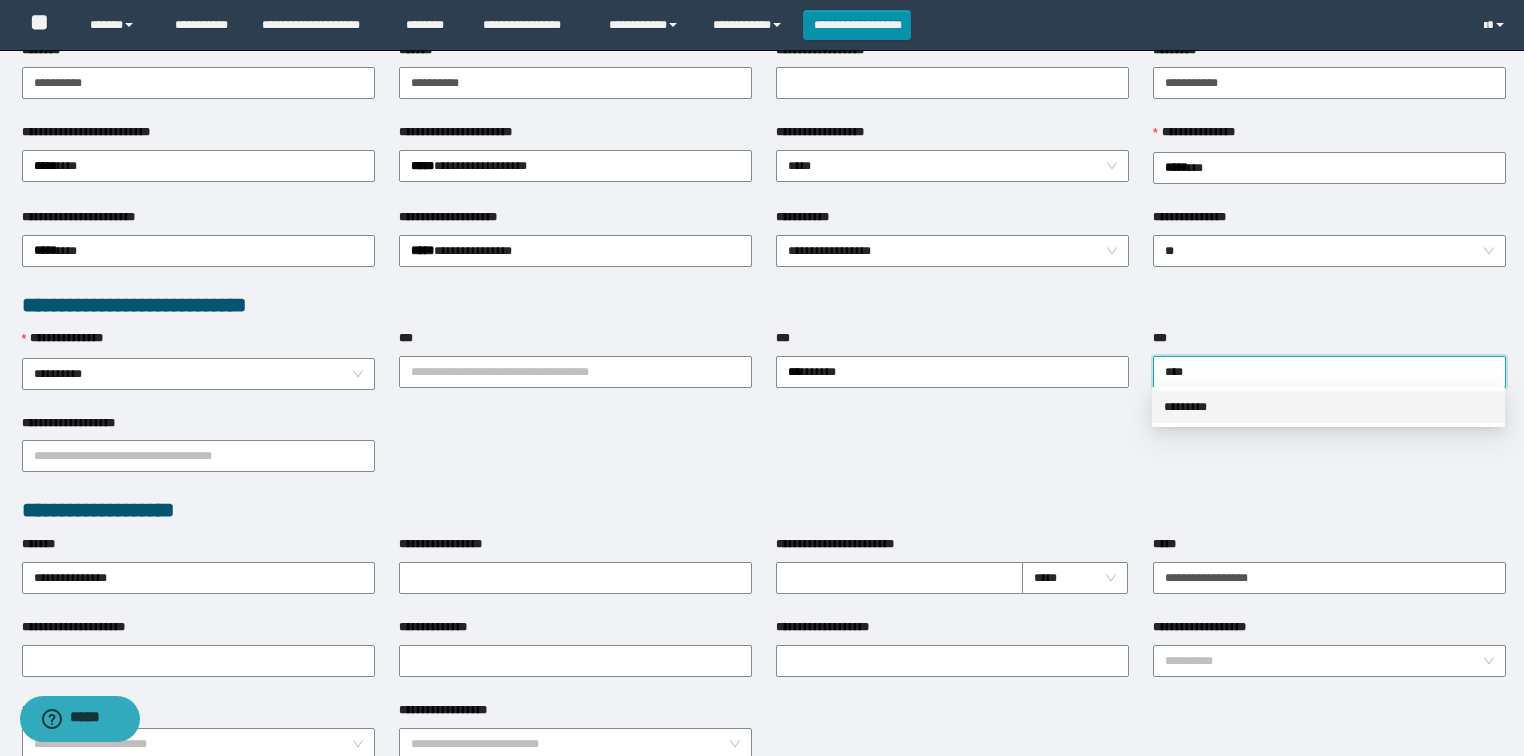 click on "*********" at bounding box center (1328, 407) 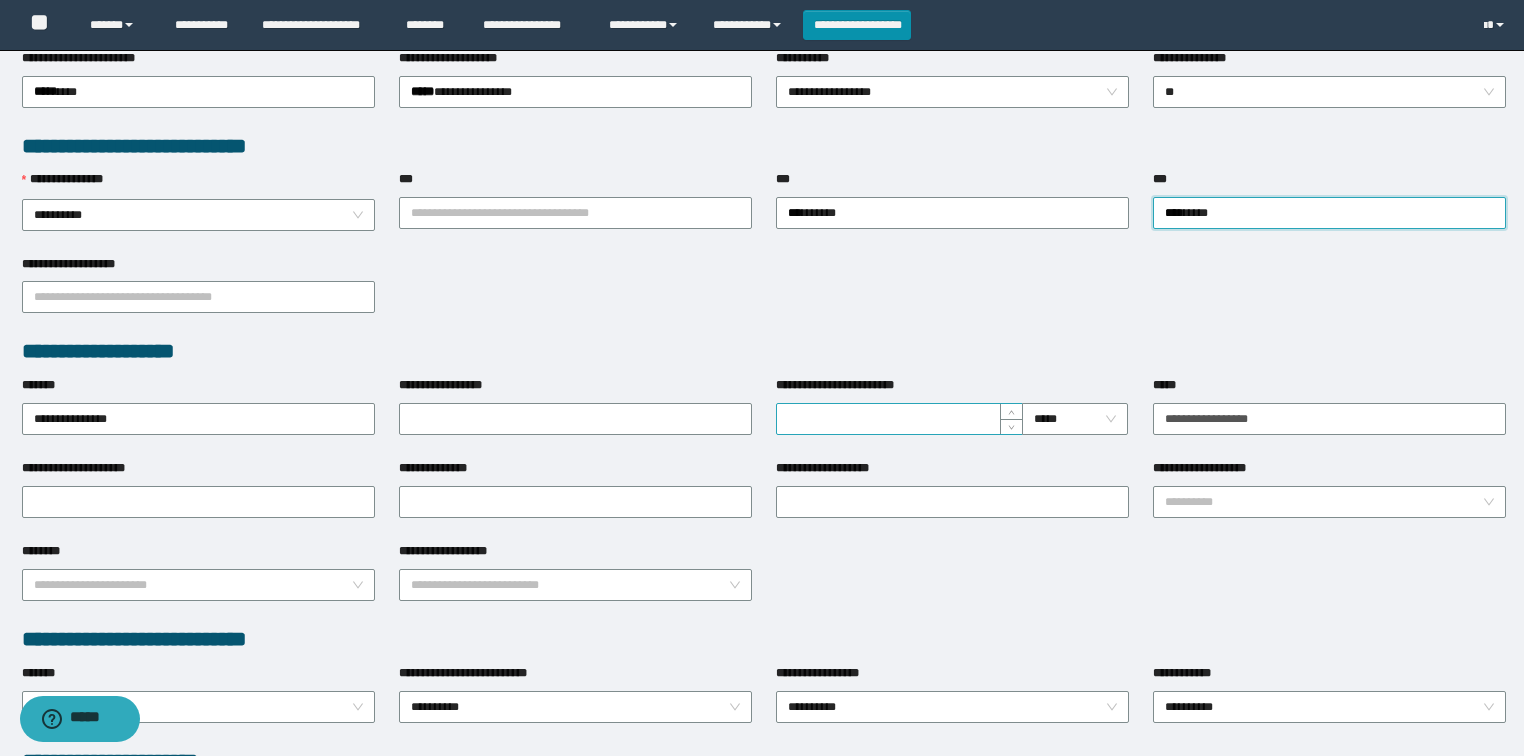 scroll, scrollTop: 480, scrollLeft: 0, axis: vertical 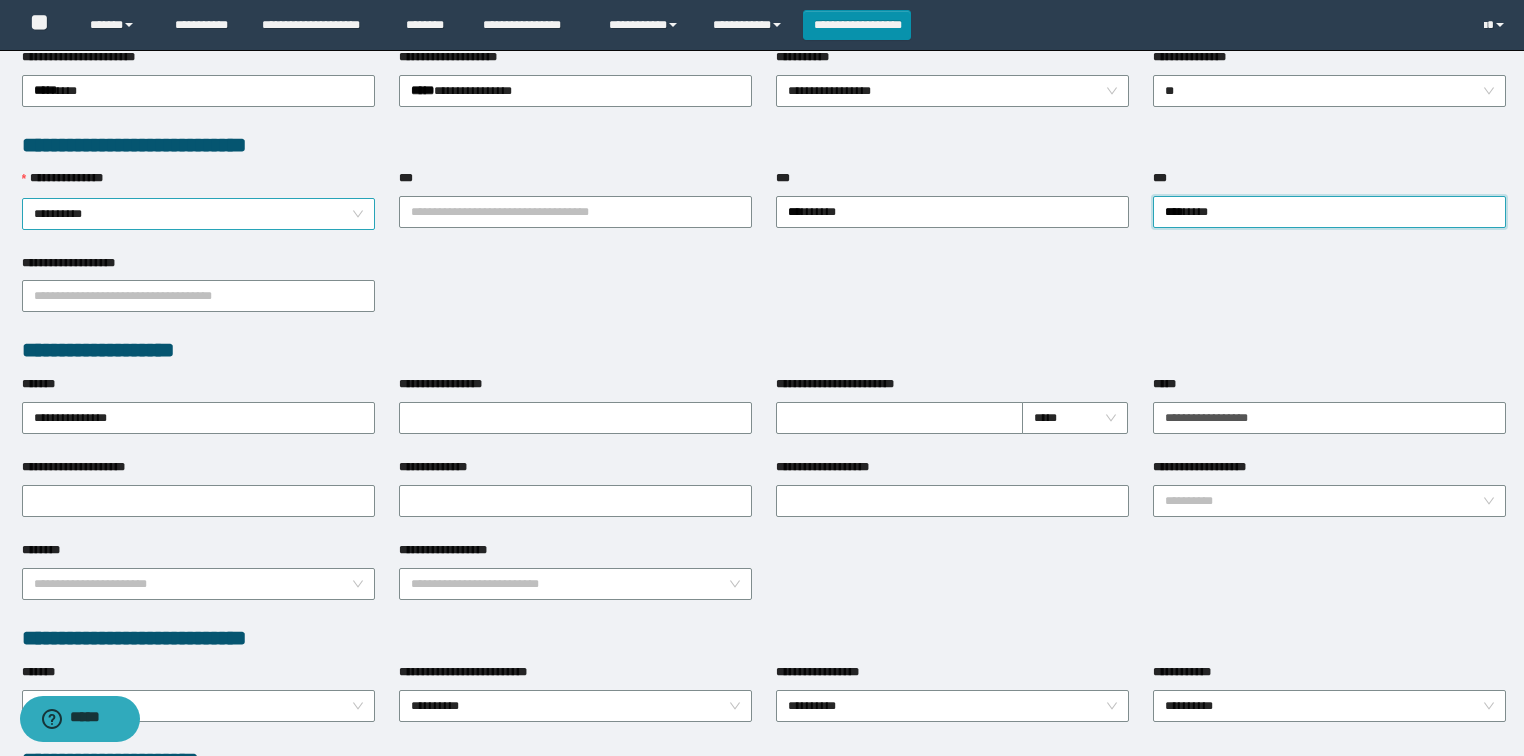 click on "**********" at bounding box center (199, 214) 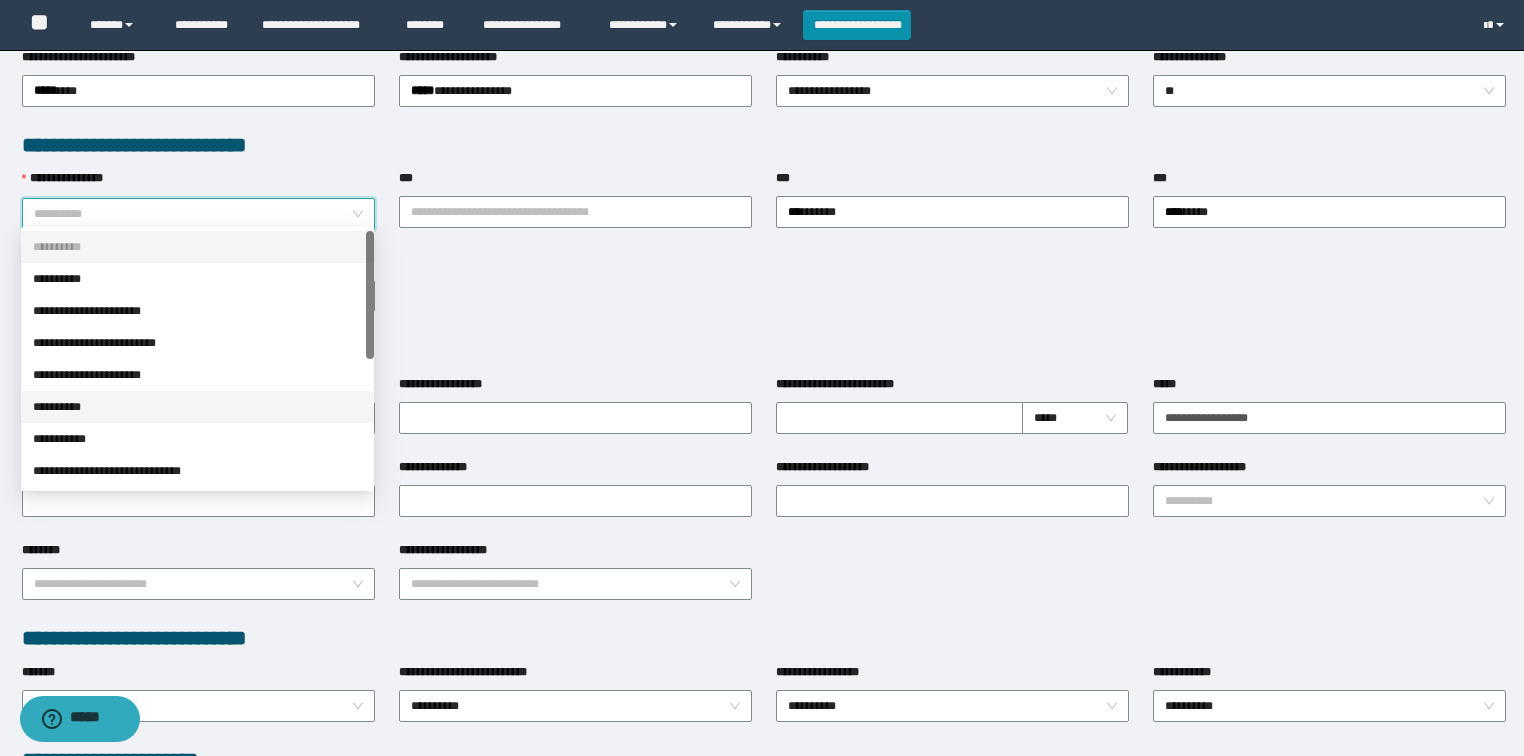 click on "**********" at bounding box center (197, 407) 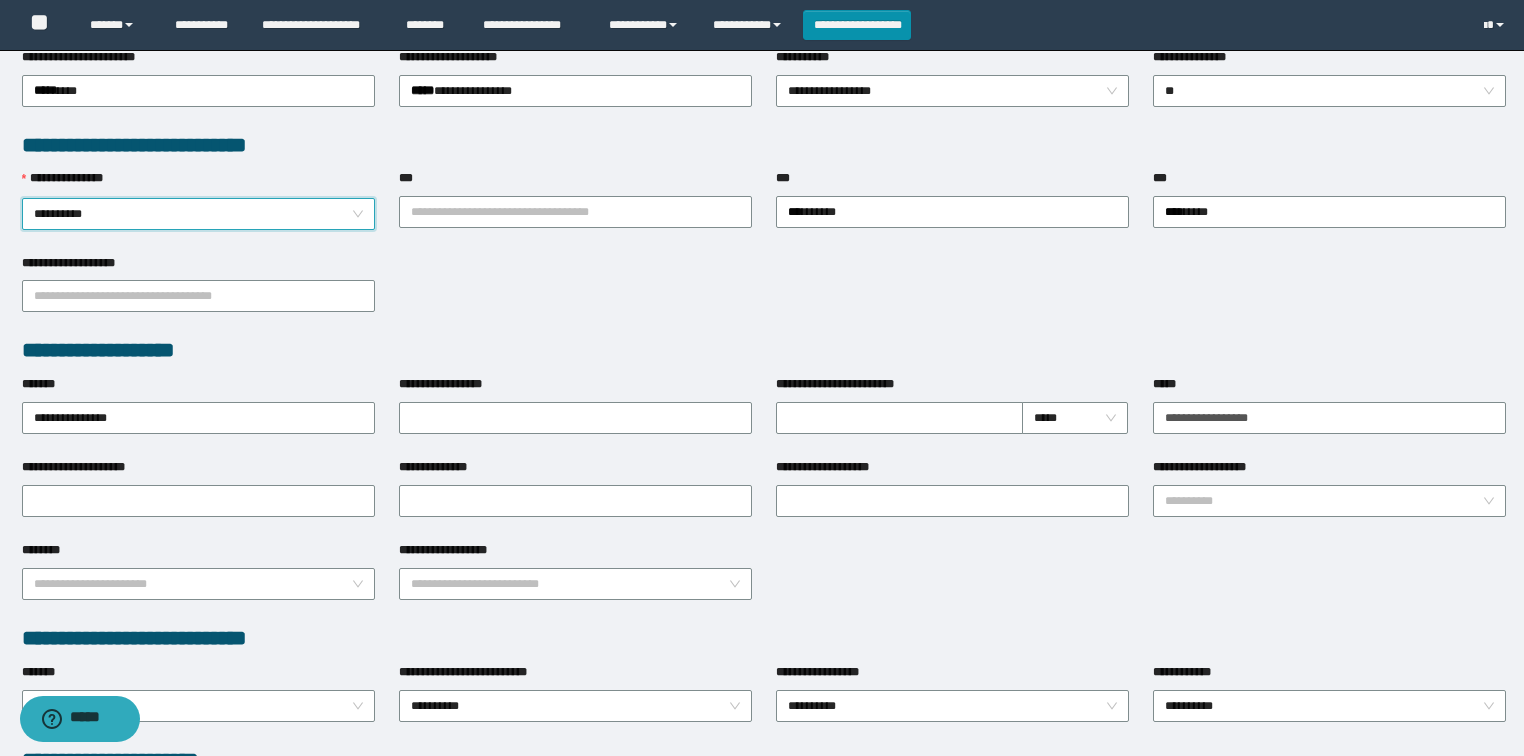 scroll, scrollTop: 946, scrollLeft: 0, axis: vertical 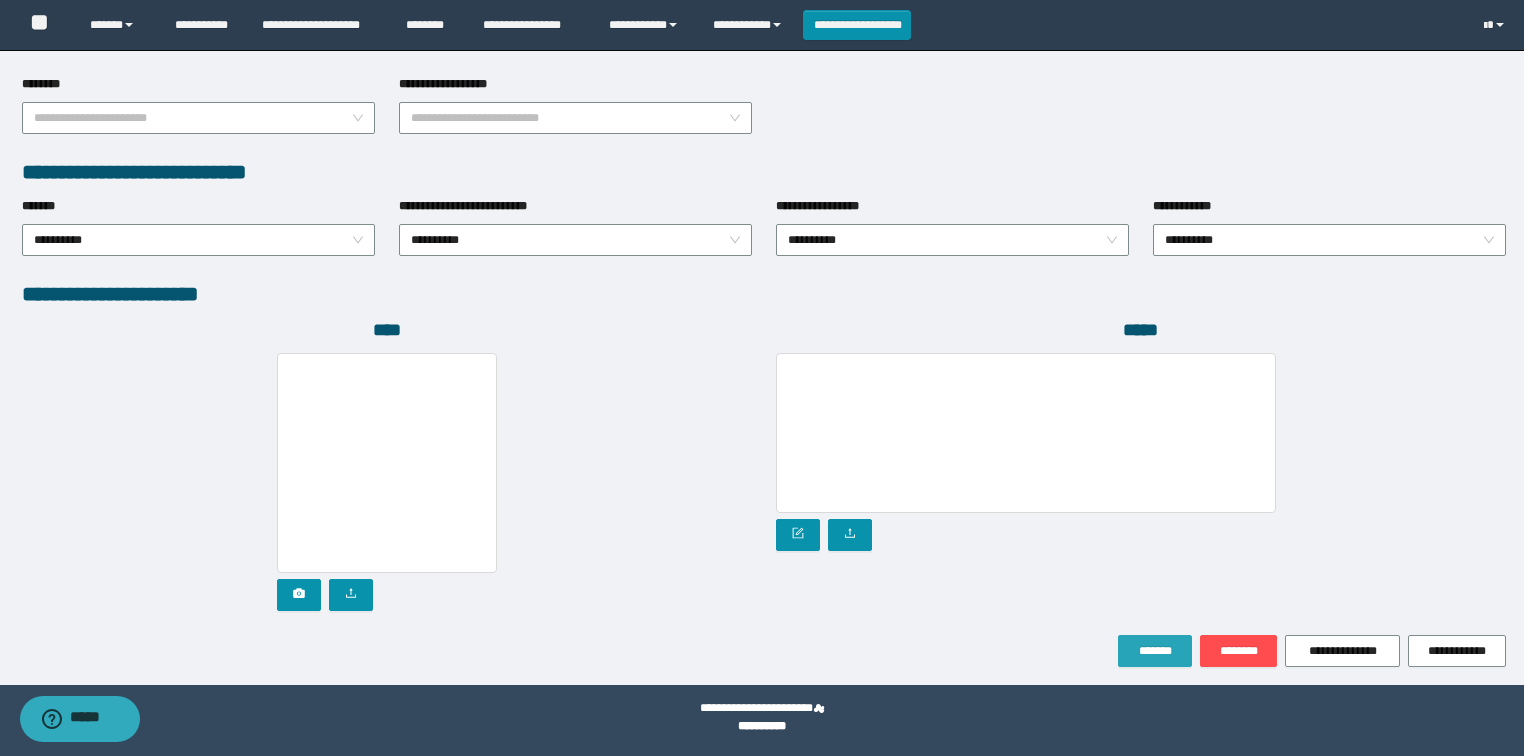 click on "*******" at bounding box center [1155, 651] 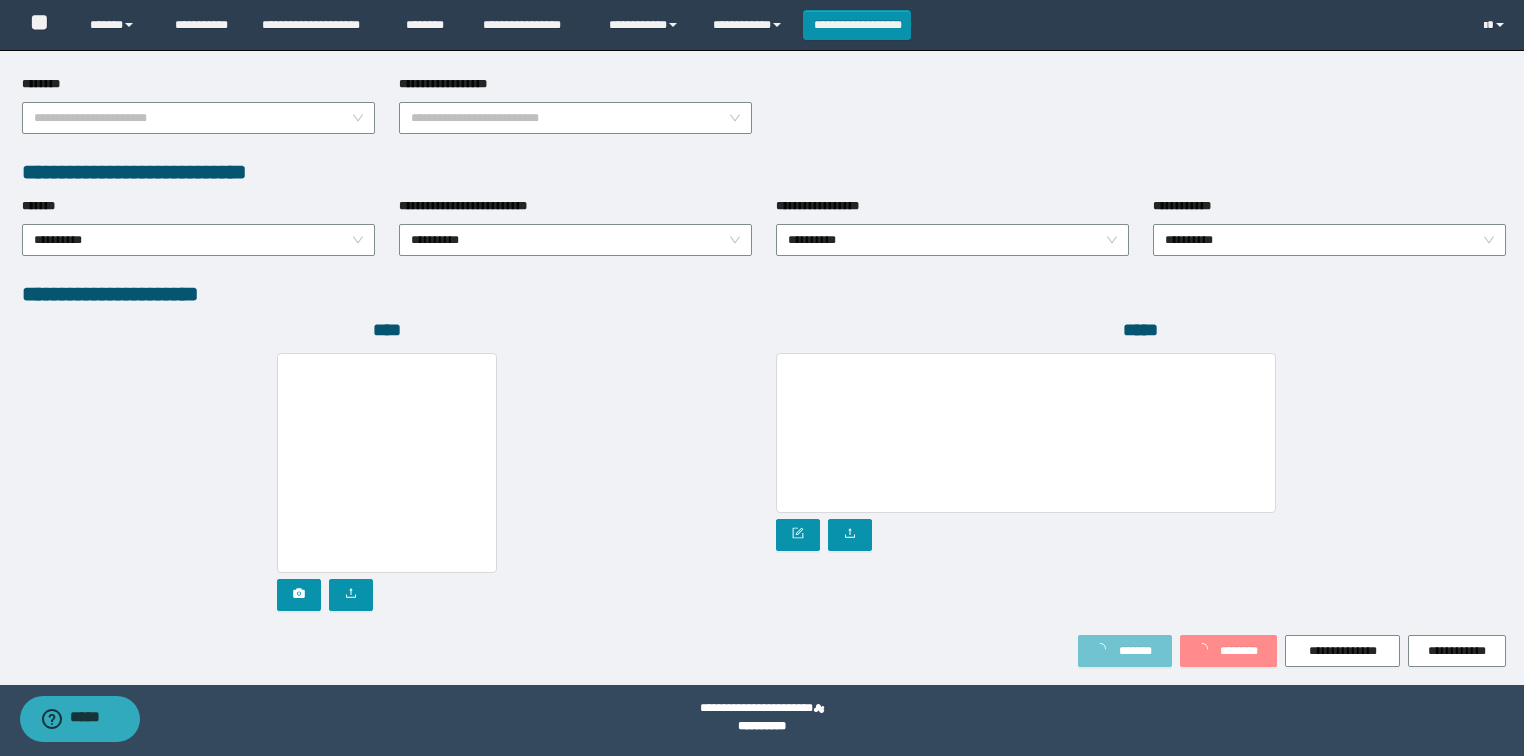 scroll, scrollTop: 999, scrollLeft: 0, axis: vertical 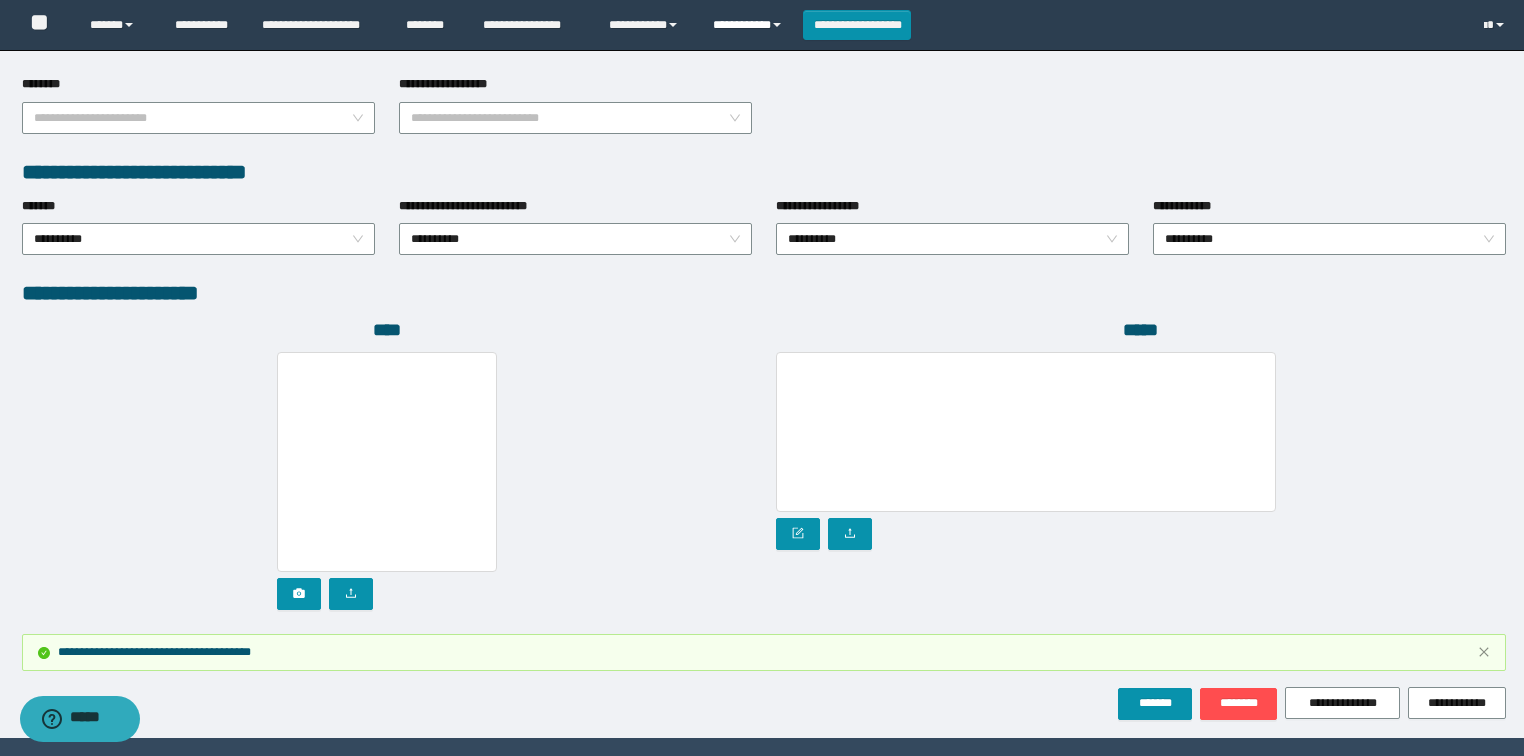 click on "**********" at bounding box center (750, 25) 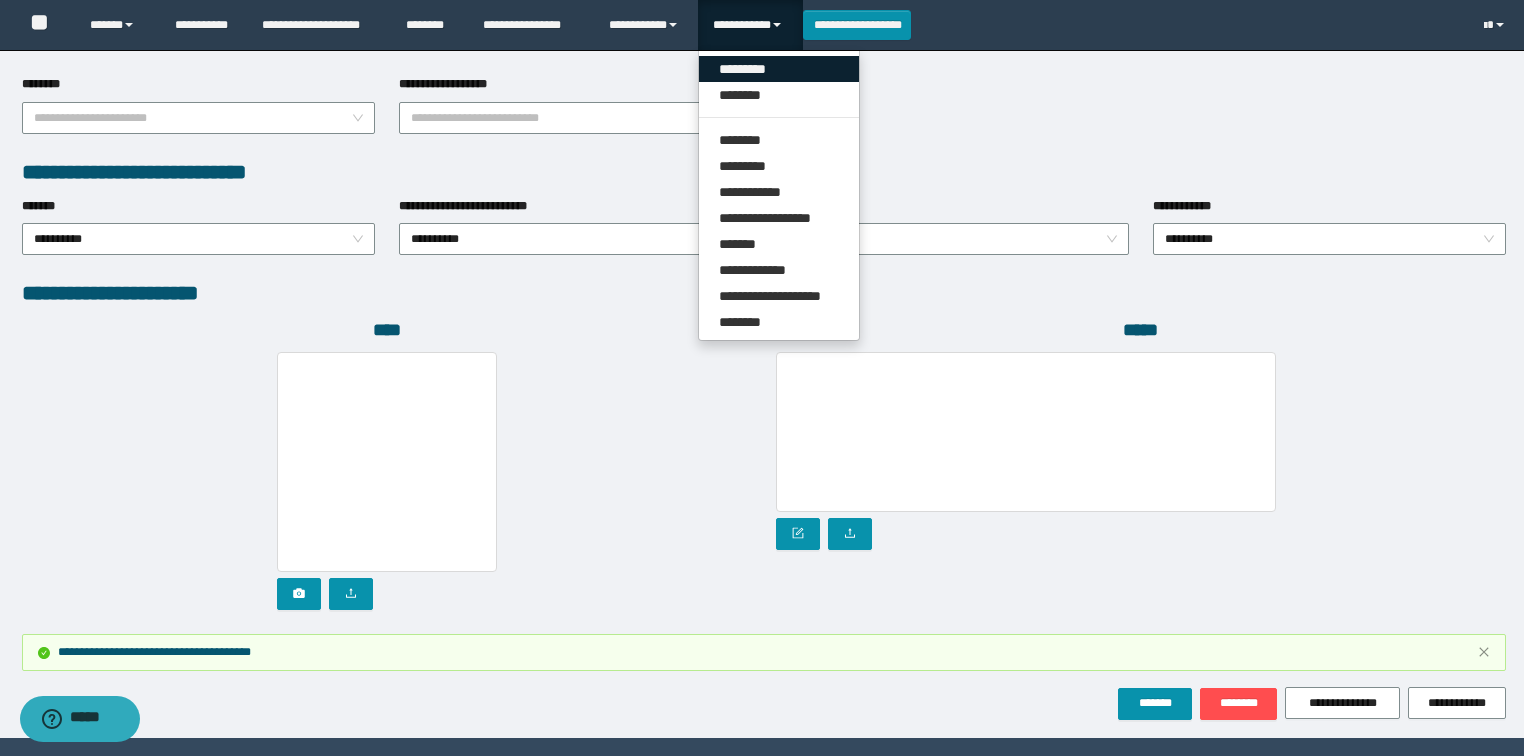 click on "*********" at bounding box center (779, 69) 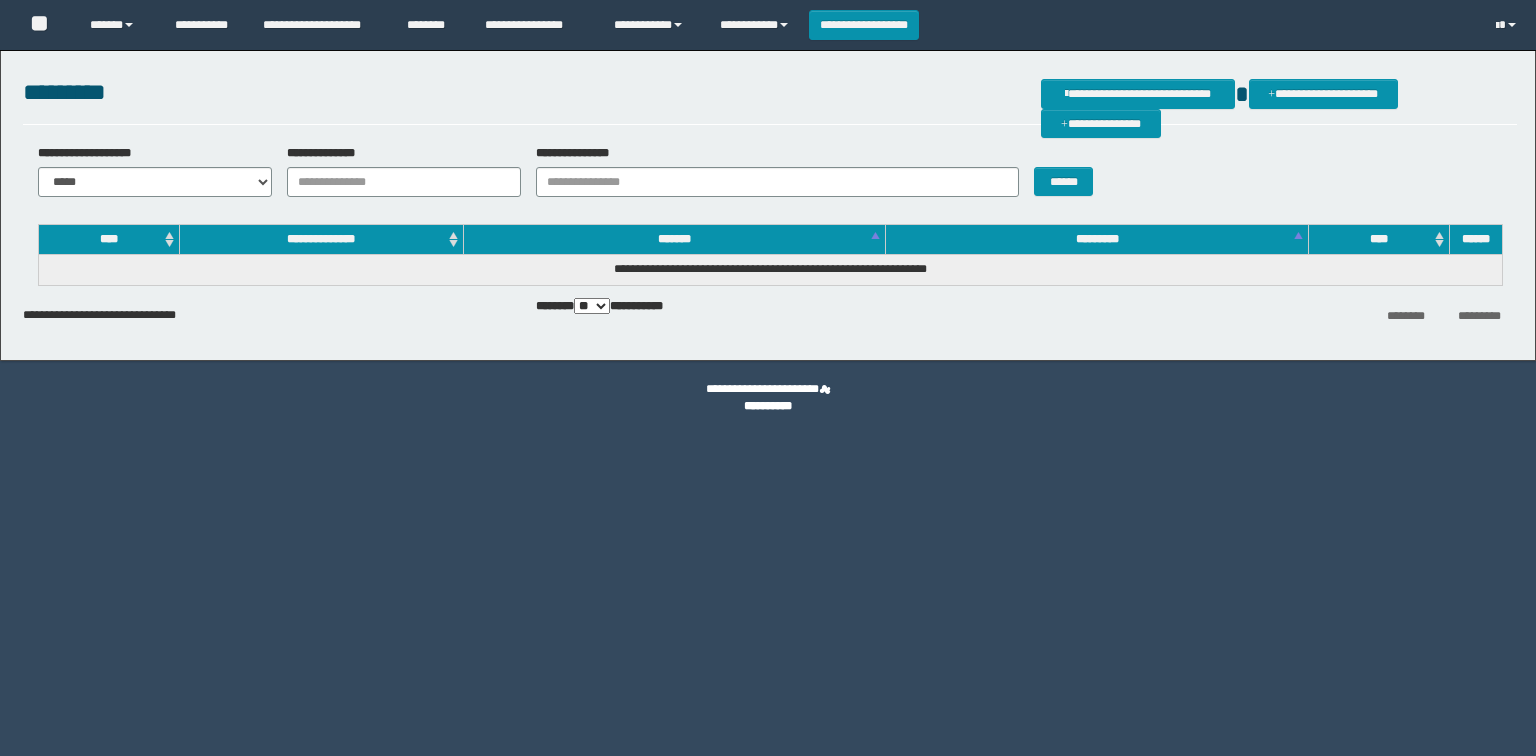 scroll, scrollTop: 0, scrollLeft: 0, axis: both 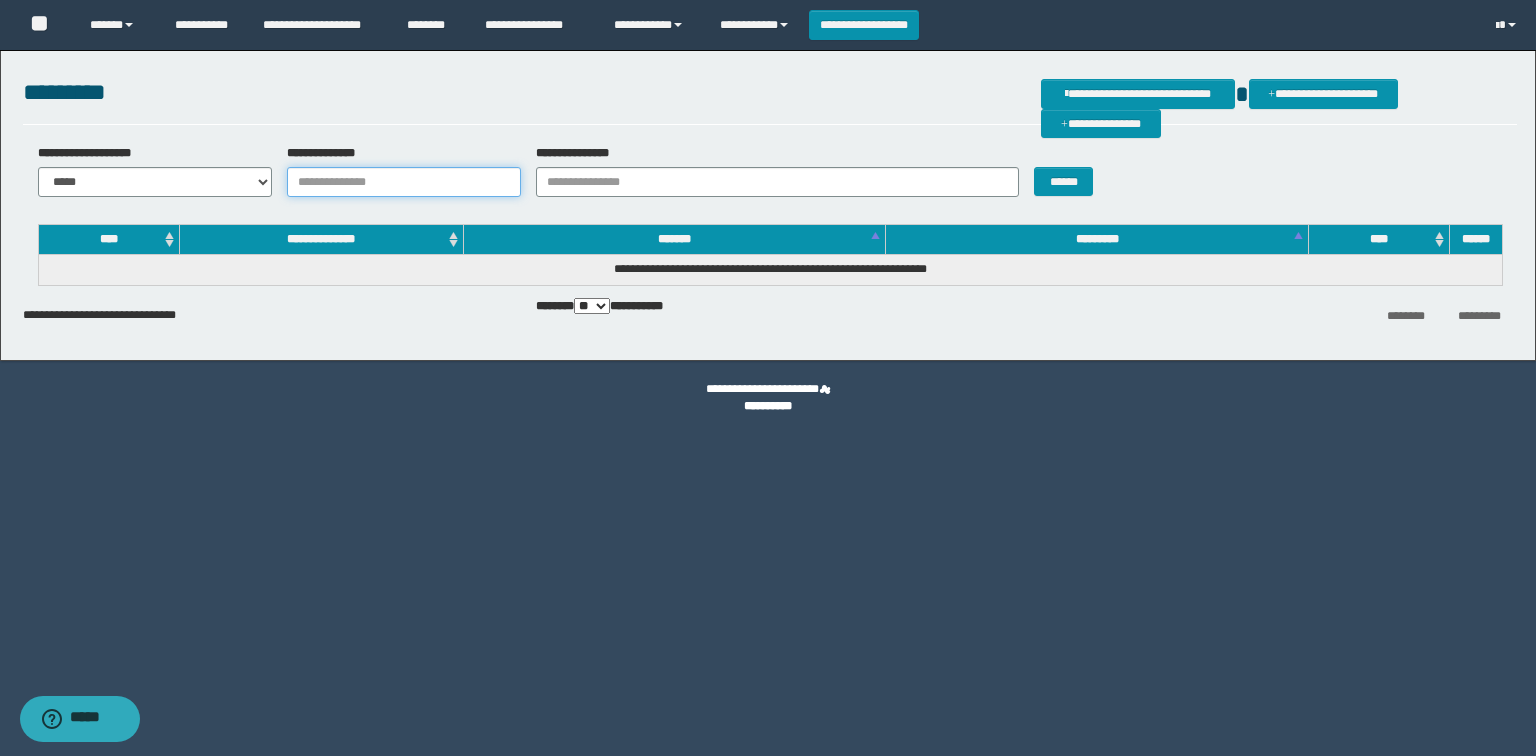 click on "**********" at bounding box center [404, 182] 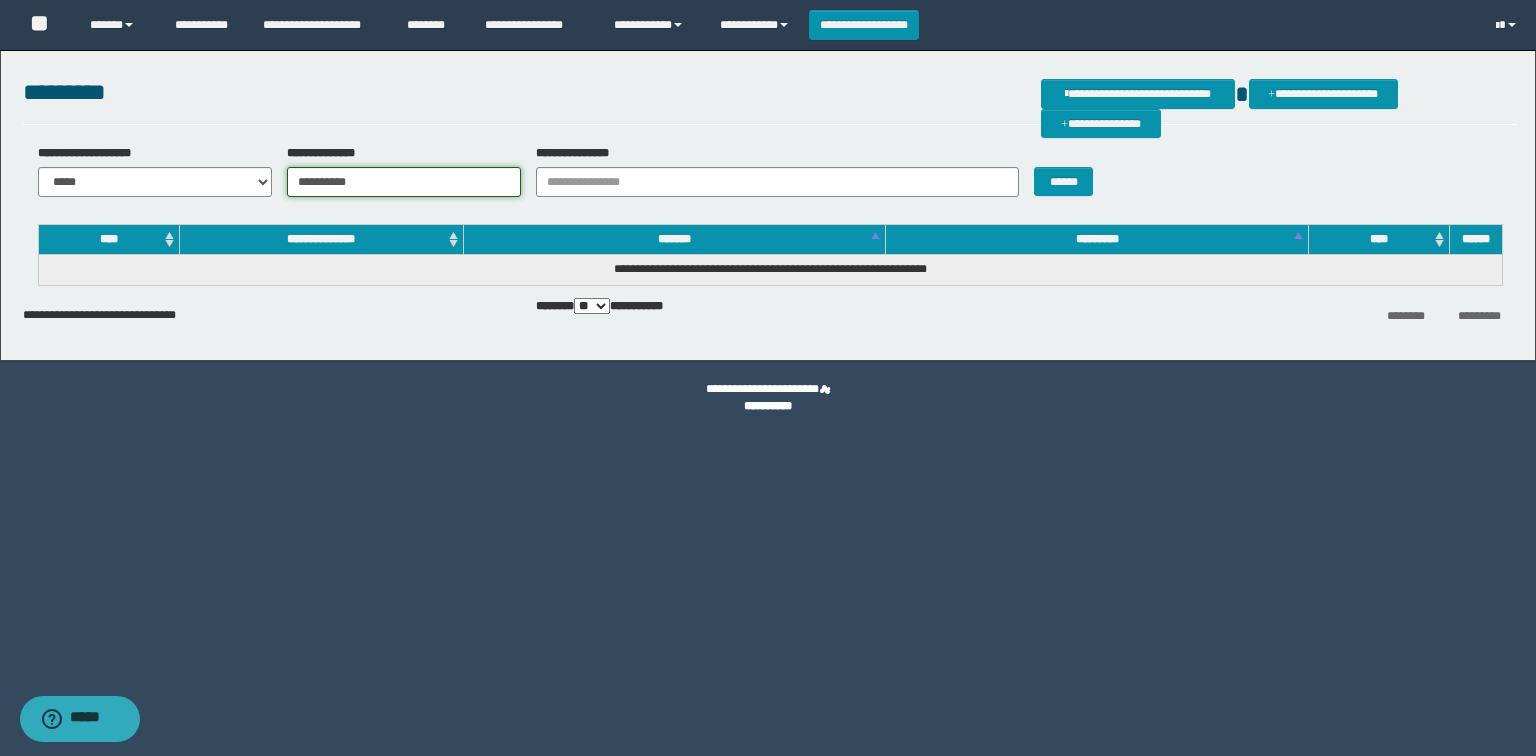 type on "**********" 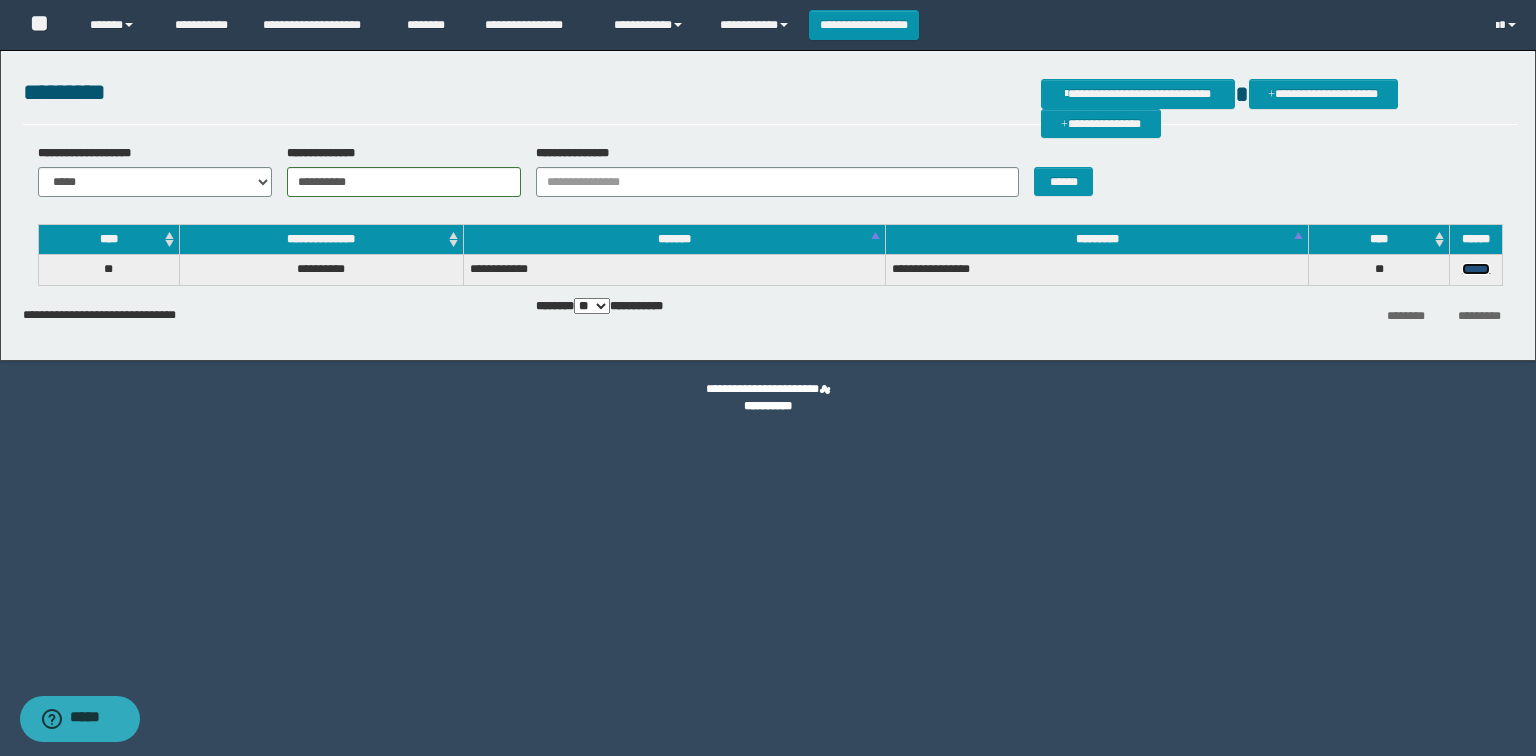 click on "******" at bounding box center (1476, 269) 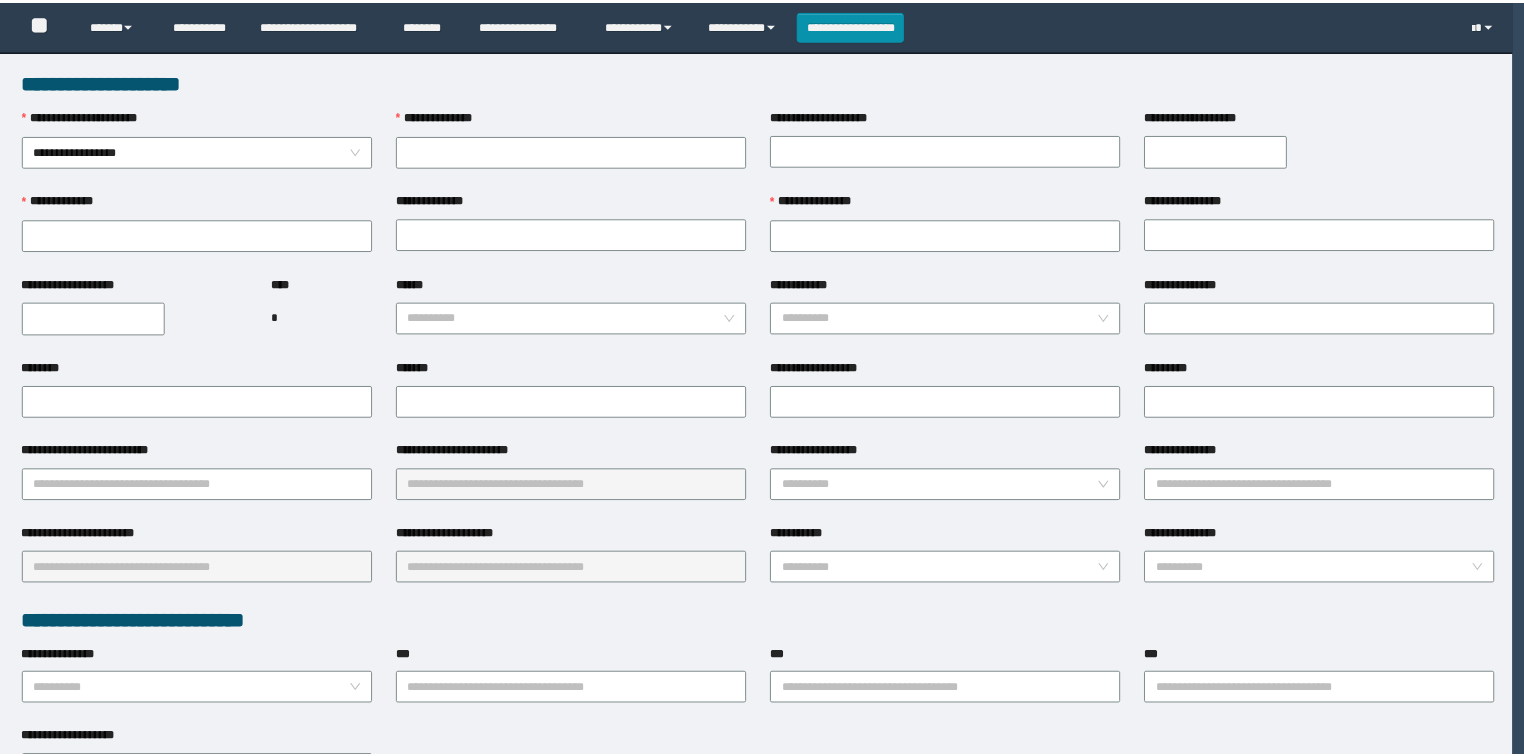 scroll, scrollTop: 0, scrollLeft: 0, axis: both 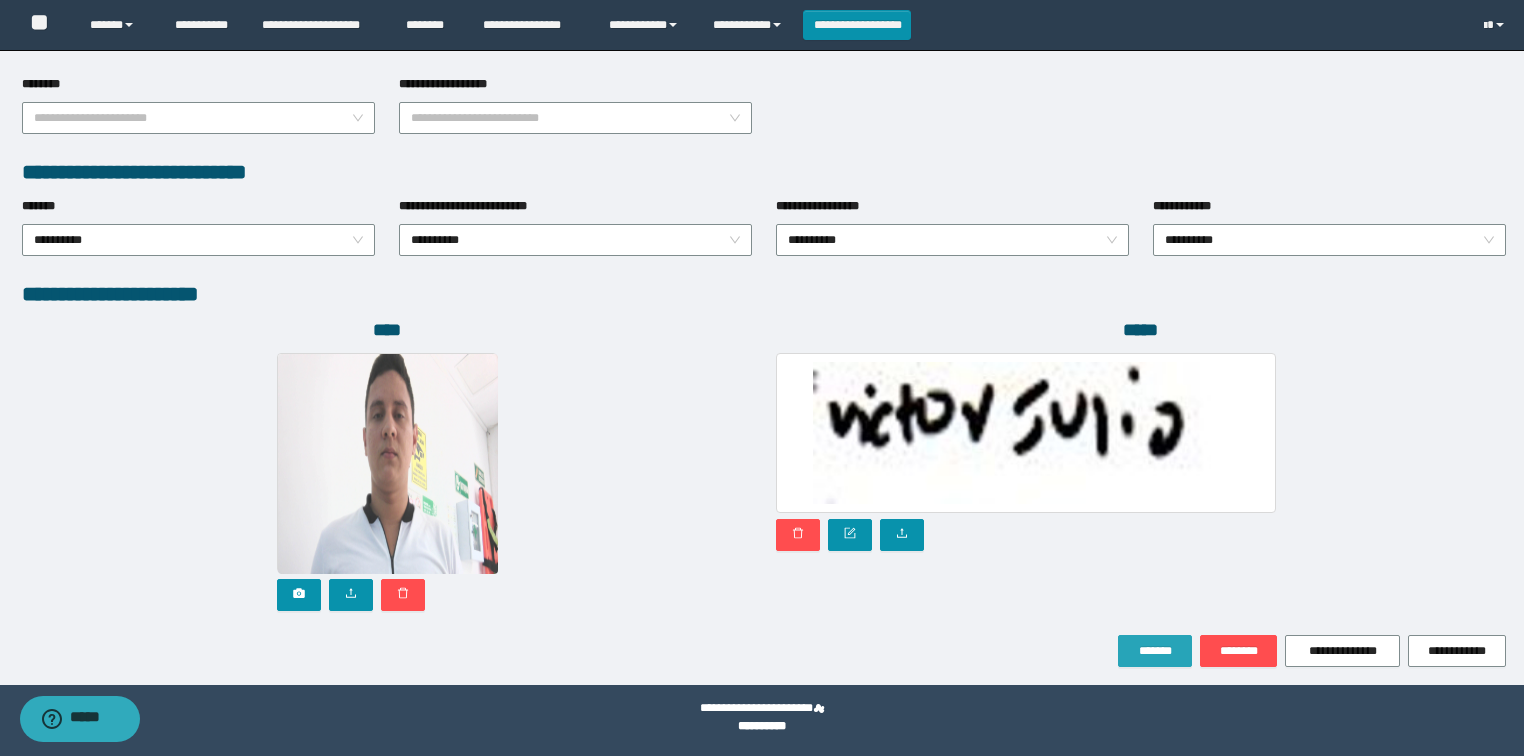 click on "*******" at bounding box center [1155, 651] 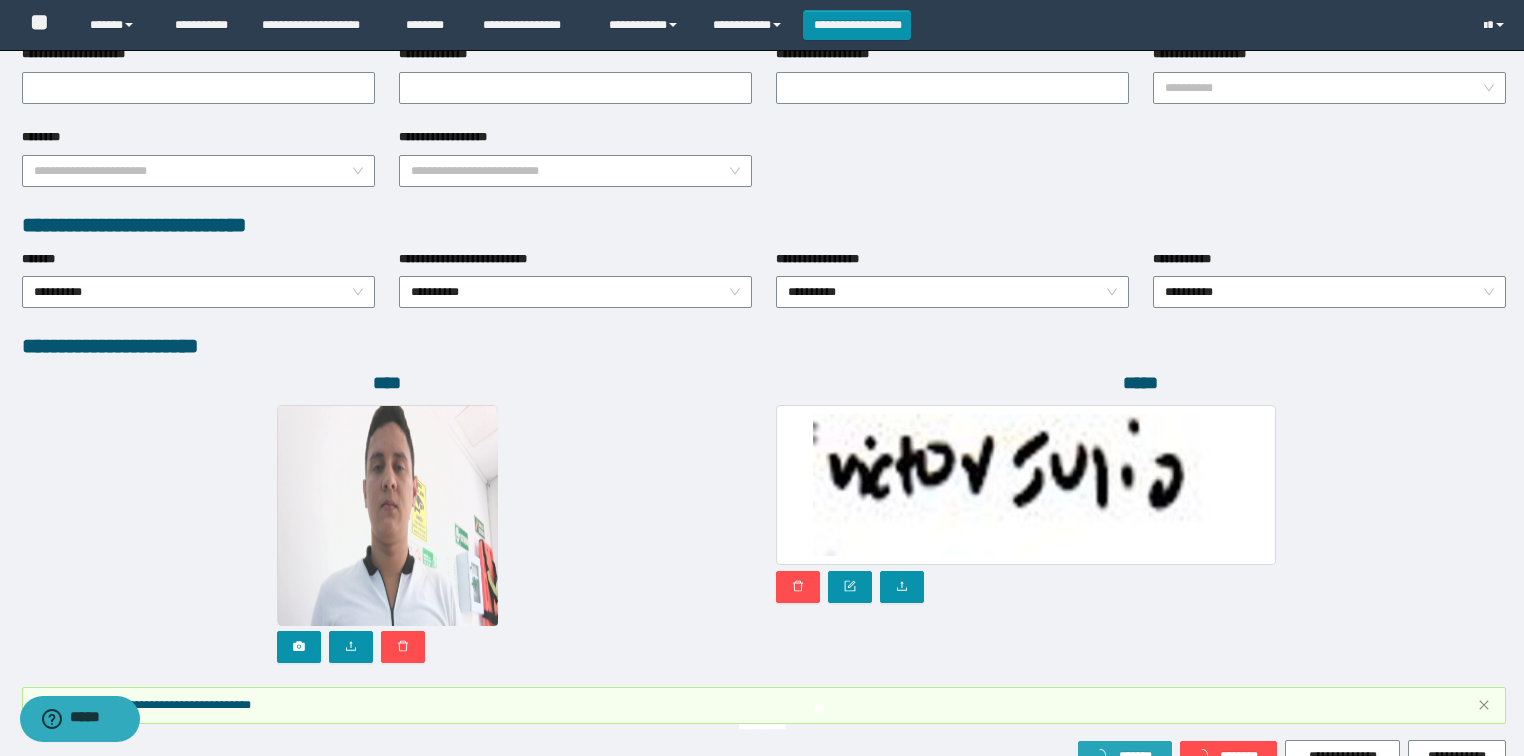 scroll, scrollTop: 999, scrollLeft: 0, axis: vertical 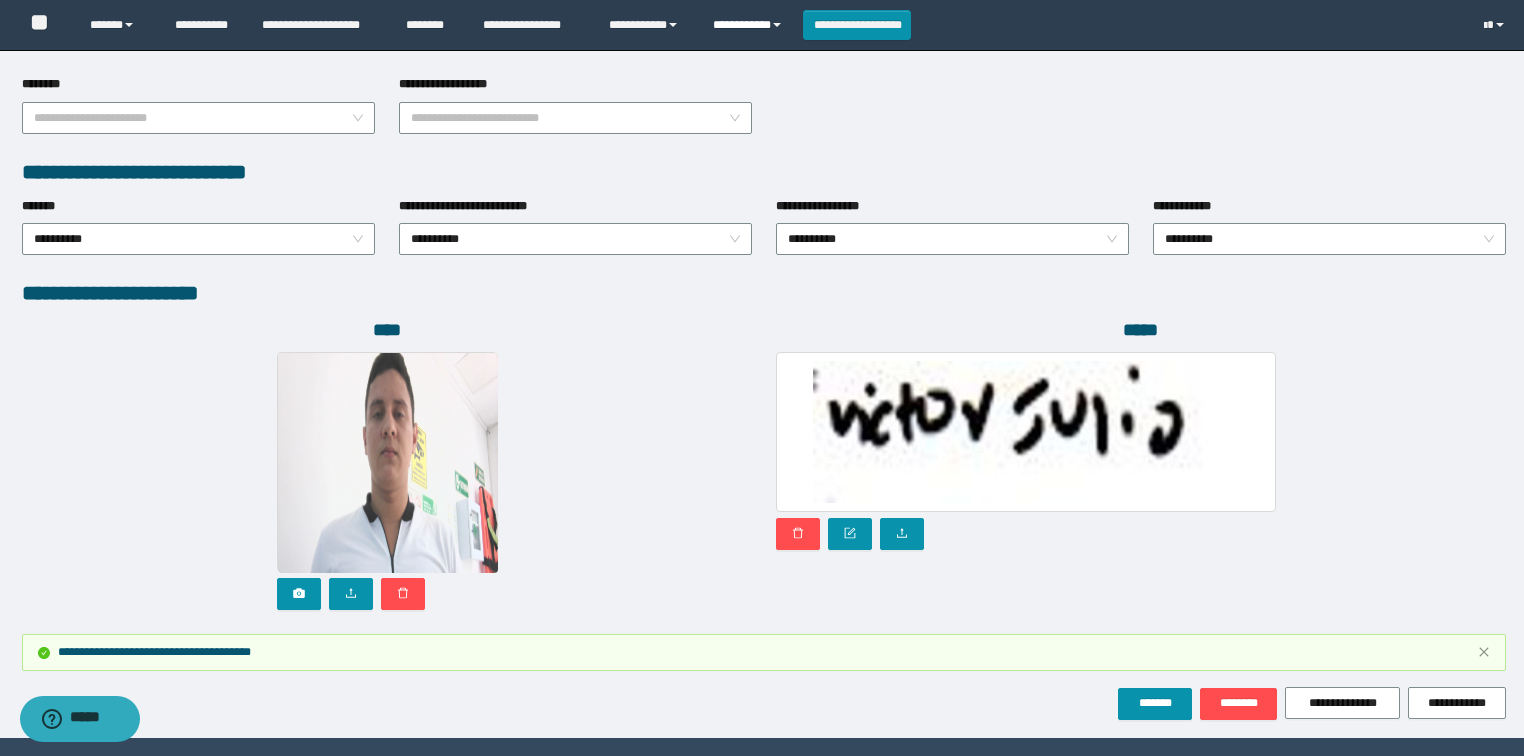 click on "**********" at bounding box center (750, 25) 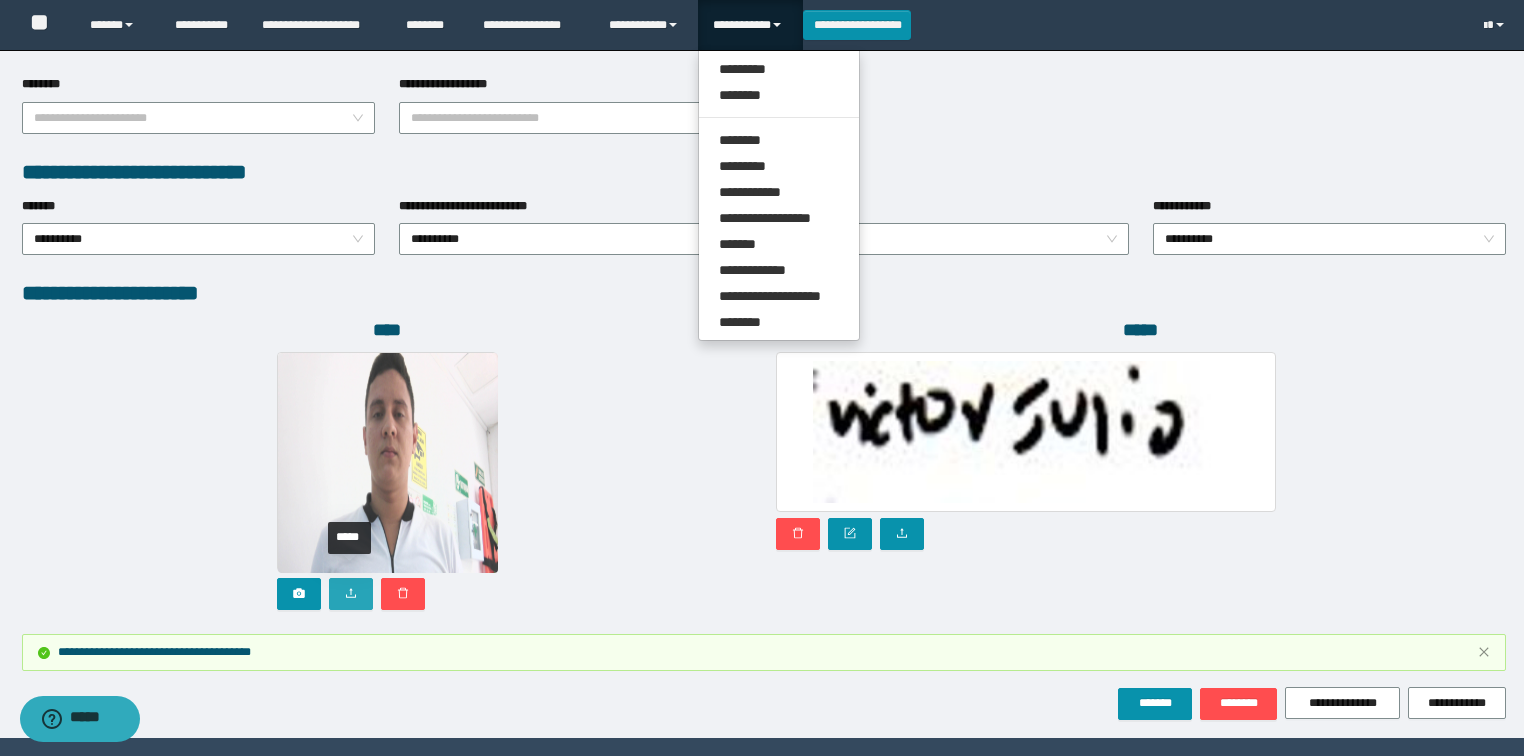 click at bounding box center [351, 594] 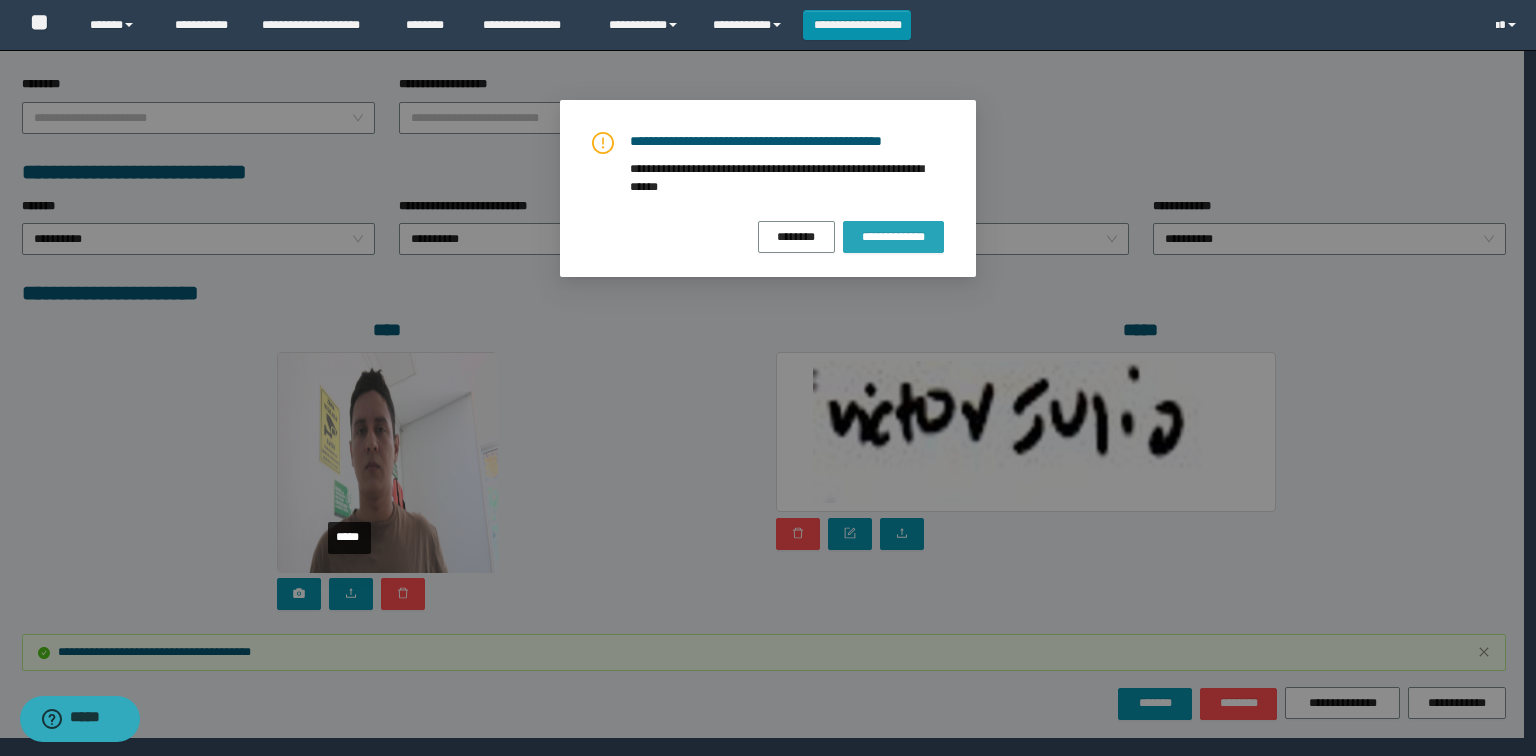 click on "**********" at bounding box center (893, 237) 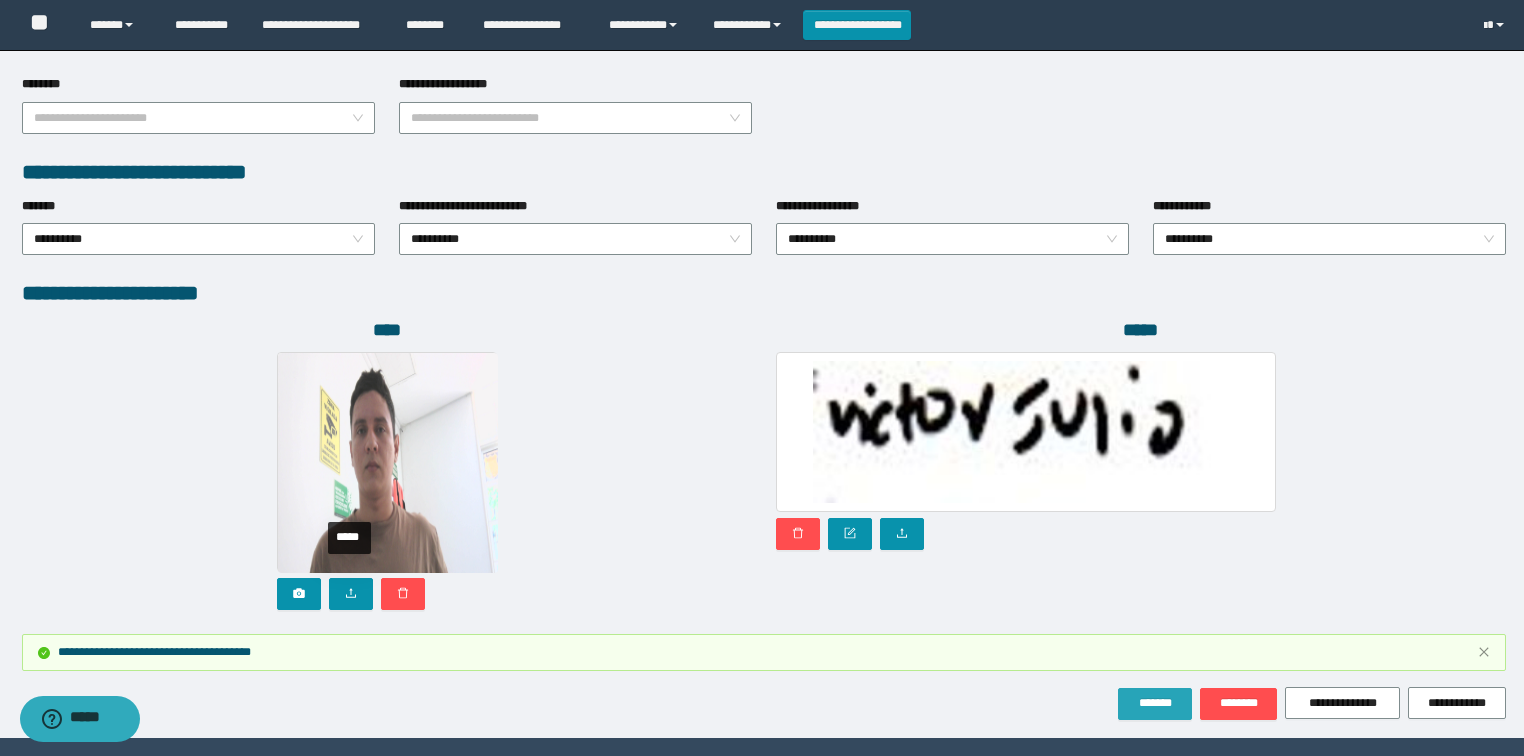 click on "*******" at bounding box center (1155, 703) 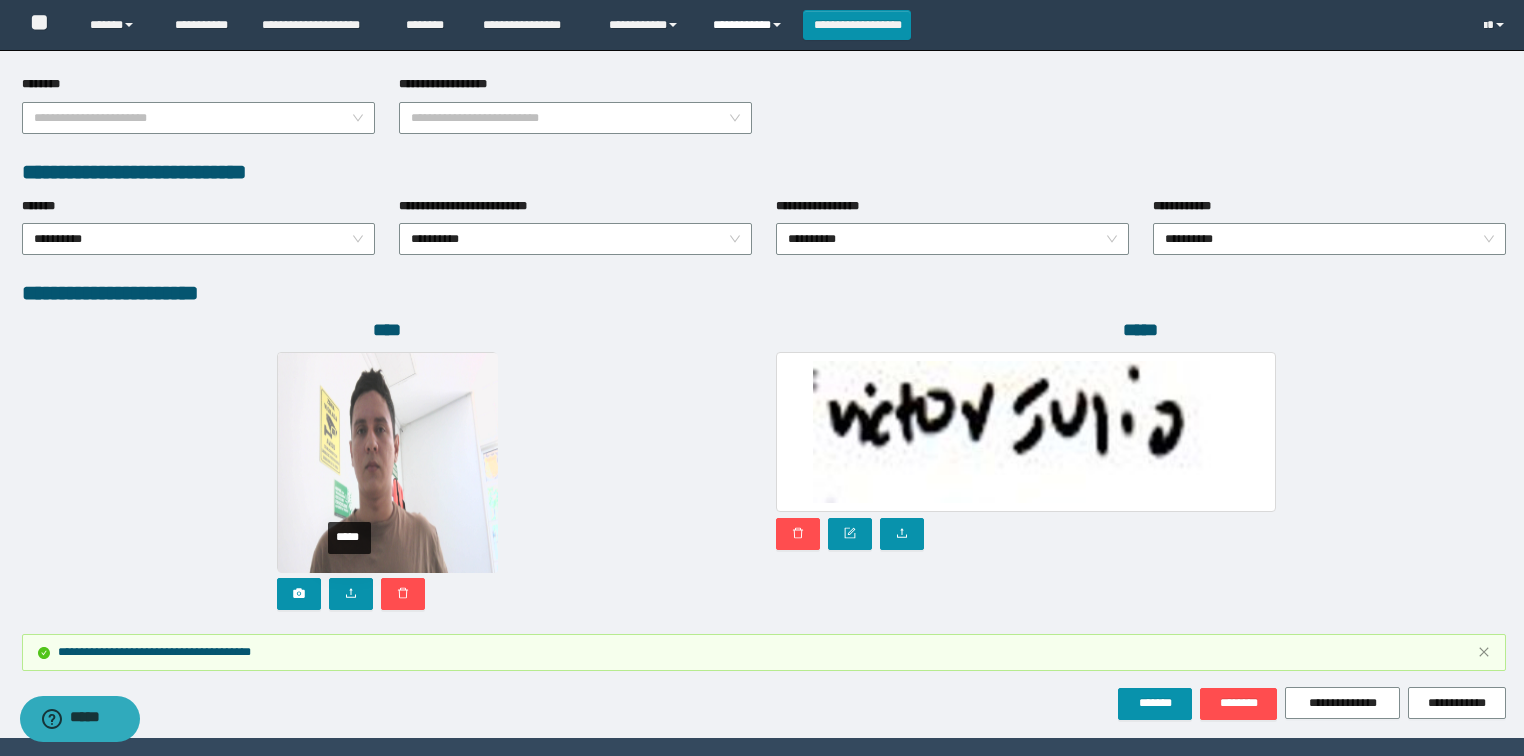 click on "**********" at bounding box center [750, 25] 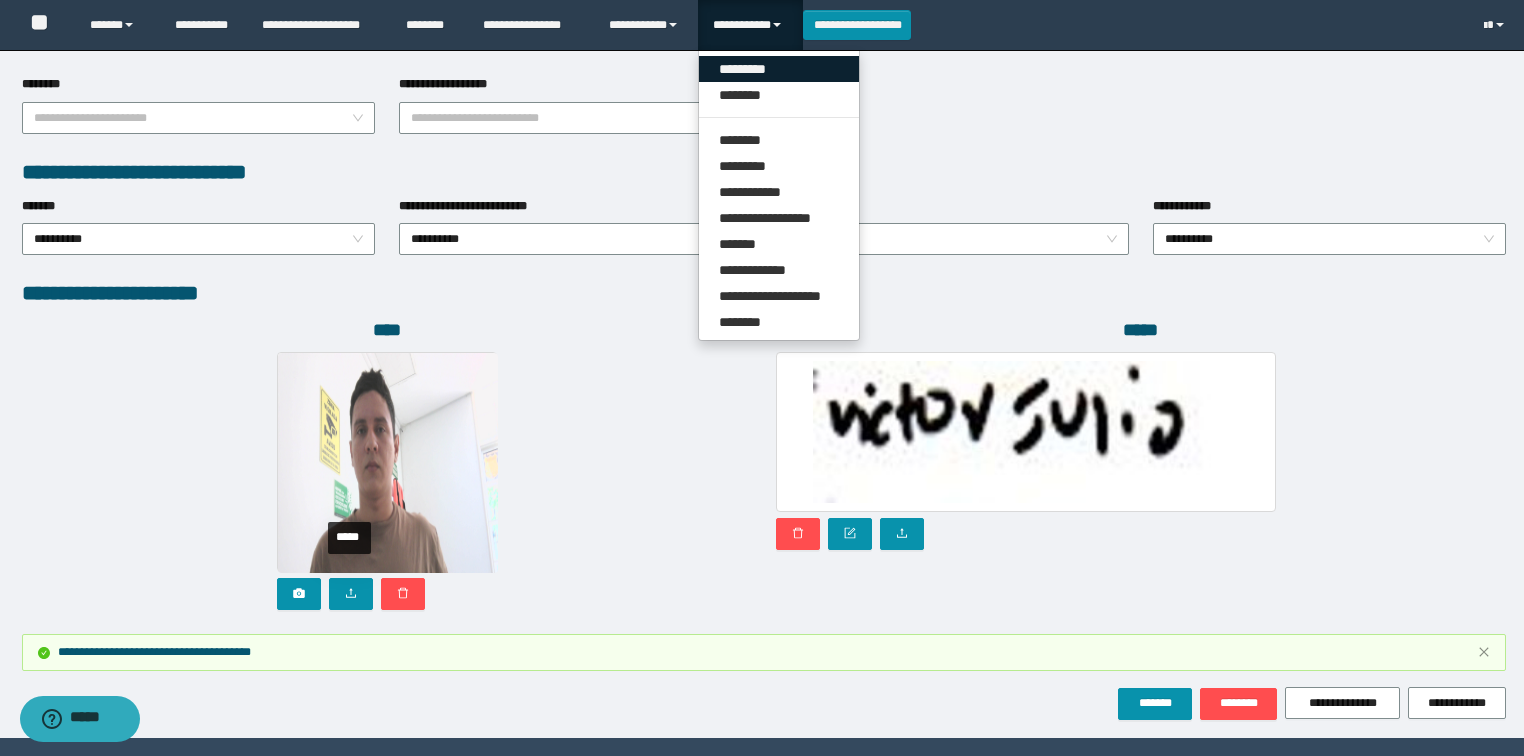 click on "*********" at bounding box center (779, 69) 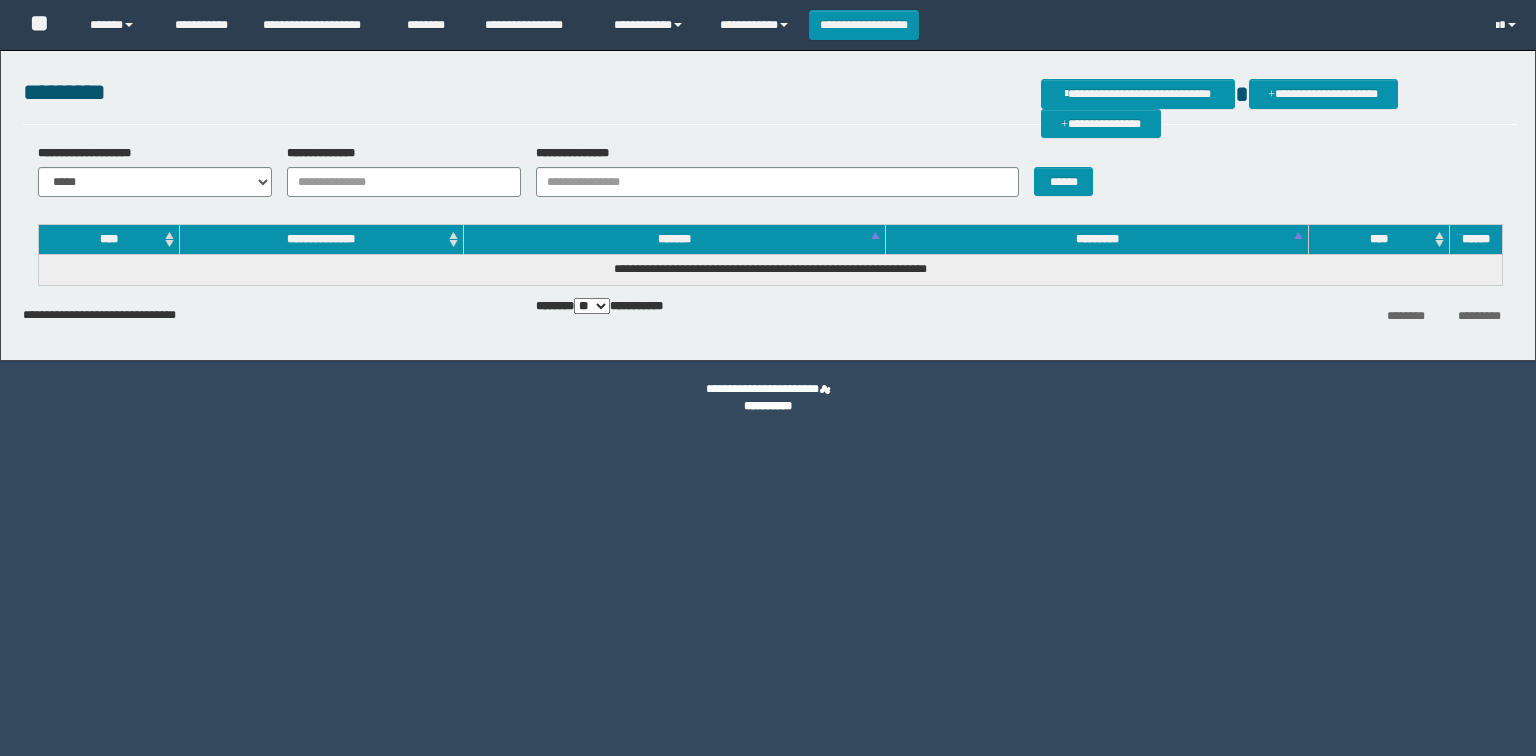 scroll, scrollTop: 0, scrollLeft: 0, axis: both 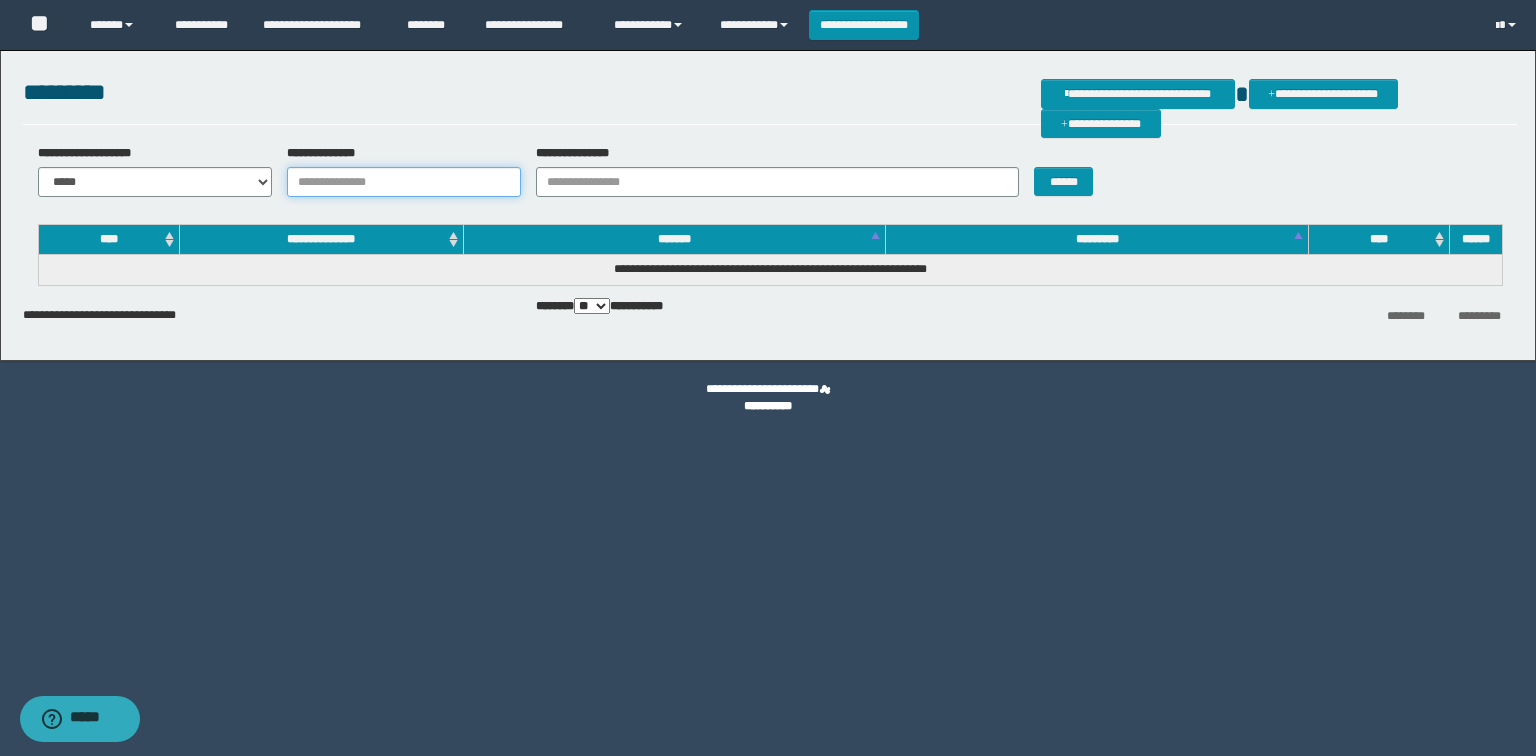click on "**********" at bounding box center (404, 182) 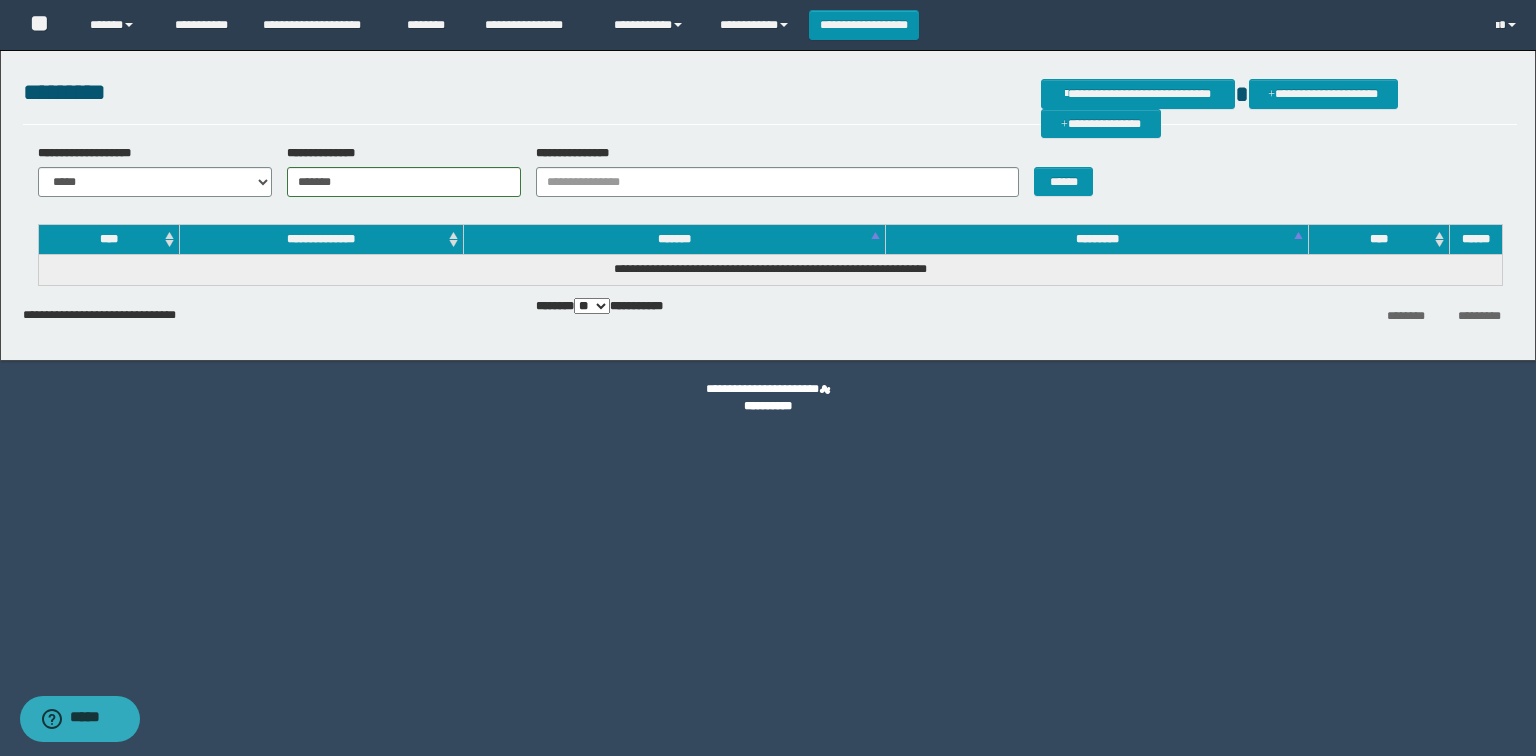 click on "******" at bounding box center [1081, 170] 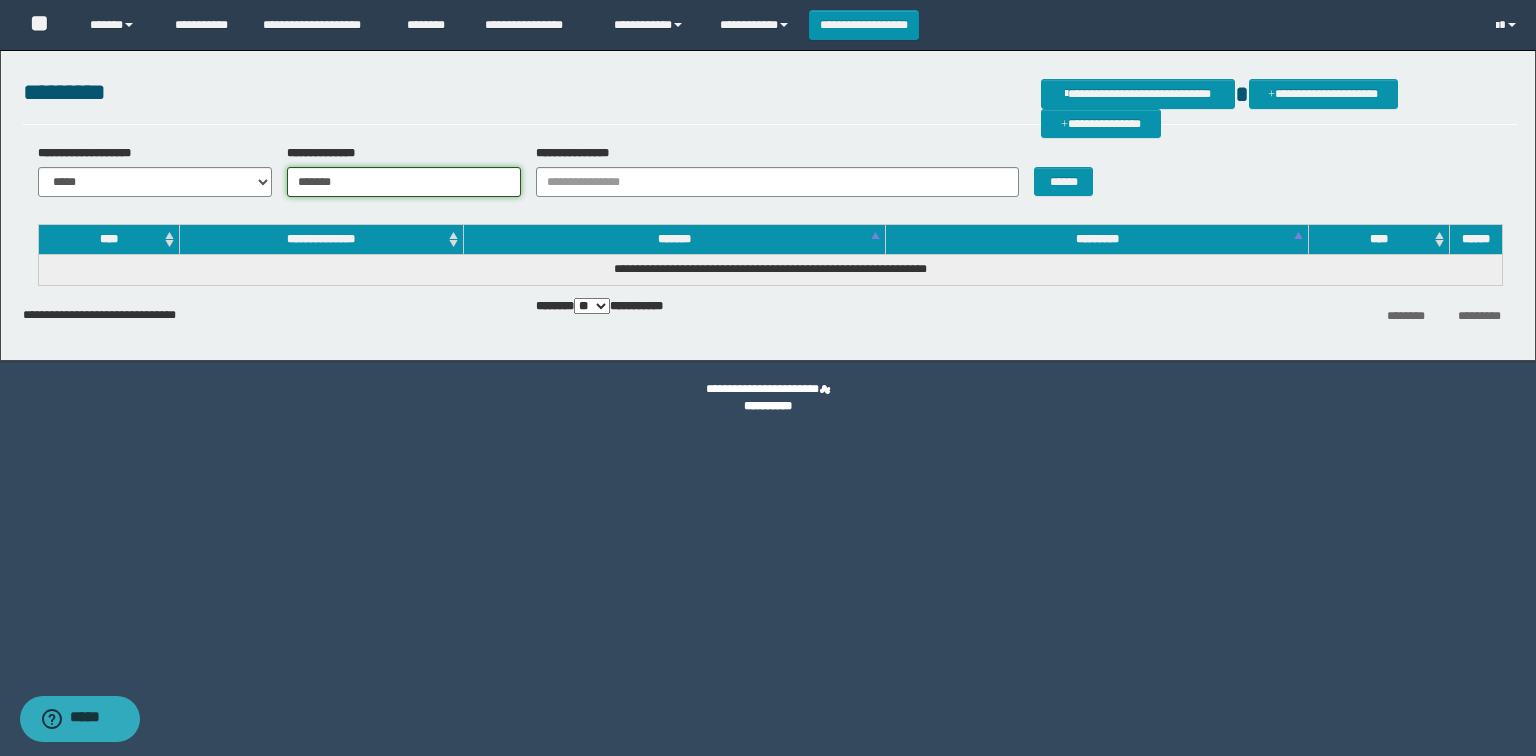 drag, startPoint x: 372, startPoint y: 168, endPoint x: 125, endPoint y: 176, distance: 247.12952 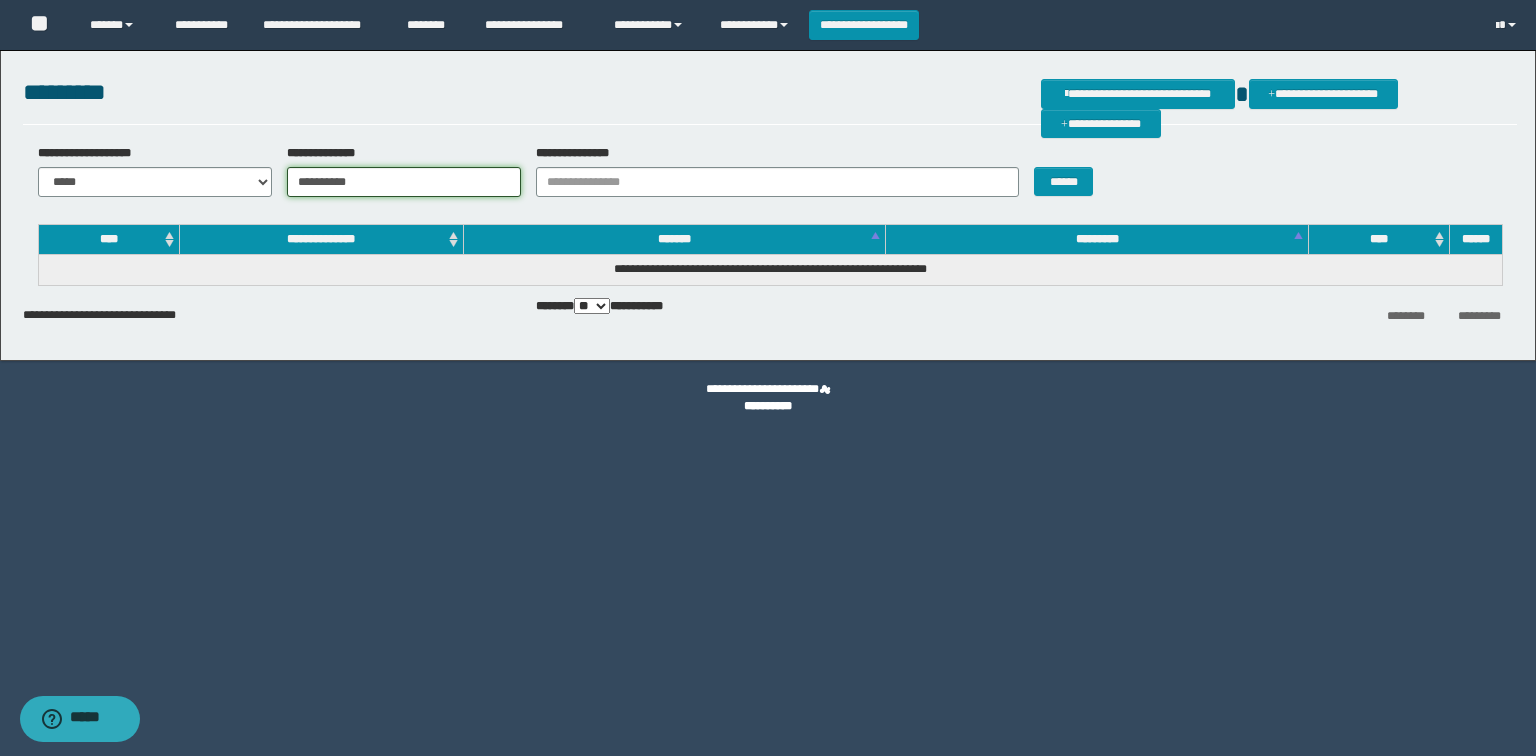 type on "**********" 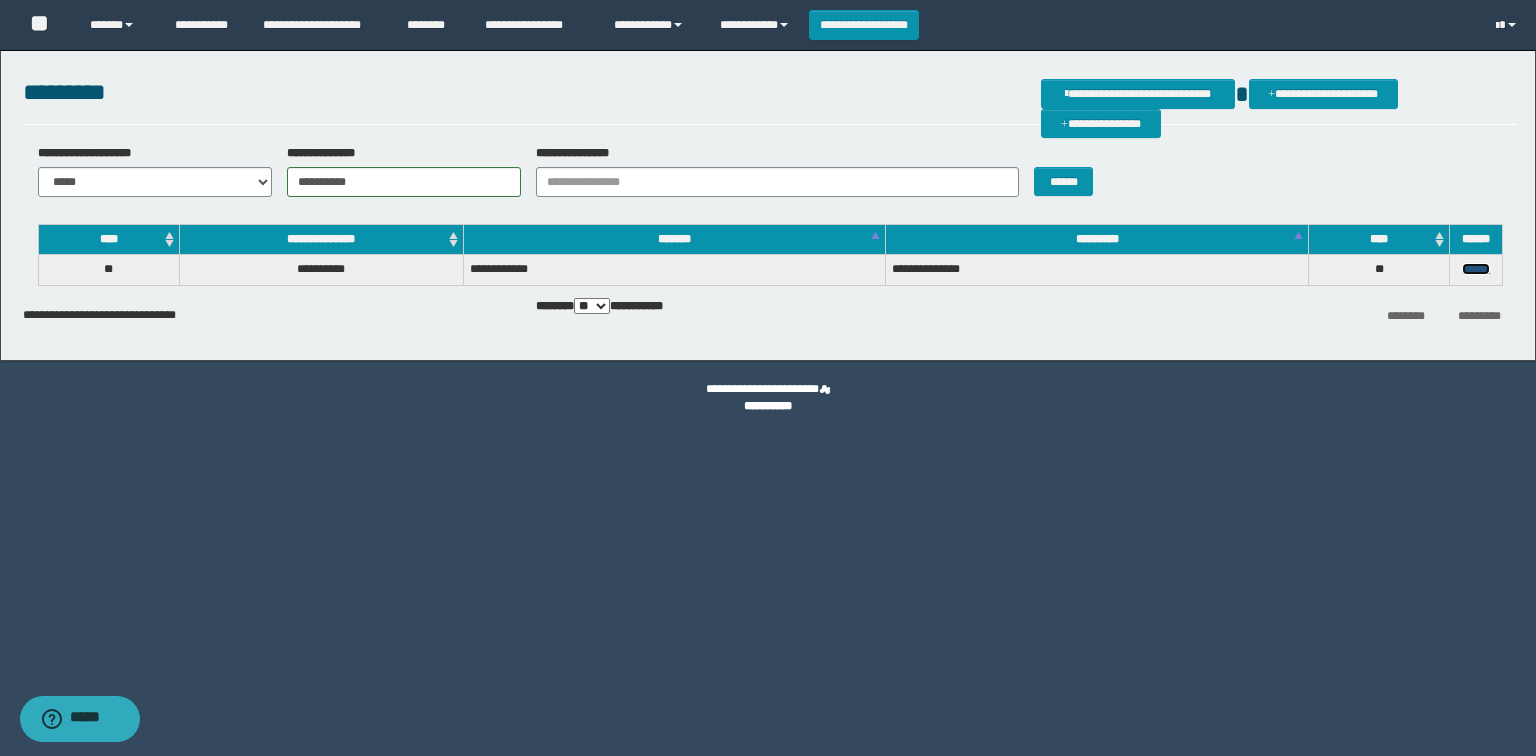 click on "******" at bounding box center [1476, 269] 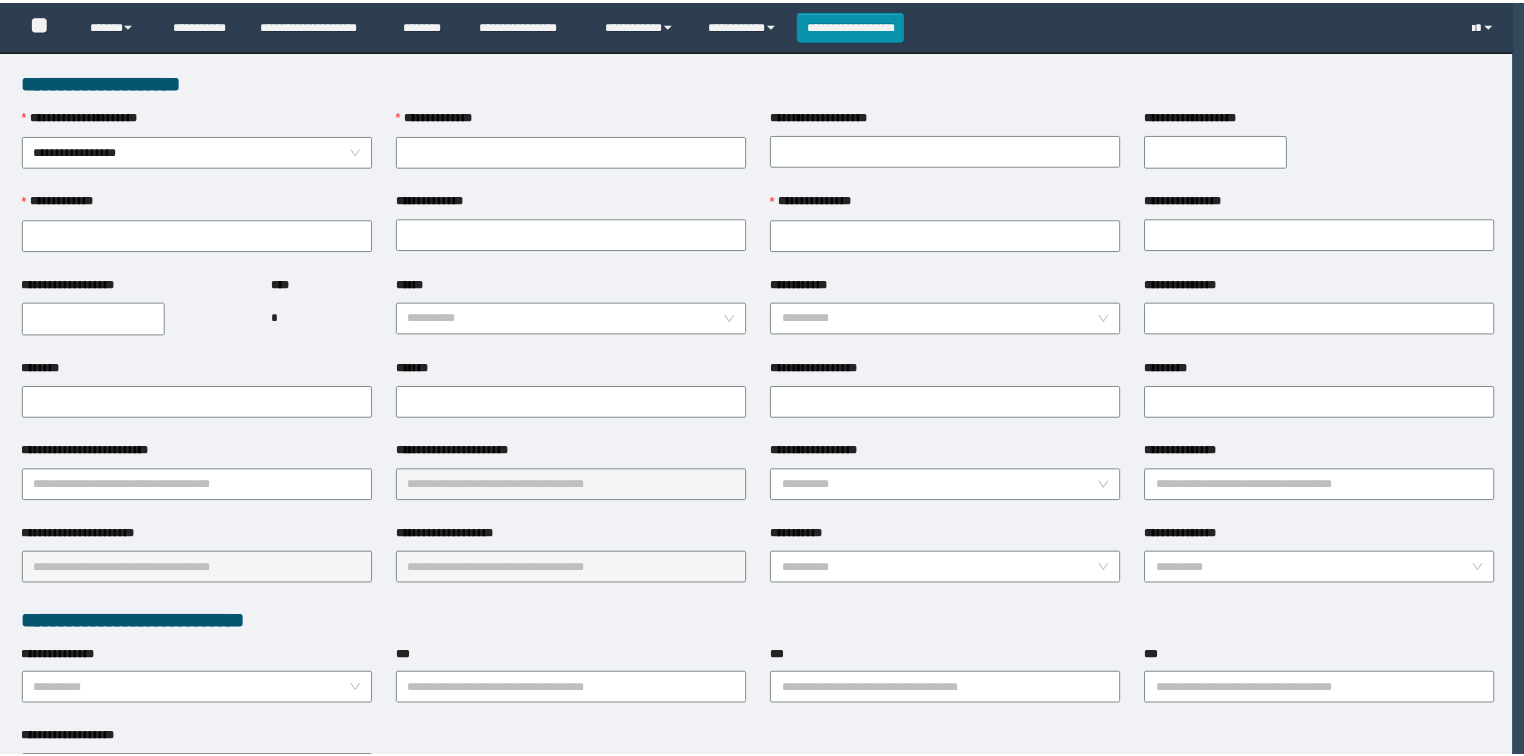 scroll, scrollTop: 0, scrollLeft: 0, axis: both 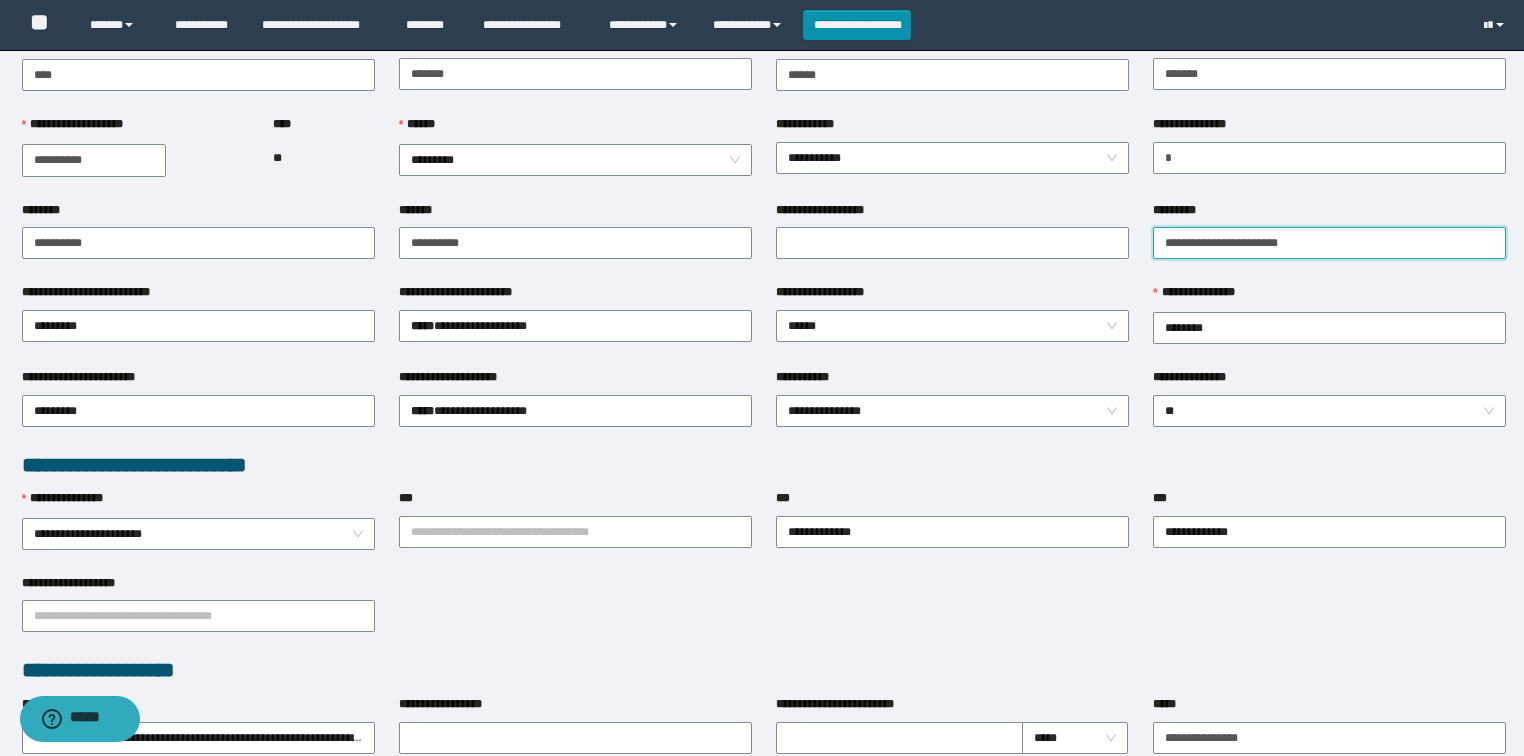 drag, startPoint x: 1296, startPoint y: 238, endPoint x: 976, endPoint y: 272, distance: 321.80118 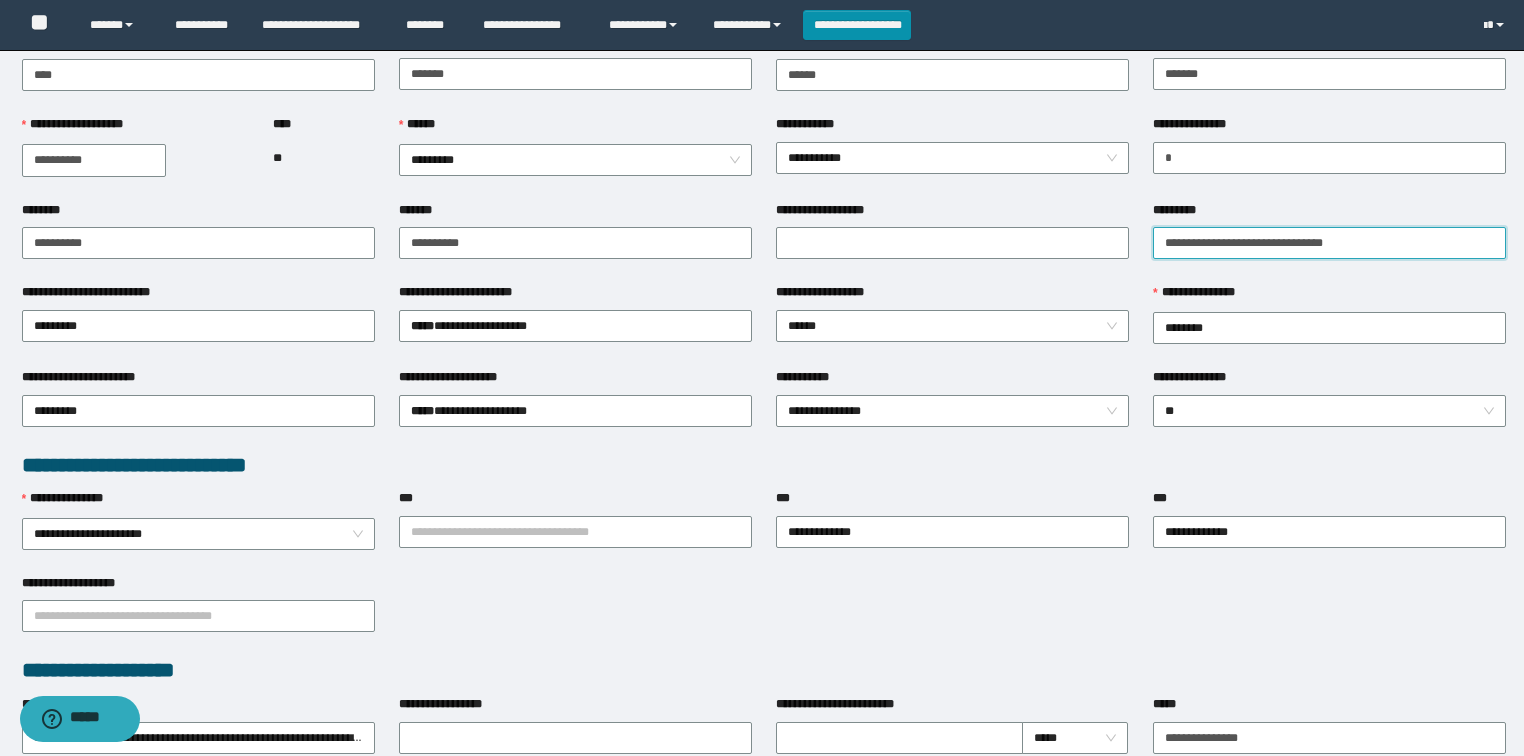 type on "**********" 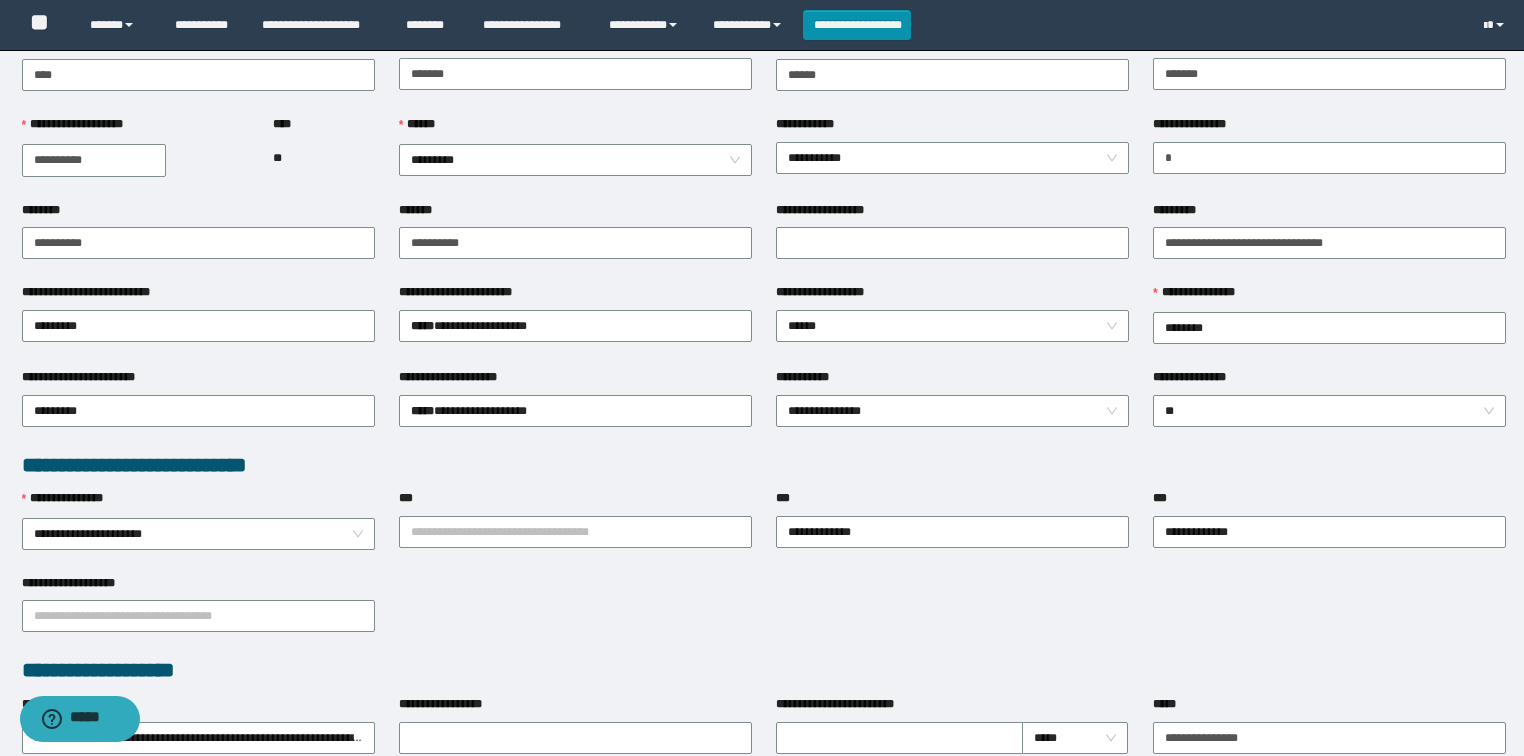 click on "**********" at bounding box center [575, 325] 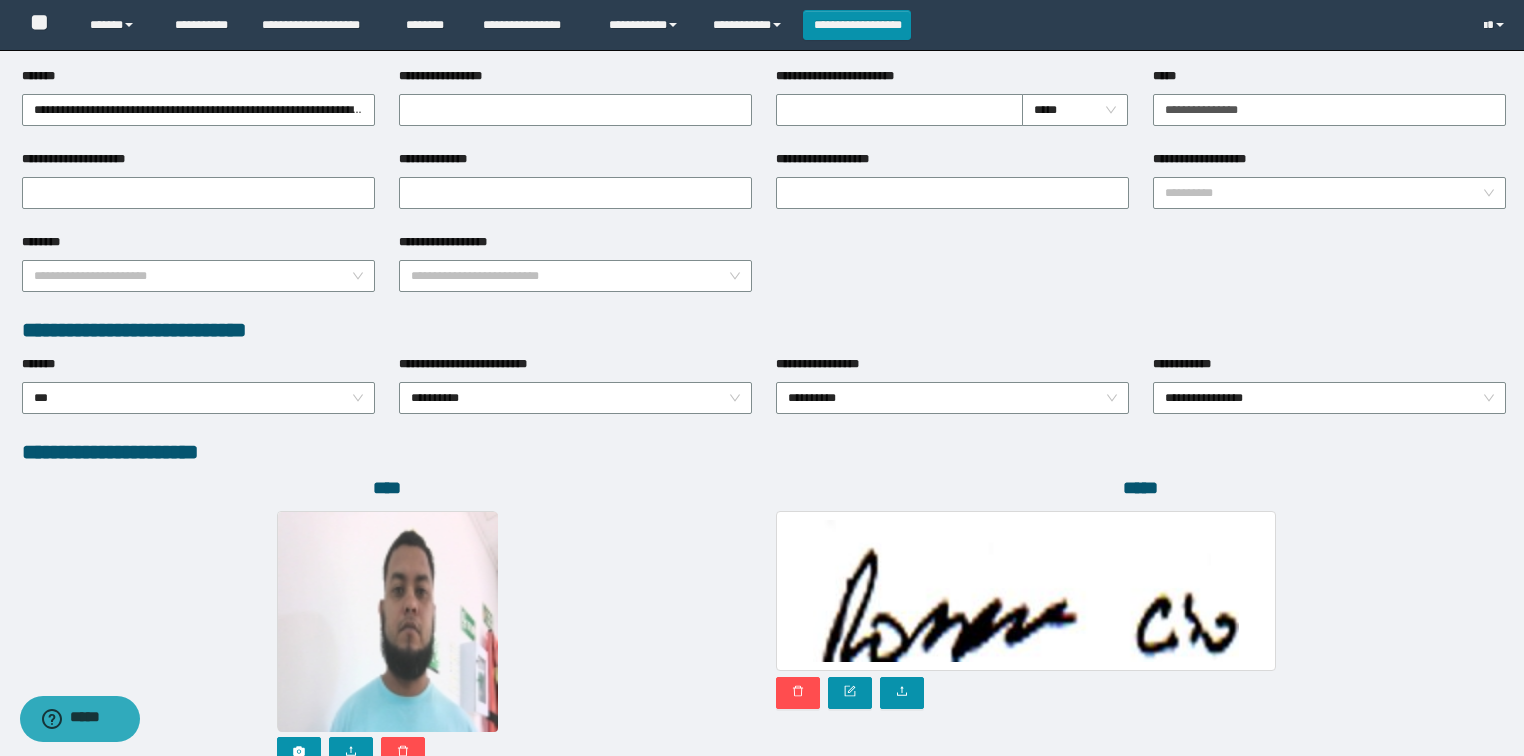 scroll, scrollTop: 946, scrollLeft: 0, axis: vertical 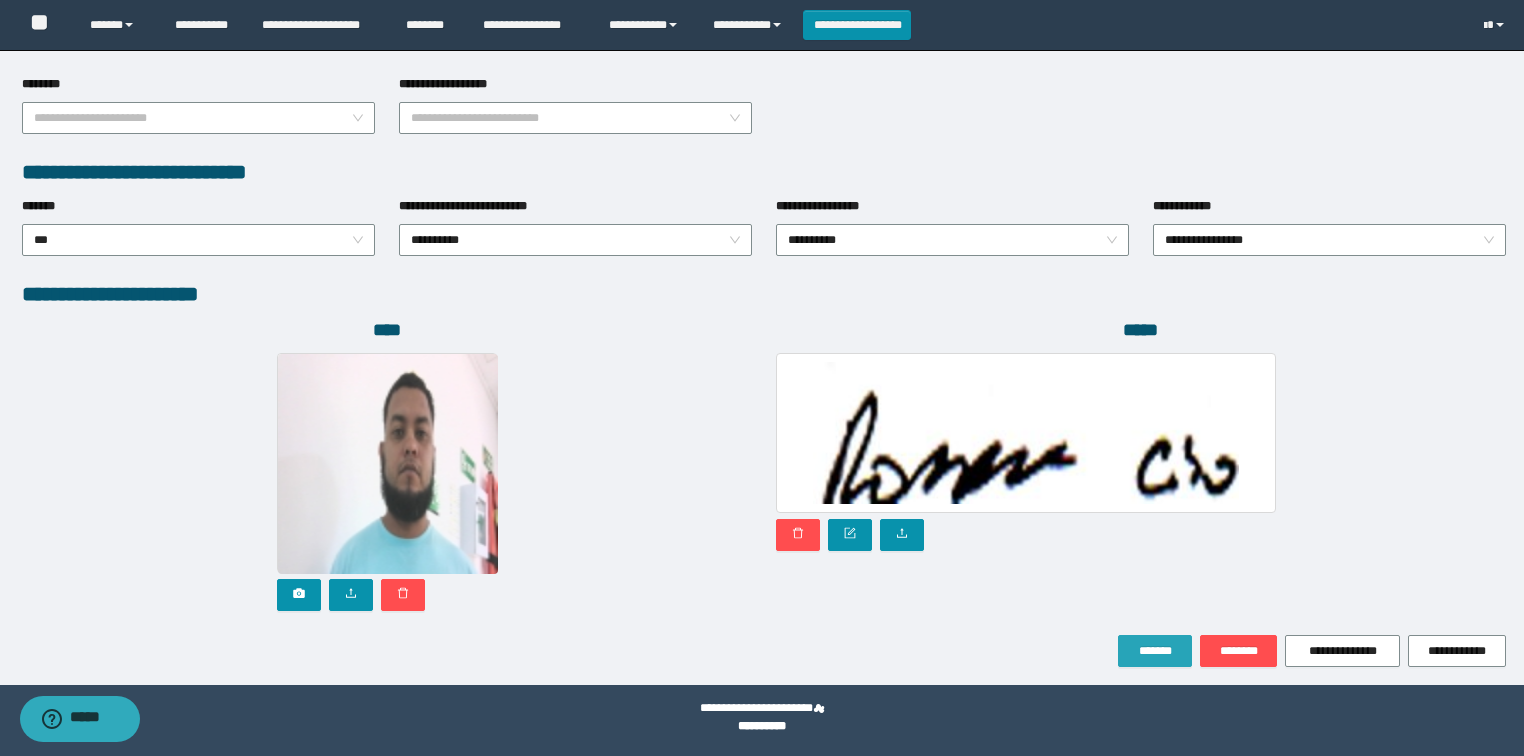 click on "*******" at bounding box center (1155, 651) 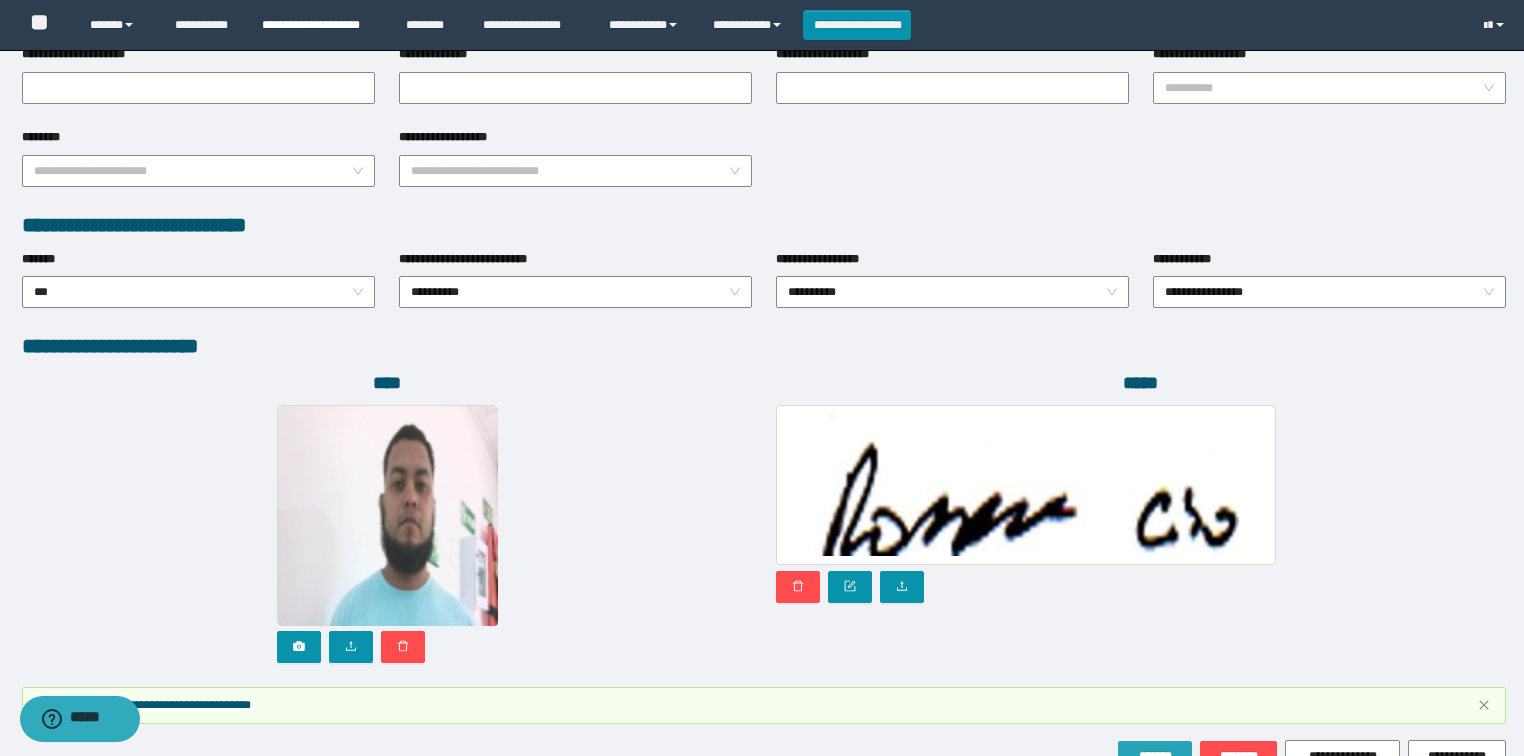 scroll, scrollTop: 999, scrollLeft: 0, axis: vertical 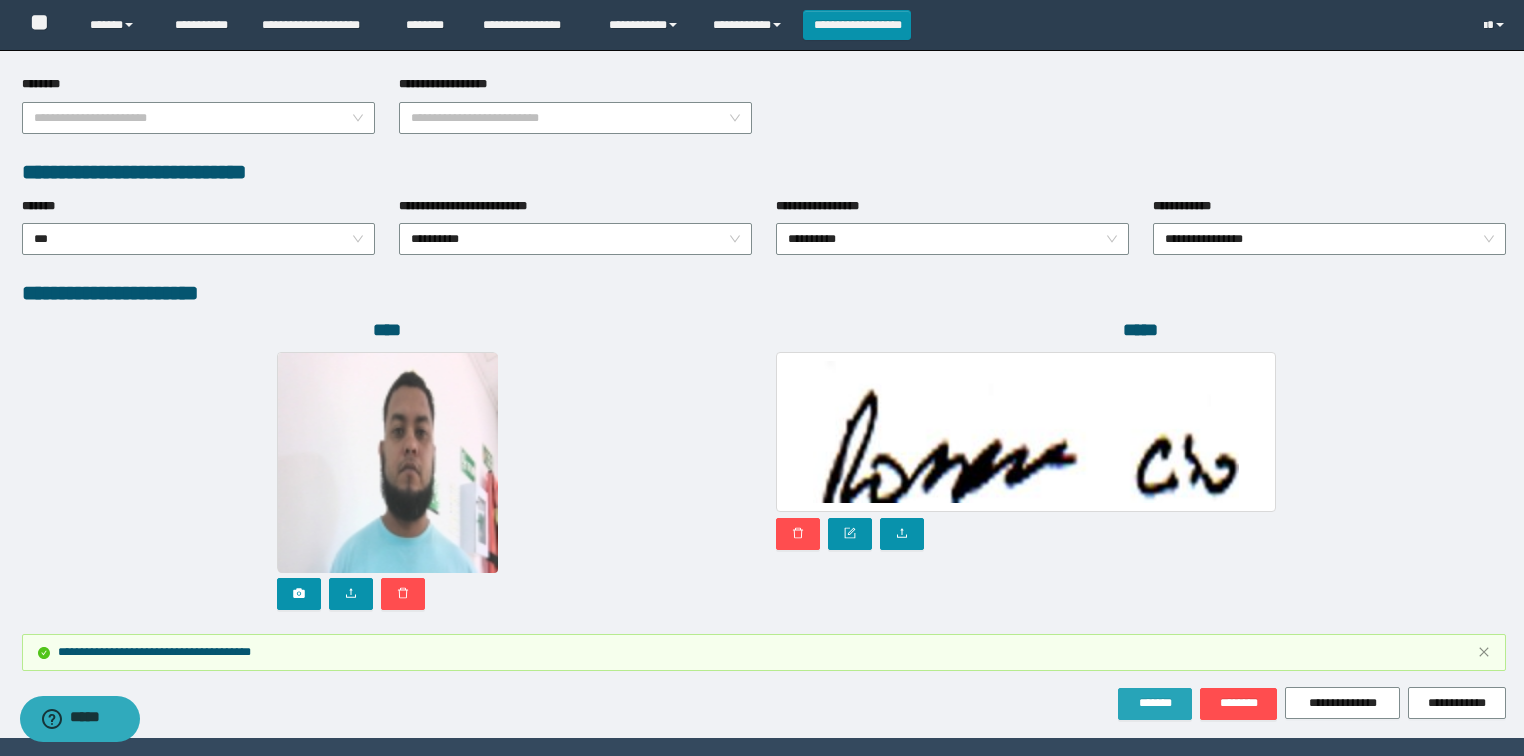 click on "*******" at bounding box center (1155, 703) 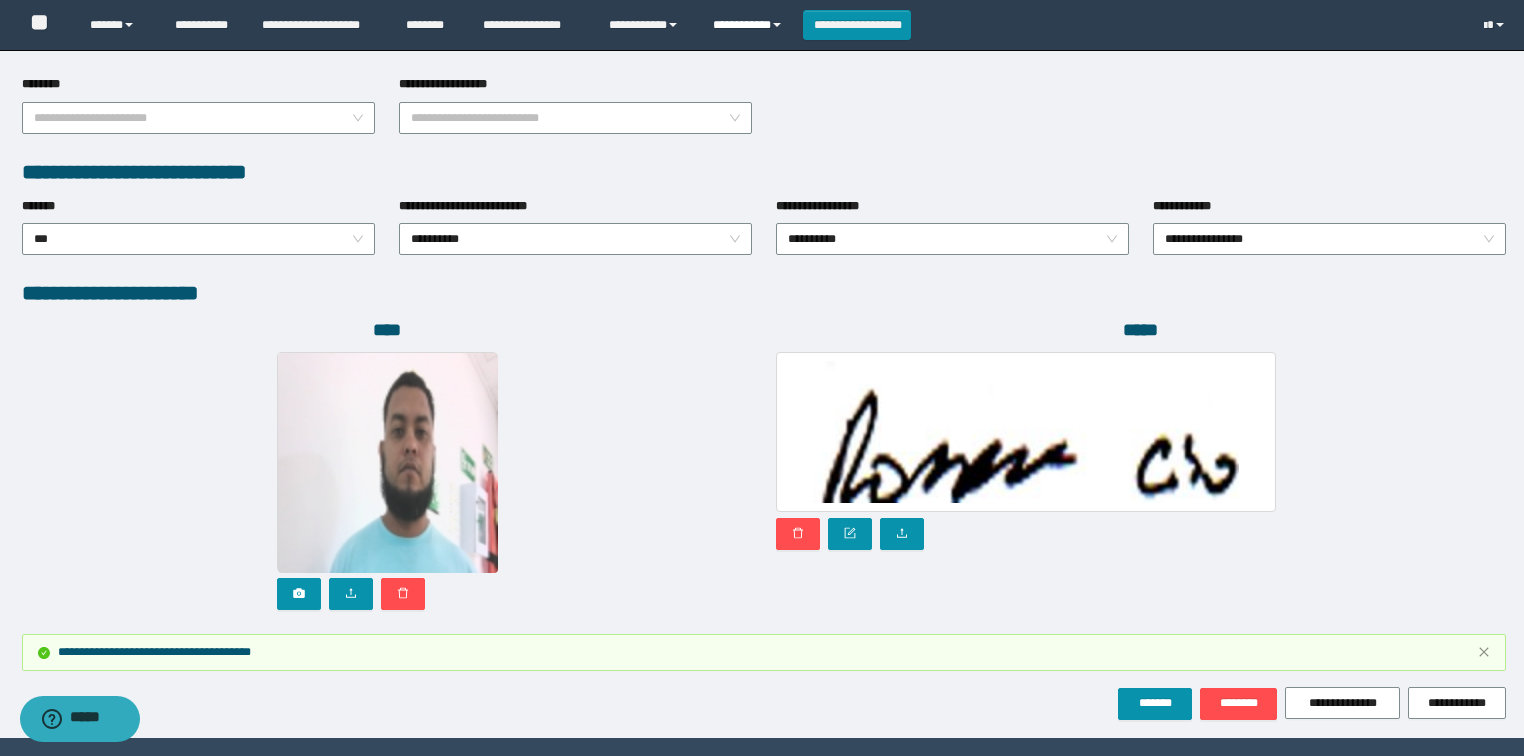 click on "**********" at bounding box center [750, 25] 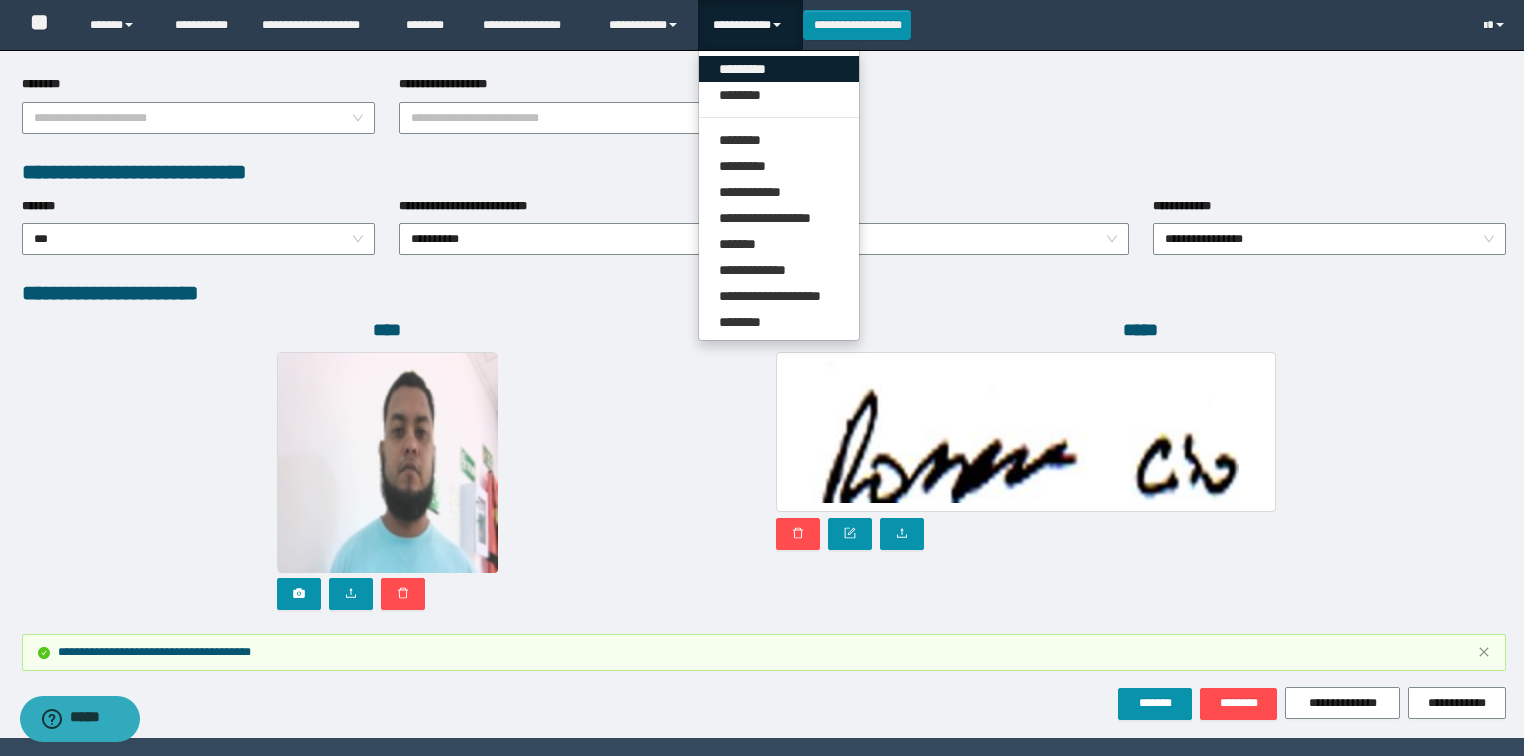 drag, startPoint x: 725, startPoint y: 68, endPoint x: 608, endPoint y: 146, distance: 140.6165 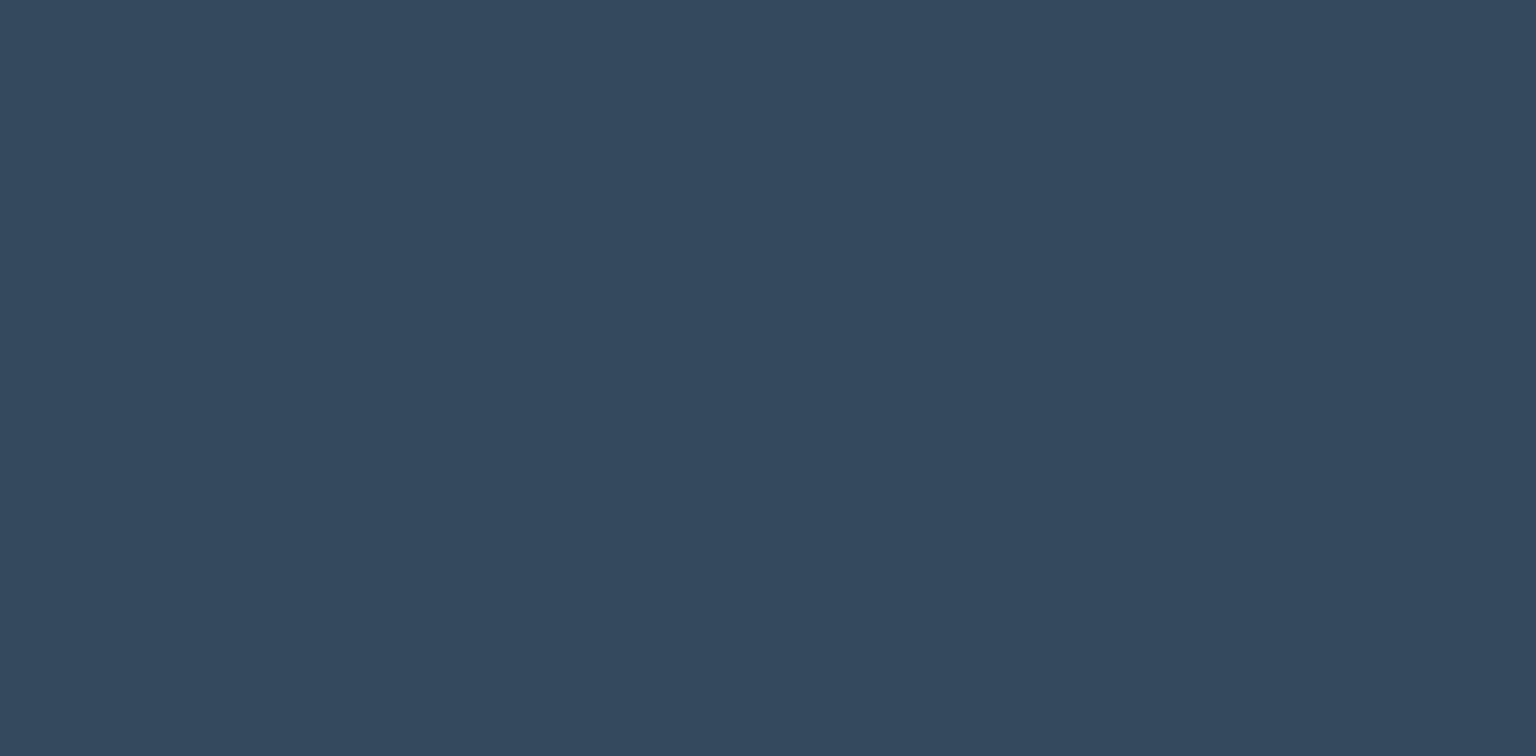 scroll, scrollTop: 0, scrollLeft: 0, axis: both 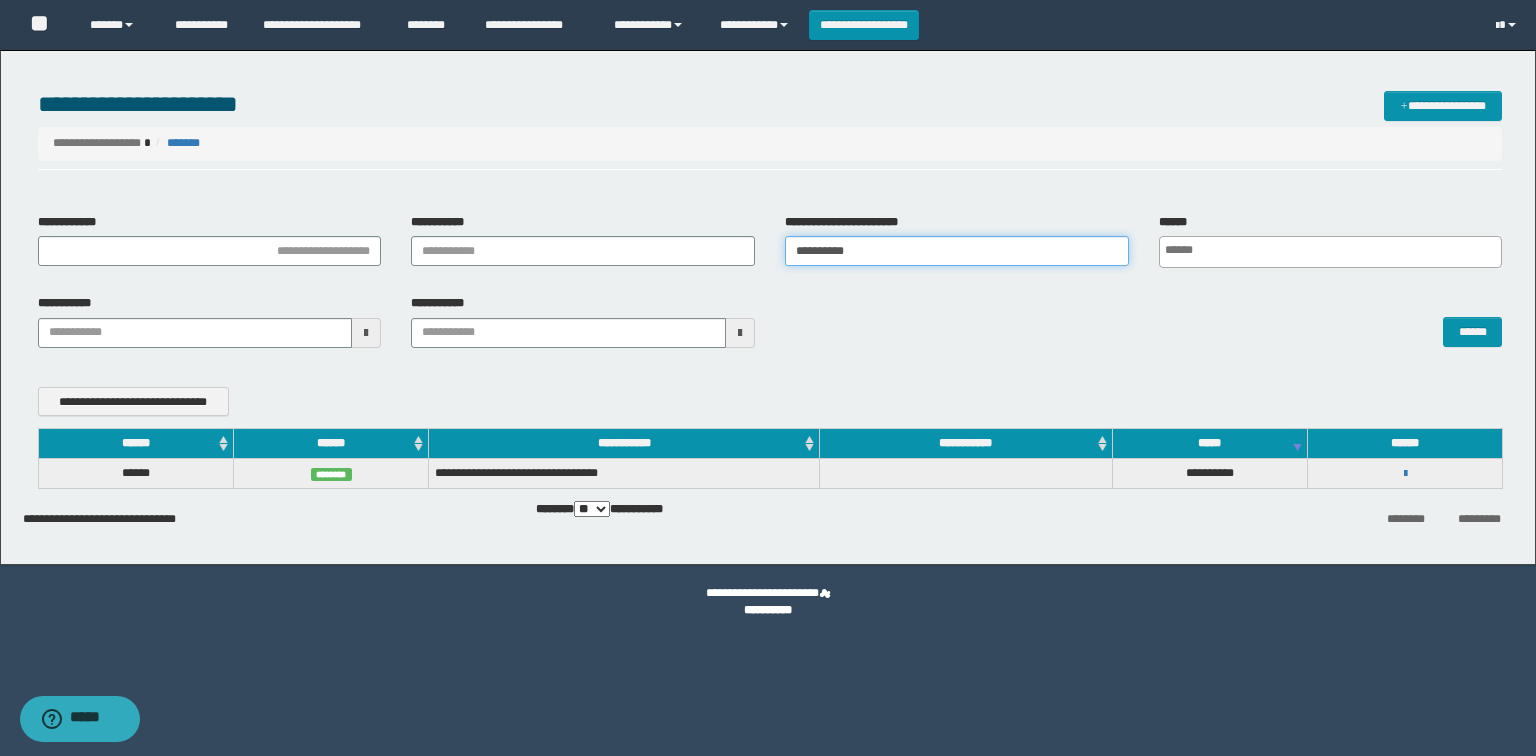 drag, startPoint x: 505, startPoint y: 251, endPoint x: 333, endPoint y: 240, distance: 172.35138 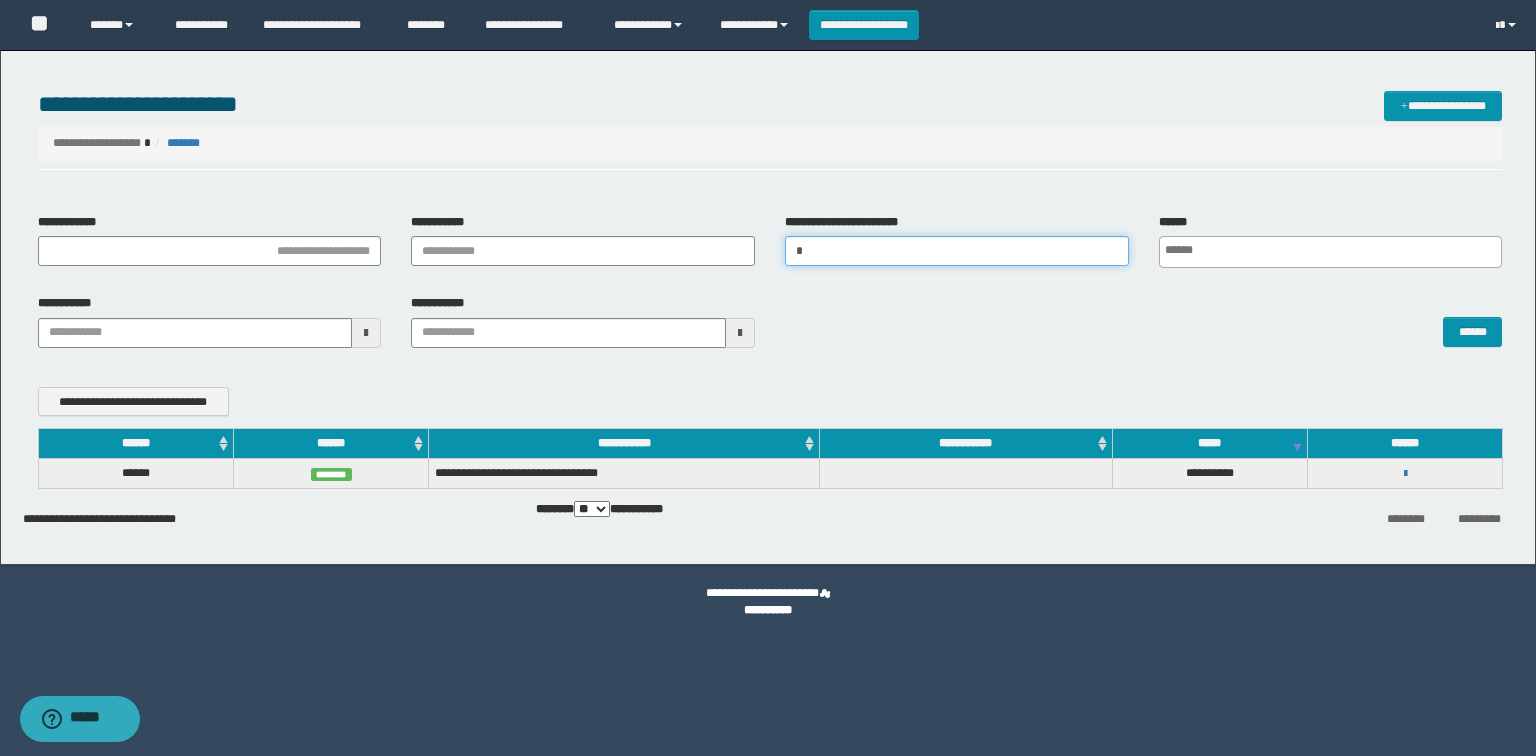 type 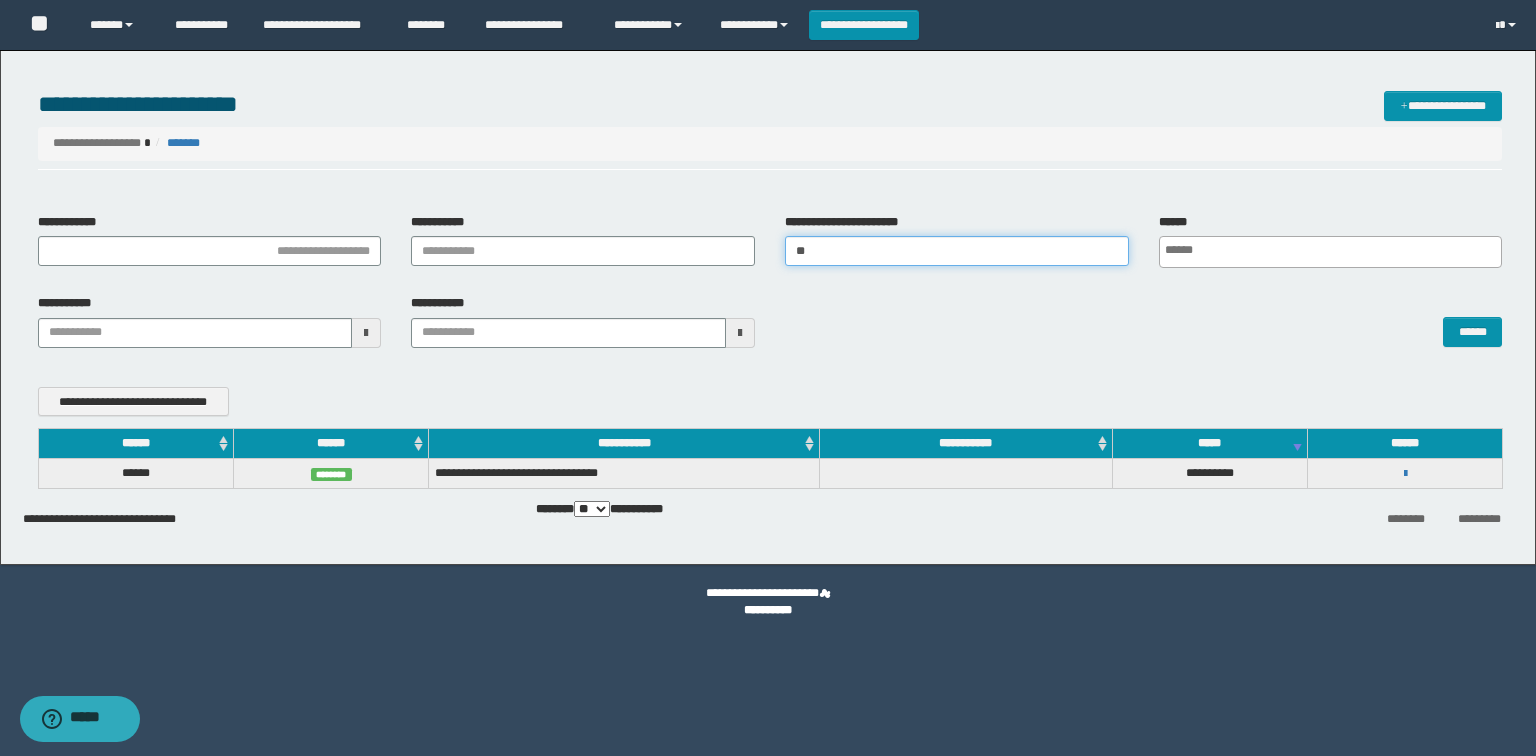 type 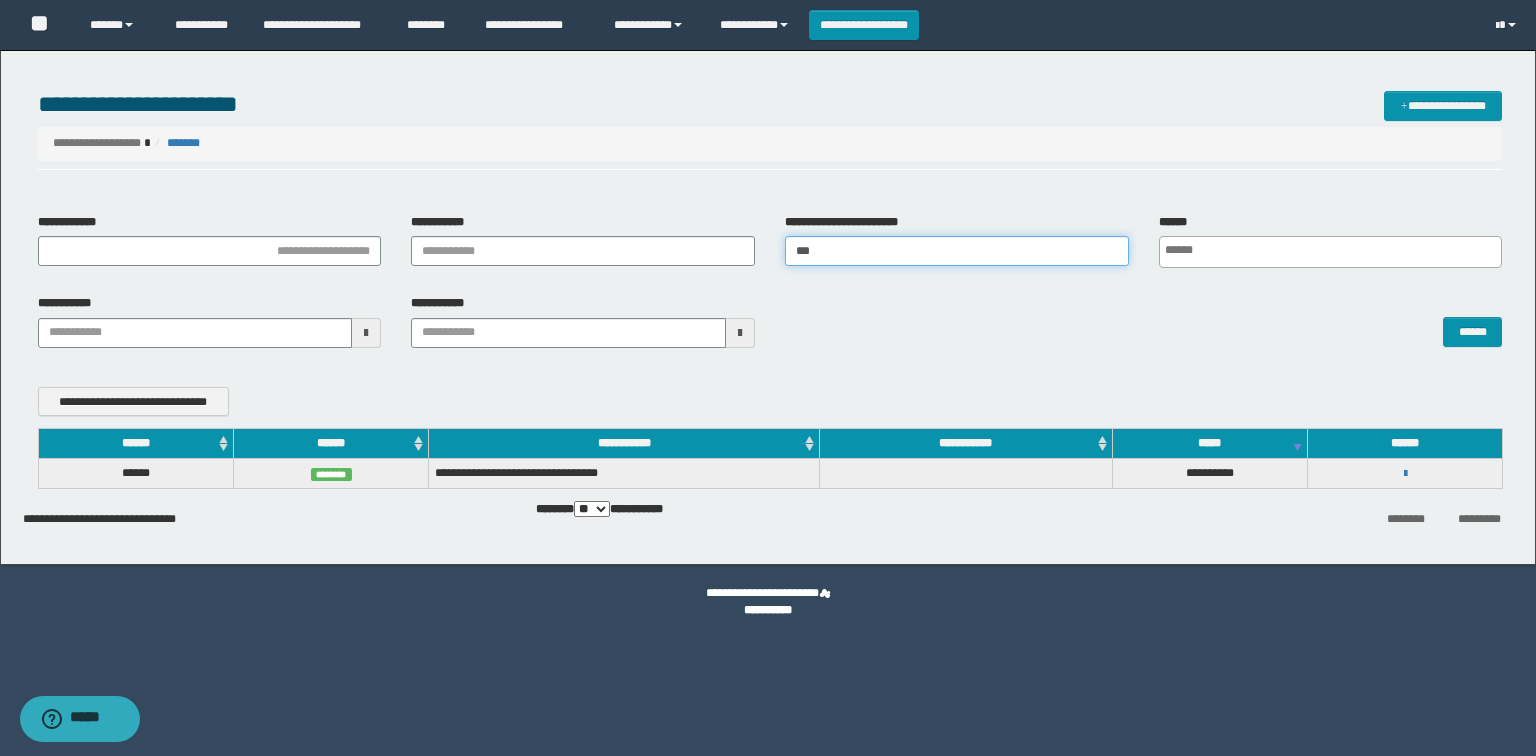 type 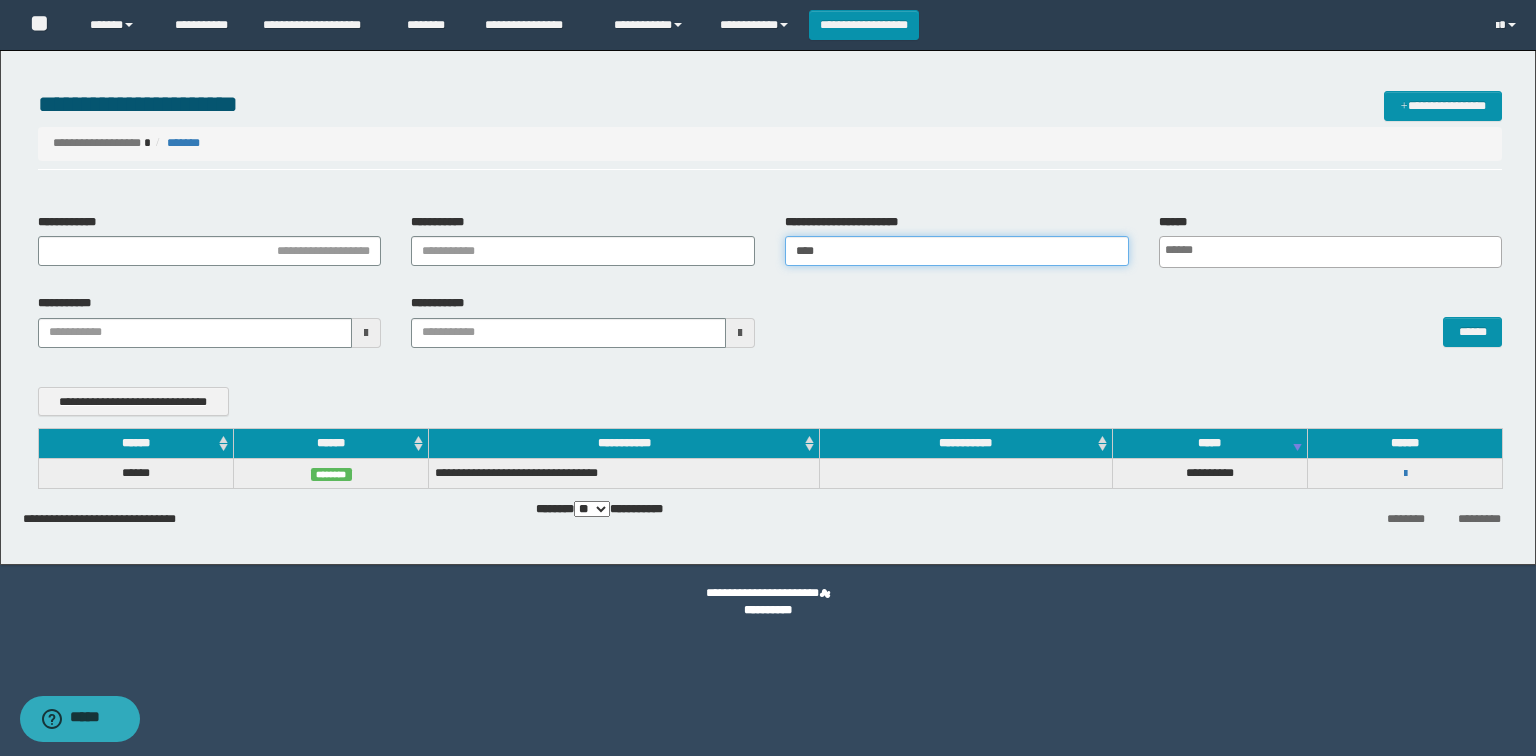 type 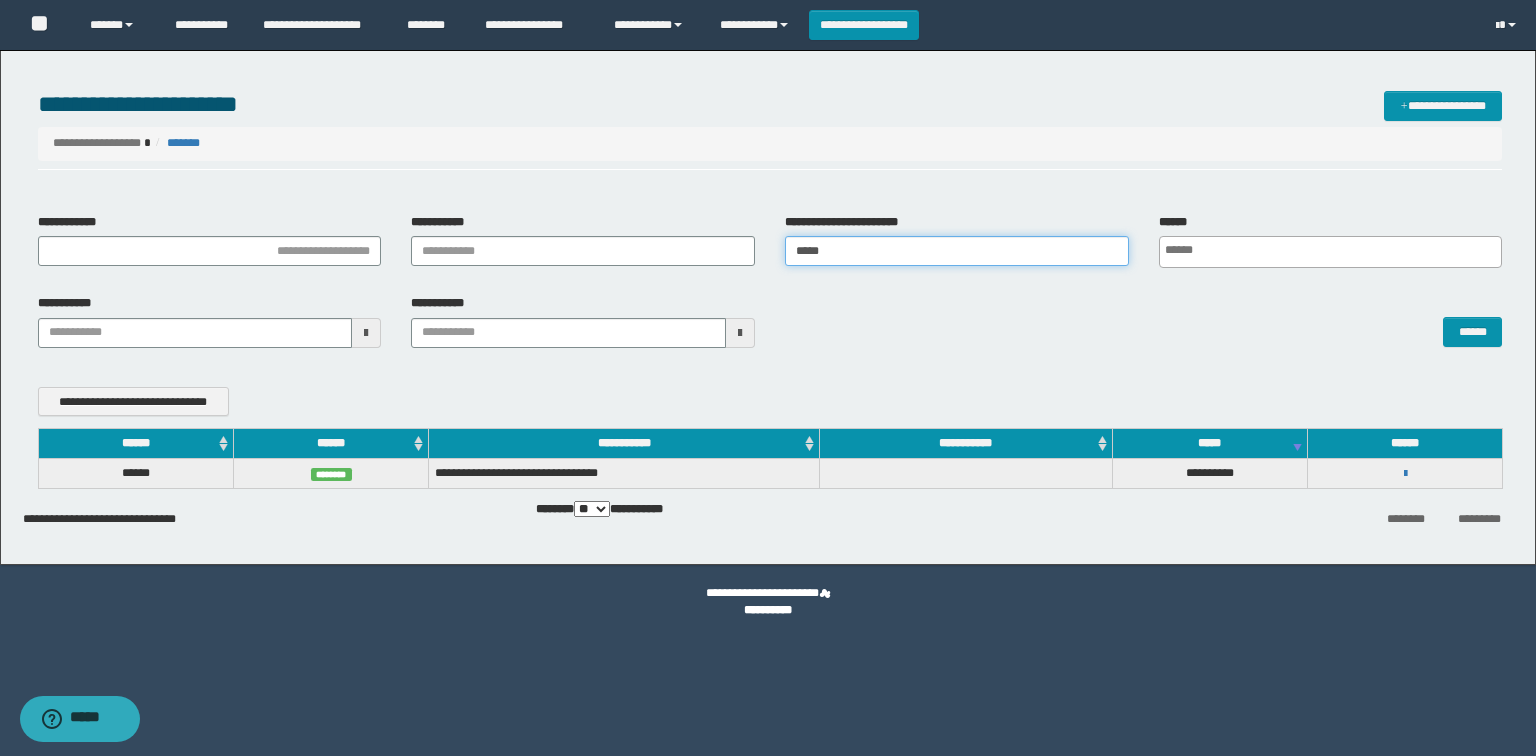 type 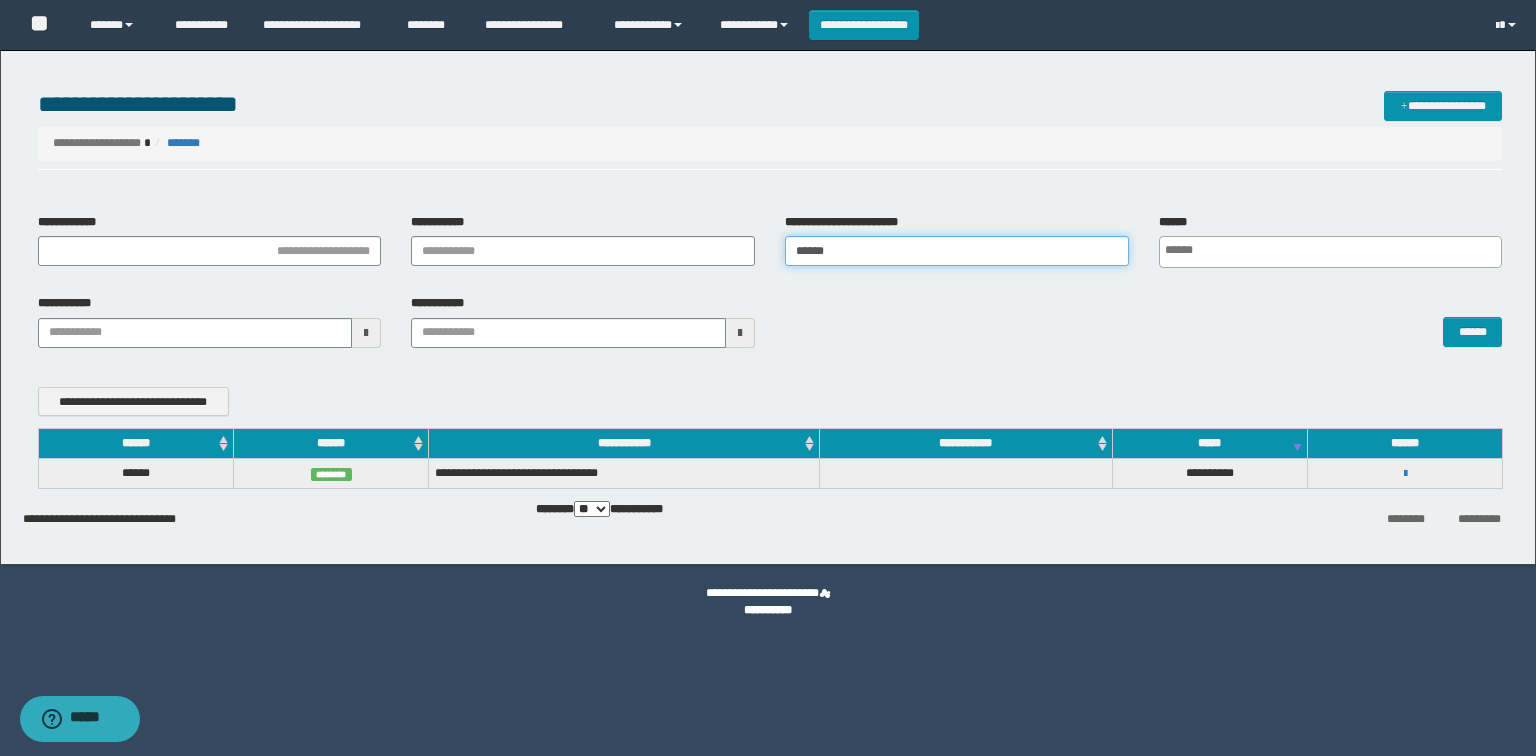 type 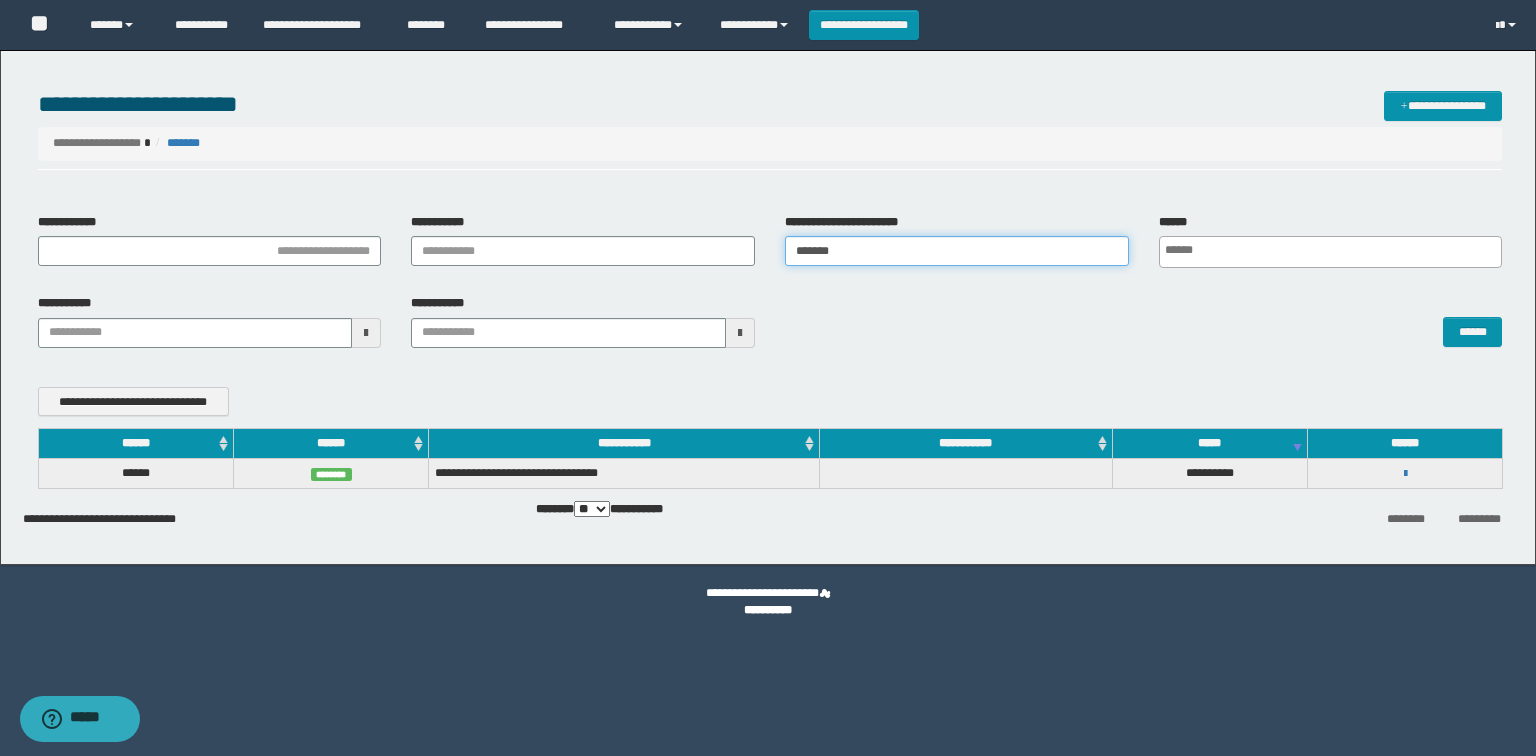 type 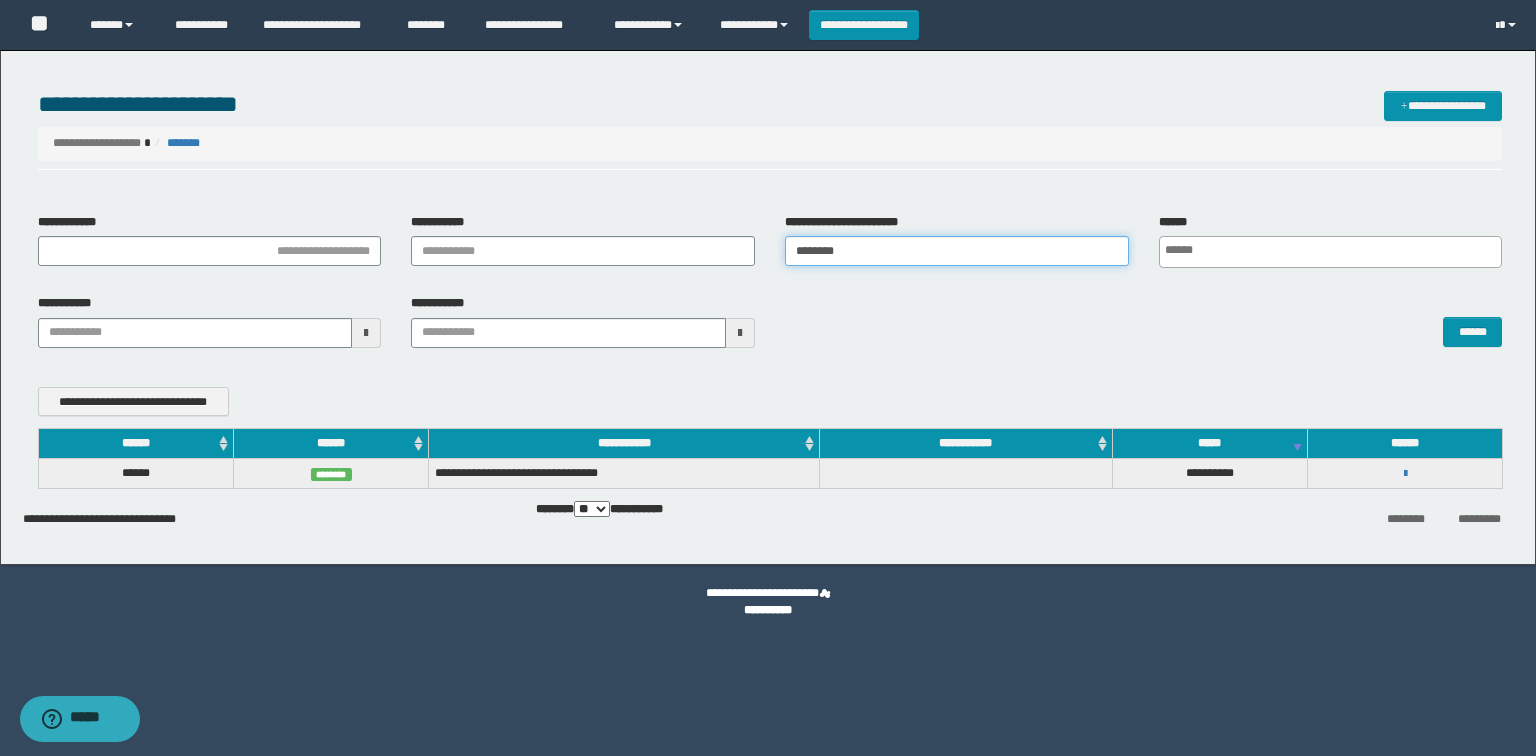 type 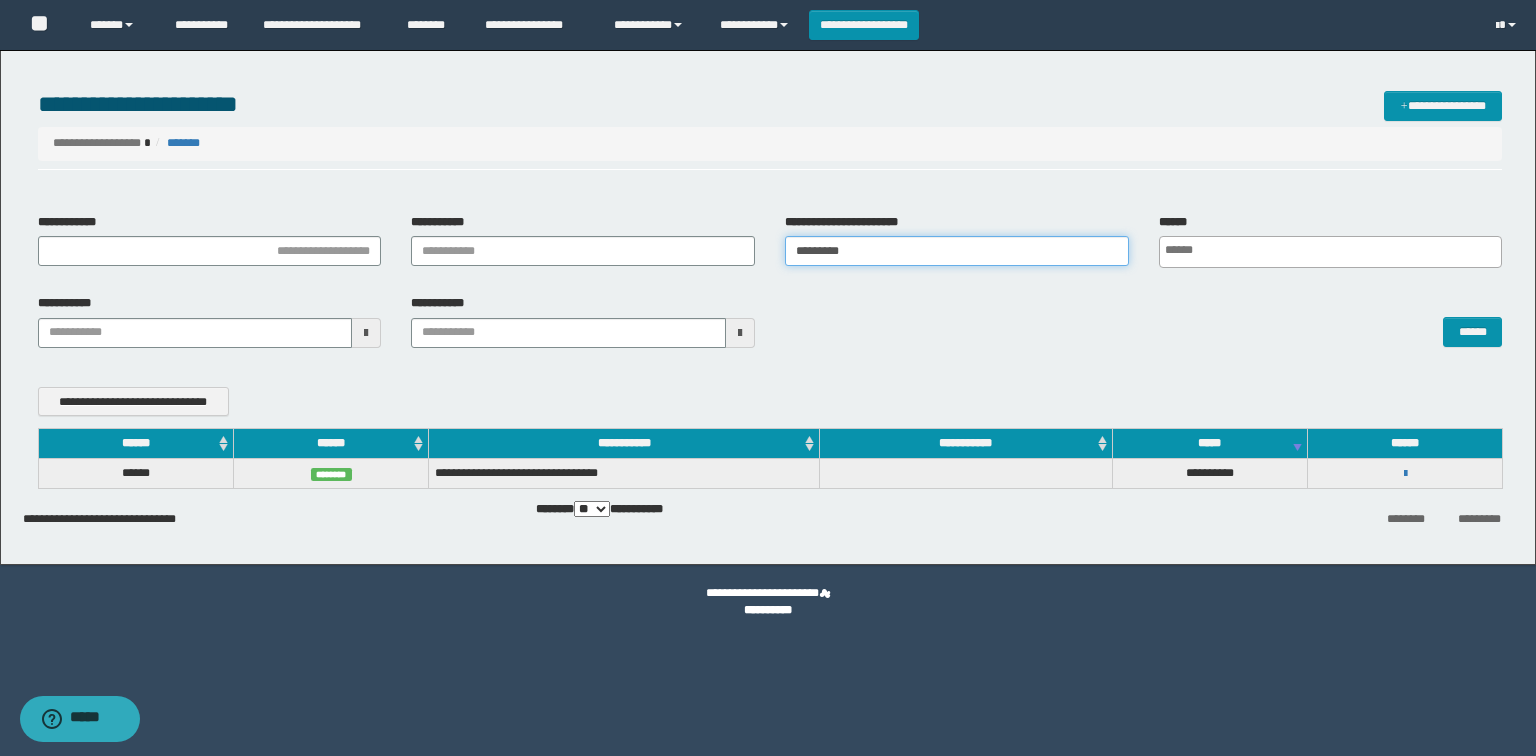type 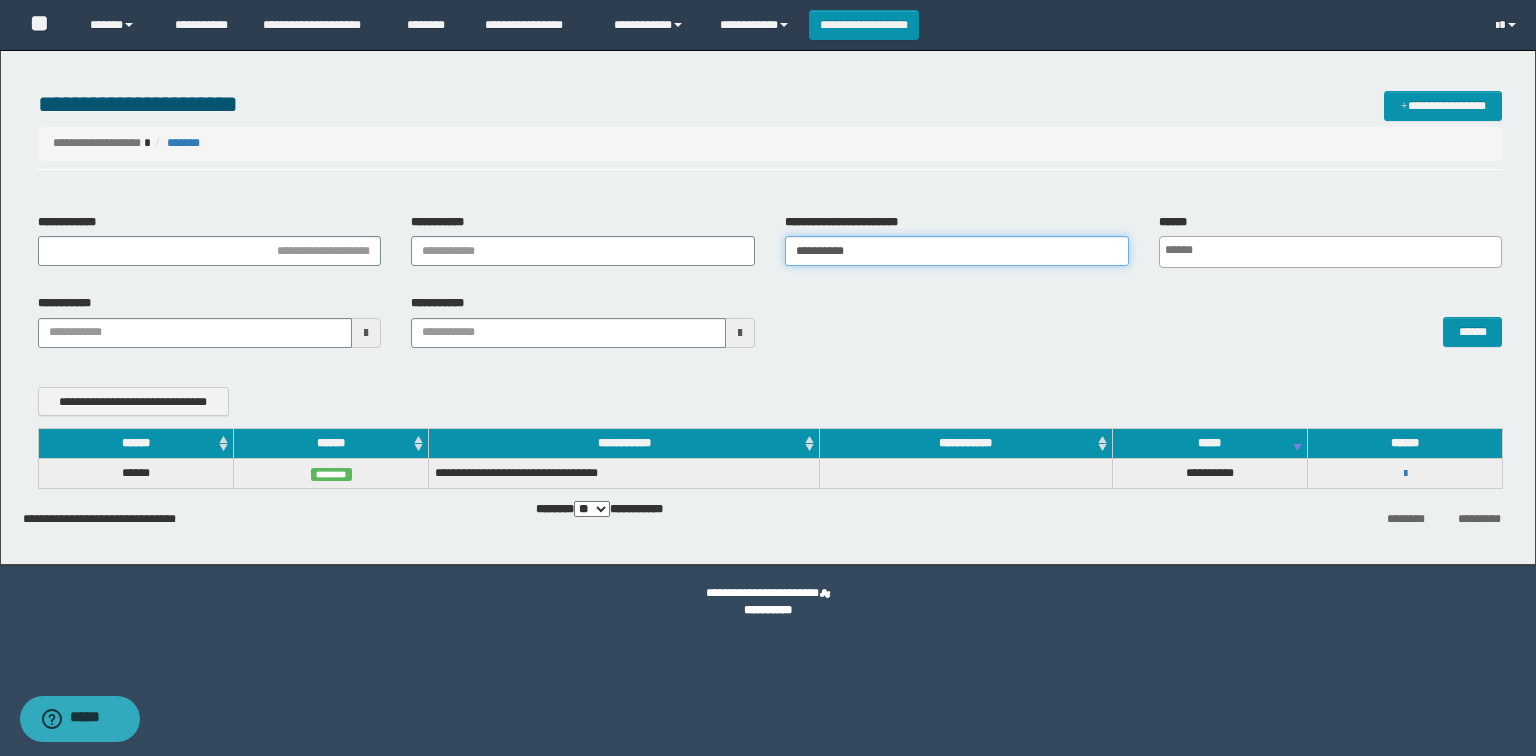 type 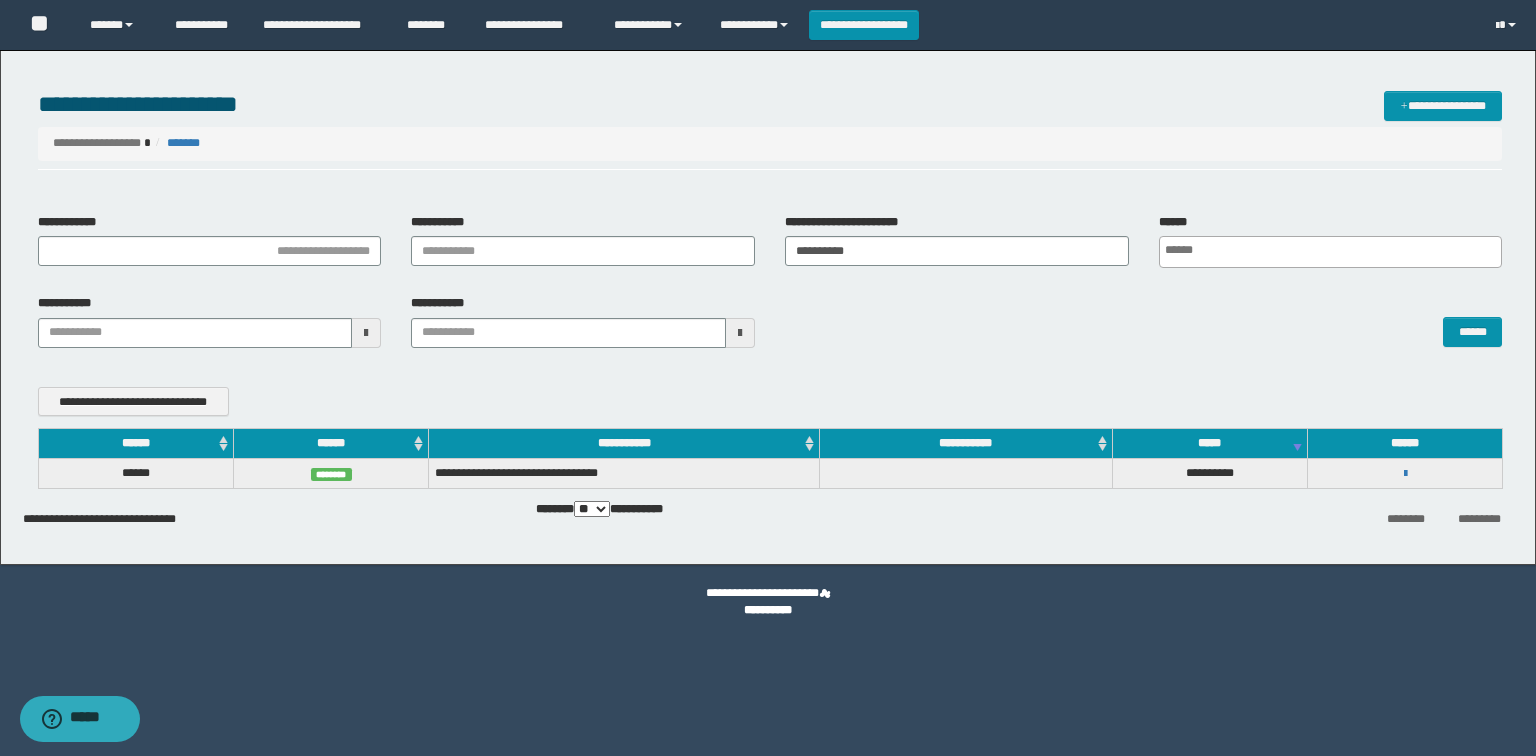 type 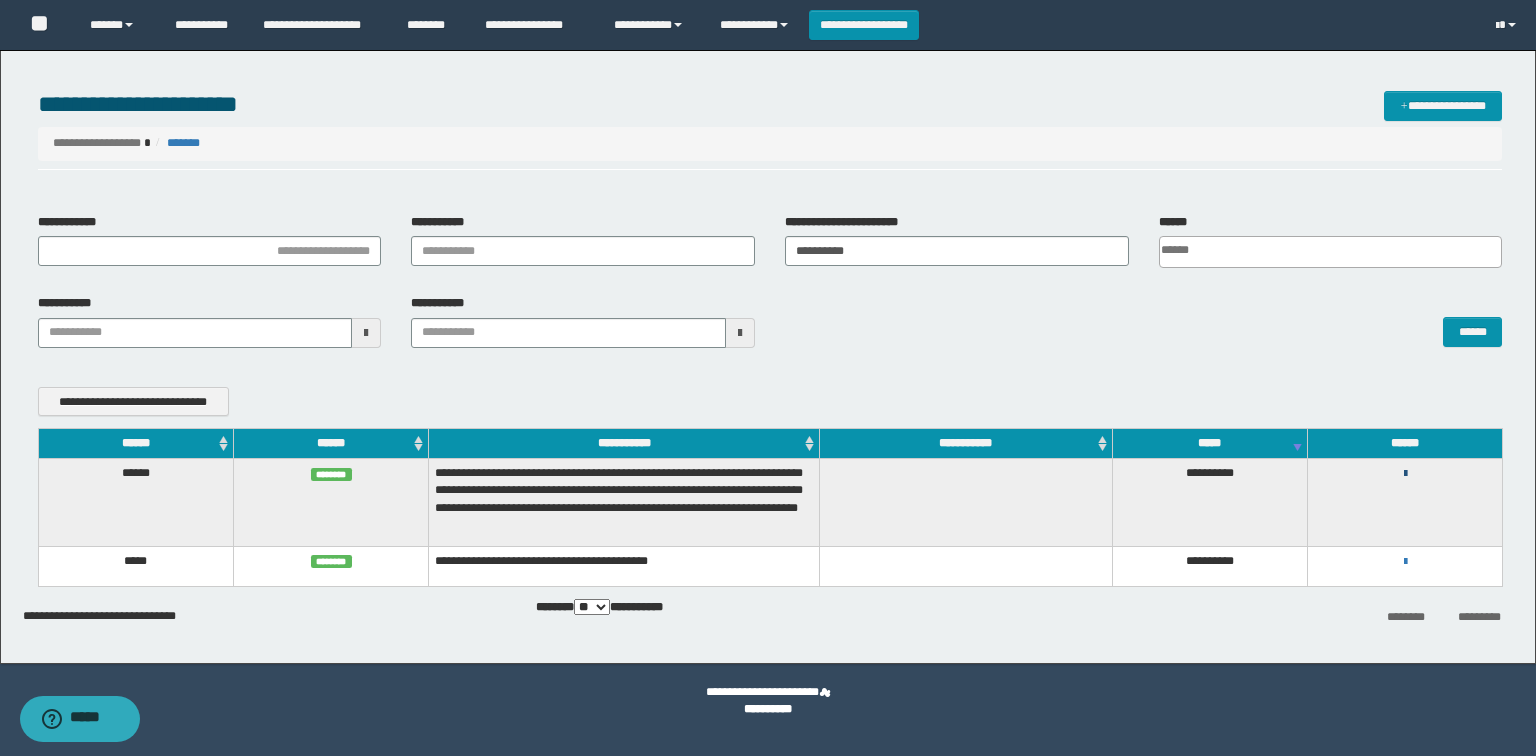 click at bounding box center (1405, 474) 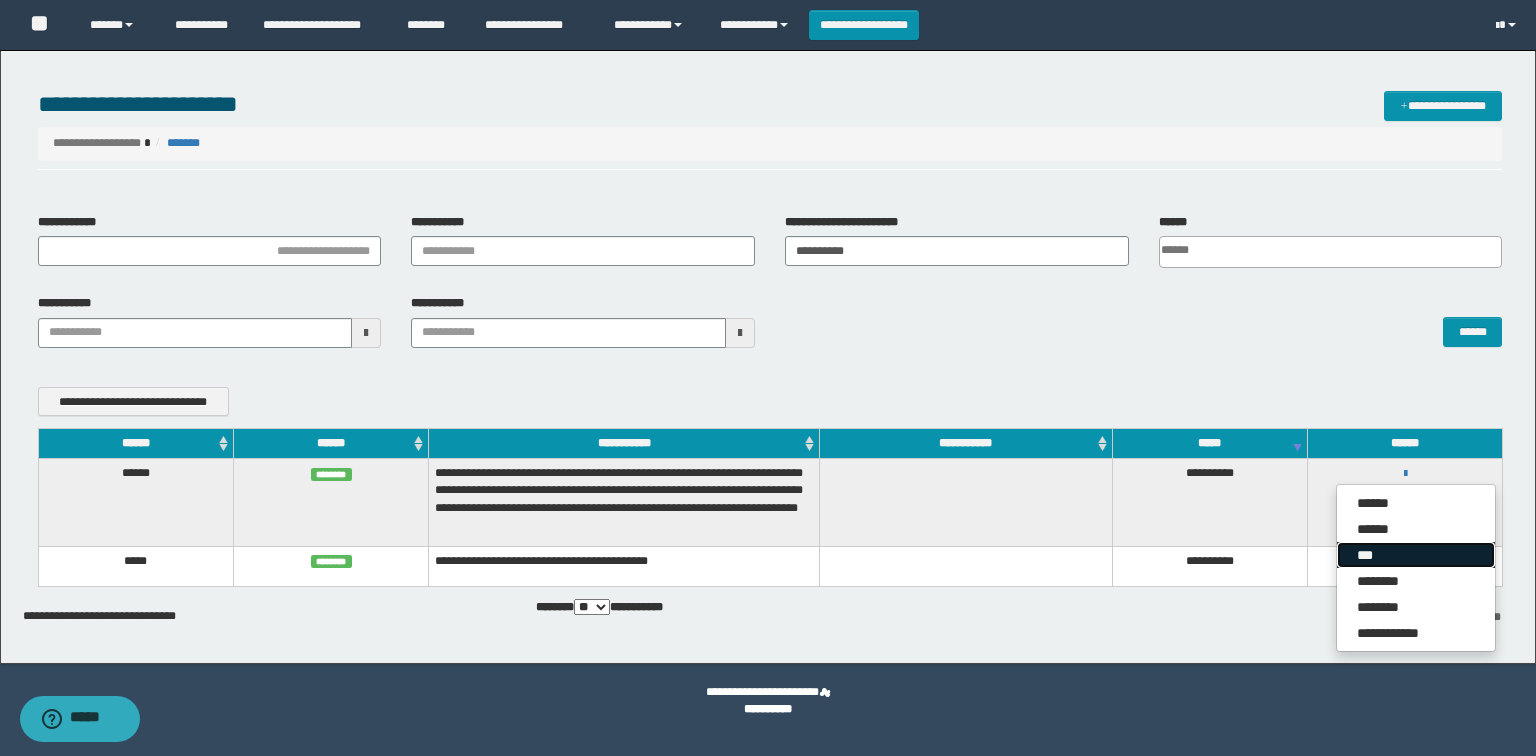 click on "***" at bounding box center (1416, 555) 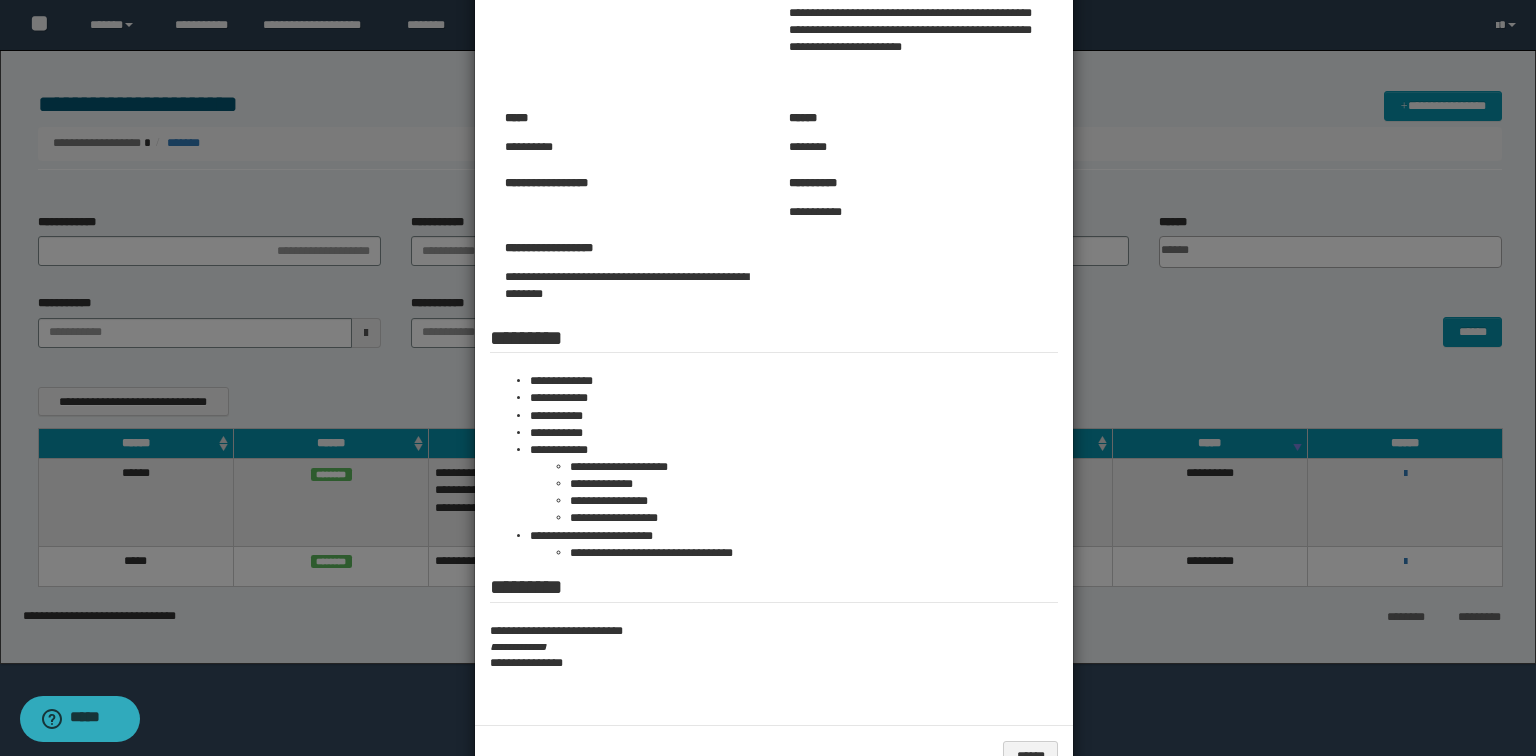 scroll, scrollTop: 232, scrollLeft: 0, axis: vertical 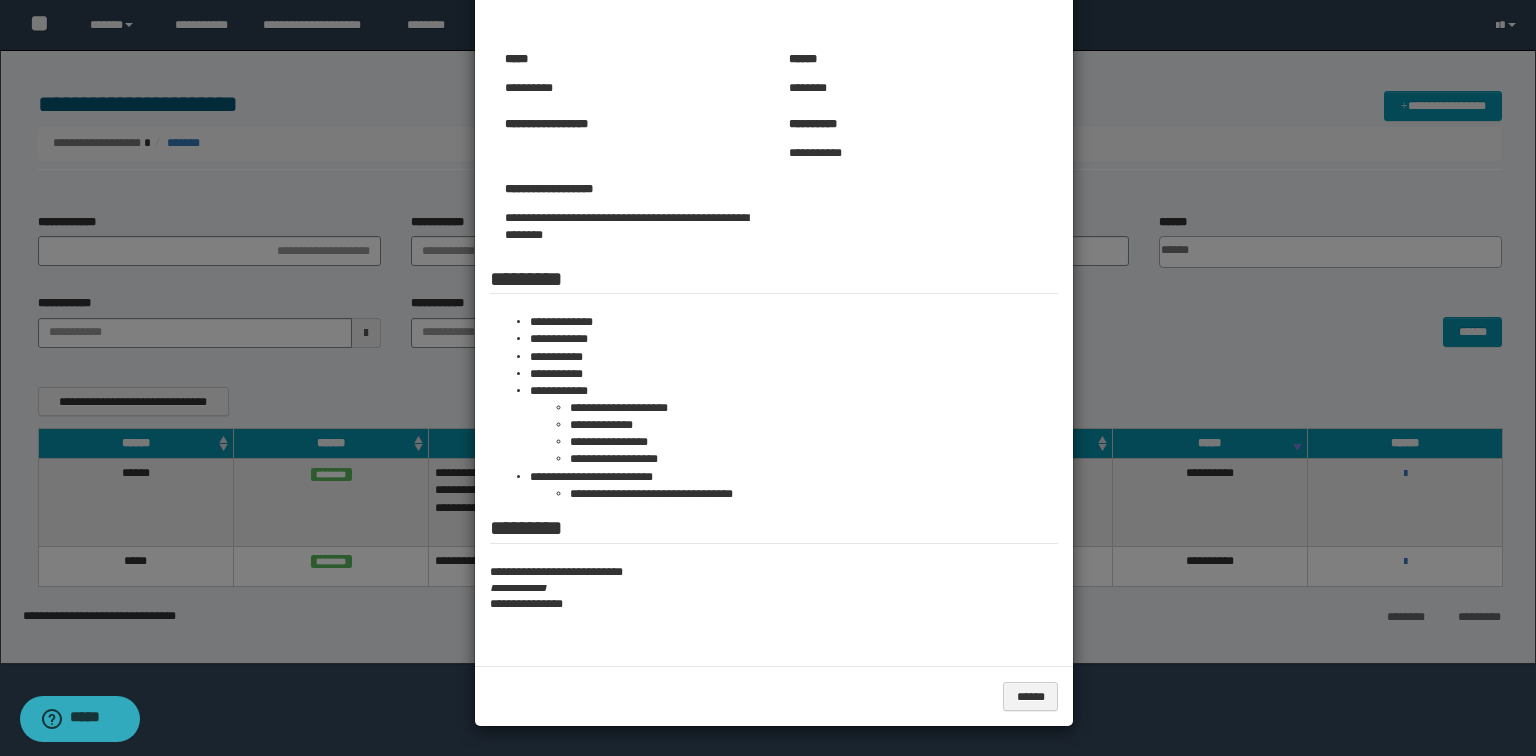 click on "**********" at bounding box center [774, 588] 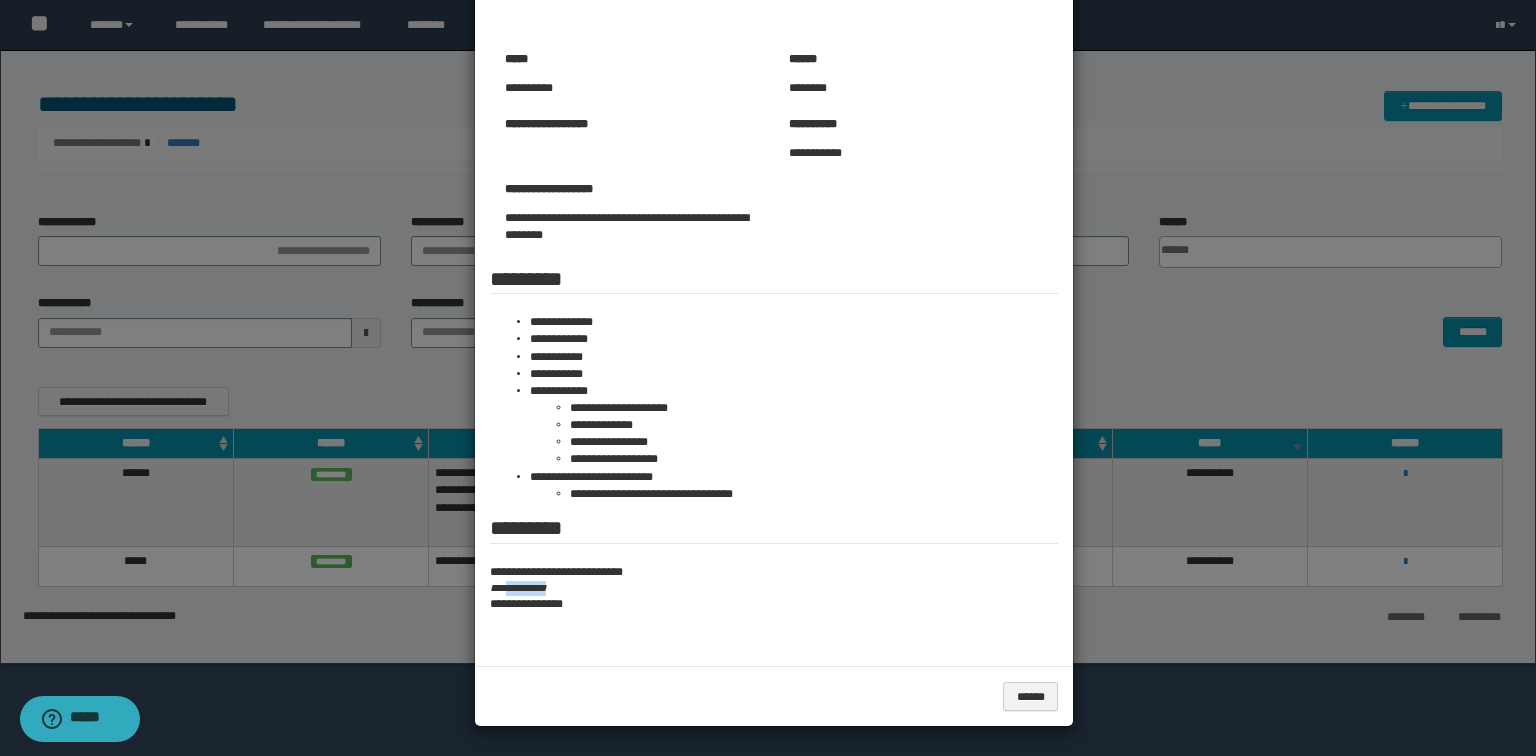 click on "**********" at bounding box center [774, 588] 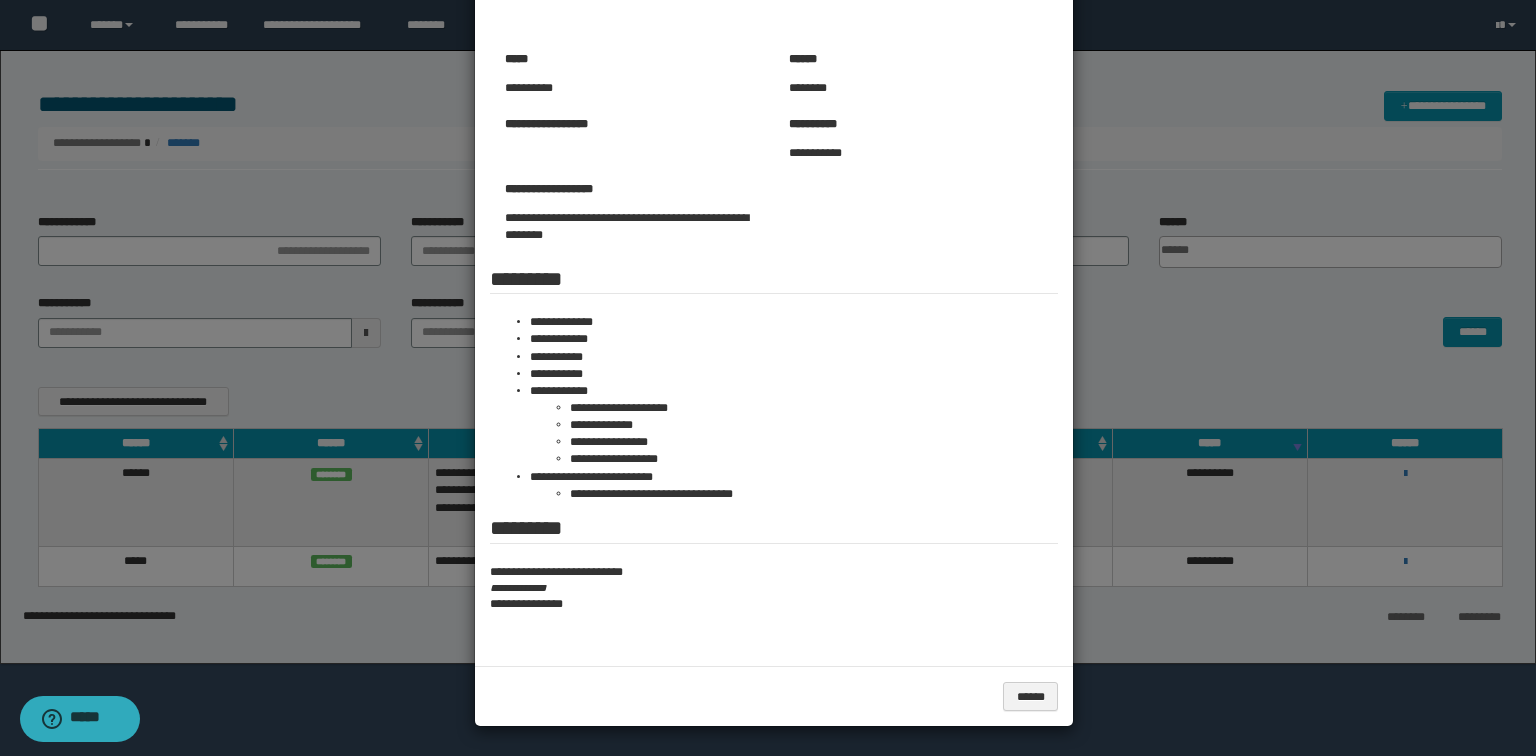 click at bounding box center (768, 262) 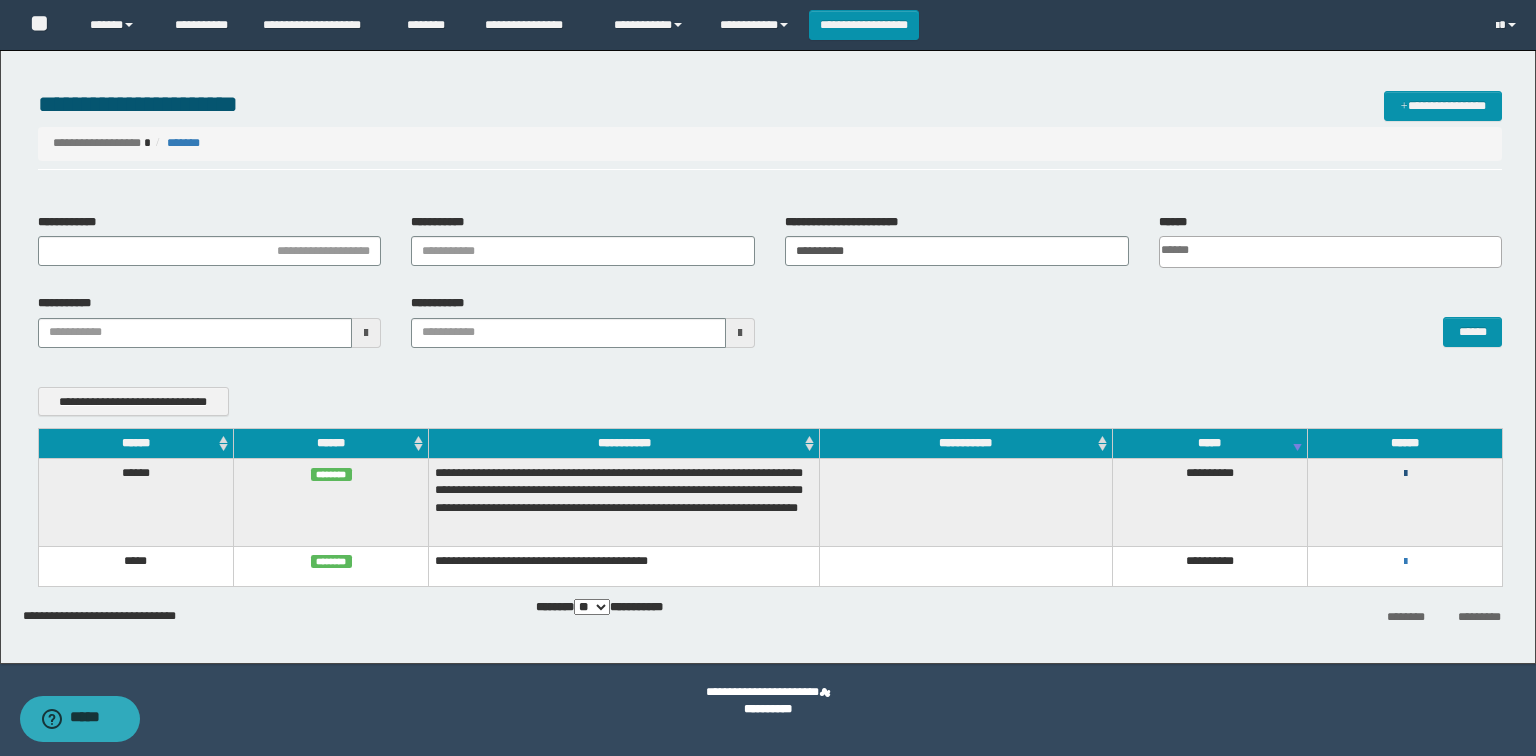 click at bounding box center (1405, 474) 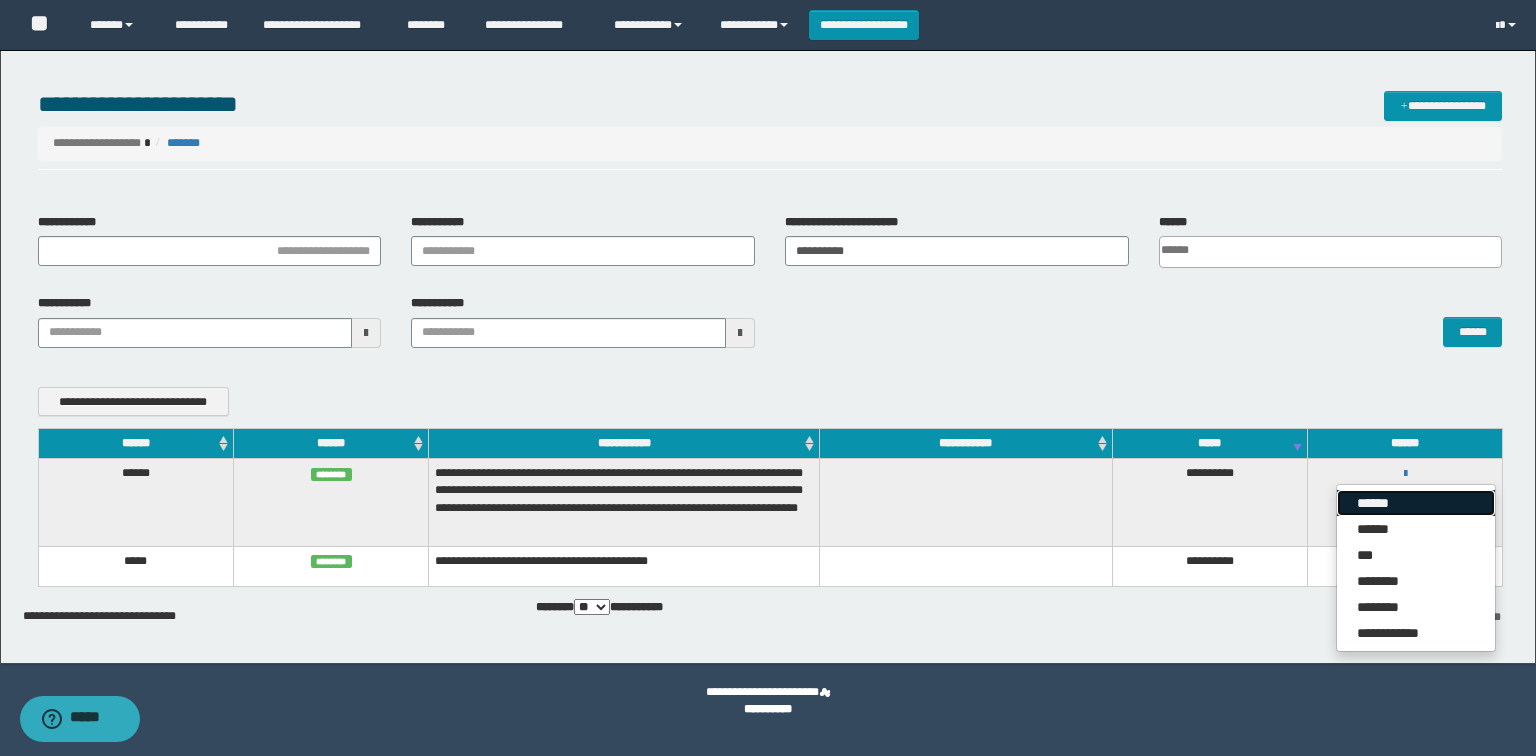 click on "******" at bounding box center (1416, 503) 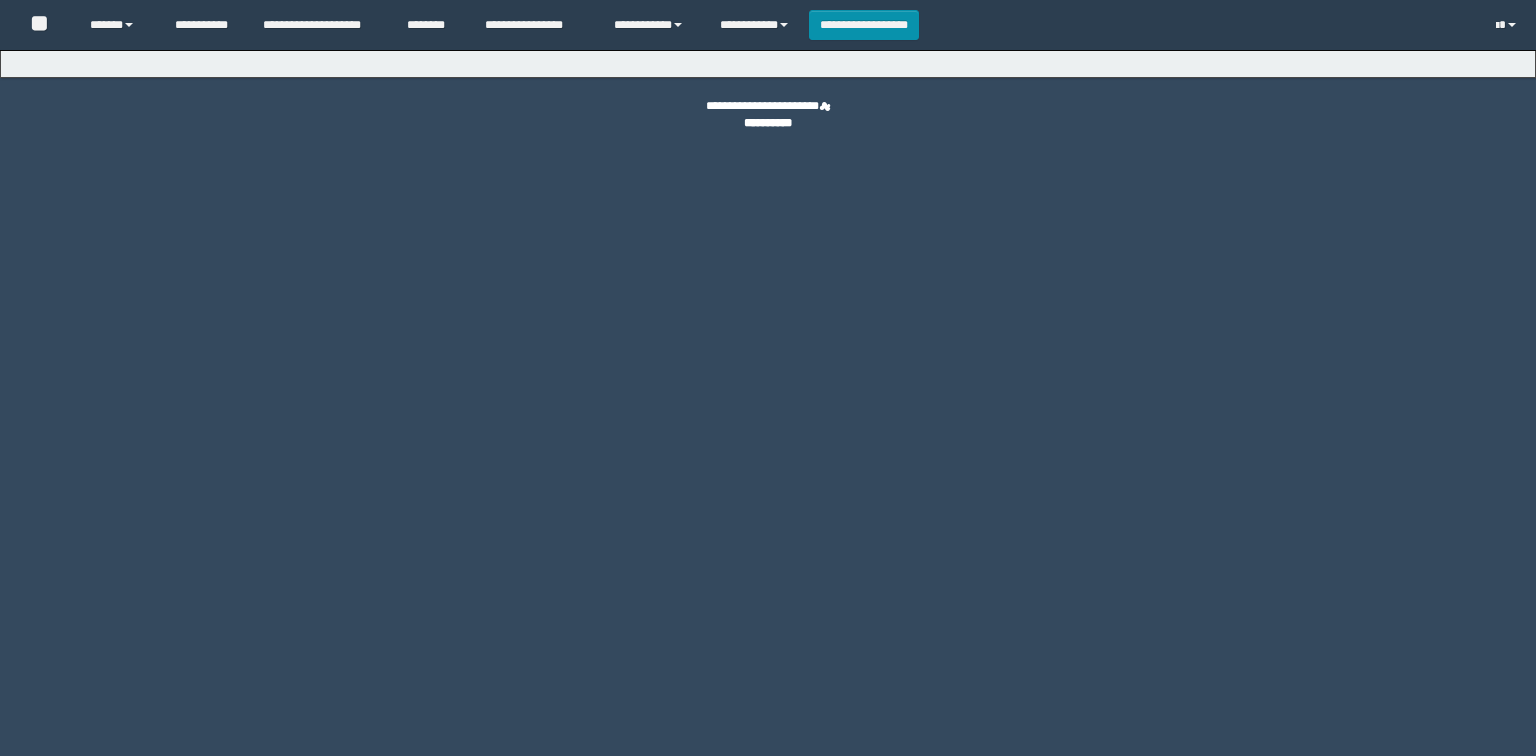 scroll, scrollTop: 0, scrollLeft: 0, axis: both 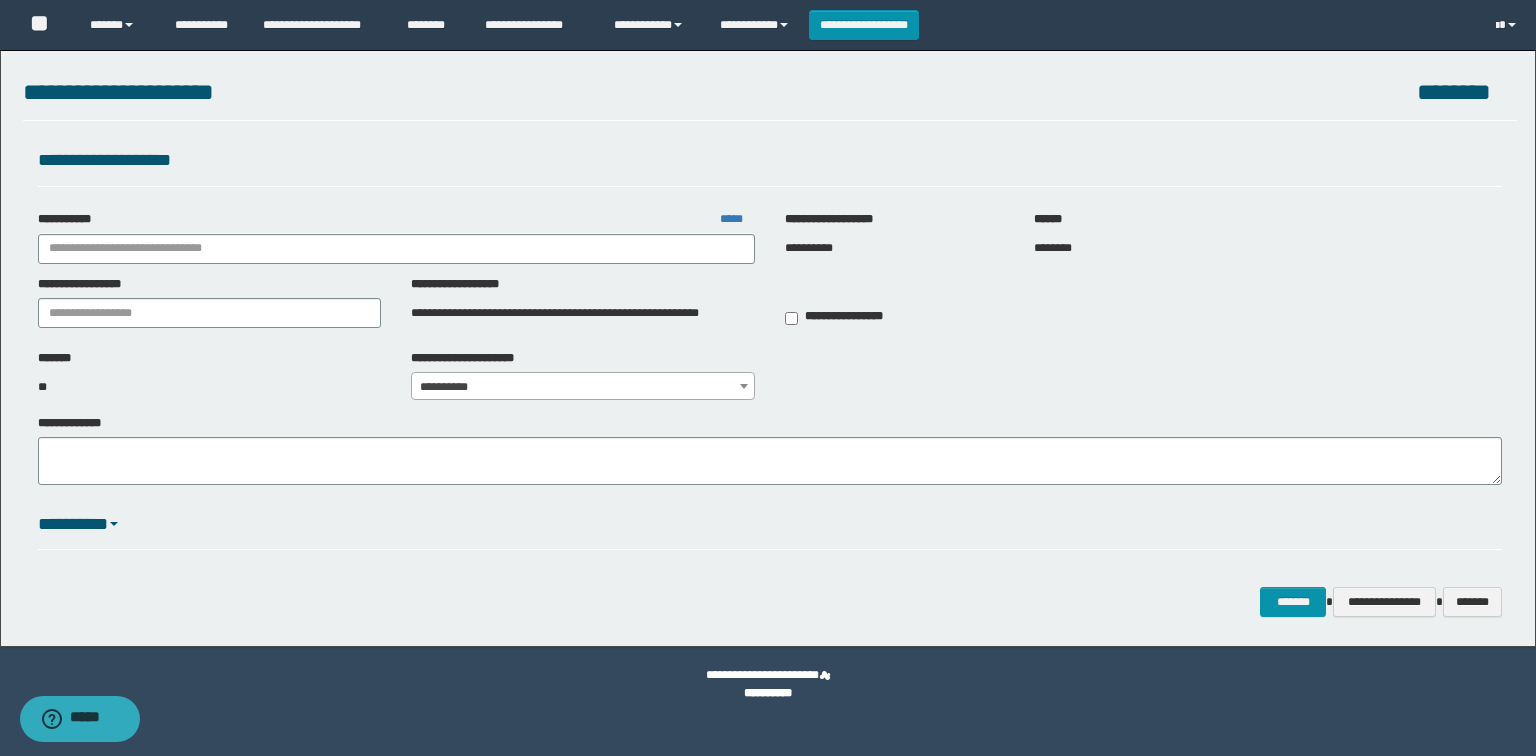 type on "**********" 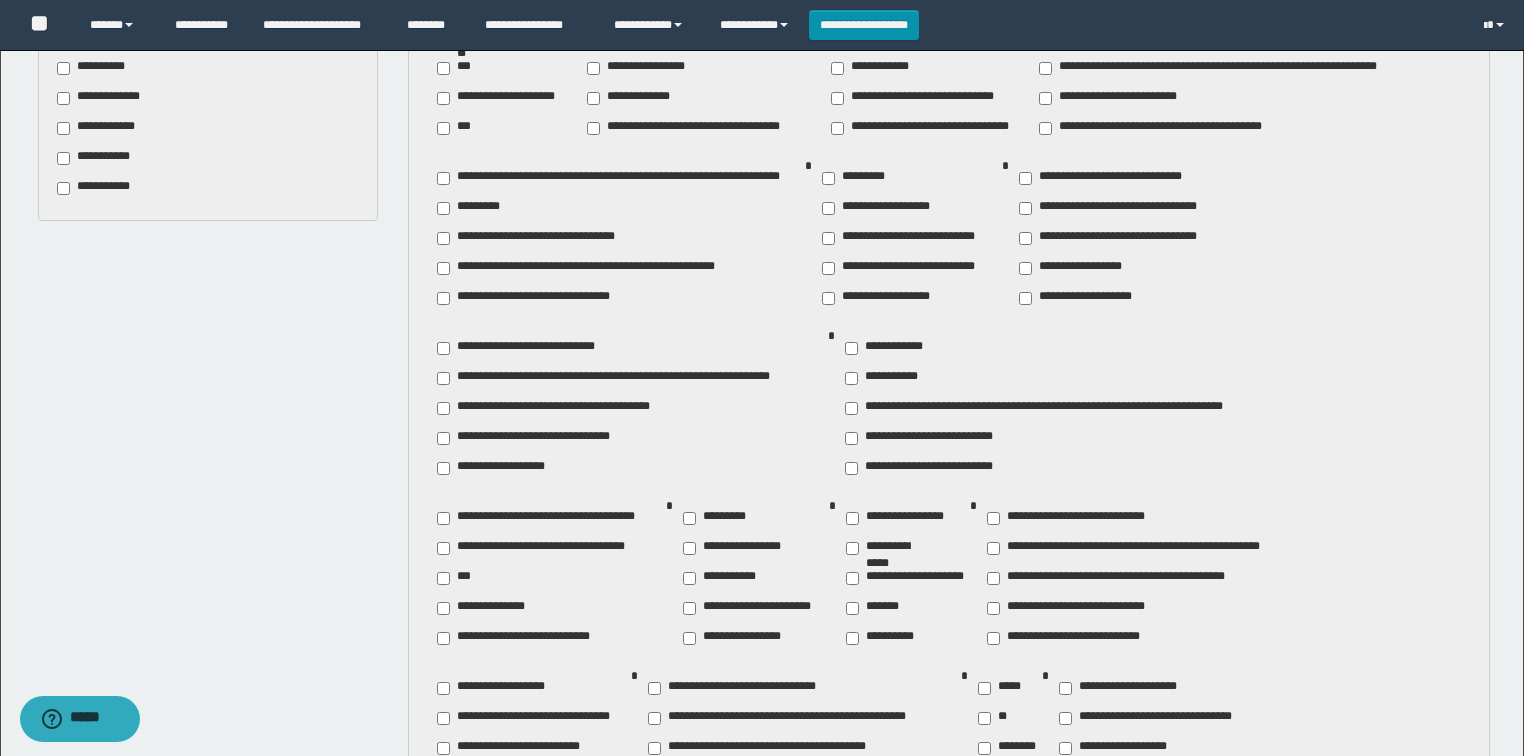 scroll, scrollTop: 960, scrollLeft: 0, axis: vertical 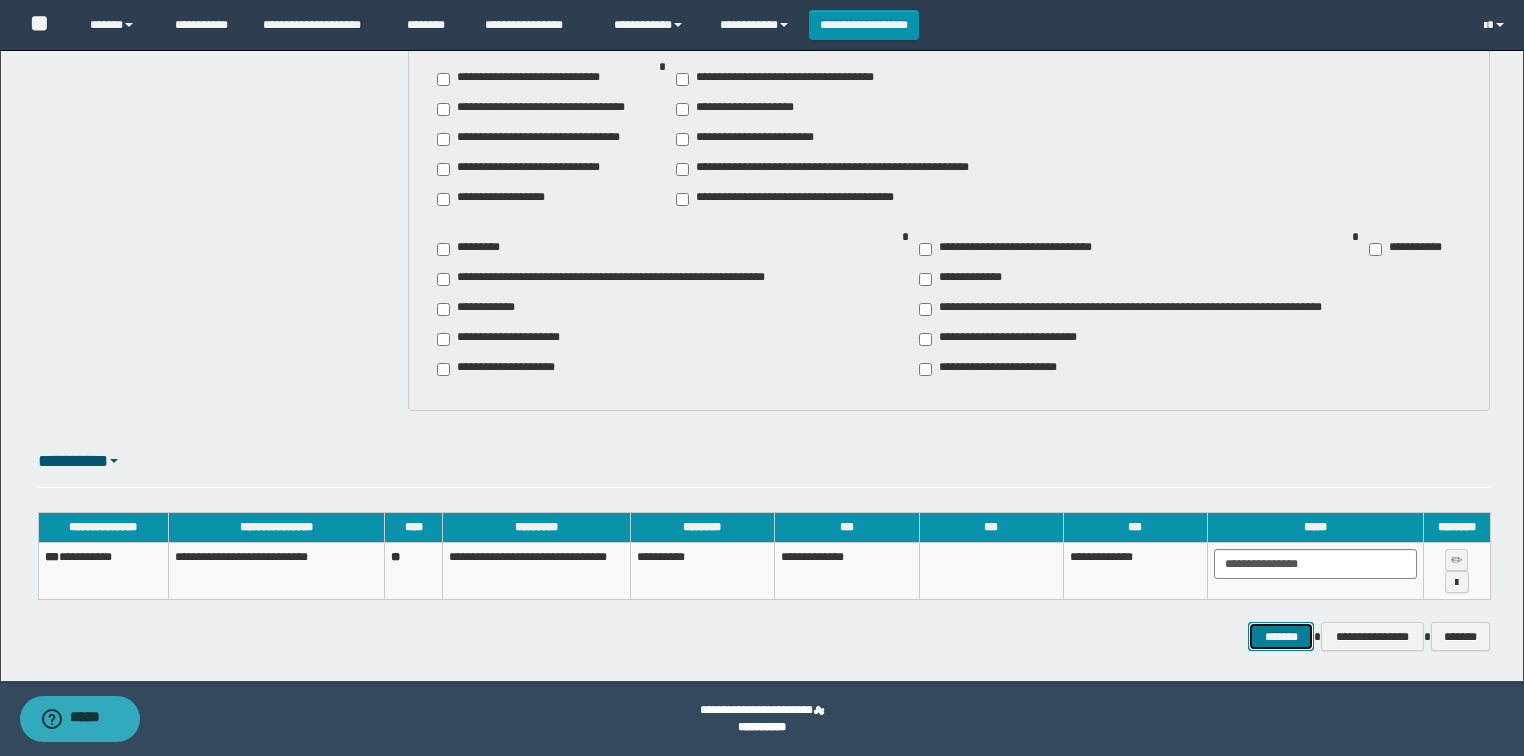 click on "*******" at bounding box center [1281, 637] 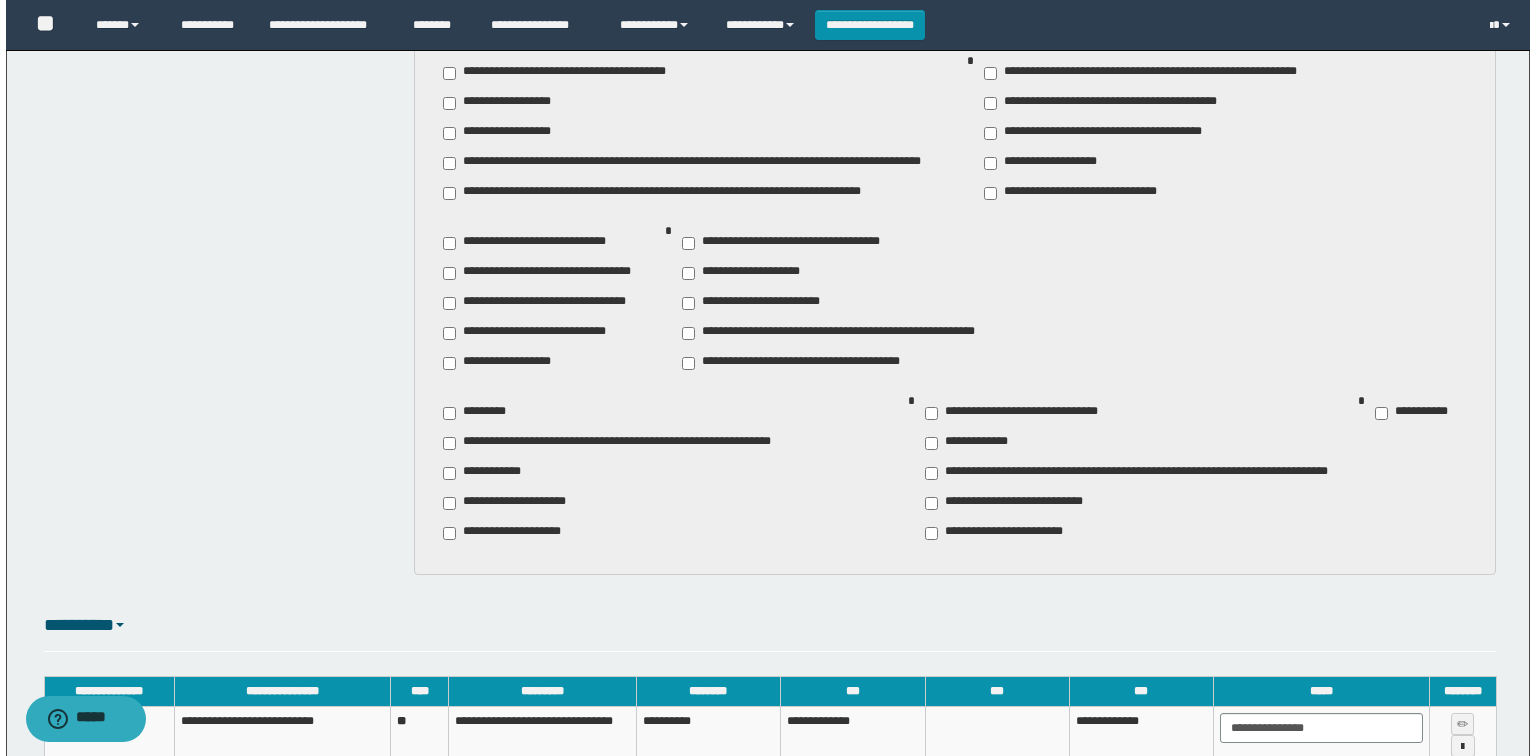 scroll, scrollTop: 2684, scrollLeft: 0, axis: vertical 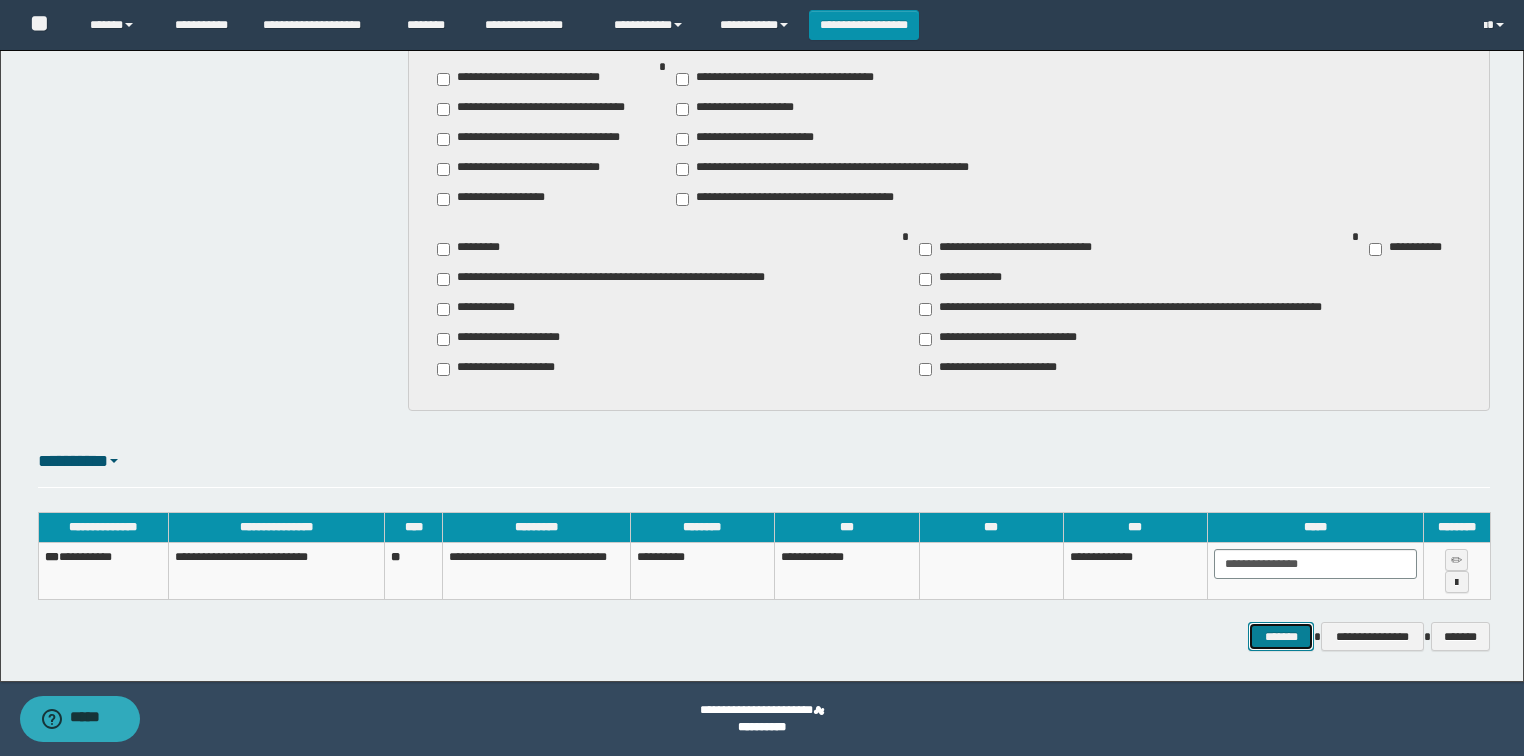 click on "*******" at bounding box center [1281, 637] 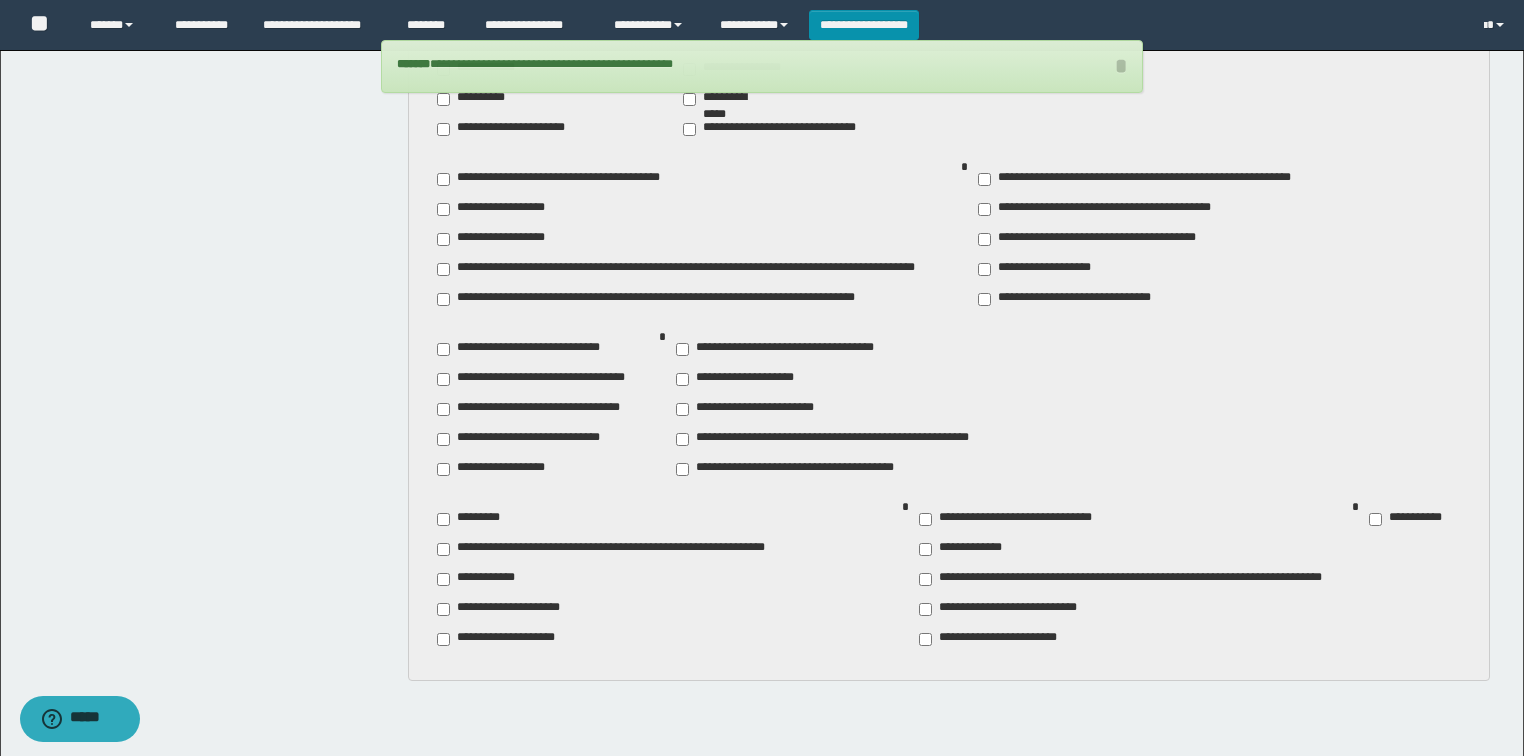 scroll, scrollTop: 2360, scrollLeft: 0, axis: vertical 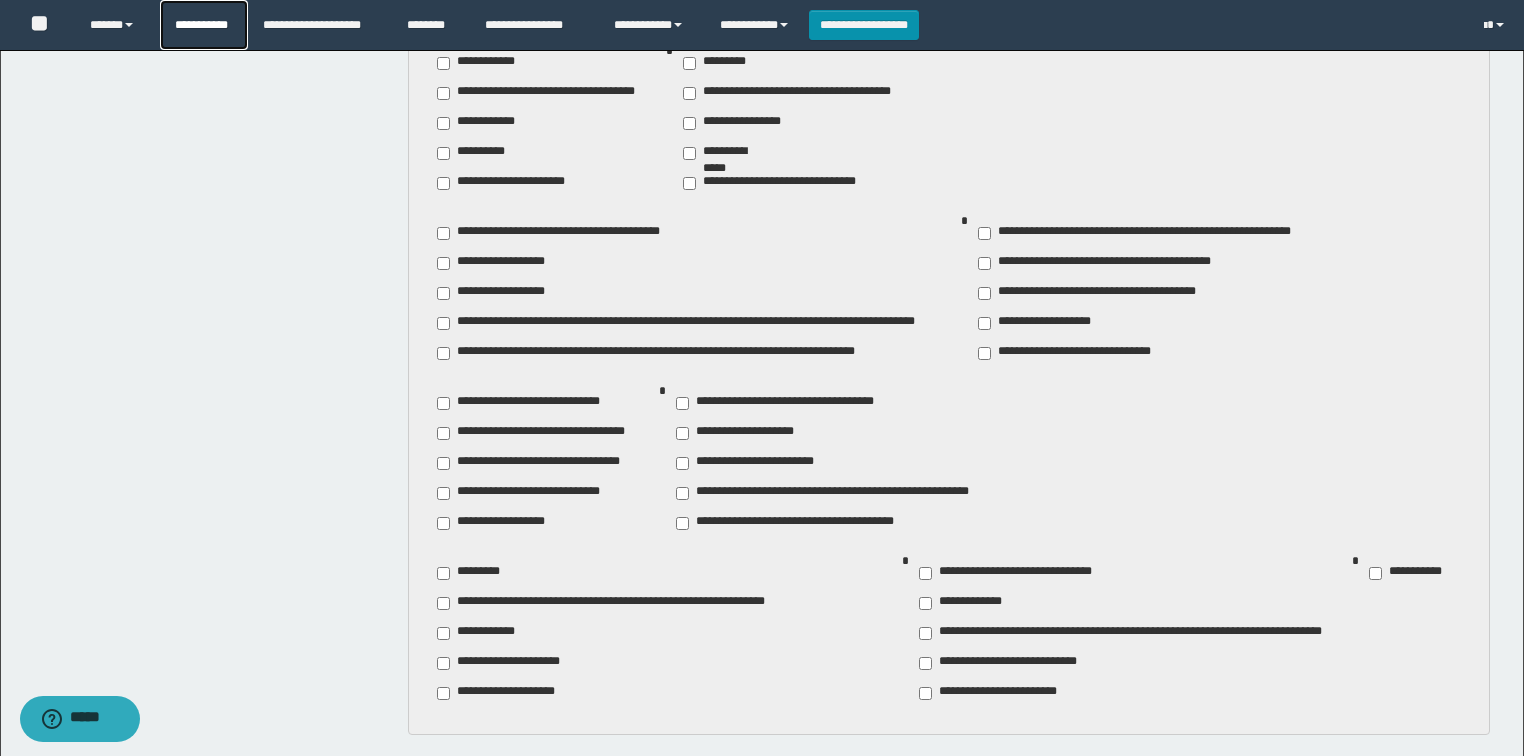 click on "**********" at bounding box center (204, 25) 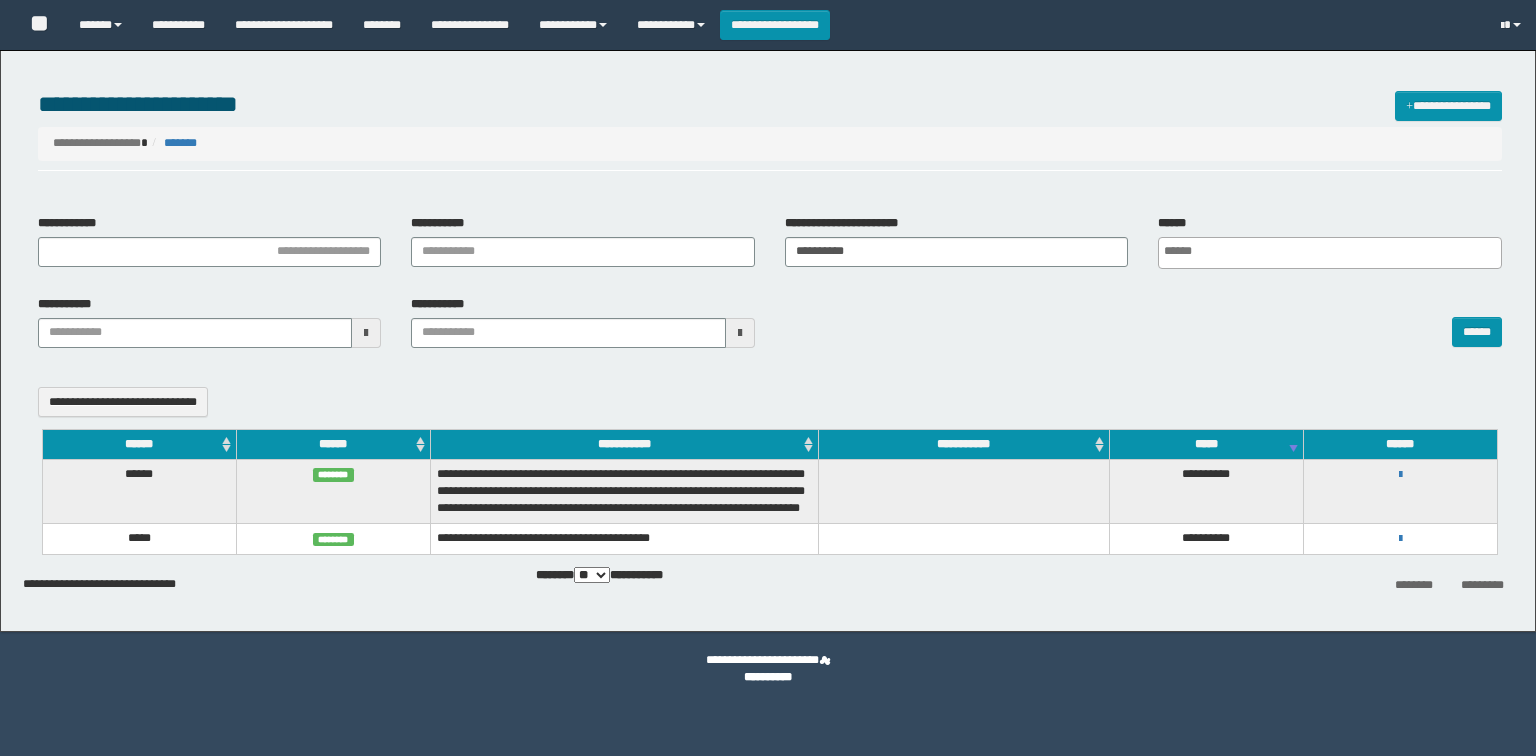 select 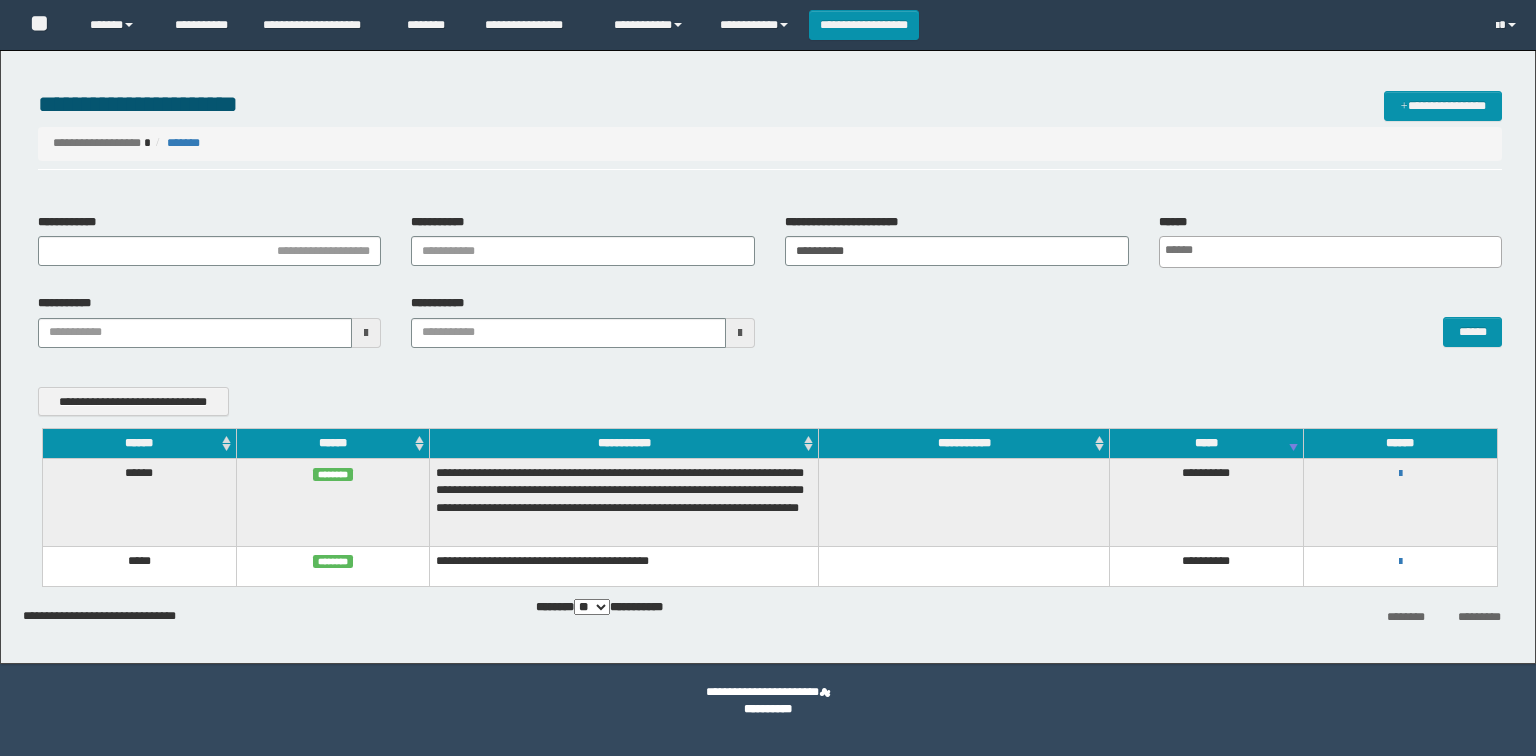 scroll, scrollTop: 0, scrollLeft: 0, axis: both 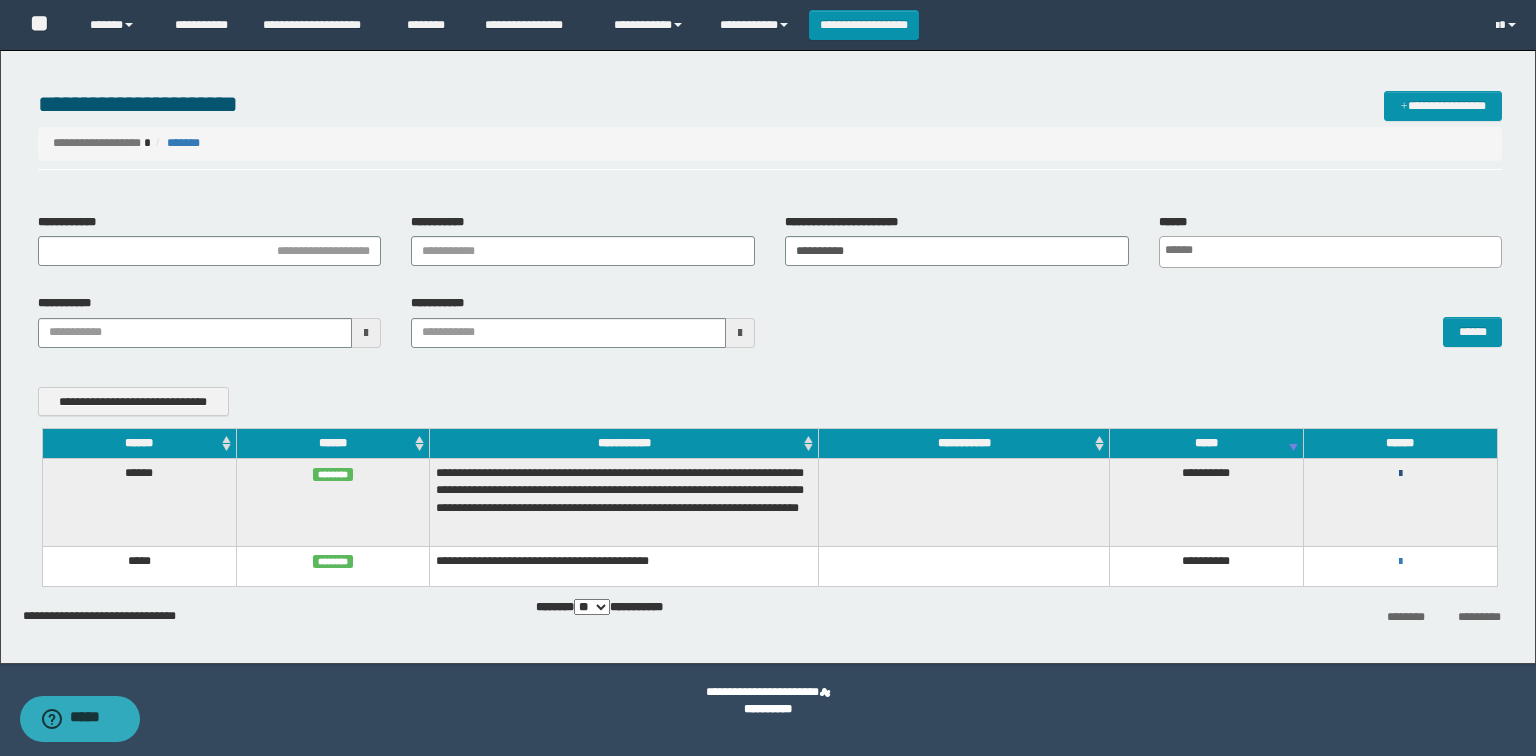 click at bounding box center (1400, 474) 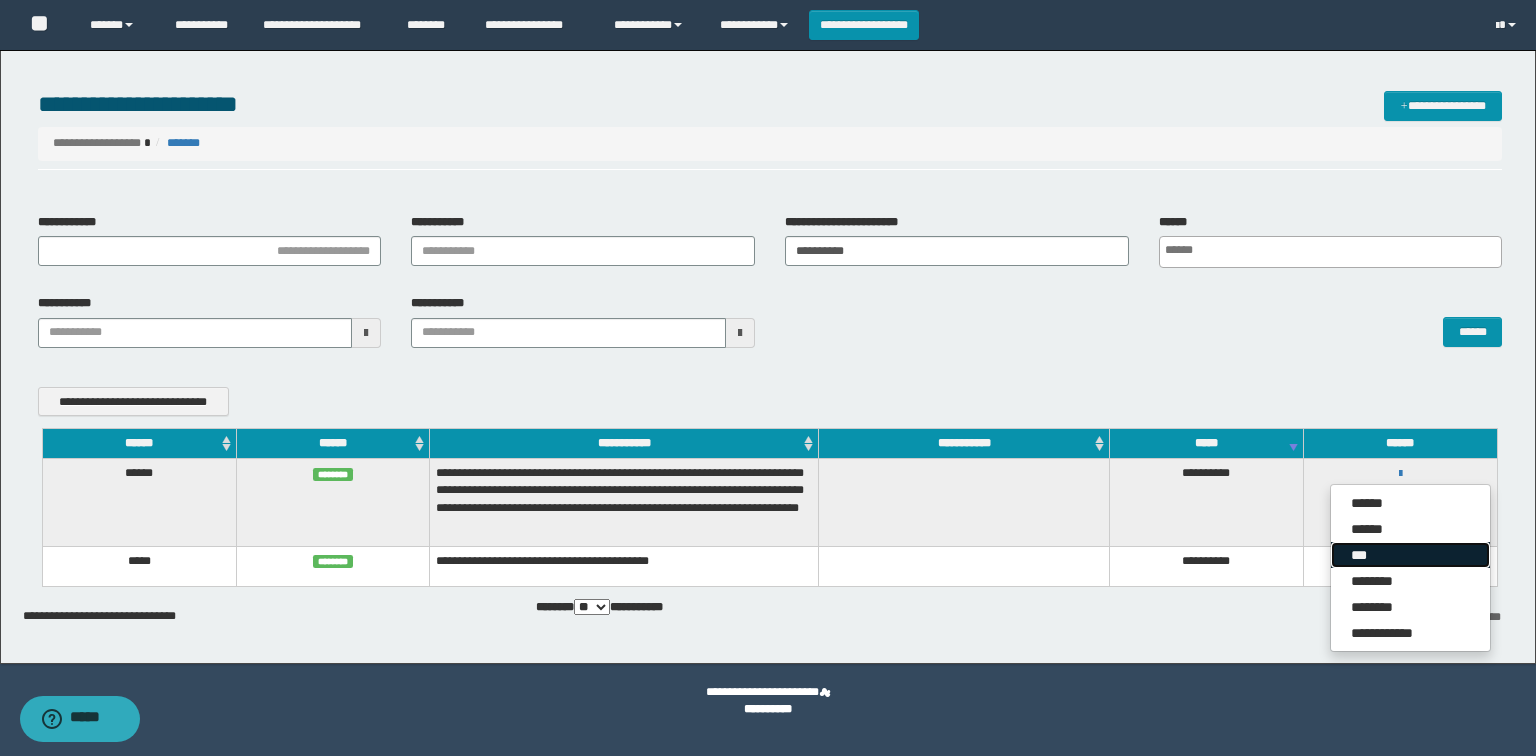click on "***" at bounding box center [1410, 555] 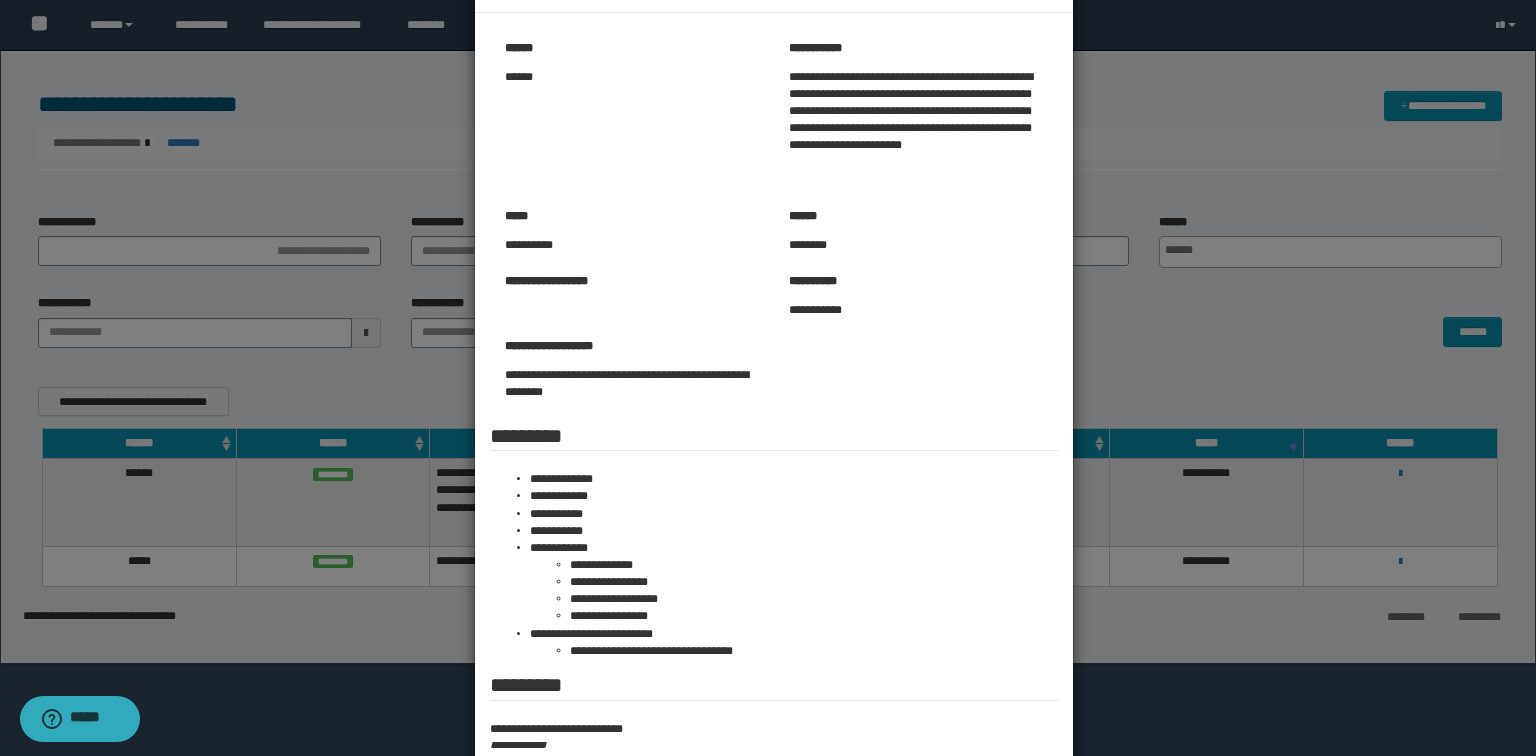 scroll, scrollTop: 232, scrollLeft: 0, axis: vertical 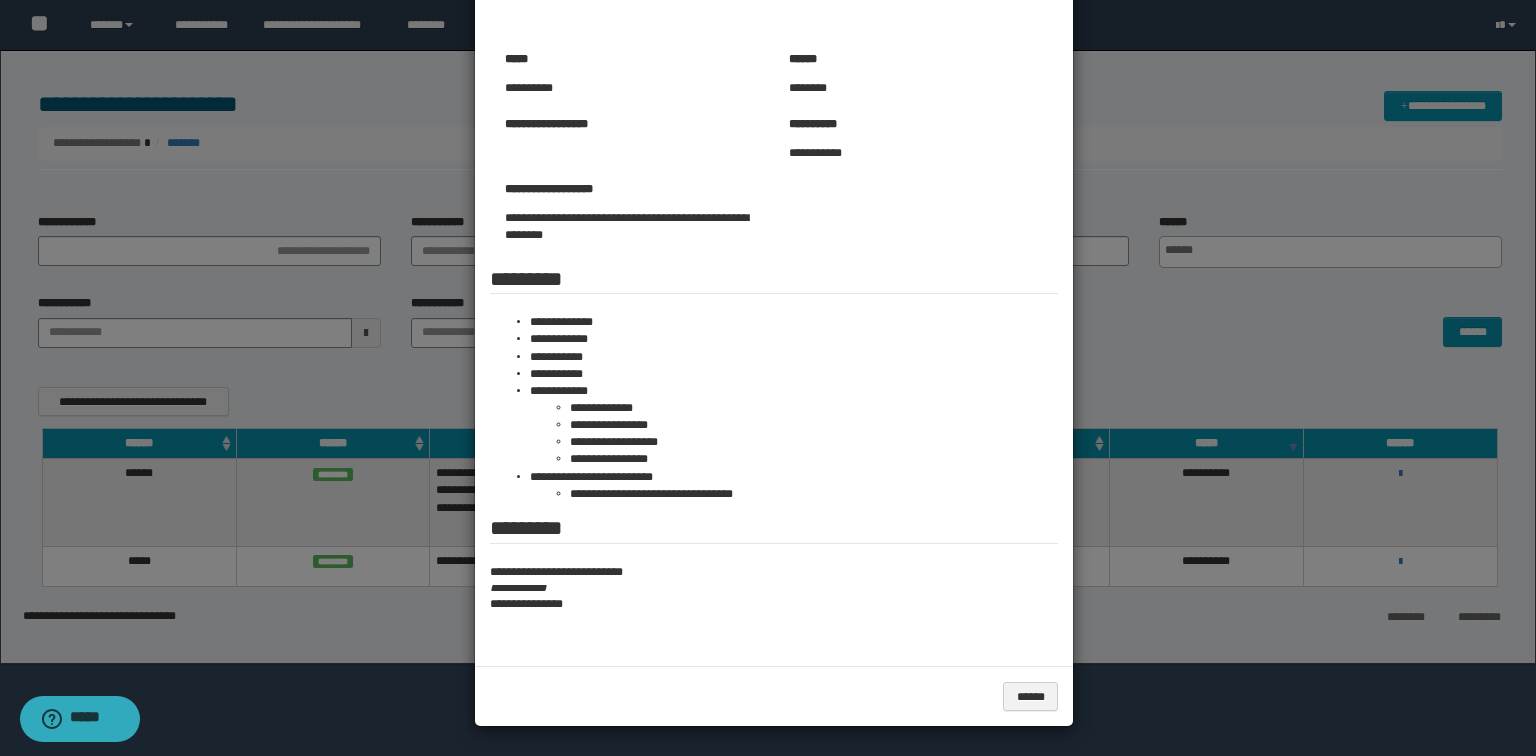 click at bounding box center [768, 262] 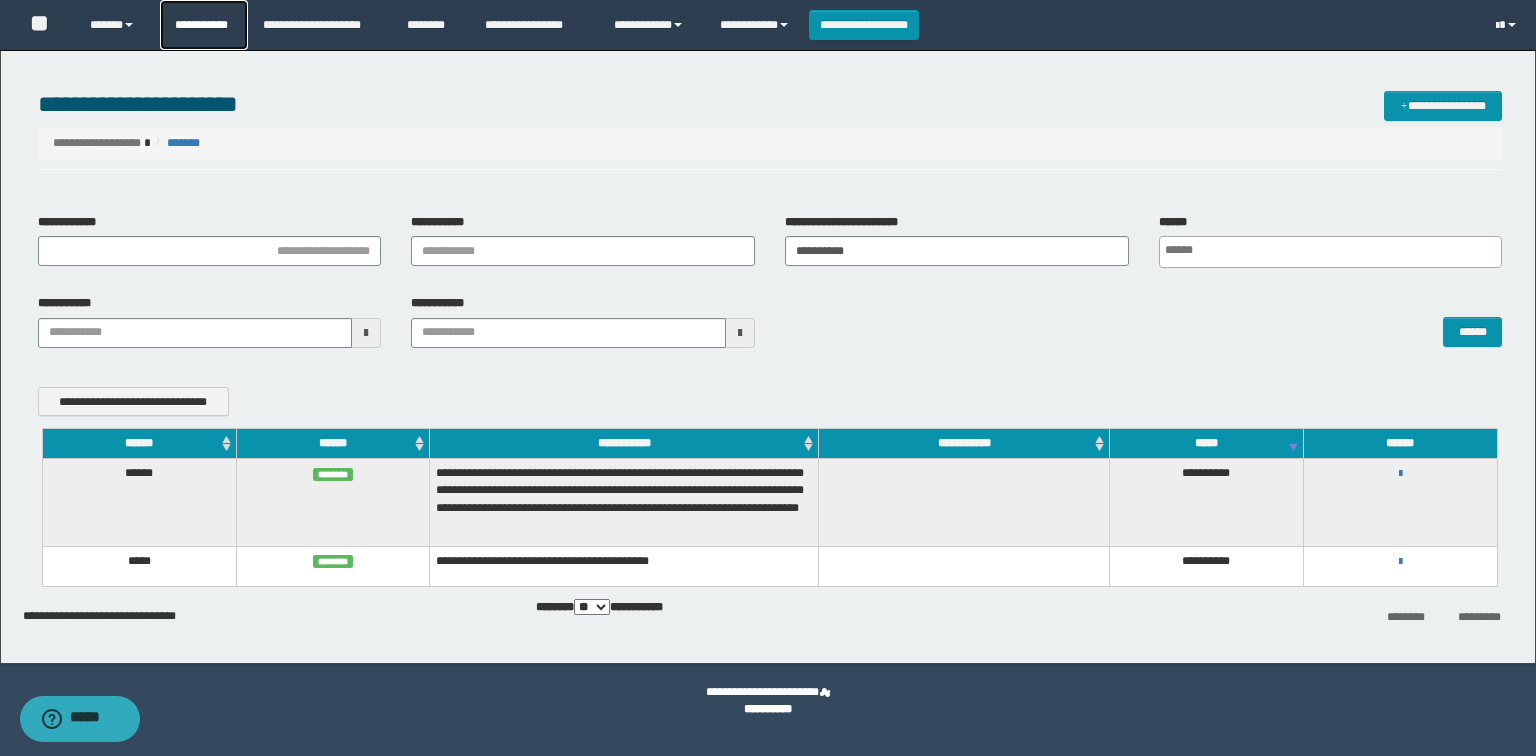 click on "**********" at bounding box center [204, 25] 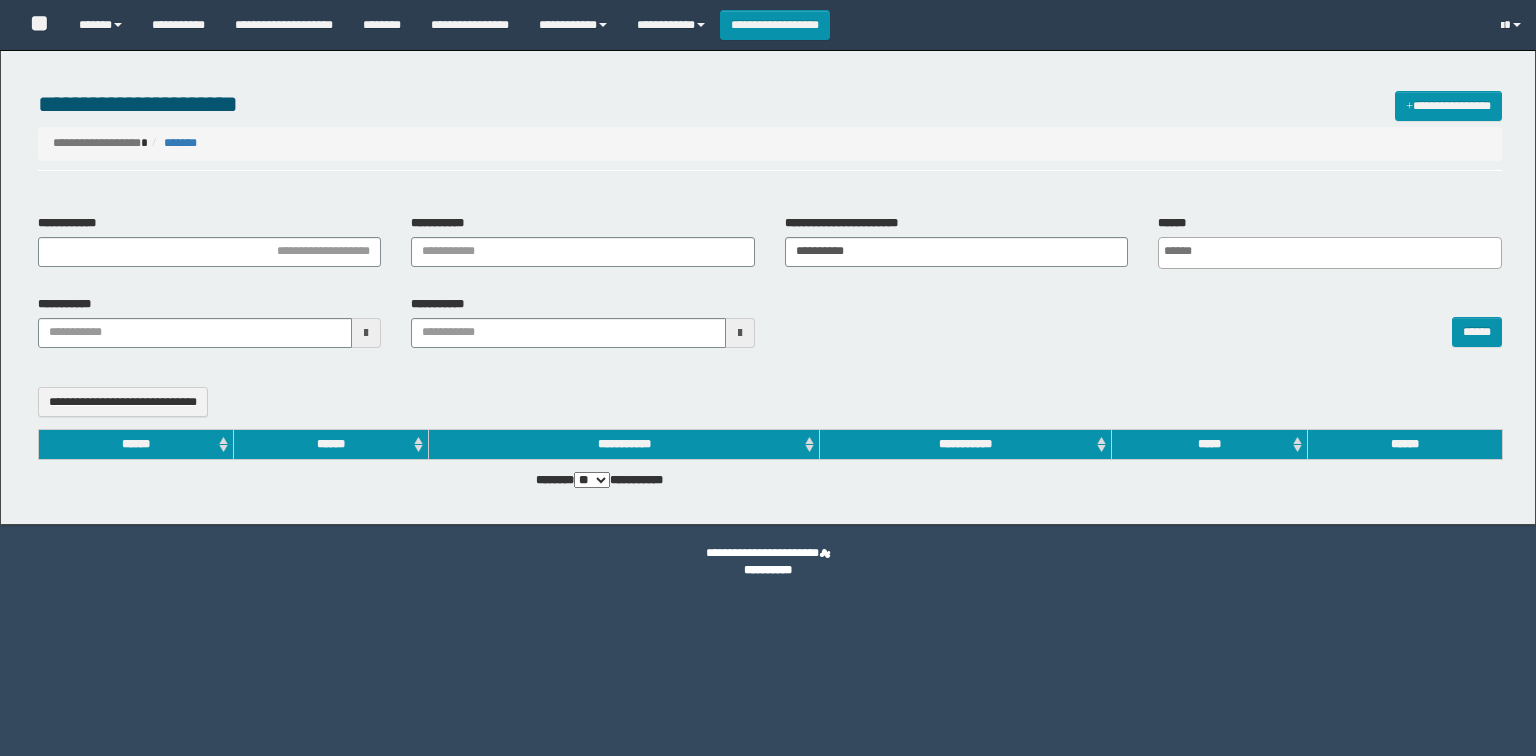 select 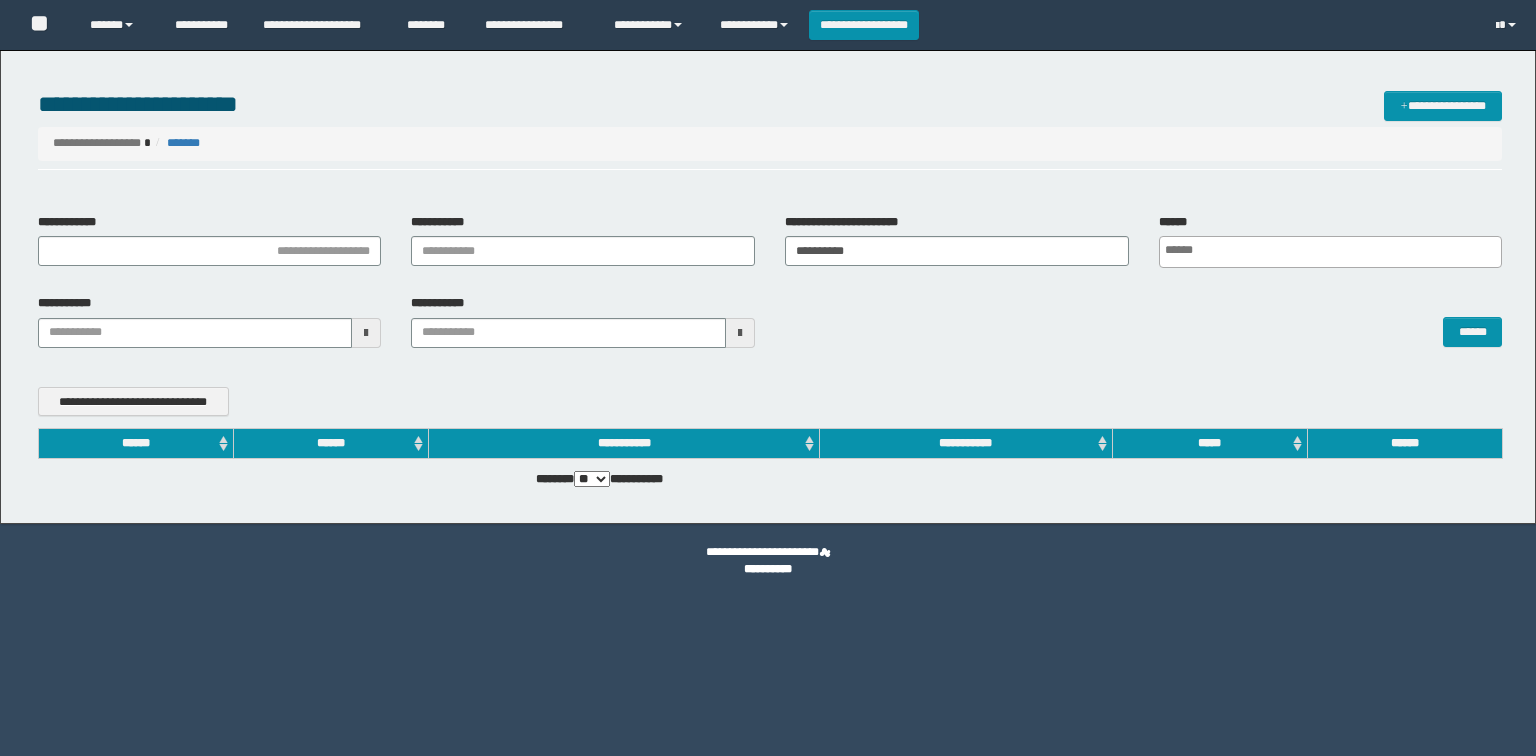 scroll, scrollTop: 0, scrollLeft: 0, axis: both 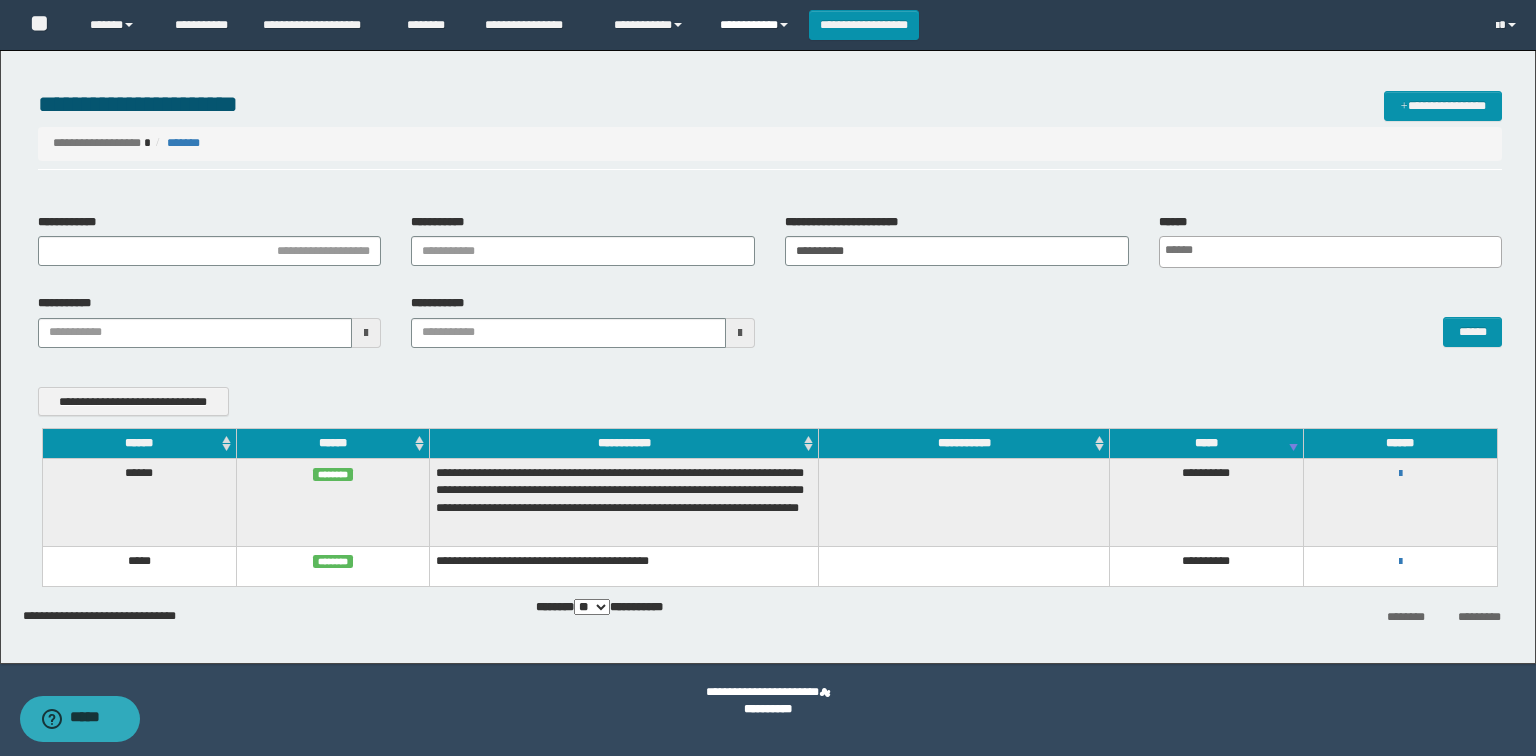 click on "**********" at bounding box center (757, 25) 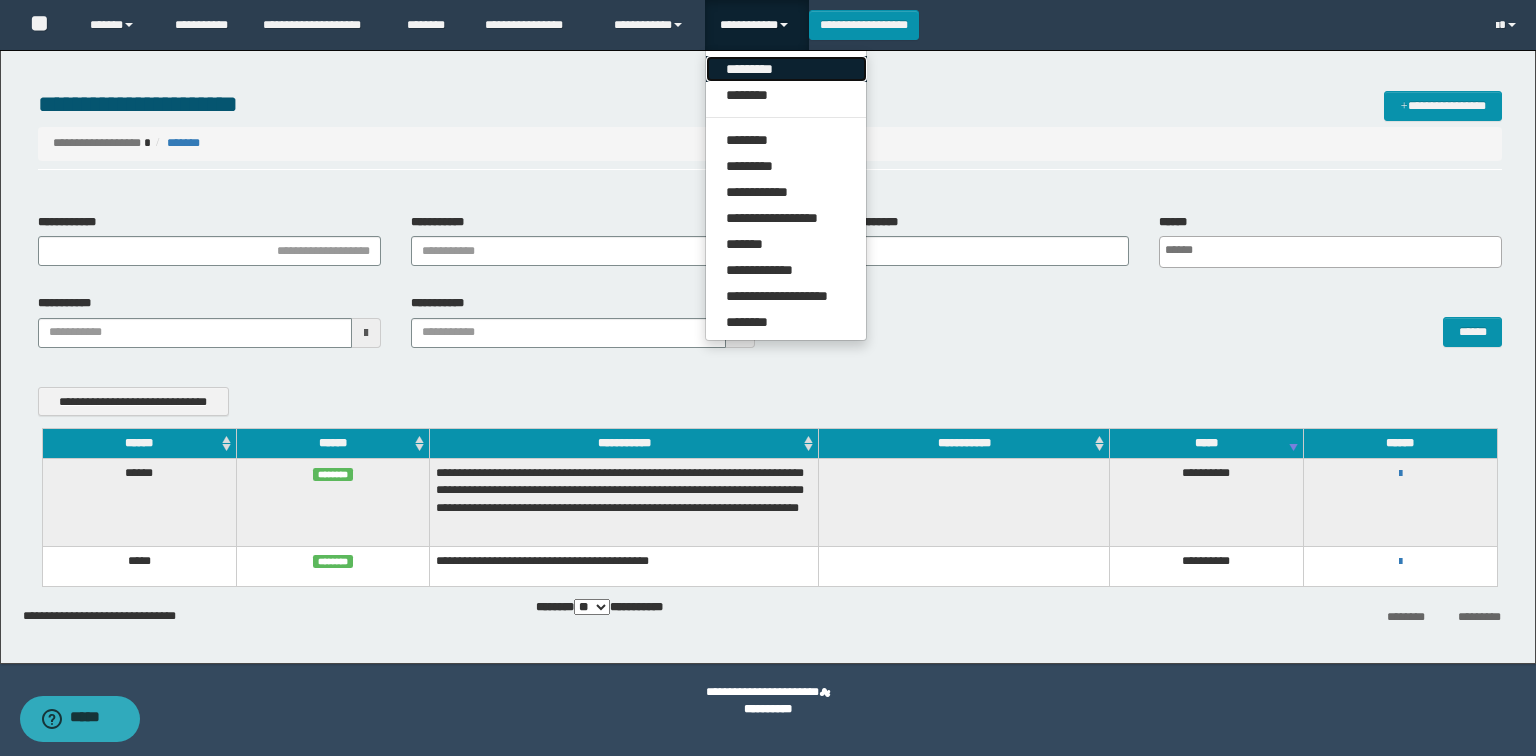 click on "*********" at bounding box center [786, 69] 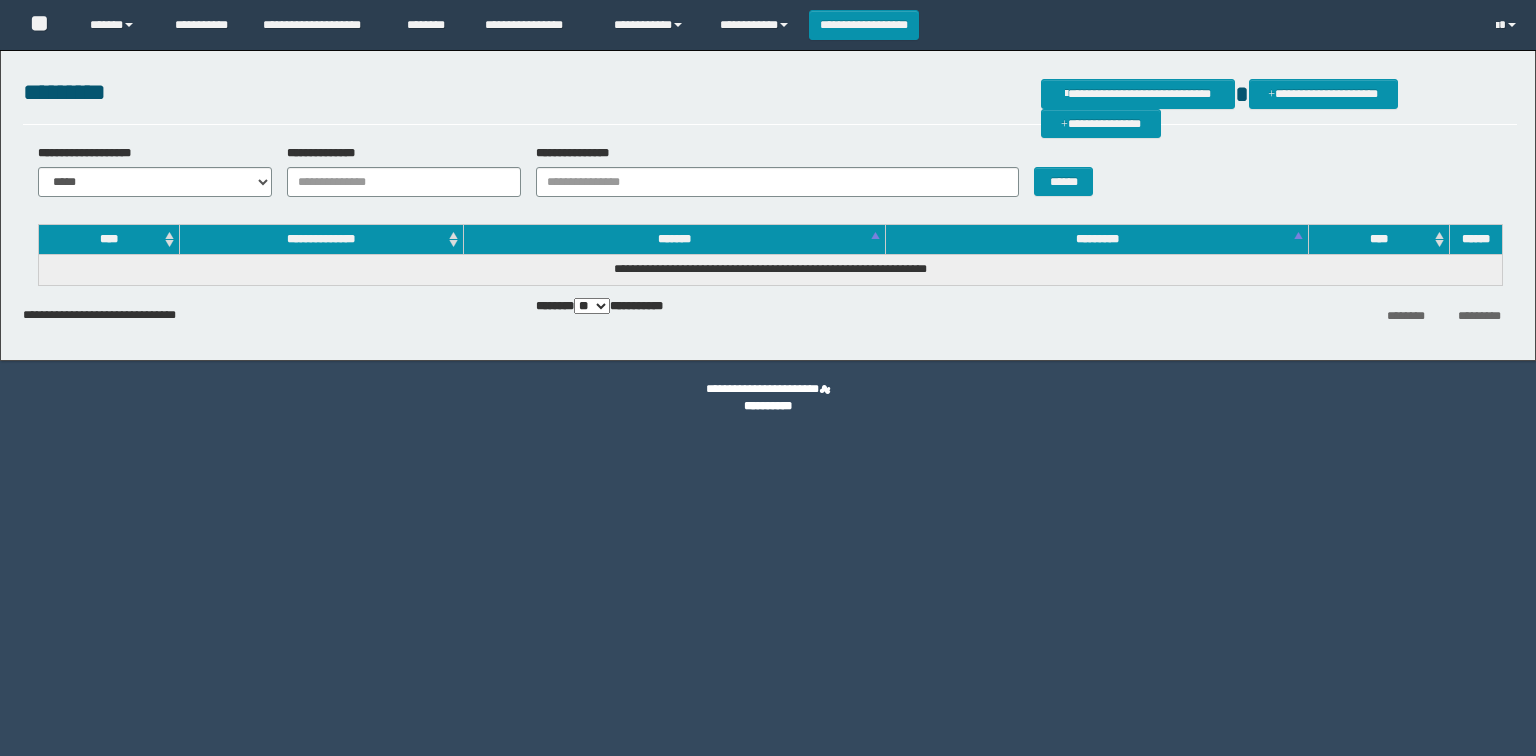 scroll, scrollTop: 0, scrollLeft: 0, axis: both 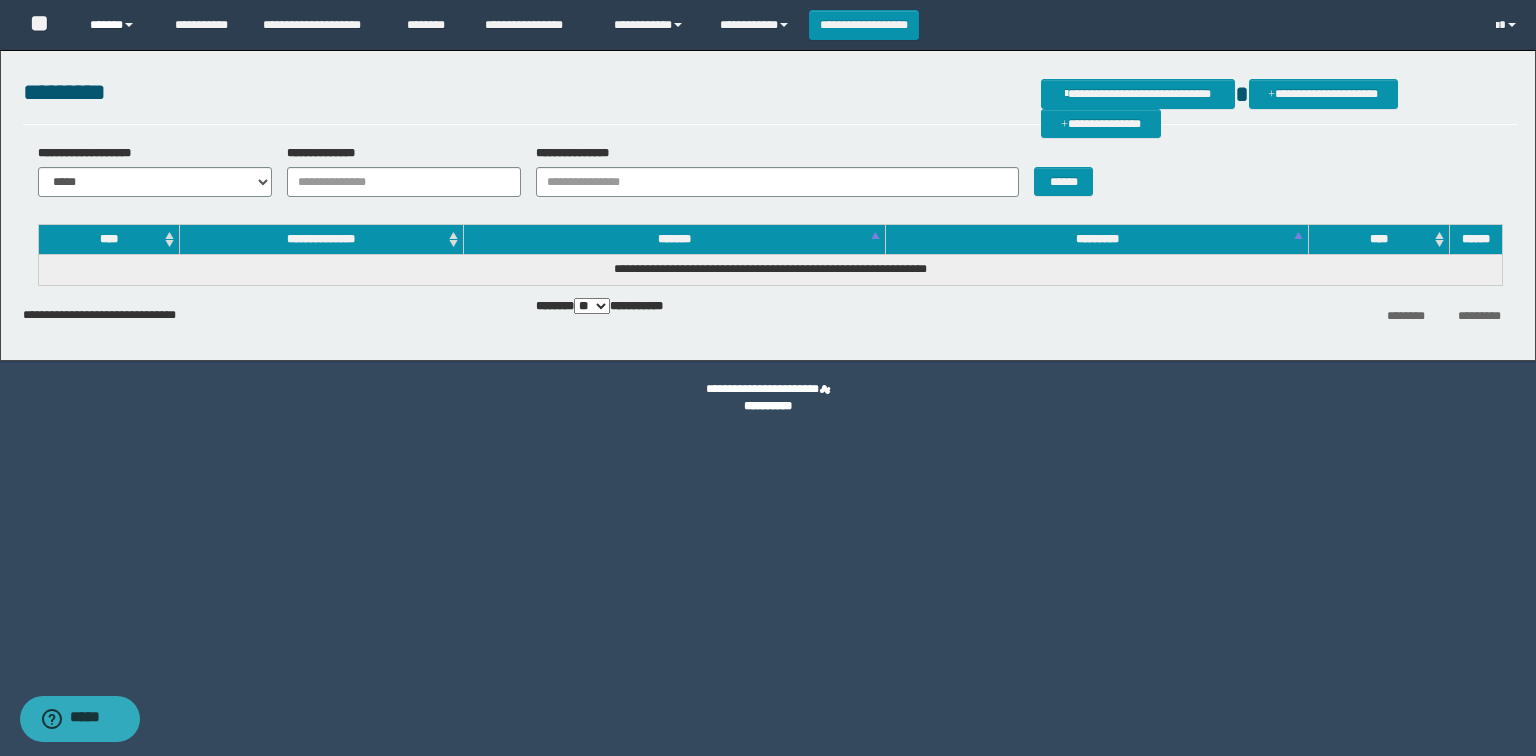 click on "******" at bounding box center [117, 25] 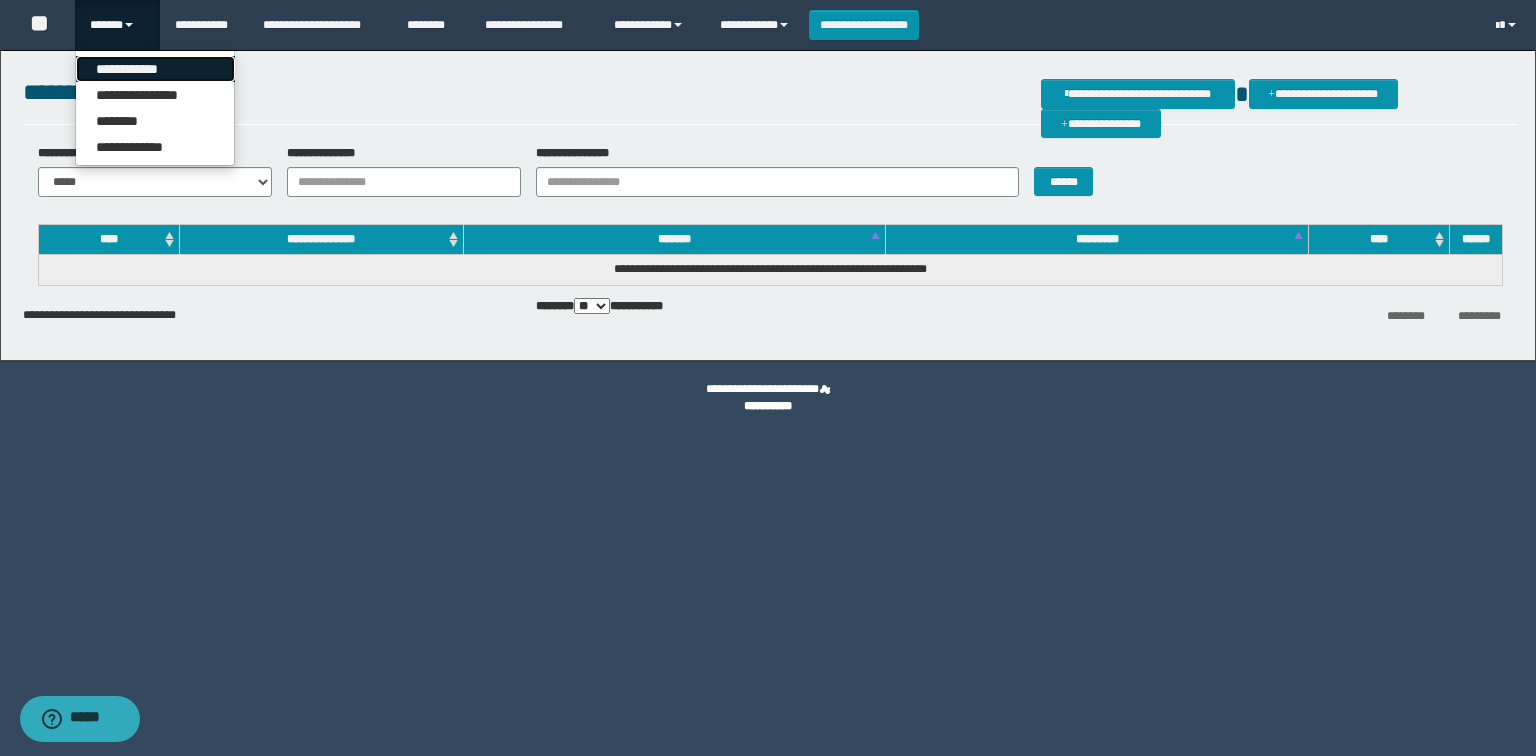 click on "**********" at bounding box center [155, 69] 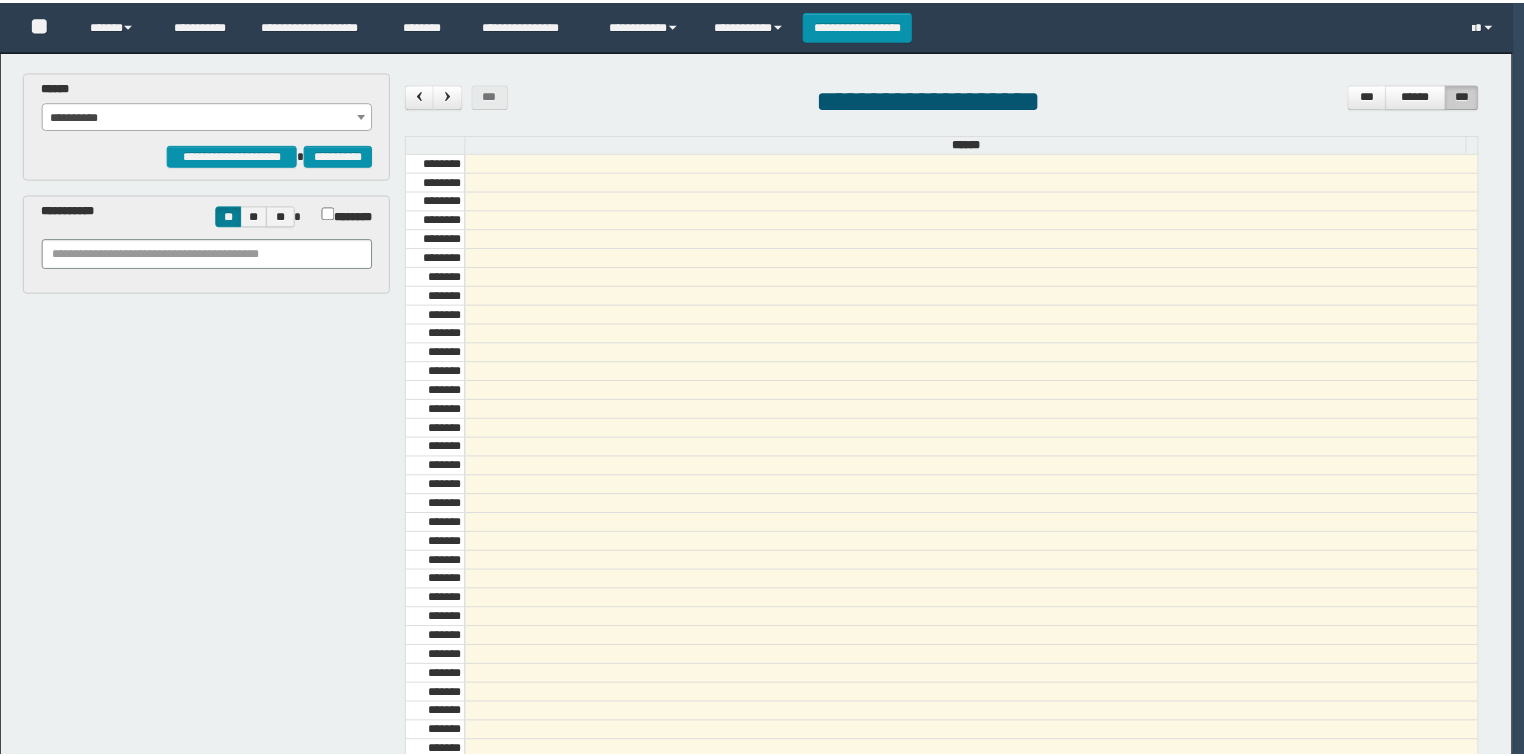scroll, scrollTop: 0, scrollLeft: 0, axis: both 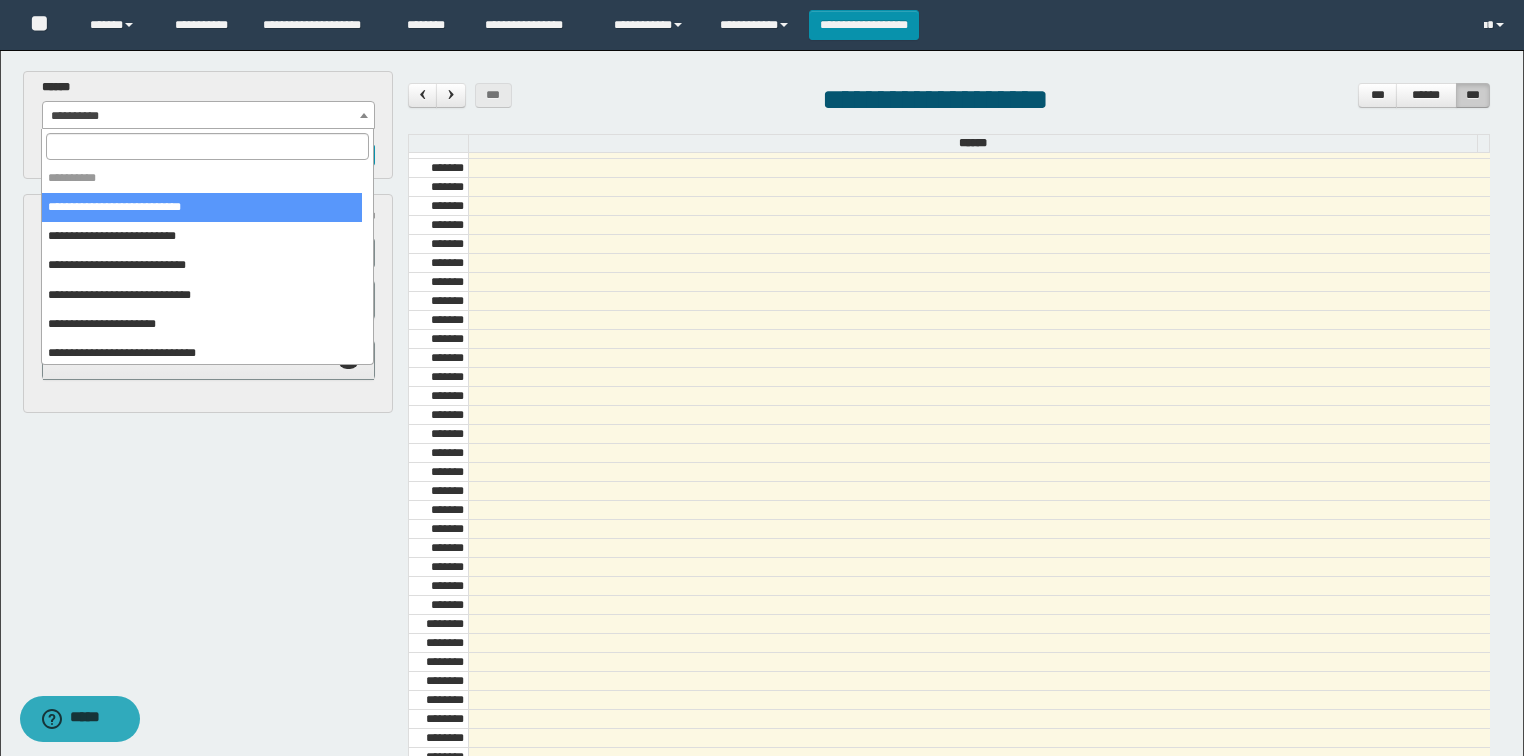 drag, startPoint x: 90, startPoint y: 124, endPoint x: 84, endPoint y: 148, distance: 24.738634 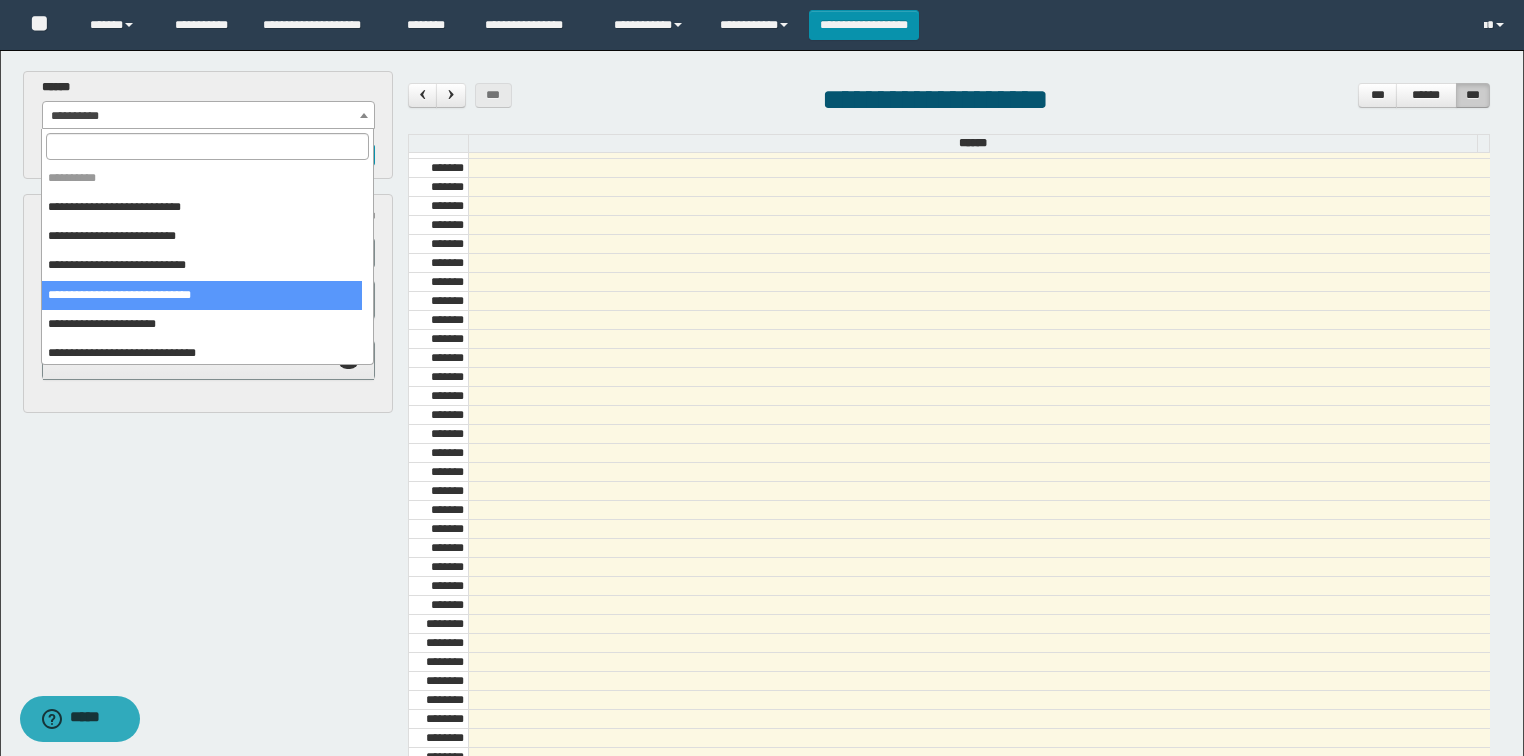 drag, startPoint x: 120, startPoint y: 296, endPoint x: 500, endPoint y: 287, distance: 380.10657 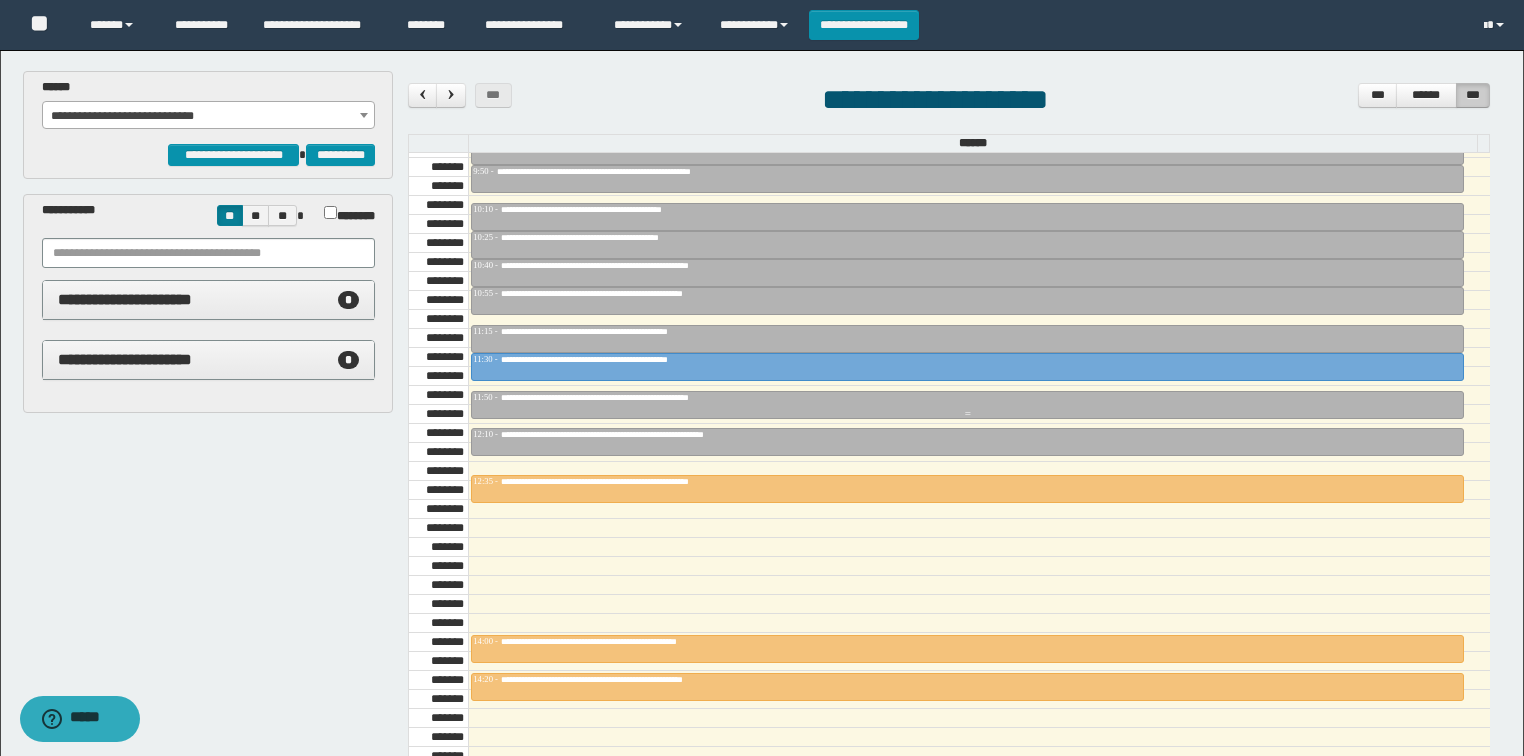 scroll, scrollTop: 998, scrollLeft: 0, axis: vertical 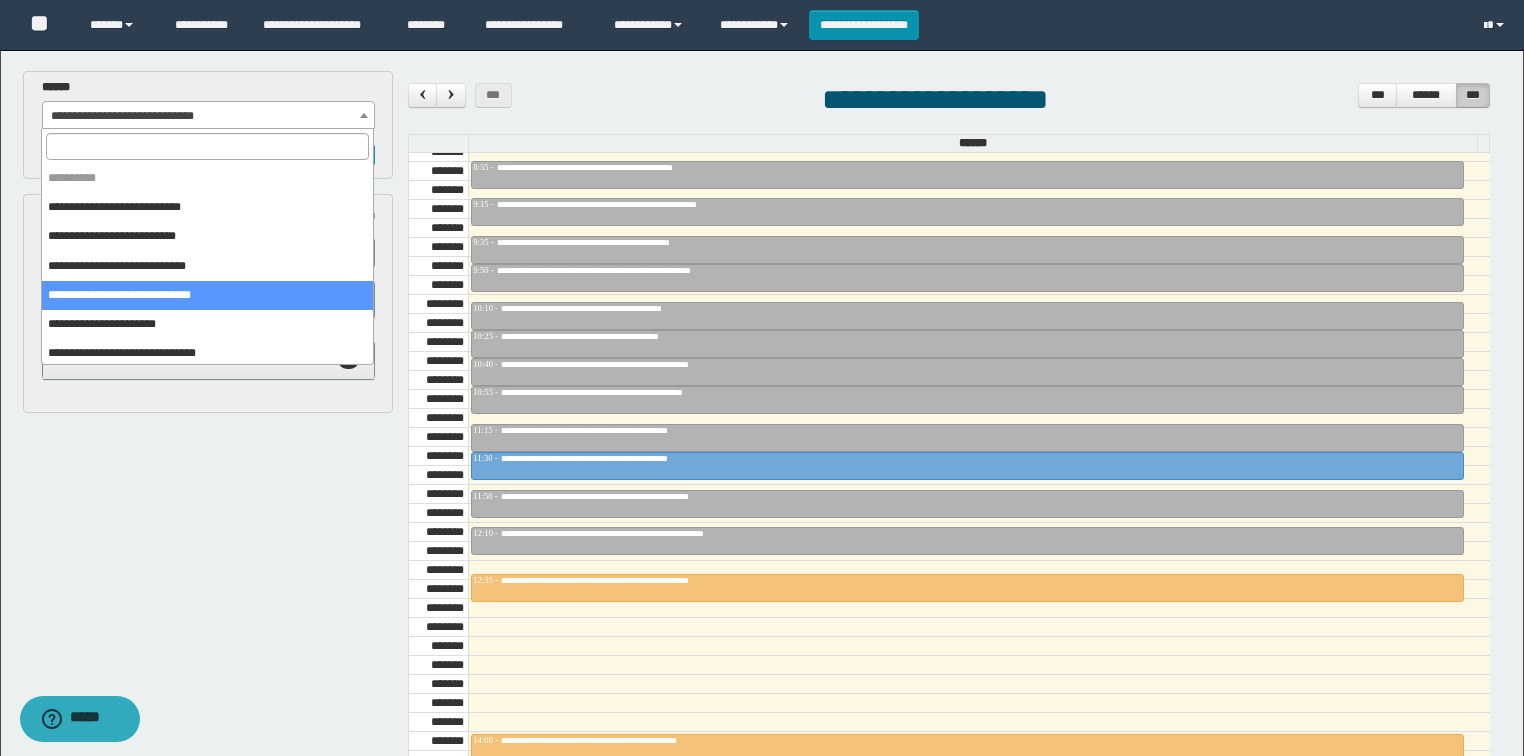 click on "**********" at bounding box center (209, 116) 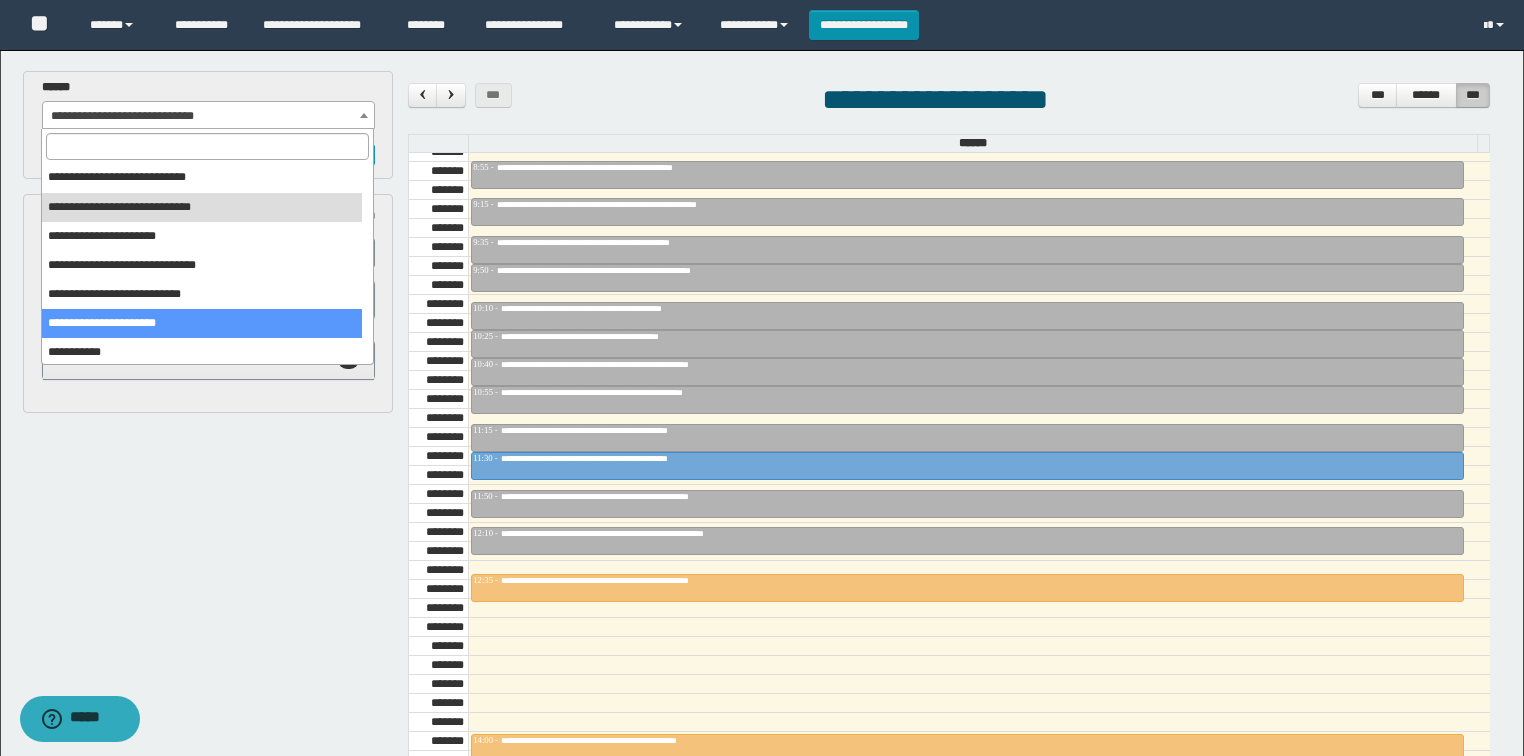 scroll, scrollTop: 91, scrollLeft: 0, axis: vertical 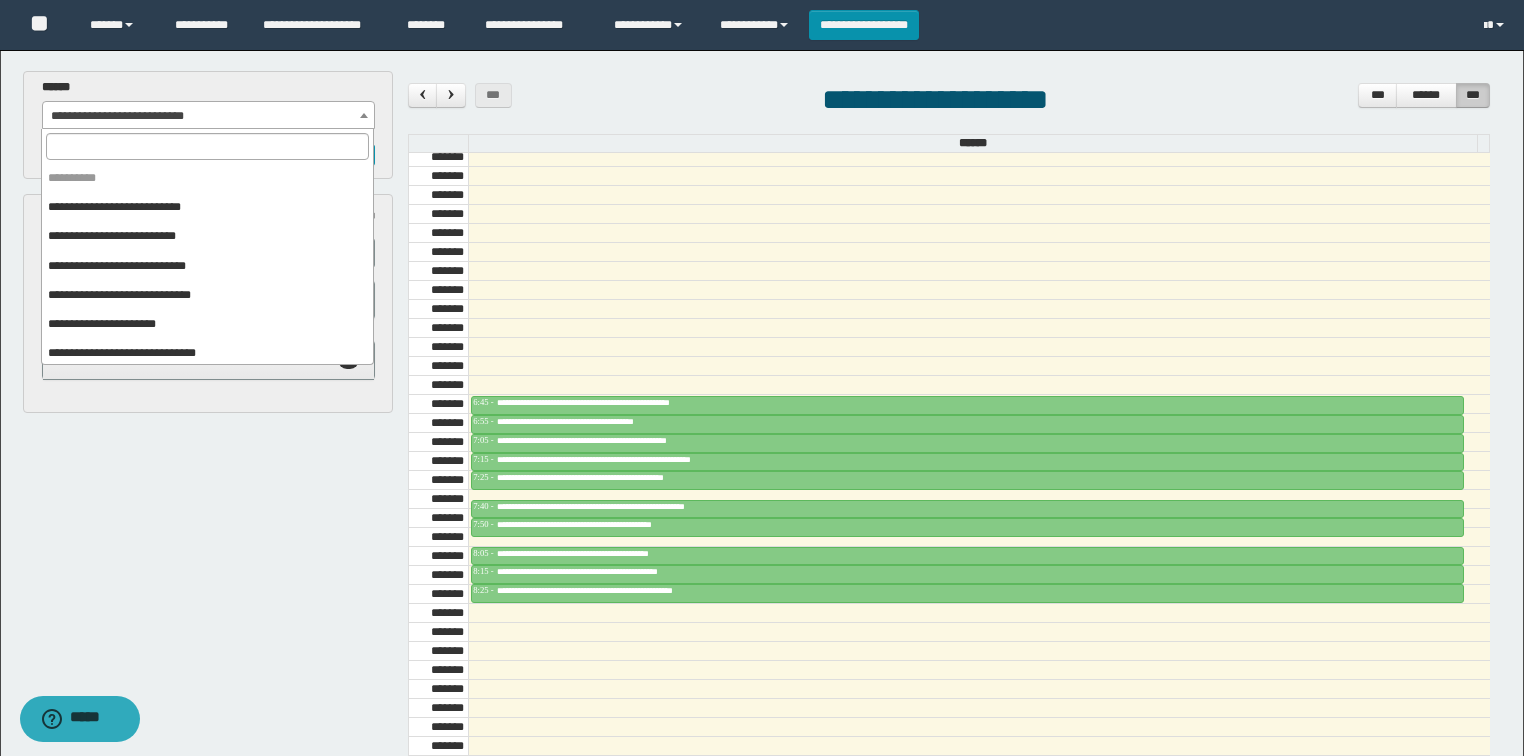 click on "**********" at bounding box center (209, 116) 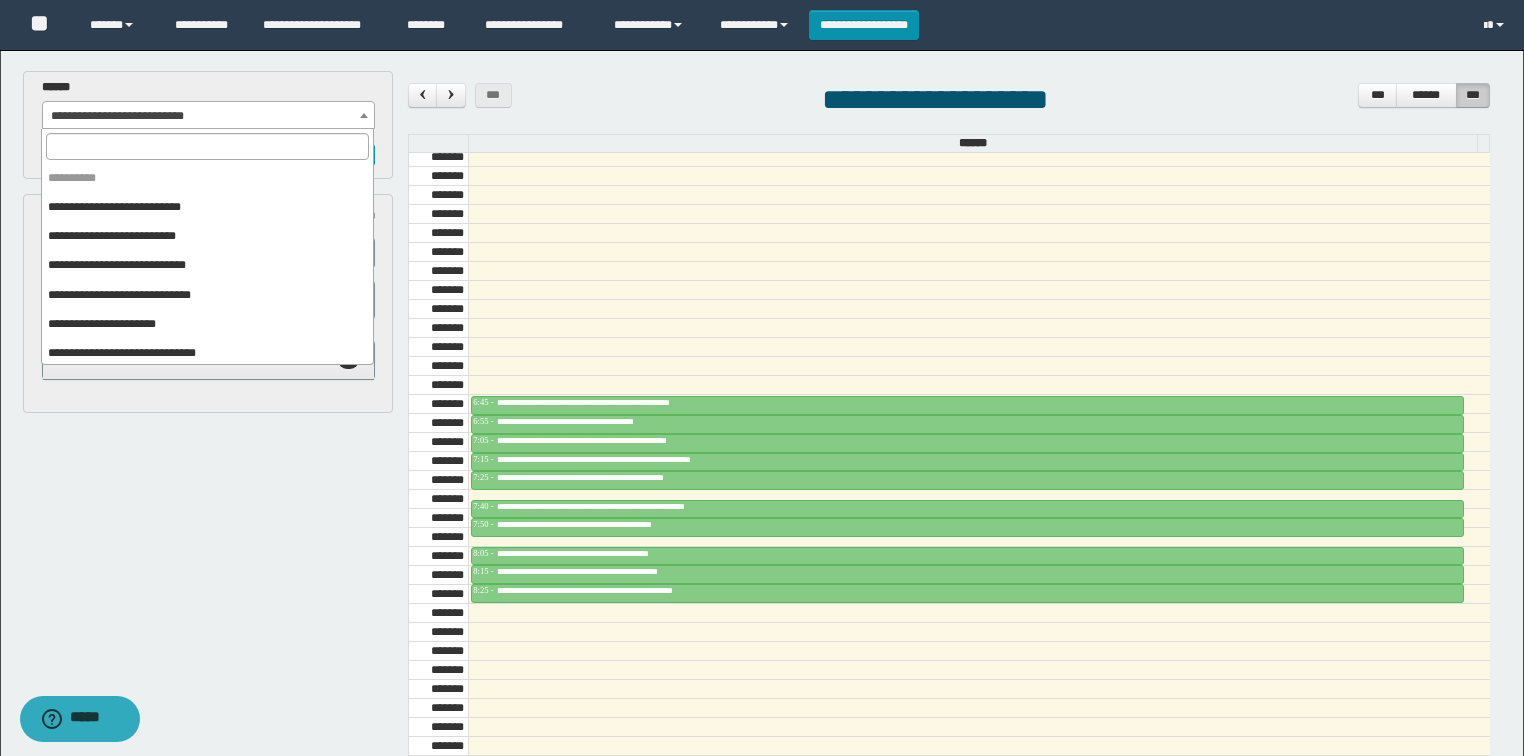 scroll, scrollTop: 91, scrollLeft: 0, axis: vertical 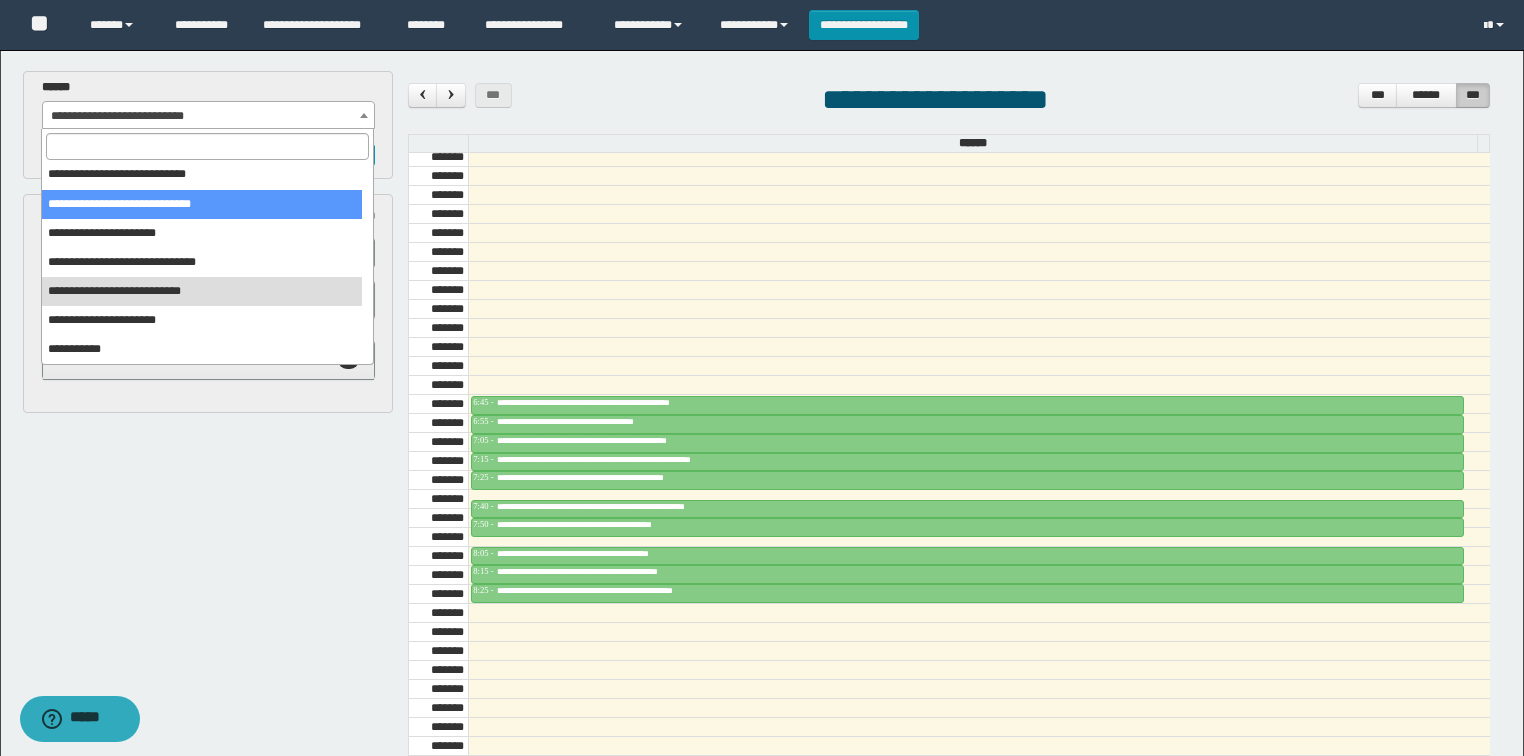 select on "******" 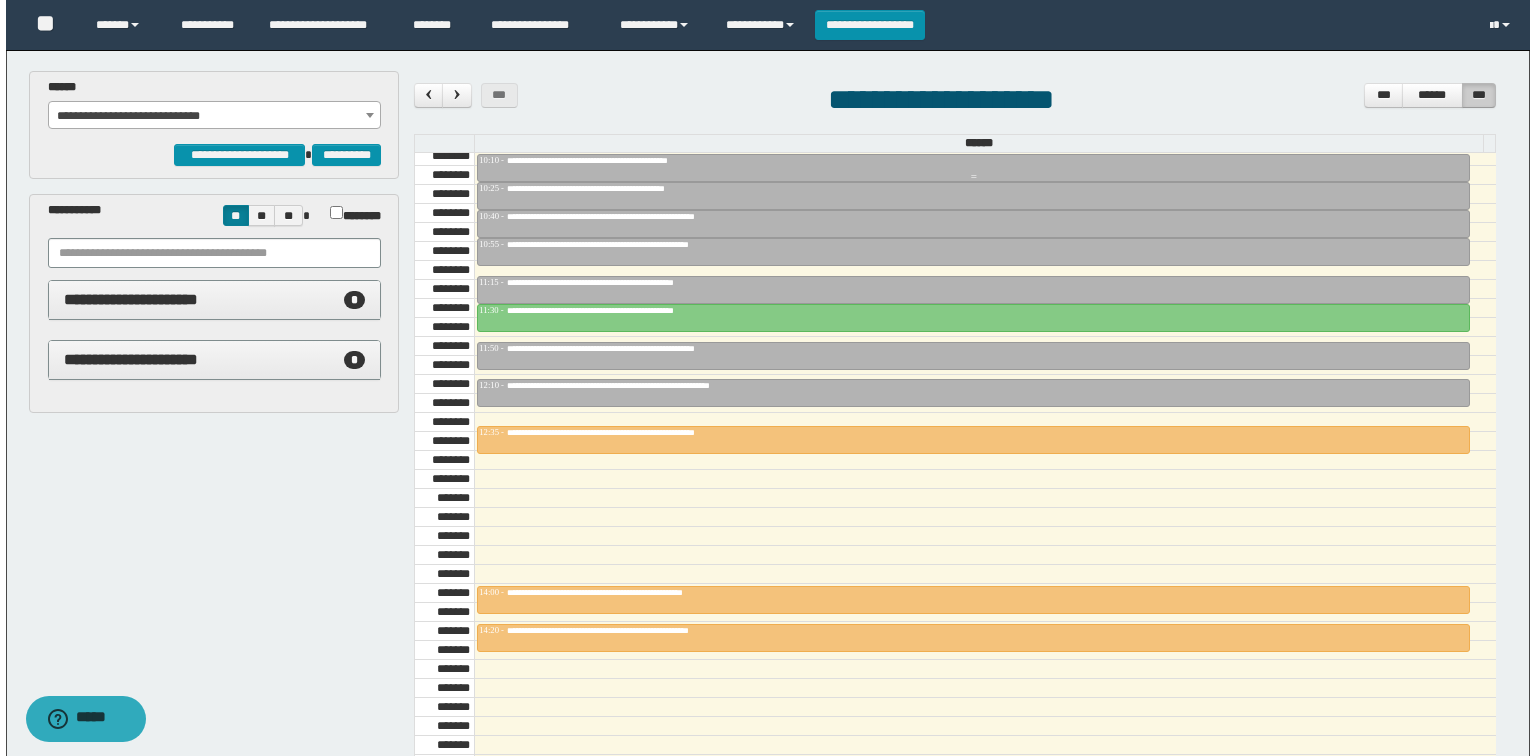 scroll, scrollTop: 1158, scrollLeft: 0, axis: vertical 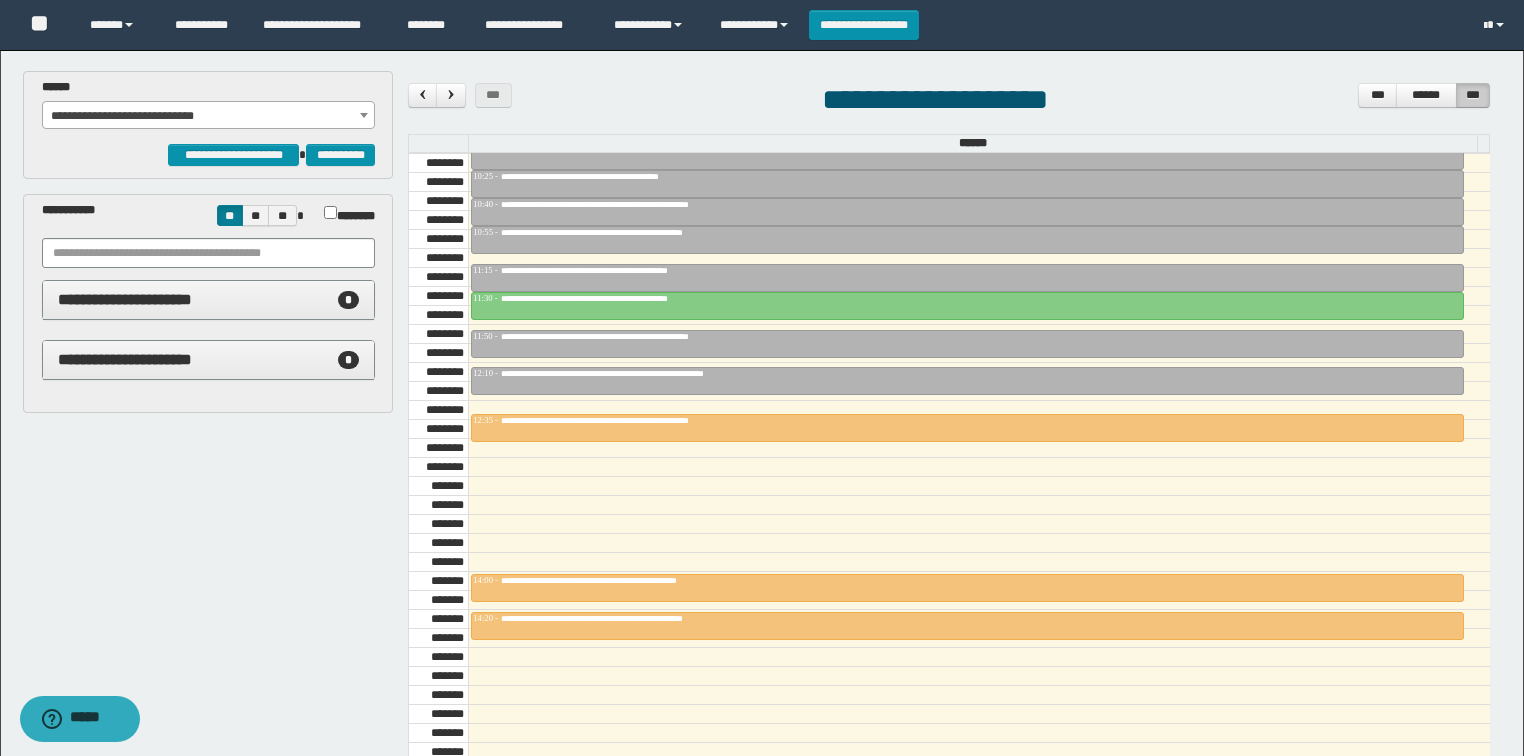 click at bounding box center (979, 429) 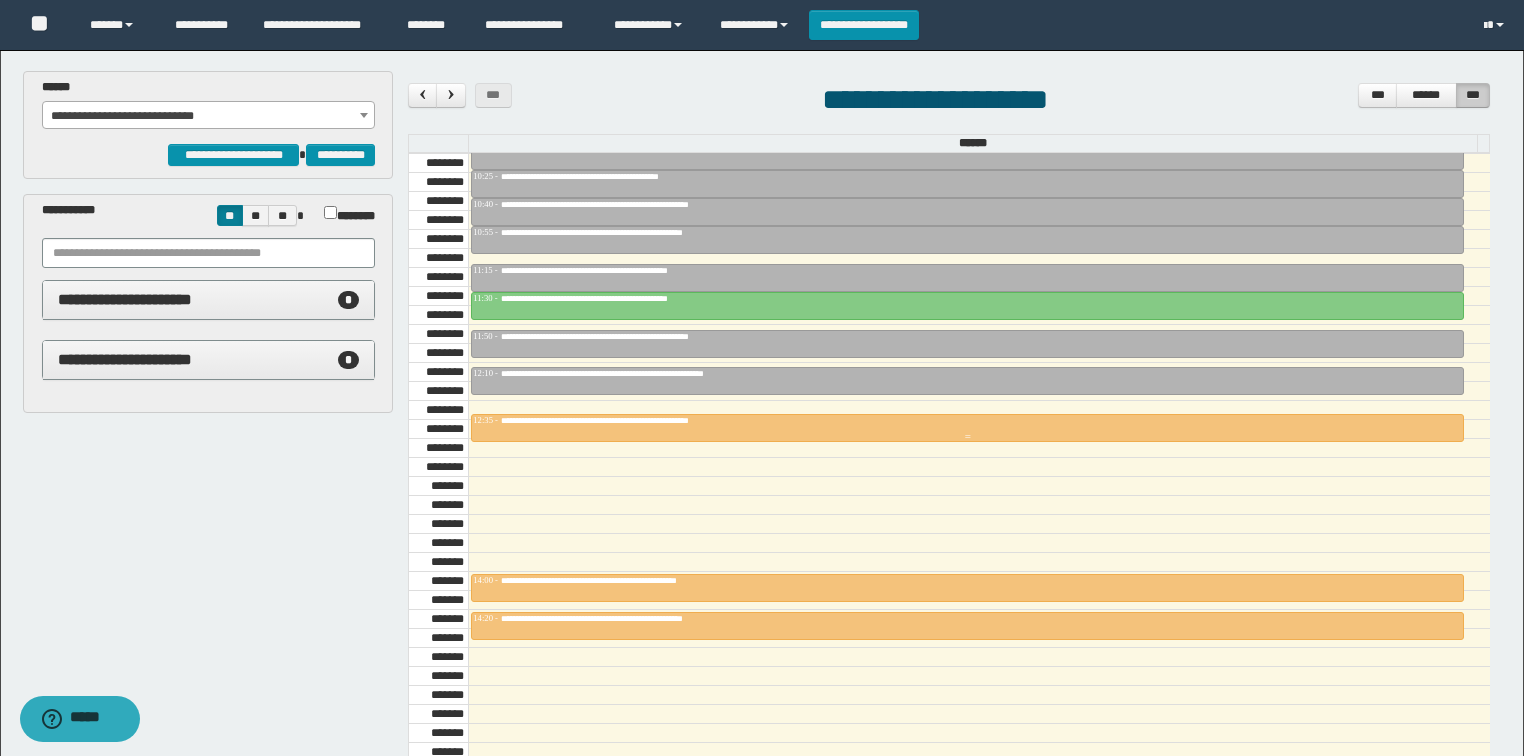 click on "**********" at bounding box center [644, 420] 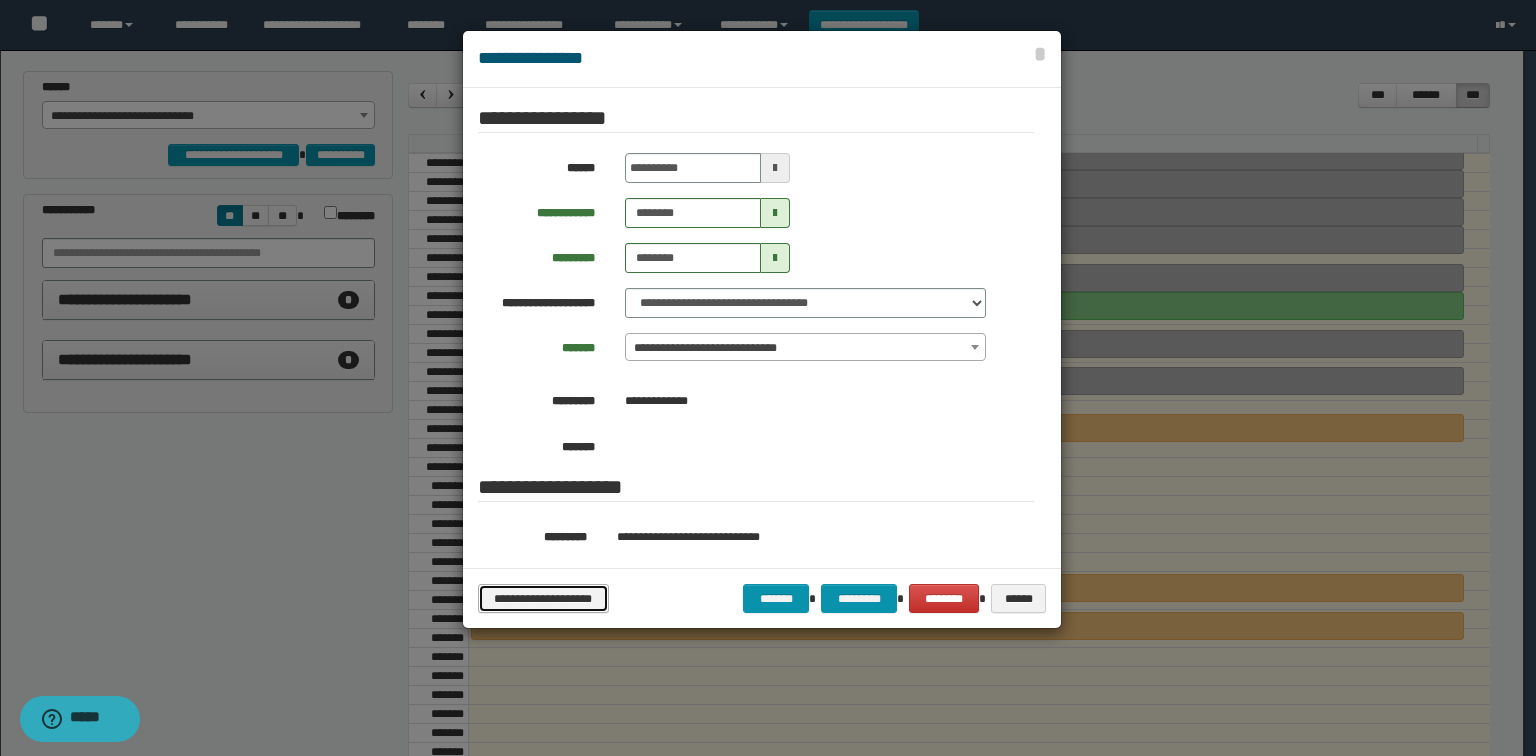 click on "**********" at bounding box center (543, 599) 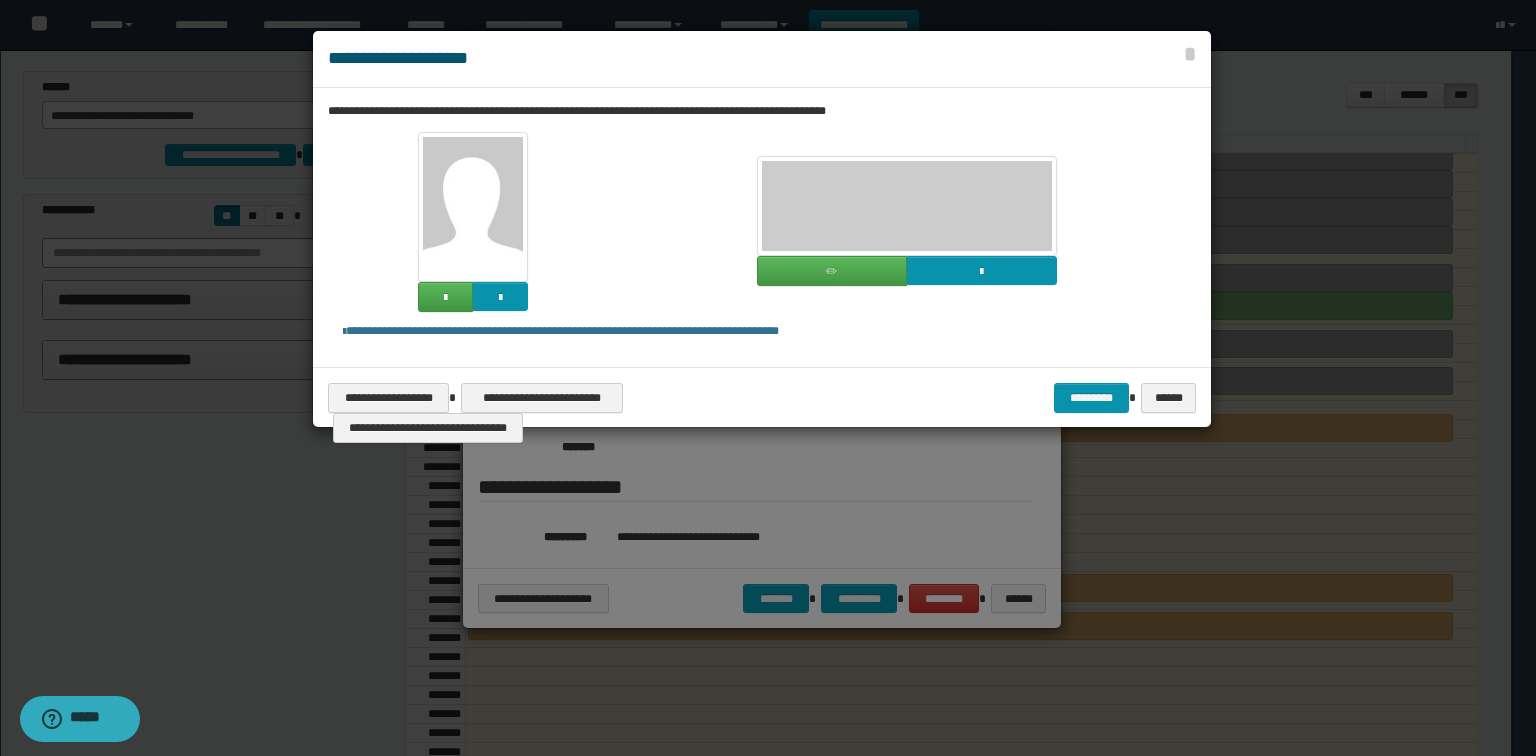 click at bounding box center [768, 378] 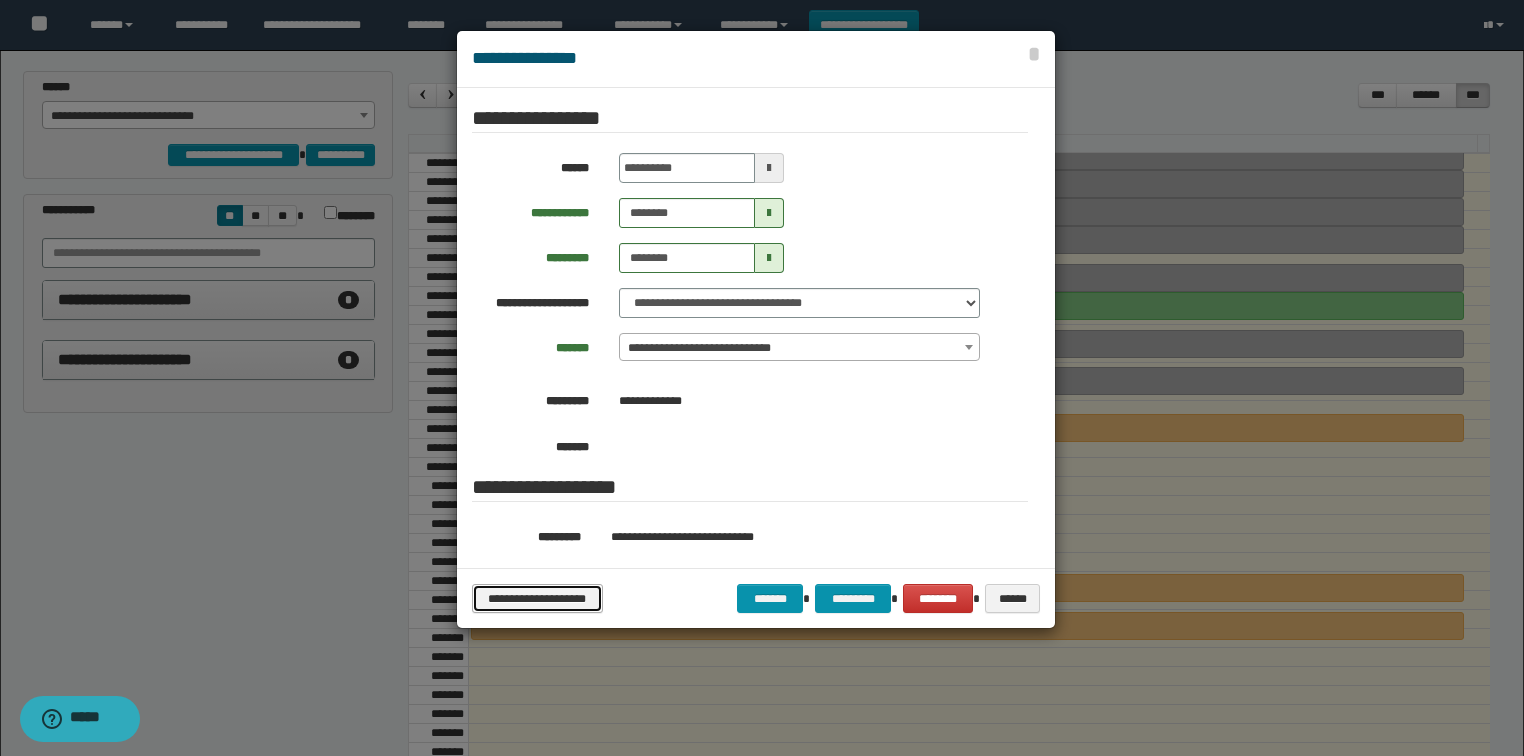 click on "**********" at bounding box center (537, 599) 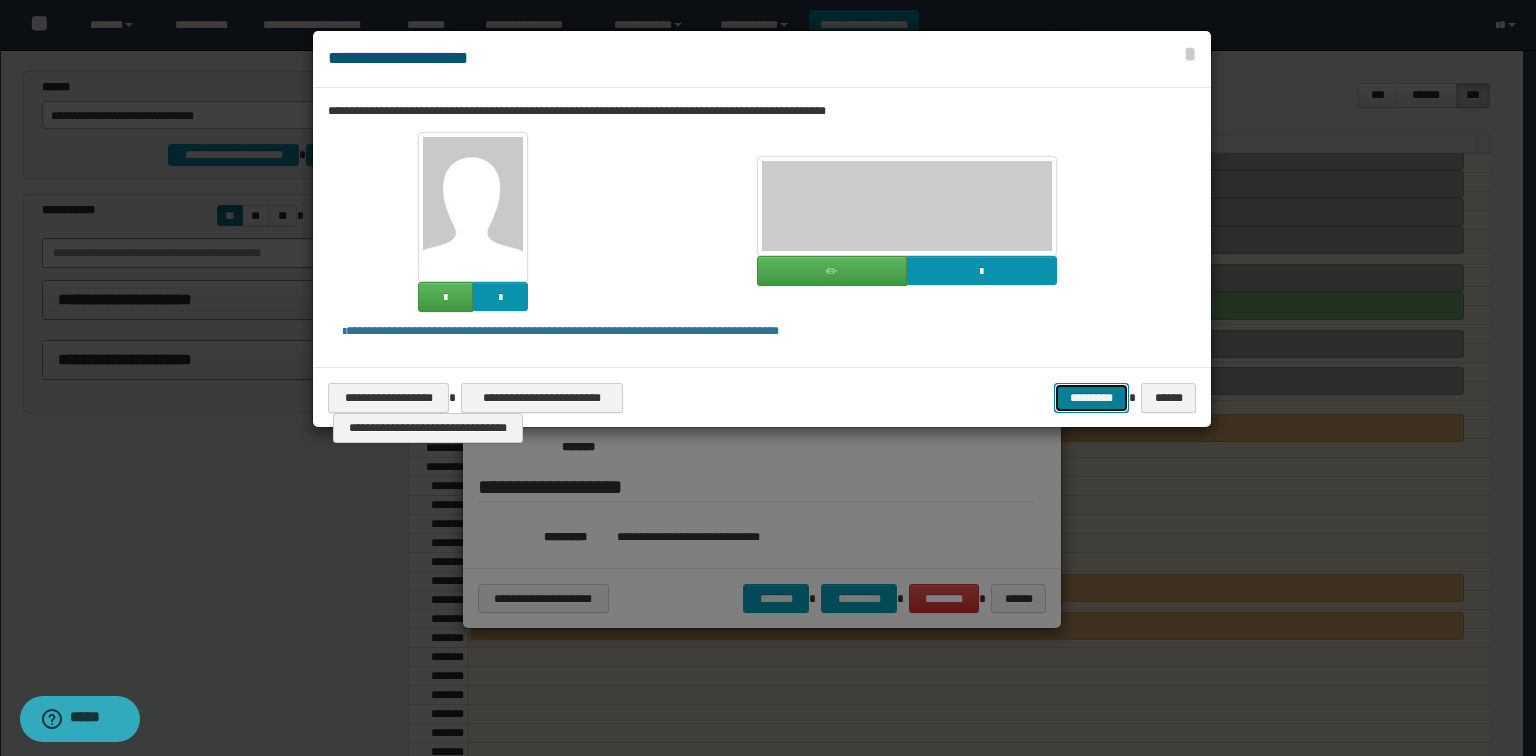 click on "*********" at bounding box center [1091, 398] 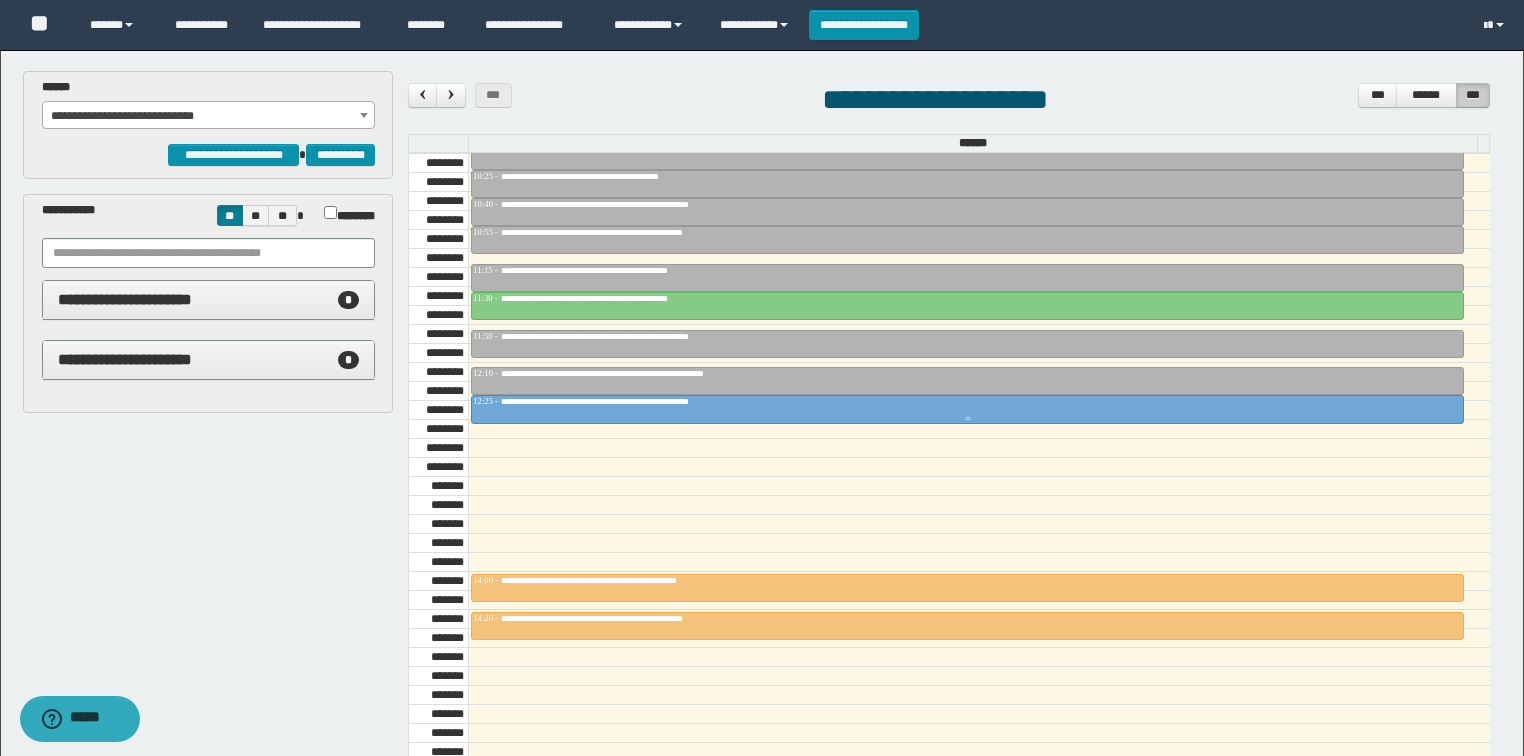 click on "**********" at bounding box center [644, 401] 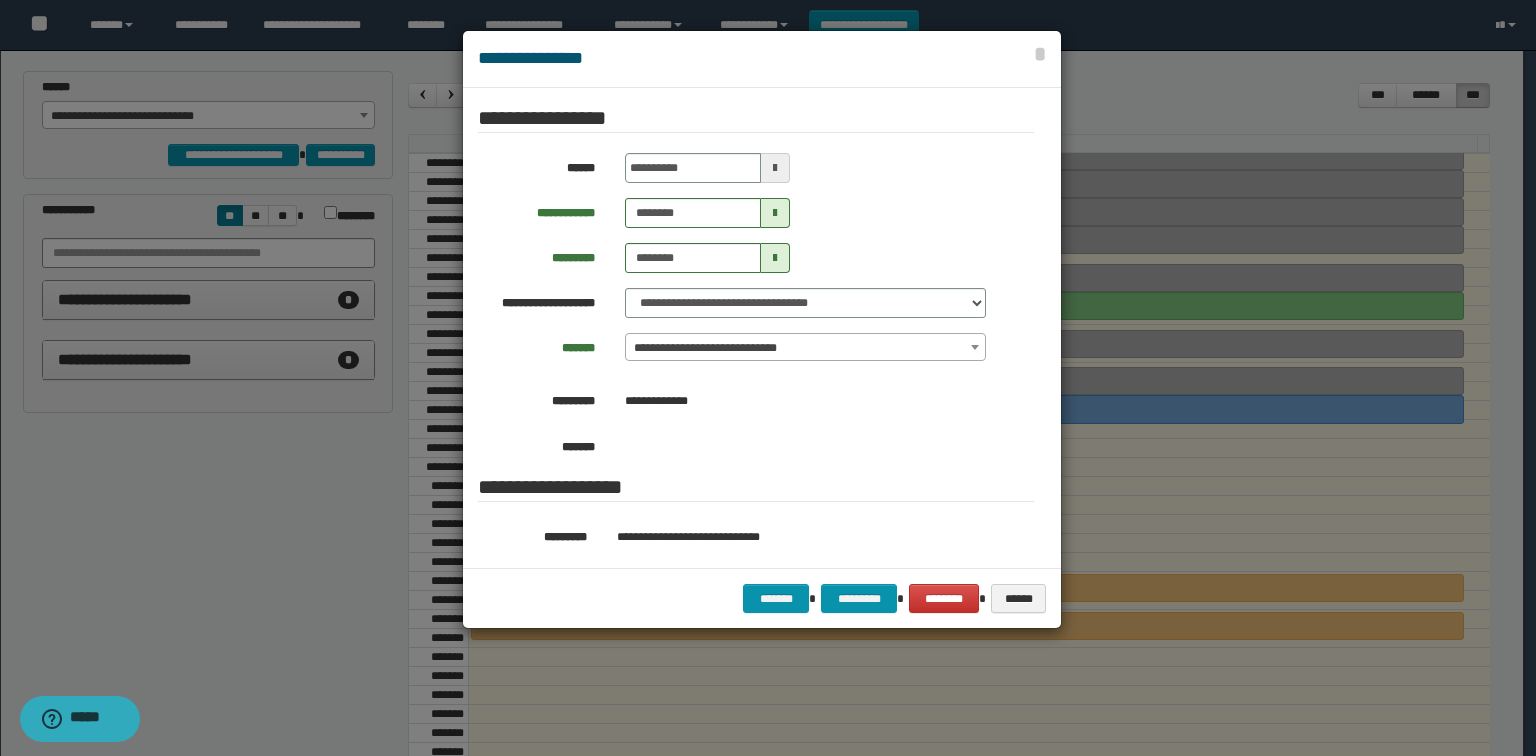 scroll, scrollTop: 80, scrollLeft: 0, axis: vertical 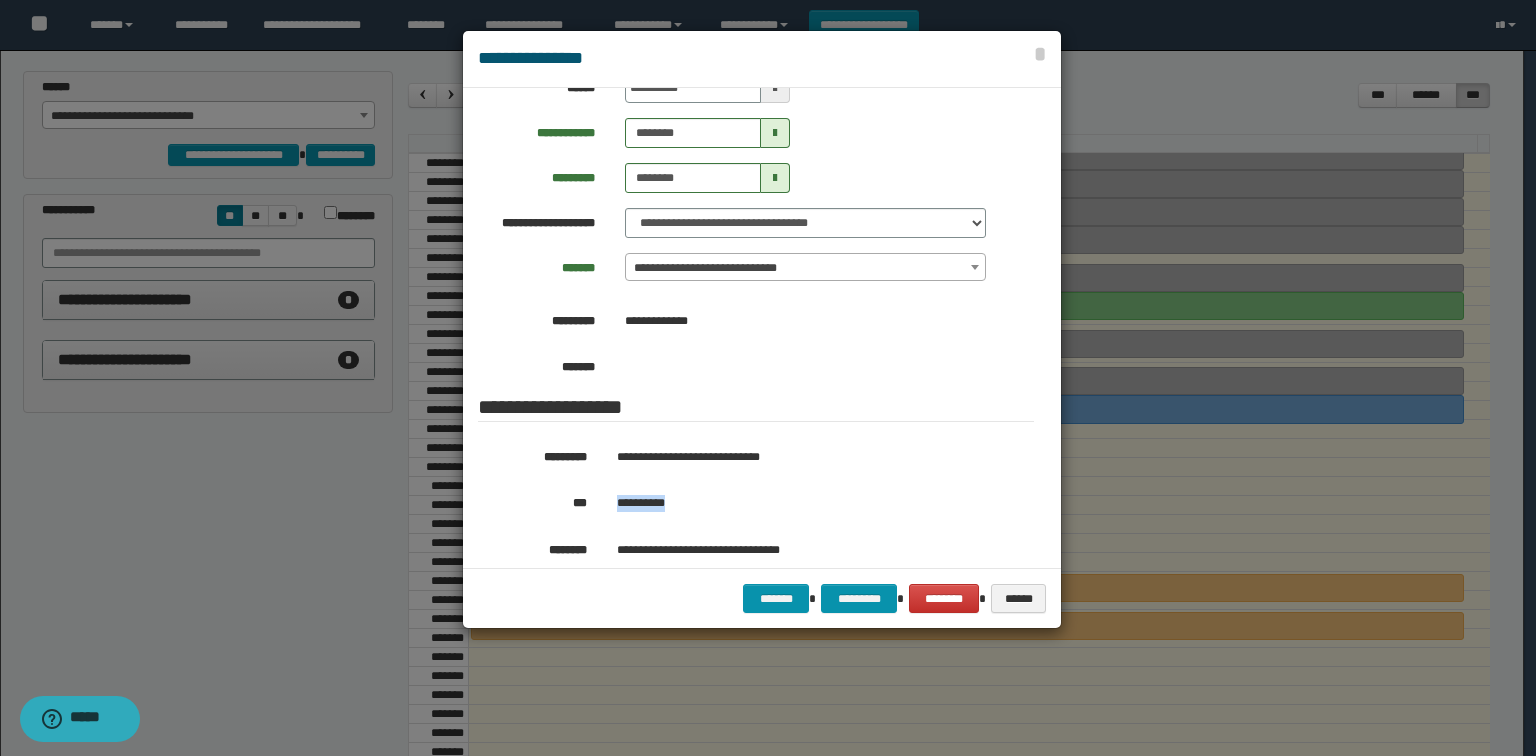 drag, startPoint x: 685, startPoint y: 504, endPoint x: 616, endPoint y: 507, distance: 69.065186 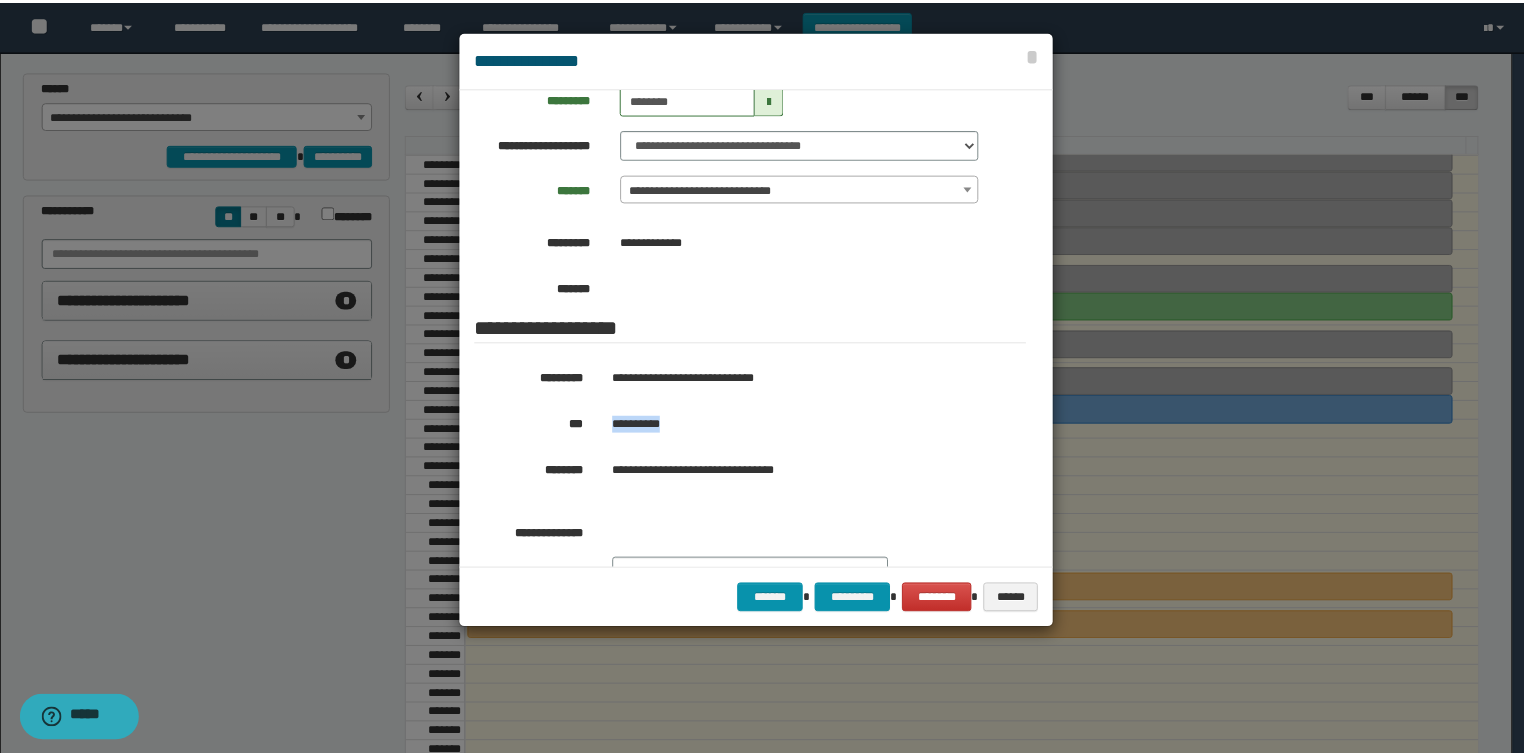 scroll, scrollTop: 320, scrollLeft: 0, axis: vertical 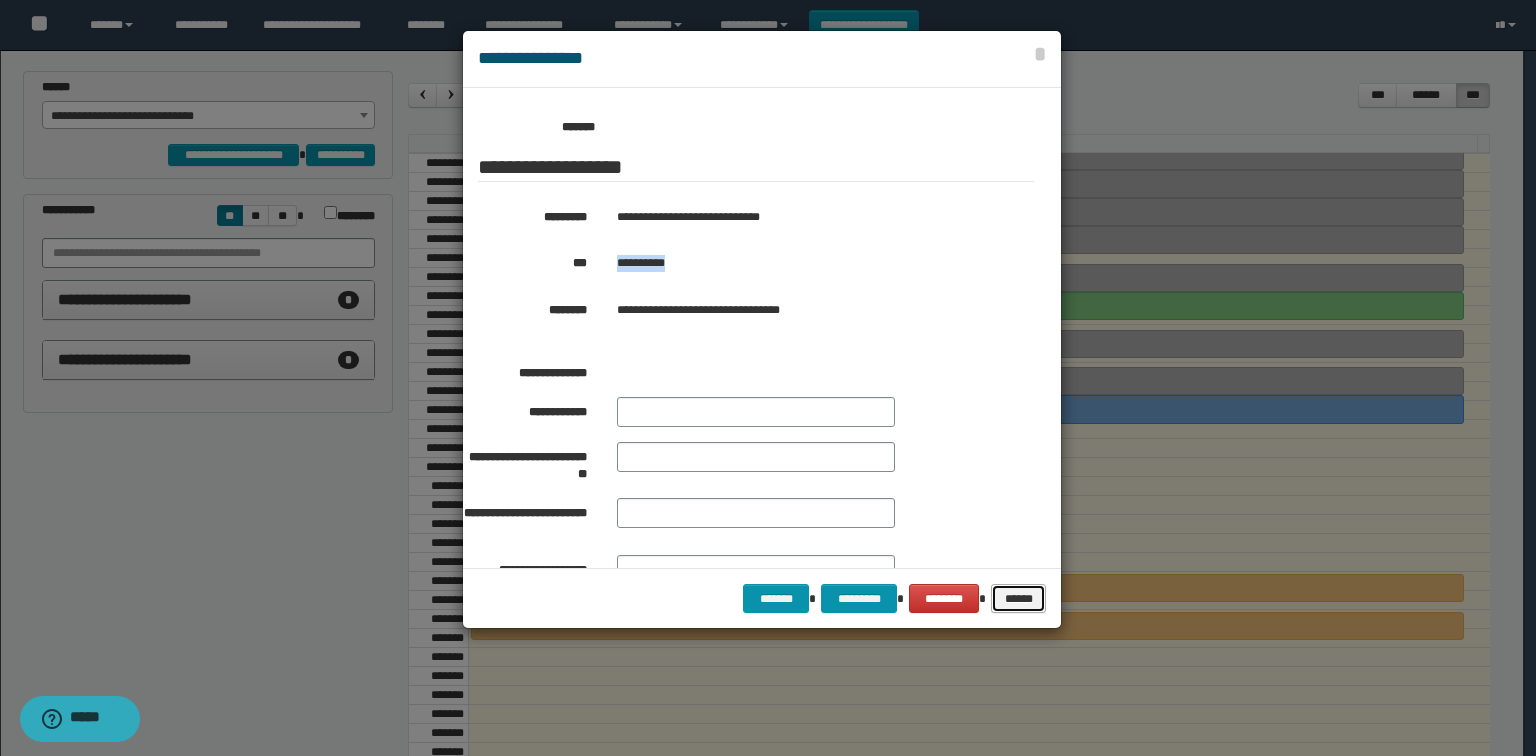 click on "******" at bounding box center (1019, 599) 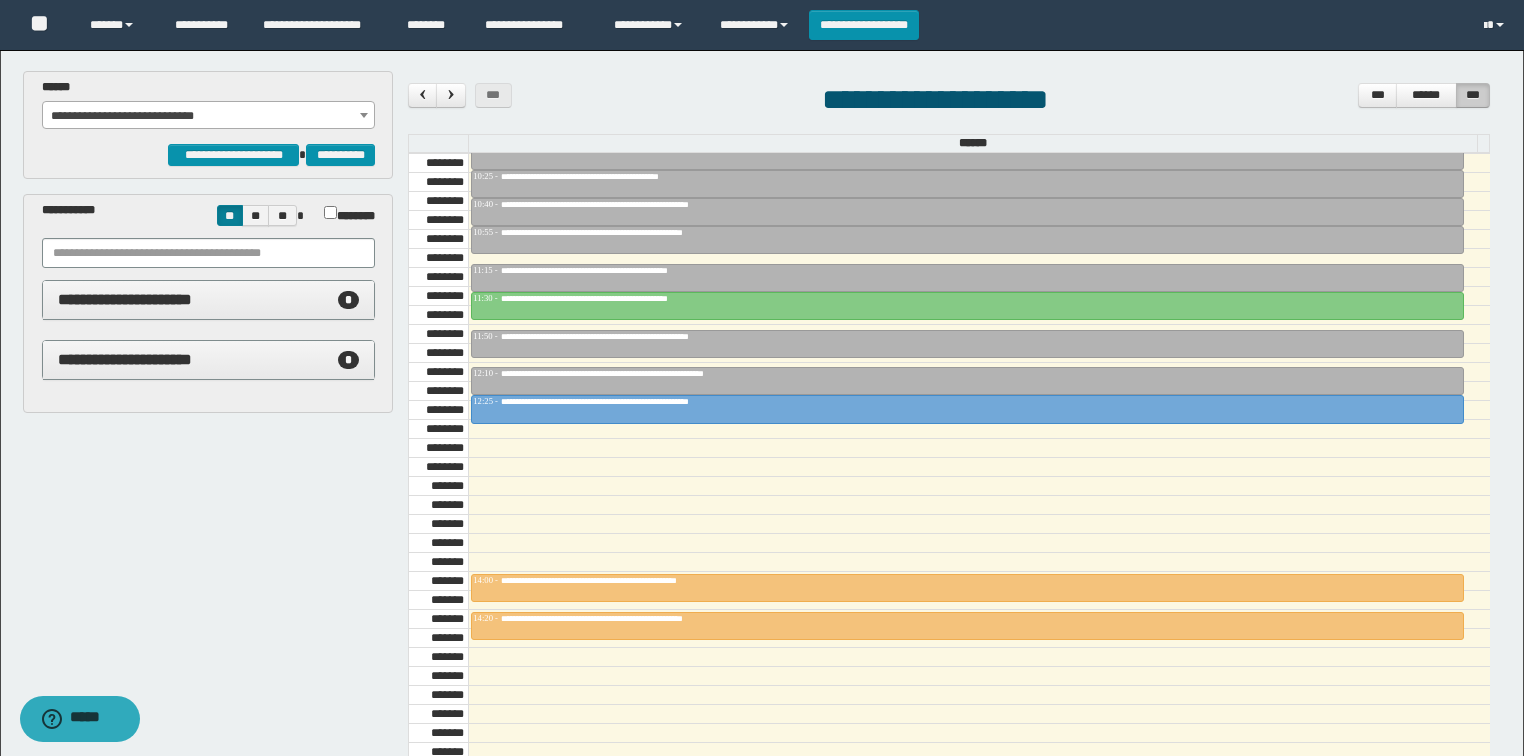 click on "**********" at bounding box center (209, 116) 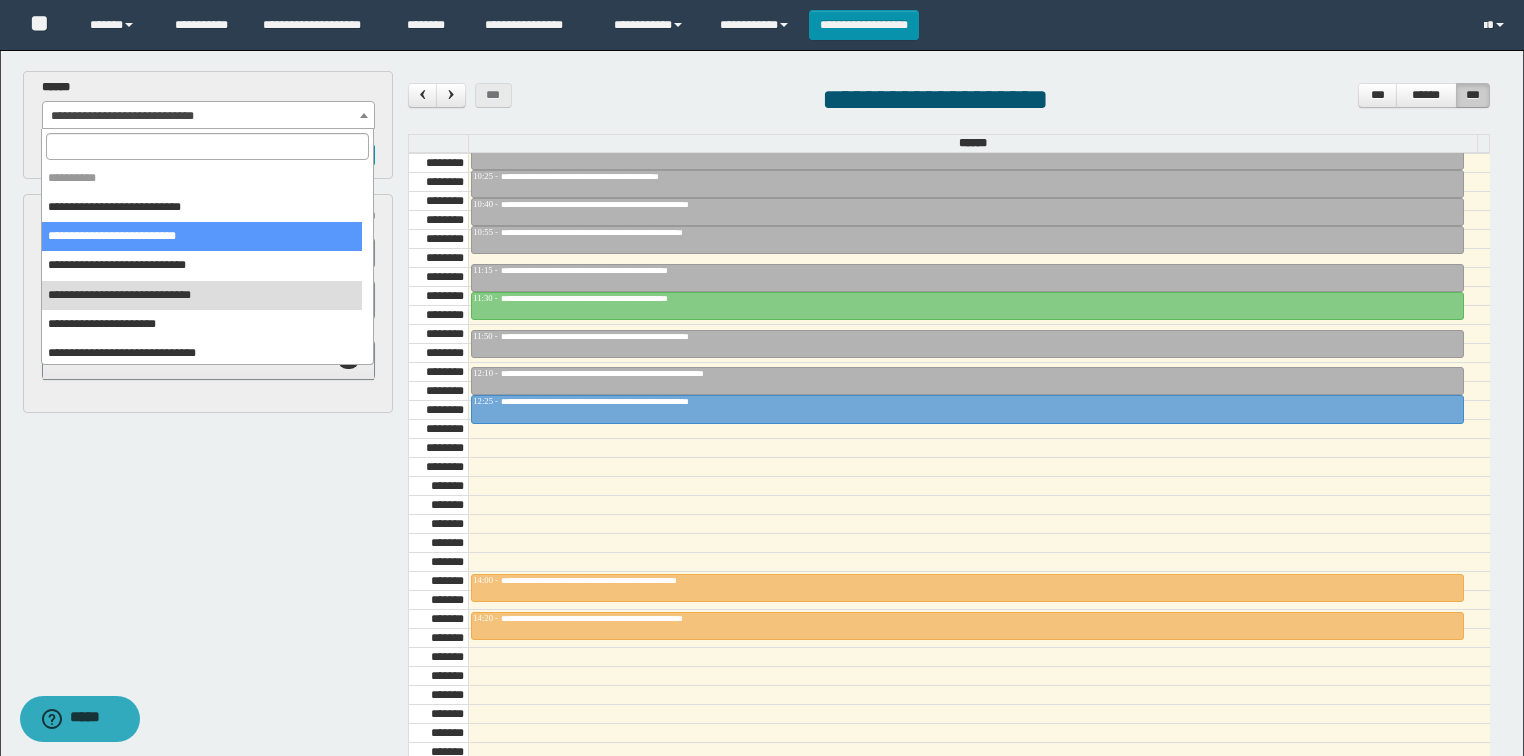 select on "******" 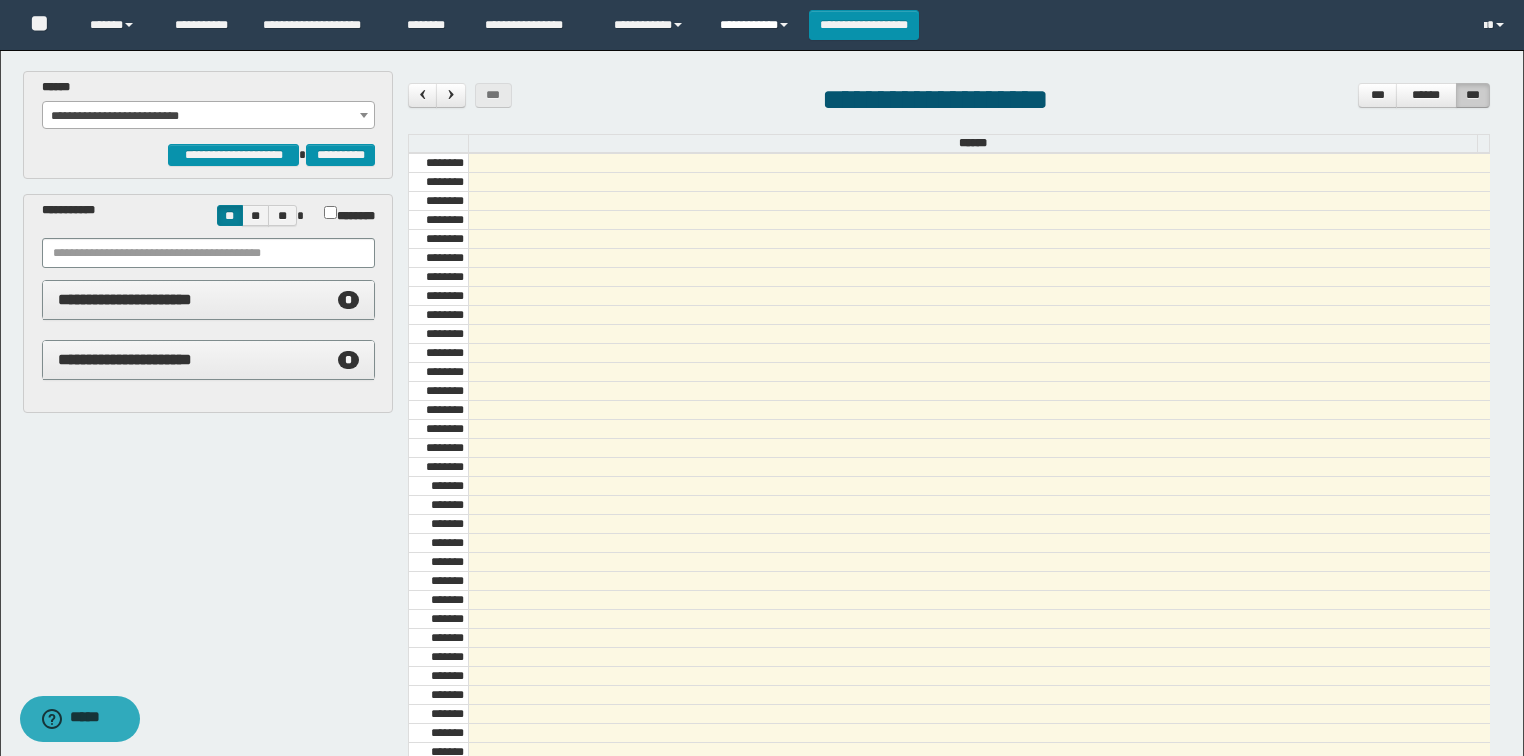 click on "**********" at bounding box center (757, 25) 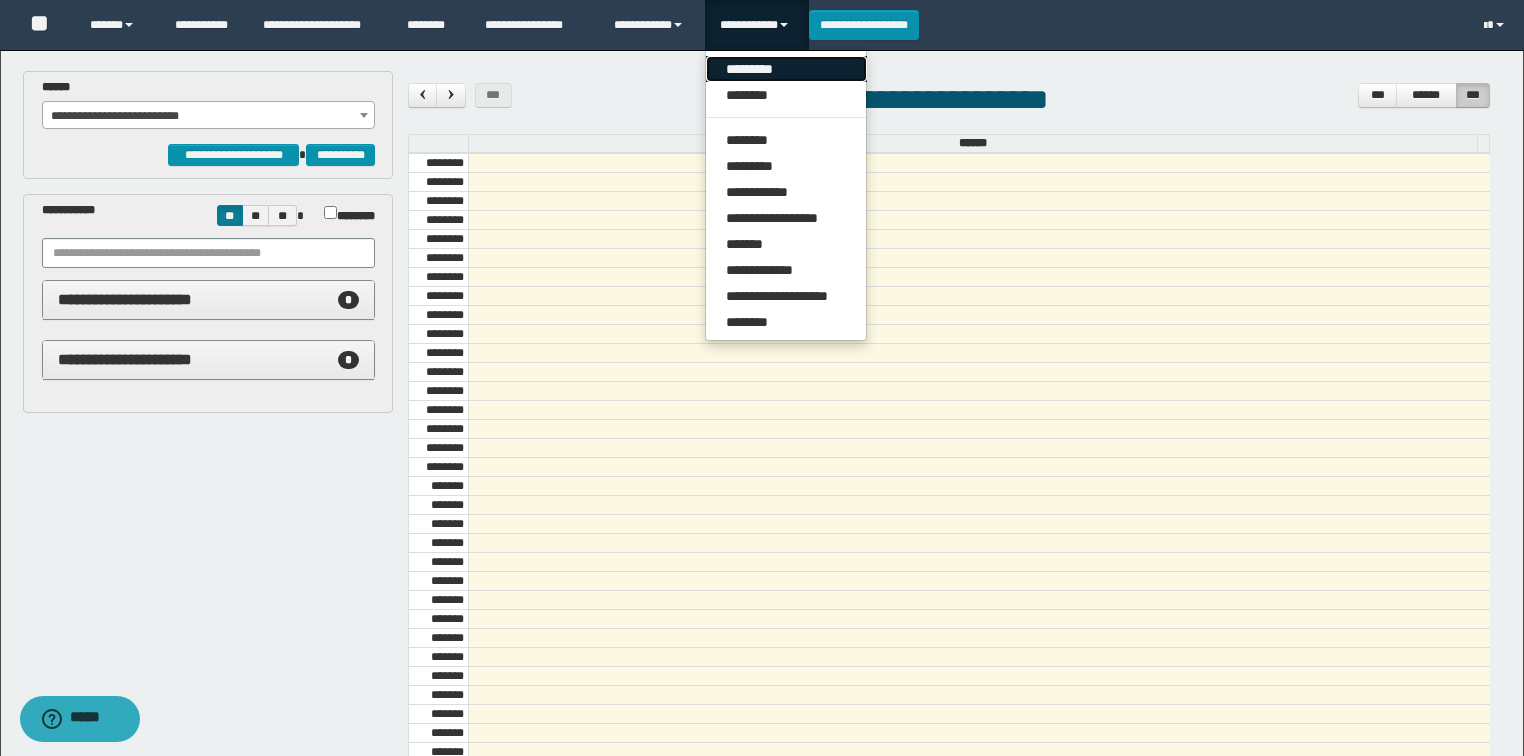 click on "*********" at bounding box center [786, 69] 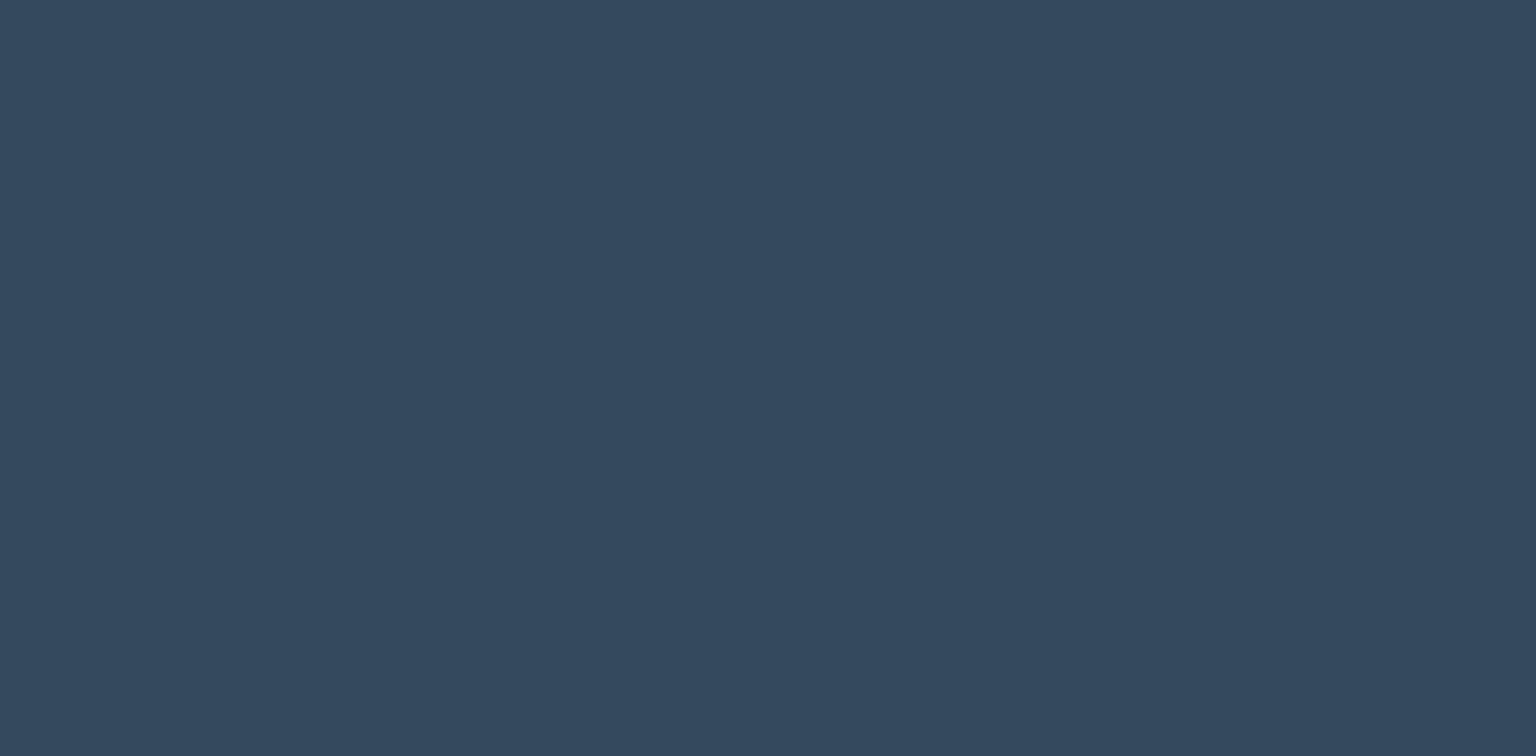 scroll, scrollTop: 0, scrollLeft: 0, axis: both 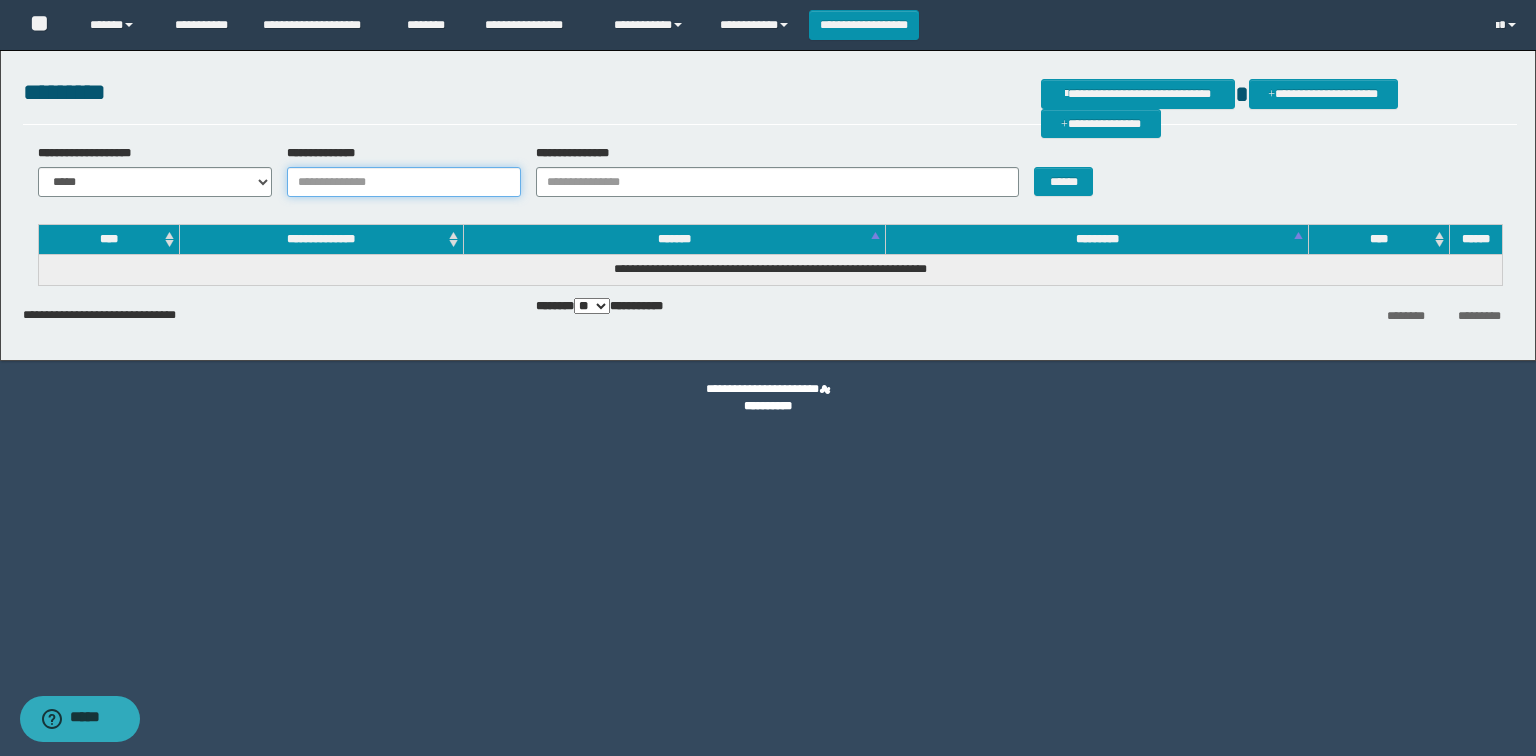 drag, startPoint x: 492, startPoint y: 177, endPoint x: 480, endPoint y: 179, distance: 12.165525 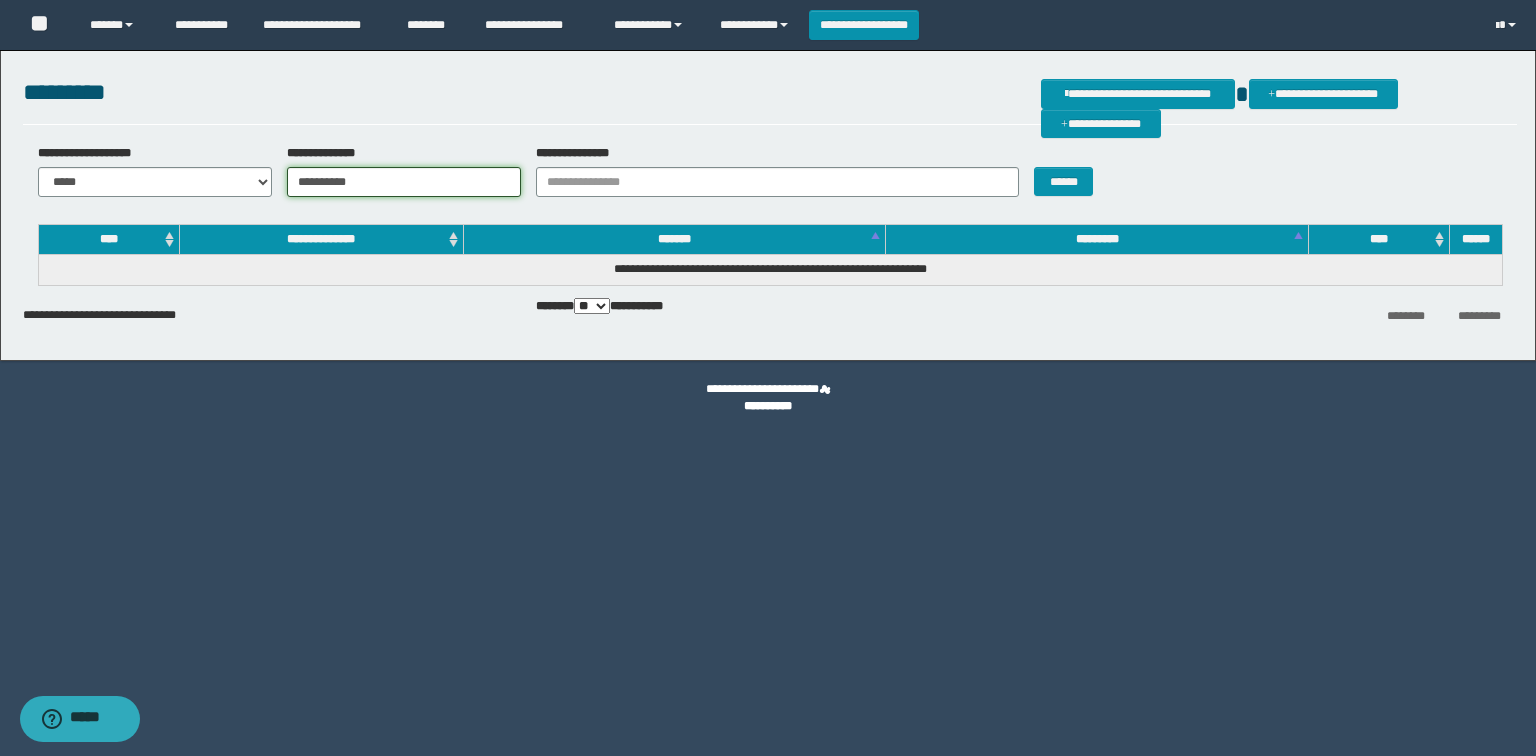 type on "**********" 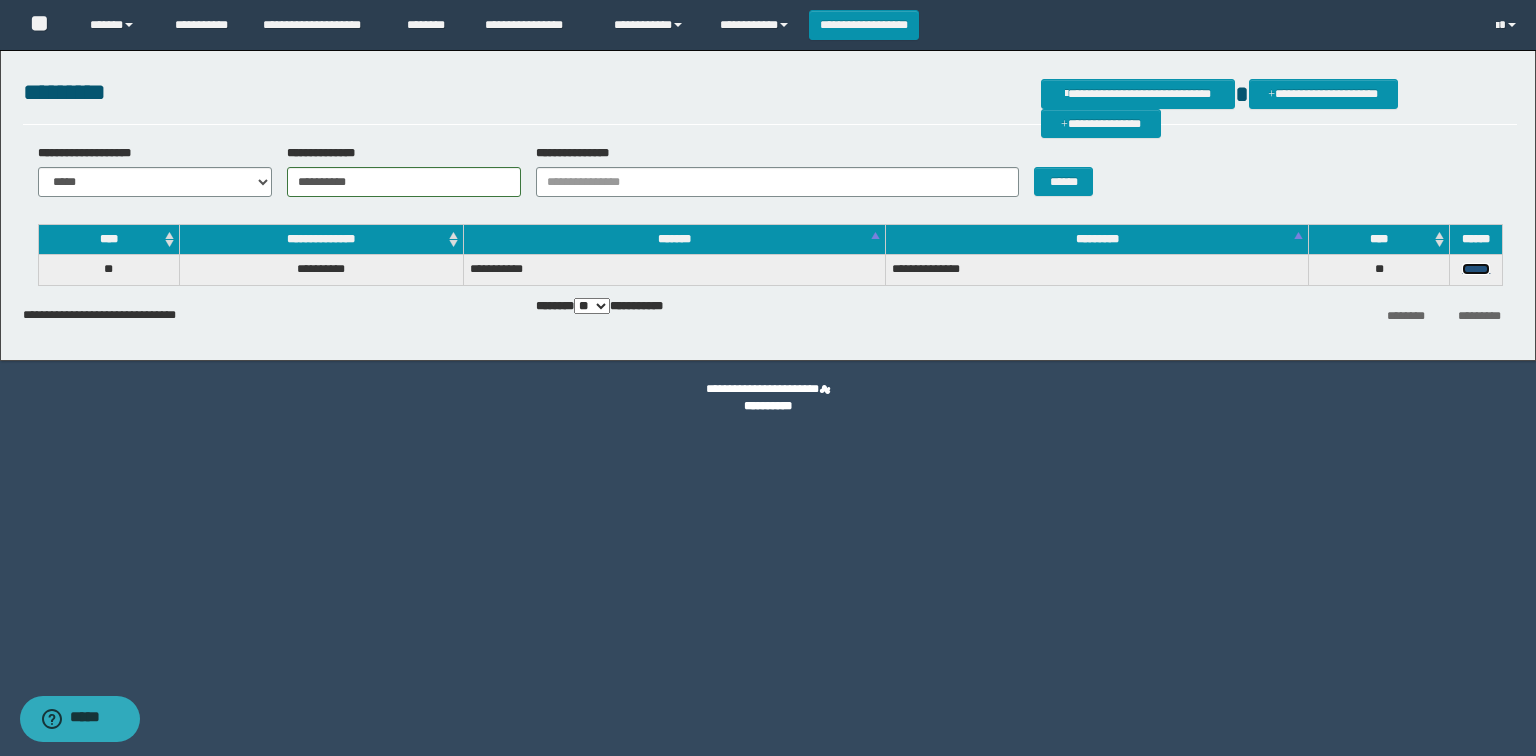 click on "******" at bounding box center (1476, 269) 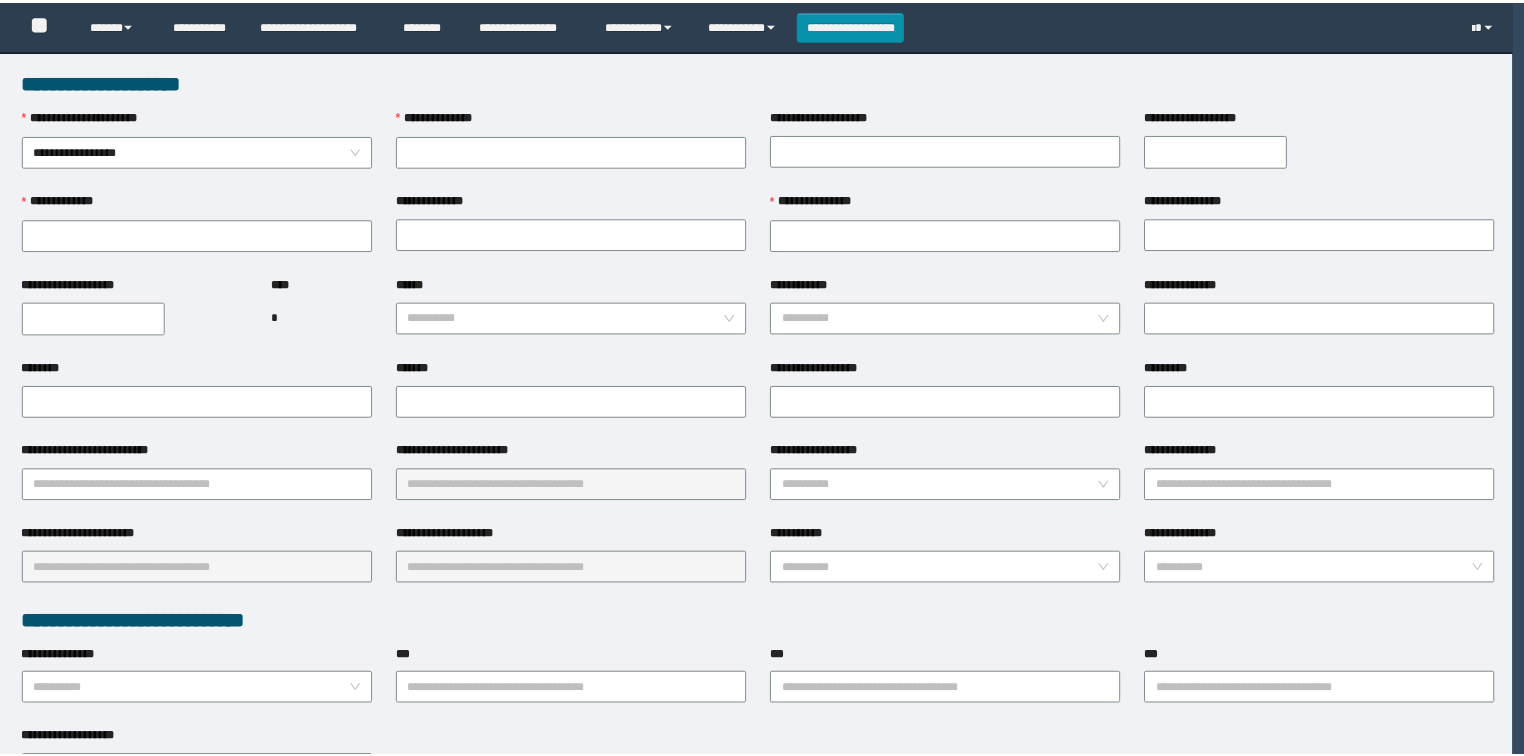 scroll, scrollTop: 0, scrollLeft: 0, axis: both 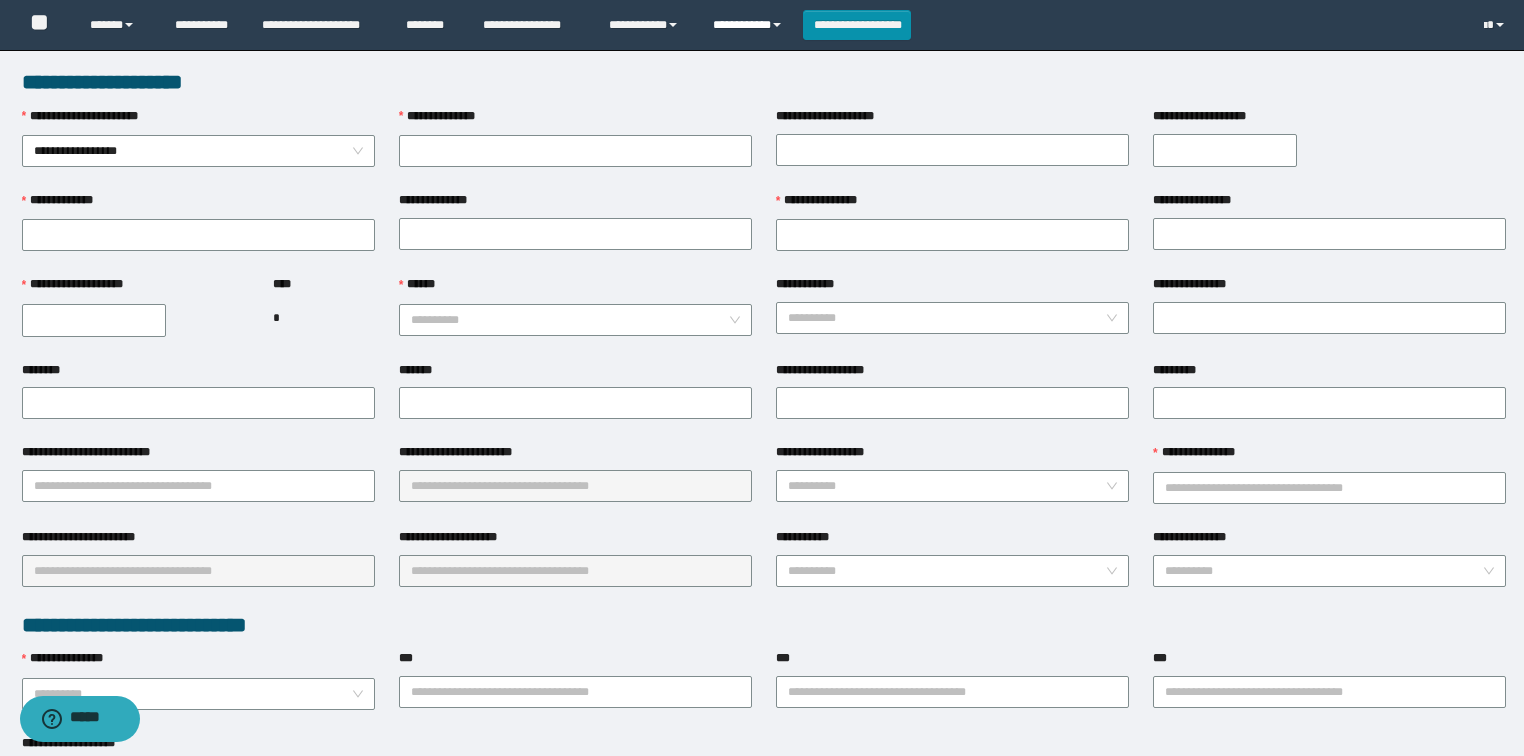 click on "**********" at bounding box center (750, 25) 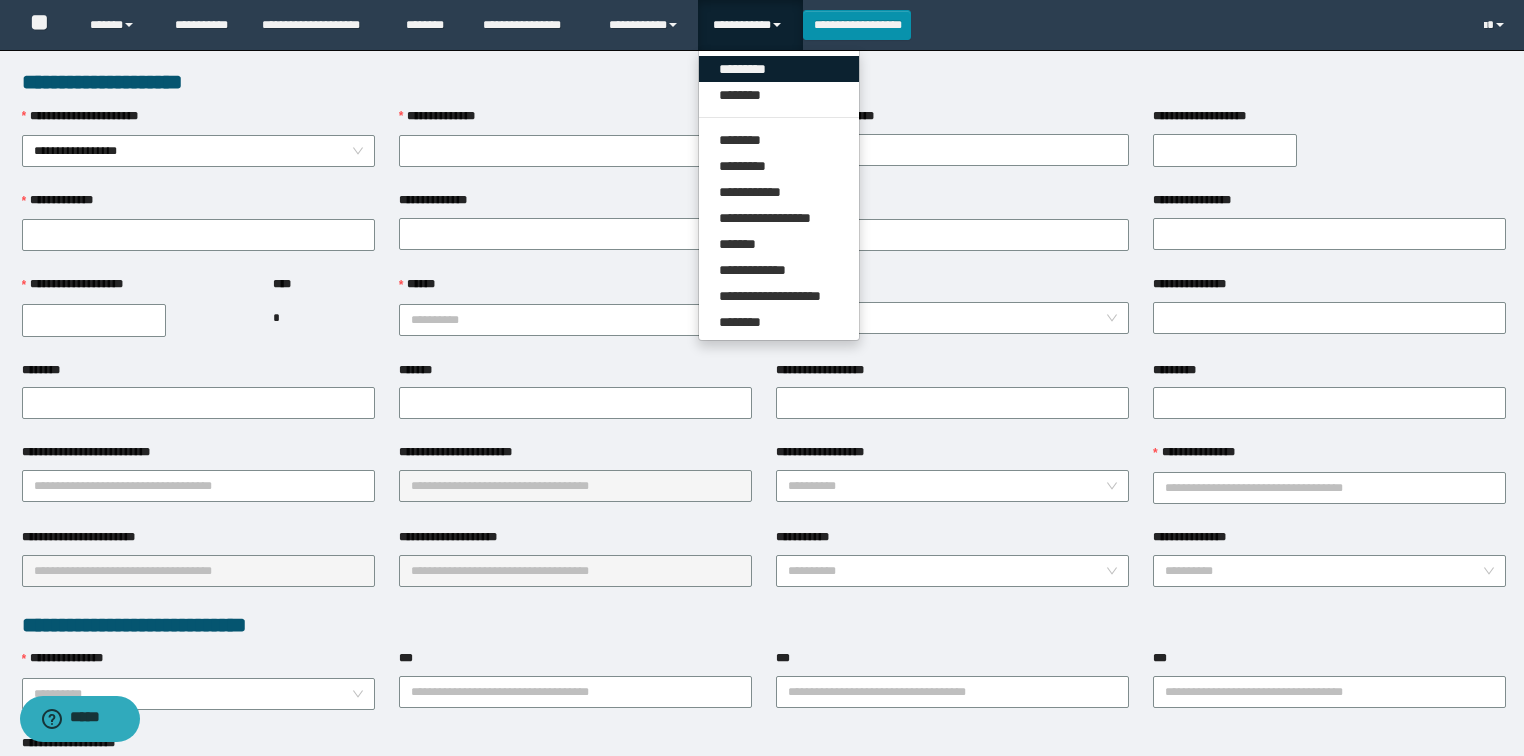 click on "*********" at bounding box center [779, 69] 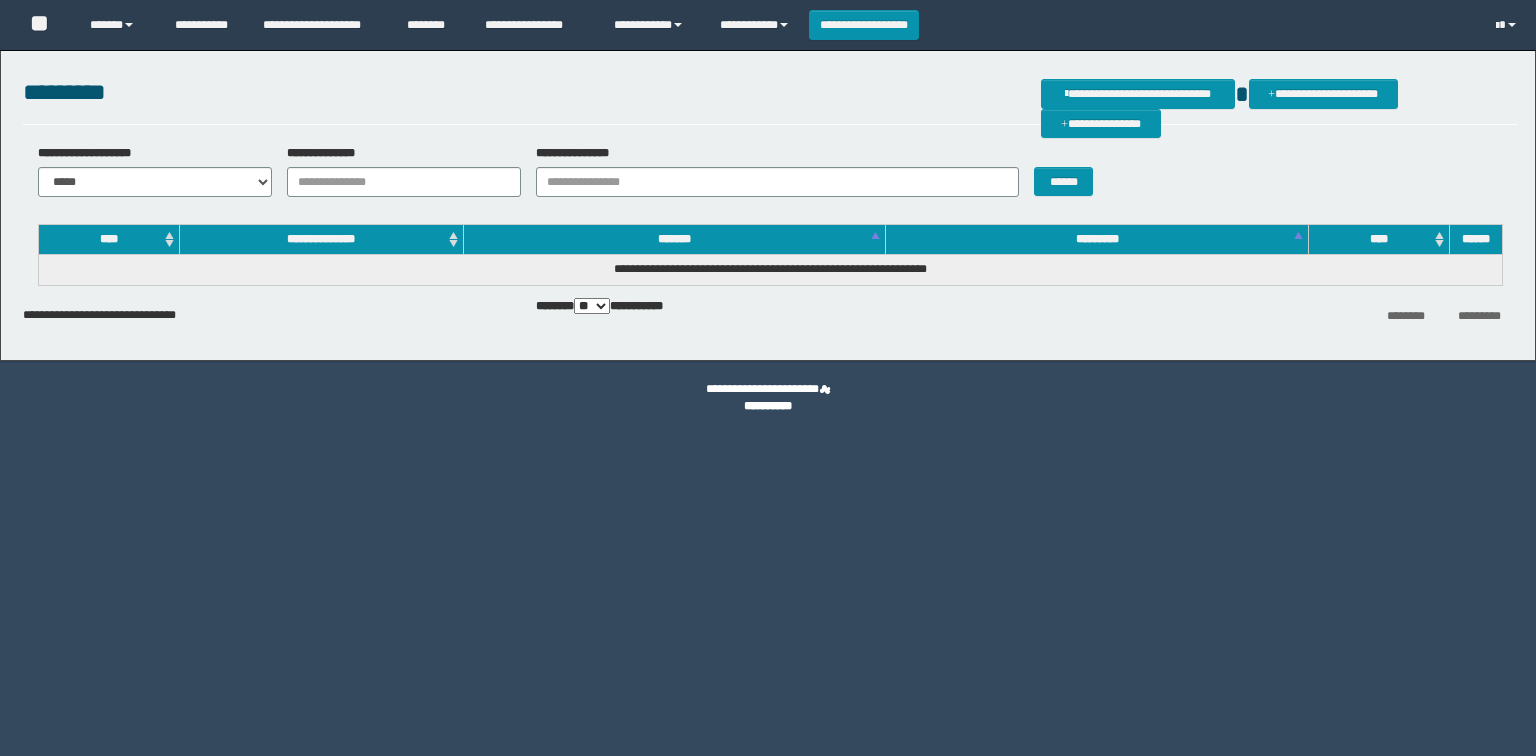 scroll, scrollTop: 0, scrollLeft: 0, axis: both 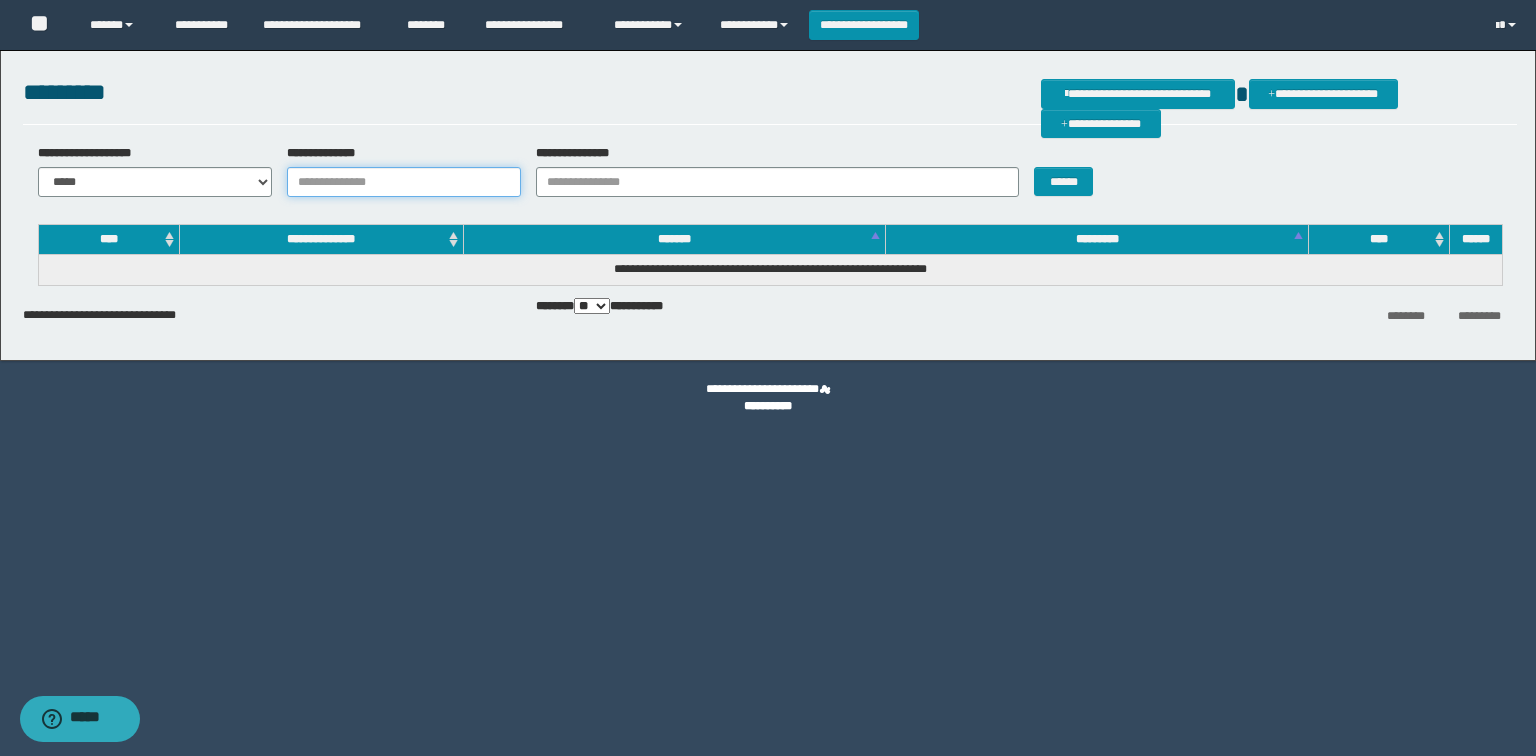 click on "**********" at bounding box center (404, 182) 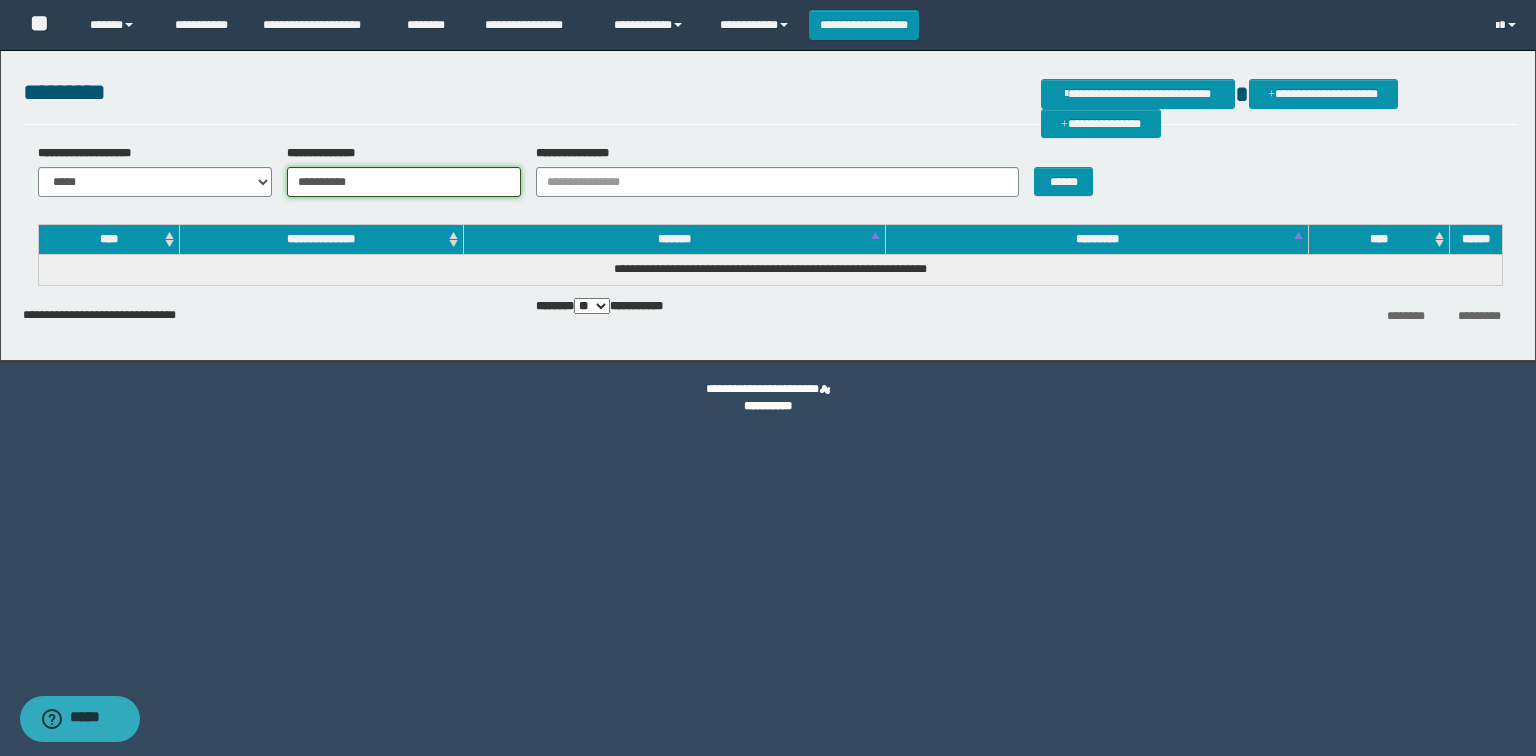 type on "**********" 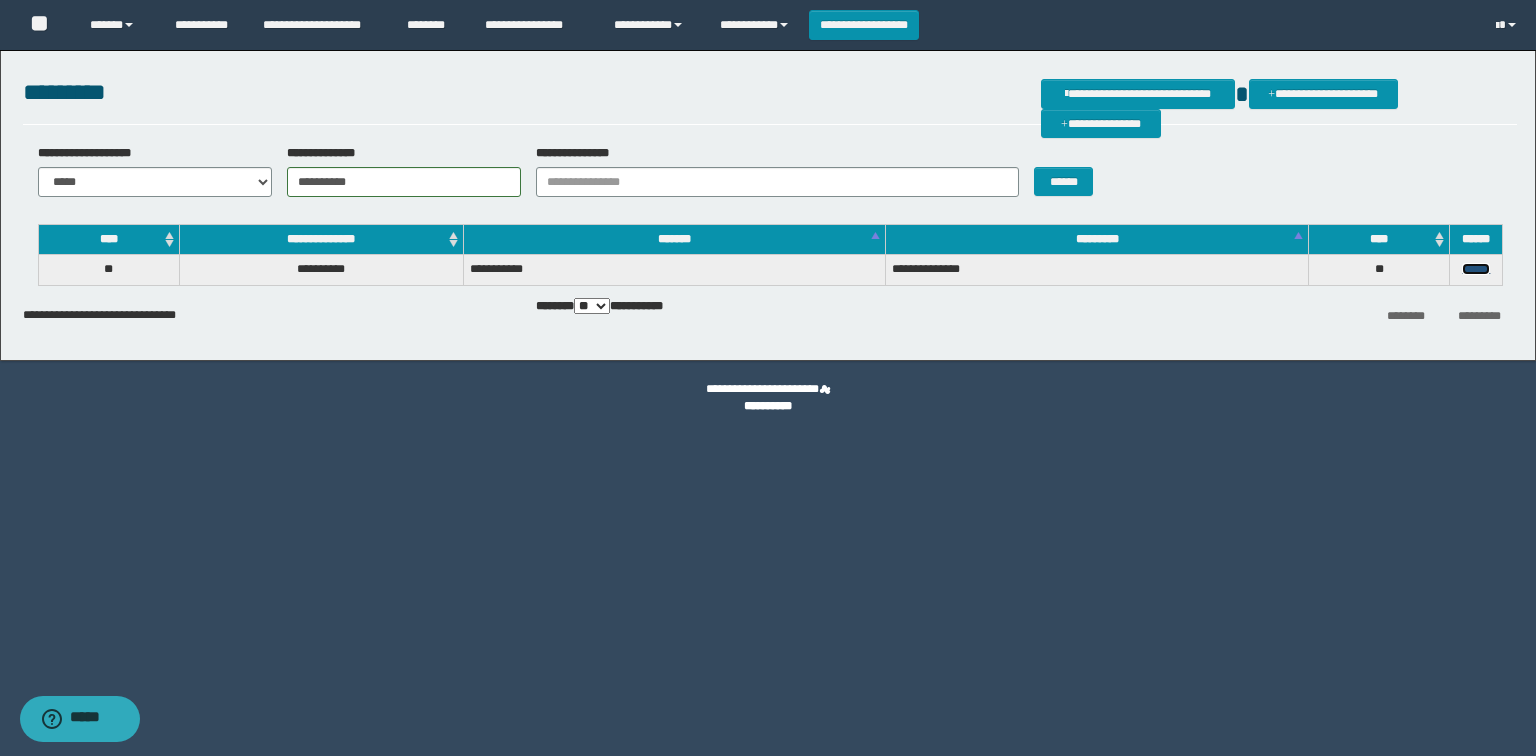 click on "******" at bounding box center [1476, 269] 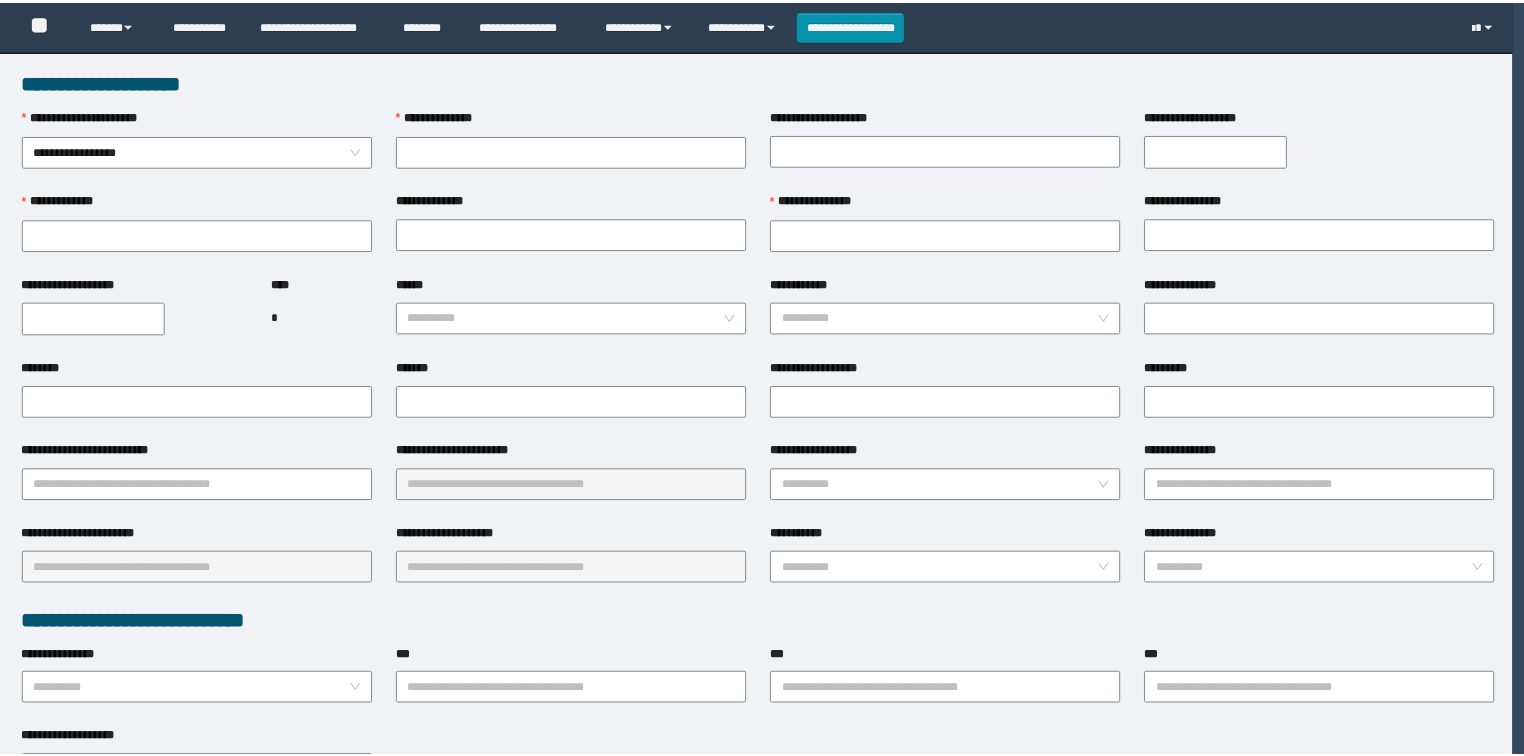 scroll, scrollTop: 0, scrollLeft: 0, axis: both 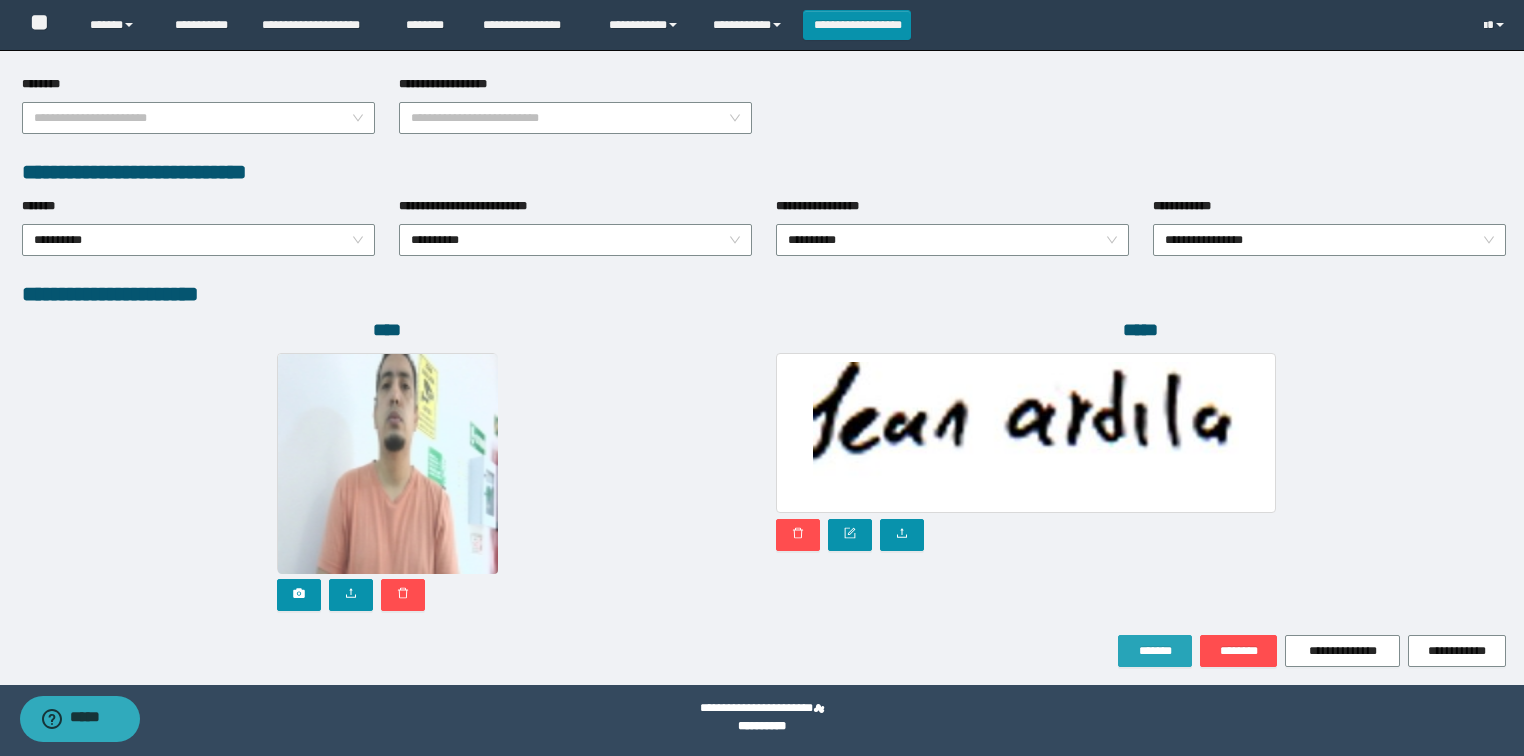 click on "*******" at bounding box center (1155, 651) 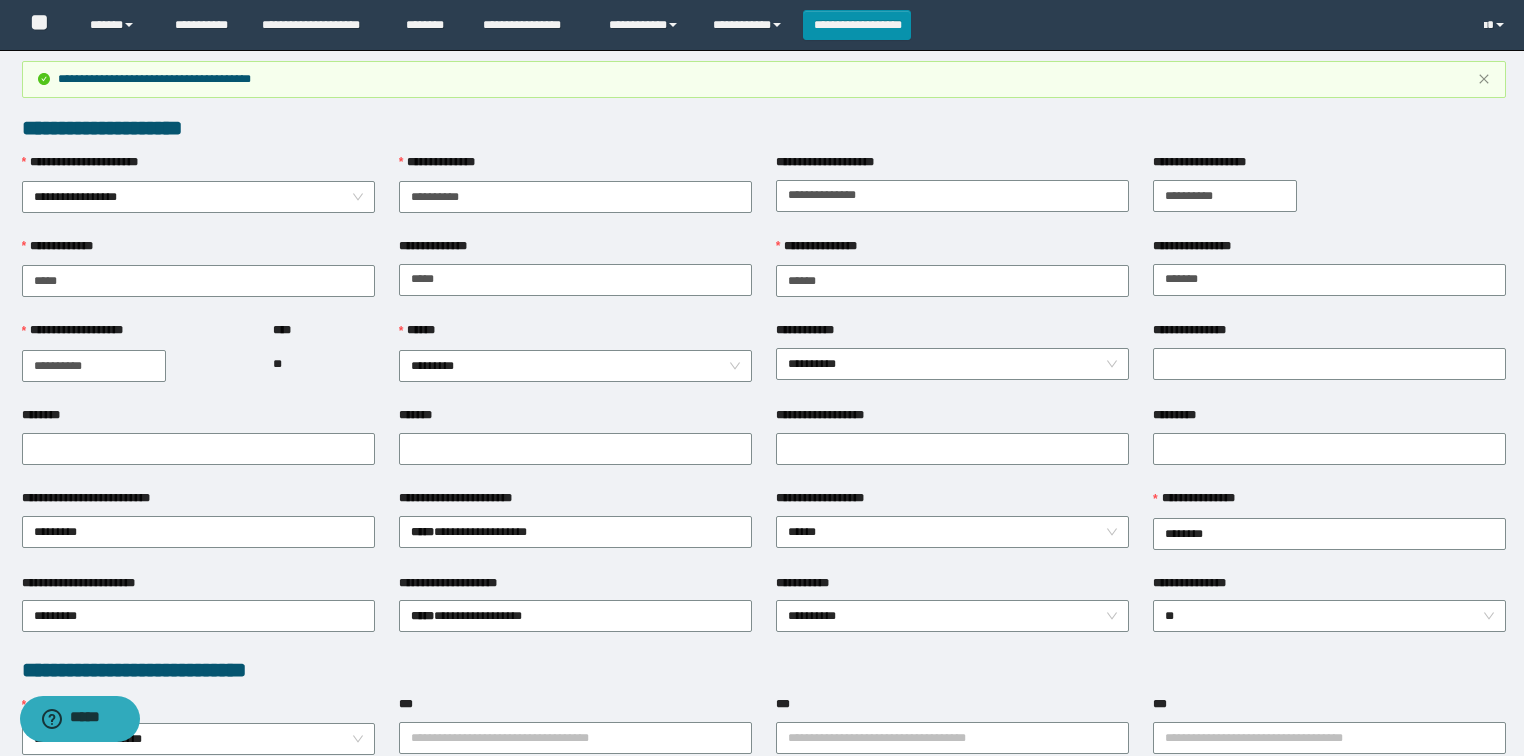 scroll, scrollTop: 0, scrollLeft: 0, axis: both 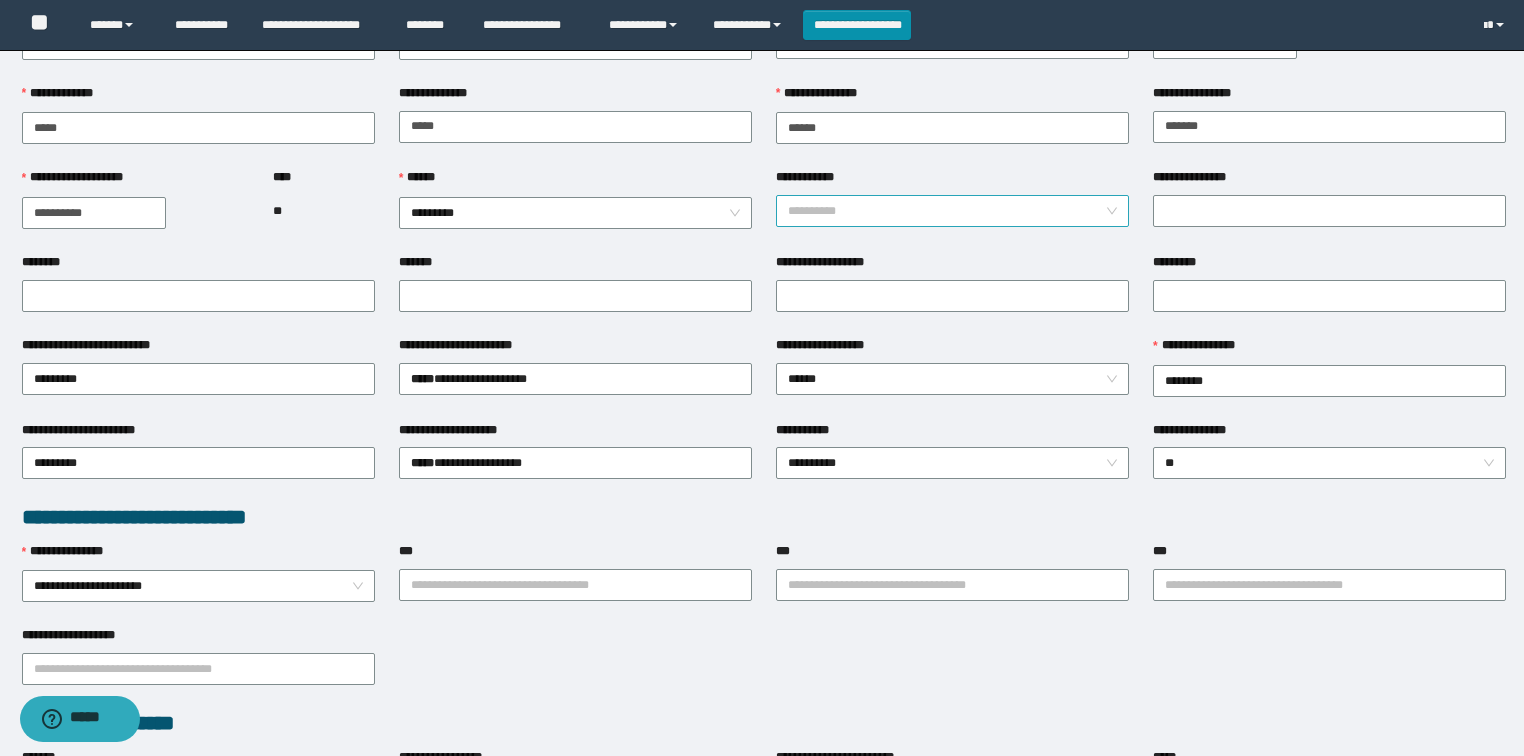 click on "**********" at bounding box center [953, 211] 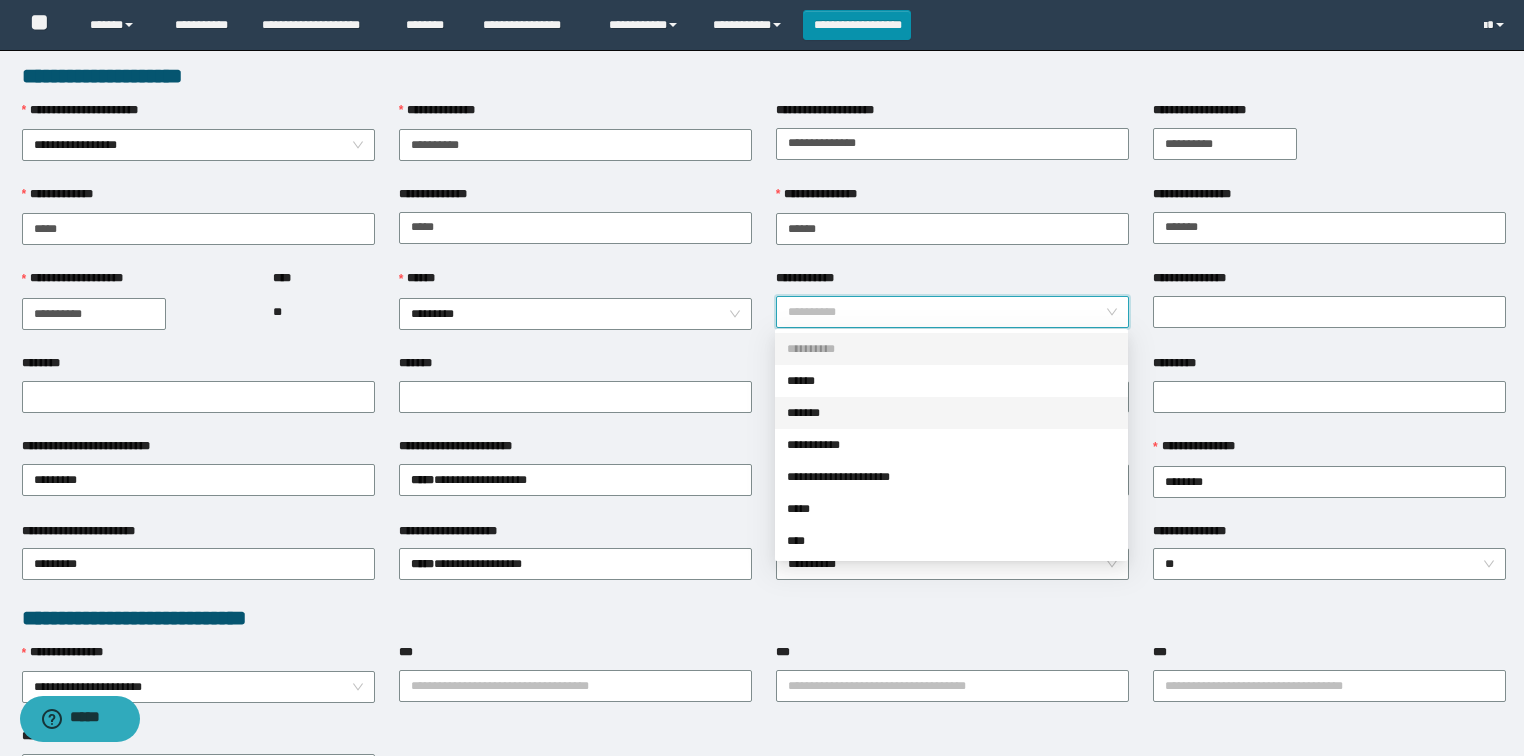 scroll, scrollTop: 0, scrollLeft: 0, axis: both 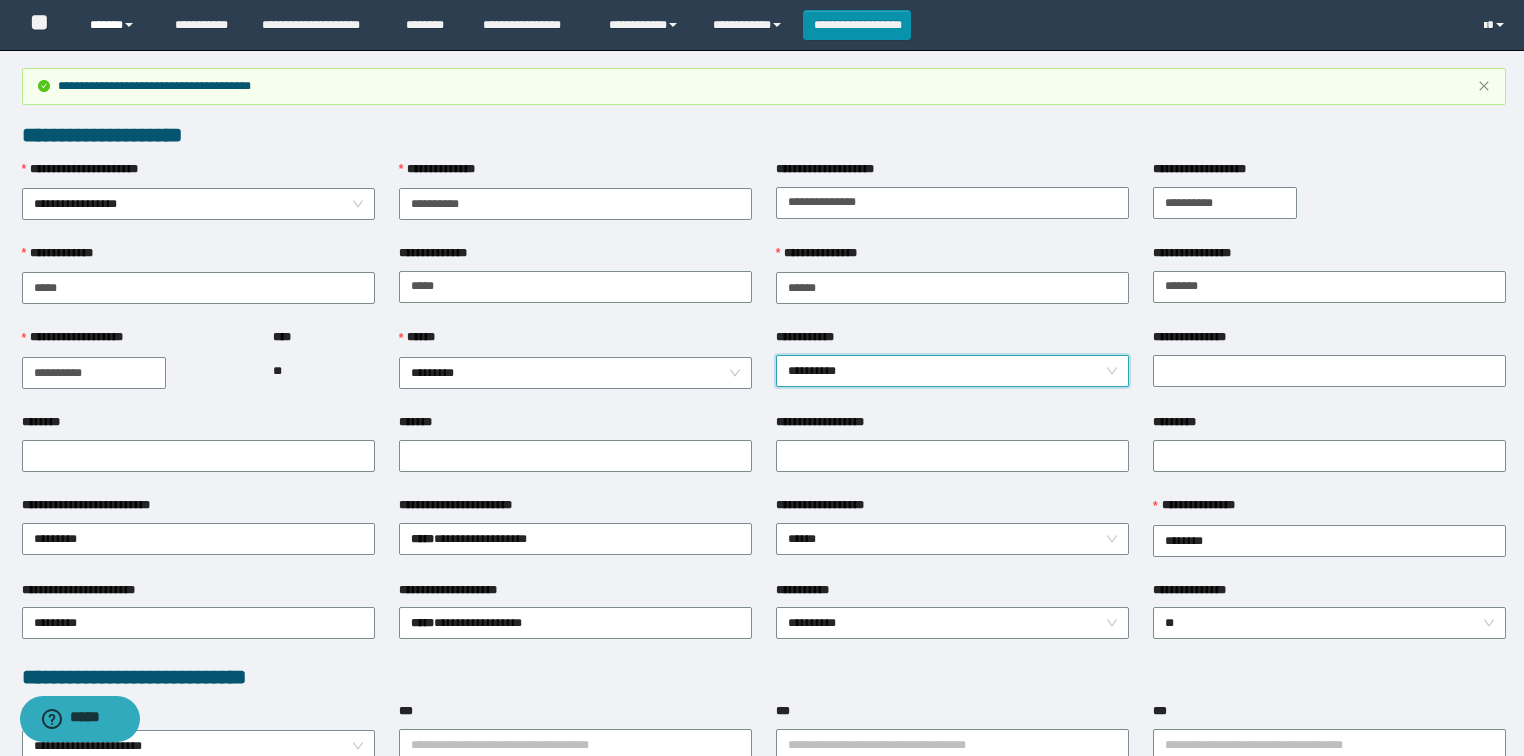 click on "******" at bounding box center [117, 25] 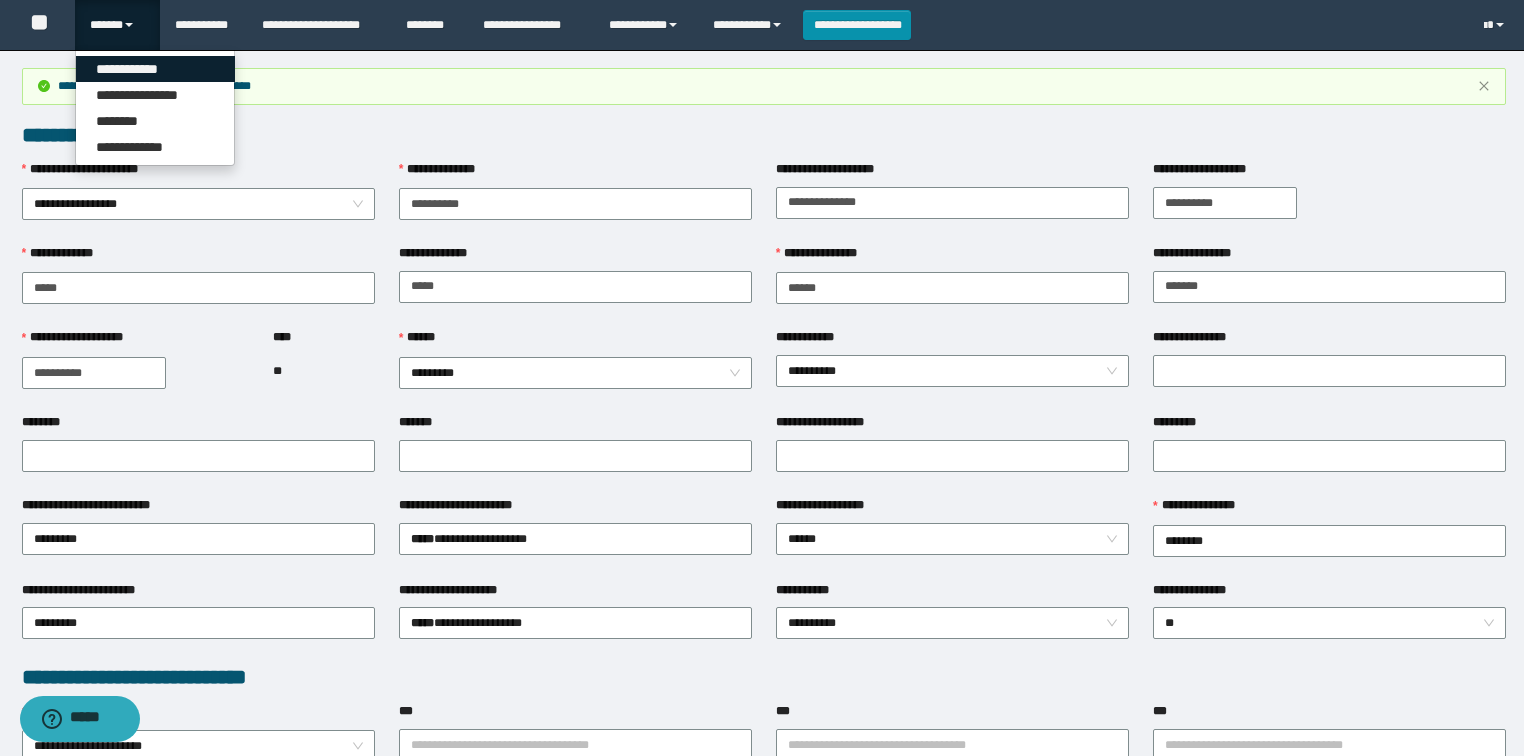 click on "**********" at bounding box center (155, 69) 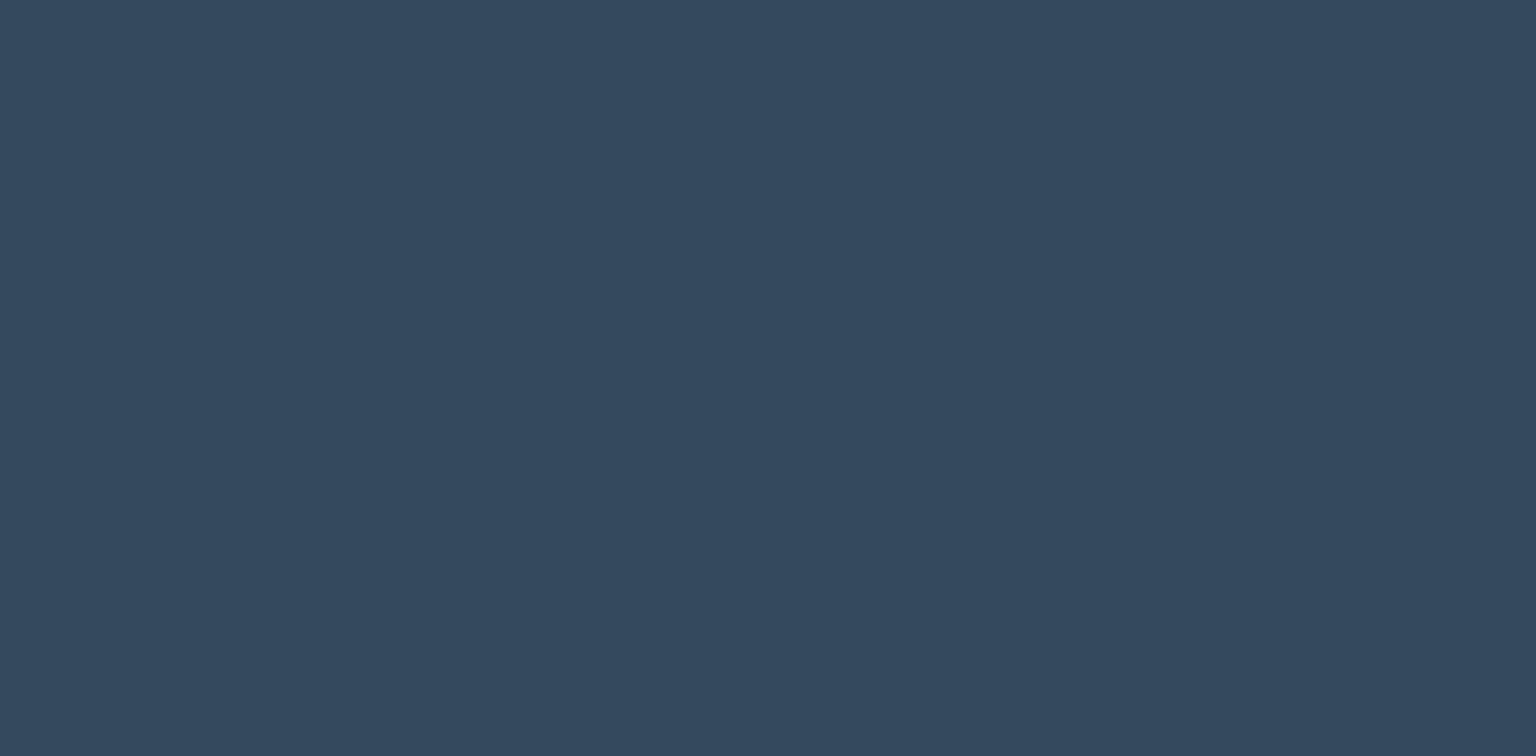 scroll, scrollTop: 0, scrollLeft: 0, axis: both 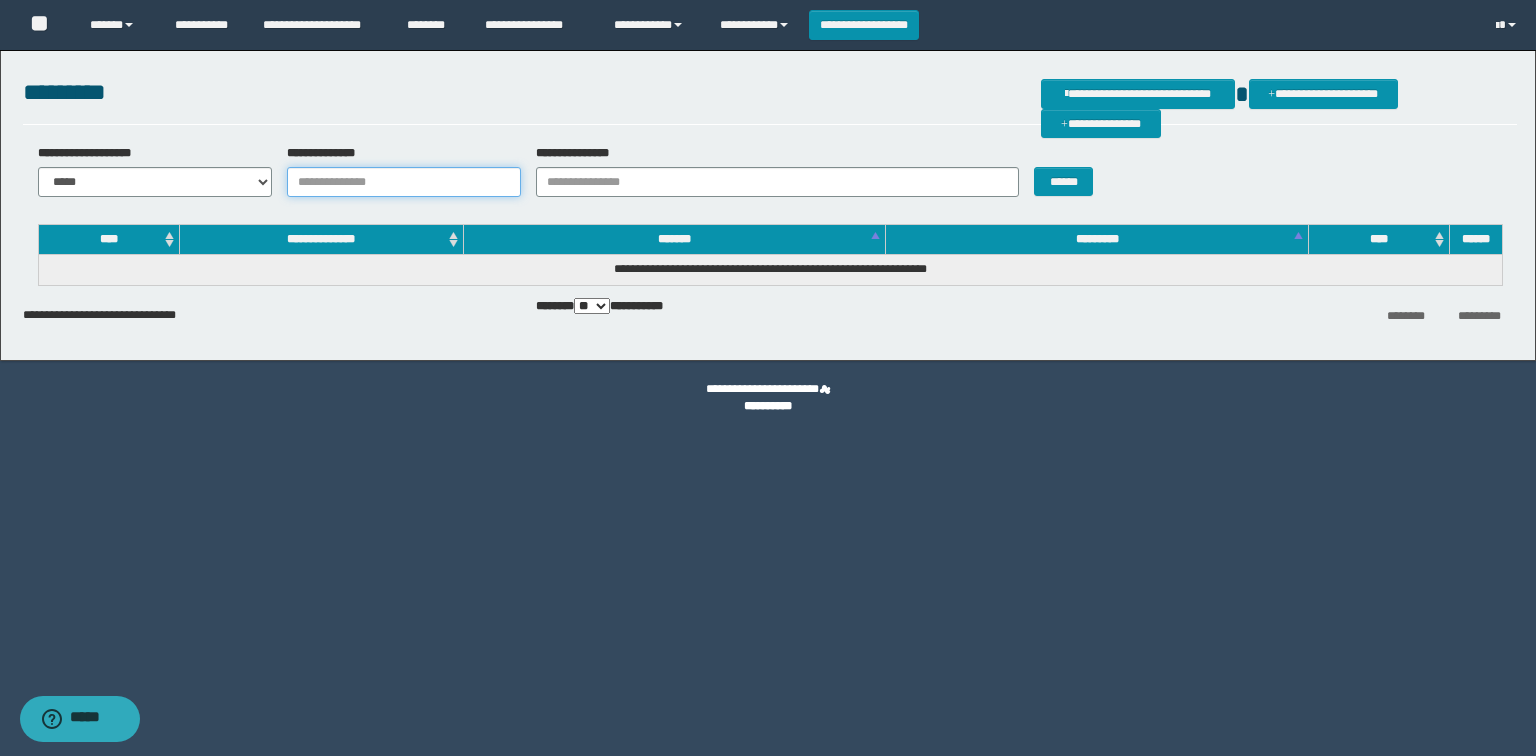 click on "**********" at bounding box center (404, 182) 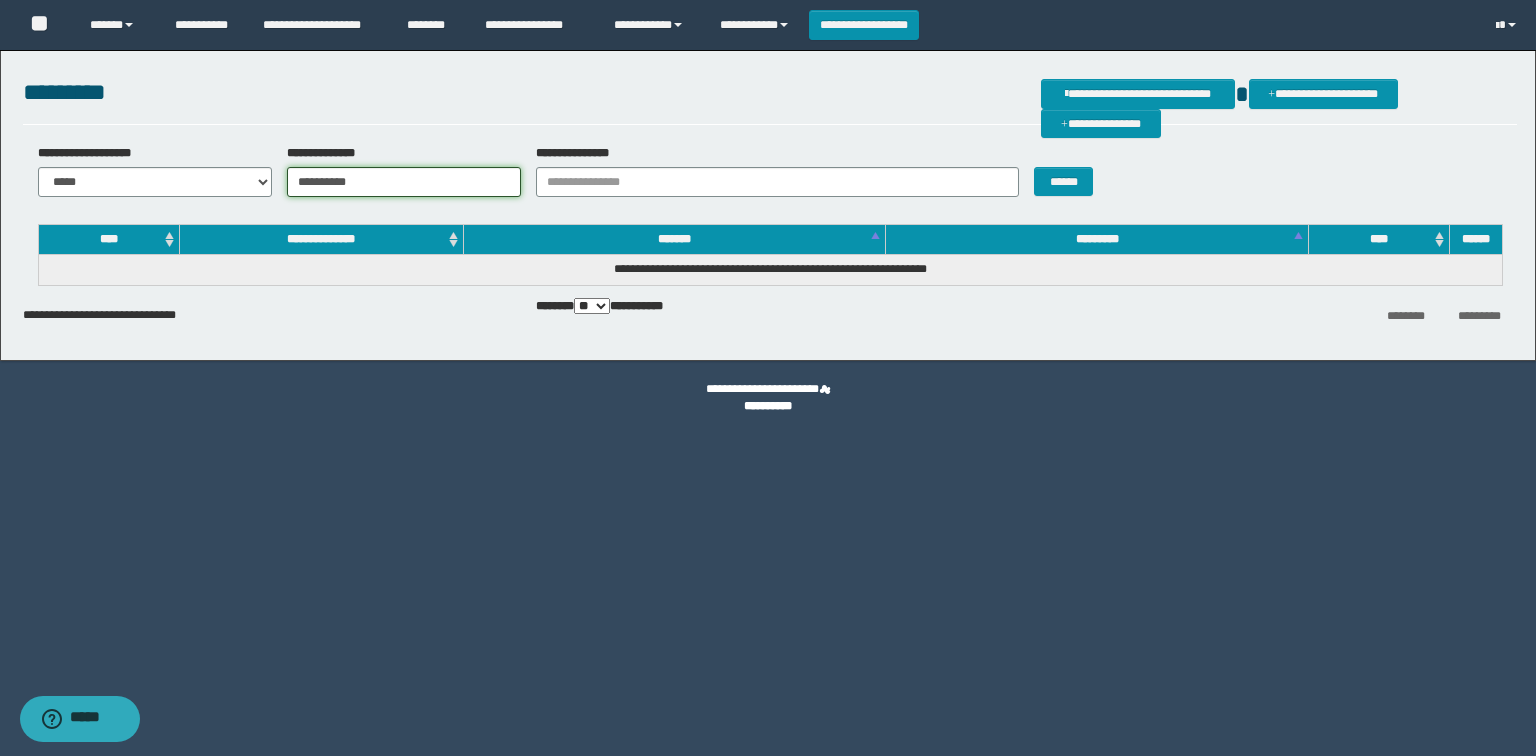 type on "**********" 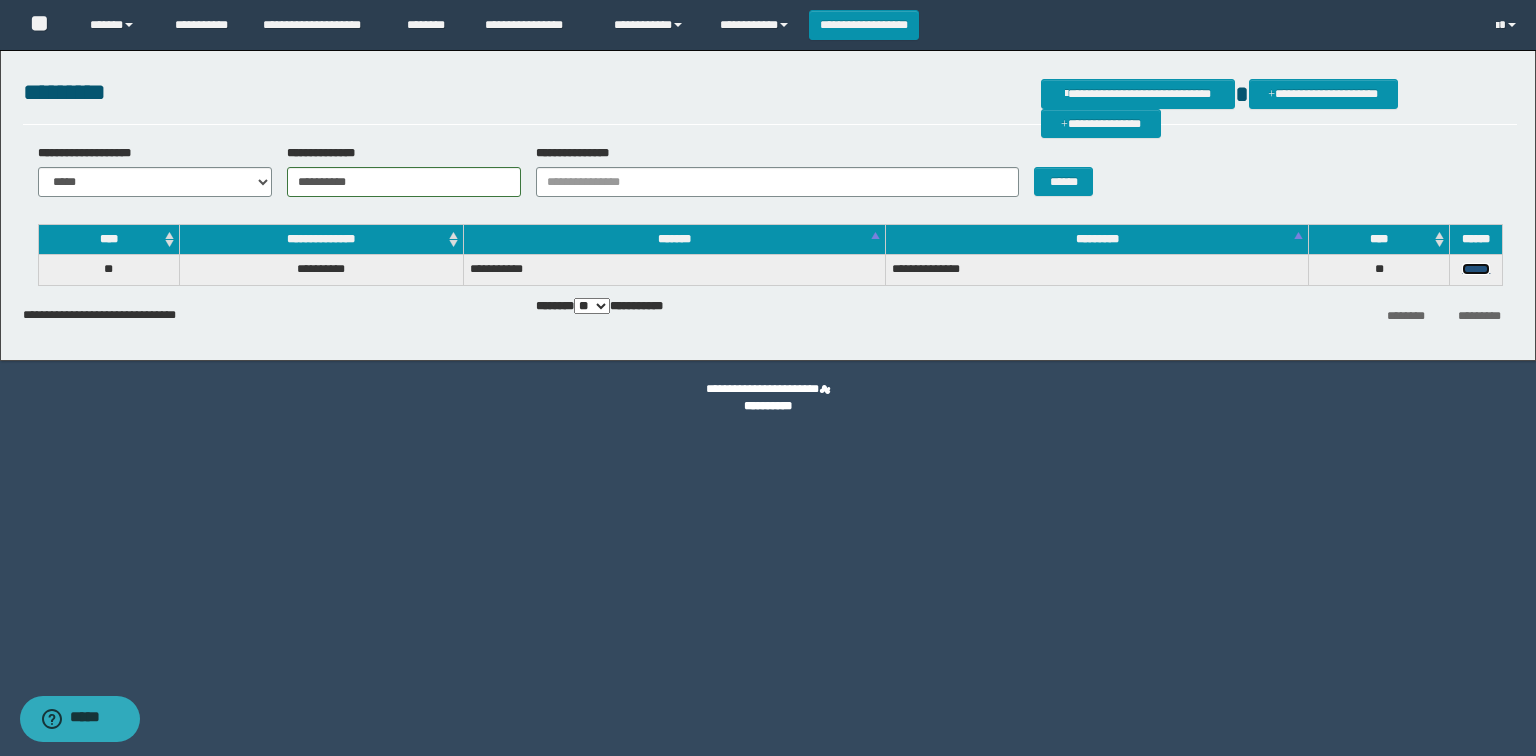 drag, startPoint x: 1474, startPoint y: 266, endPoint x: 1277, endPoint y: 502, distance: 307.41666 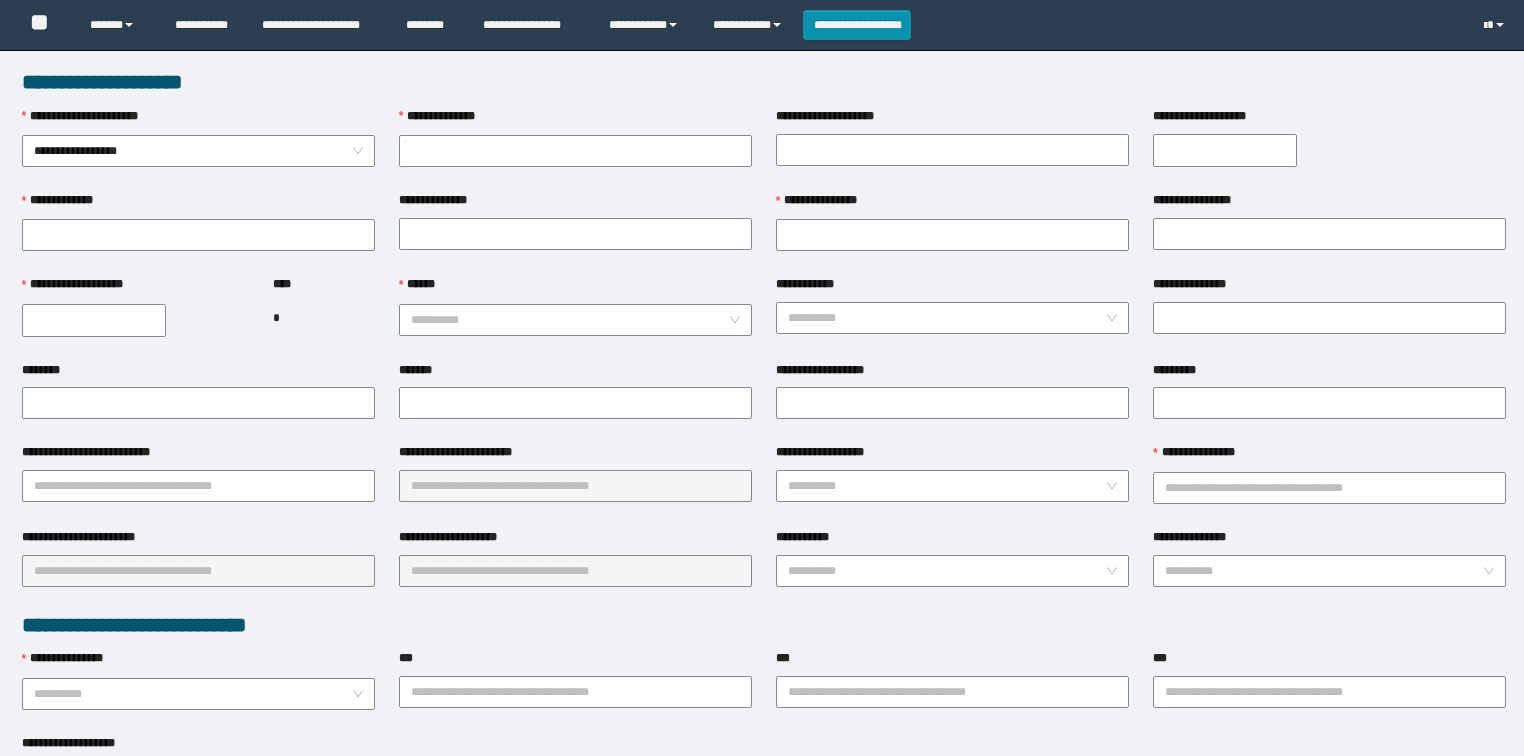 scroll, scrollTop: 0, scrollLeft: 0, axis: both 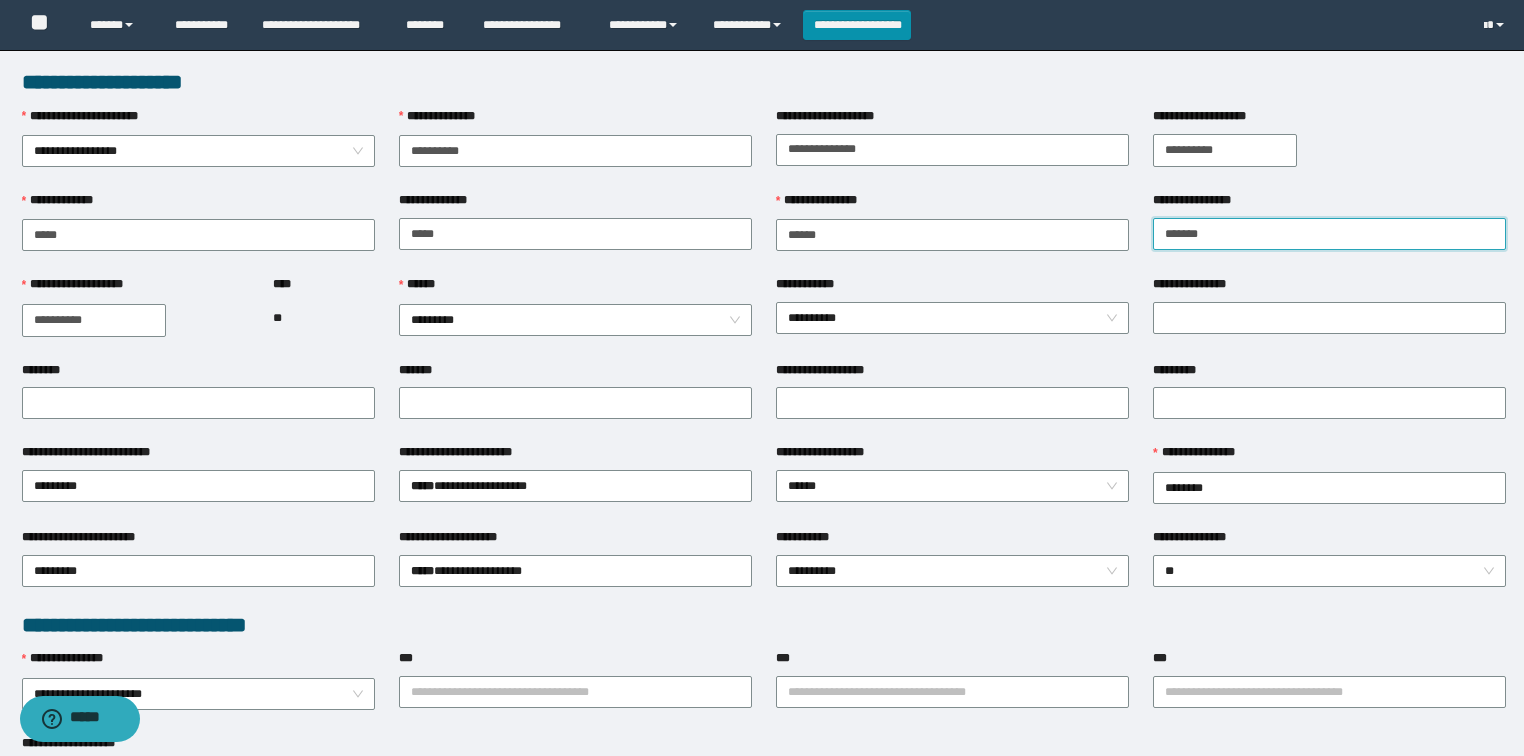 click on "**********" at bounding box center [1329, 234] 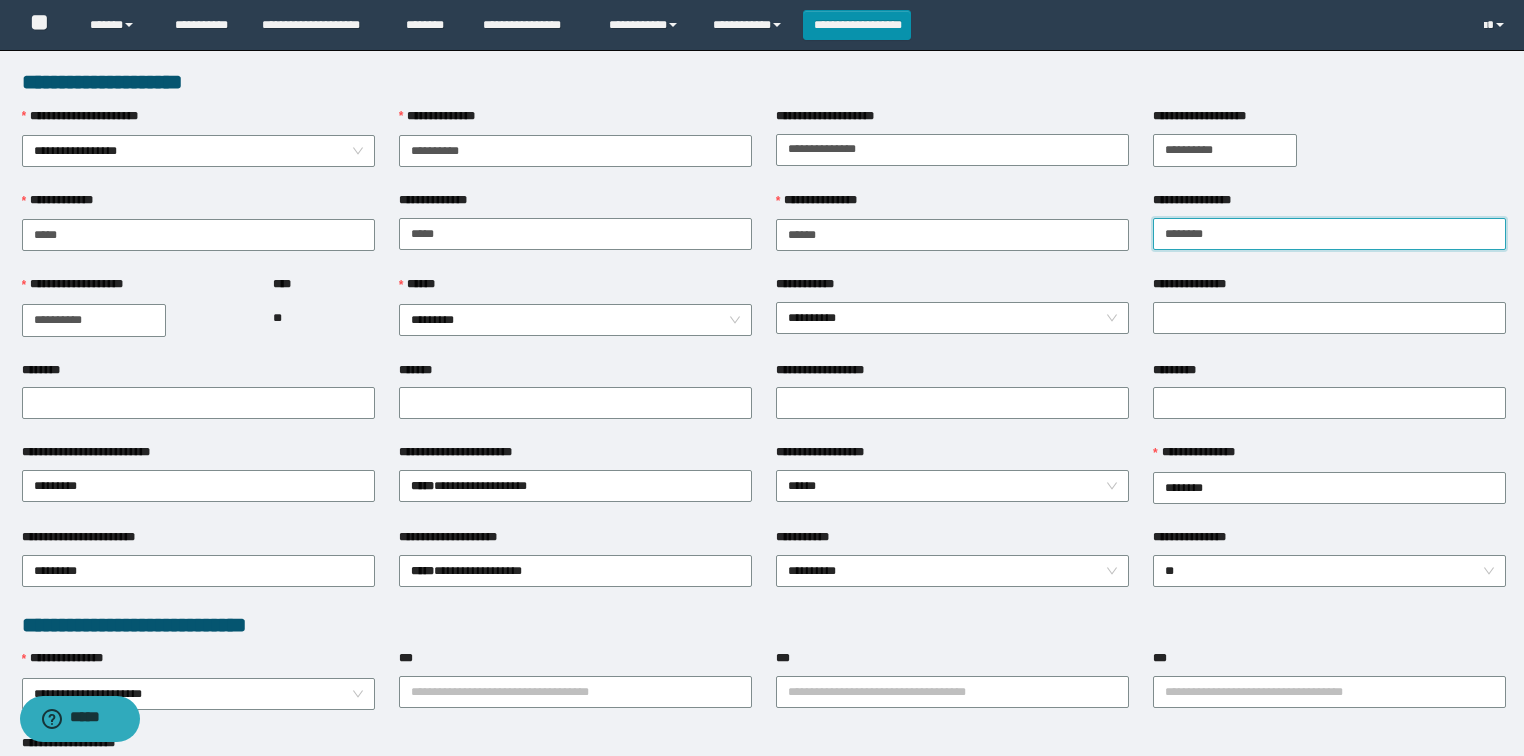 type on "********" 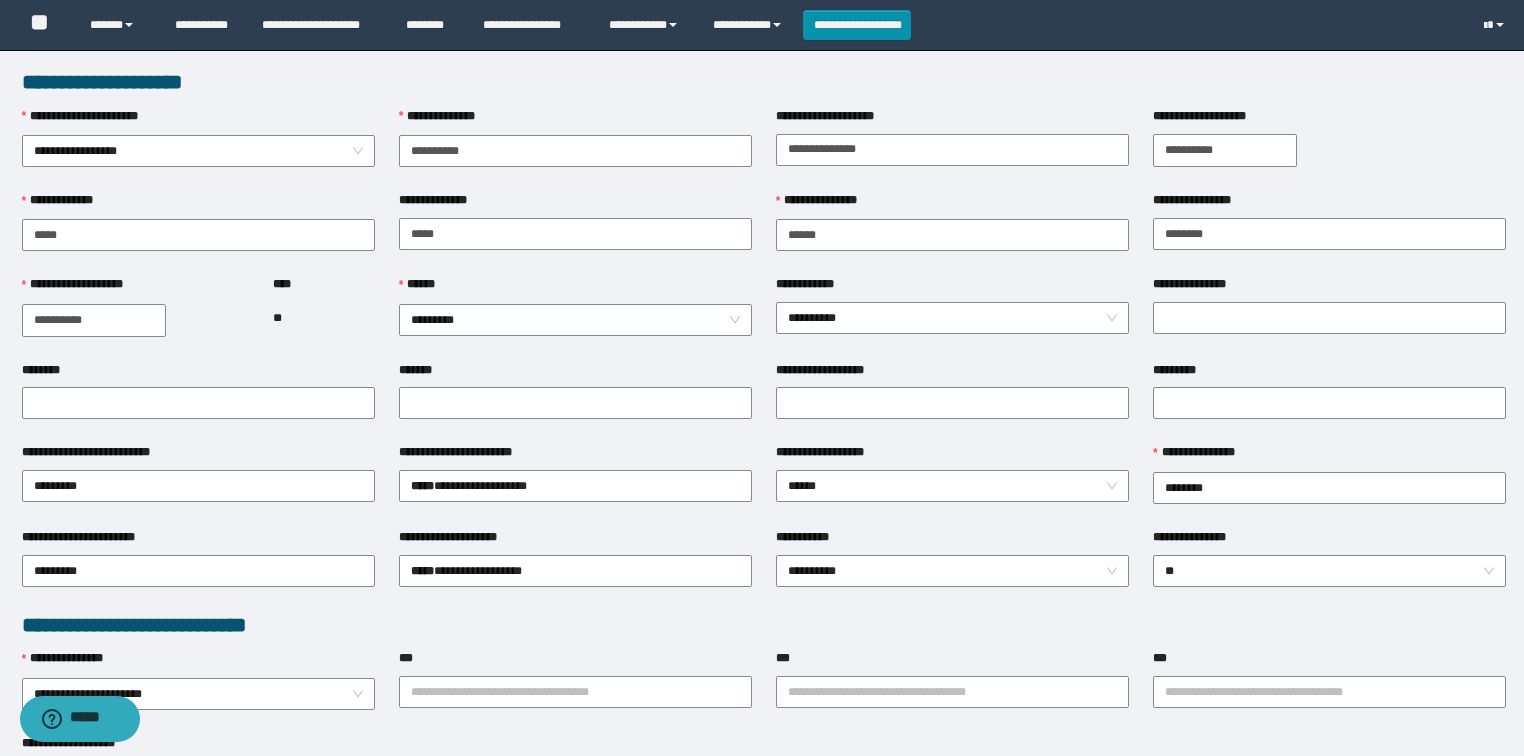 click on "********" at bounding box center (198, 374) 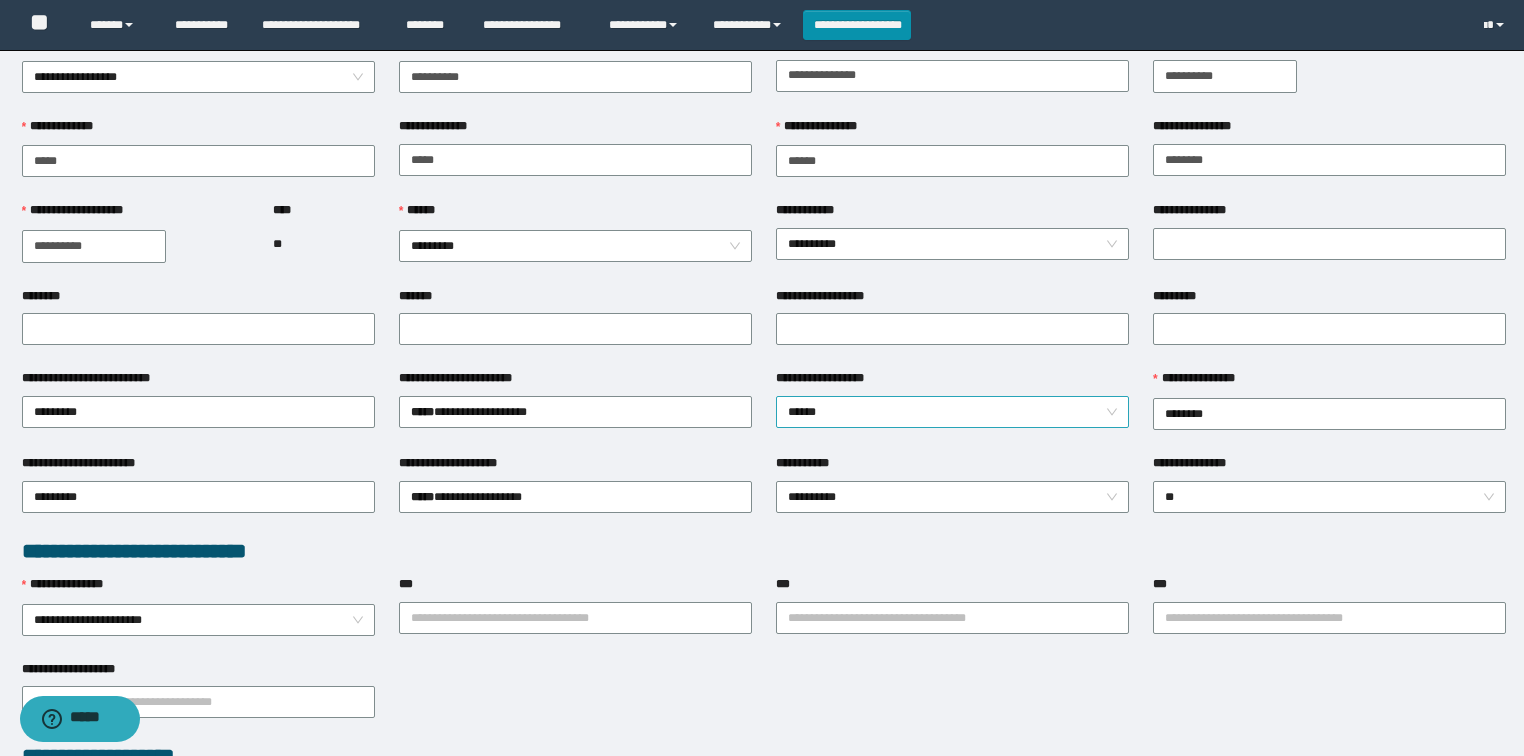 scroll, scrollTop: 160, scrollLeft: 0, axis: vertical 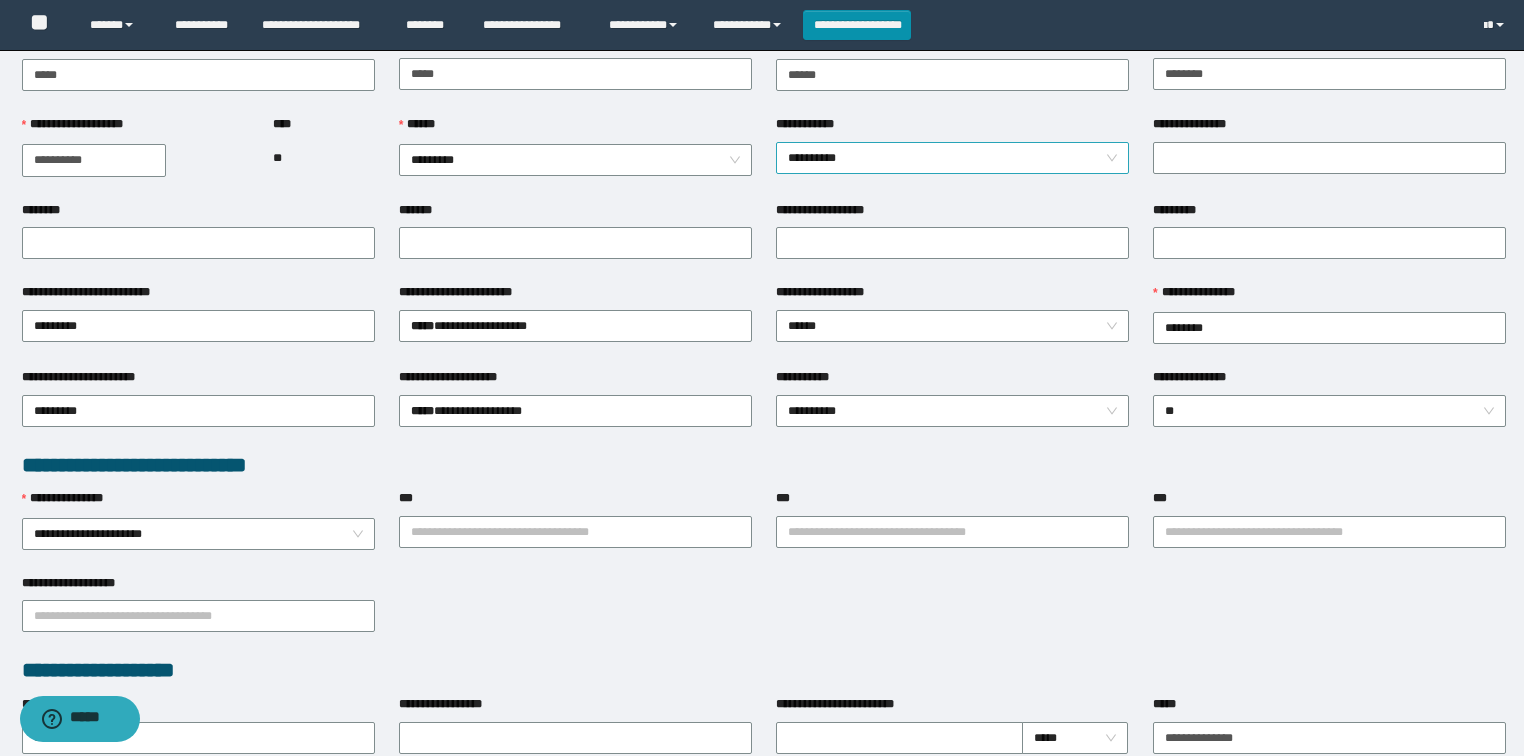 click on "**********" at bounding box center (953, 158) 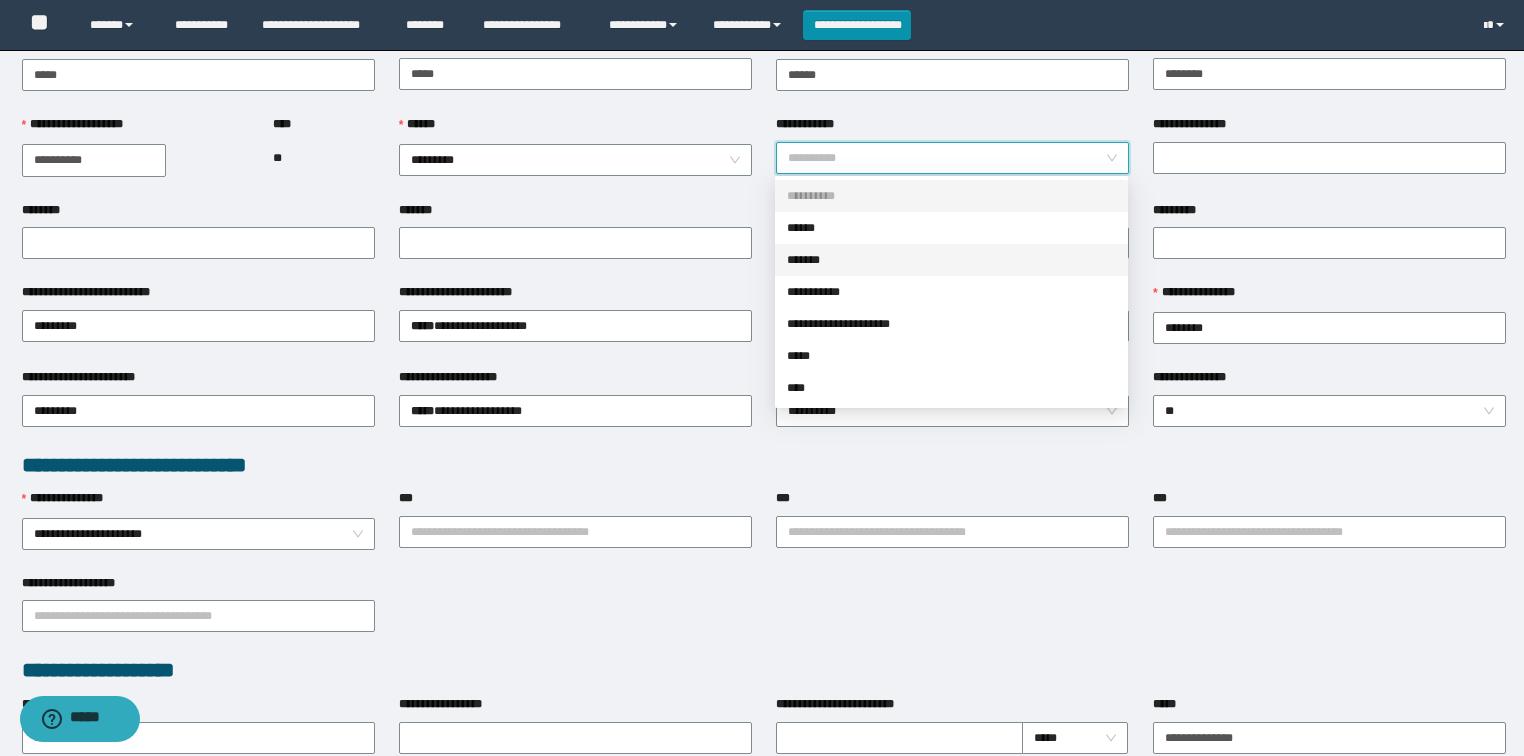 click on "*******" at bounding box center (951, 260) 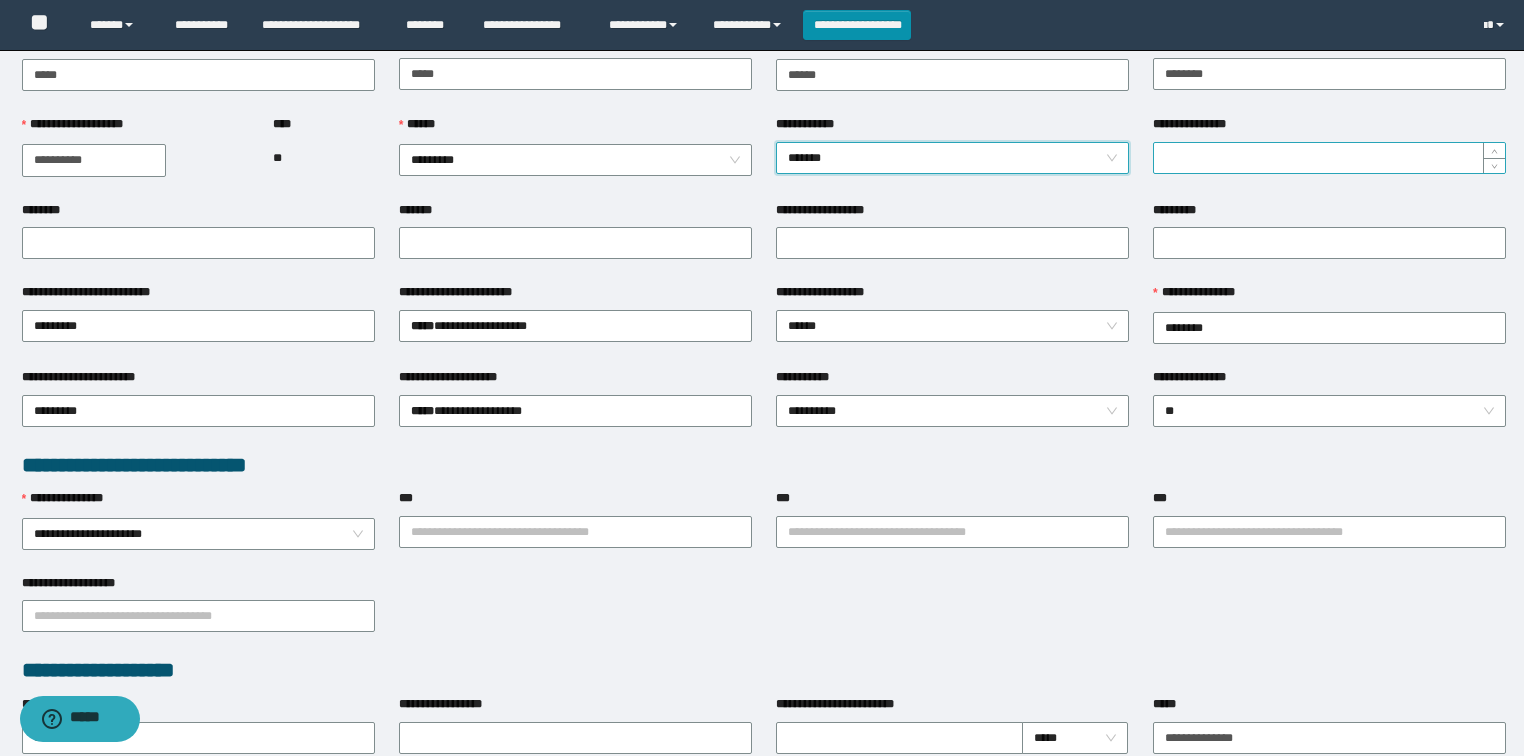 click on "**********" at bounding box center (1329, 158) 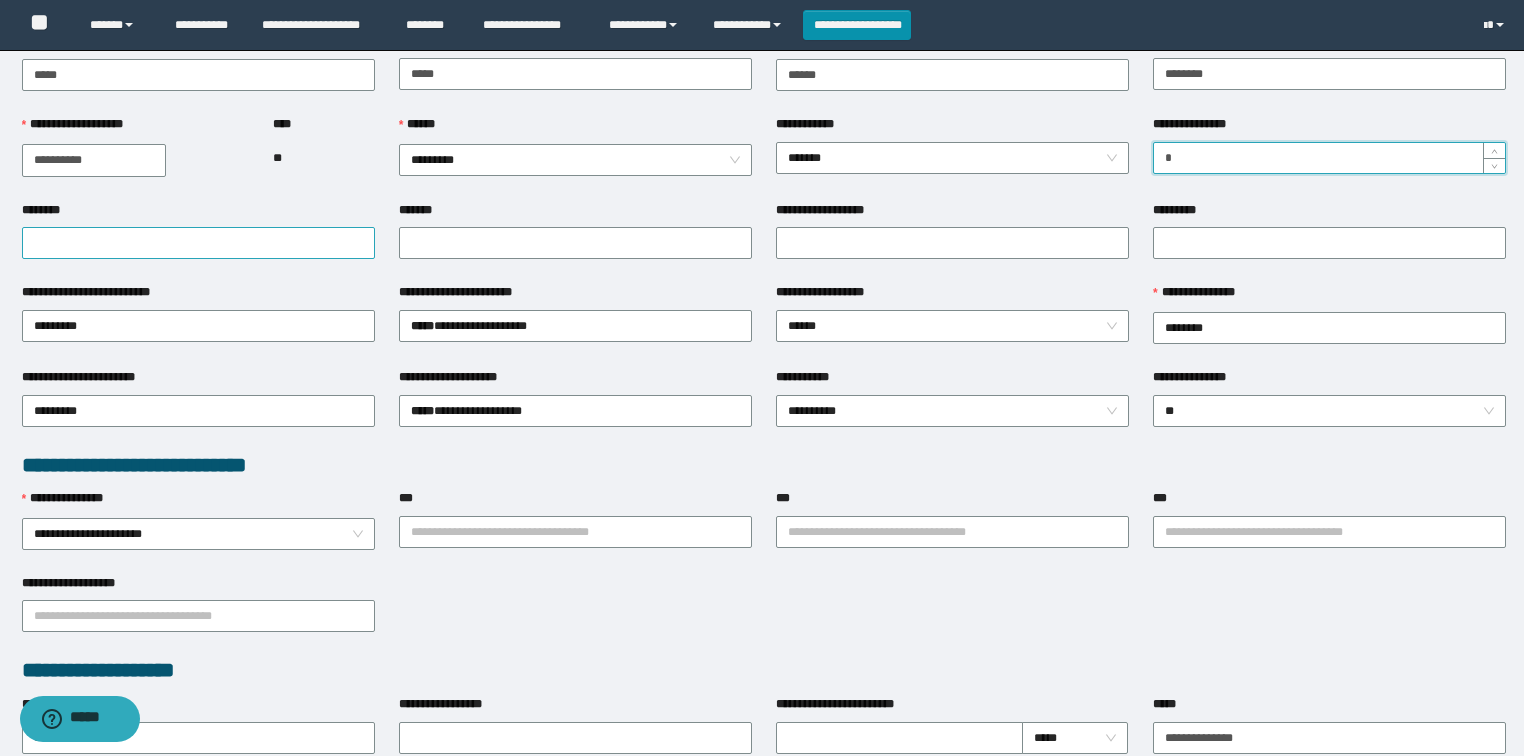 type on "*" 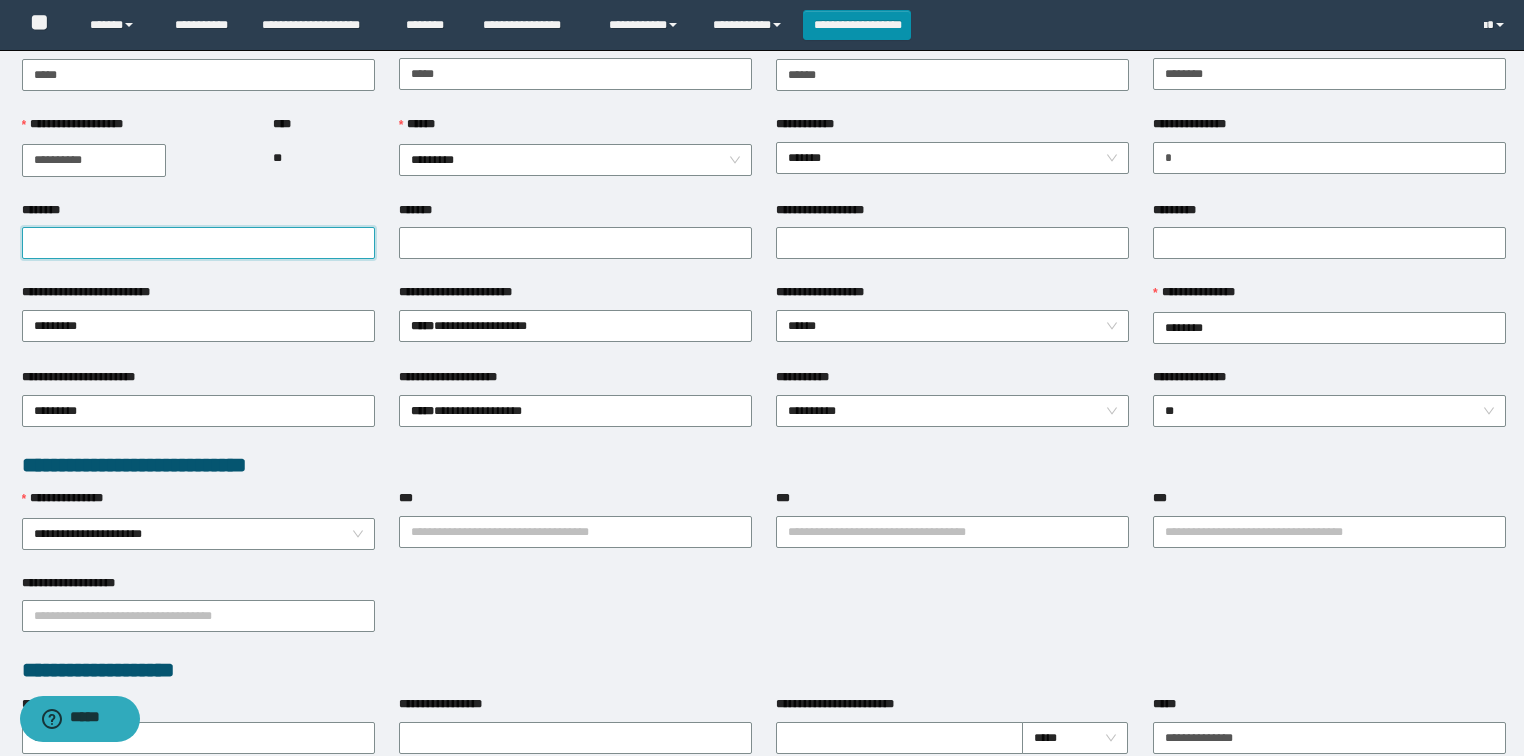 click on "********" at bounding box center (198, 243) 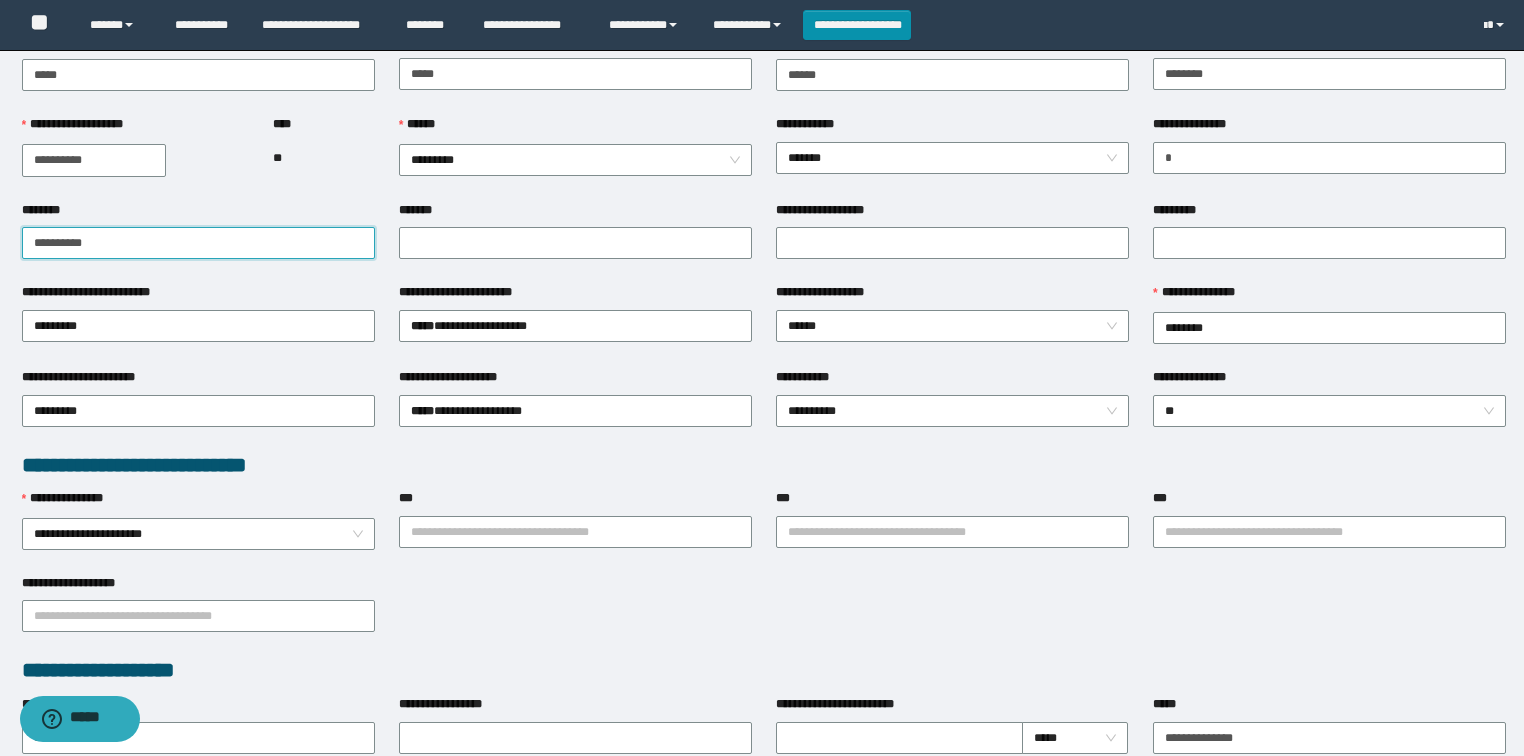 drag, startPoint x: 32, startPoint y: 231, endPoint x: 0, endPoint y: 234, distance: 32.140316 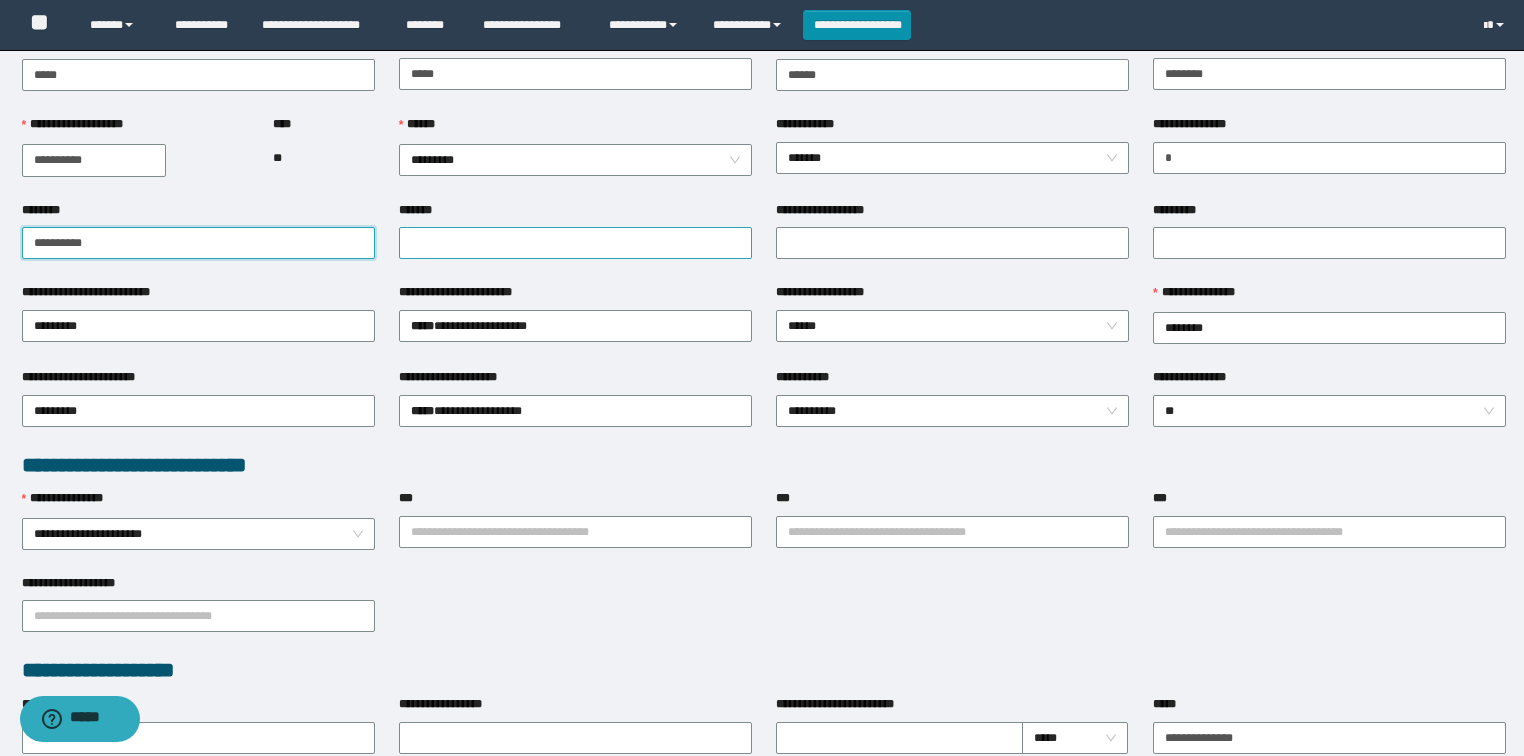 type on "**********" 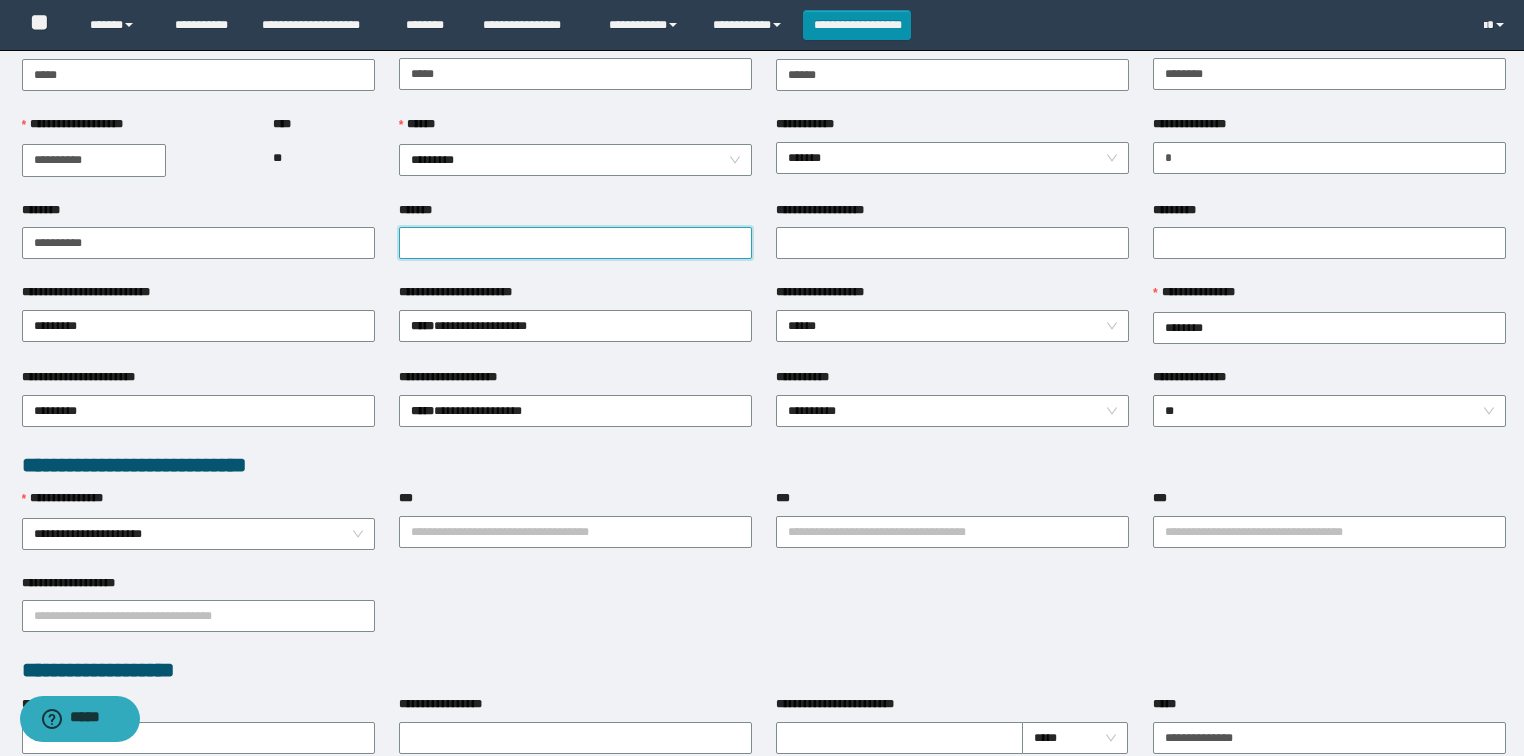 paste on "**********" 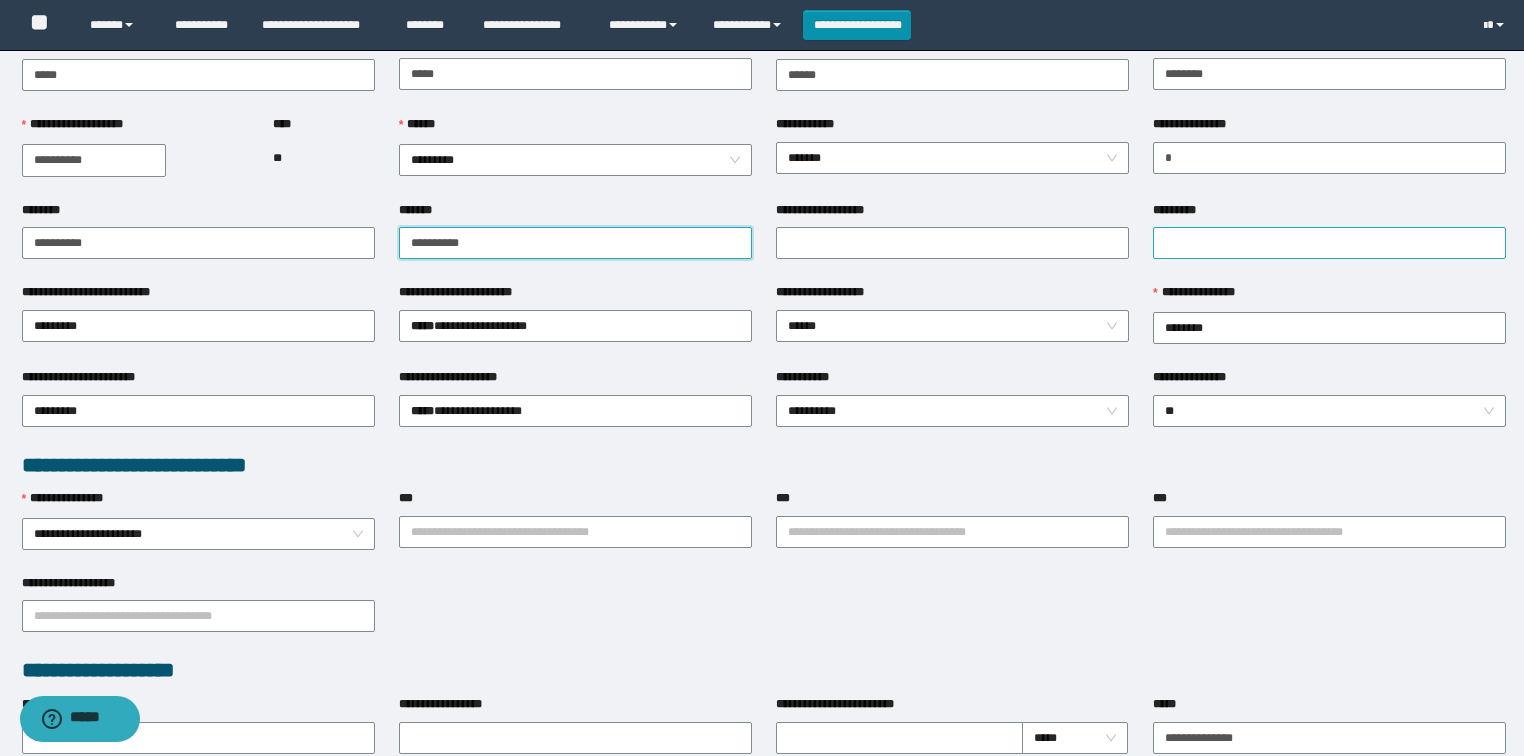 type on "**********" 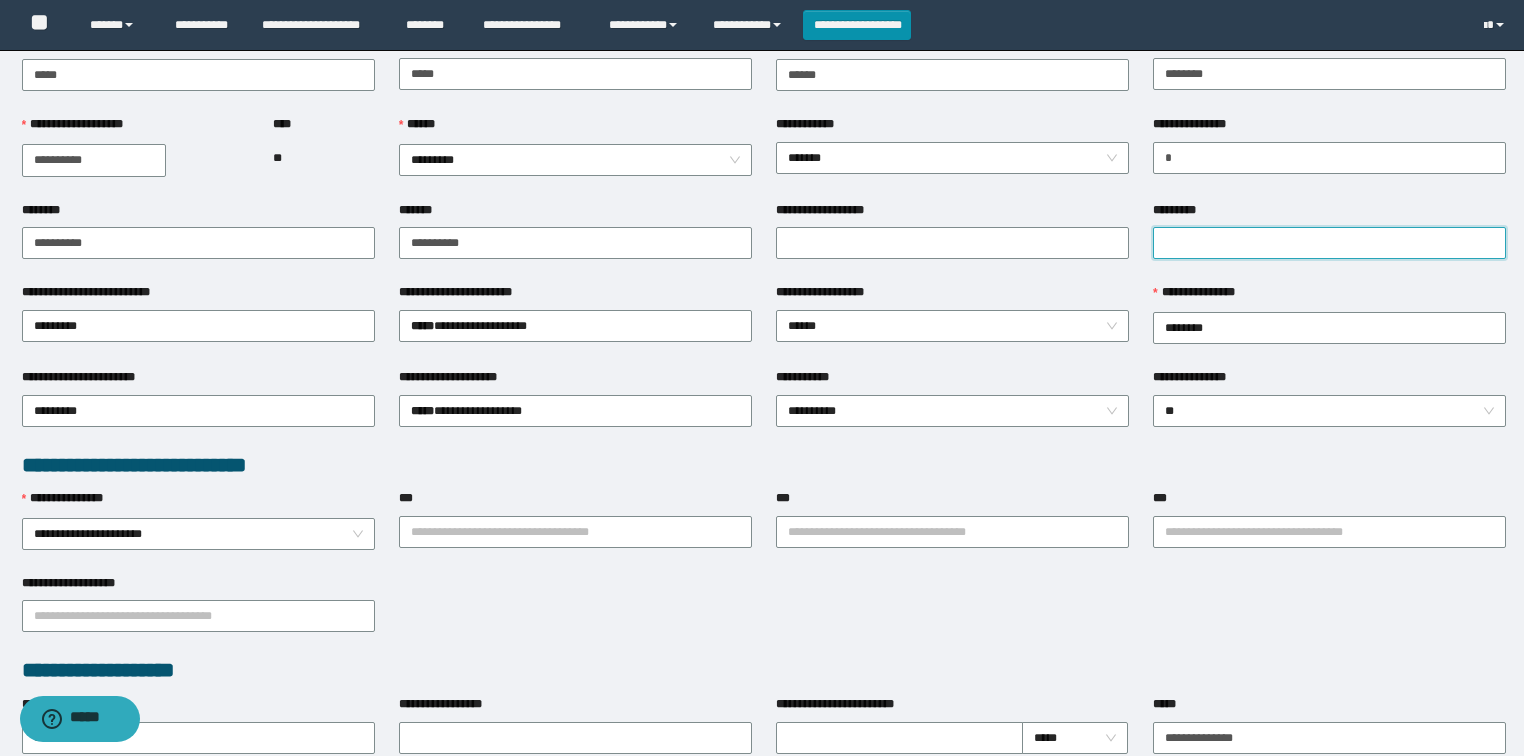 click on "*********" at bounding box center (1329, 243) 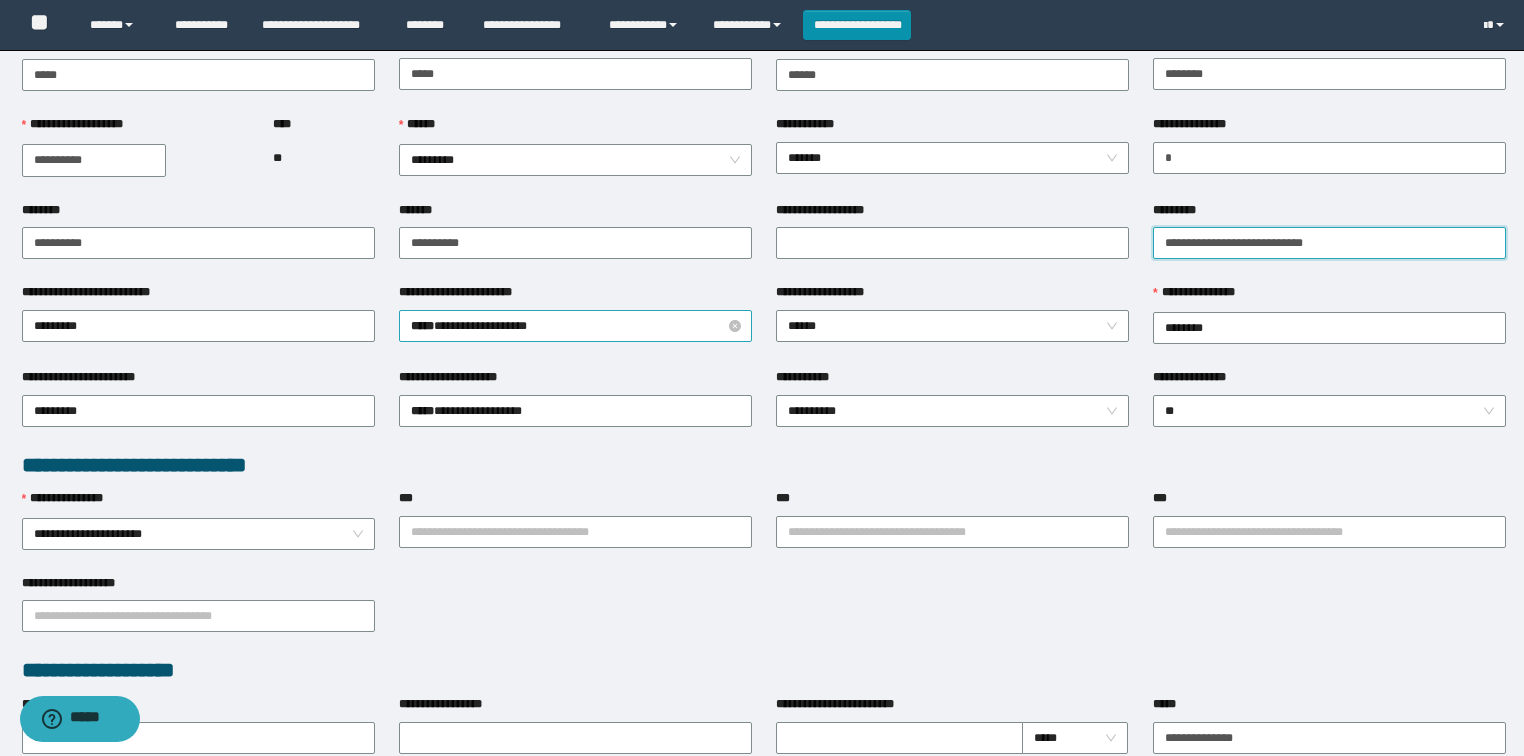 click on "**********" at bounding box center [576, 326] 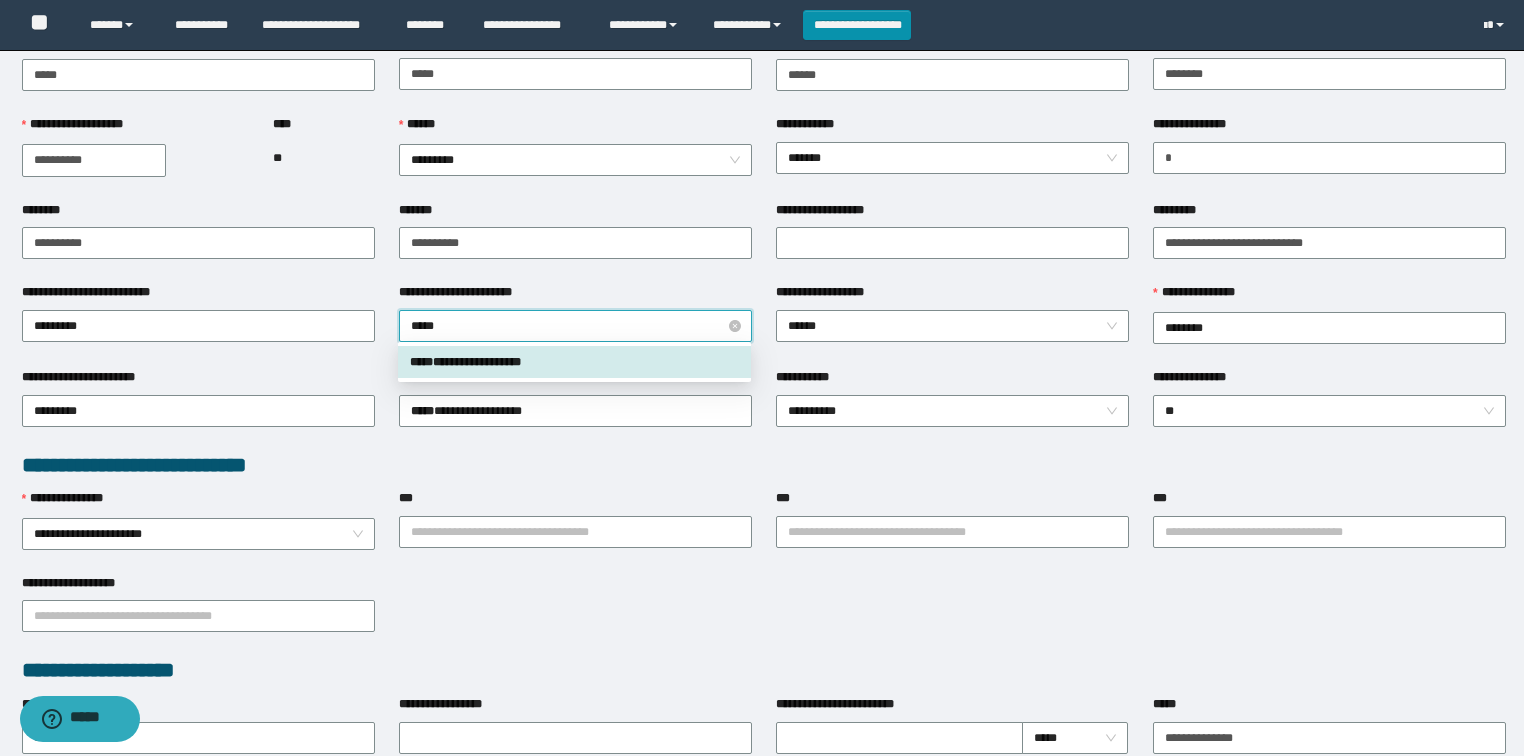 type on "******" 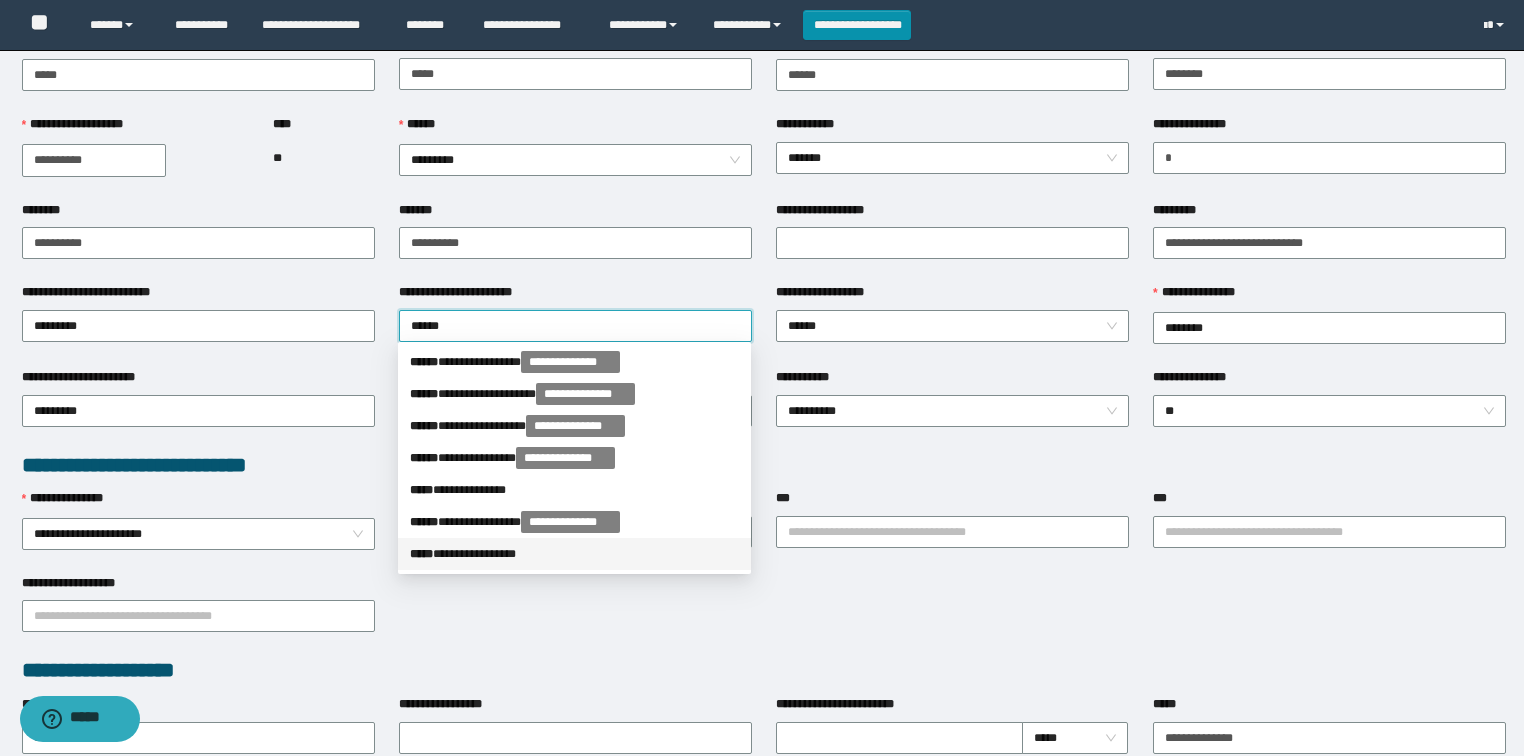 click on "**********" at bounding box center [574, 554] 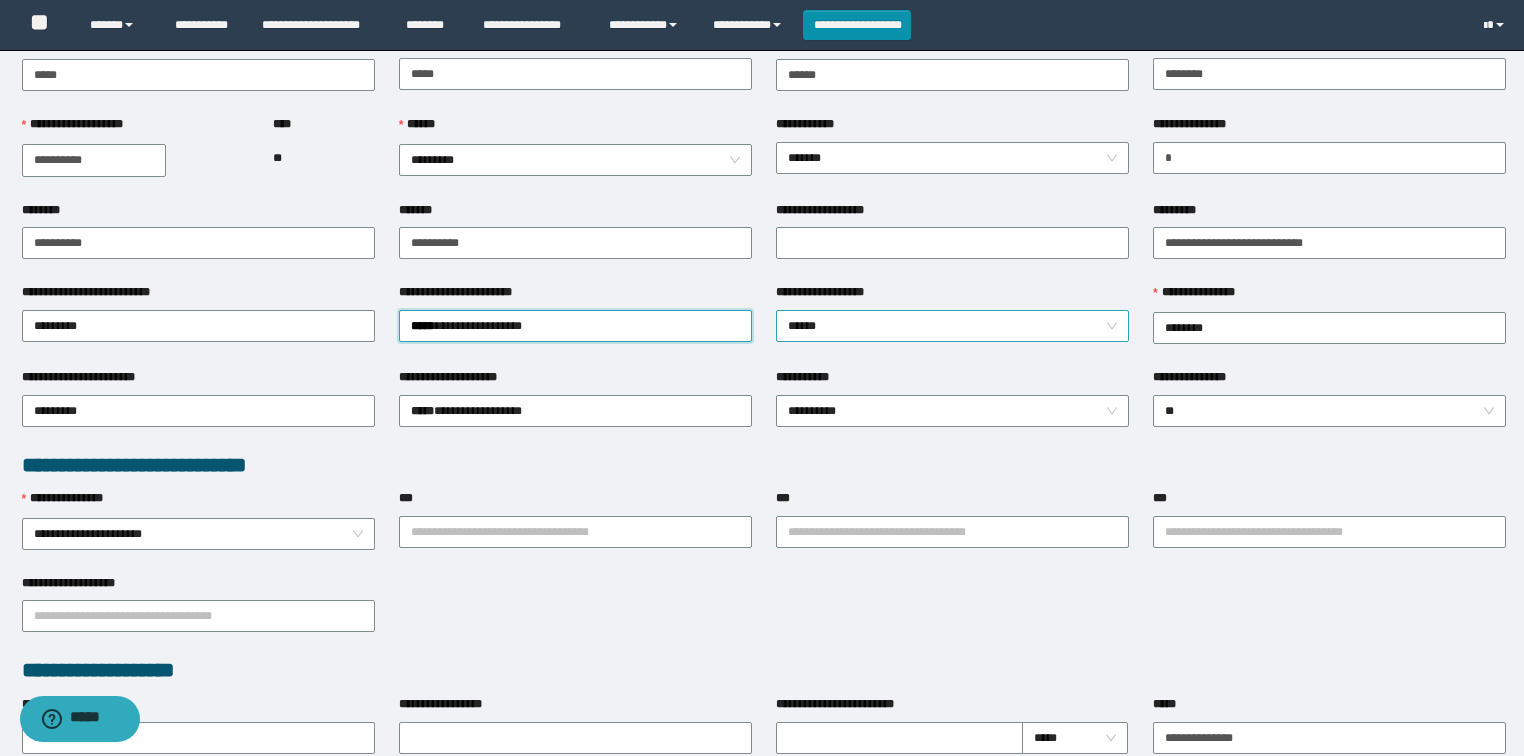 click on "******" at bounding box center [953, 326] 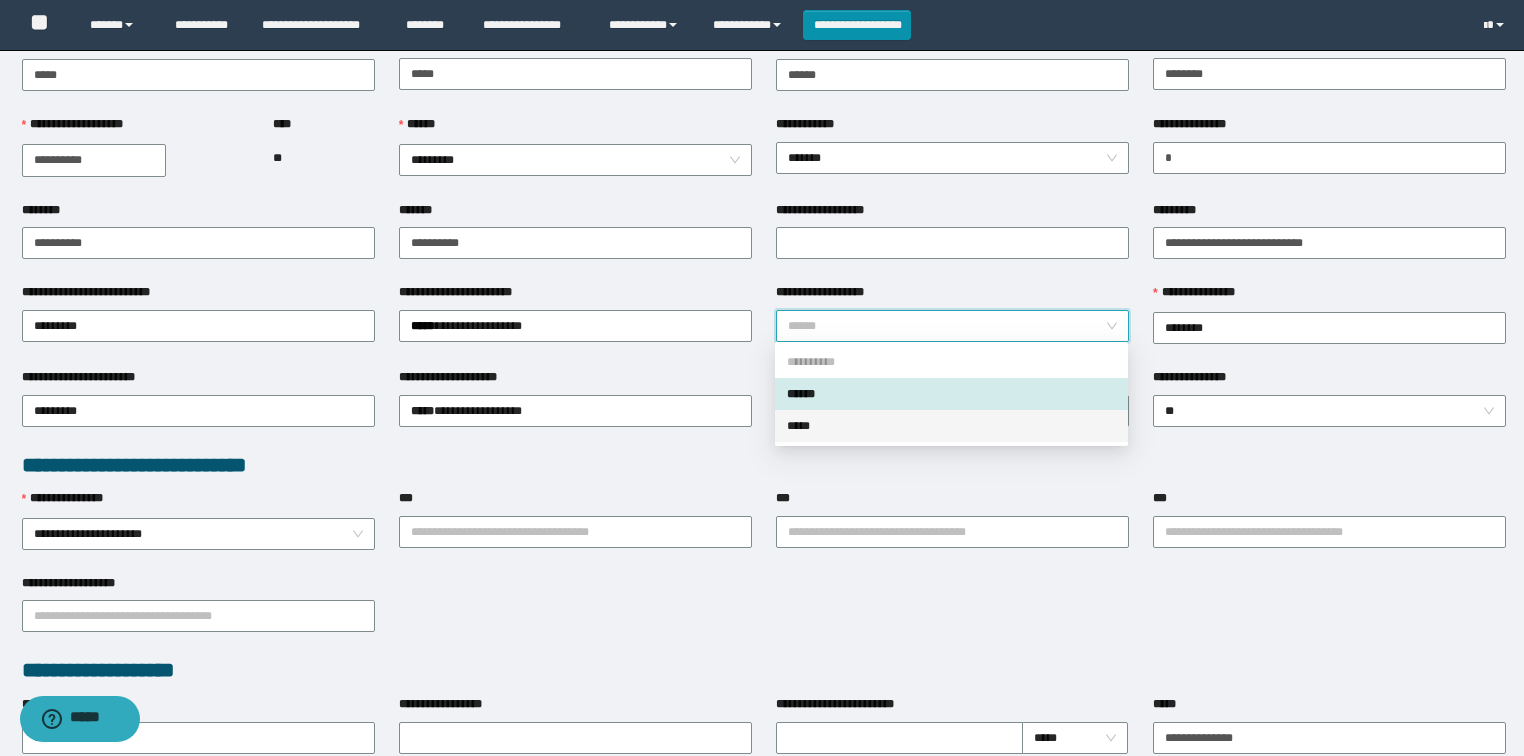 click on "*****" at bounding box center (951, 426) 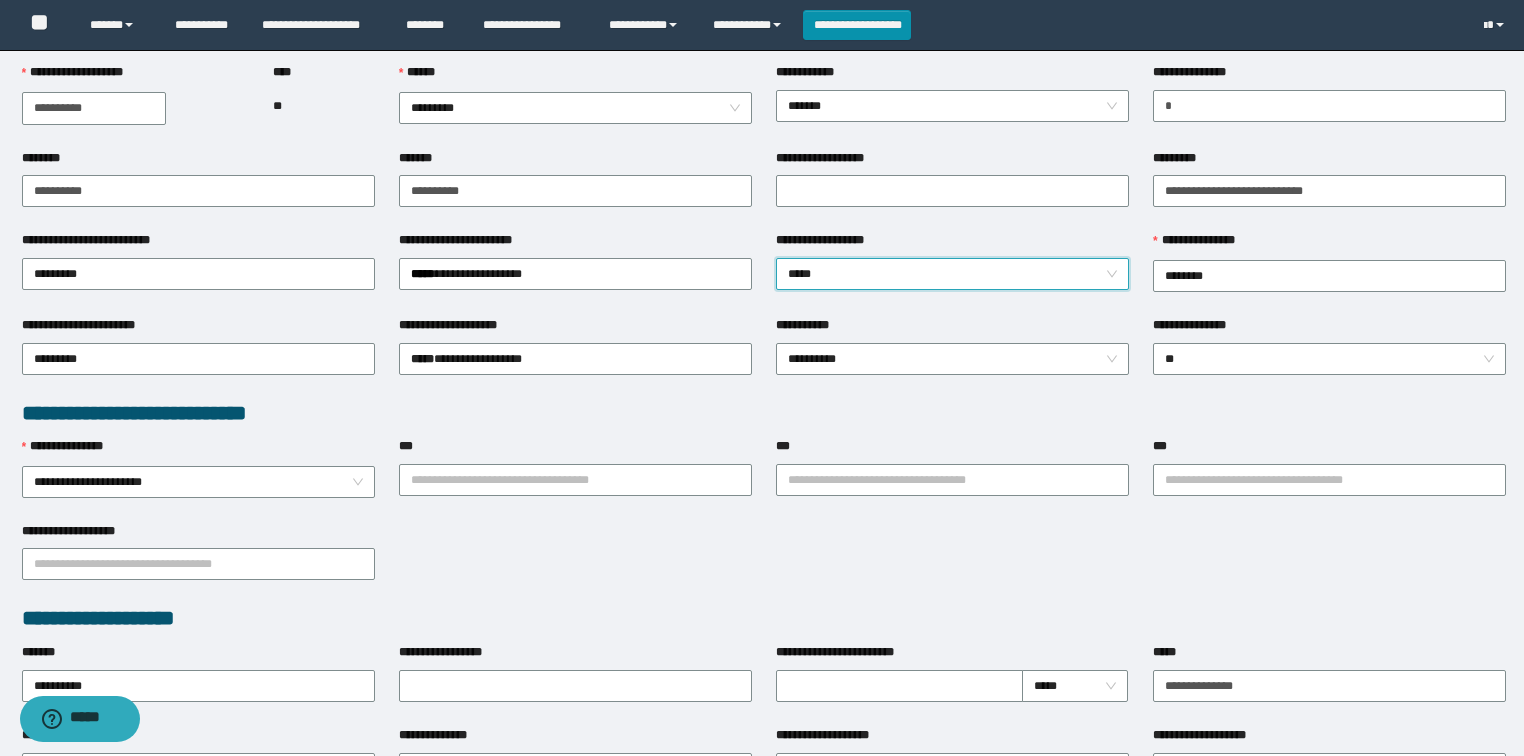 scroll, scrollTop: 240, scrollLeft: 0, axis: vertical 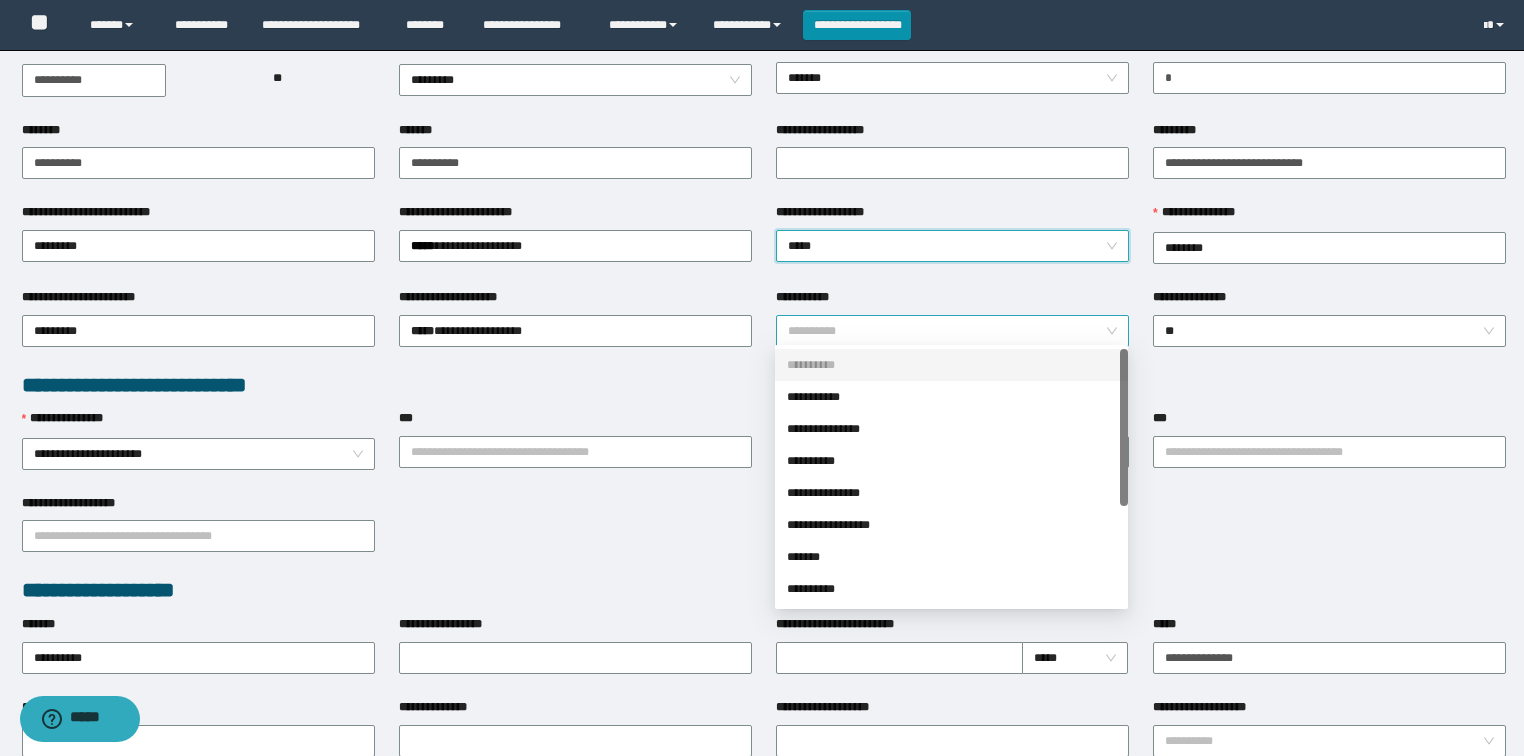click on "**********" at bounding box center [953, 331] 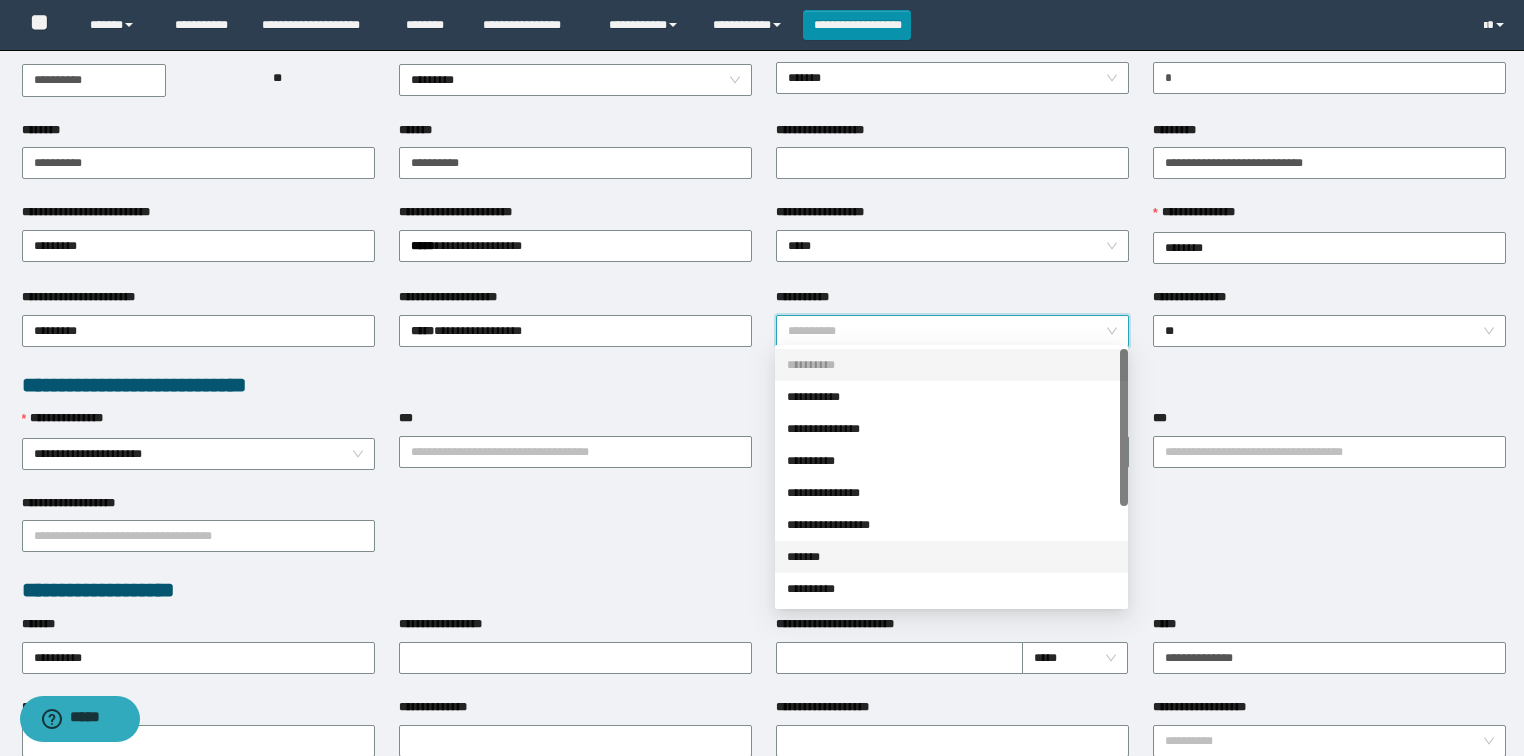 click on "*******" at bounding box center [951, 557] 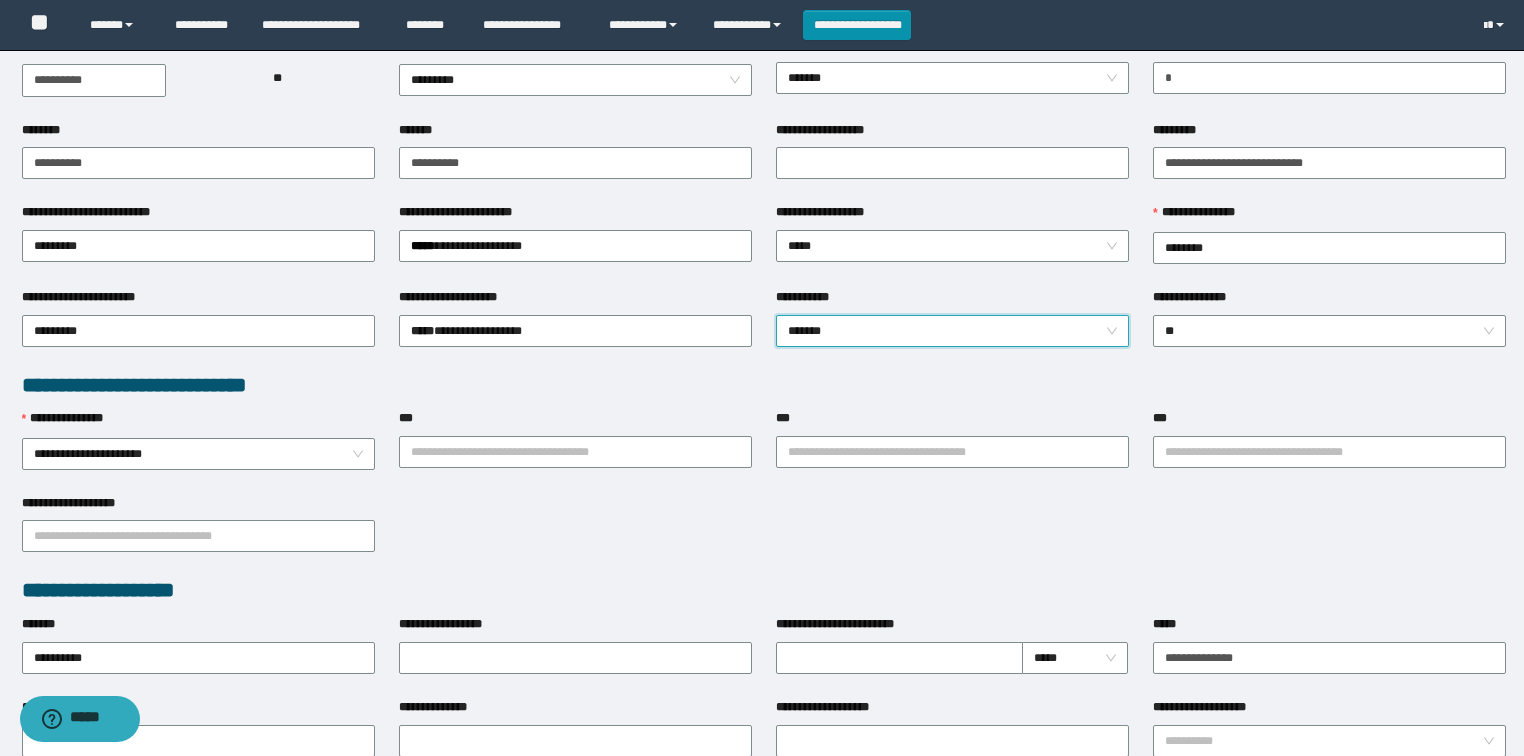 scroll, scrollTop: 560, scrollLeft: 0, axis: vertical 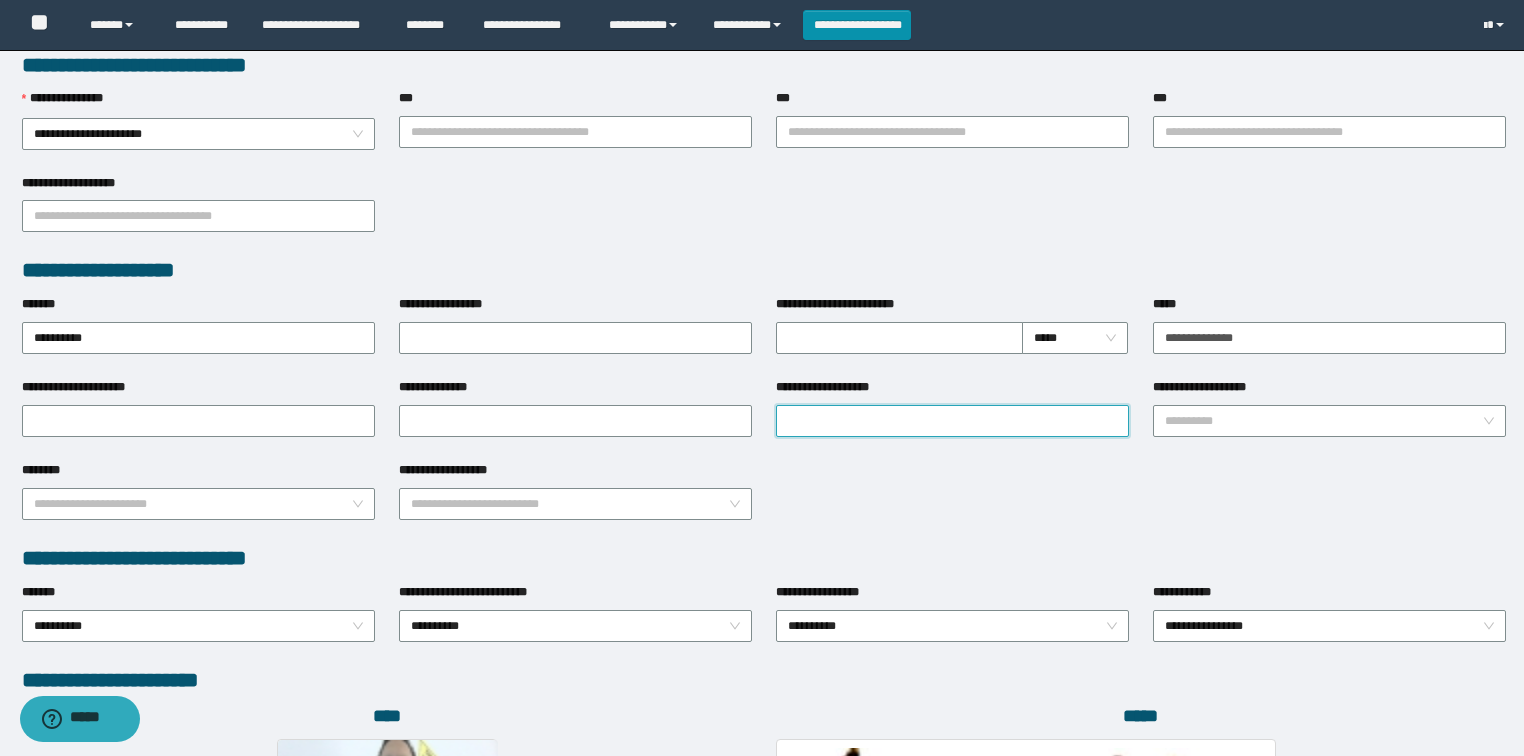 drag, startPoint x: 797, startPoint y: 424, endPoint x: 785, endPoint y: 414, distance: 15.6205 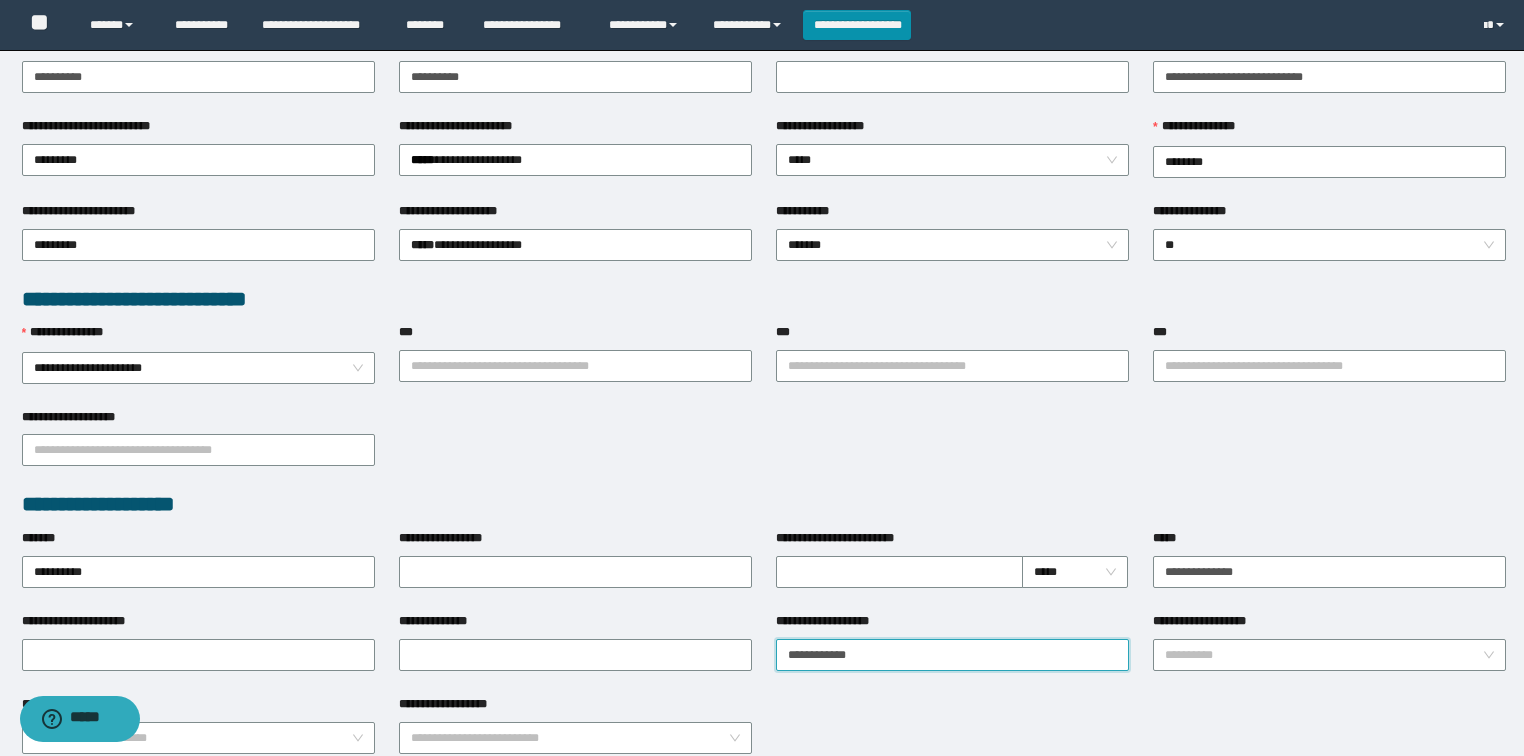 scroll, scrollTop: 240, scrollLeft: 0, axis: vertical 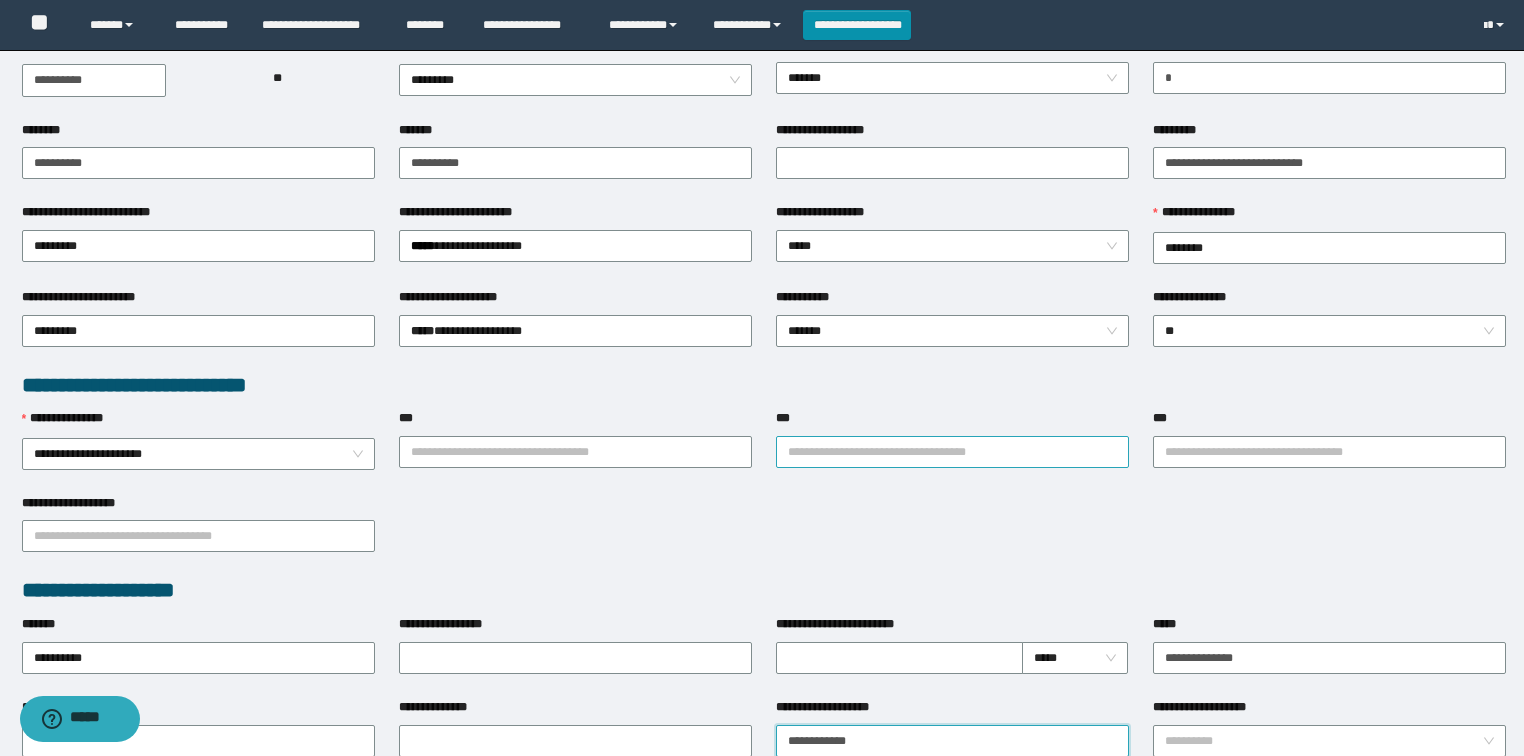 type on "**********" 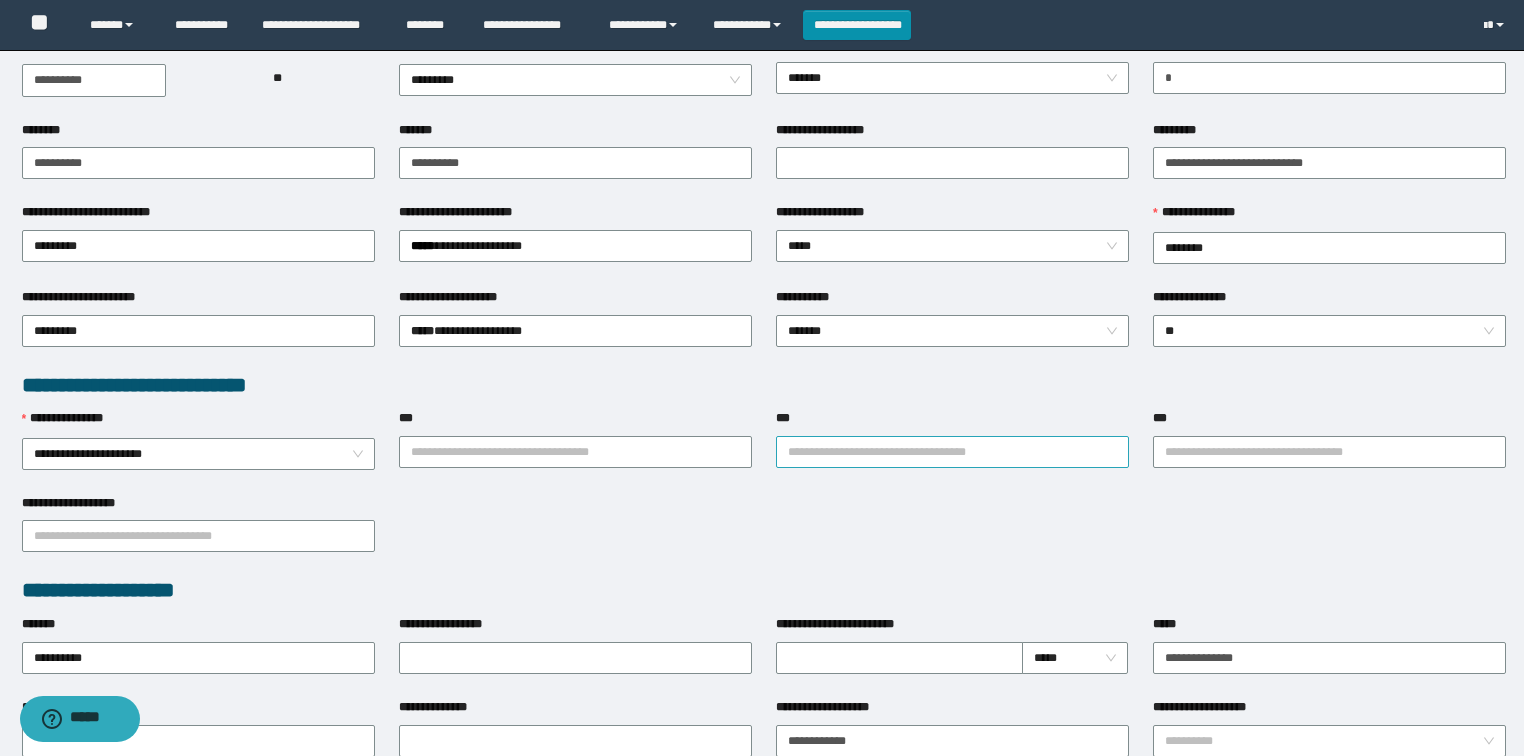 click on "***" at bounding box center [952, 452] 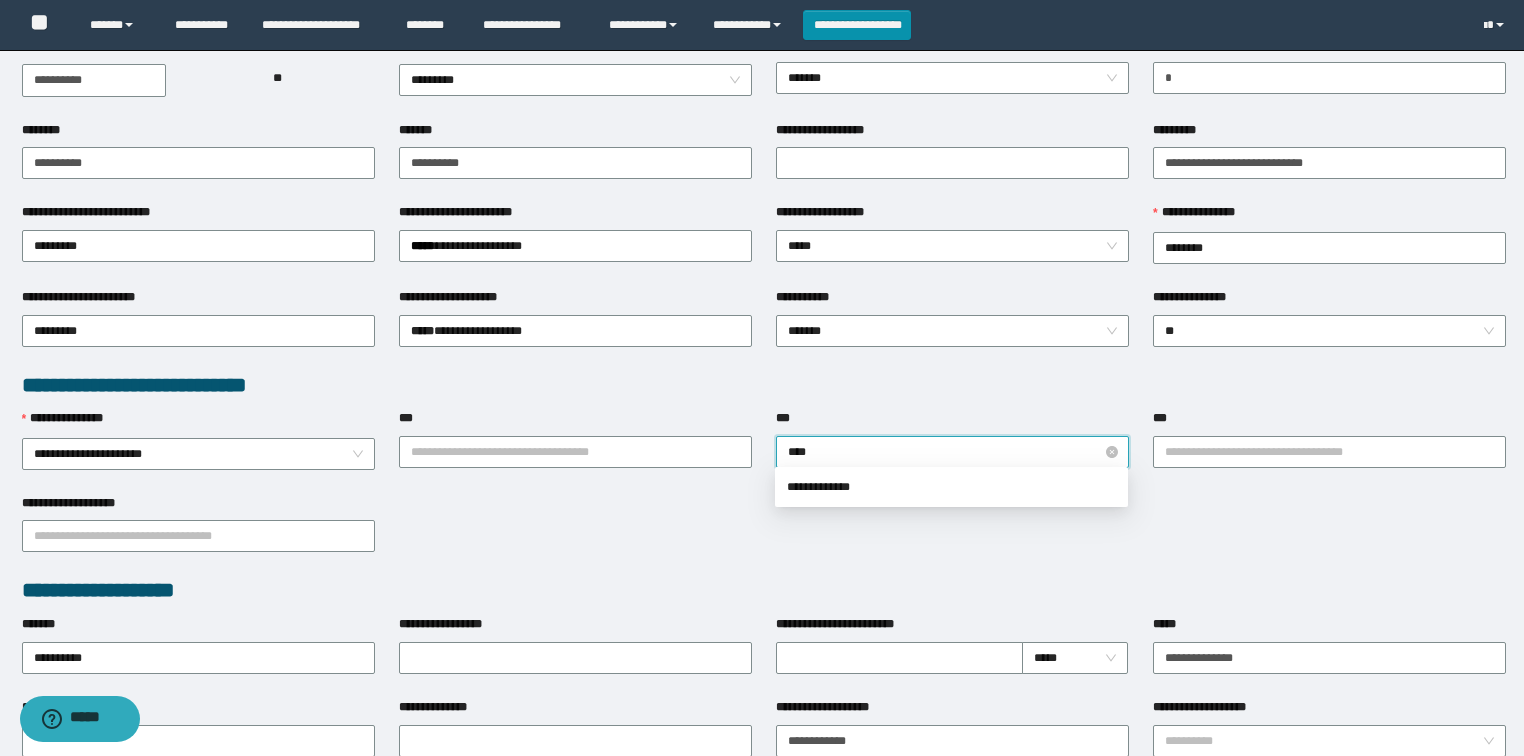 type on "*****" 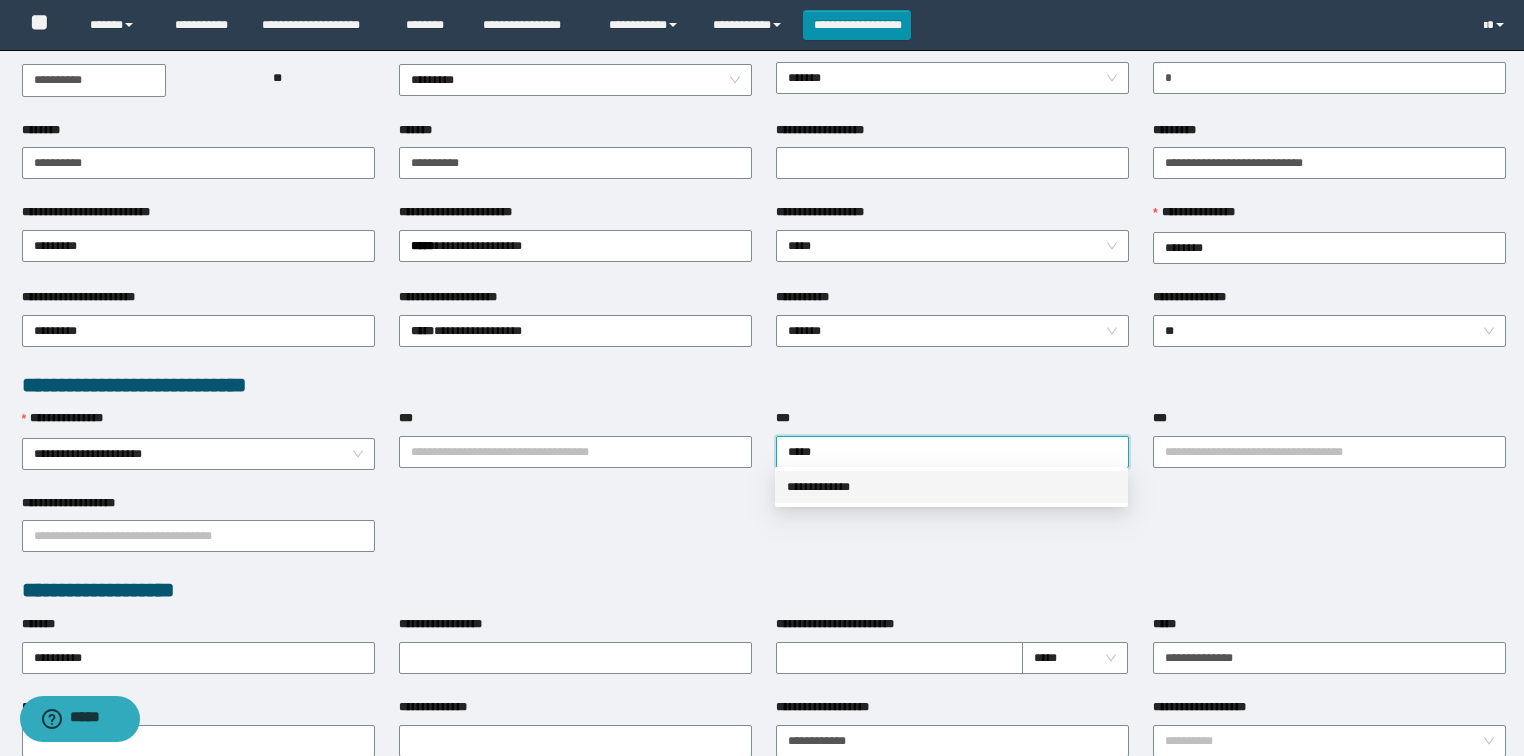 click on "**********" at bounding box center [951, 487] 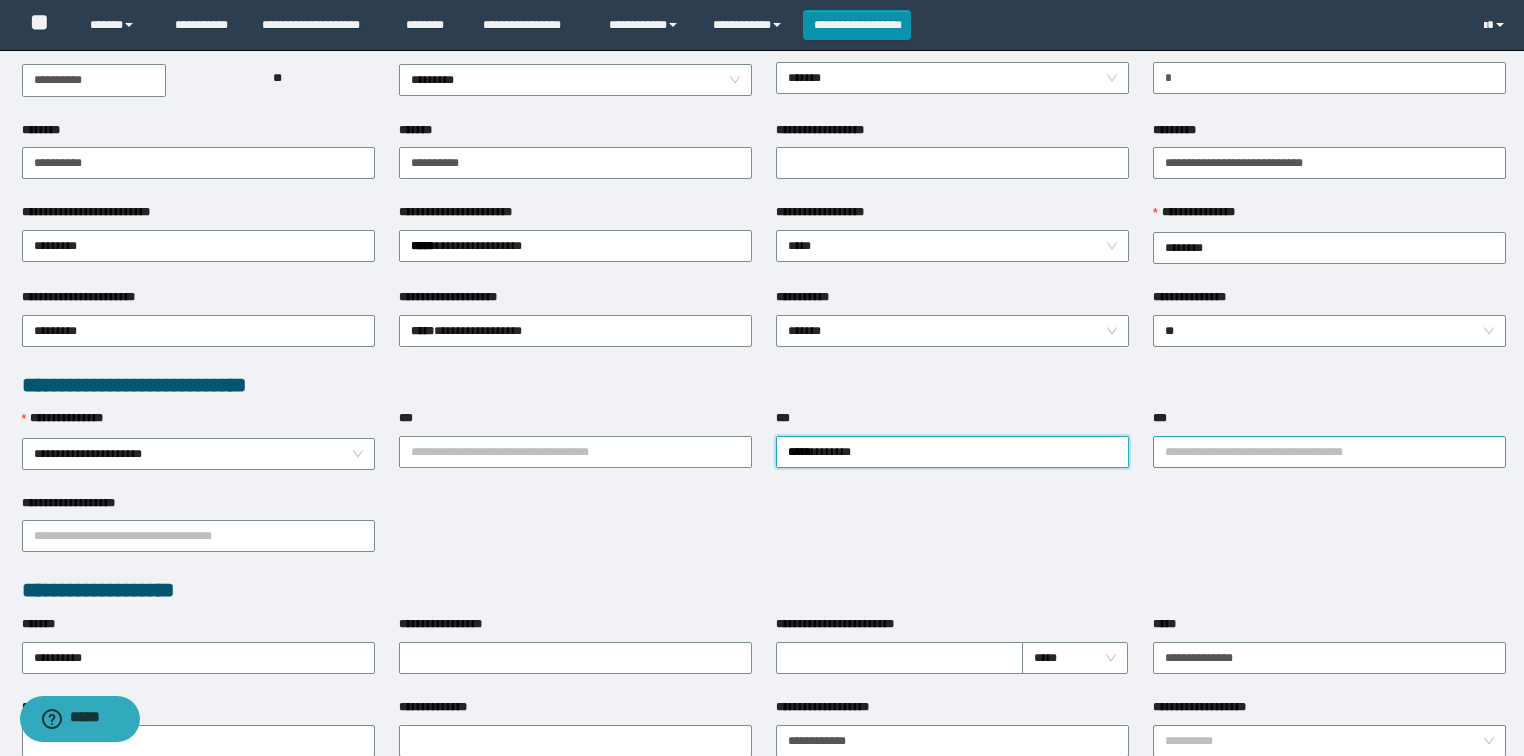 click on "***" at bounding box center [1329, 452] 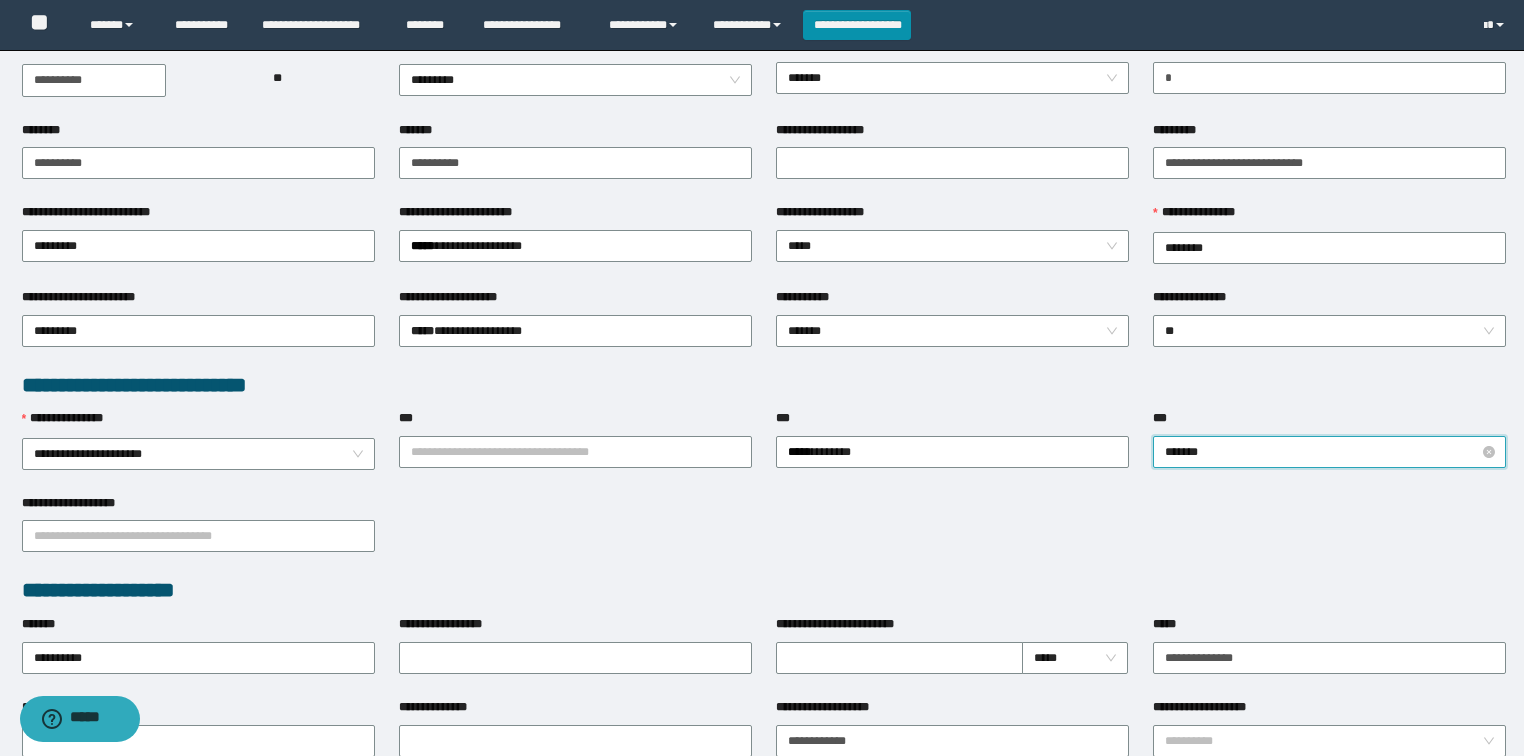 type on "********" 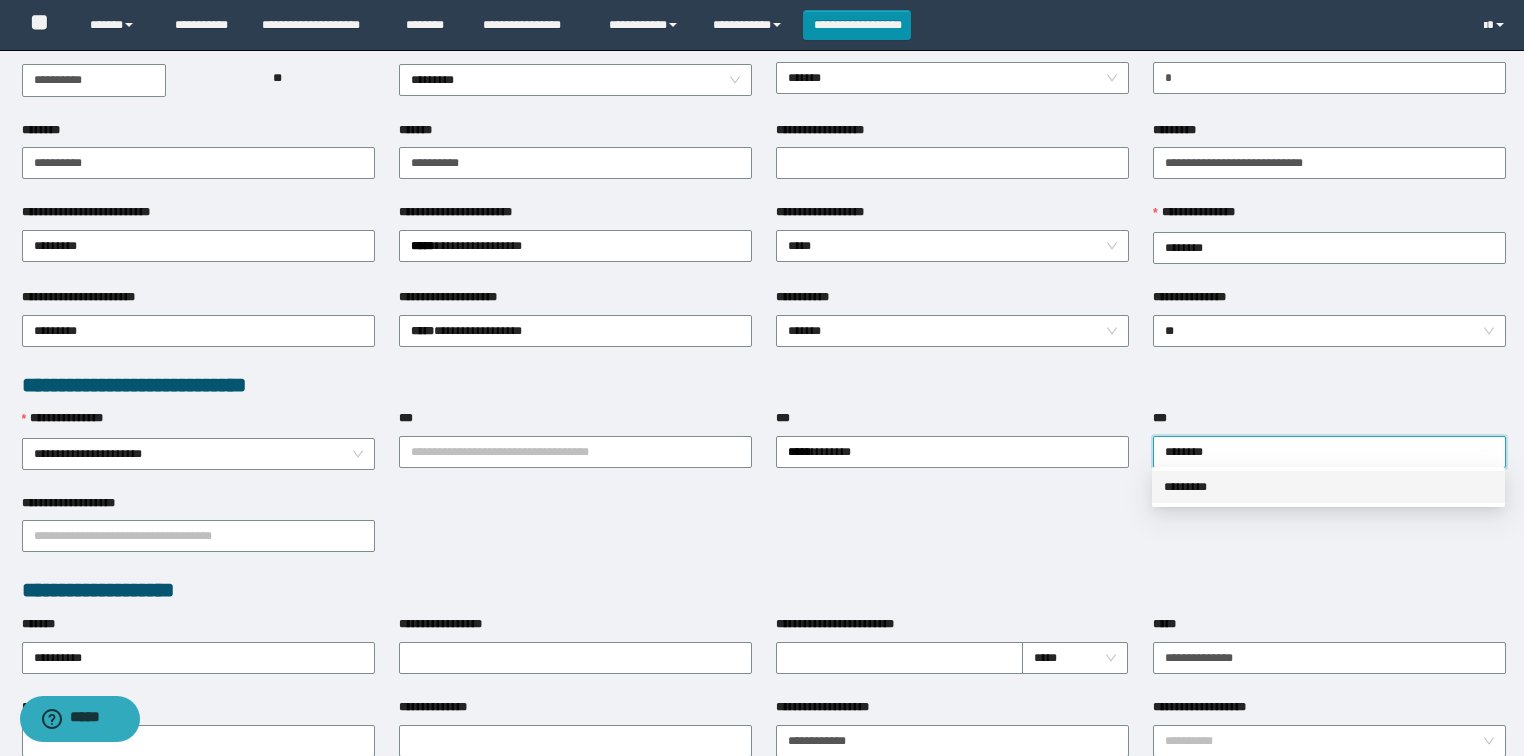 click on "*********" at bounding box center (1328, 487) 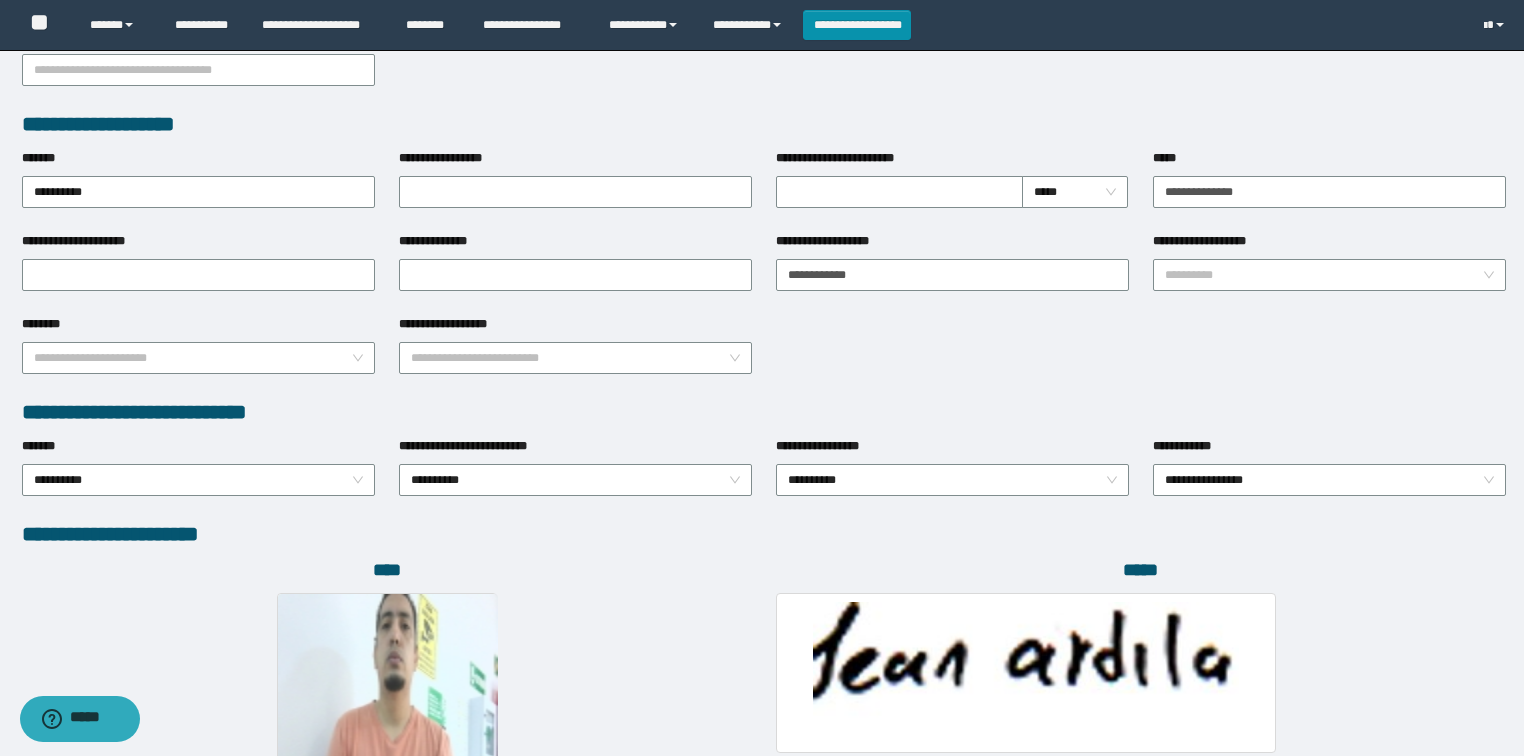 scroll, scrollTop: 946, scrollLeft: 0, axis: vertical 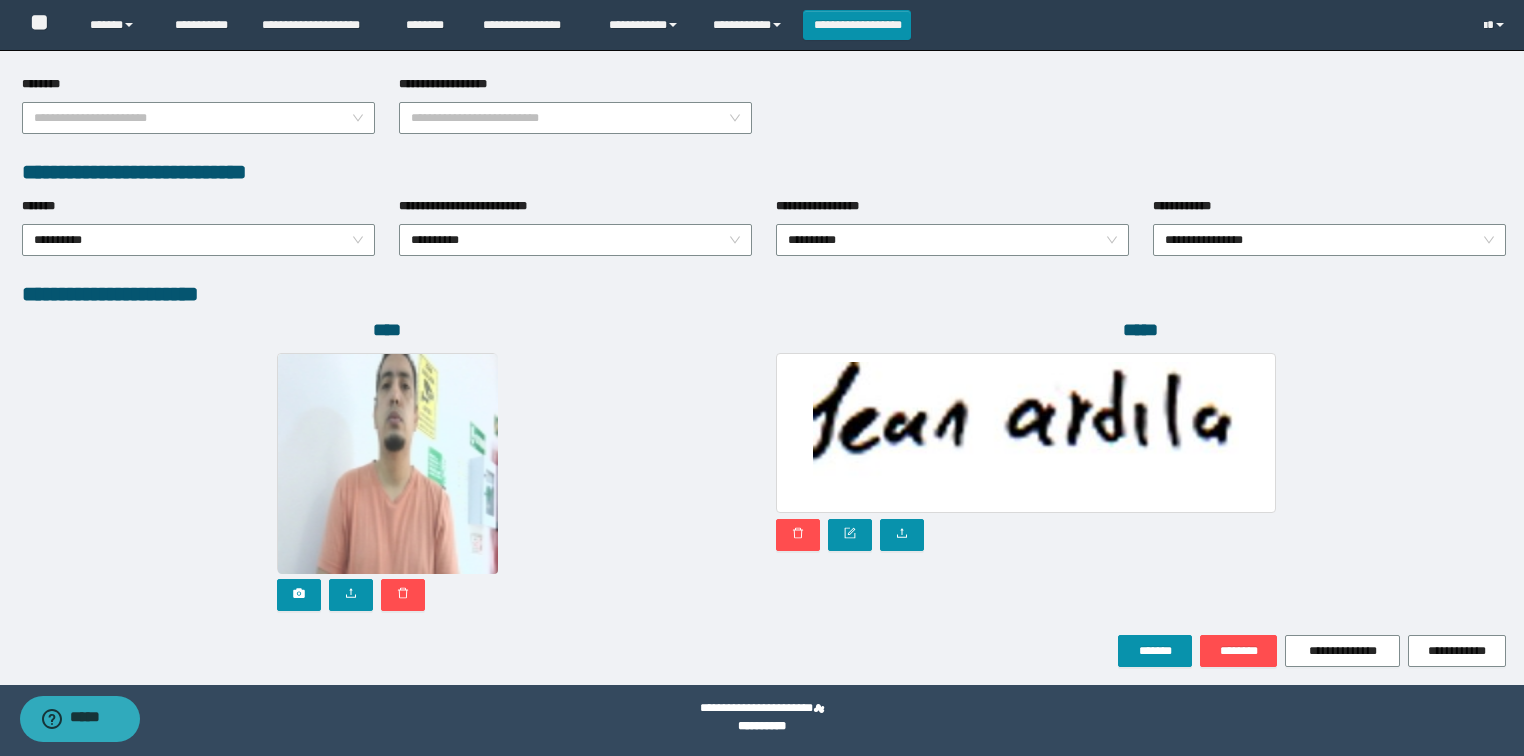 click on "**********" at bounding box center [764, 651] 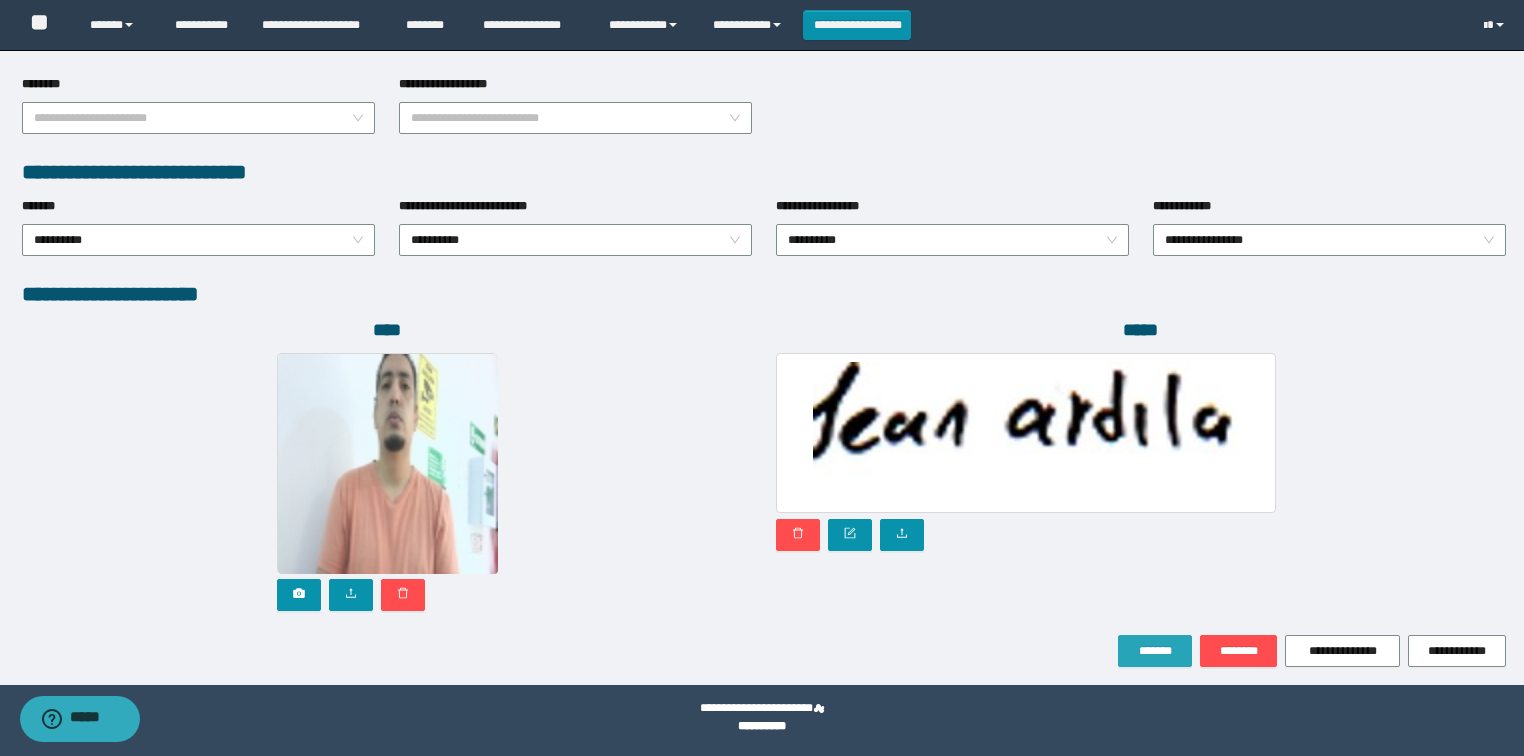 click on "*******" at bounding box center [1155, 651] 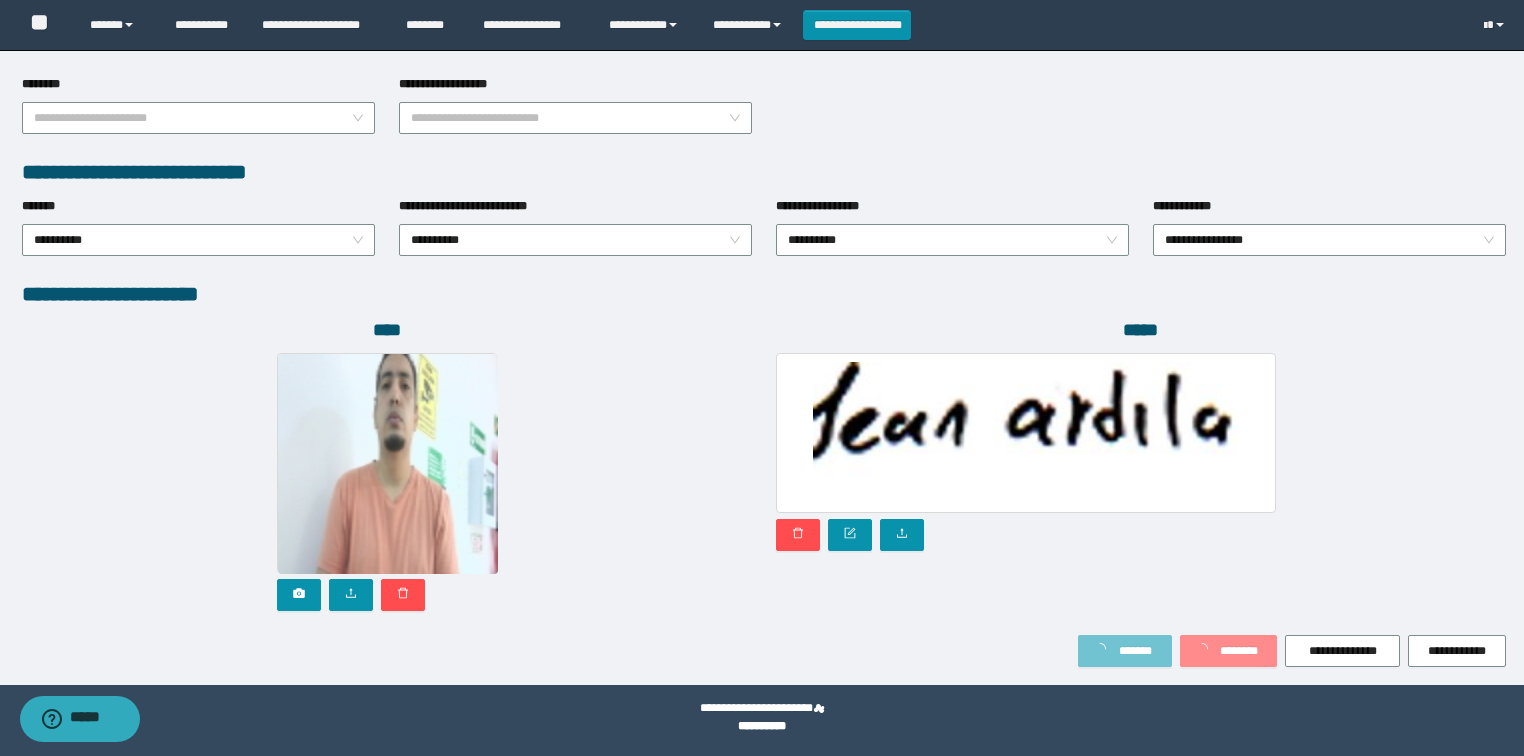 scroll, scrollTop: 999, scrollLeft: 0, axis: vertical 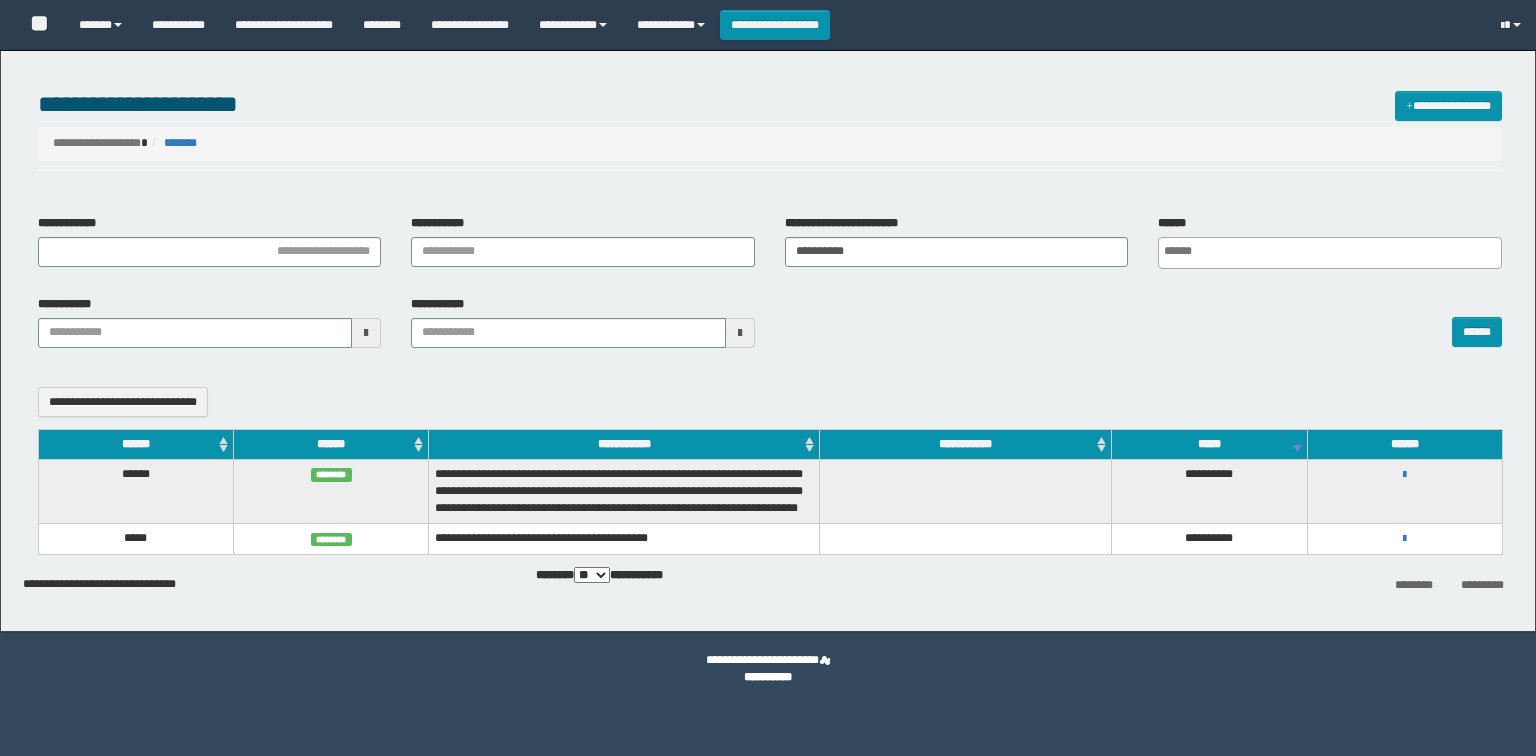 select 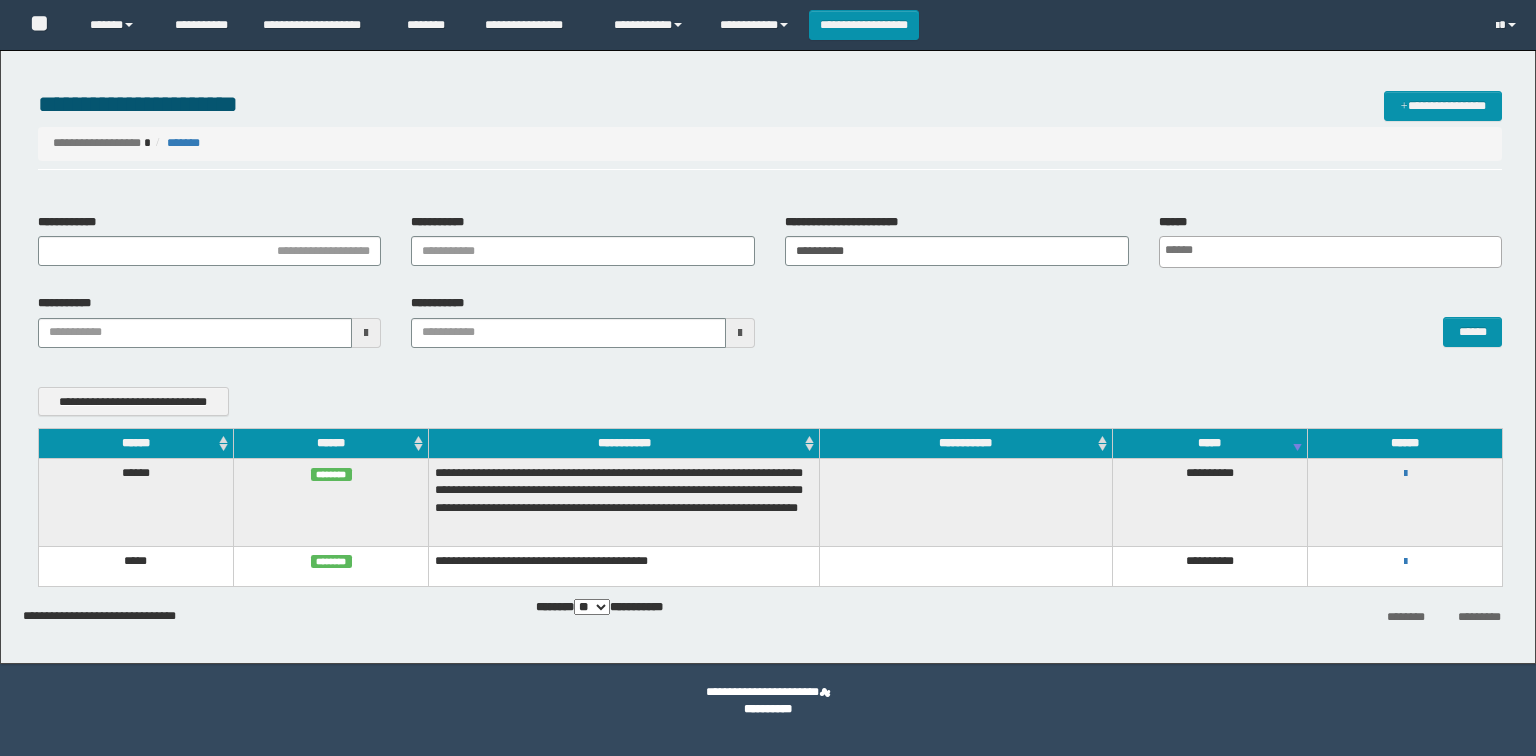 scroll, scrollTop: 0, scrollLeft: 0, axis: both 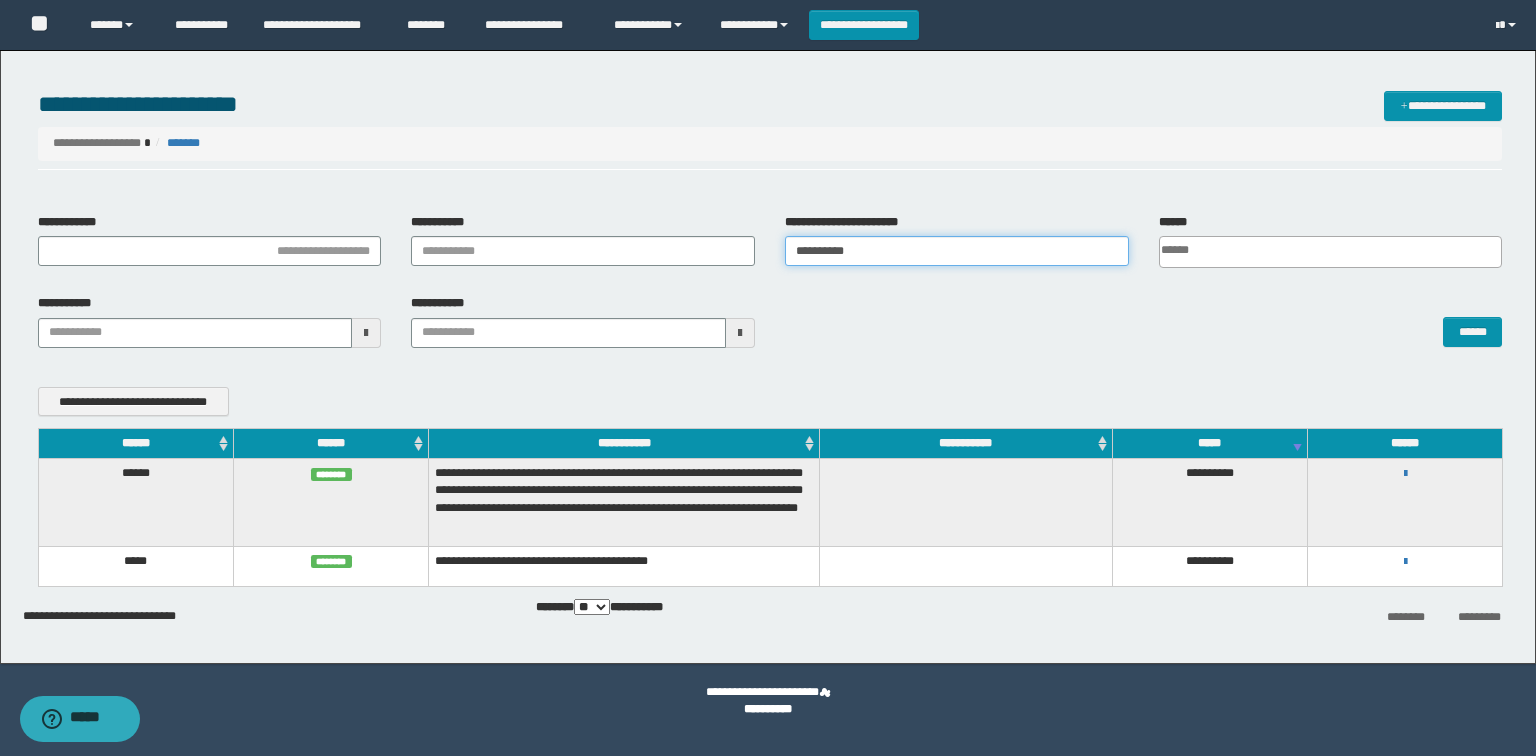 drag, startPoint x: 844, startPoint y: 254, endPoint x: 423, endPoint y: 272, distance: 421.3846 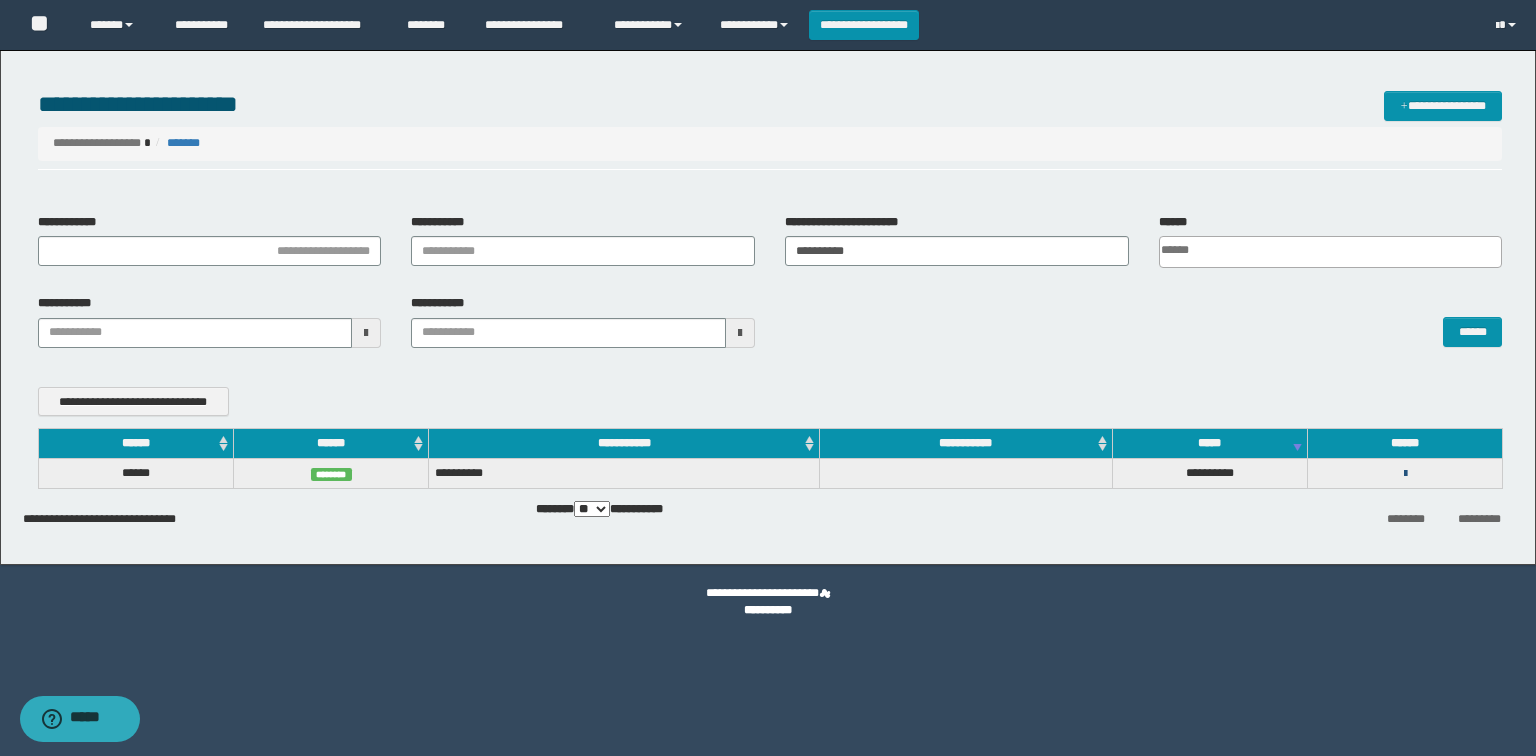 click at bounding box center (1405, 474) 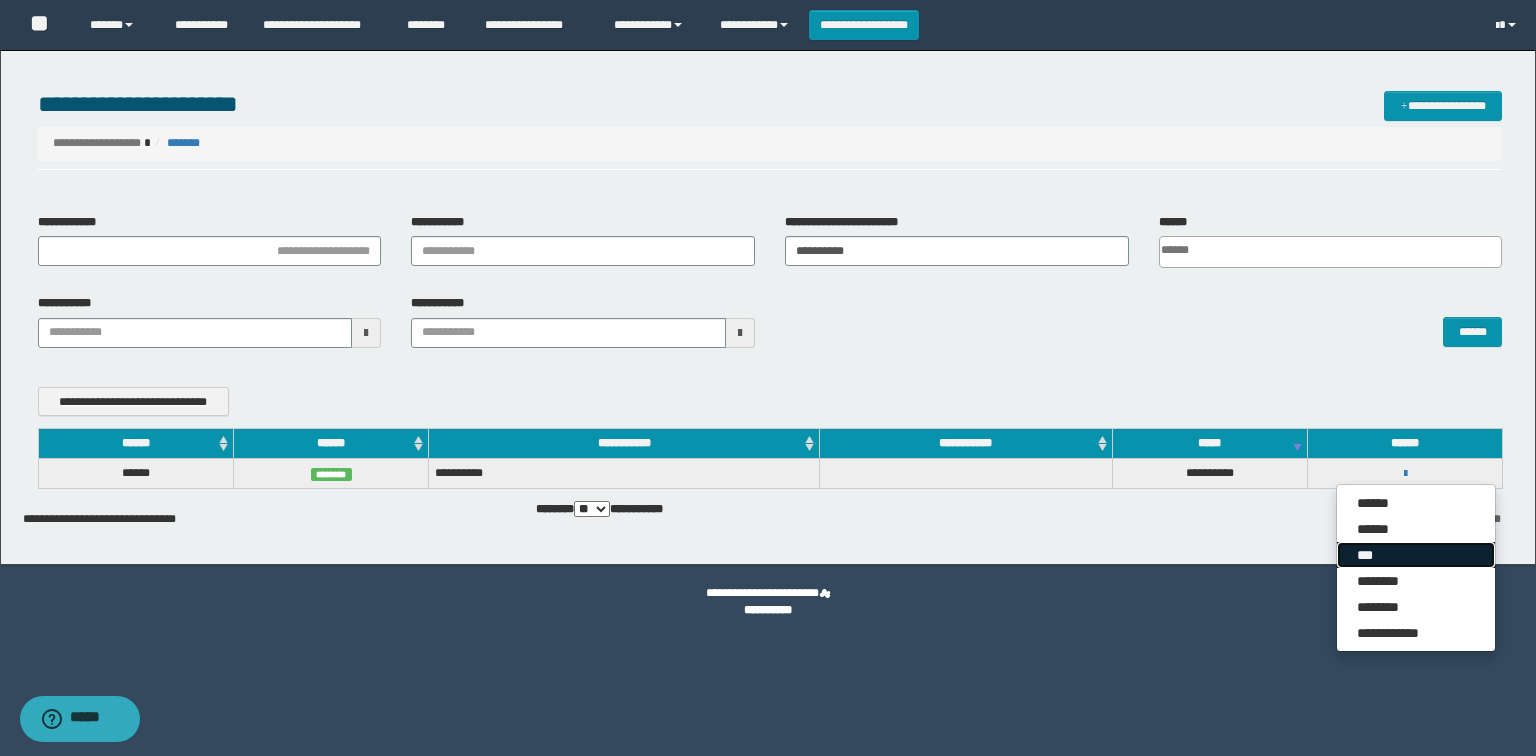 click on "***" at bounding box center [1416, 555] 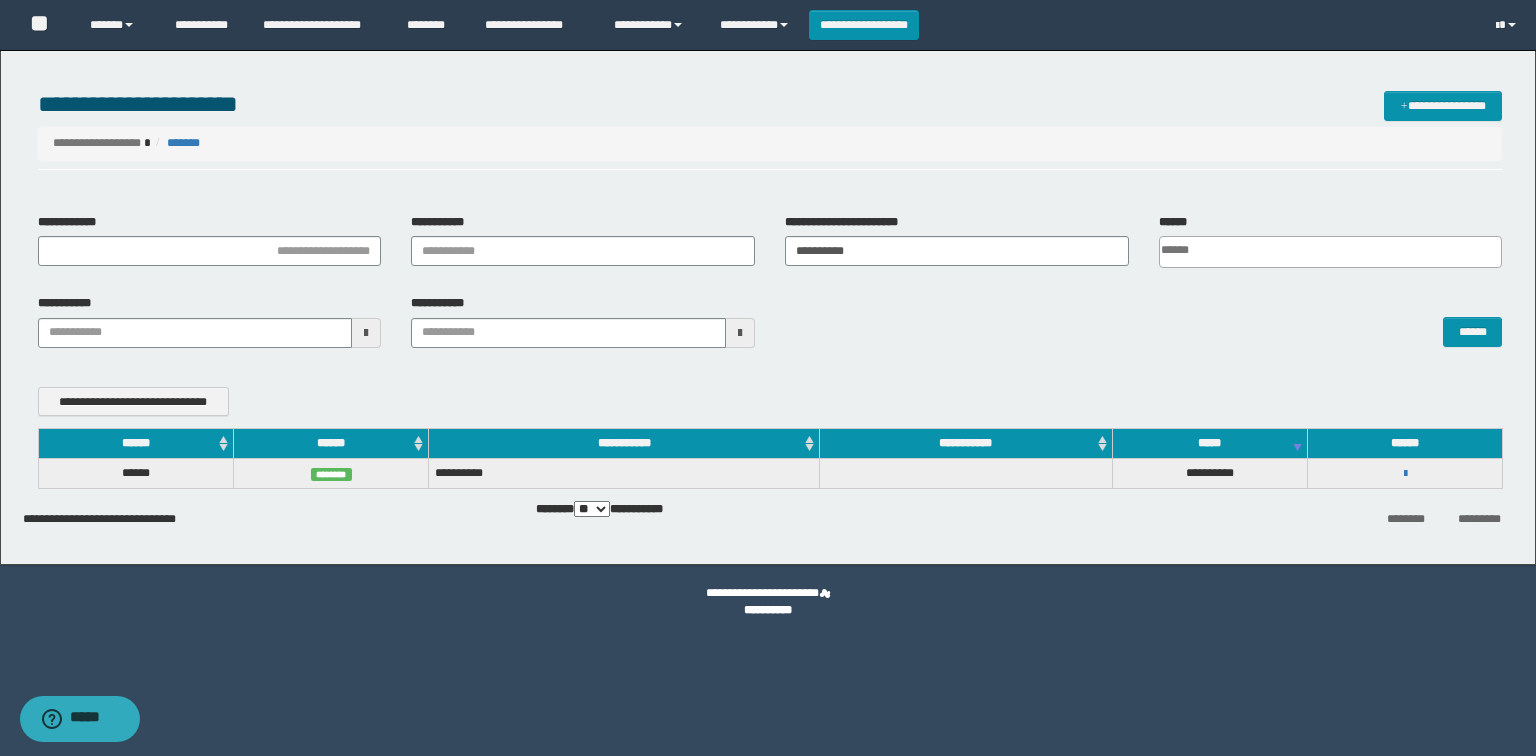 scroll, scrollTop: 0, scrollLeft: 0, axis: both 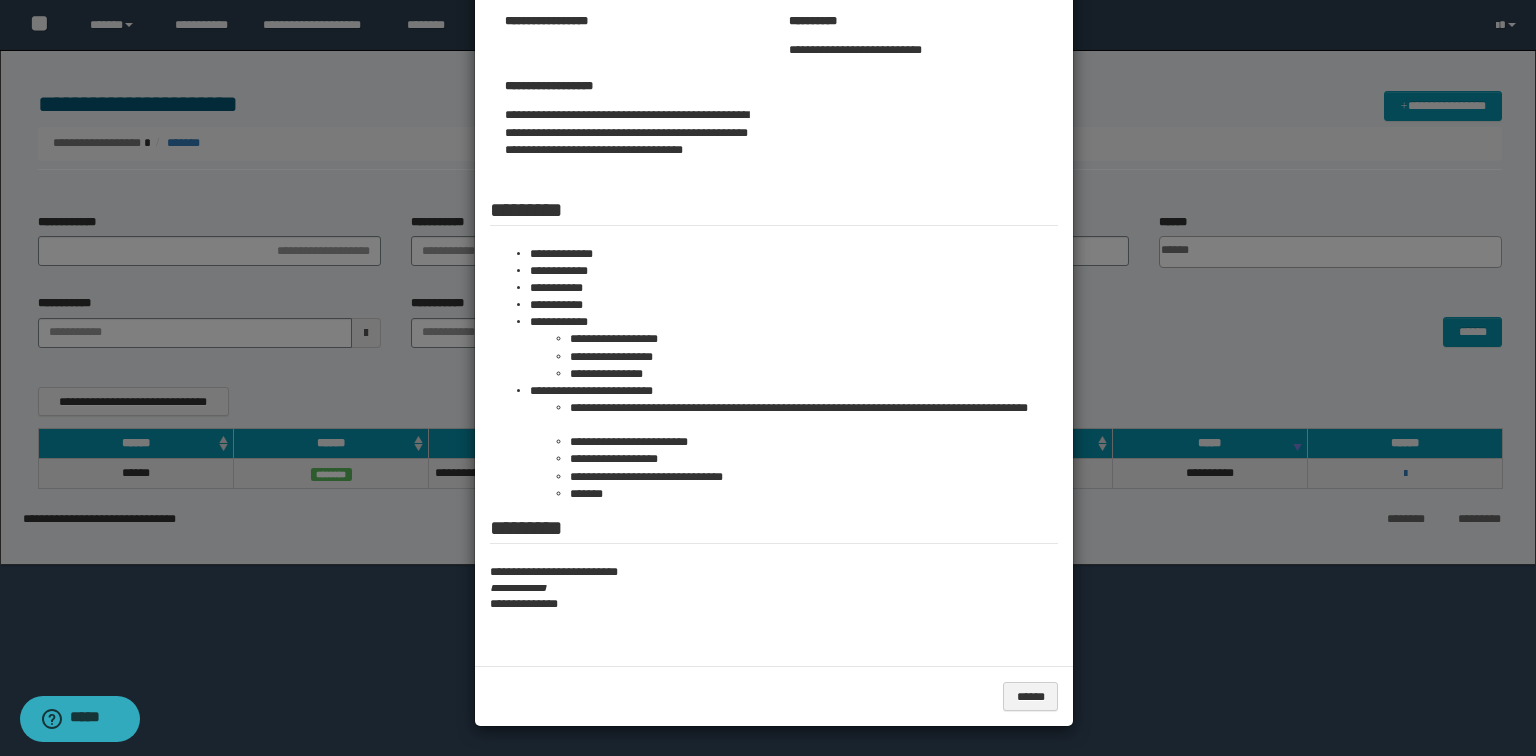 click at bounding box center [768, 262] 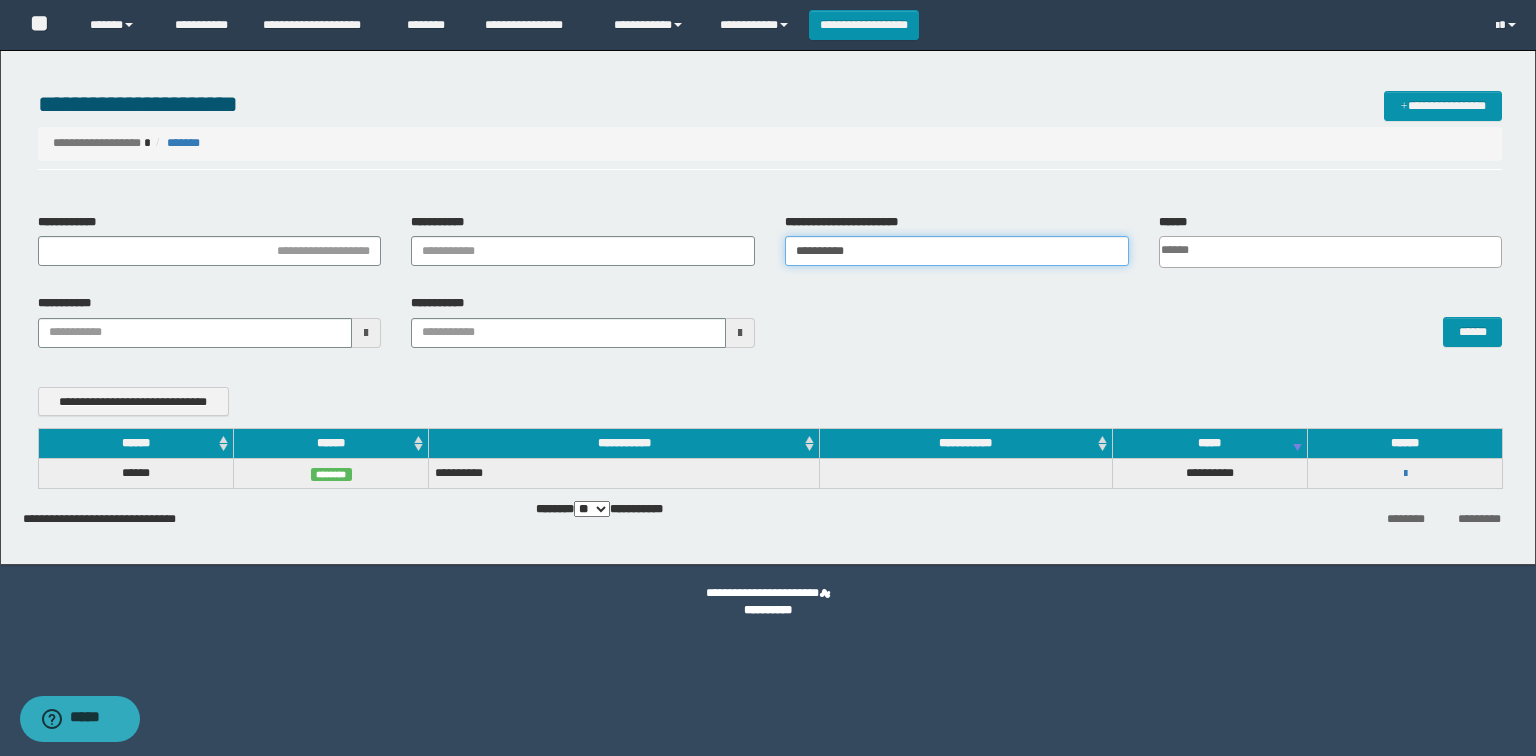 drag, startPoint x: 711, startPoint y: 243, endPoint x: 319, endPoint y: 259, distance: 392.3264 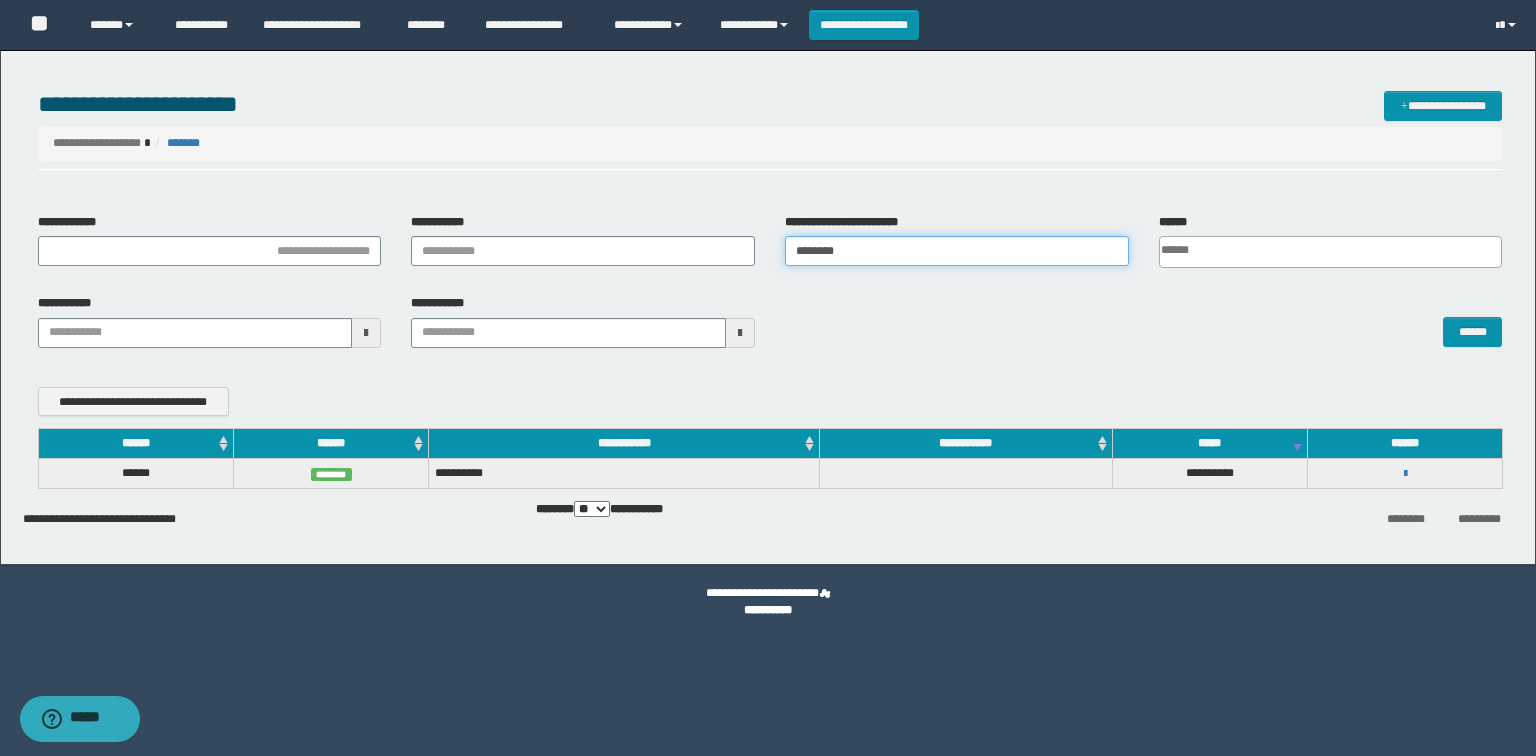 type on "********" 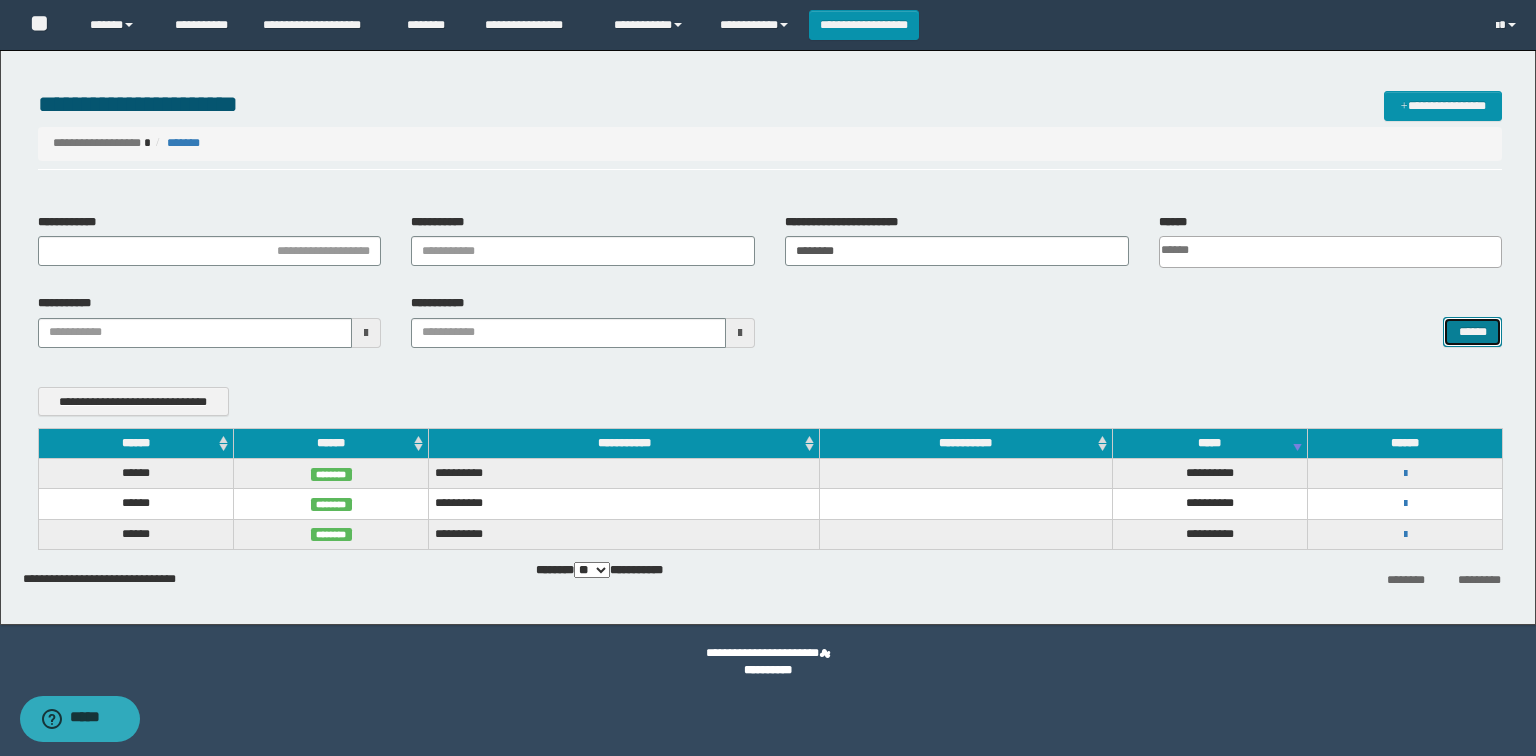 click on "******" at bounding box center [1472, 332] 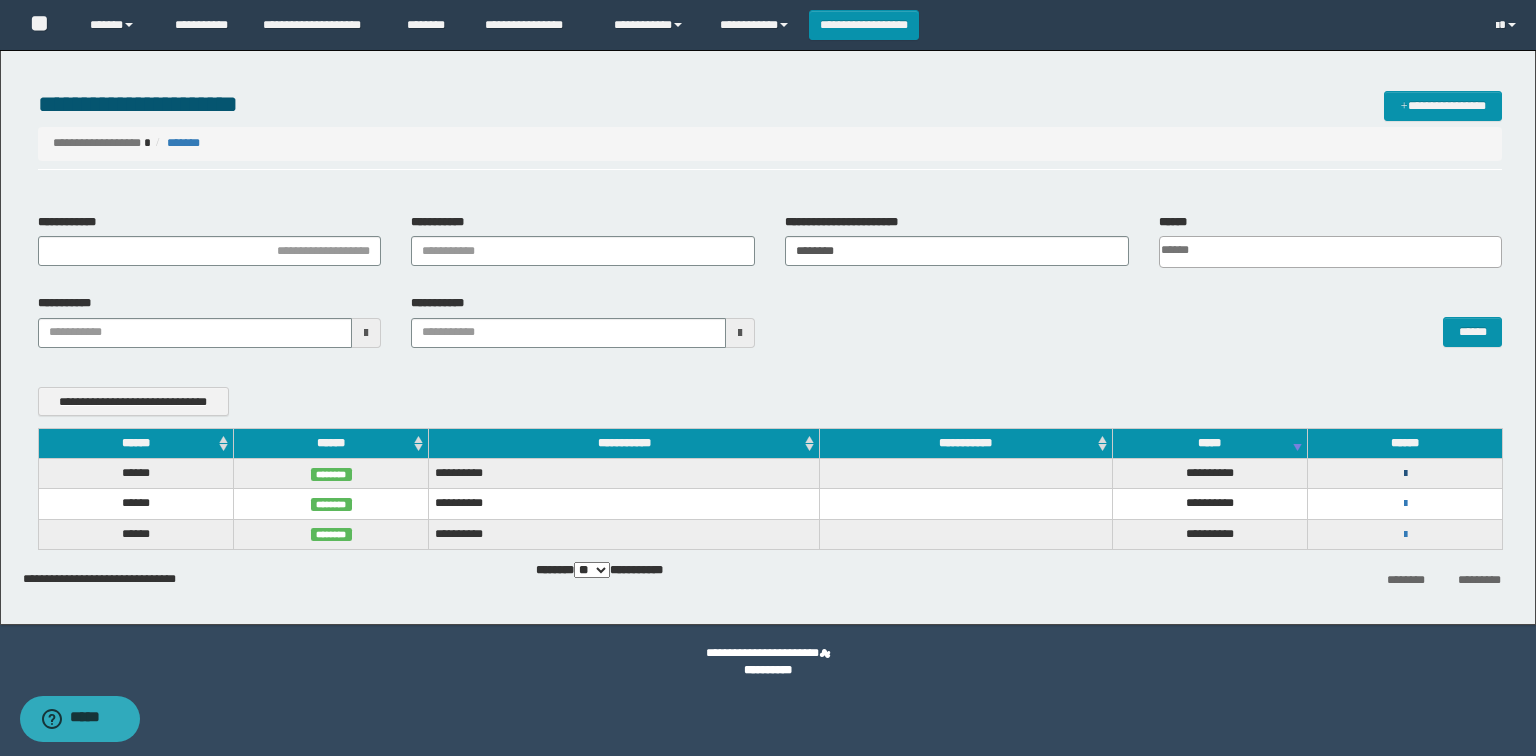 click at bounding box center (1405, 474) 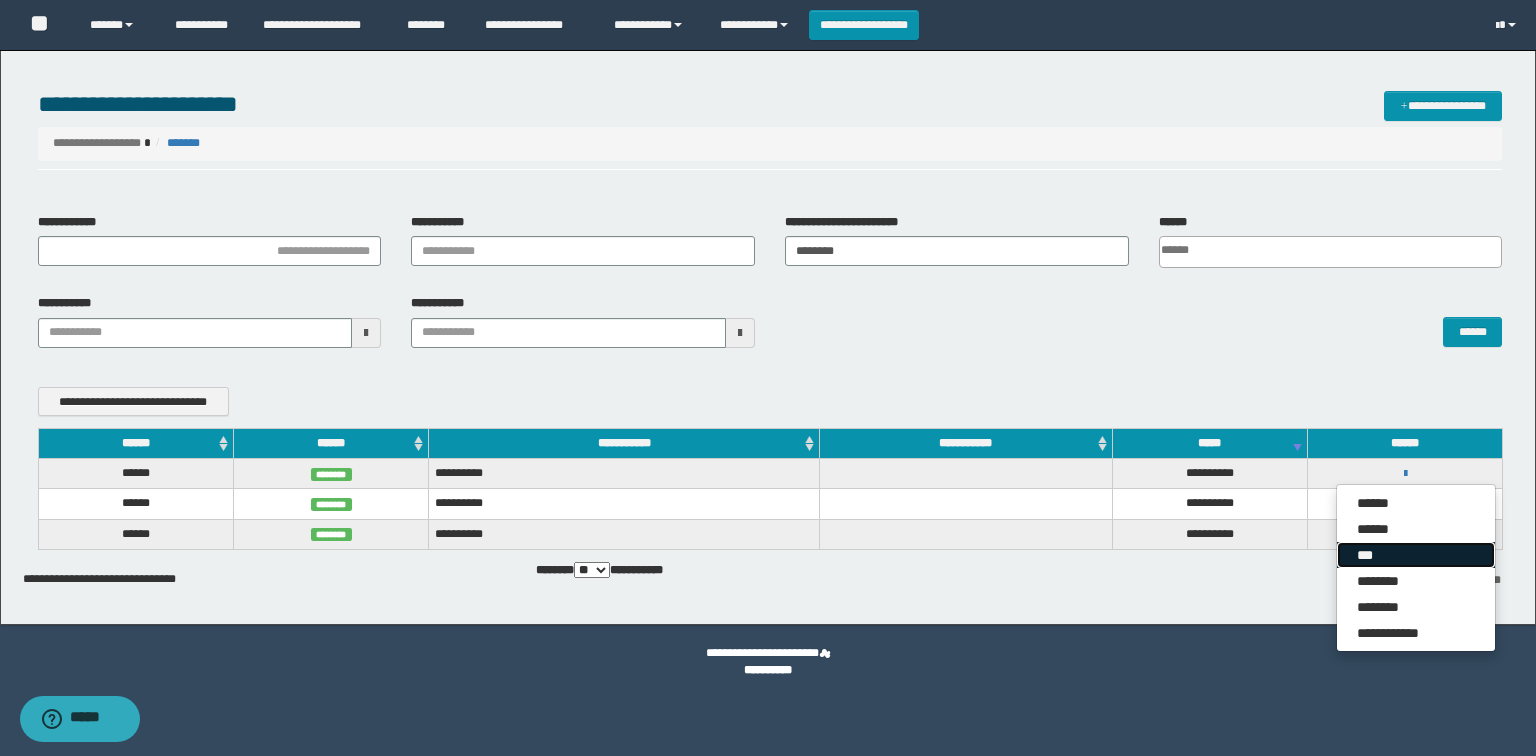 drag, startPoint x: 1360, startPoint y: 548, endPoint x: 1111, endPoint y: 556, distance: 249.12848 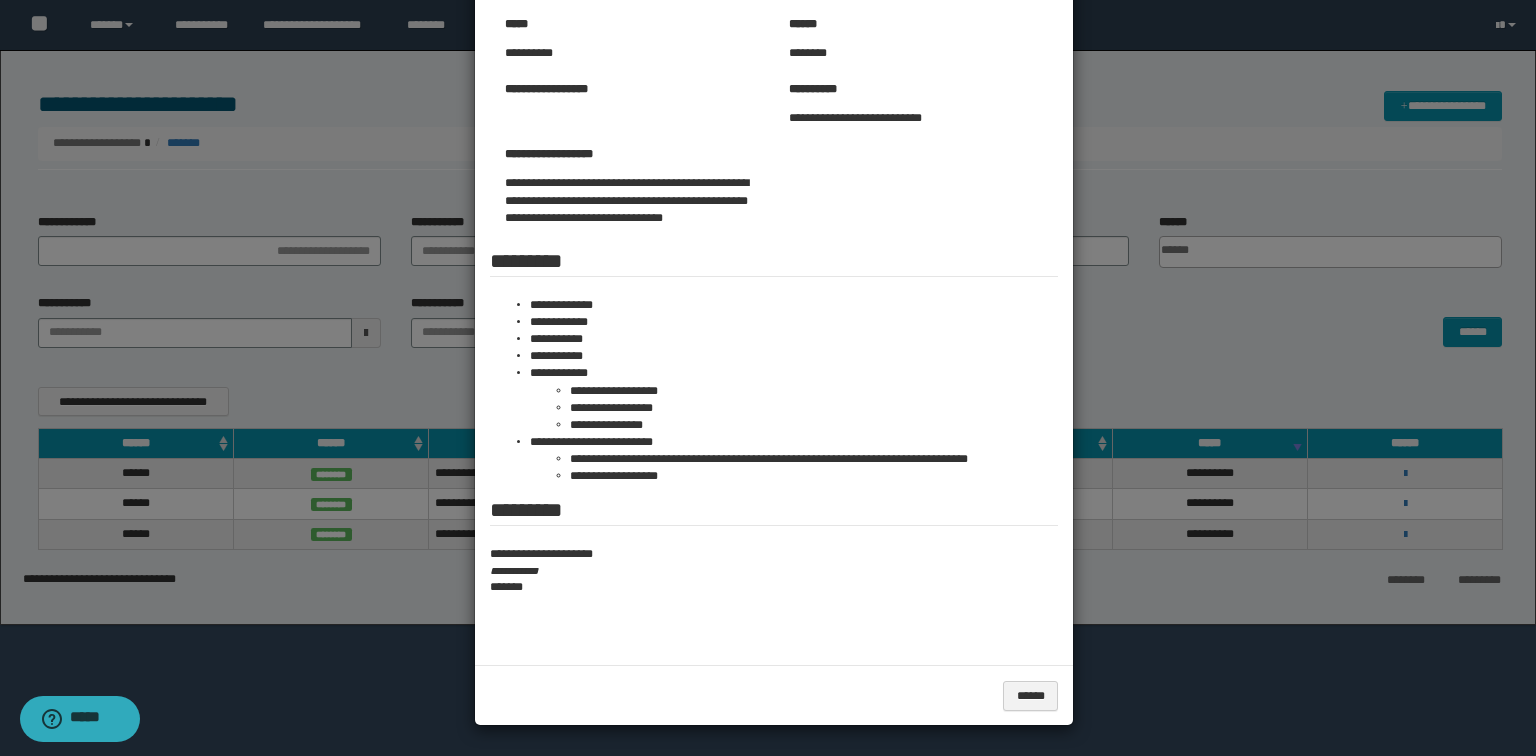 scroll, scrollTop: 0, scrollLeft: 0, axis: both 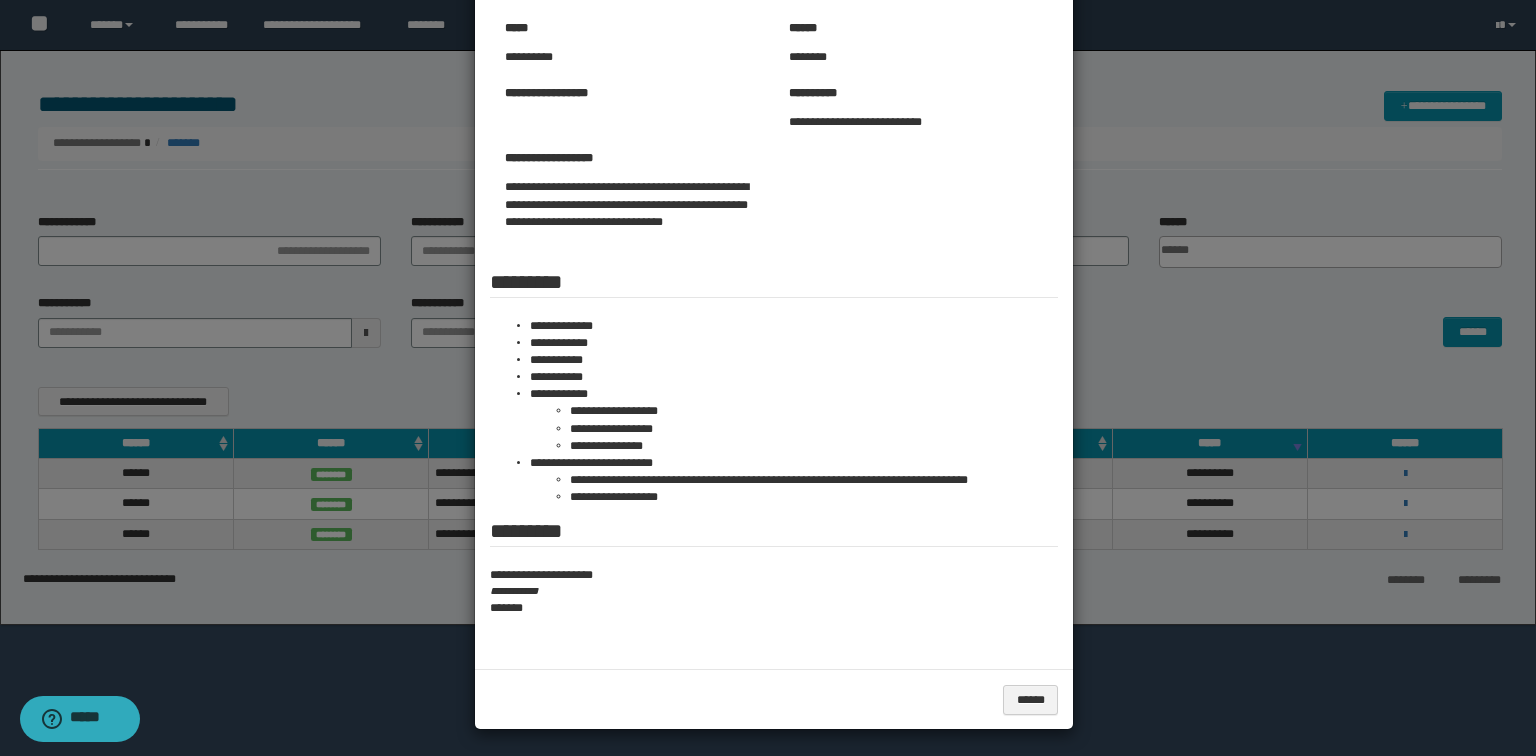click at bounding box center [768, 300] 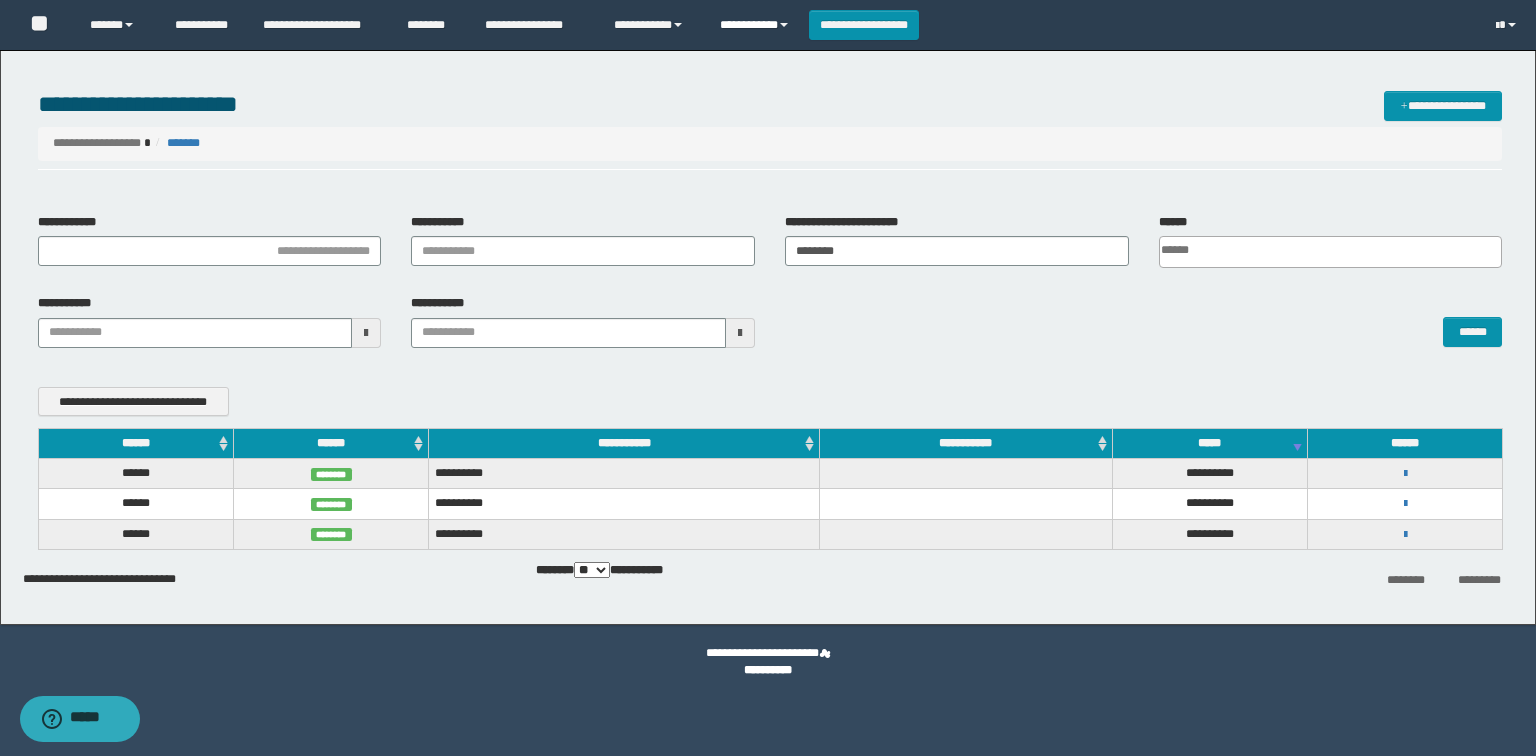 click on "**********" at bounding box center [757, 25] 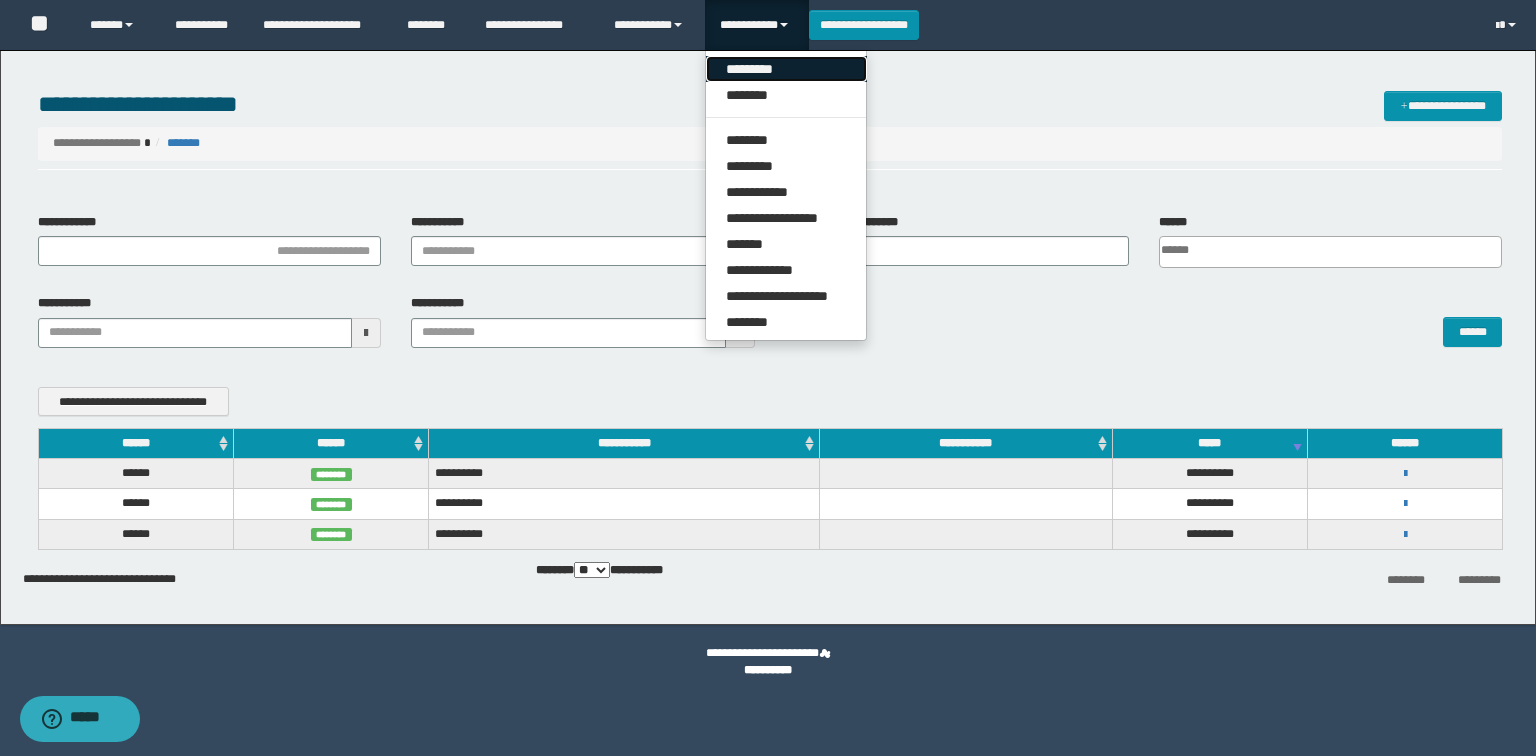 click on "*********" at bounding box center (786, 69) 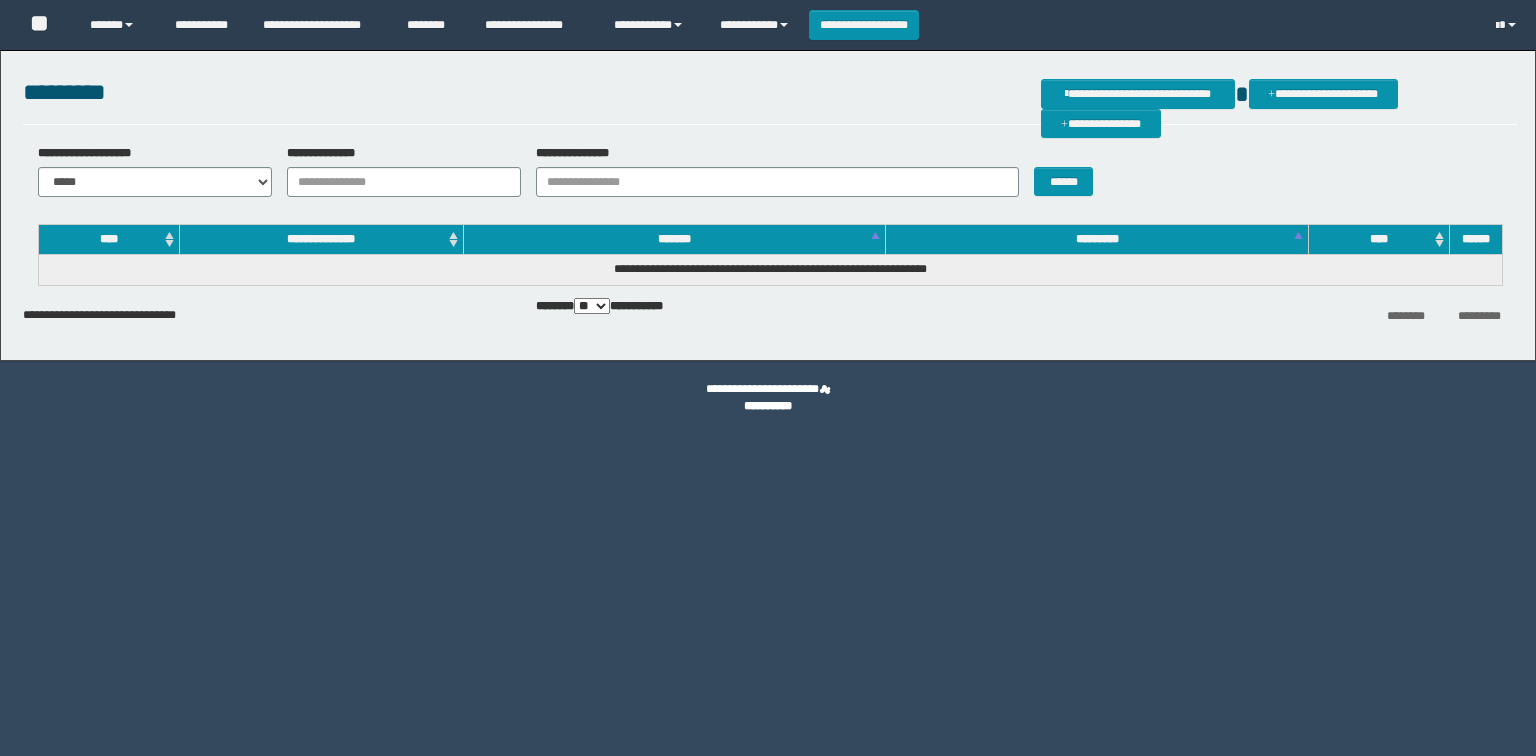 scroll, scrollTop: 0, scrollLeft: 0, axis: both 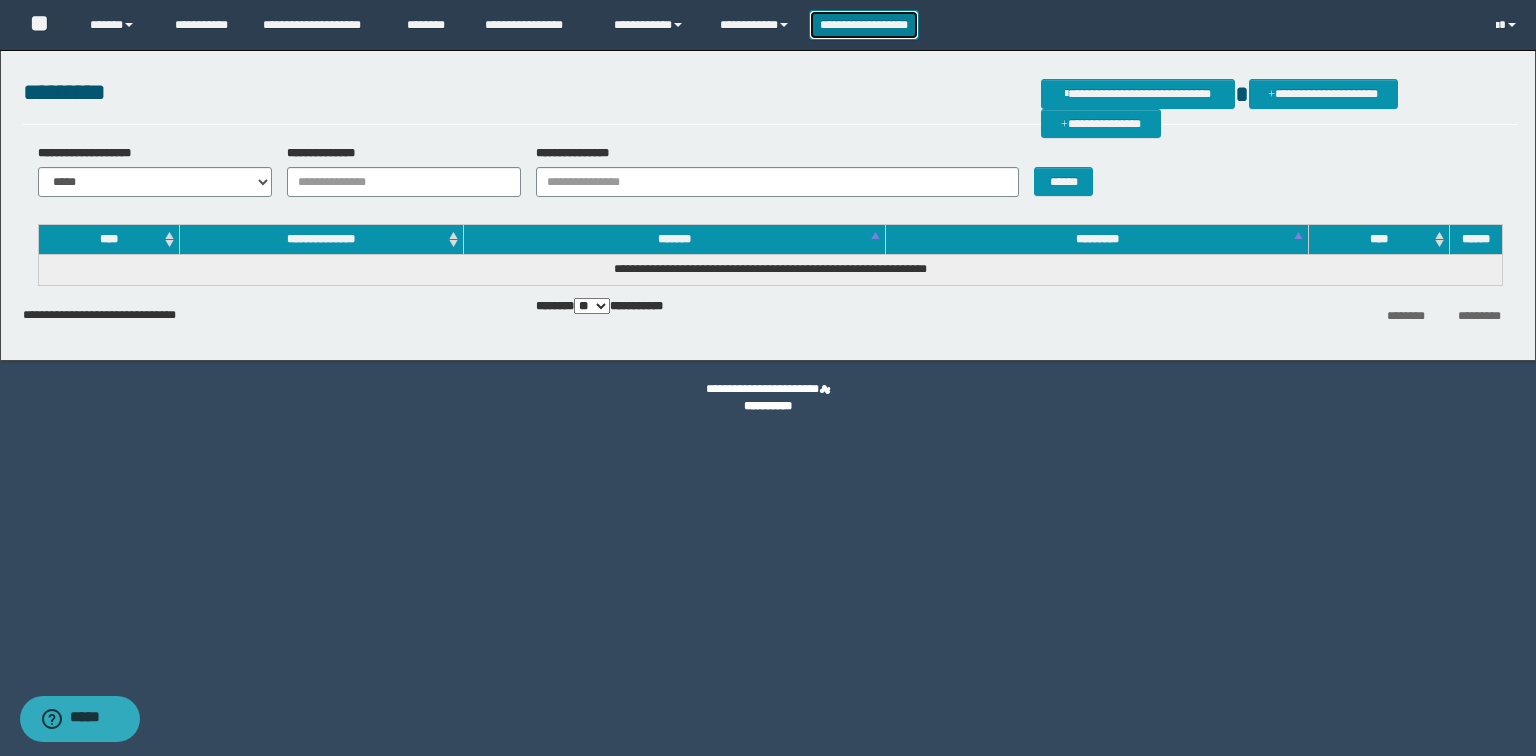 click on "**********" at bounding box center (864, 25) 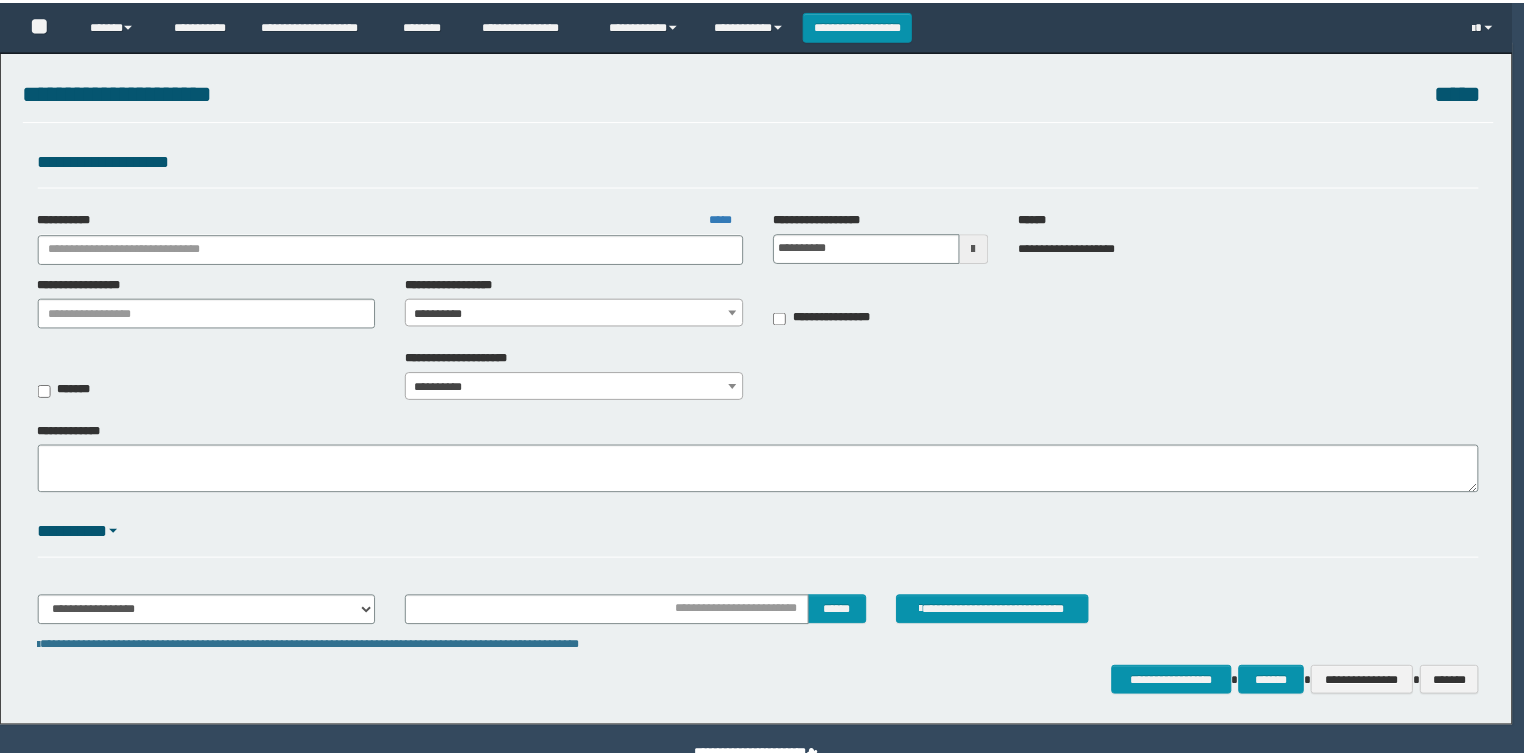 scroll, scrollTop: 0, scrollLeft: 0, axis: both 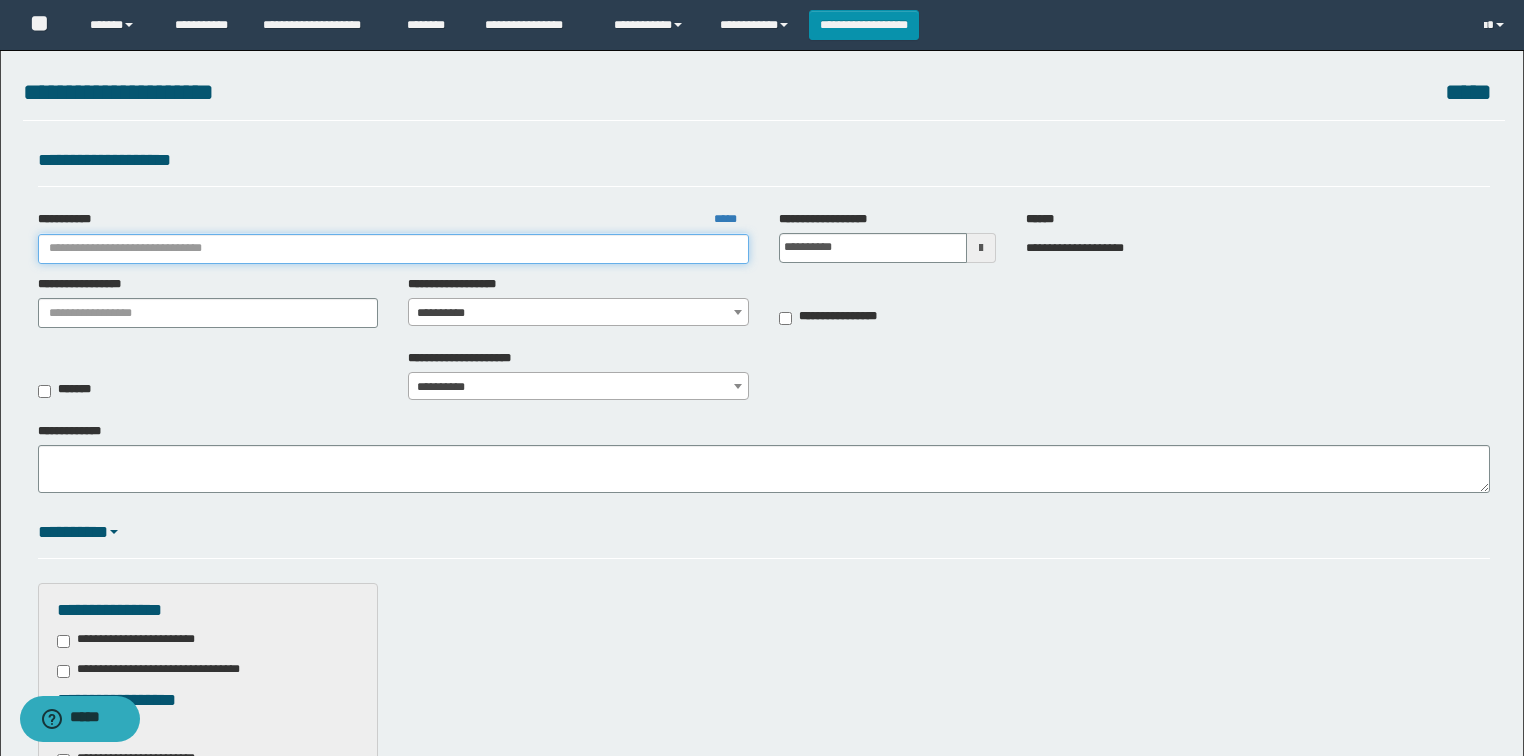 click on "**********" at bounding box center (393, 249) 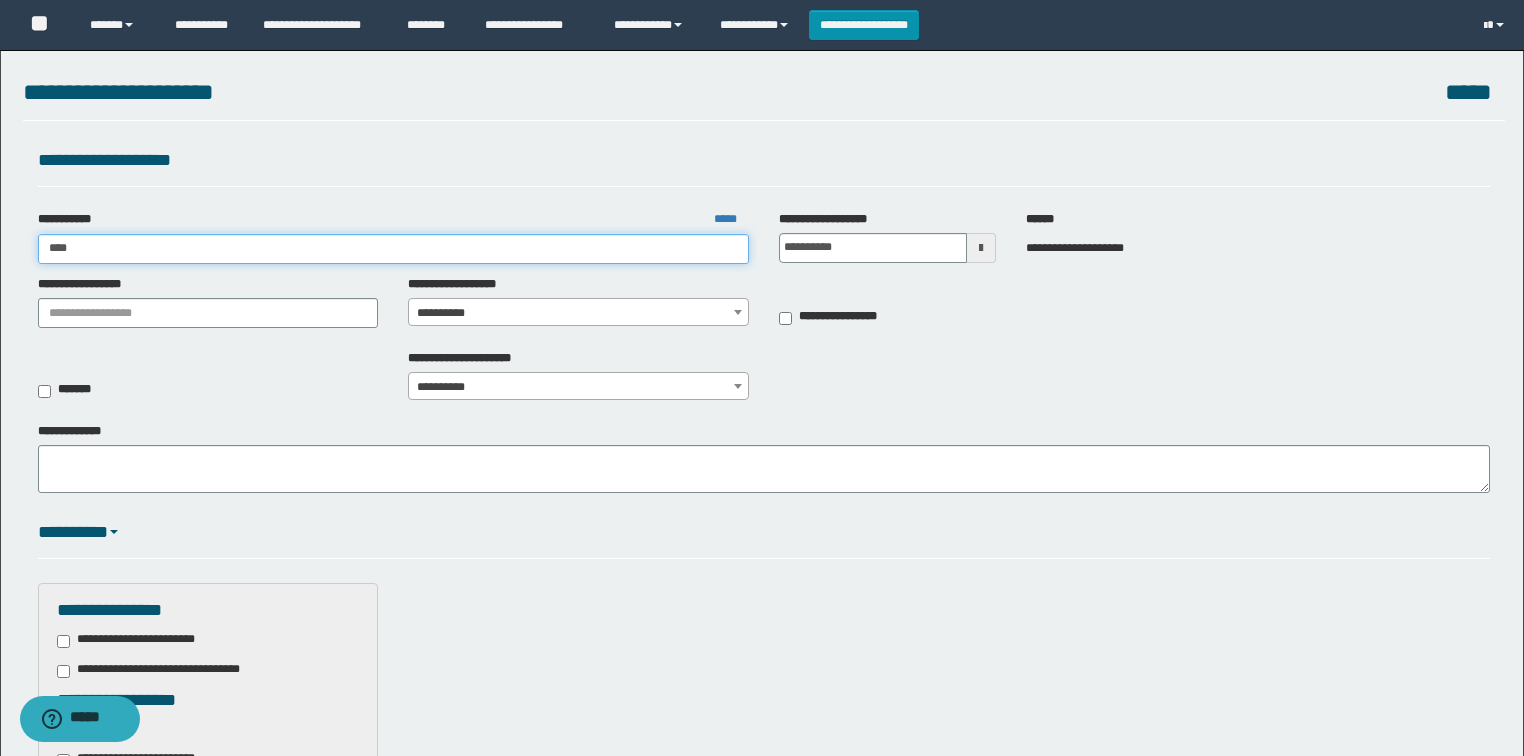 type on "*****" 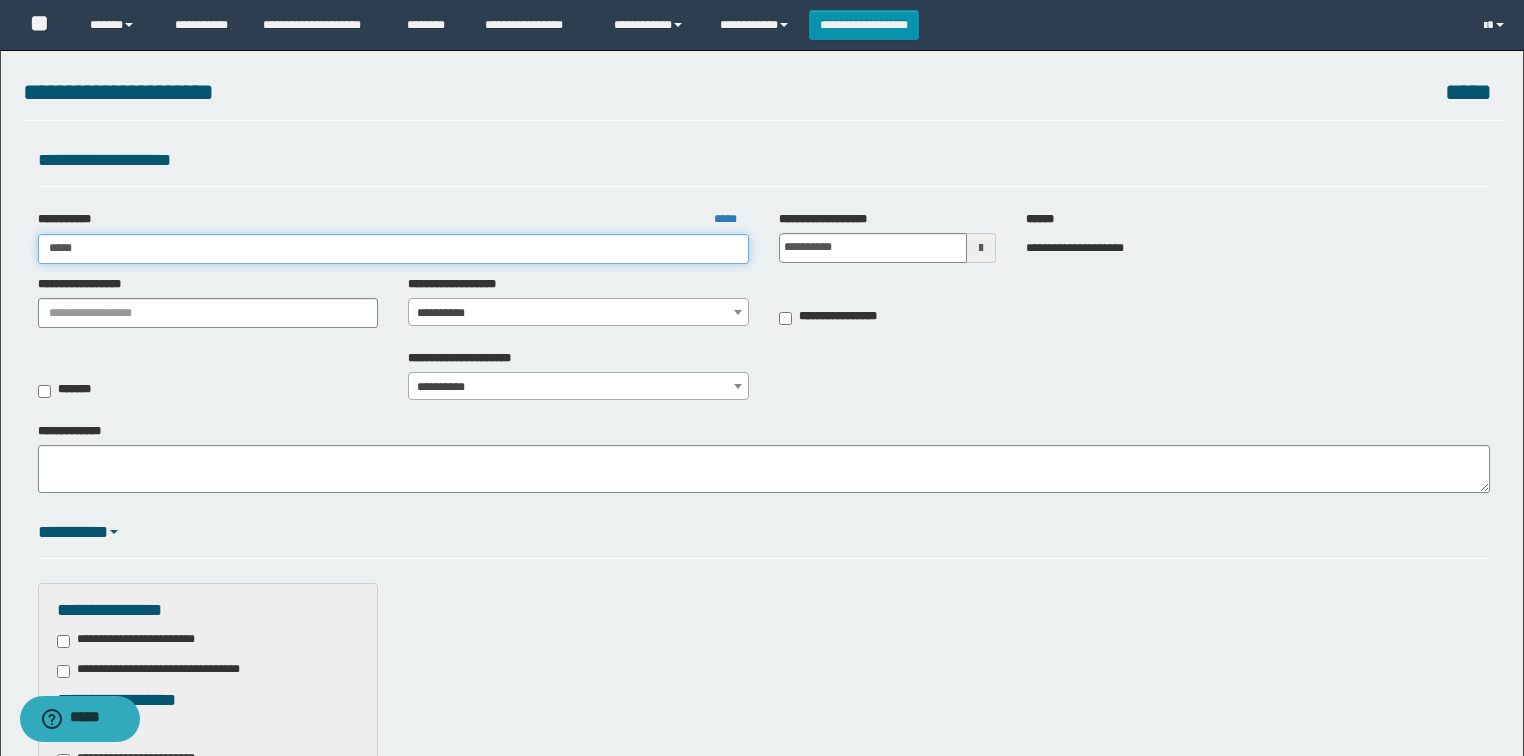 type on "*****" 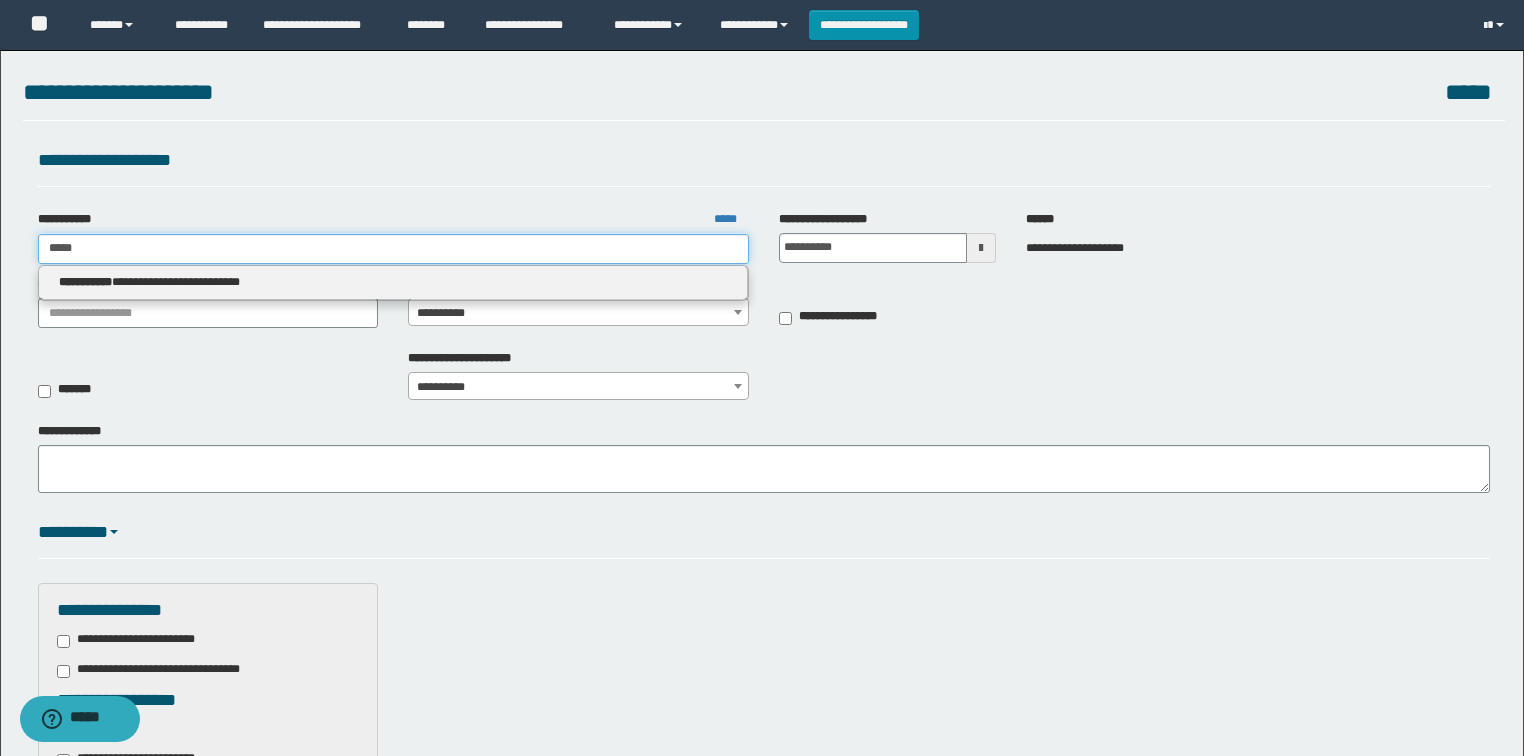 type 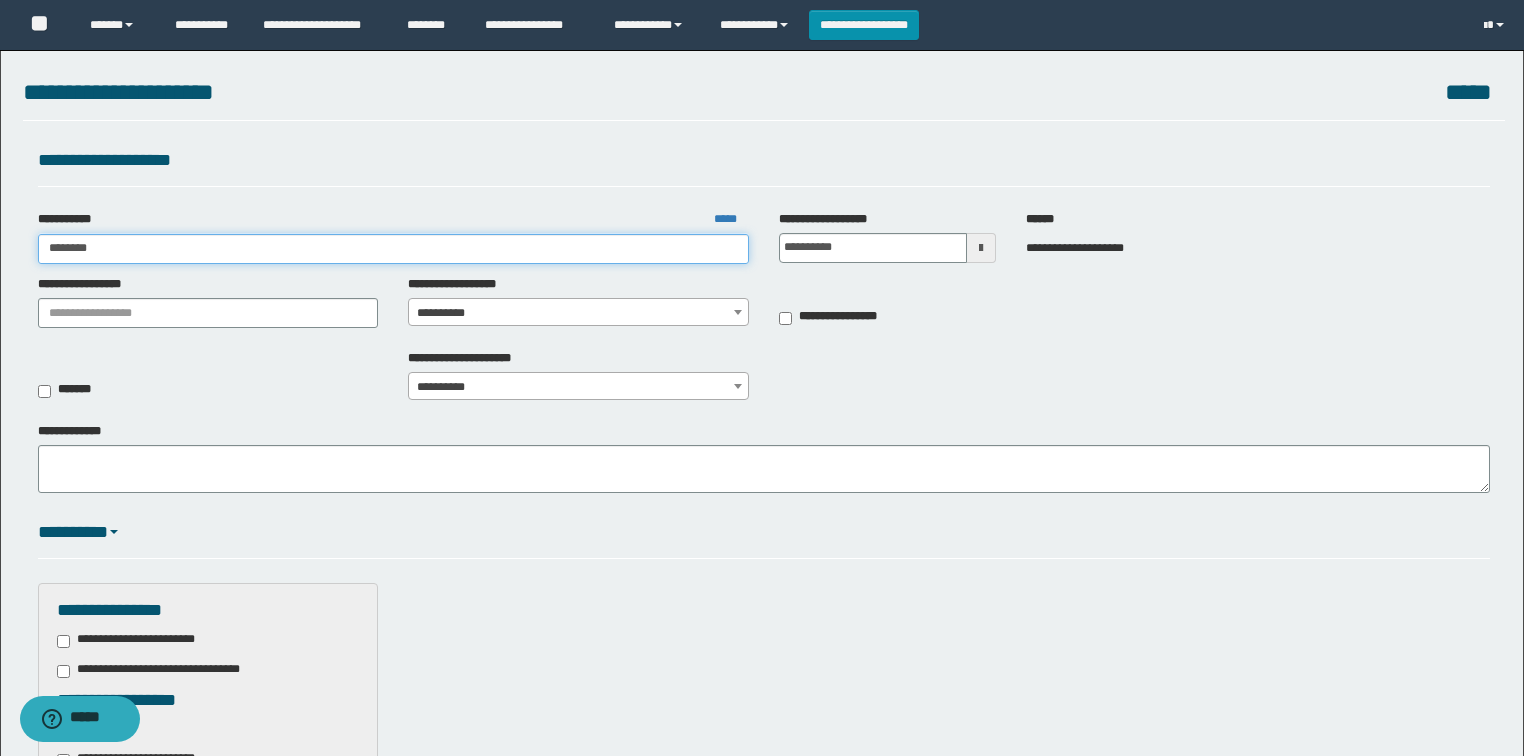 type on "********" 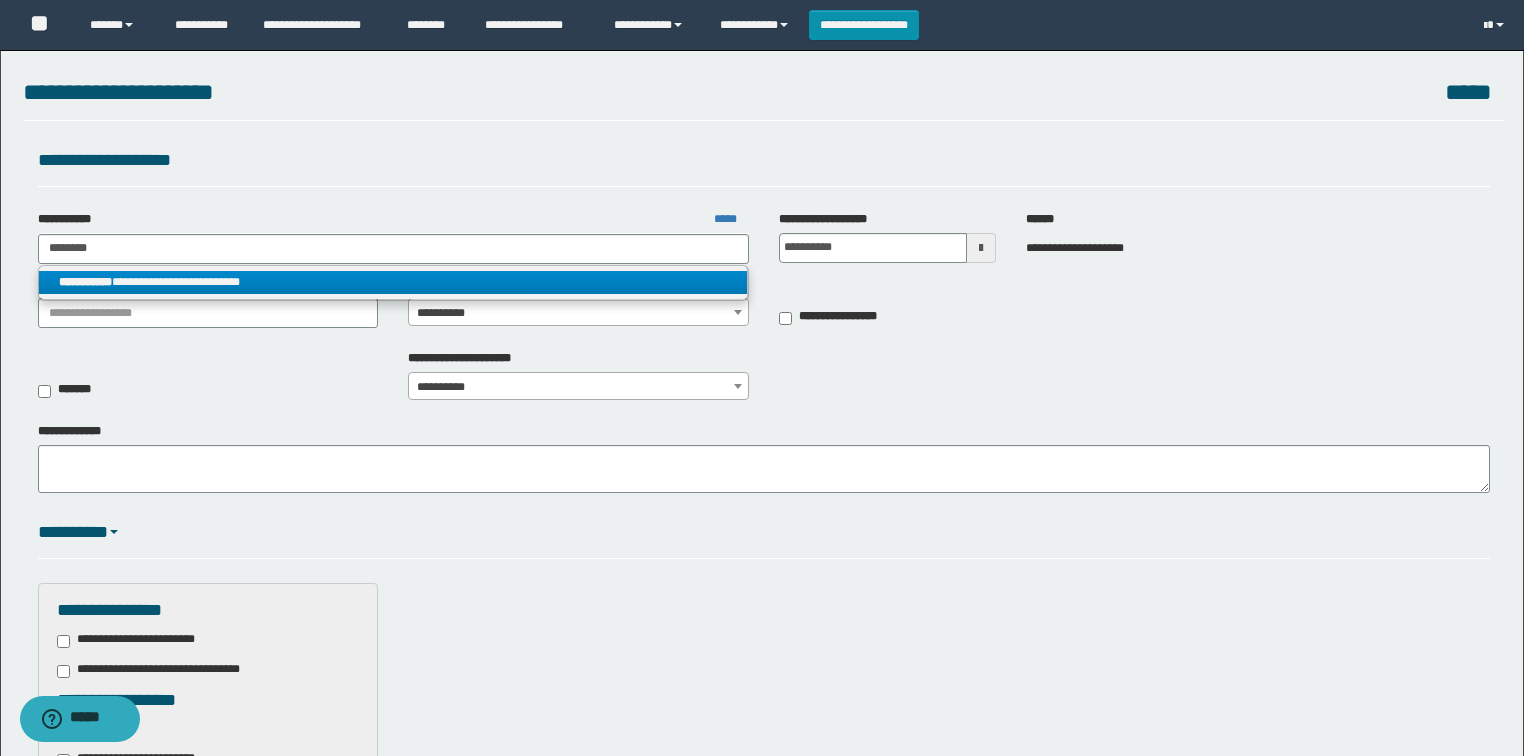 click on "**********" at bounding box center (393, 282) 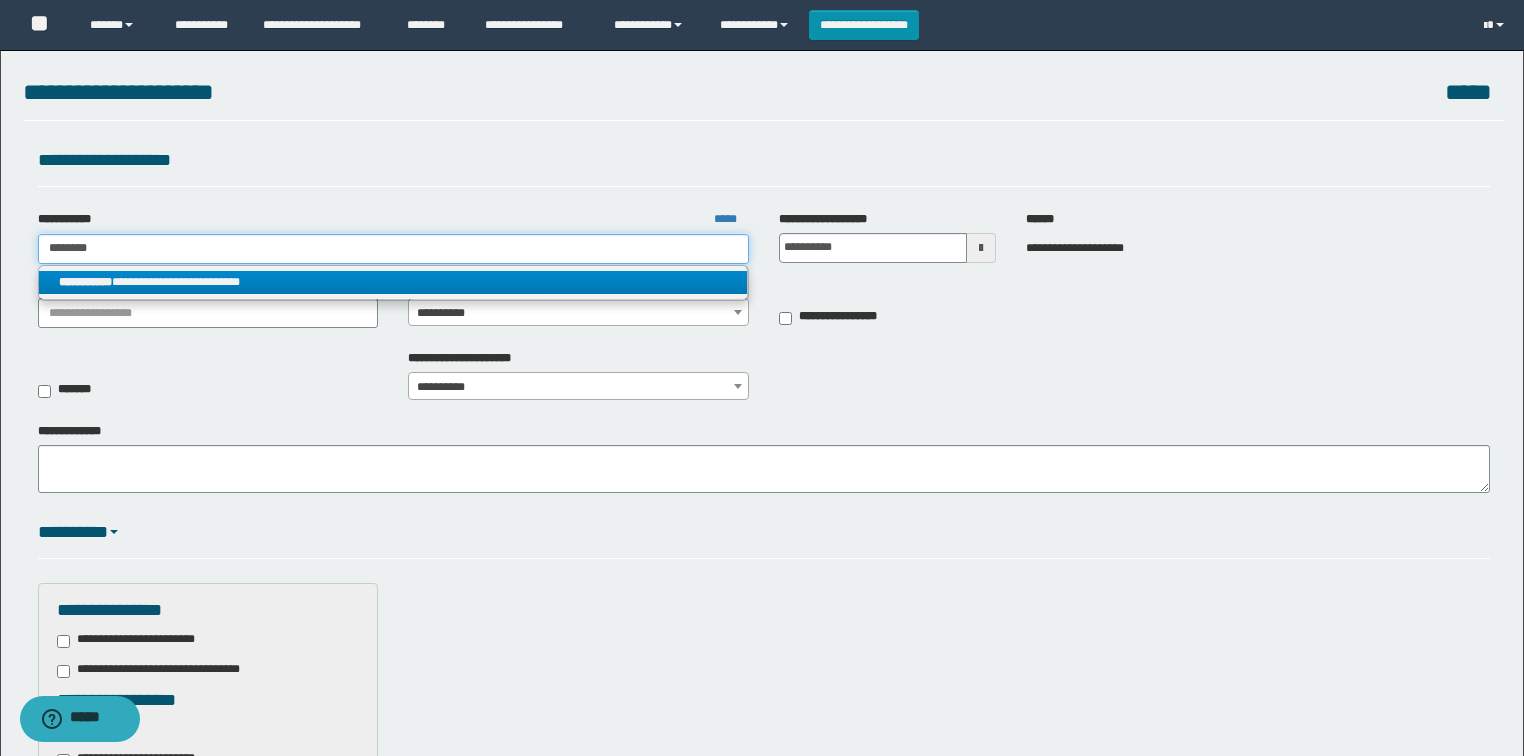 type 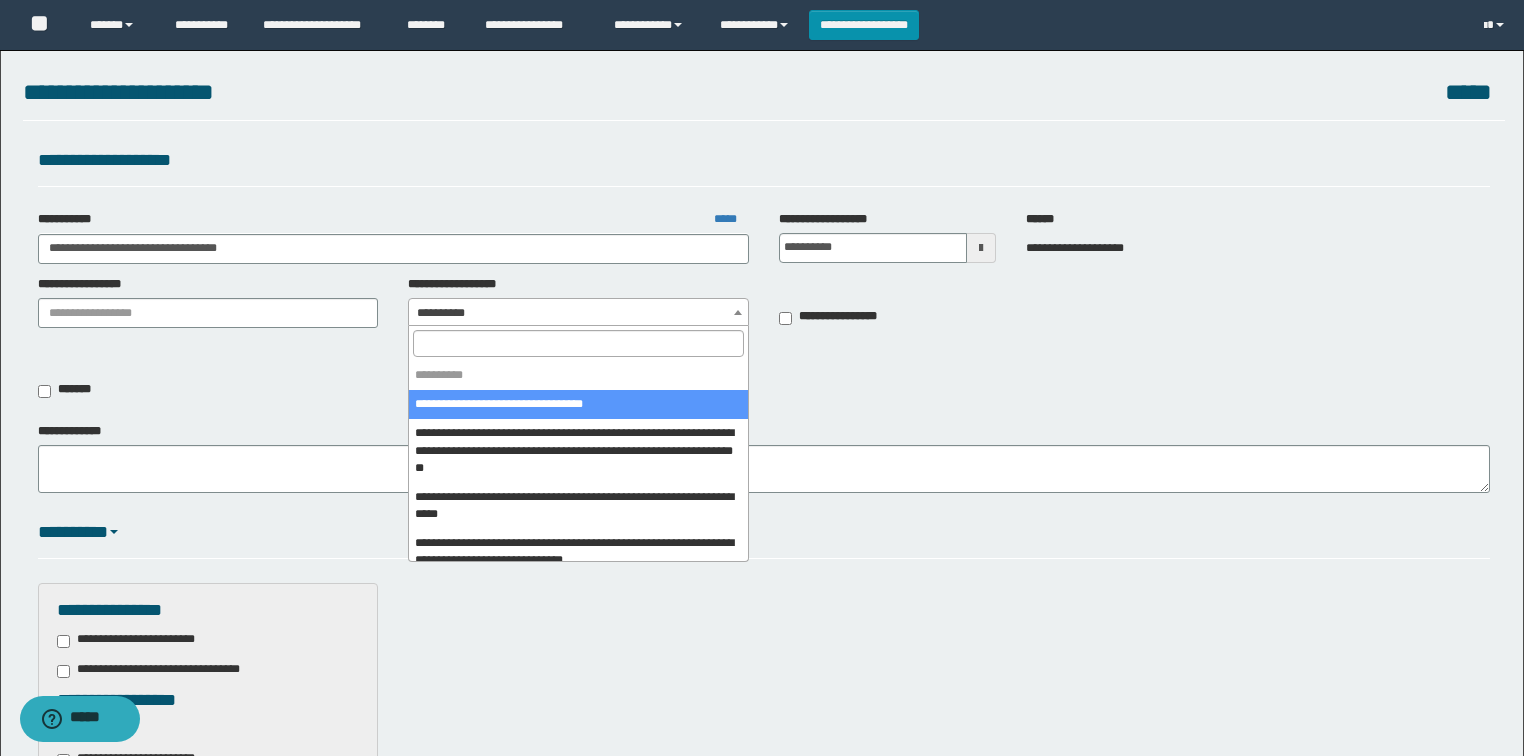 click on "**********" at bounding box center [578, 313] 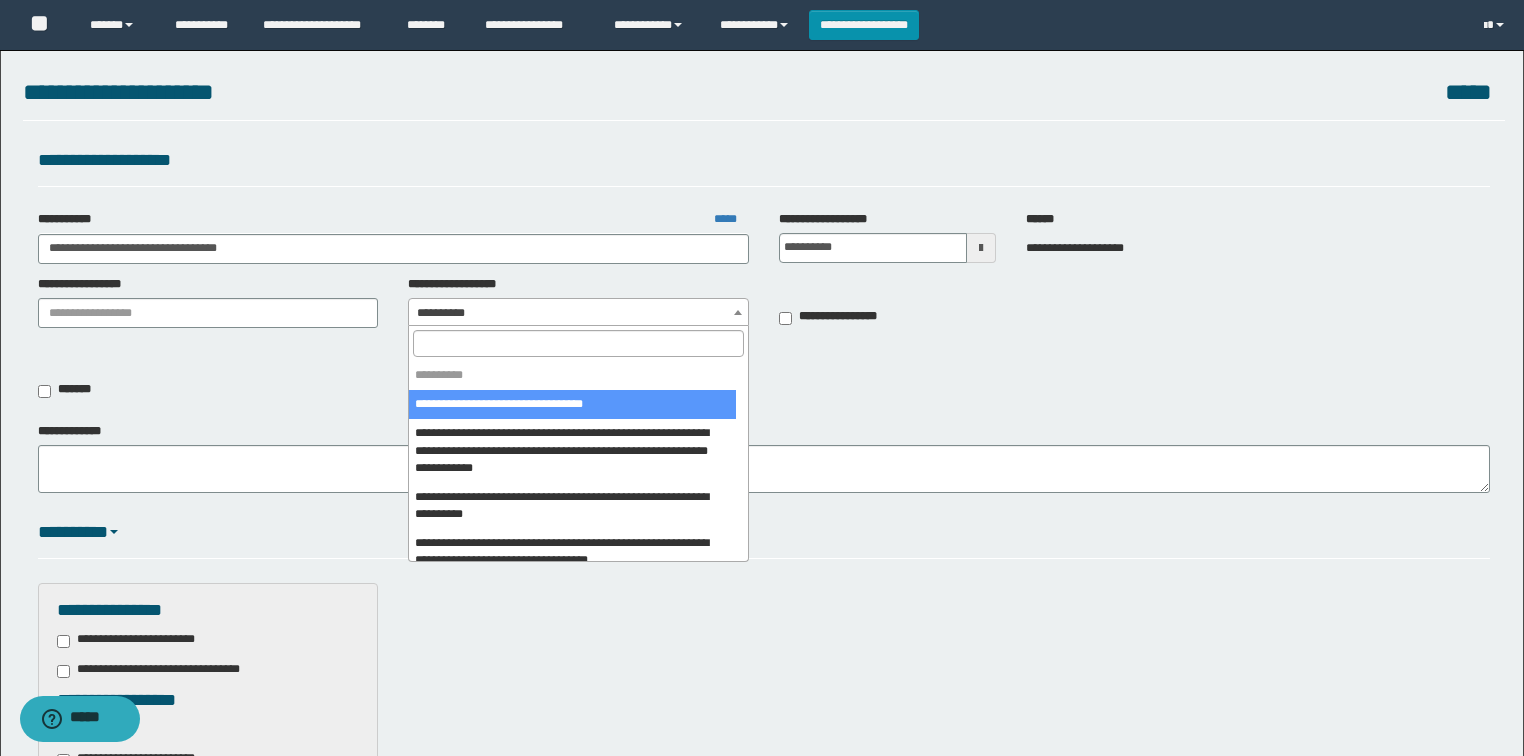click at bounding box center (578, 343) 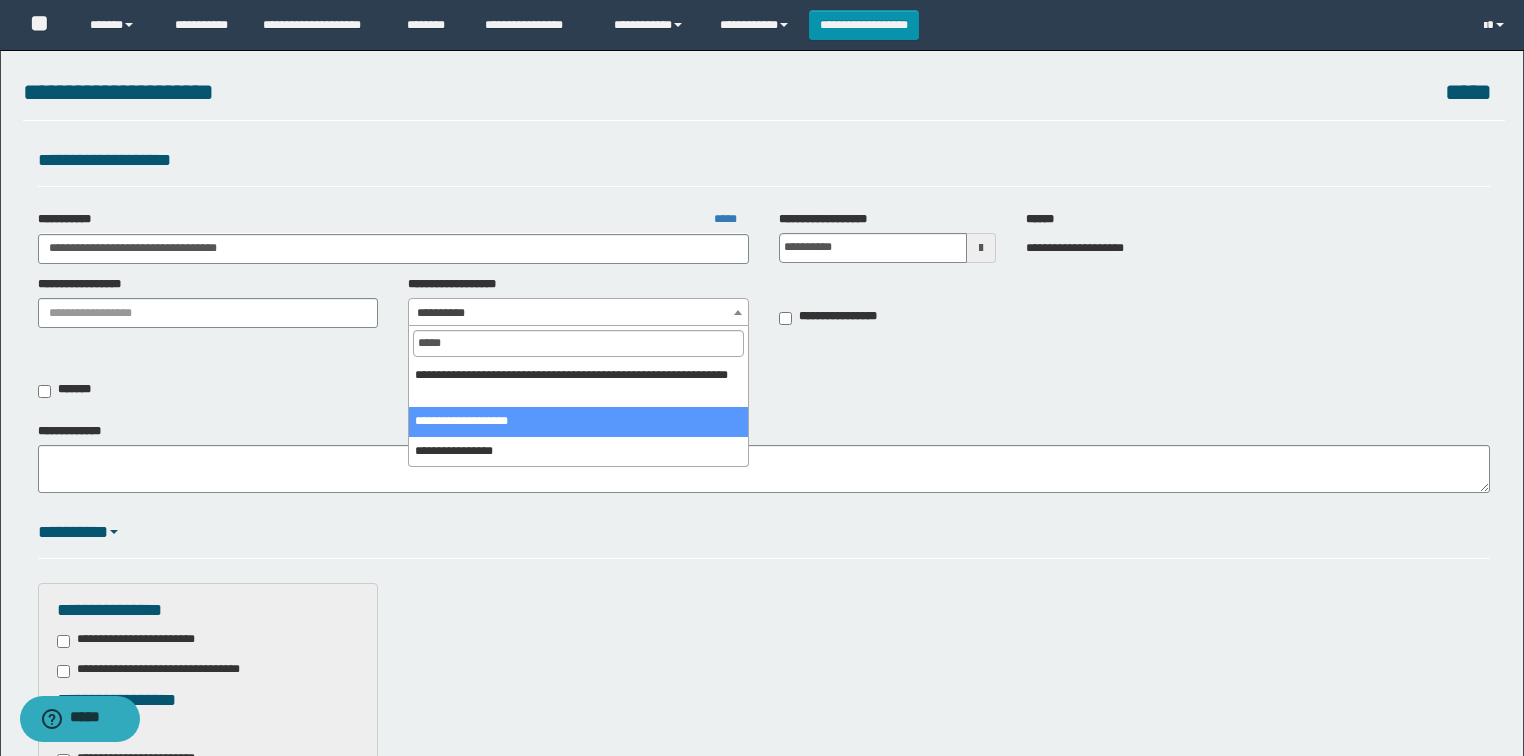 type on "*****" 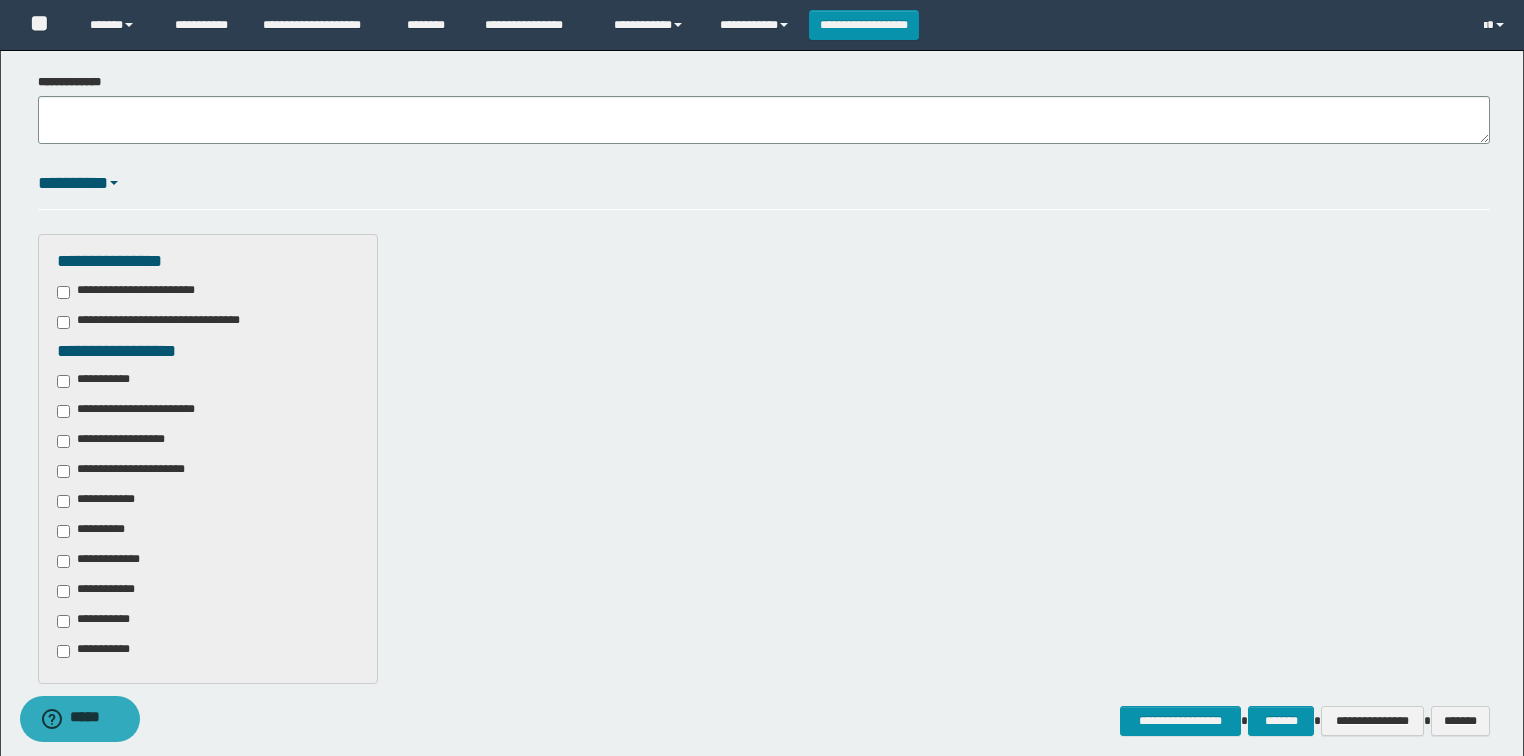 scroll, scrollTop: 400, scrollLeft: 0, axis: vertical 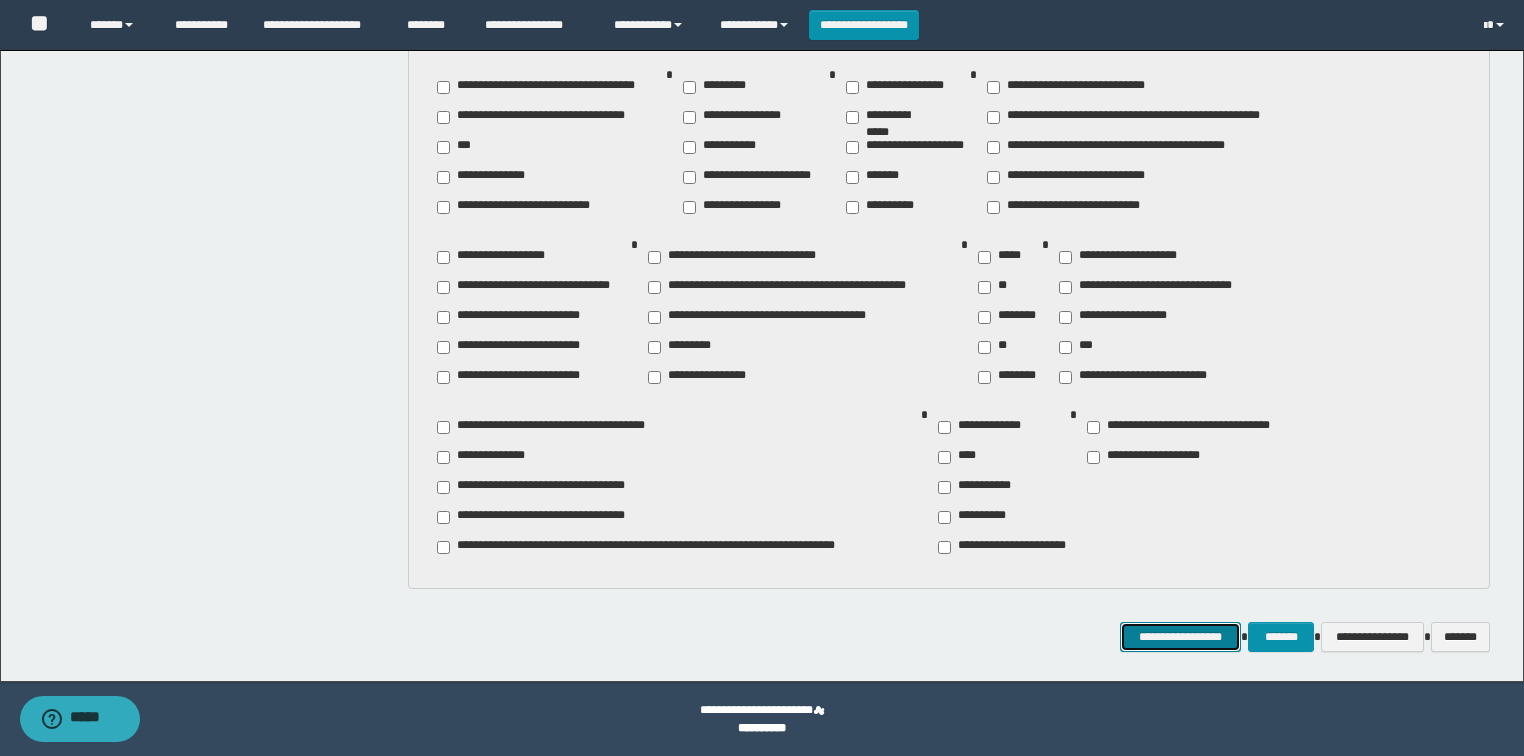 click on "**********" at bounding box center [1181, 637] 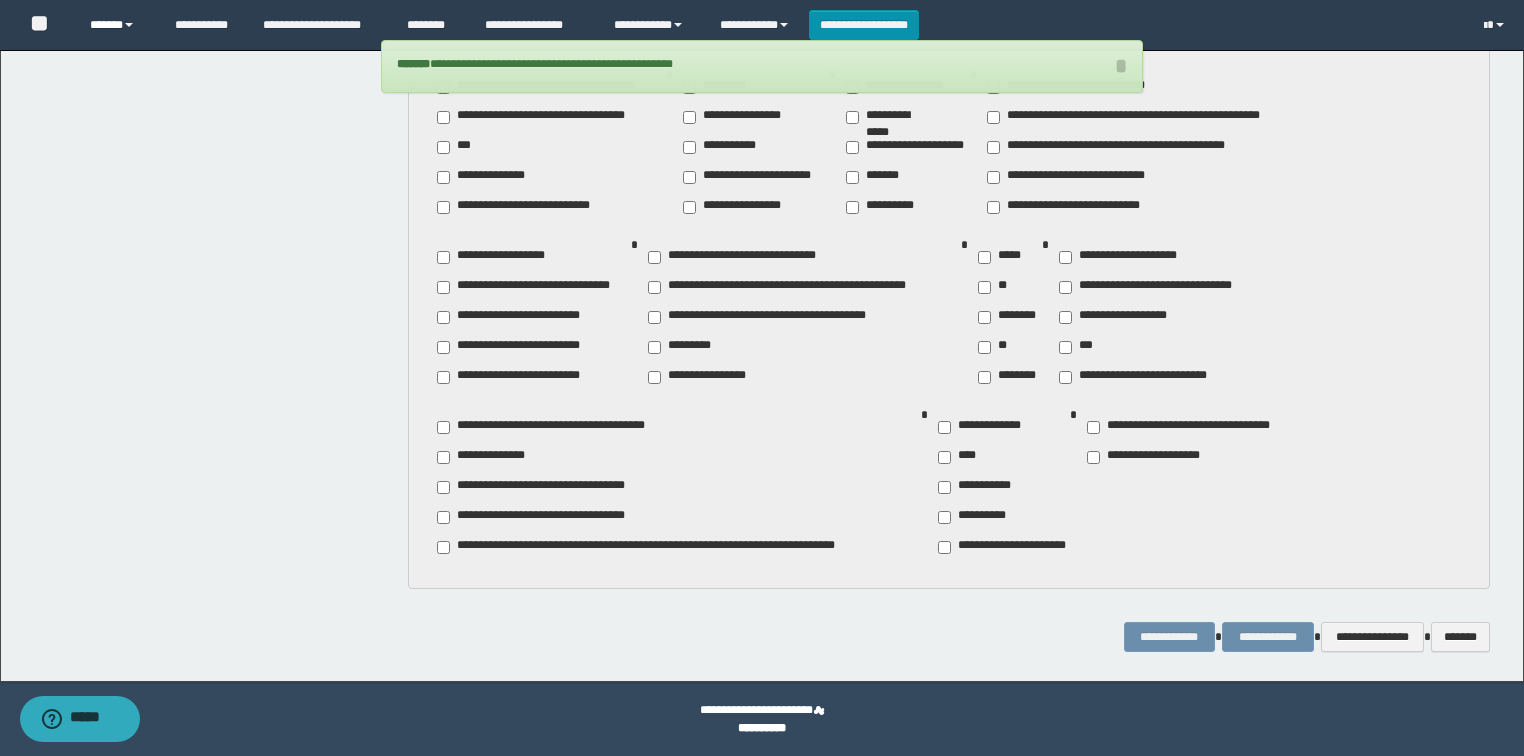 click on "******" at bounding box center [117, 25] 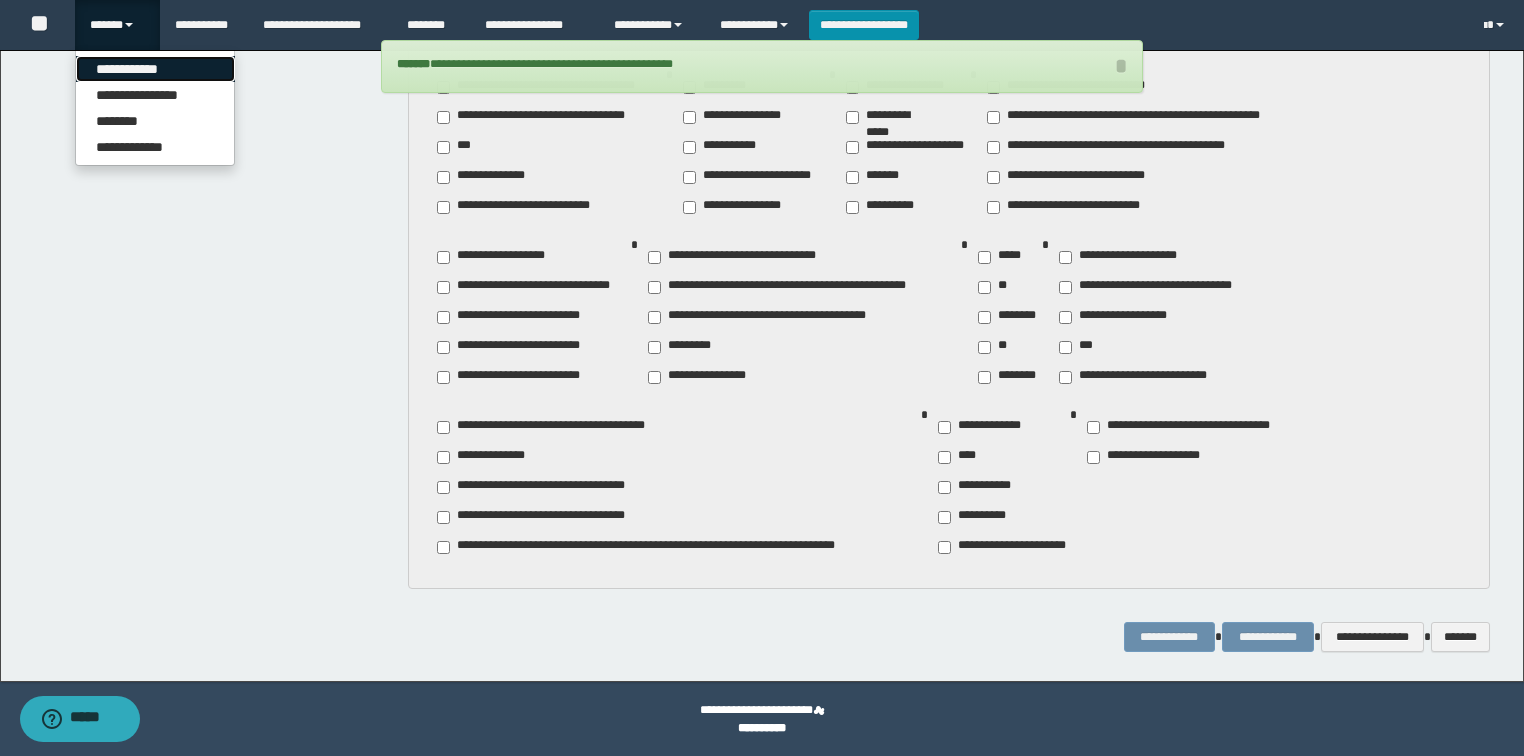 click on "**********" at bounding box center [155, 69] 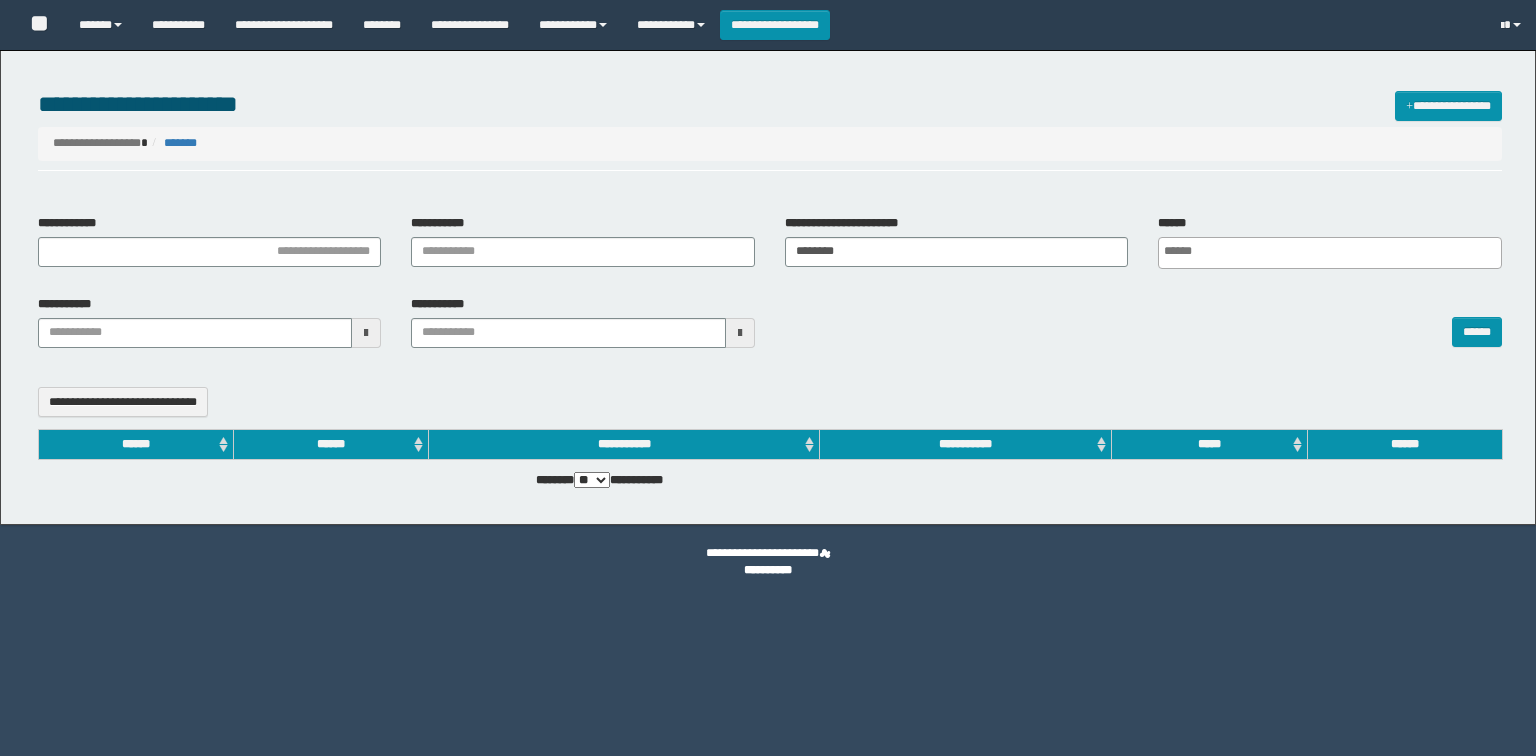 select 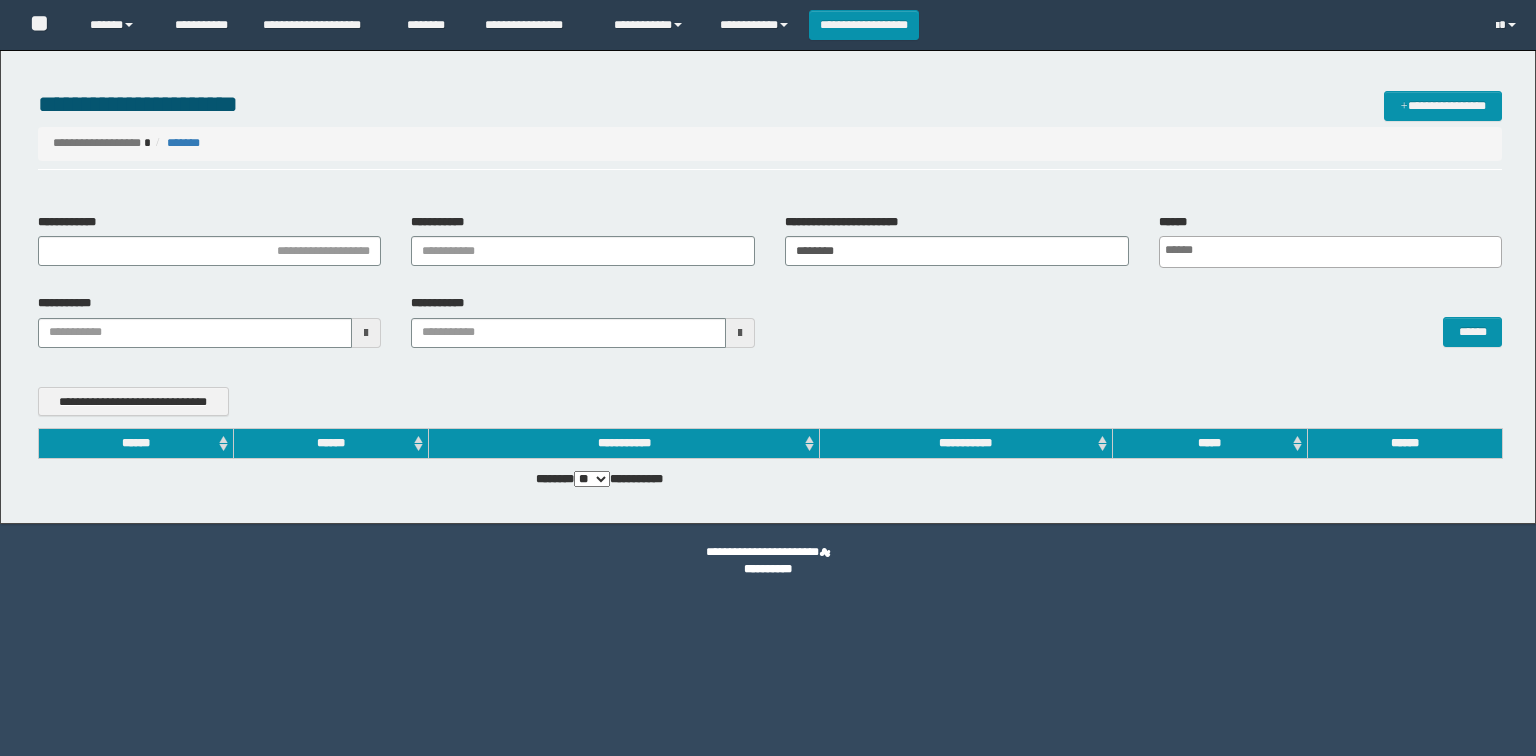 scroll, scrollTop: 0, scrollLeft: 0, axis: both 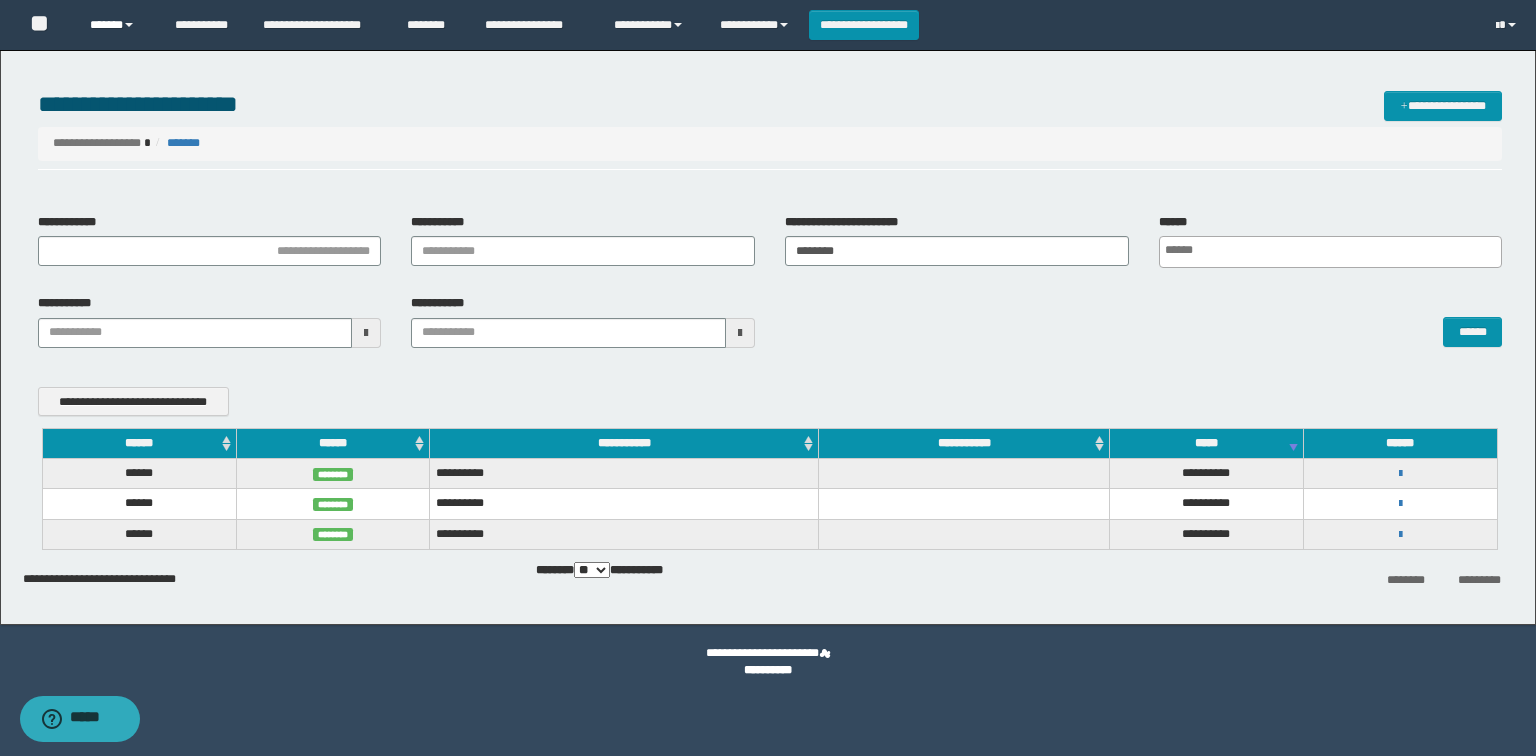 click on "******" at bounding box center (117, 25) 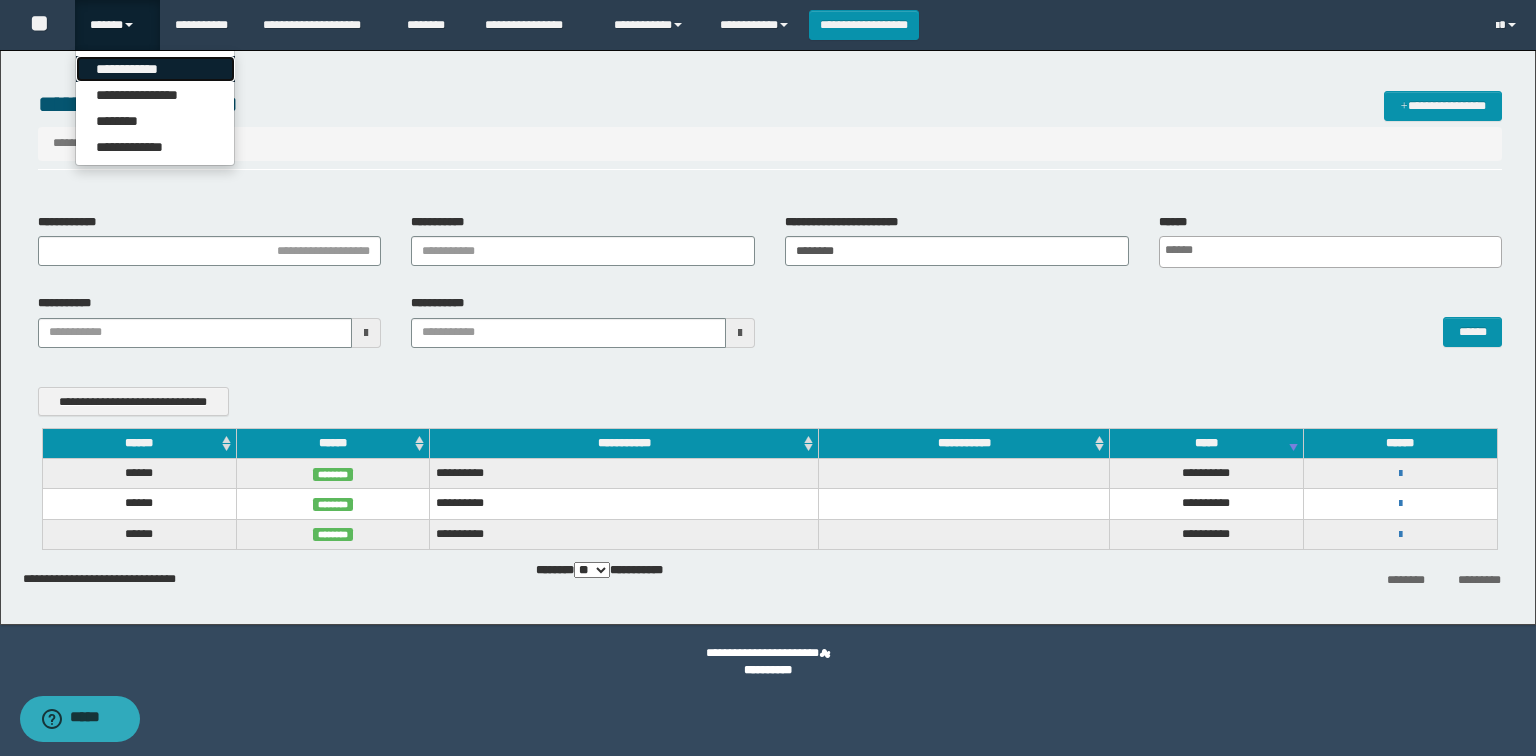 click on "**********" at bounding box center [155, 69] 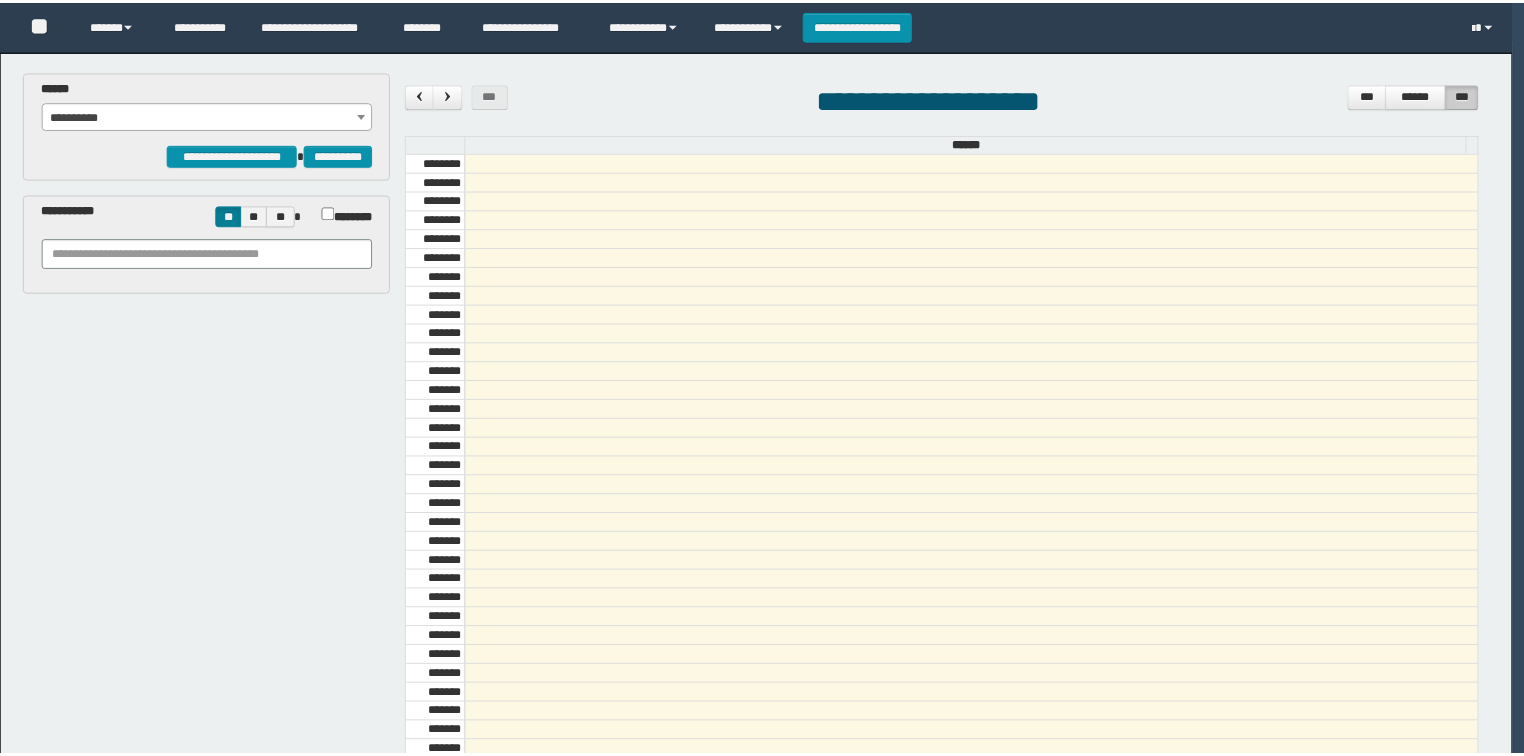 scroll, scrollTop: 0, scrollLeft: 0, axis: both 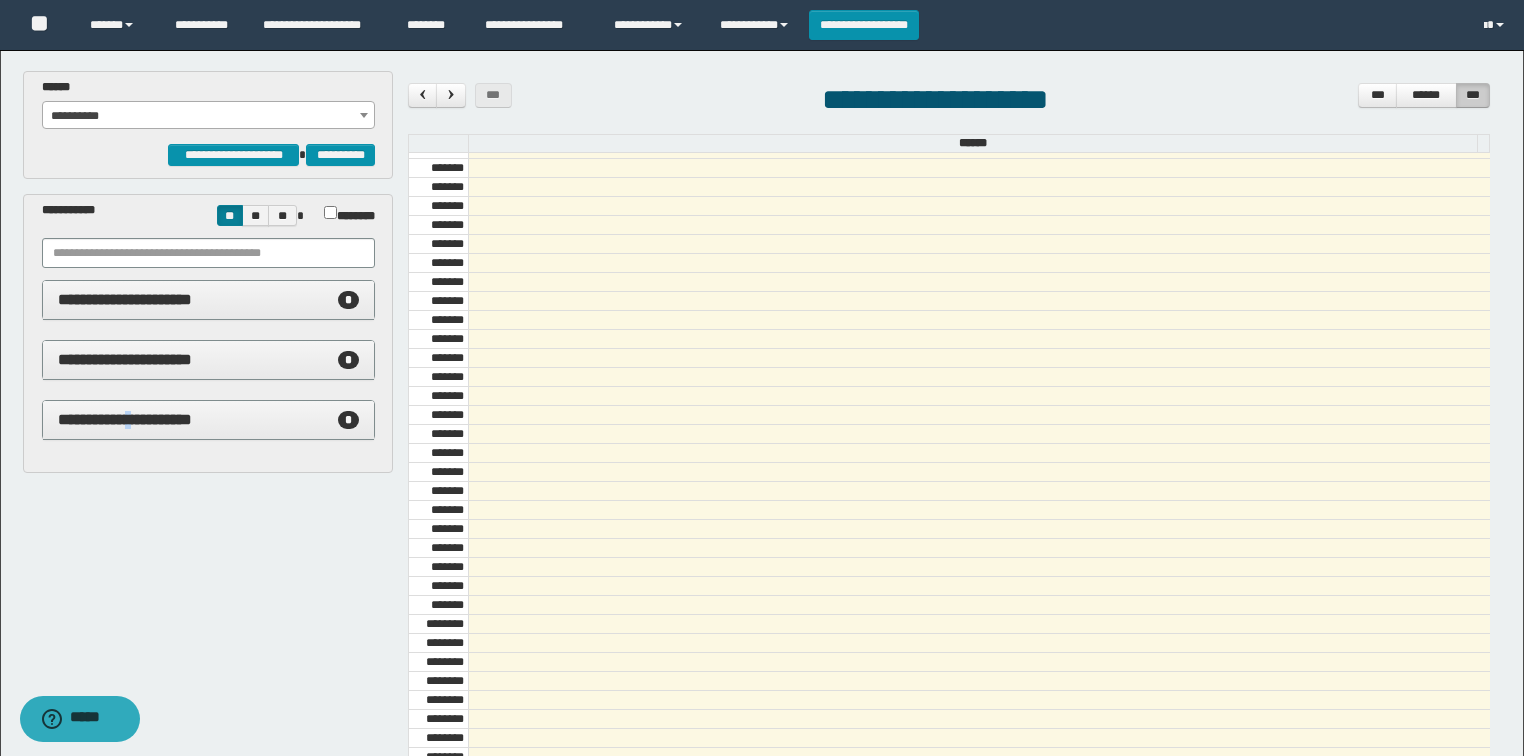 click on "**********" at bounding box center [209, 420] 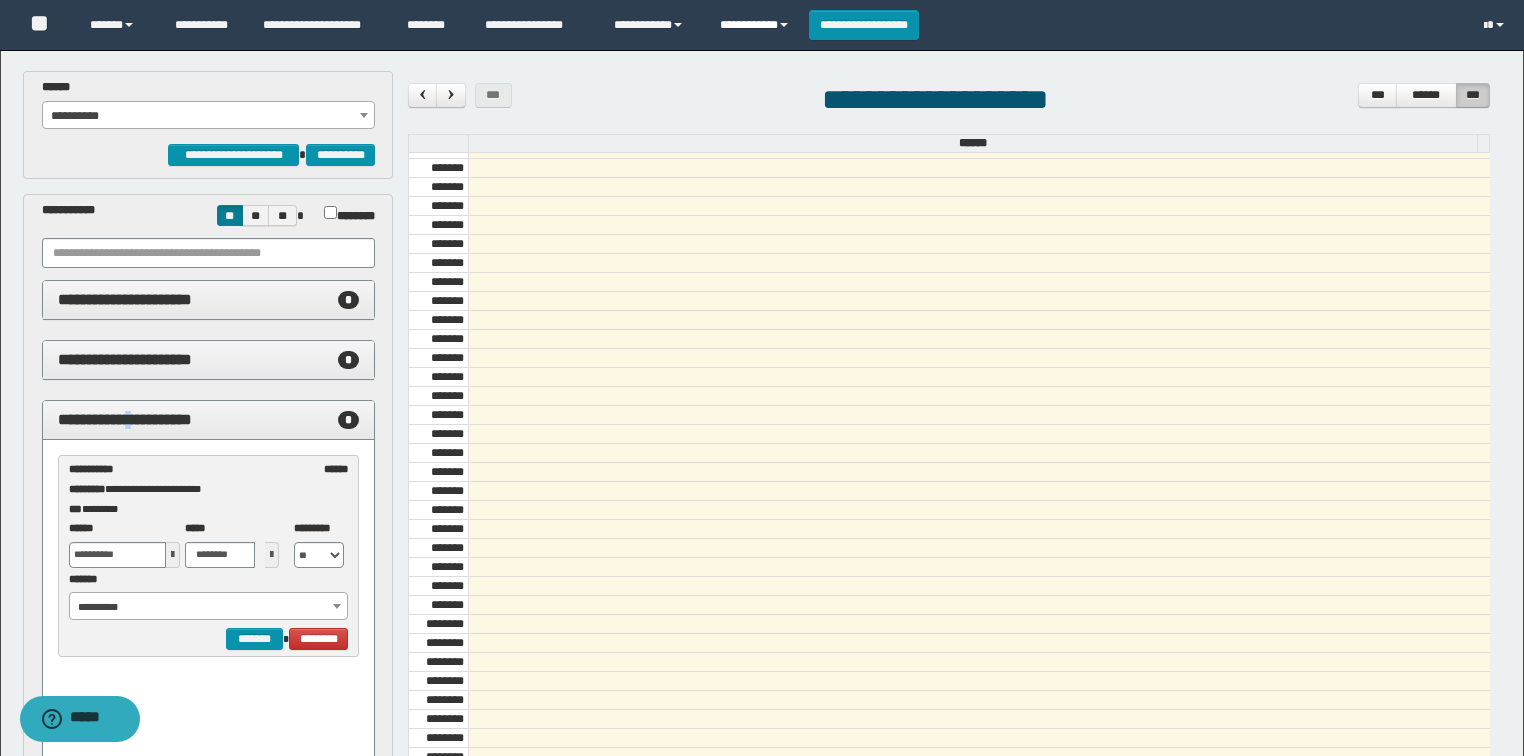 click on "**********" at bounding box center (757, 25) 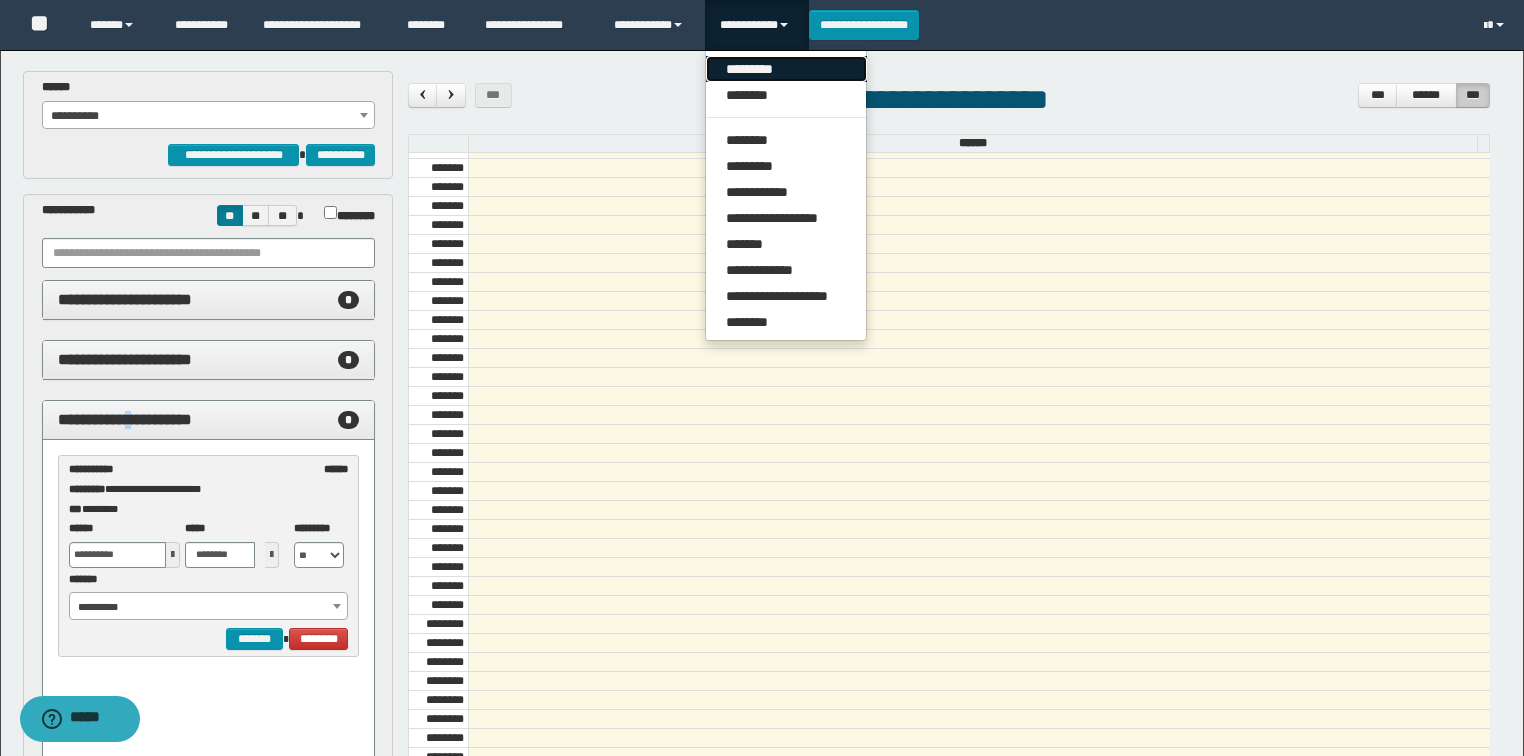 drag, startPoint x: 739, startPoint y: 59, endPoint x: 755, endPoint y: 68, distance: 18.35756 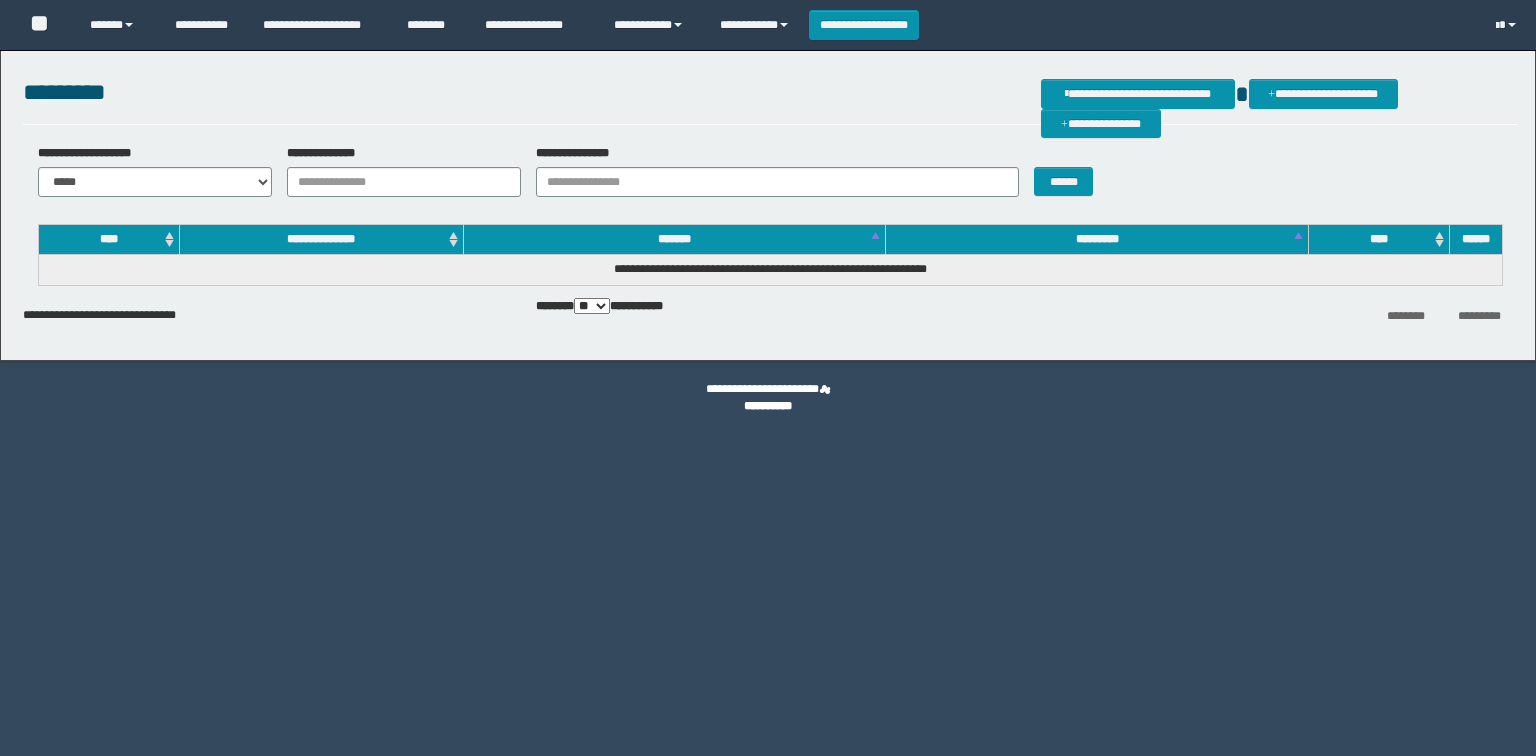 scroll, scrollTop: 0, scrollLeft: 0, axis: both 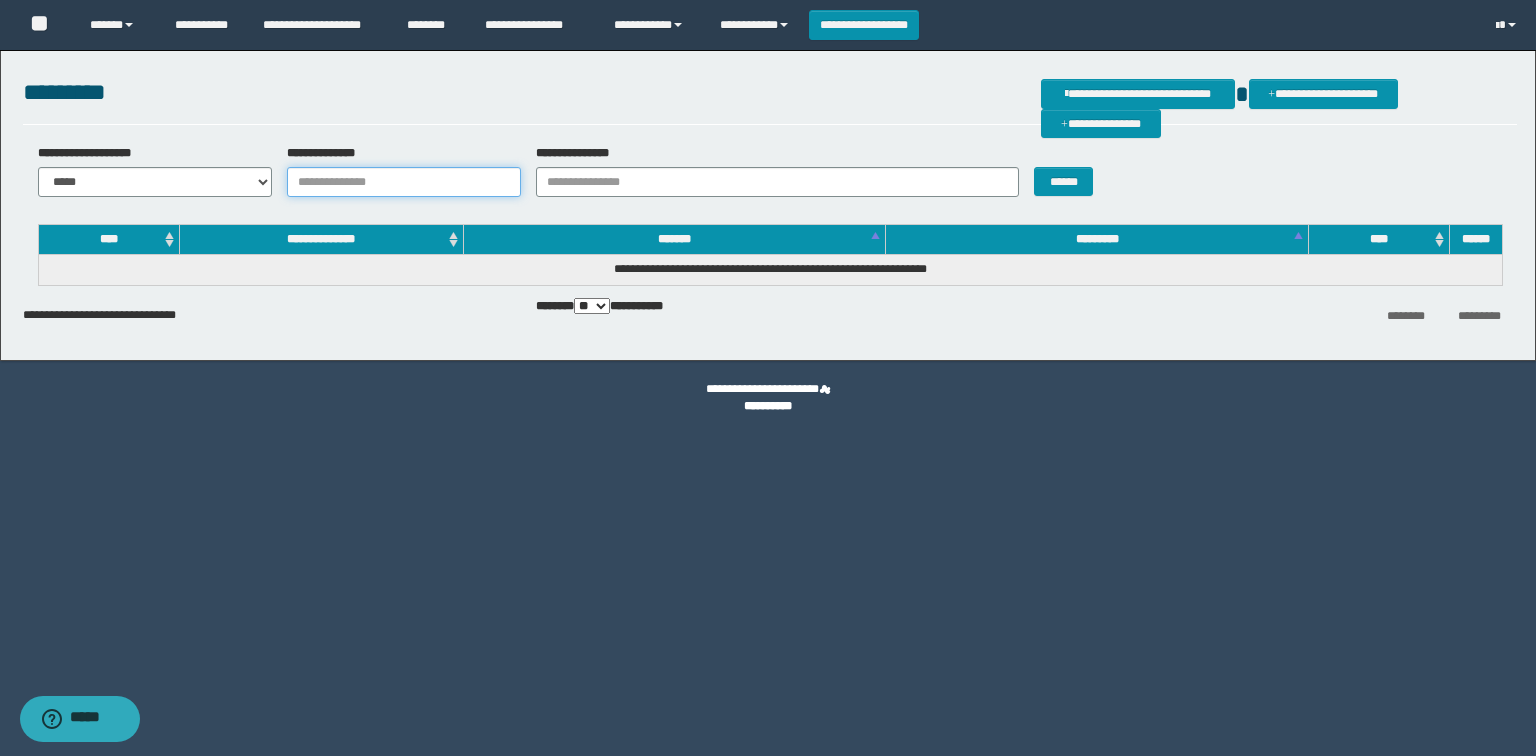 click on "**********" at bounding box center [404, 182] 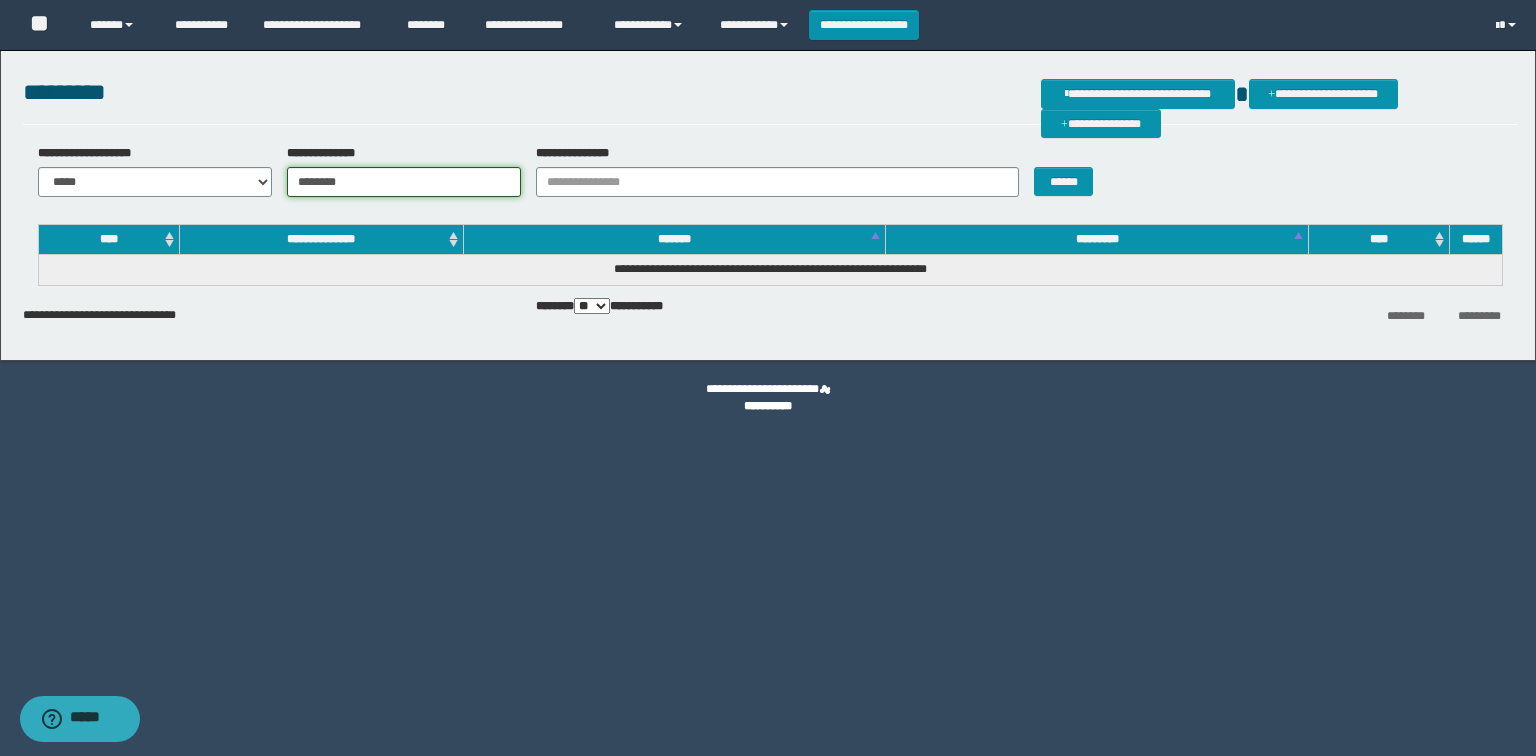 type on "********" 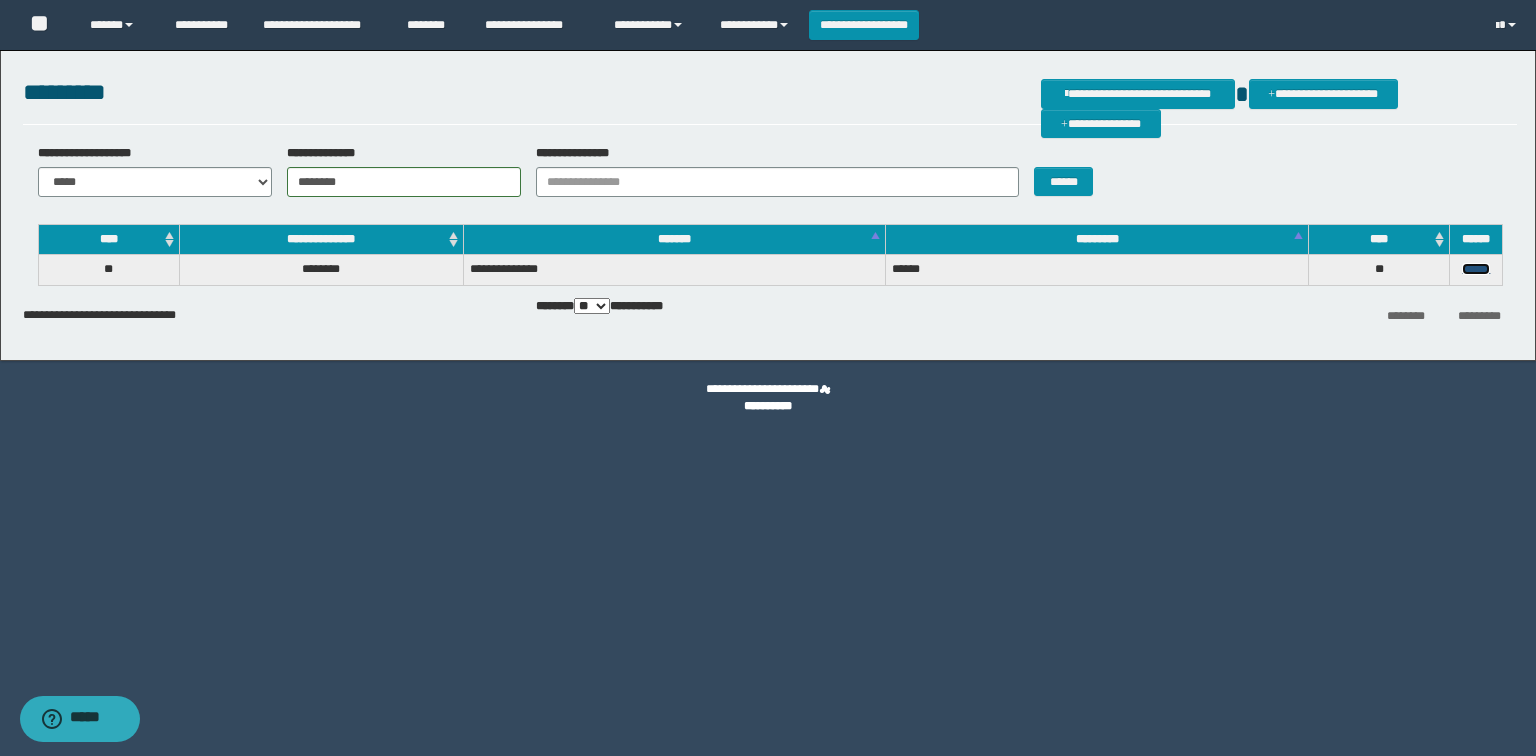 click on "******" at bounding box center (1476, 269) 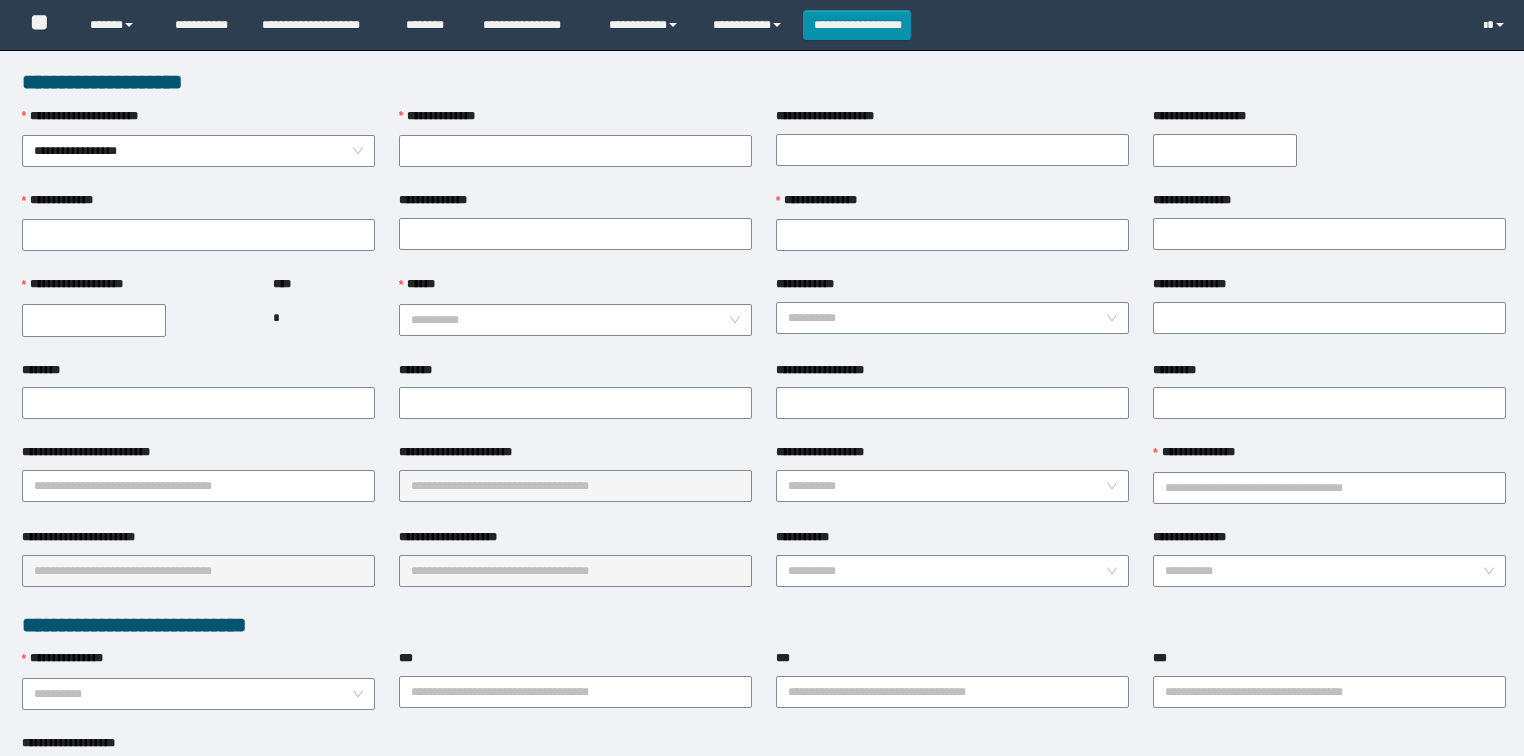 scroll, scrollTop: 0, scrollLeft: 0, axis: both 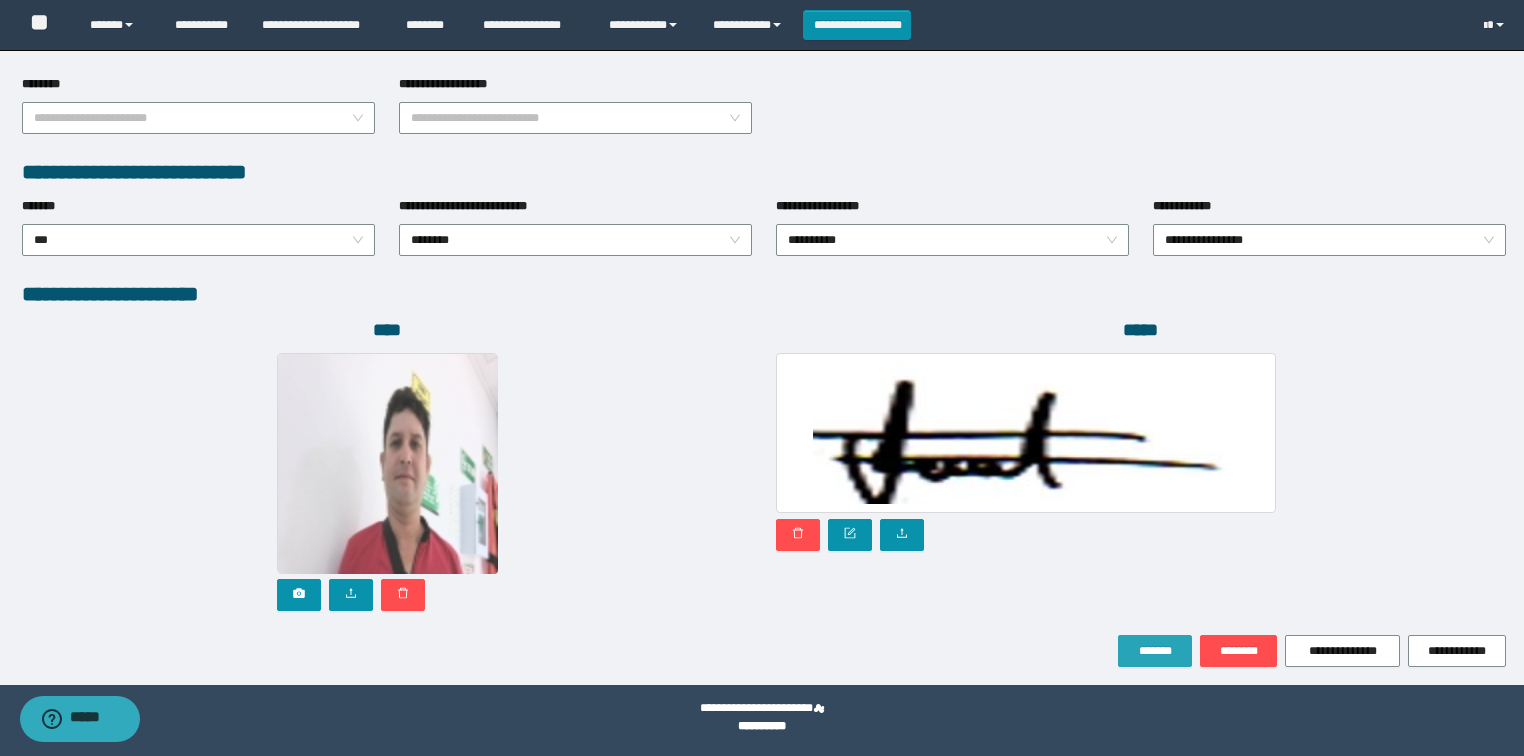 click on "*******" at bounding box center [1155, 651] 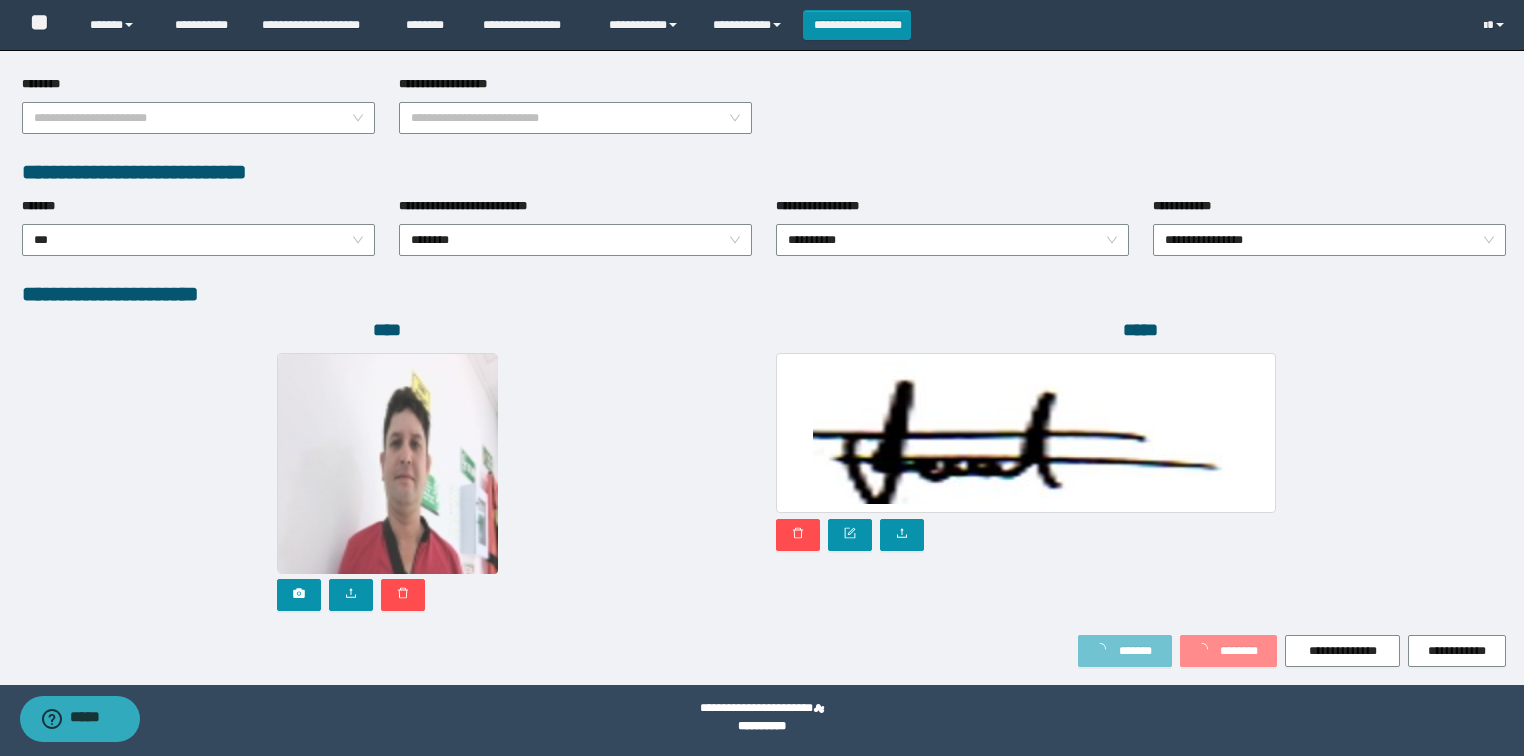 scroll, scrollTop: 999, scrollLeft: 0, axis: vertical 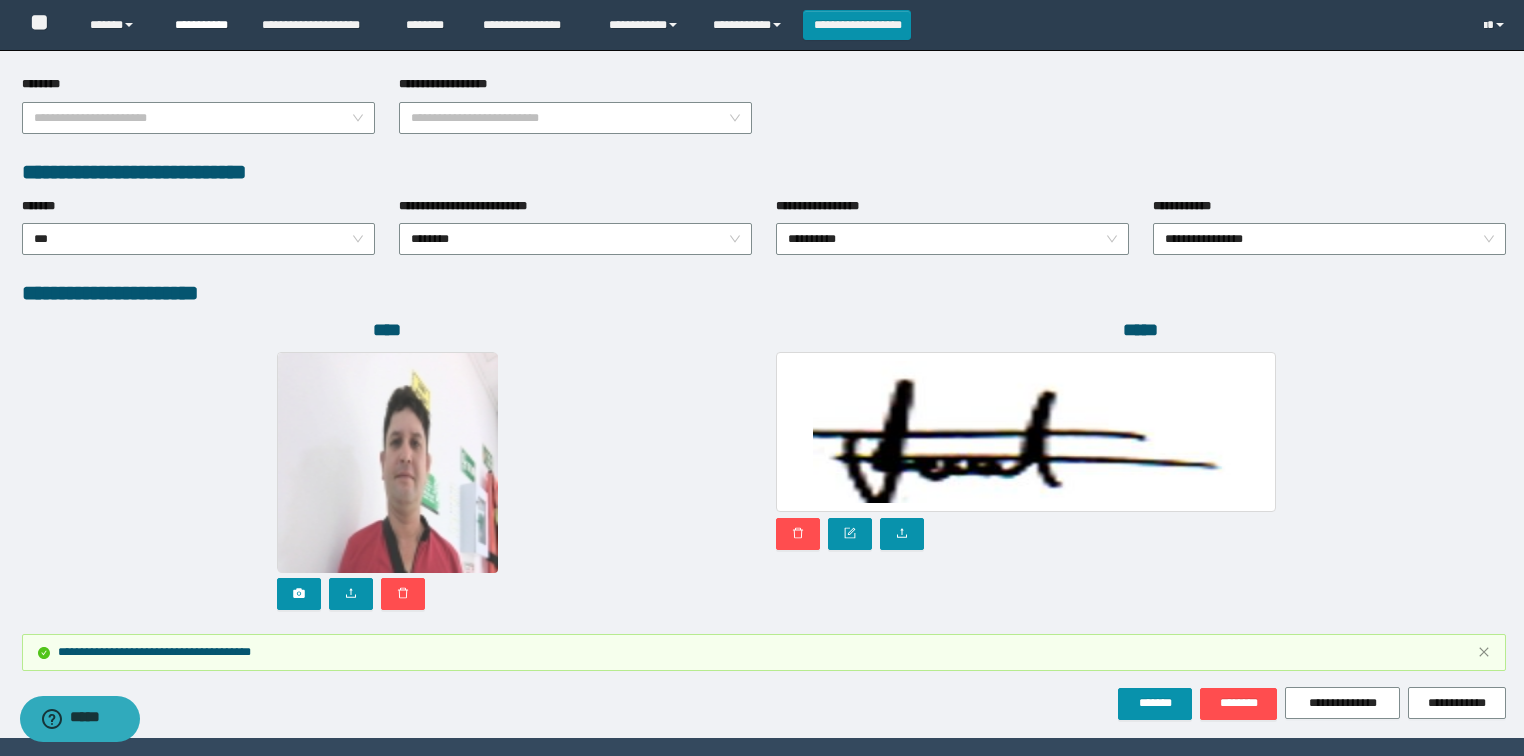 click on "**********" at bounding box center [203, 25] 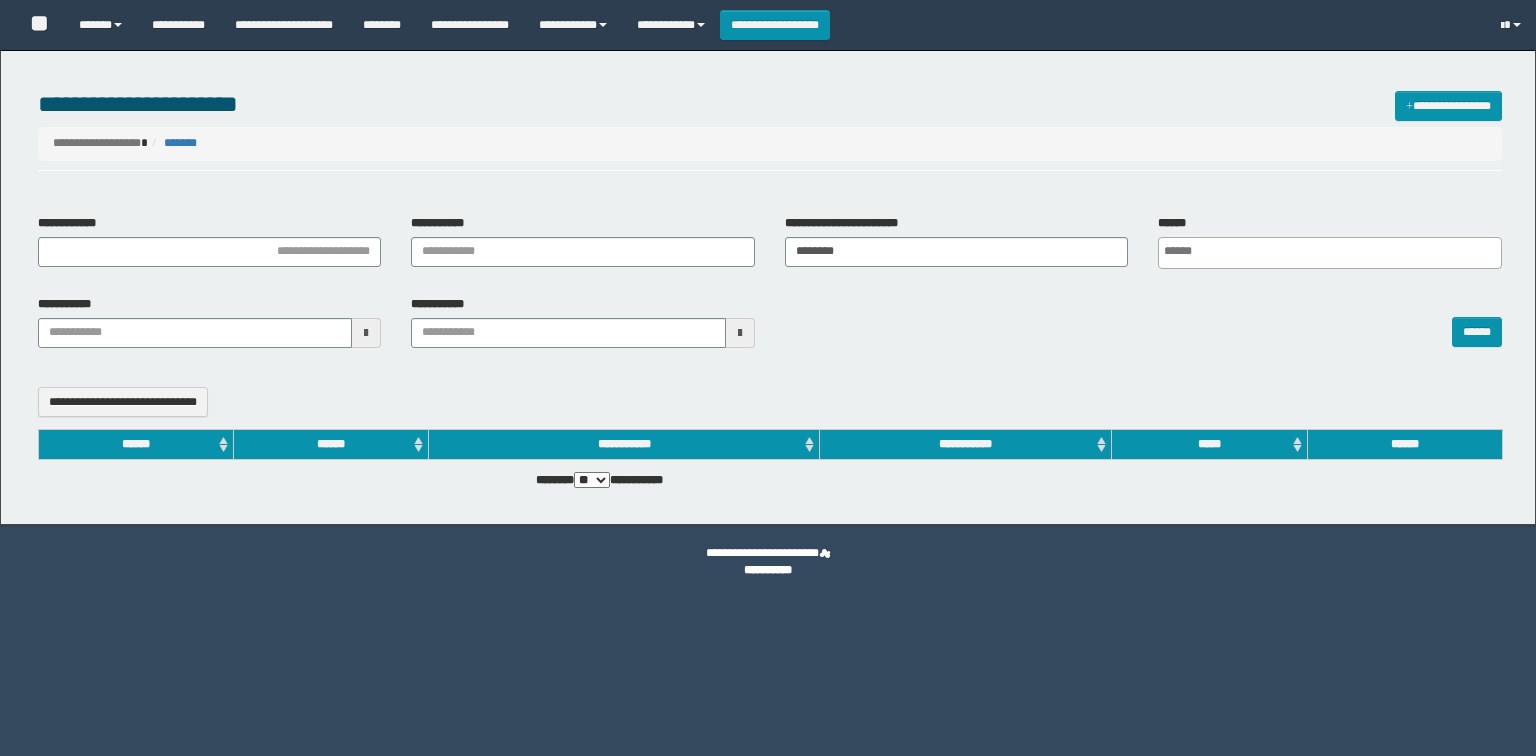 select 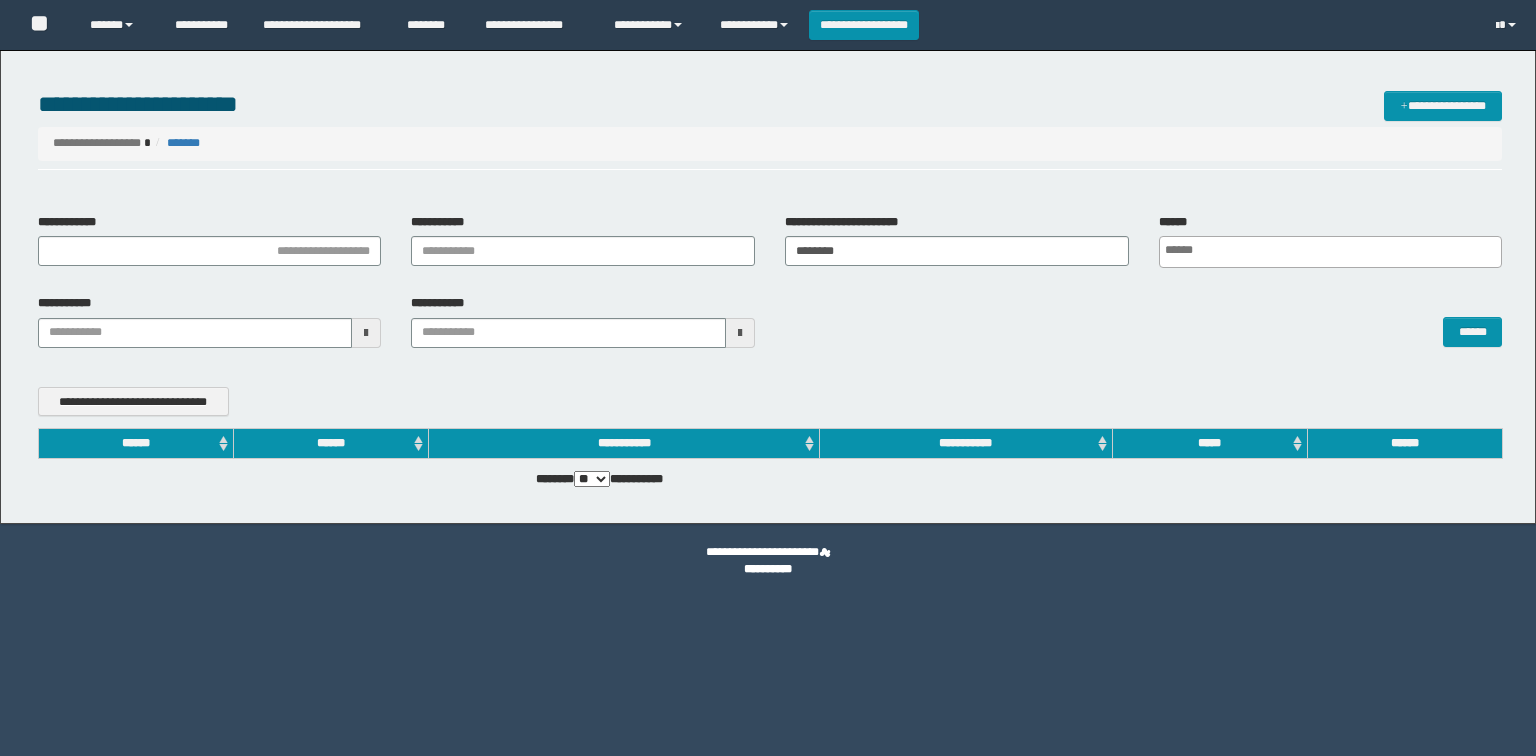 scroll, scrollTop: 0, scrollLeft: 0, axis: both 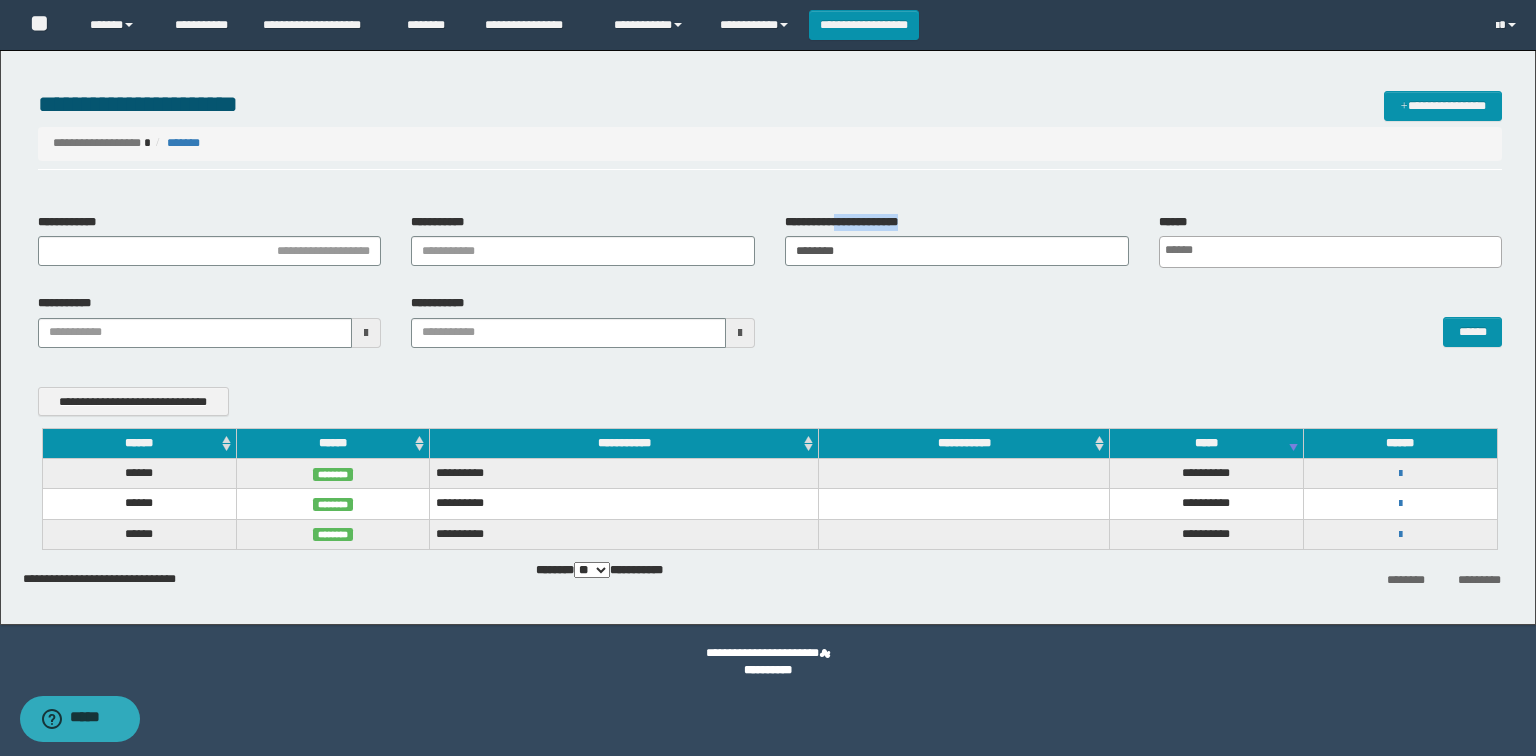 drag, startPoint x: 955, startPoint y: 232, endPoint x: 828, endPoint y: 228, distance: 127.06297 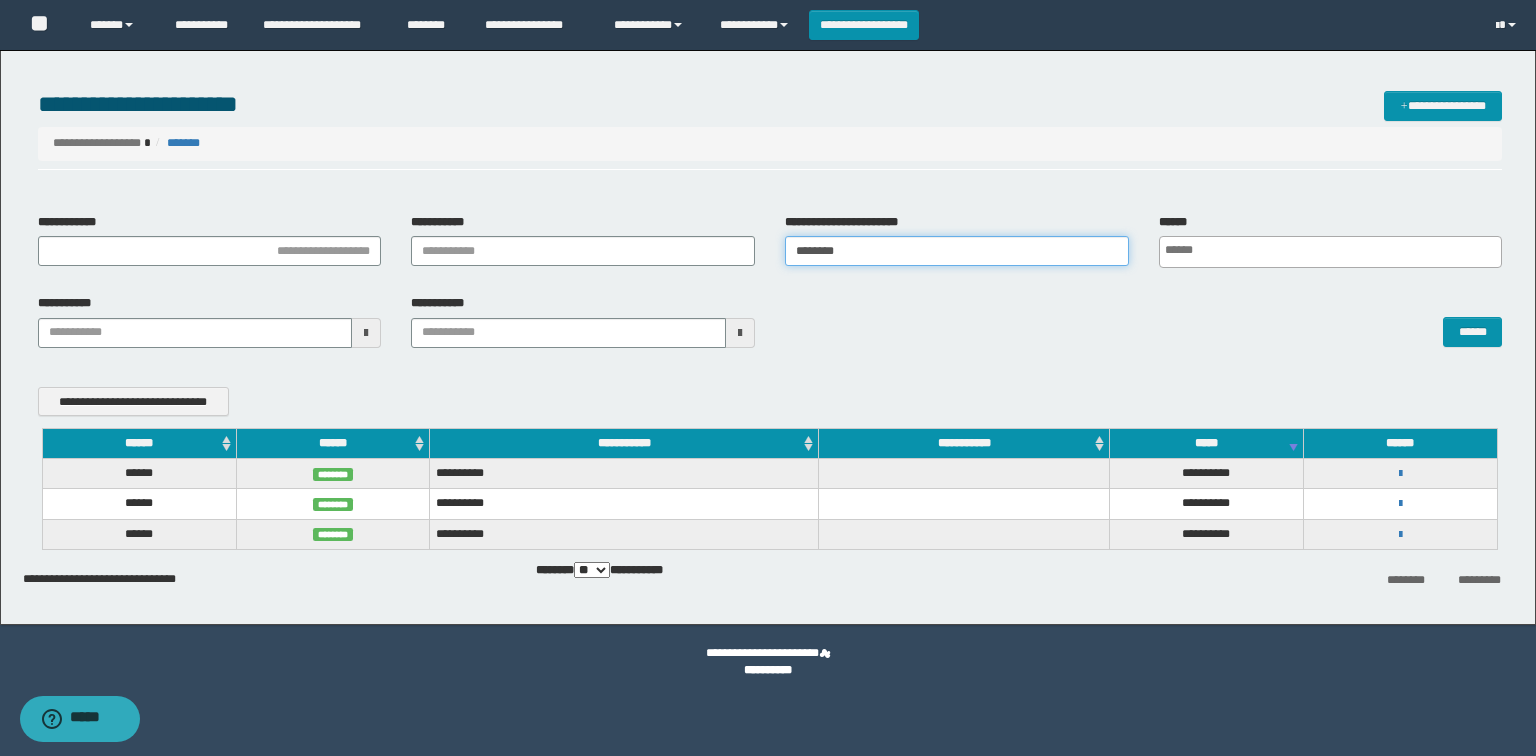 drag, startPoint x: 858, startPoint y: 265, endPoint x: 639, endPoint y: 255, distance: 219.2282 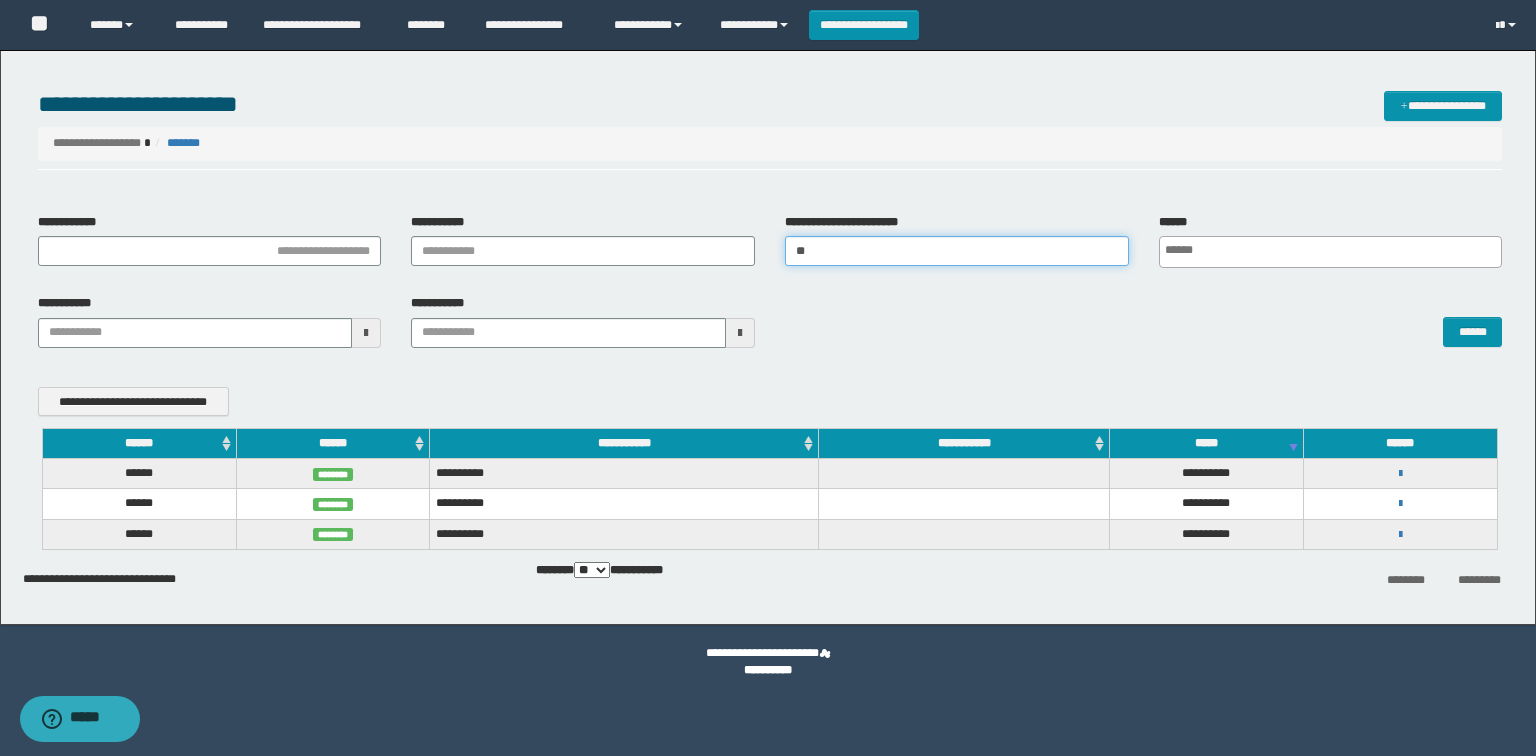 type on "*" 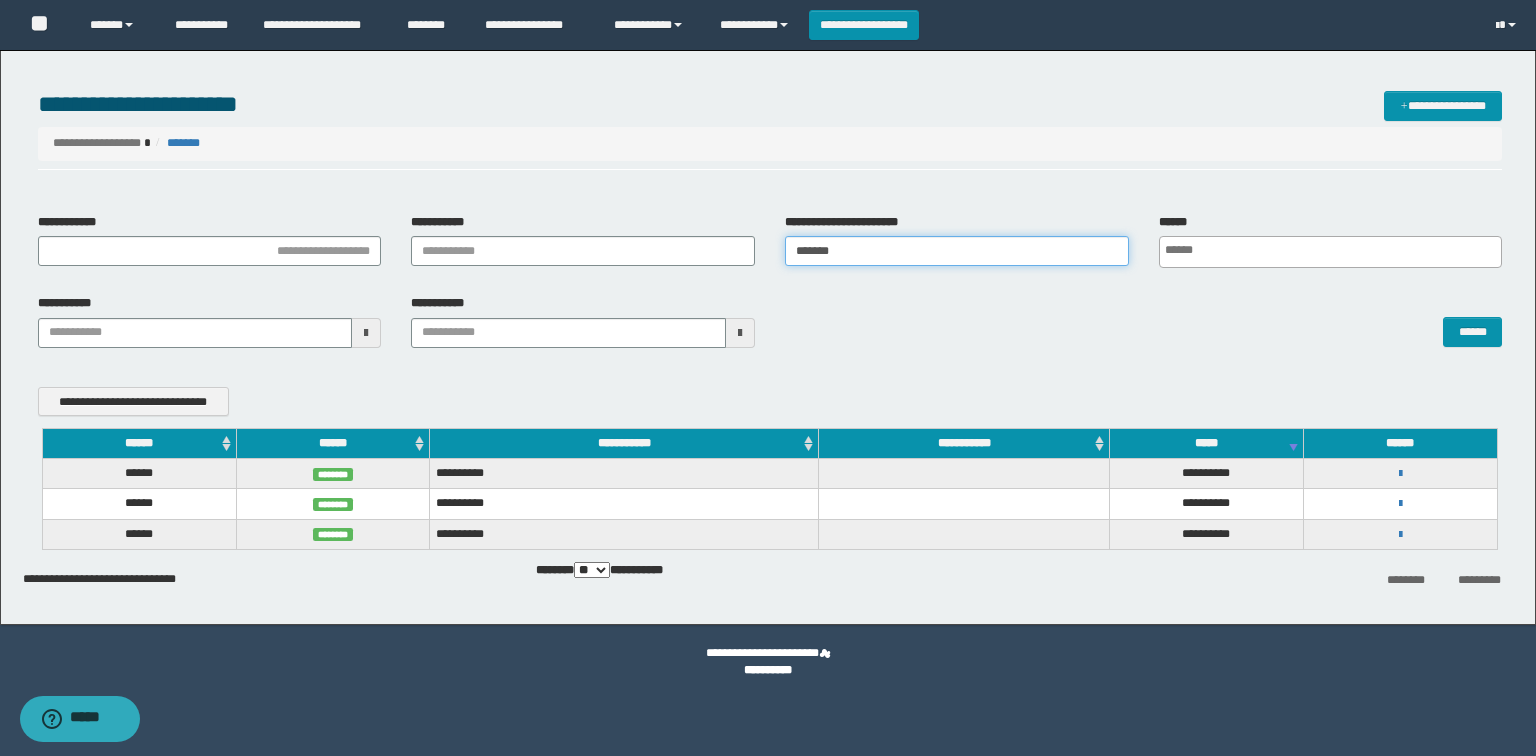type on "********" 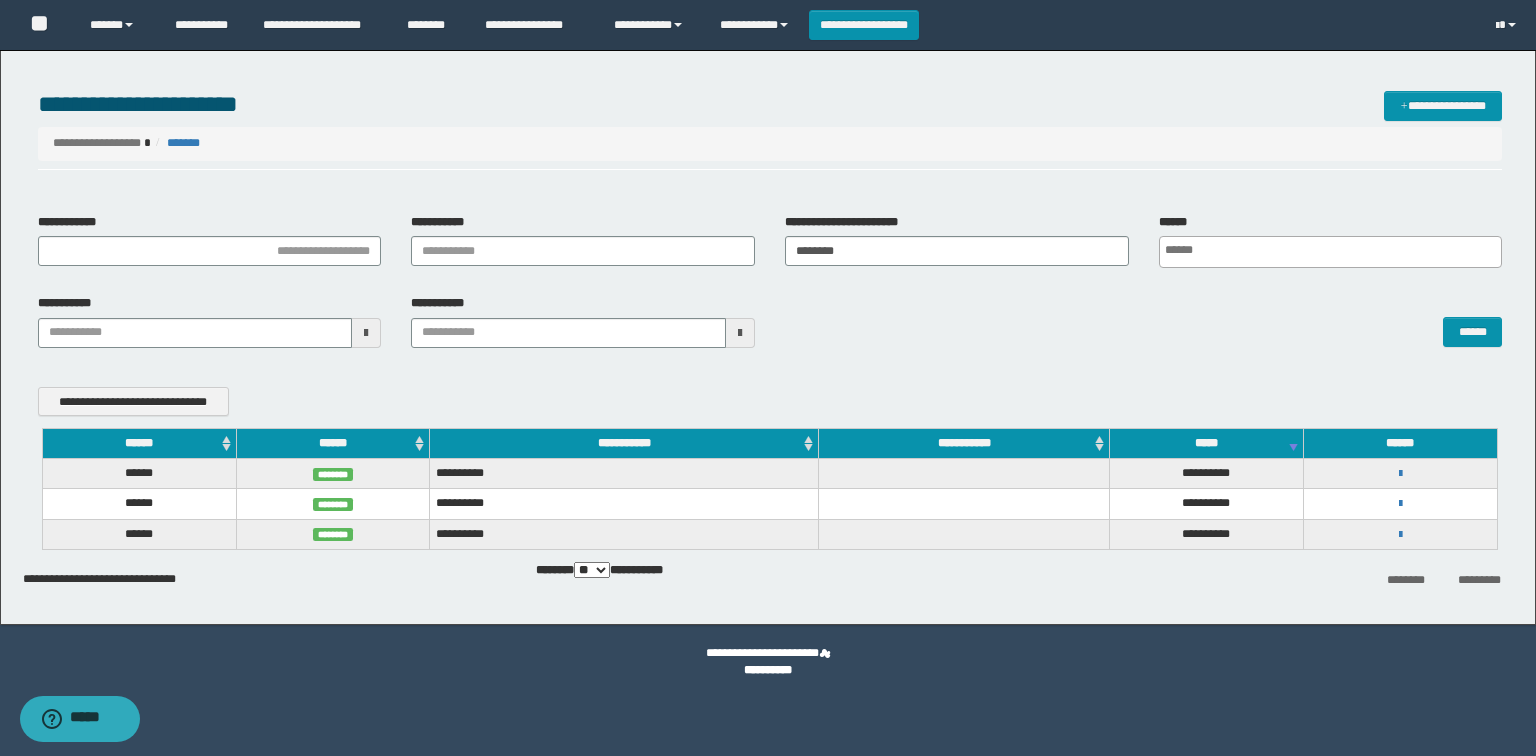 scroll, scrollTop: 0, scrollLeft: 4, axis: horizontal 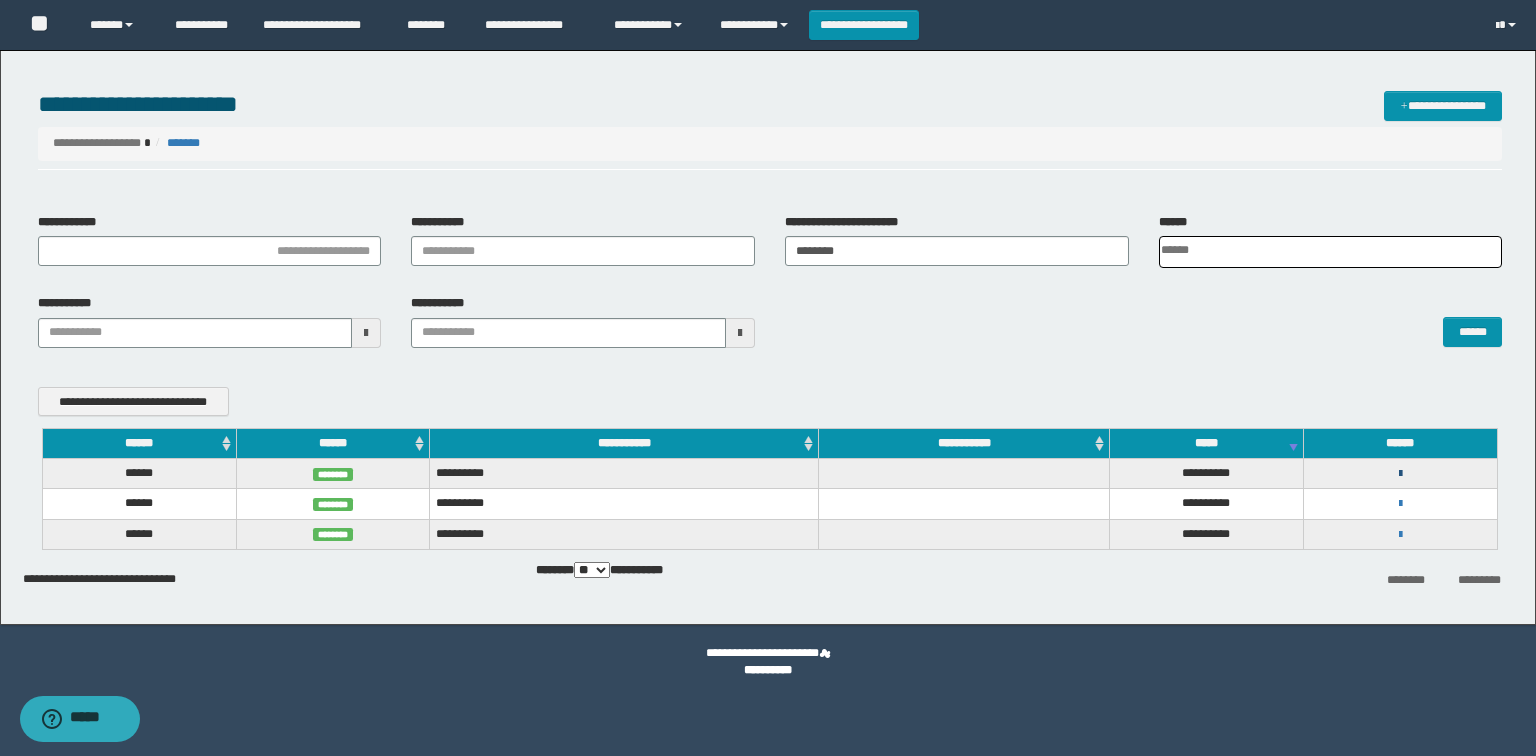 click at bounding box center (1400, 474) 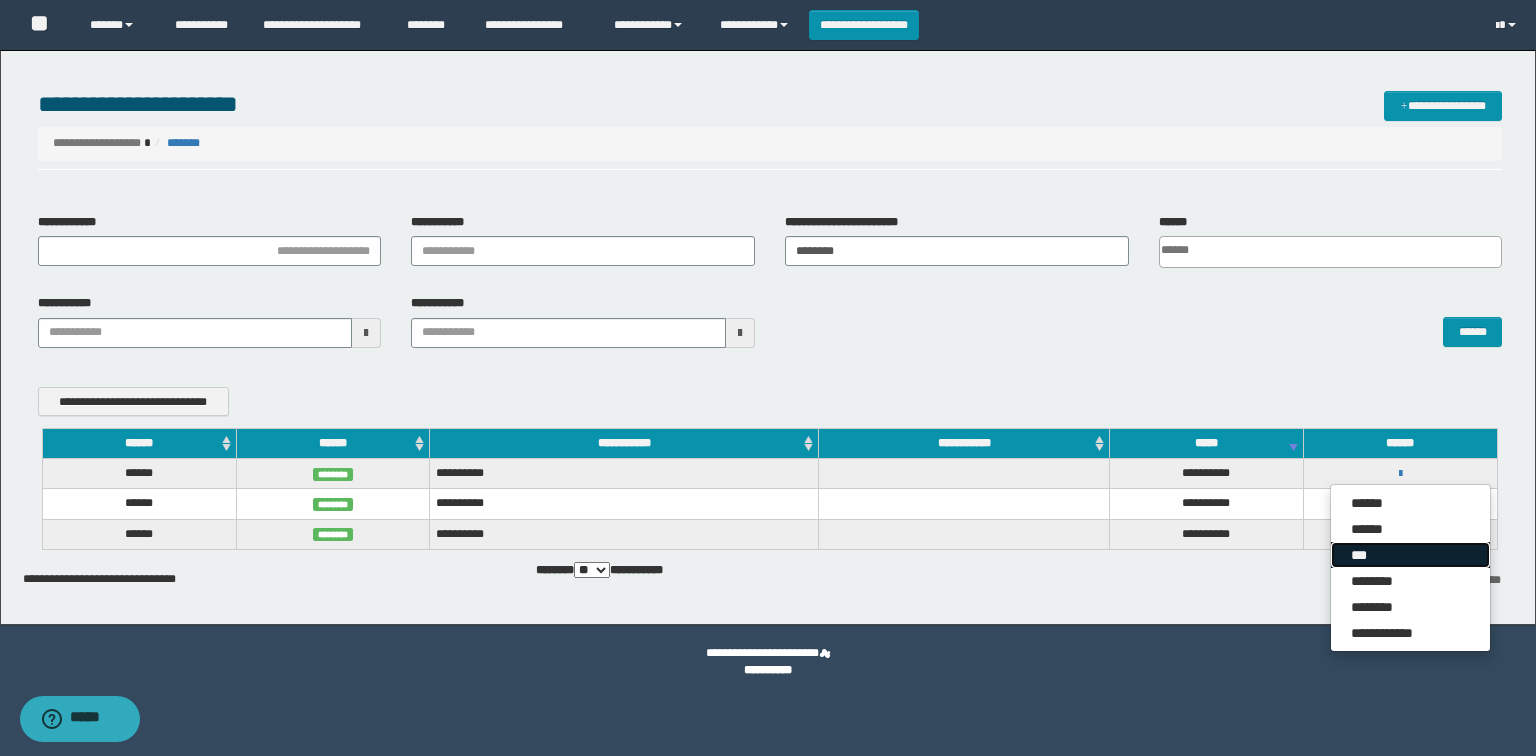 click on "***" at bounding box center [1410, 555] 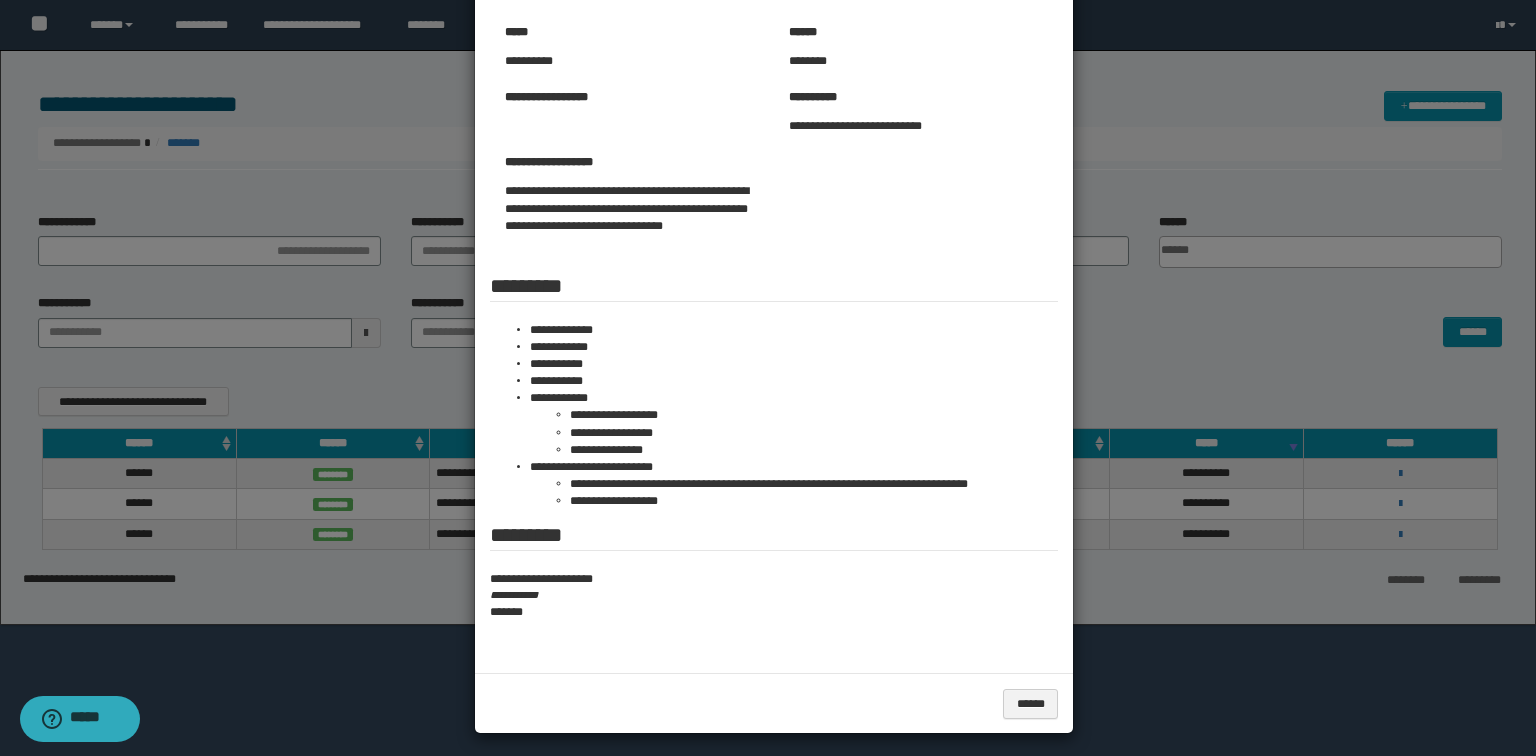 scroll, scrollTop: 164, scrollLeft: 0, axis: vertical 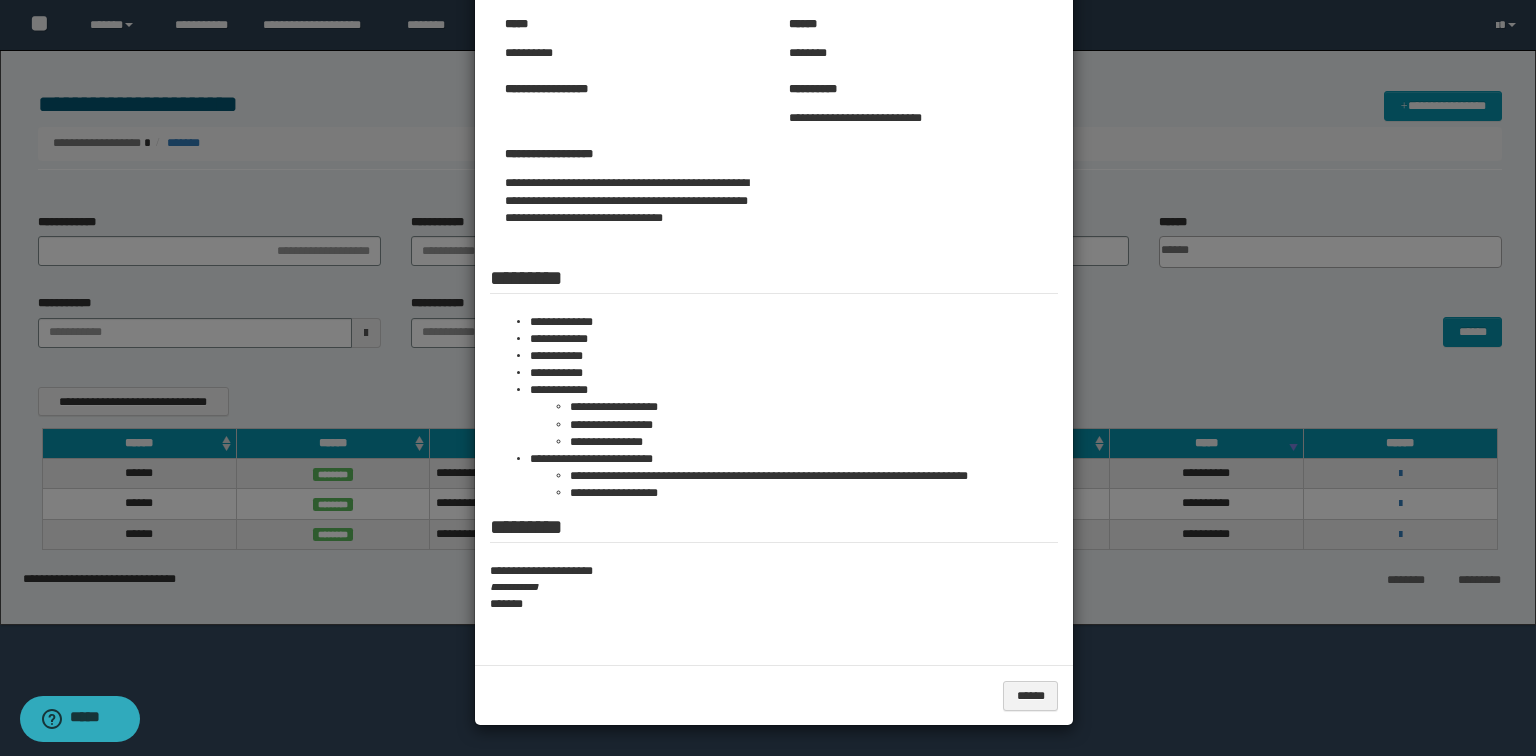 click at bounding box center [768, 296] 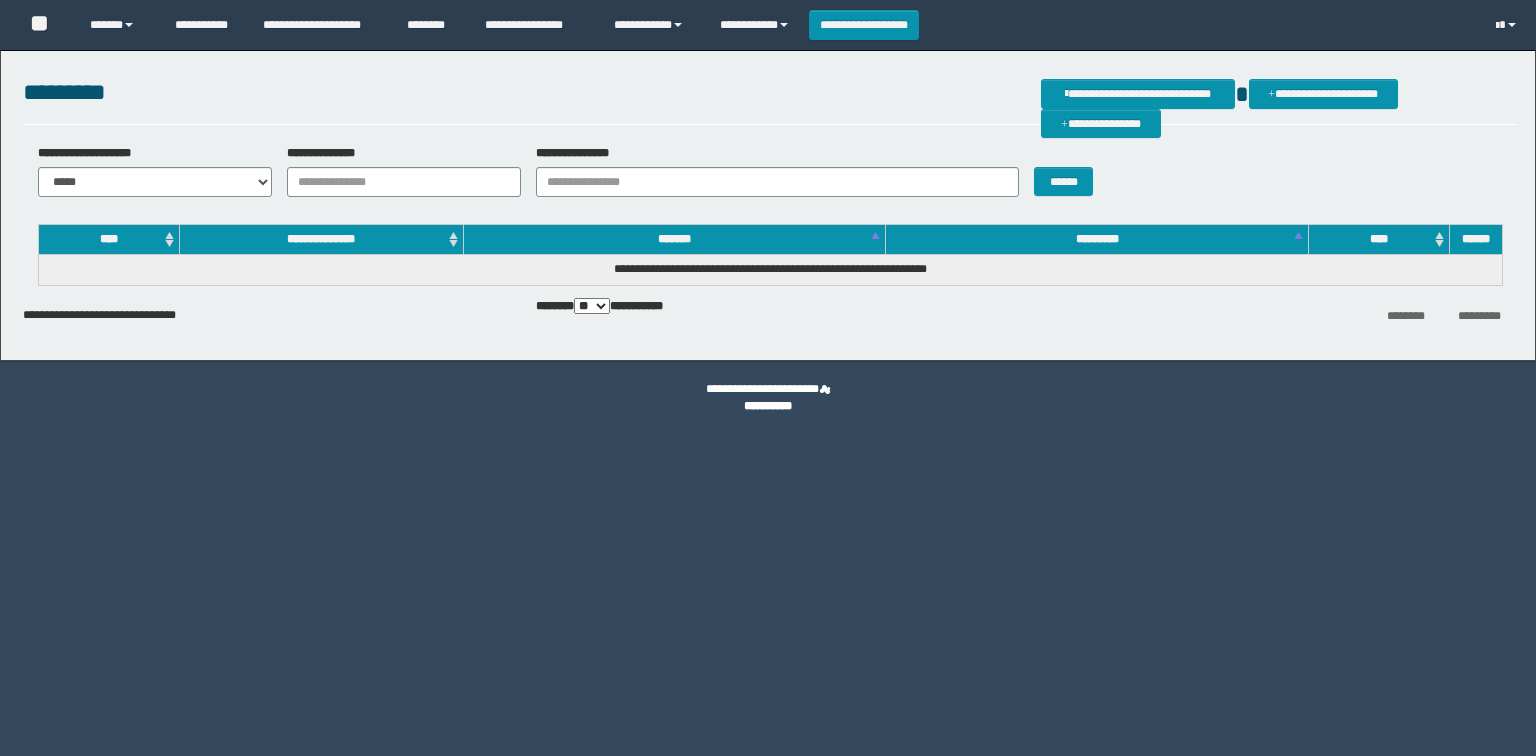 scroll, scrollTop: 0, scrollLeft: 0, axis: both 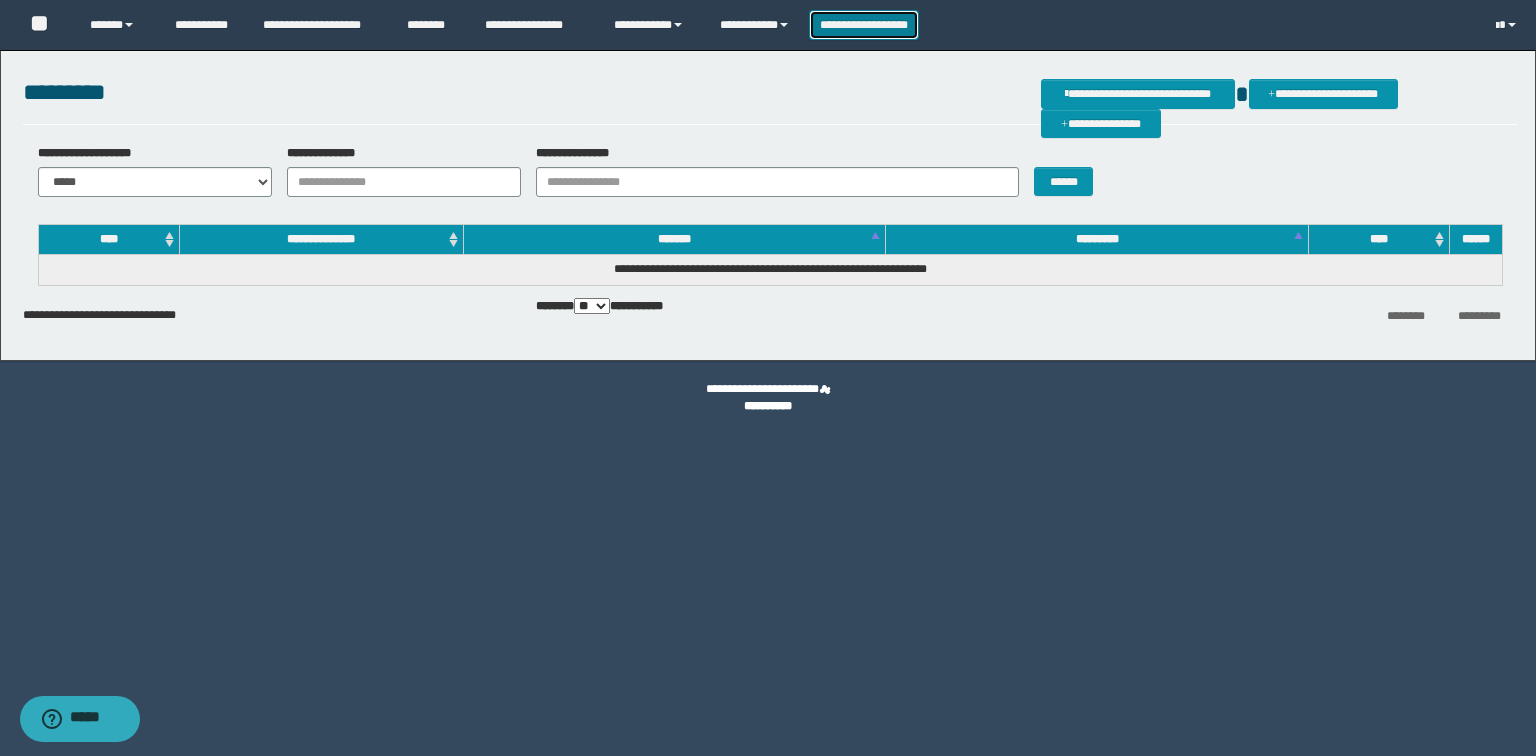 click on "**********" at bounding box center (864, 25) 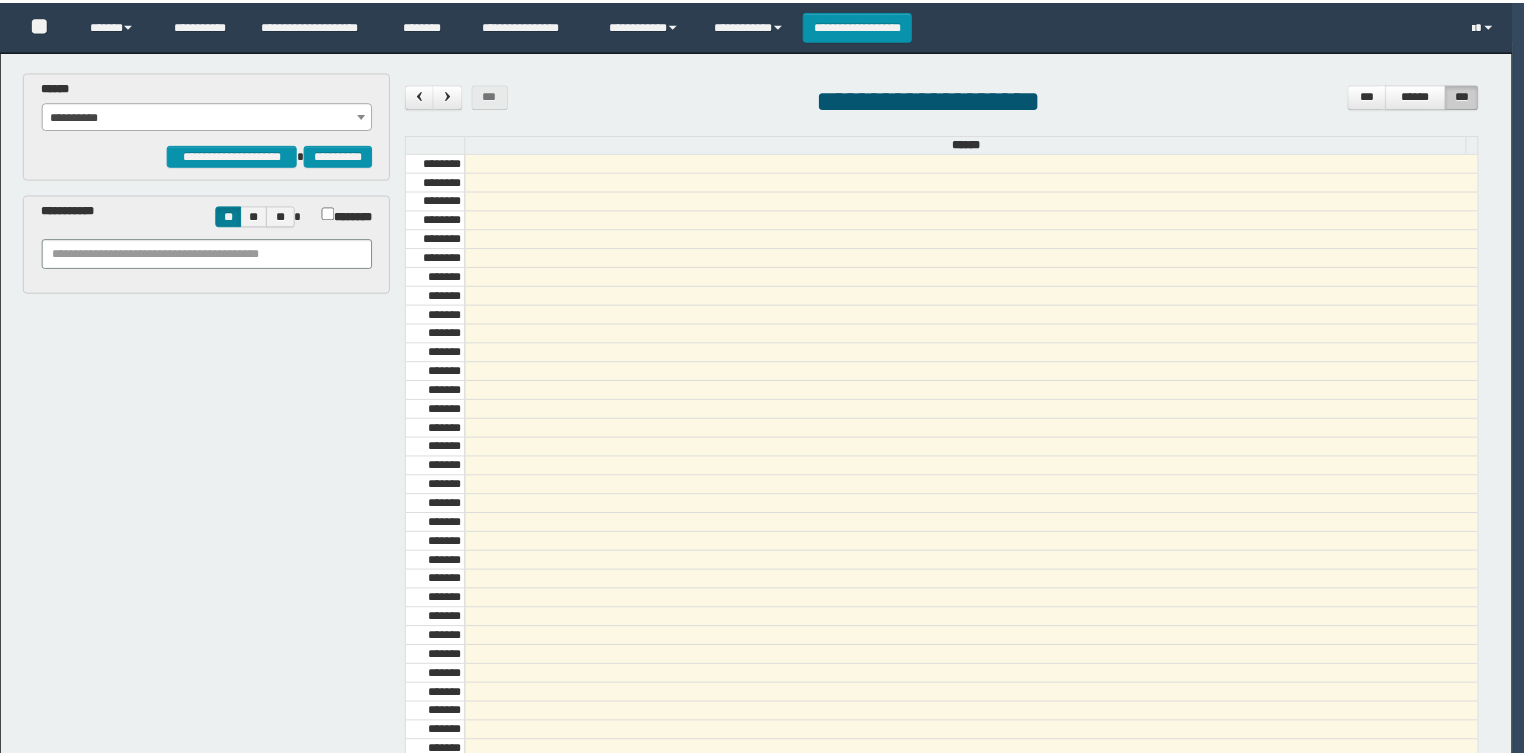 scroll, scrollTop: 0, scrollLeft: 0, axis: both 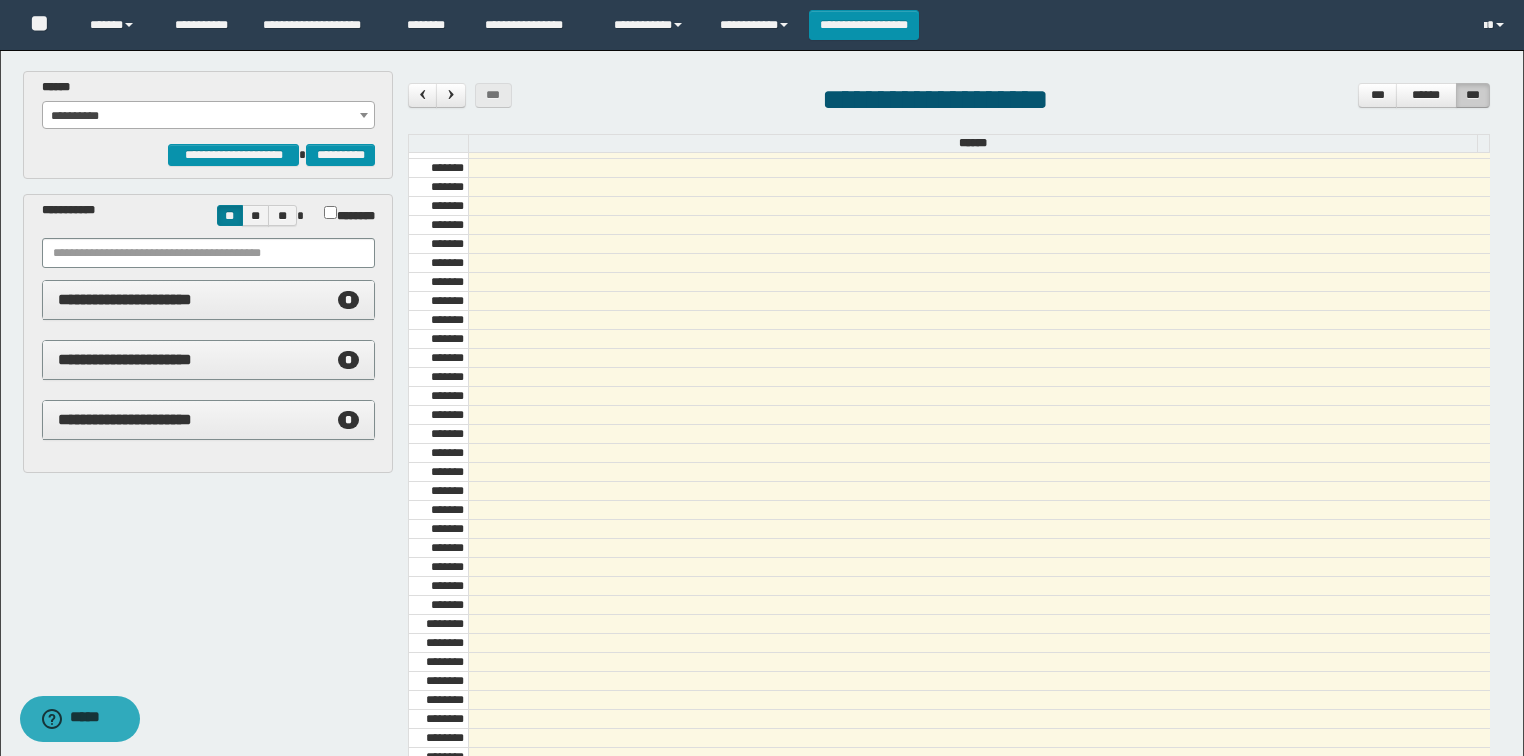 click on "**********" at bounding box center [209, 116] 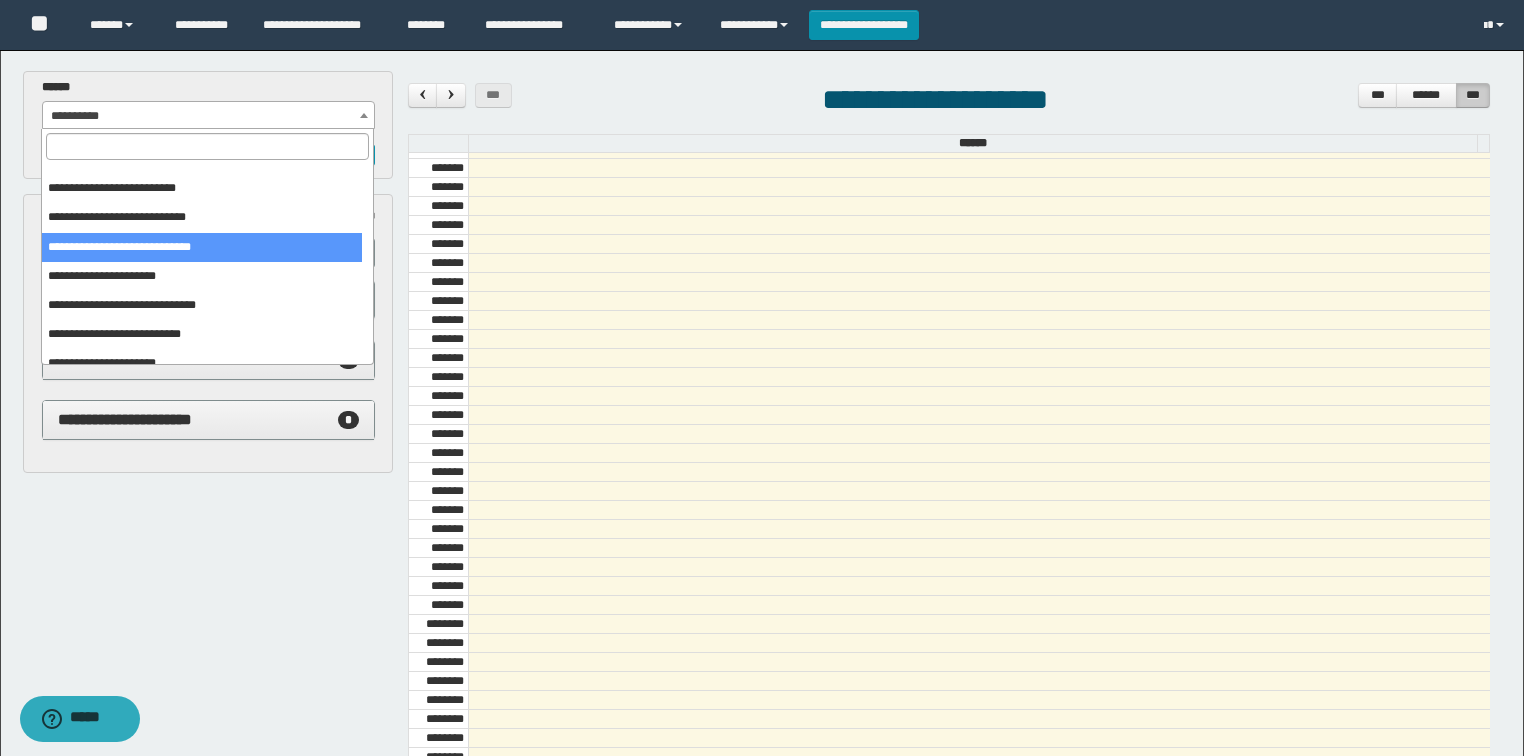 scroll, scrollTop: 91, scrollLeft: 0, axis: vertical 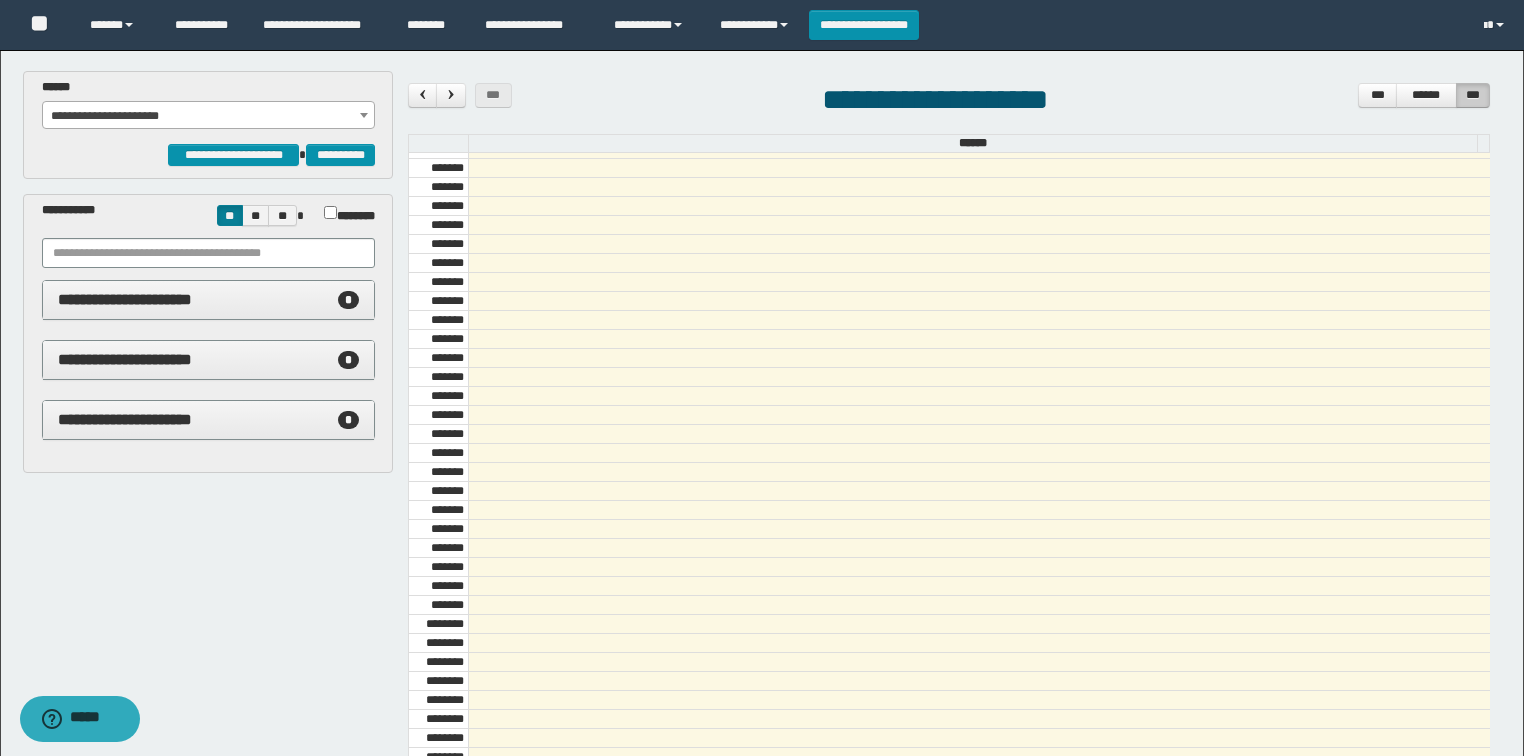click on "**********" at bounding box center [209, 116] 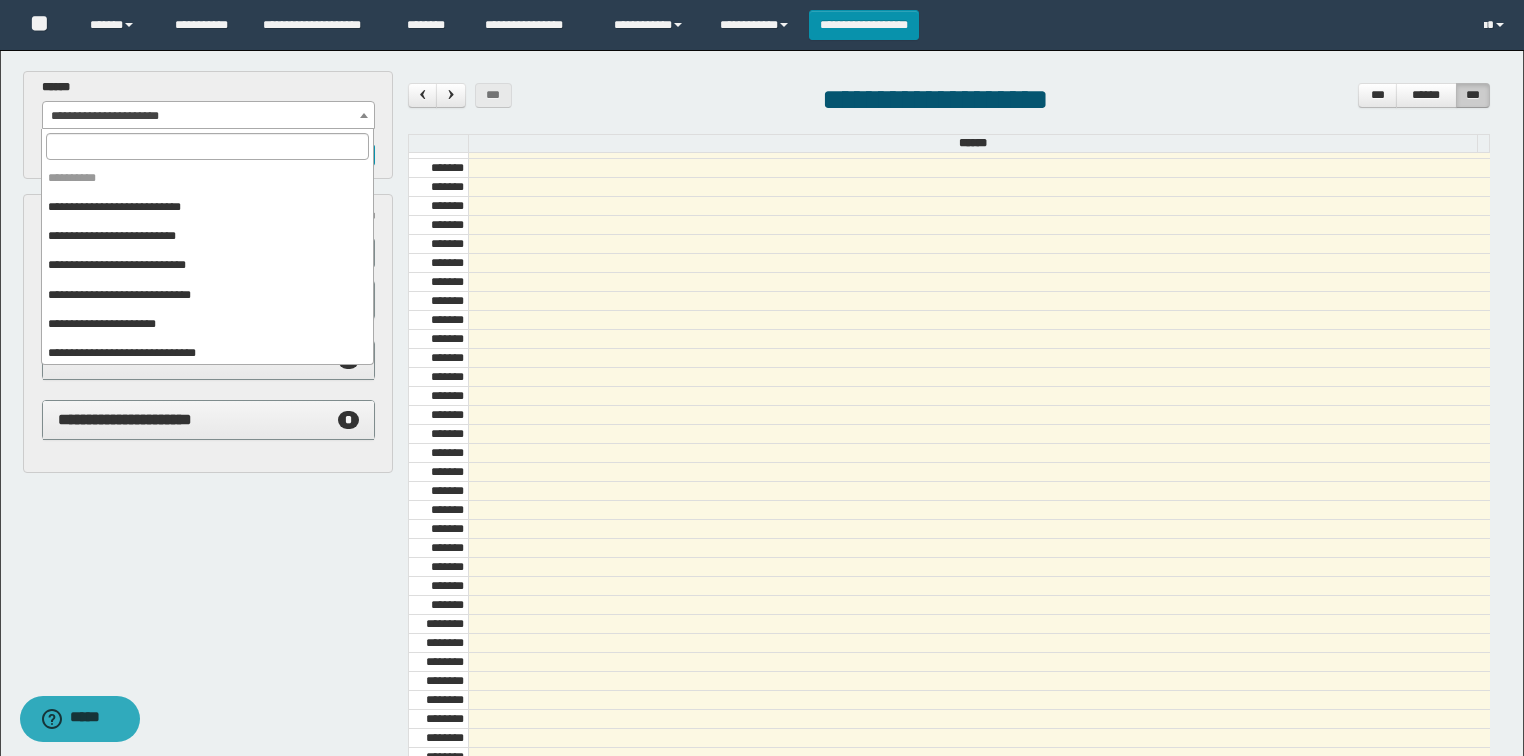 scroll, scrollTop: 91, scrollLeft: 0, axis: vertical 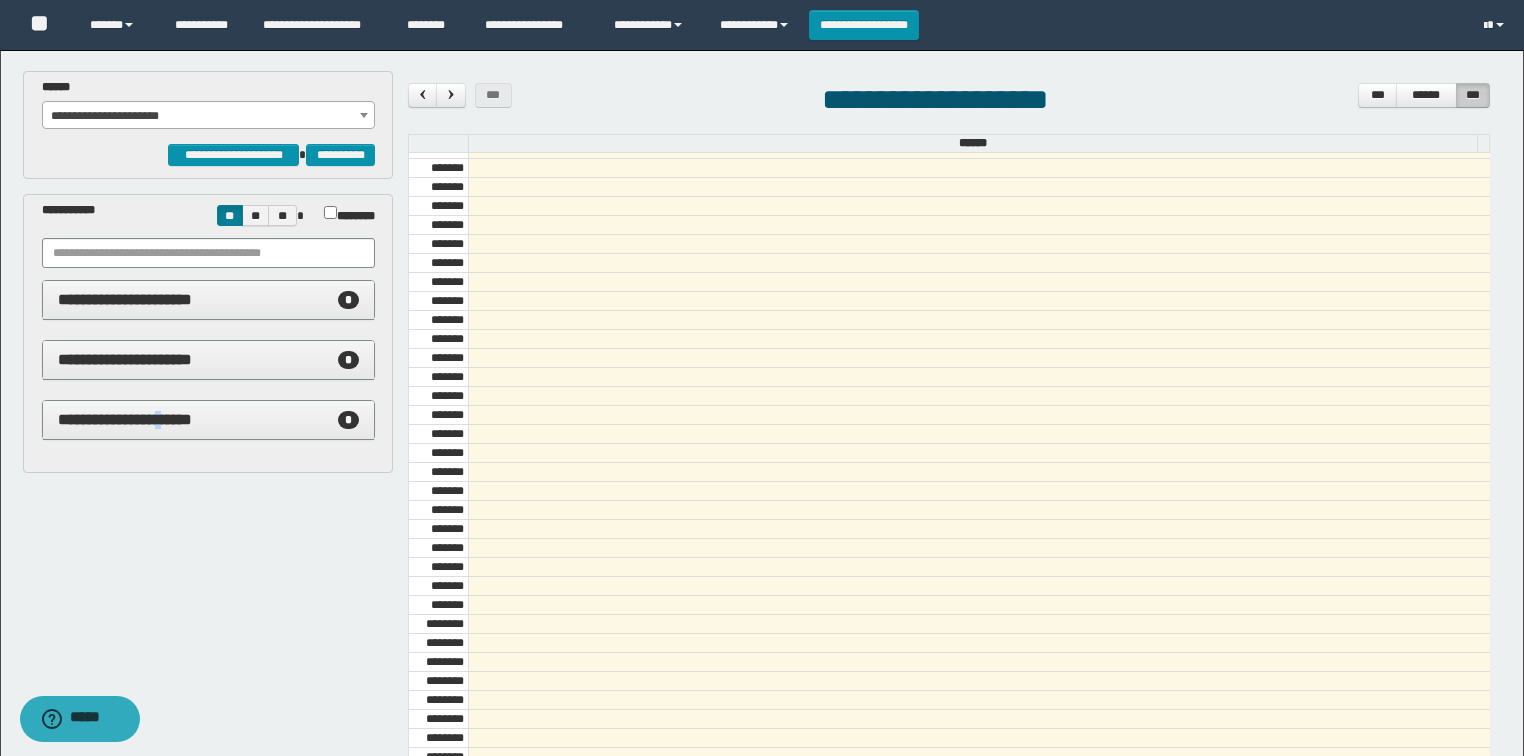 drag, startPoint x: 196, startPoint y: 554, endPoint x: 191, endPoint y: 532, distance: 22.561028 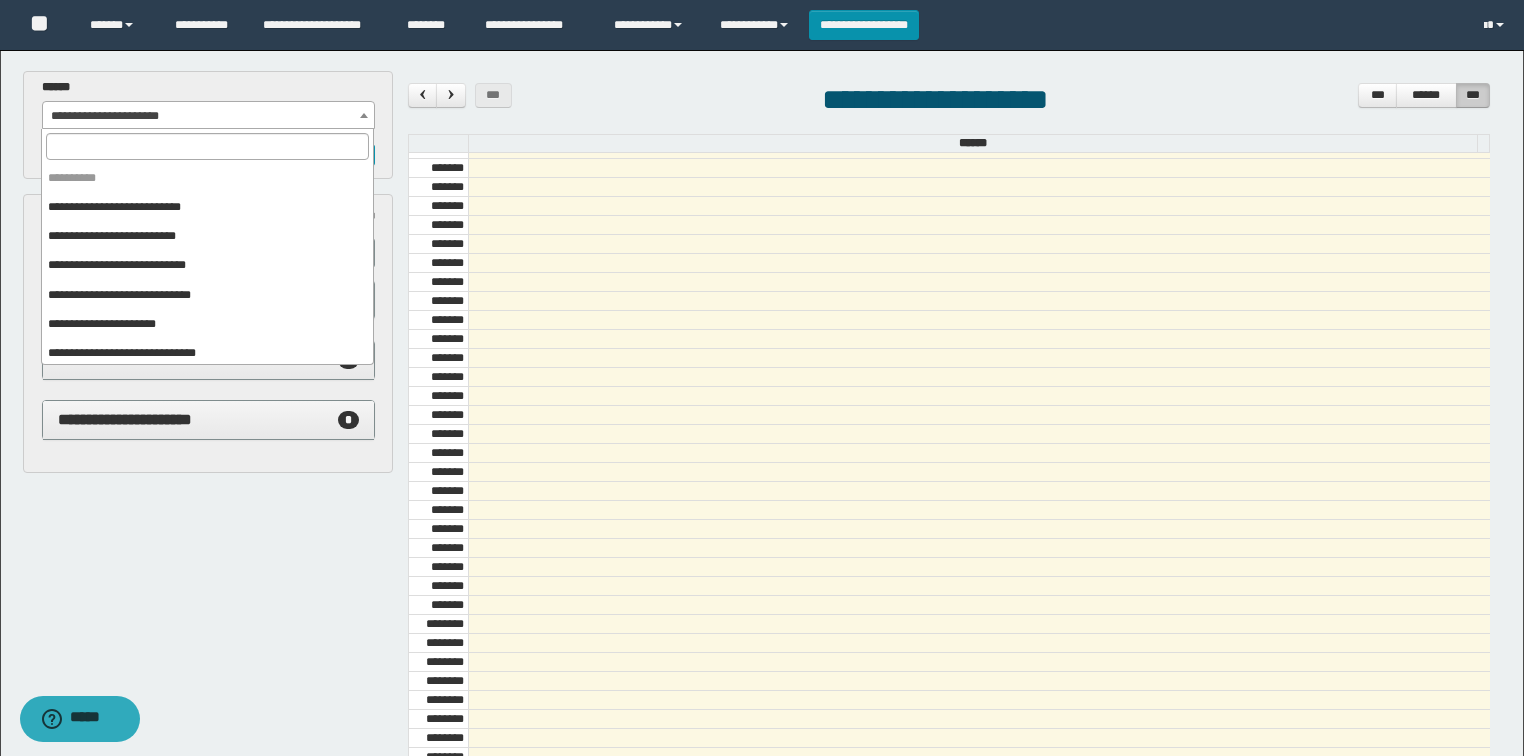 click on "**********" at bounding box center (209, 116) 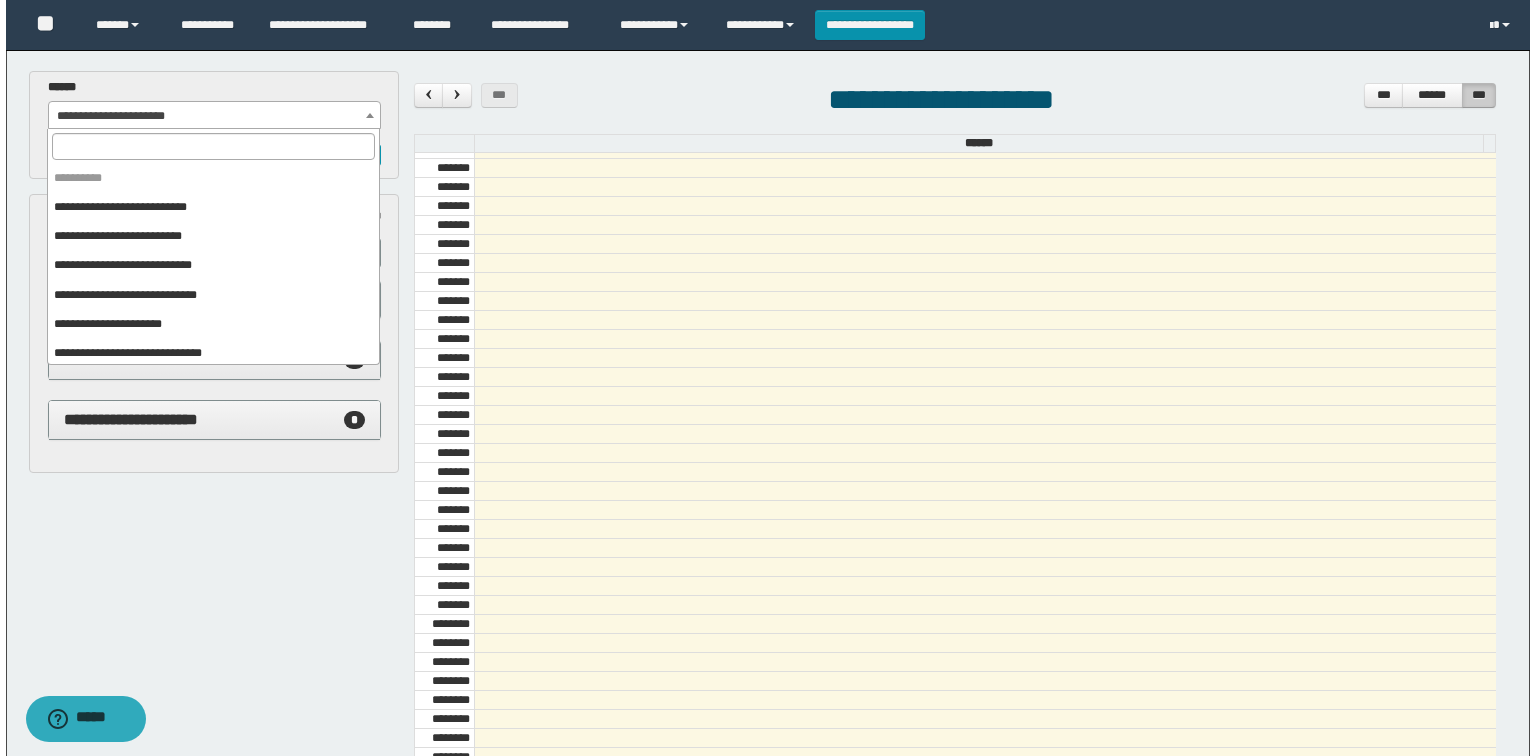 scroll, scrollTop: 91, scrollLeft: 0, axis: vertical 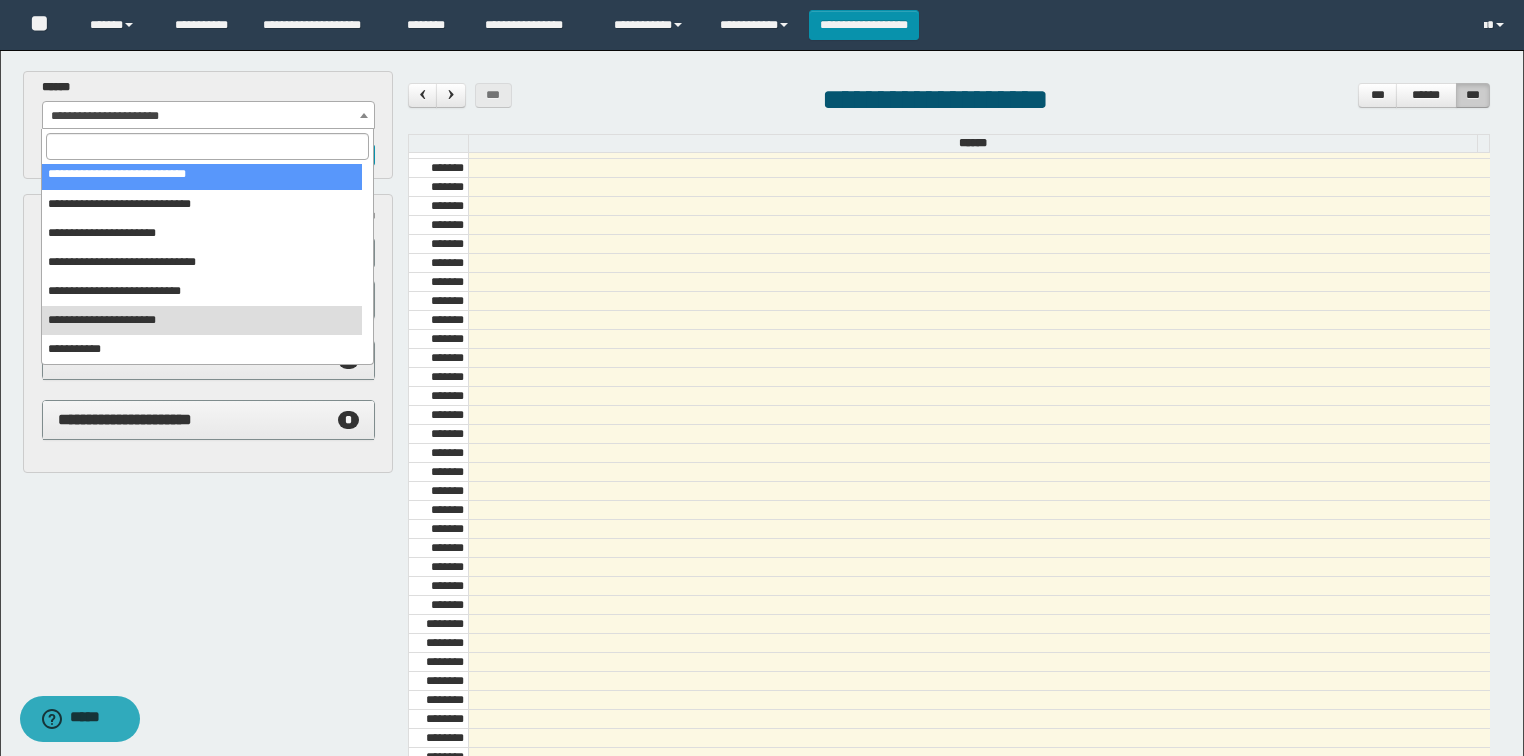 select on "******" 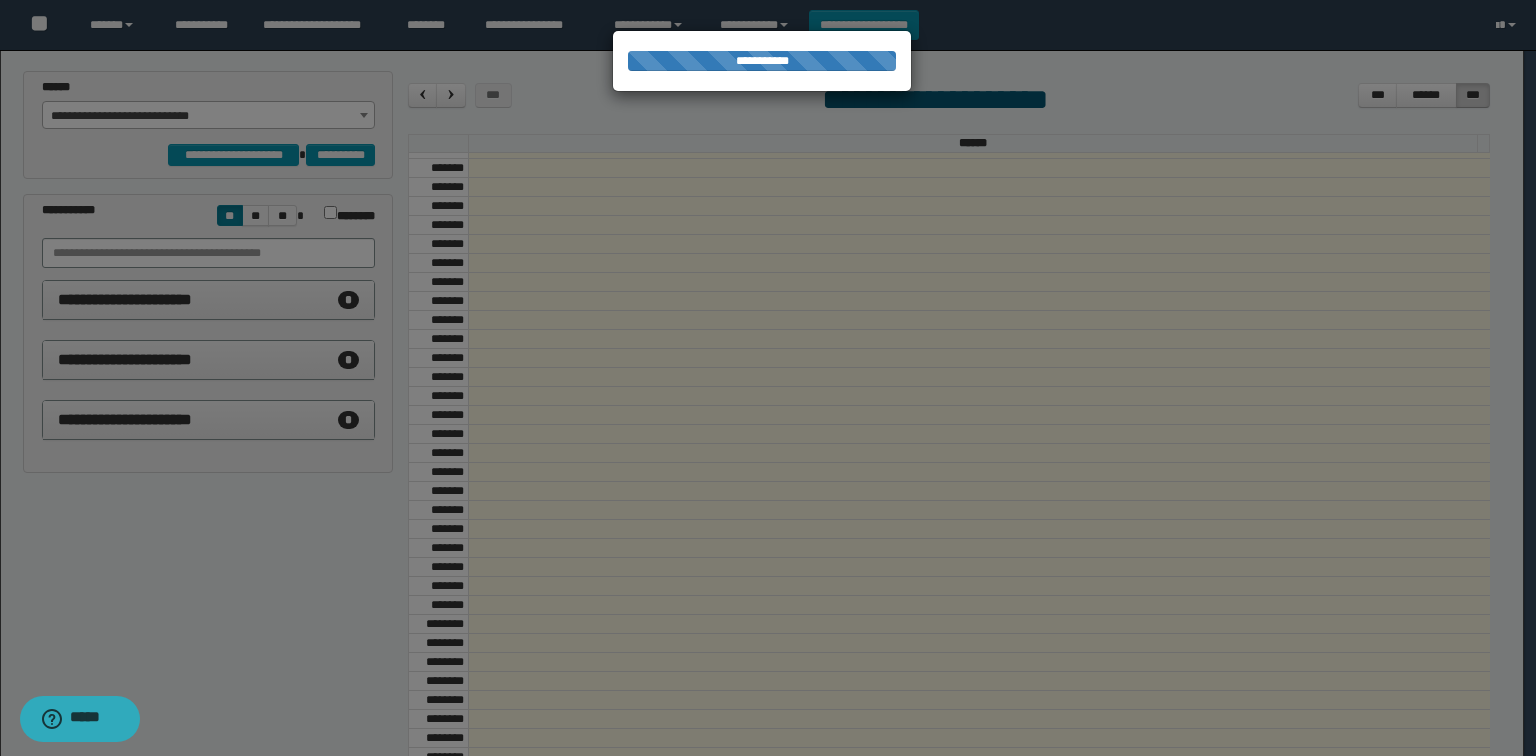 click at bounding box center [768, 378] 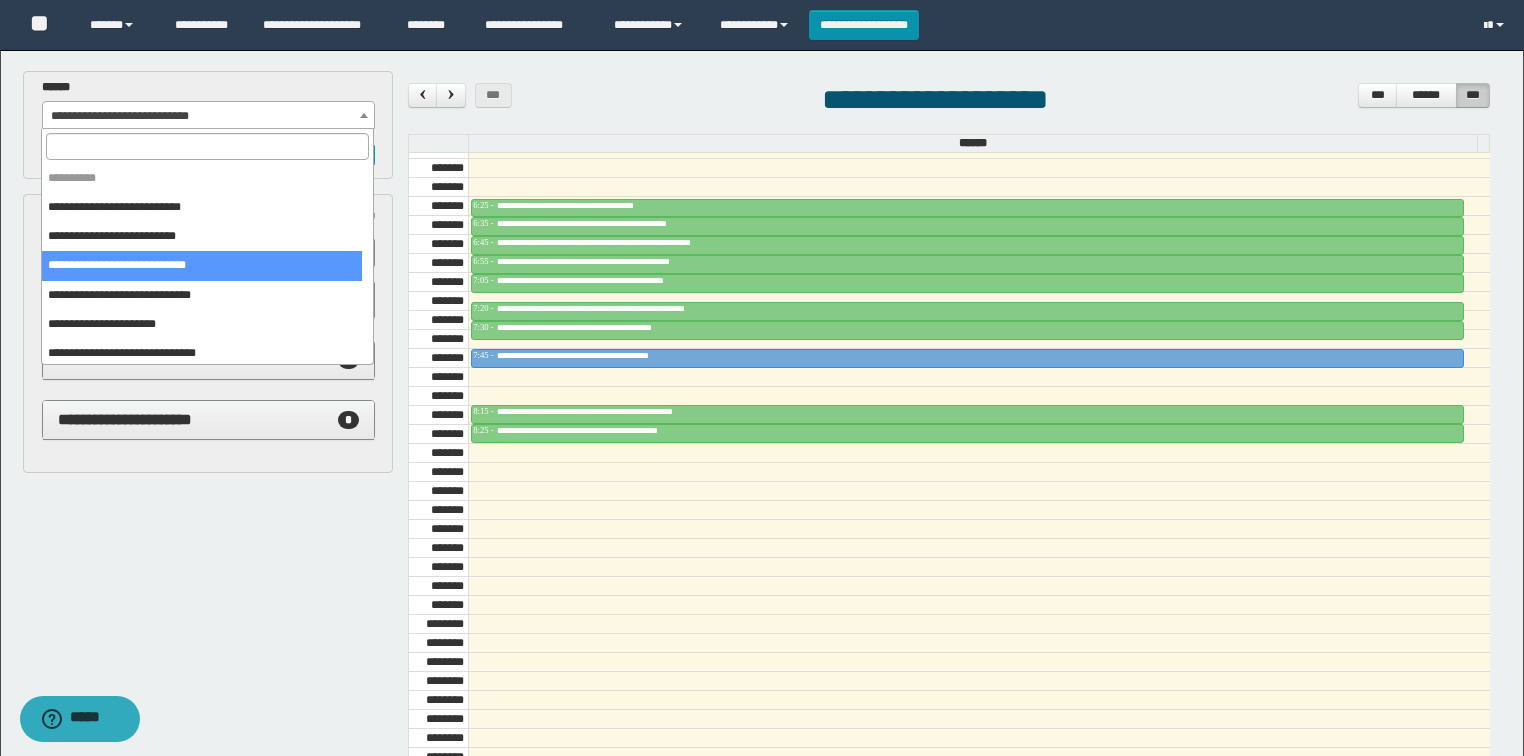 click on "**********" at bounding box center [209, 116] 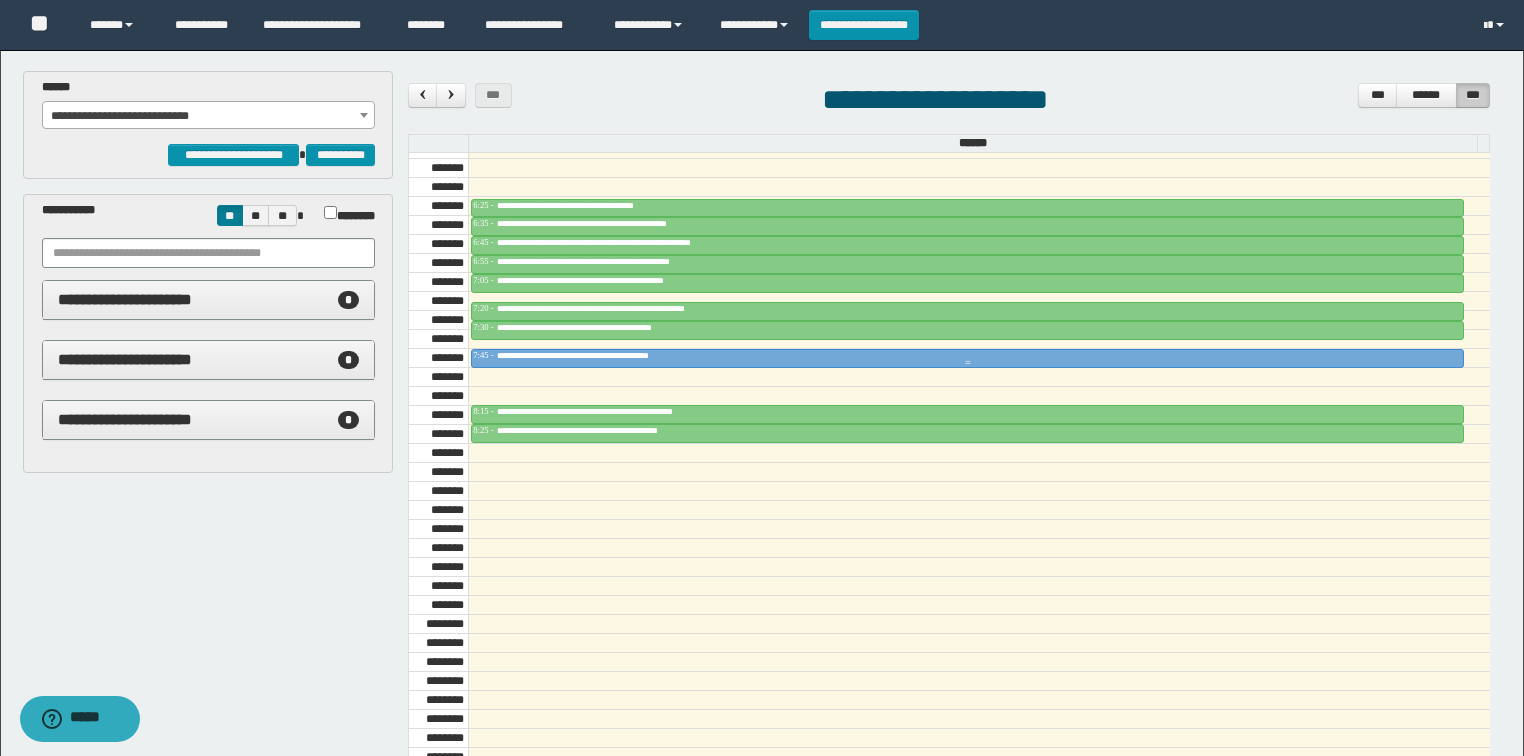 click on "**********" at bounding box center (600, 355) 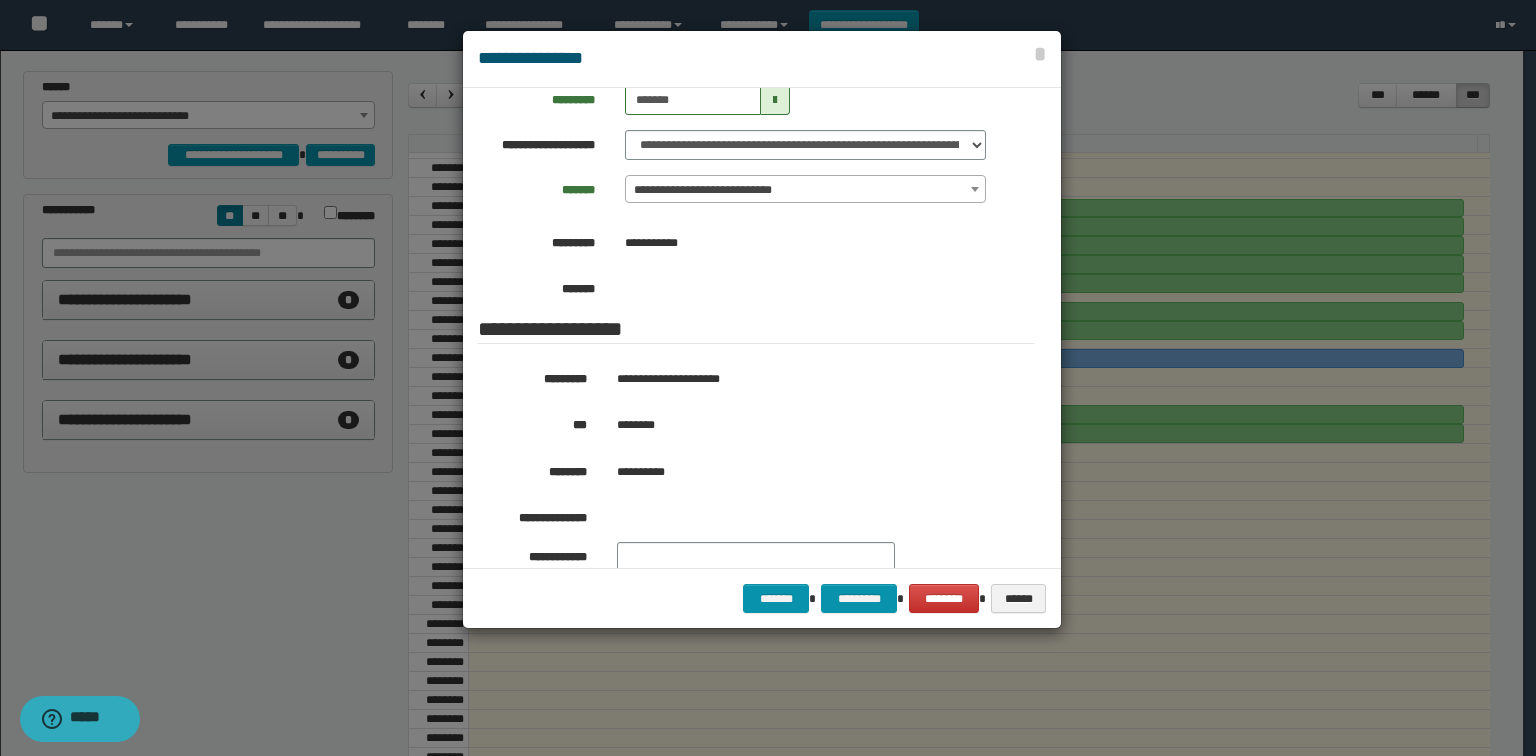 scroll, scrollTop: 160, scrollLeft: 0, axis: vertical 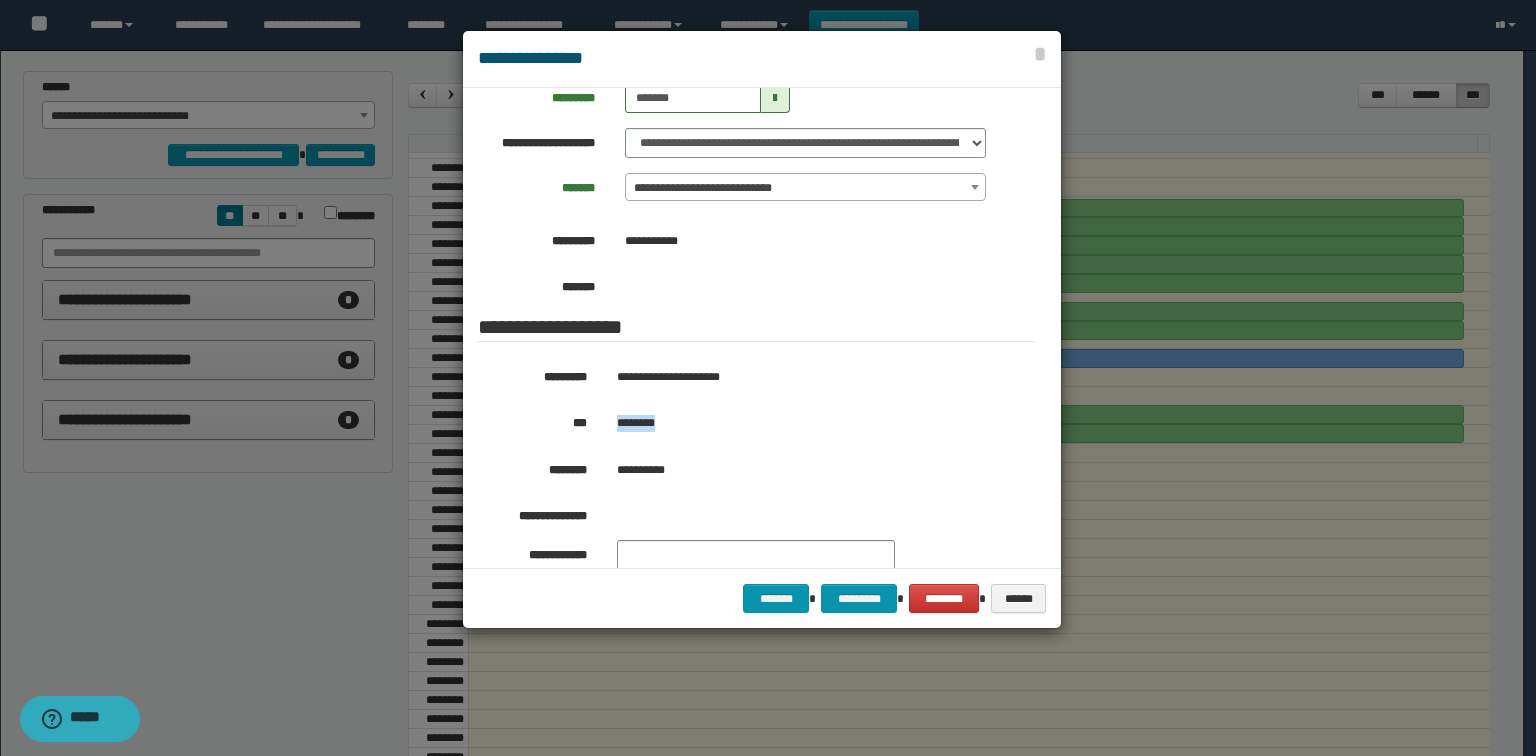 drag, startPoint x: 676, startPoint y: 428, endPoint x: 614, endPoint y: 431, distance: 62.072536 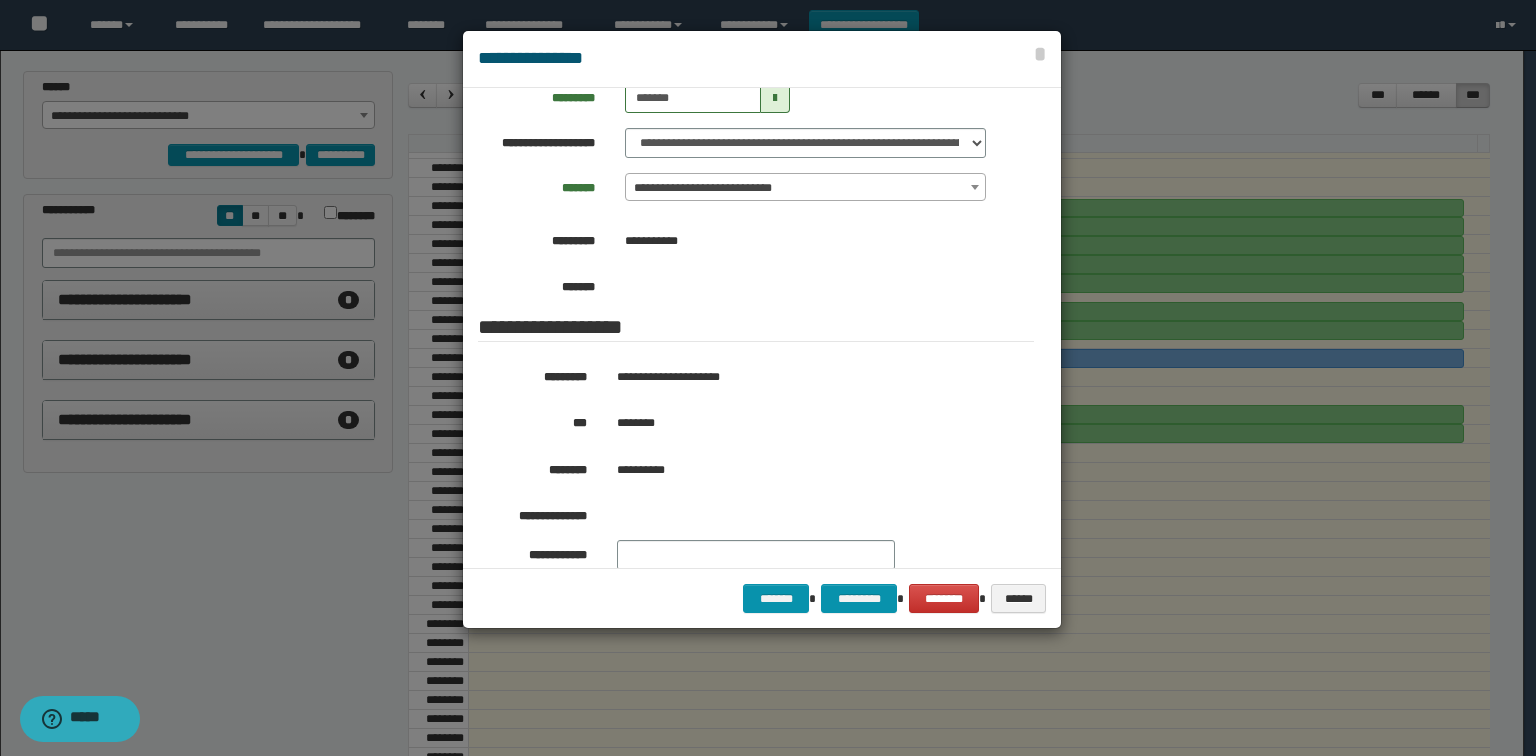 click at bounding box center (768, 378) 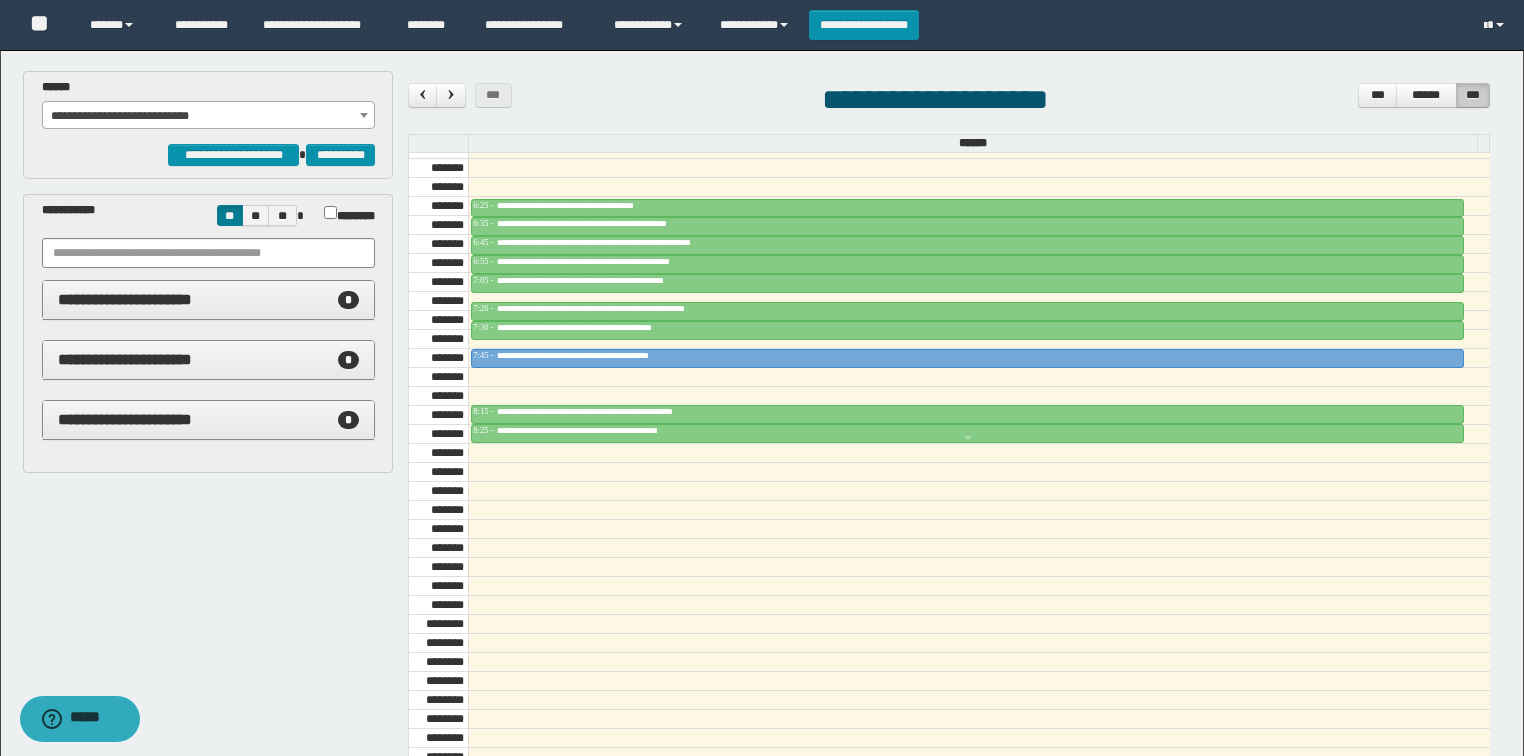 click on "**********" at bounding box center [606, 430] 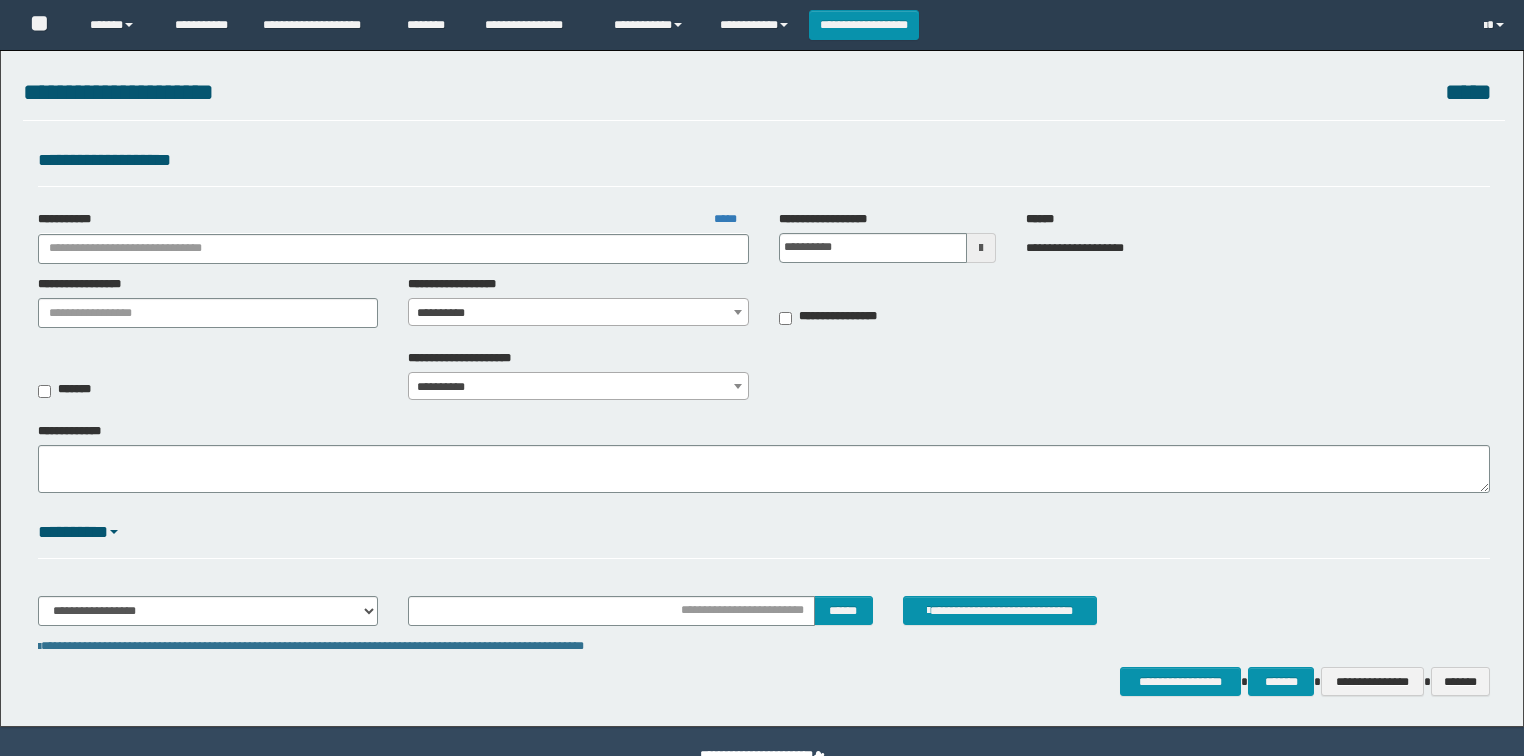 scroll, scrollTop: 0, scrollLeft: 0, axis: both 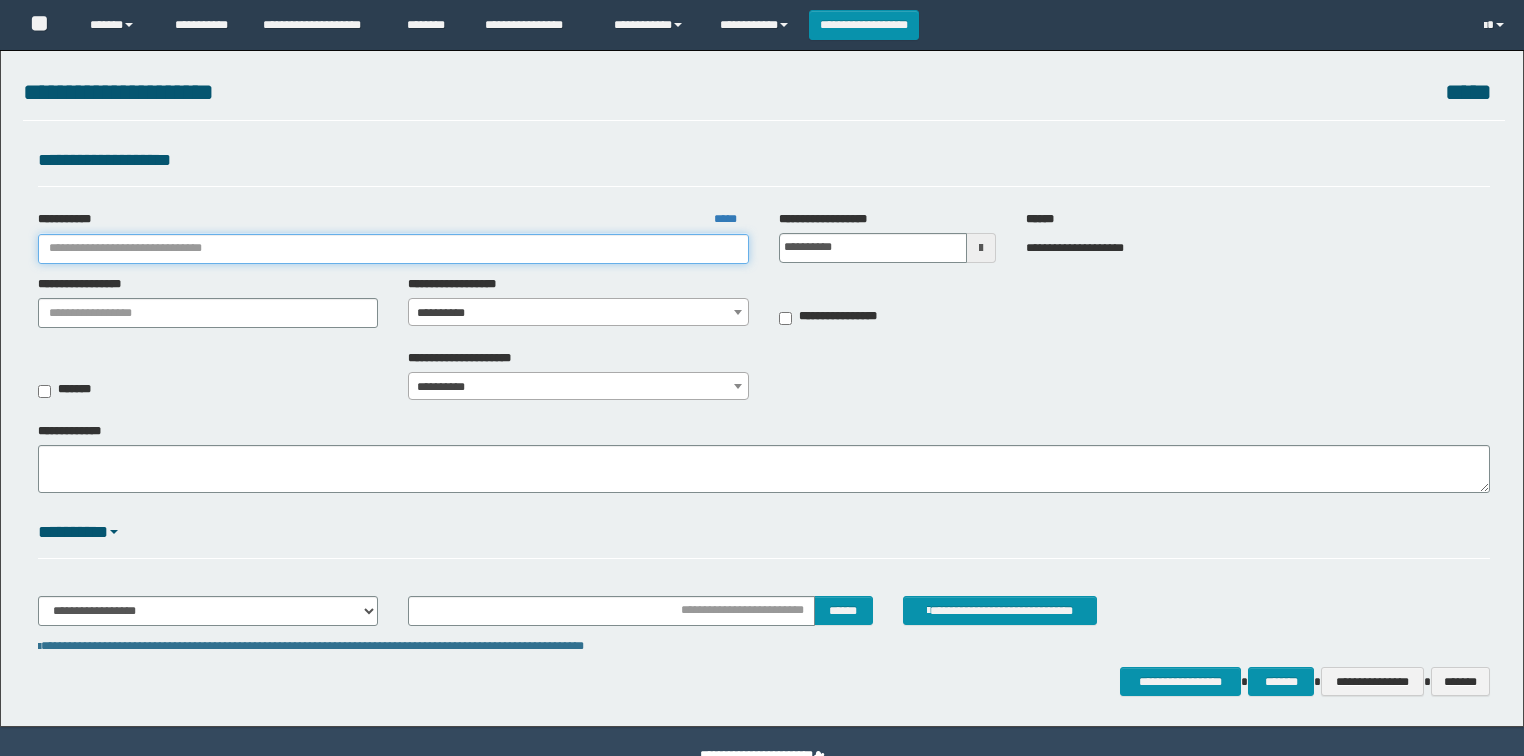 click on "**********" at bounding box center [393, 249] 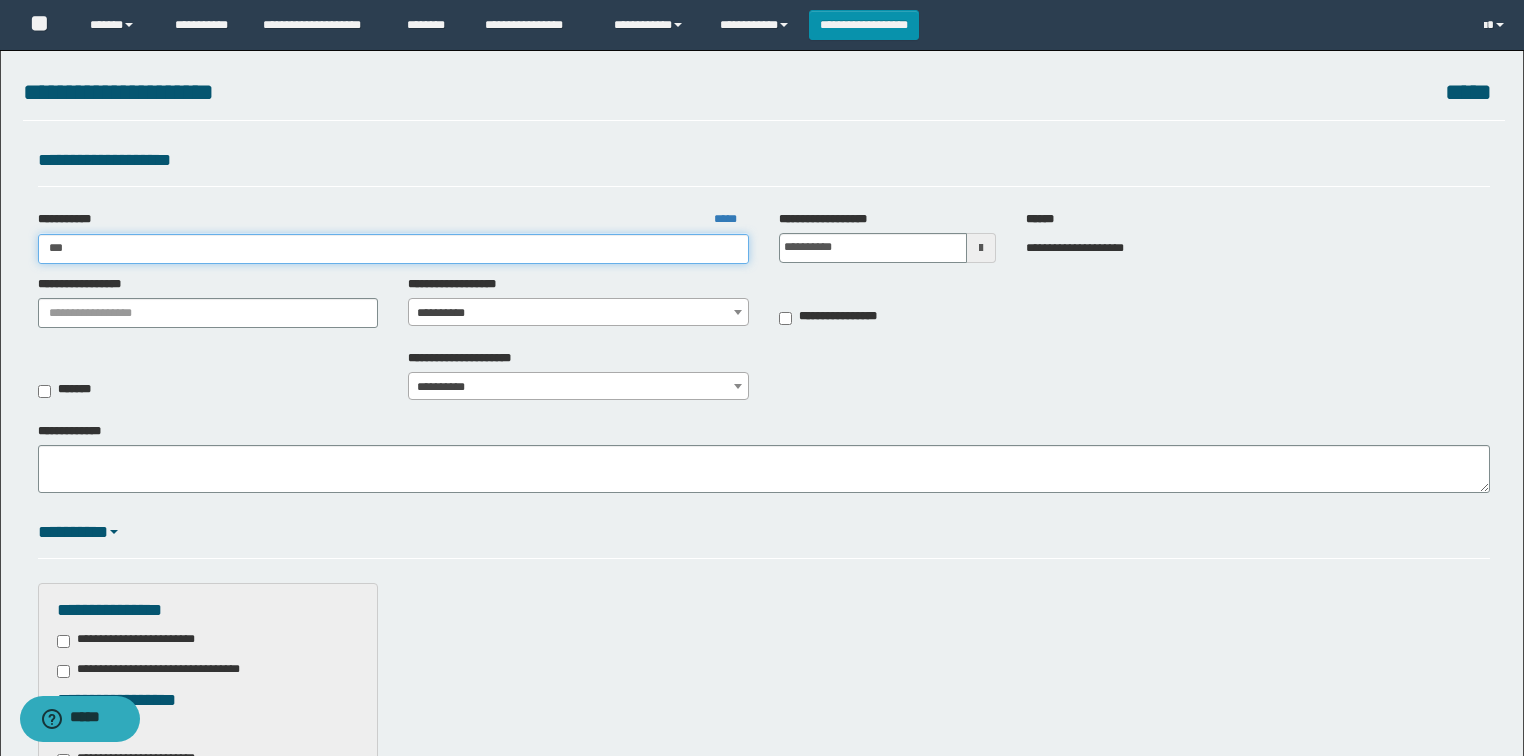 type on "****" 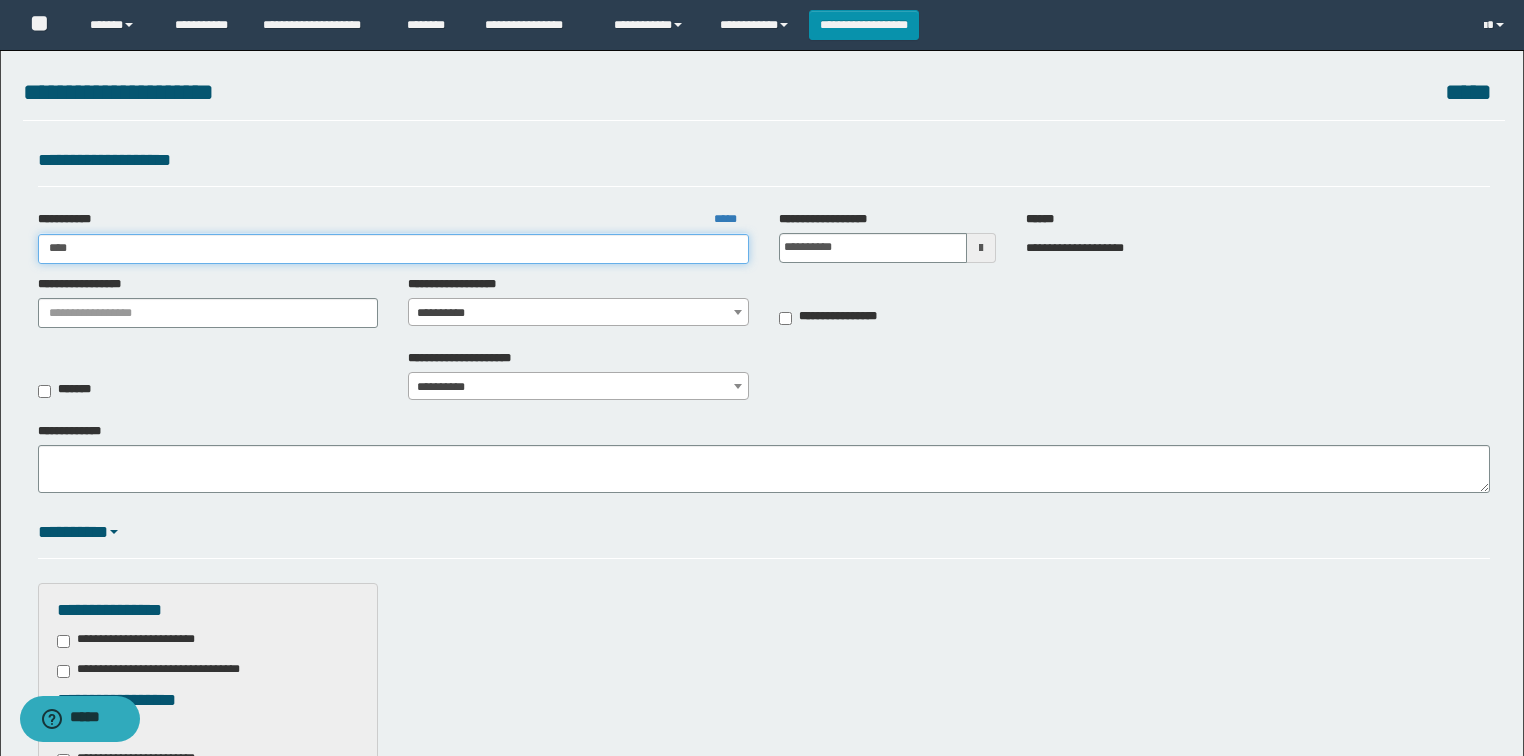type on "****" 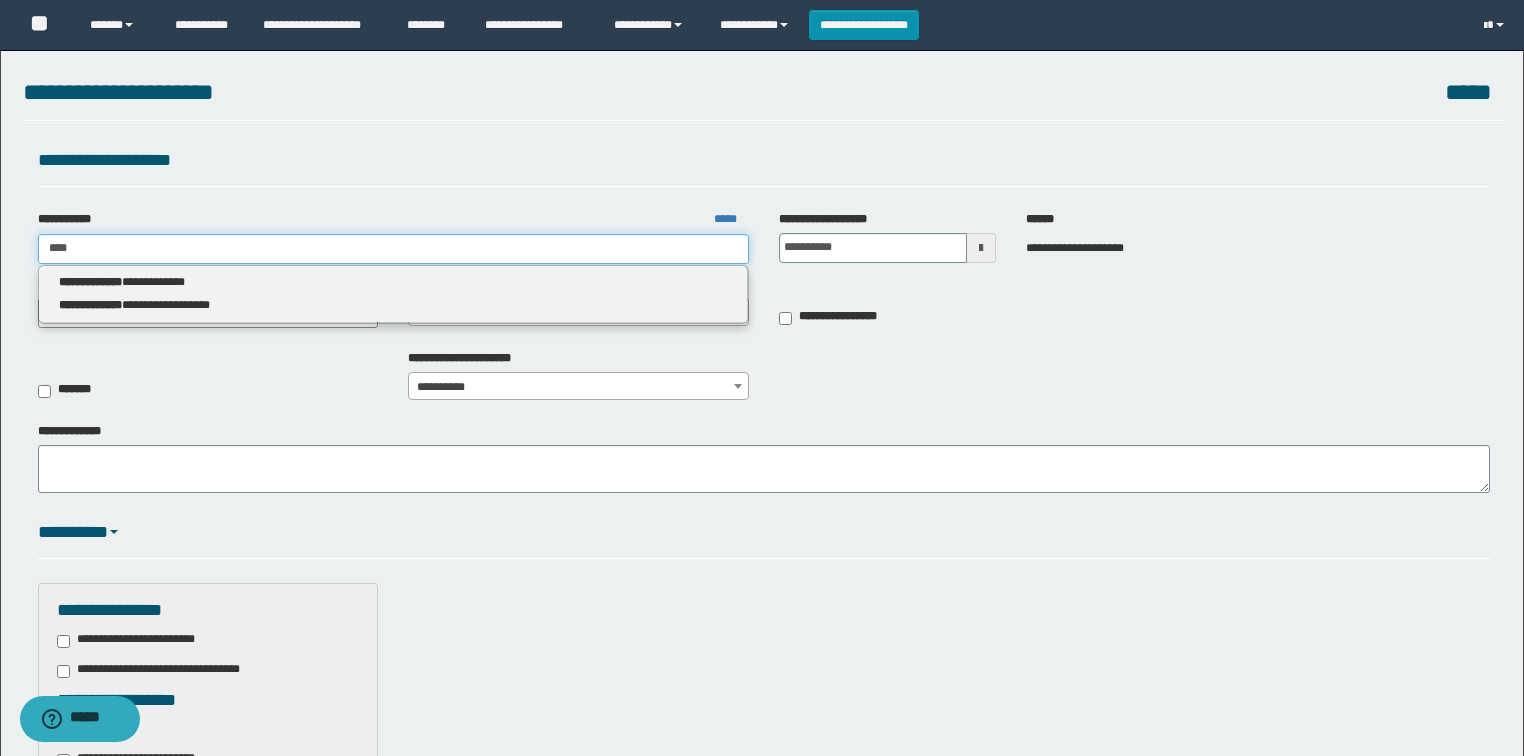 type on "****" 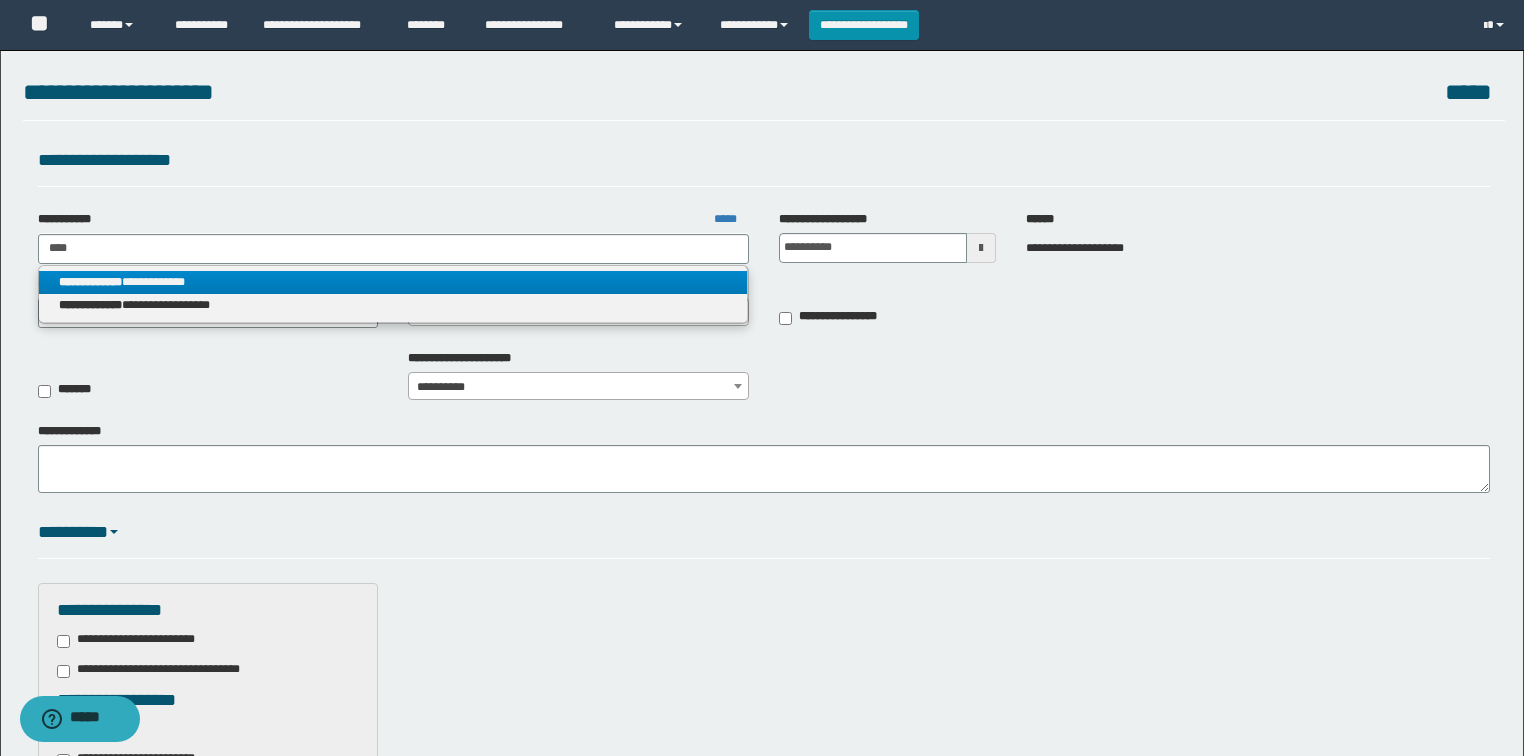 click on "**********" at bounding box center [393, 282] 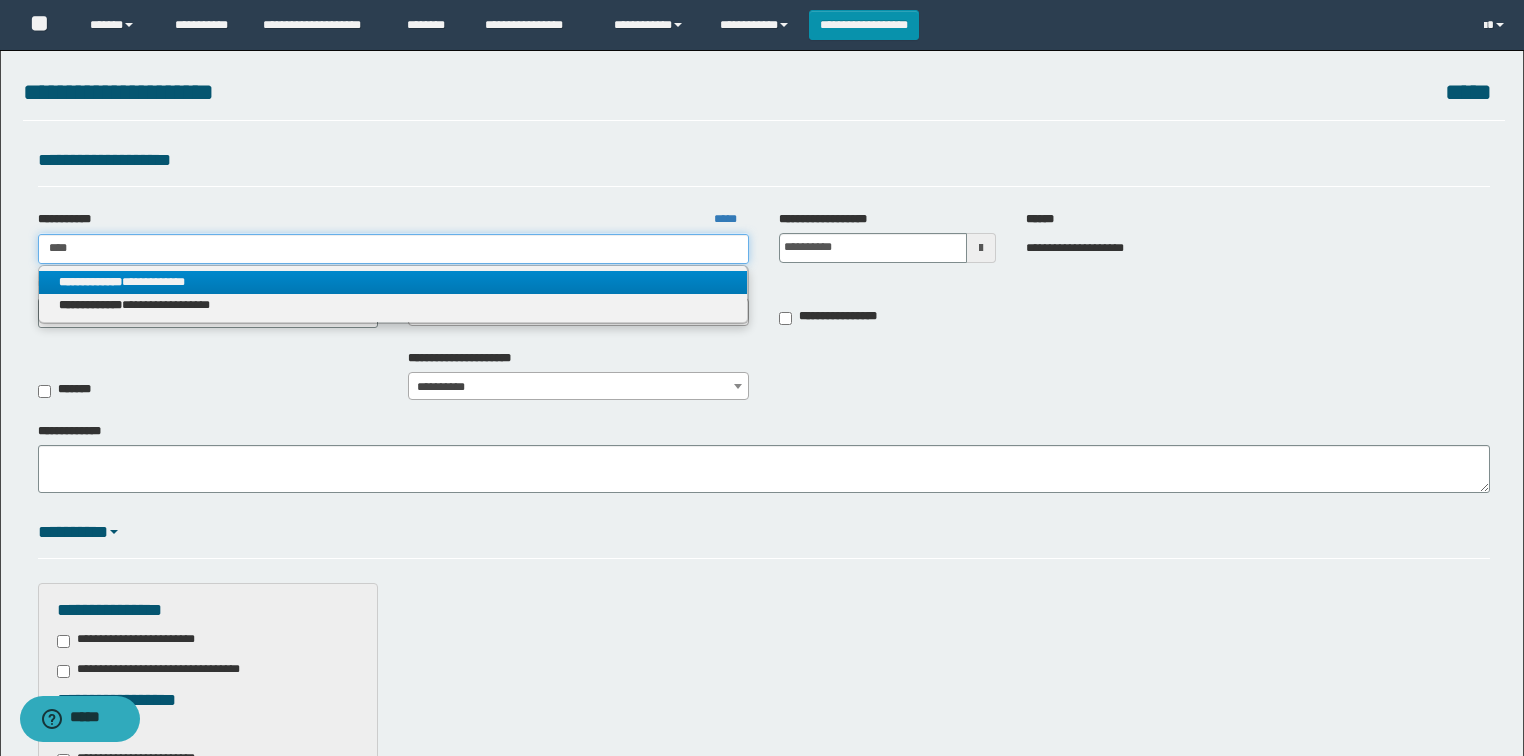 type 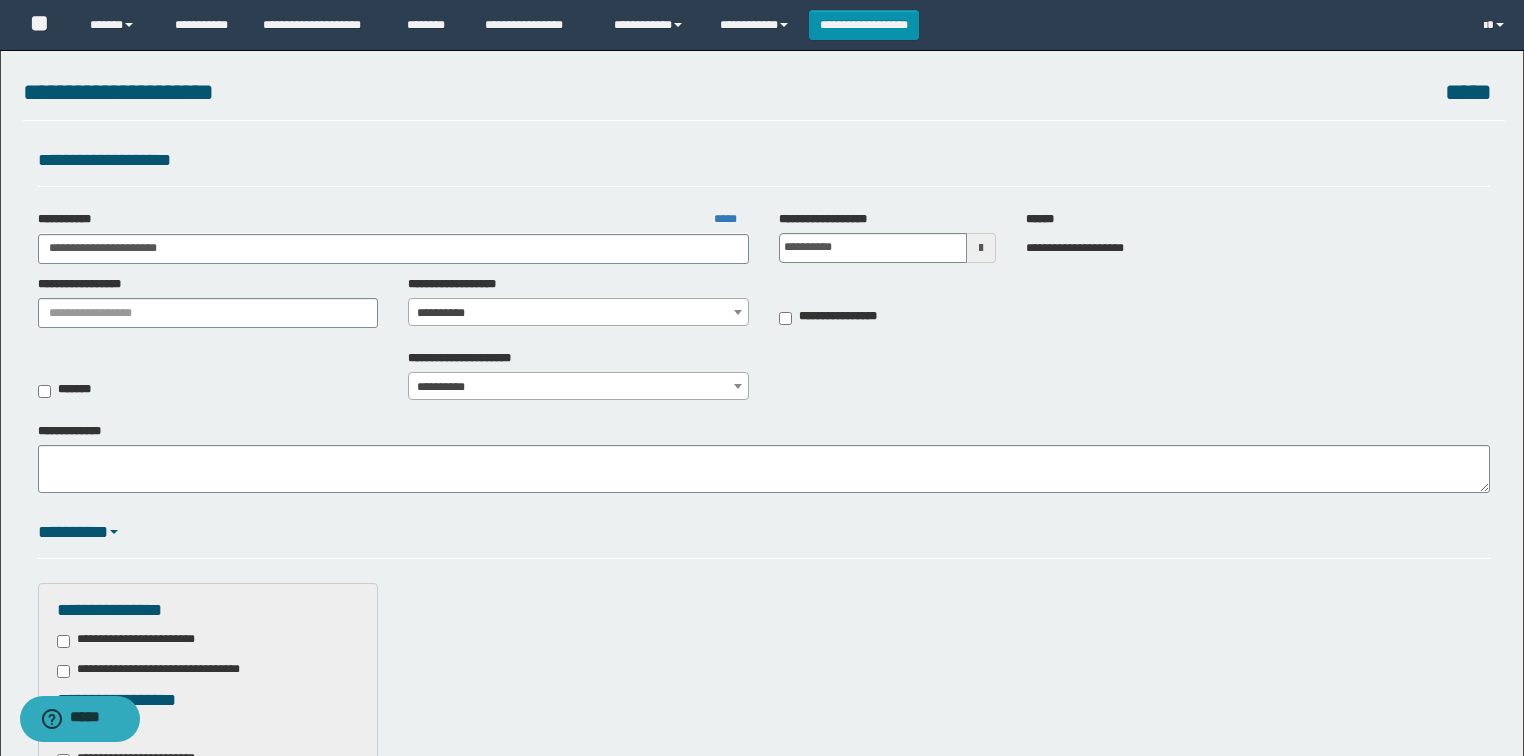 click on "**********" at bounding box center (764, 307) 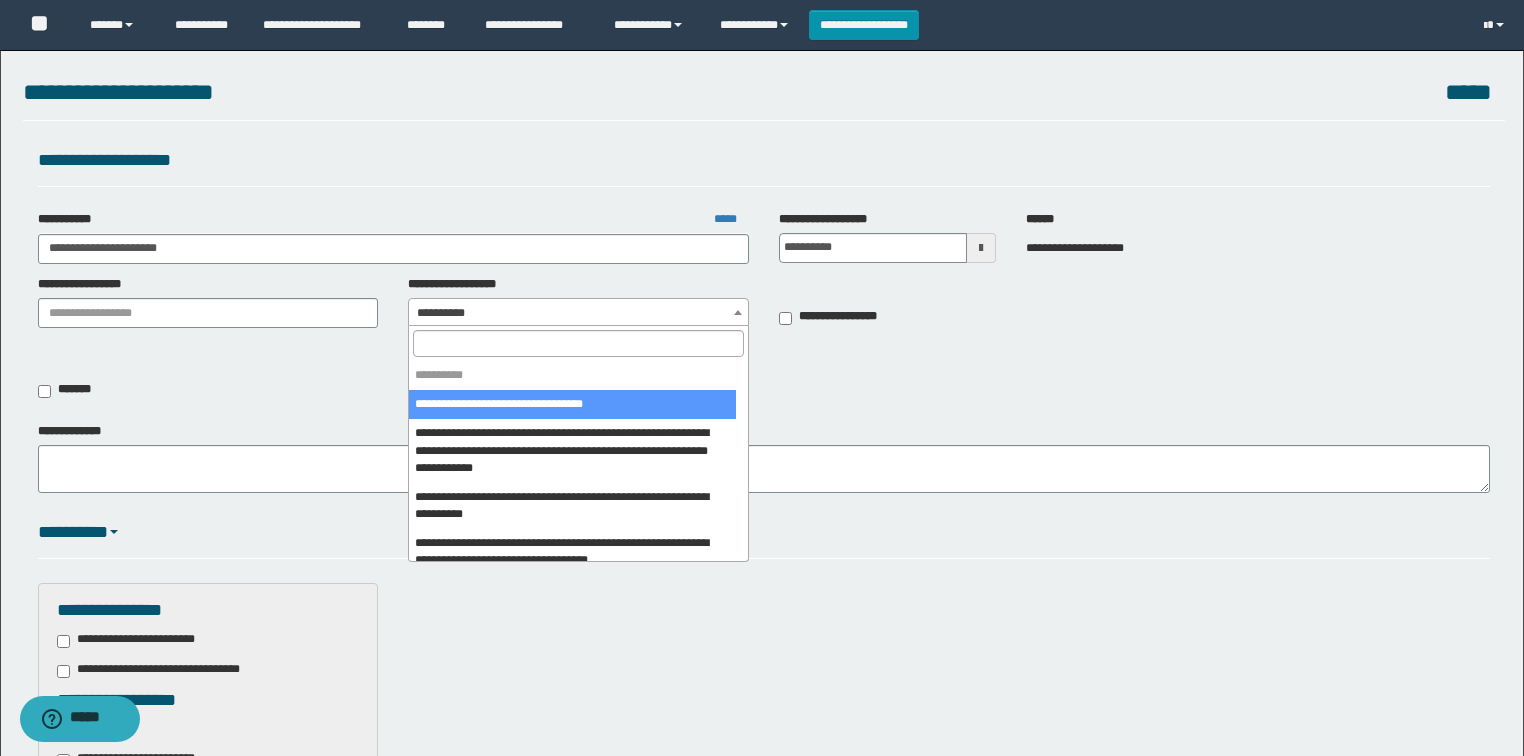 click at bounding box center (578, 343) 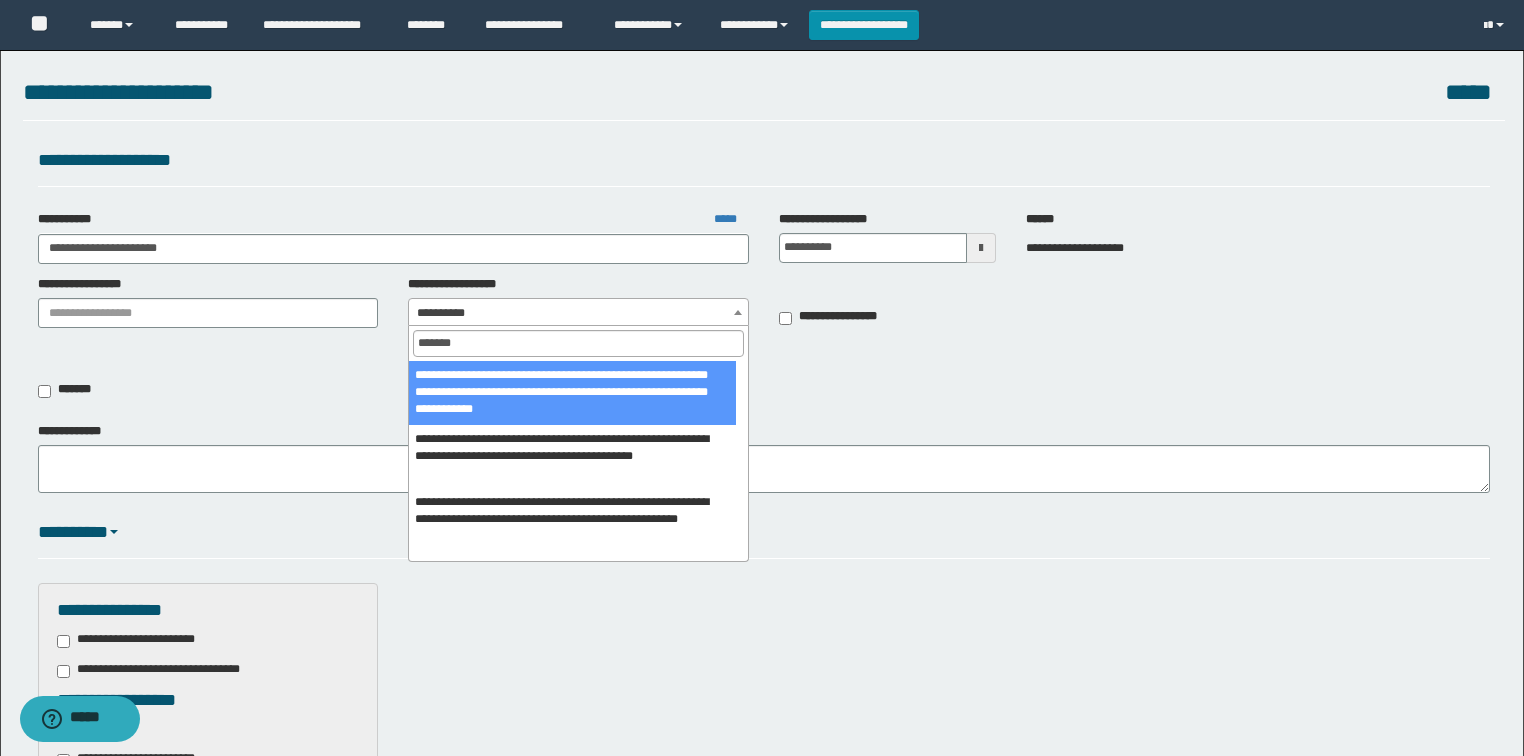 type on "*******" 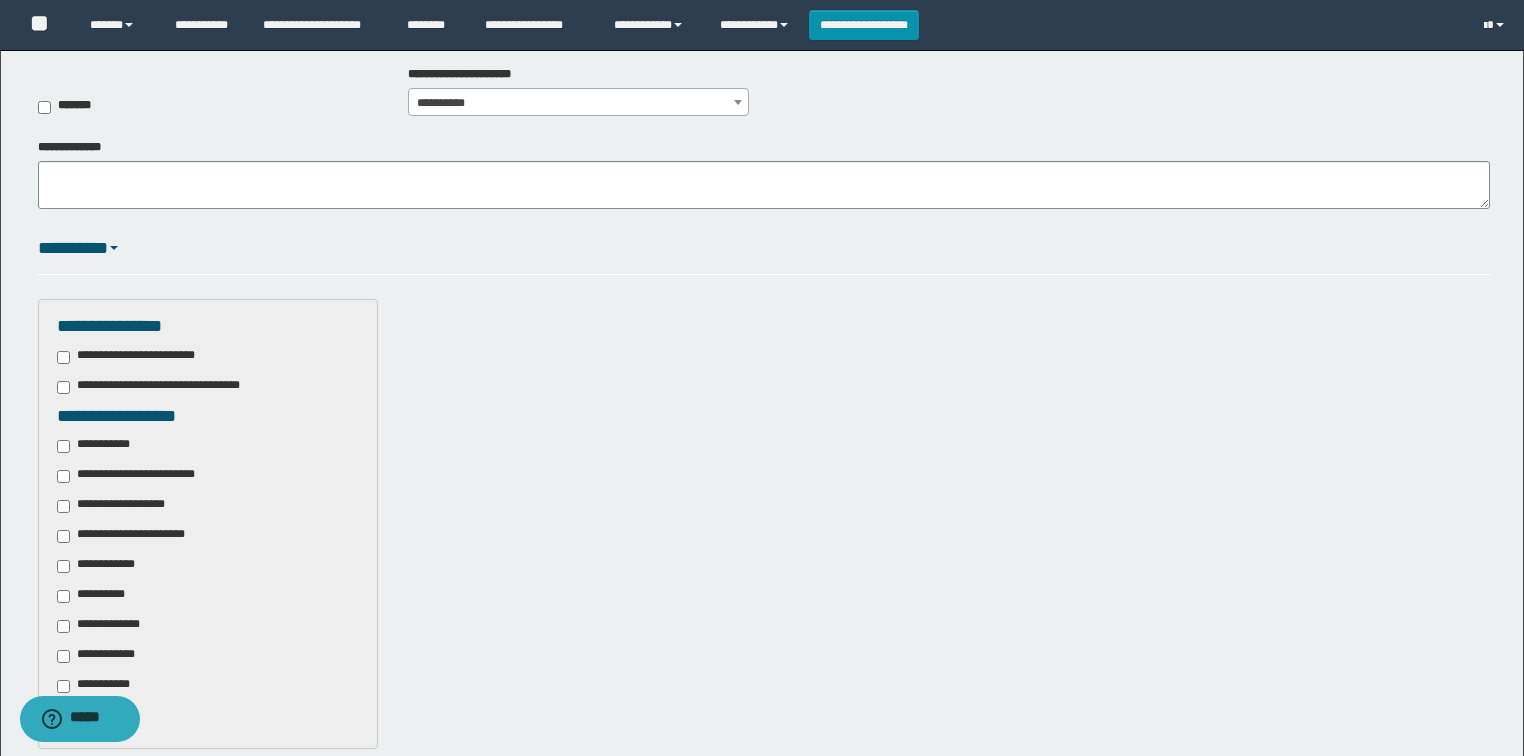 scroll, scrollTop: 400, scrollLeft: 0, axis: vertical 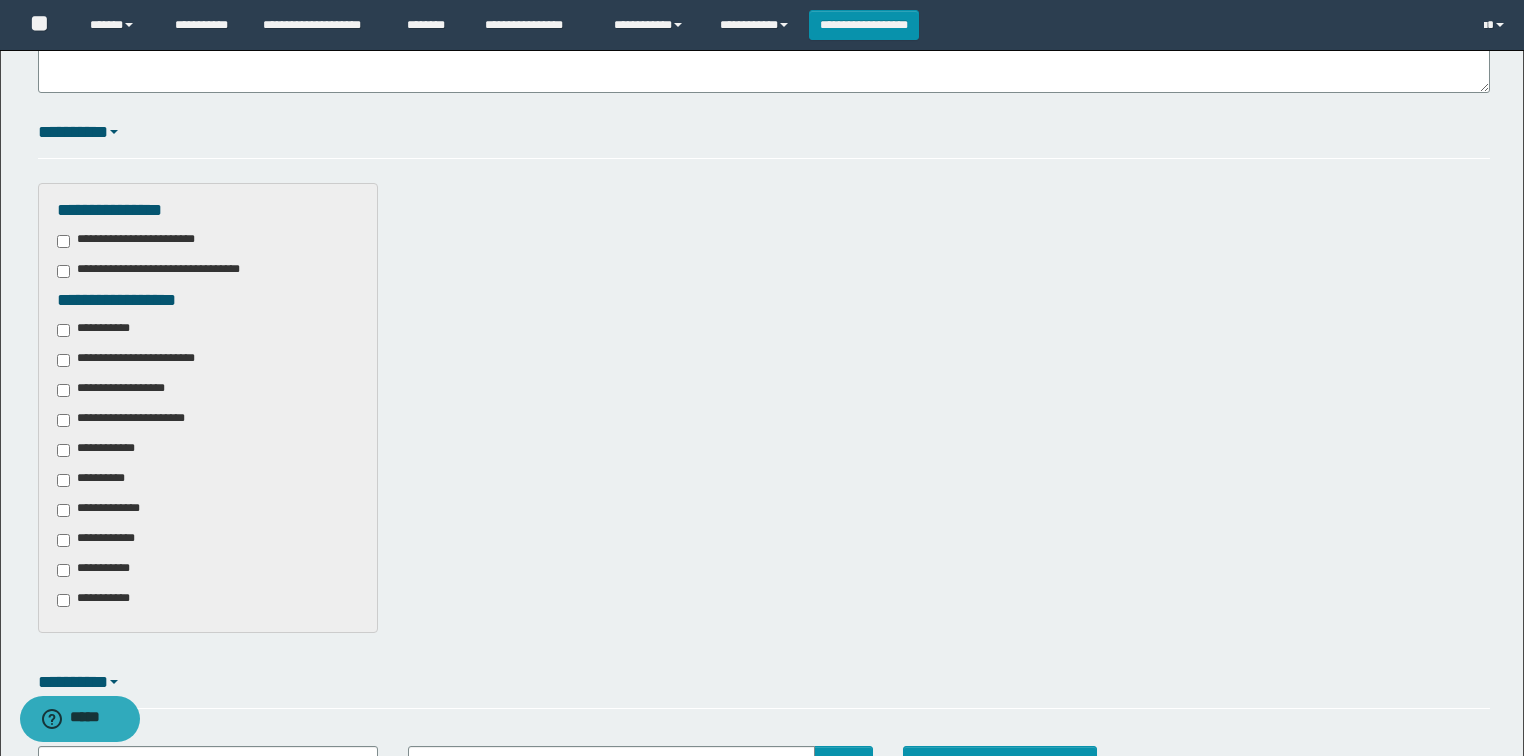 click on "**********" at bounding box center (110, 510) 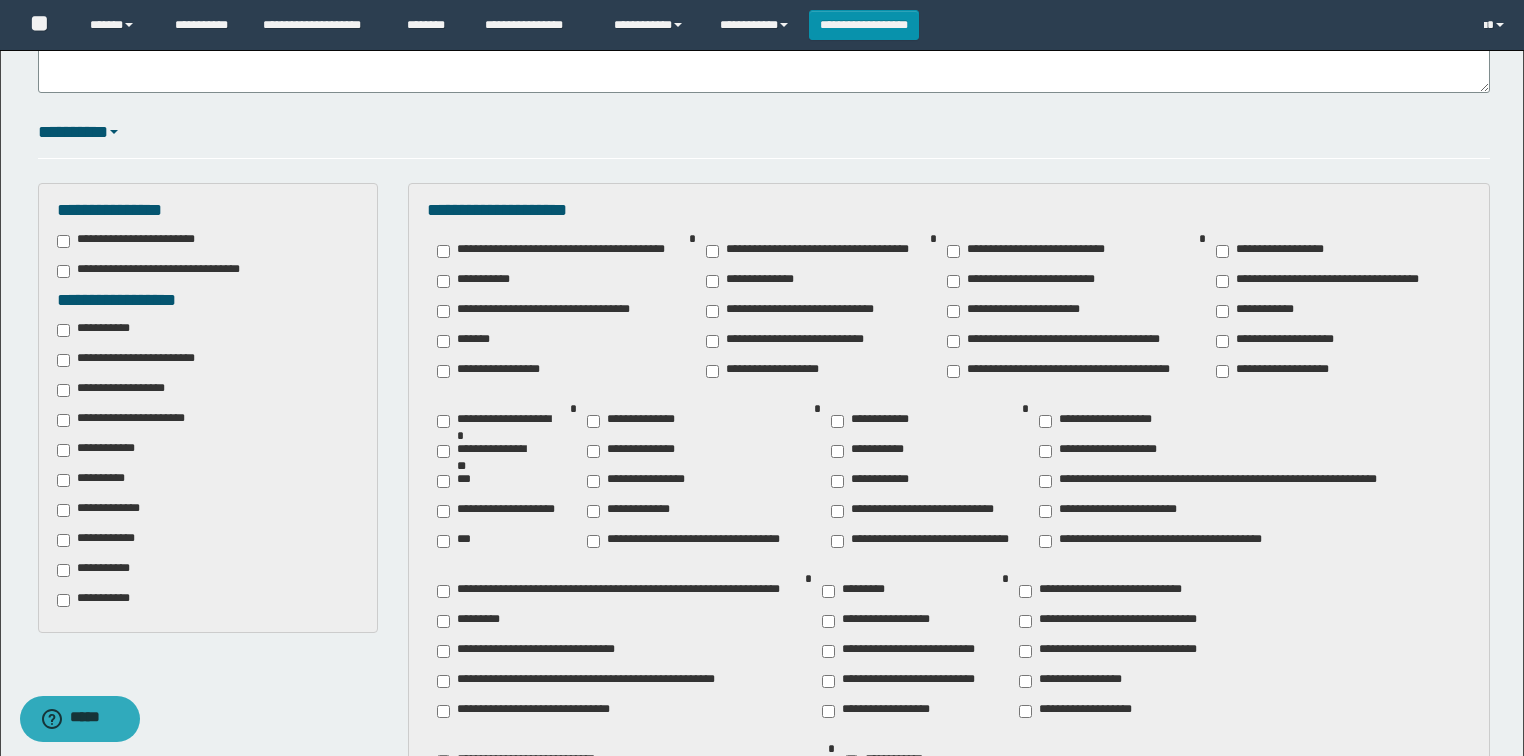 click on "**********" at bounding box center (137, 360) 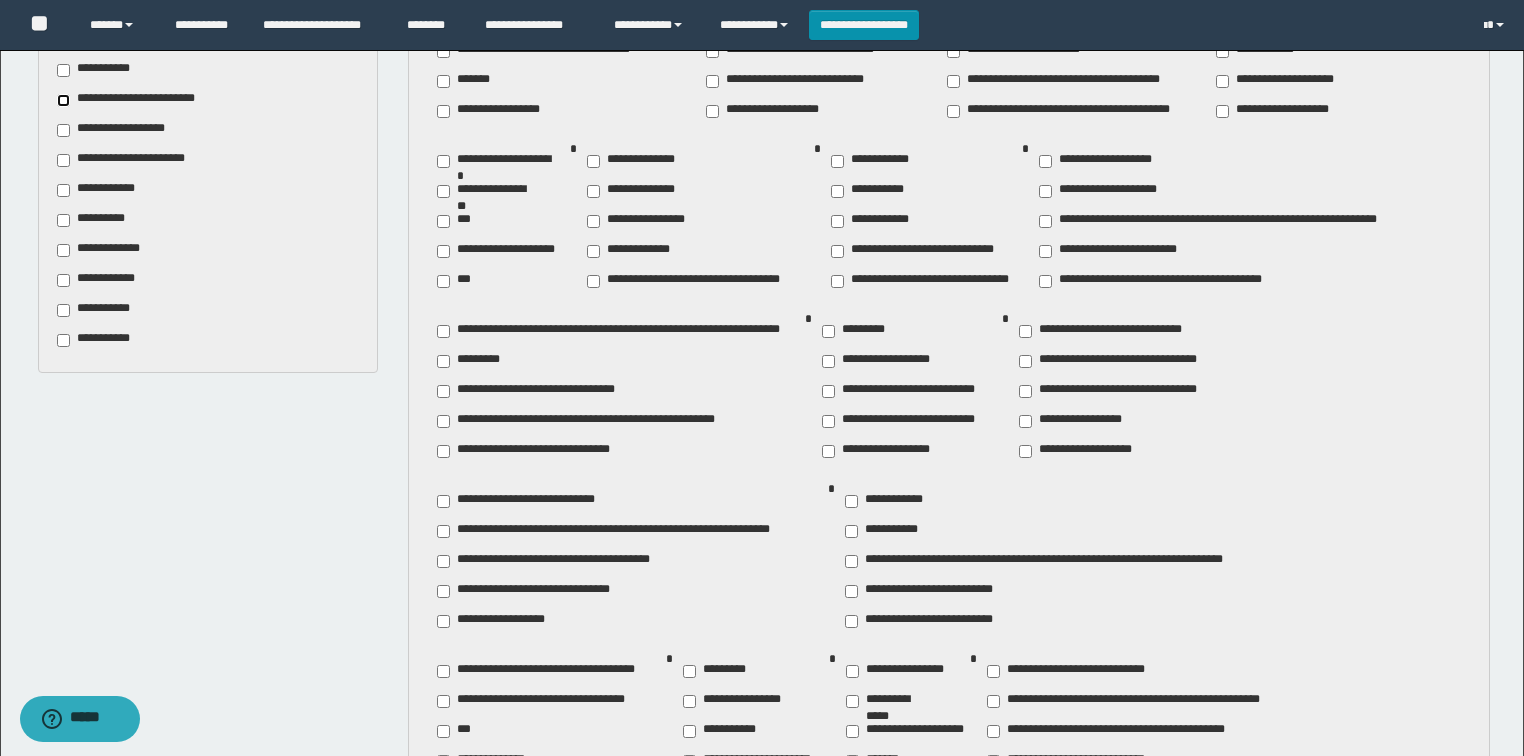 scroll, scrollTop: 720, scrollLeft: 0, axis: vertical 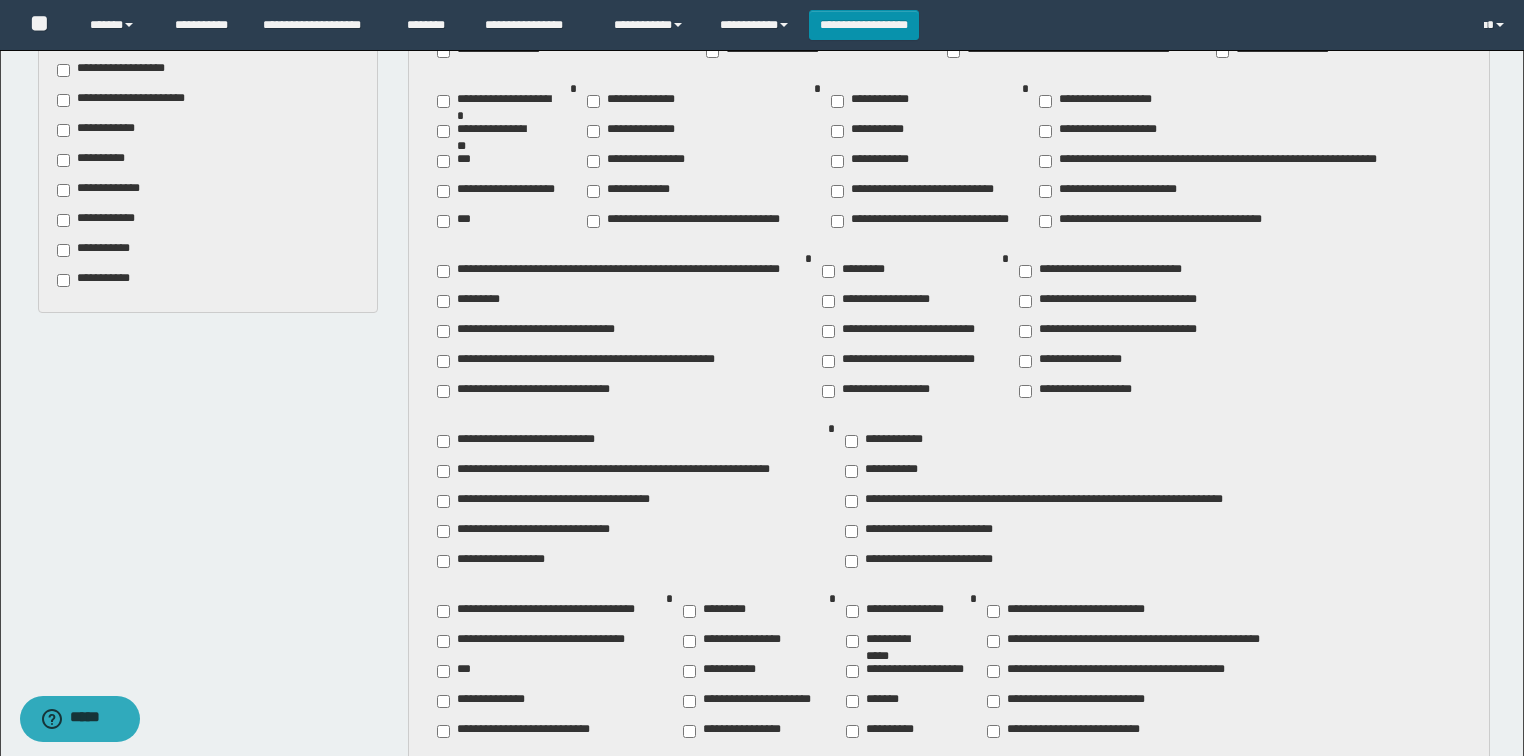 click on "**********" at bounding box center (507, 561) 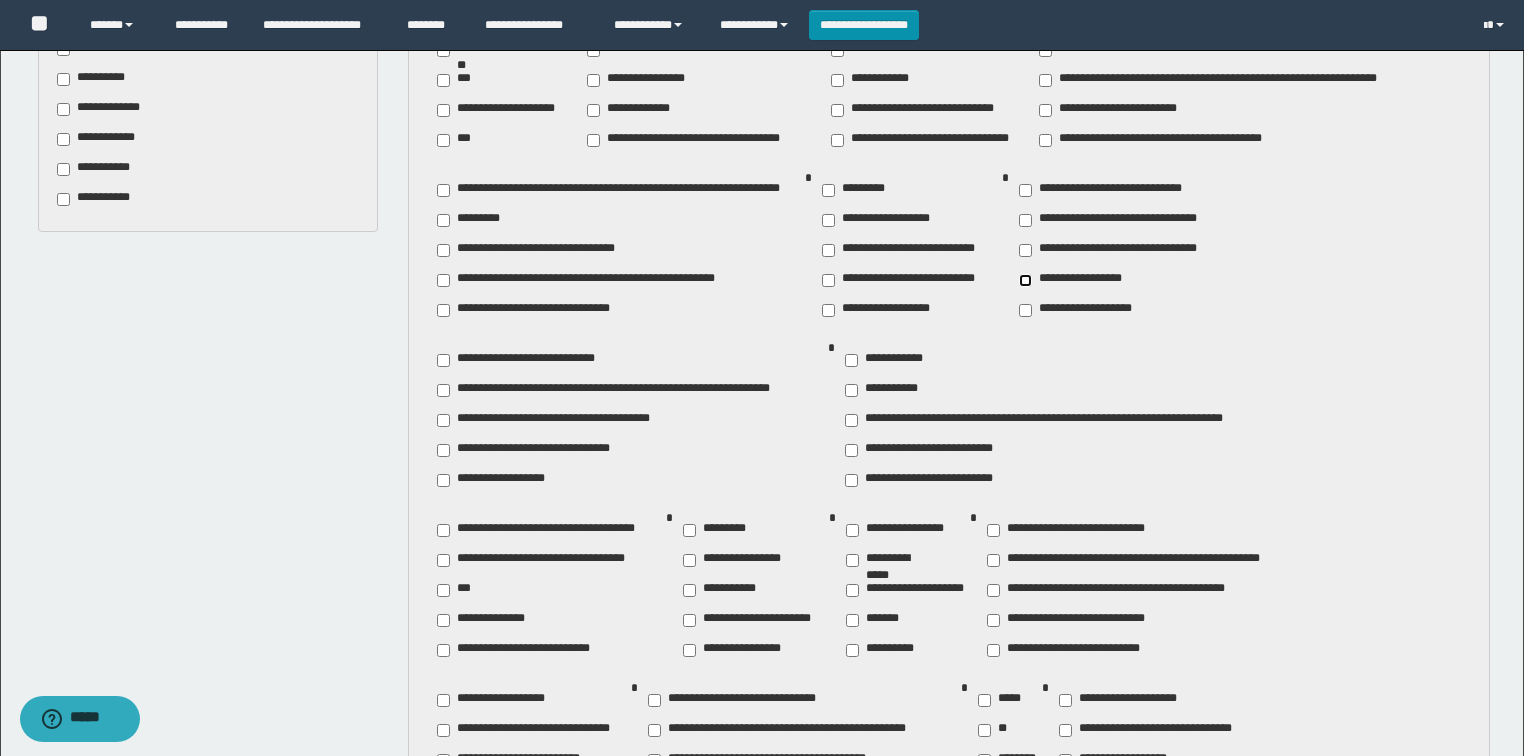 scroll, scrollTop: 880, scrollLeft: 0, axis: vertical 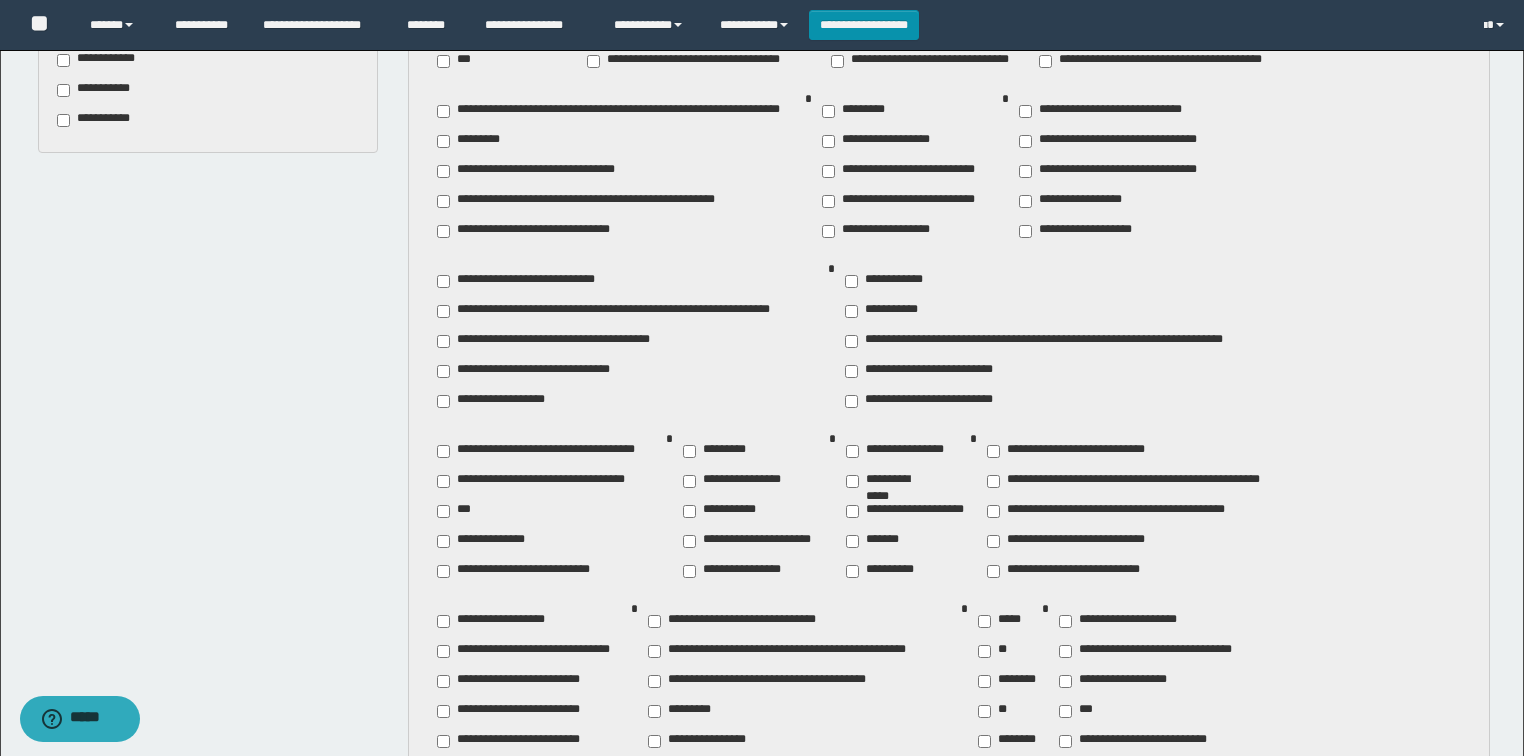 click on "**********" at bounding box center [892, 481] 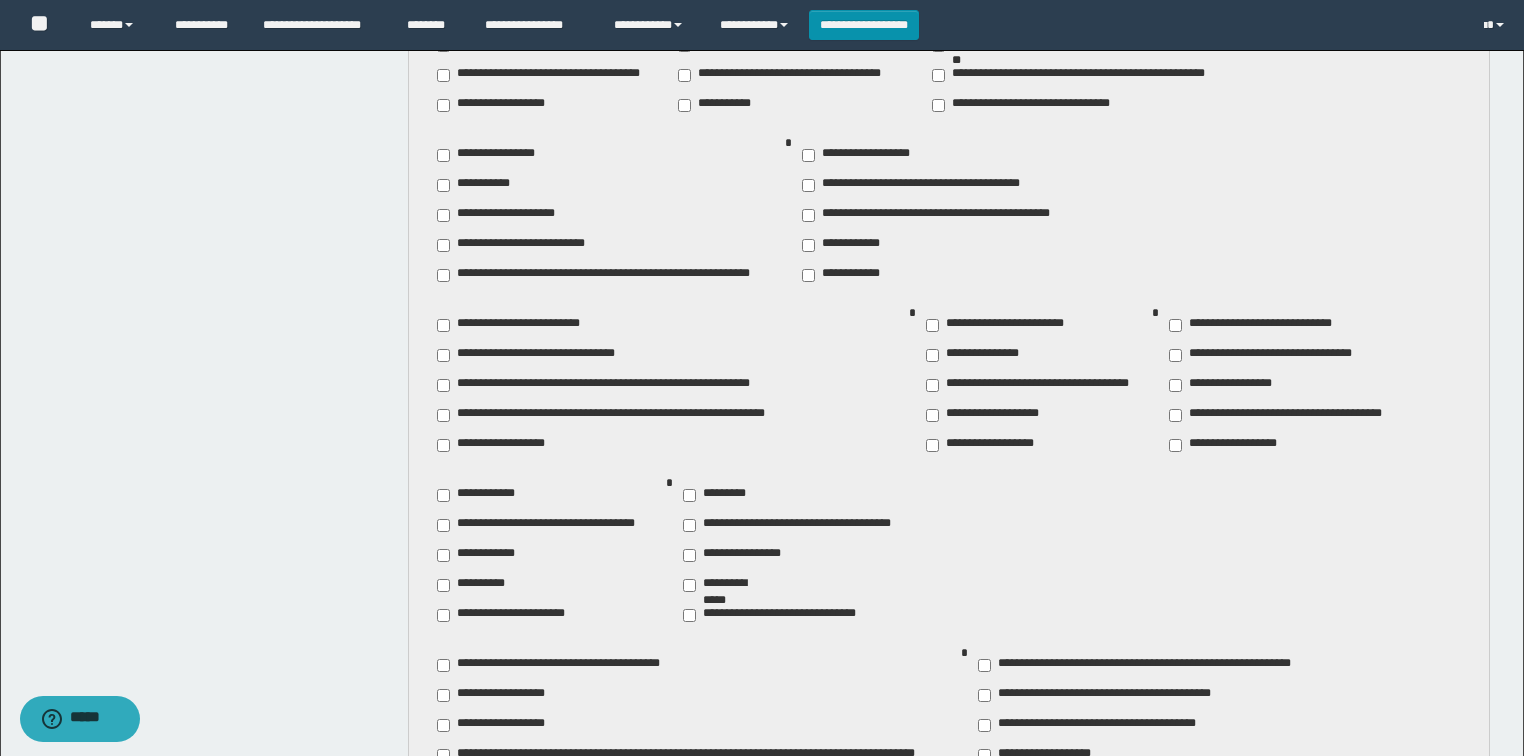 scroll, scrollTop: 1840, scrollLeft: 0, axis: vertical 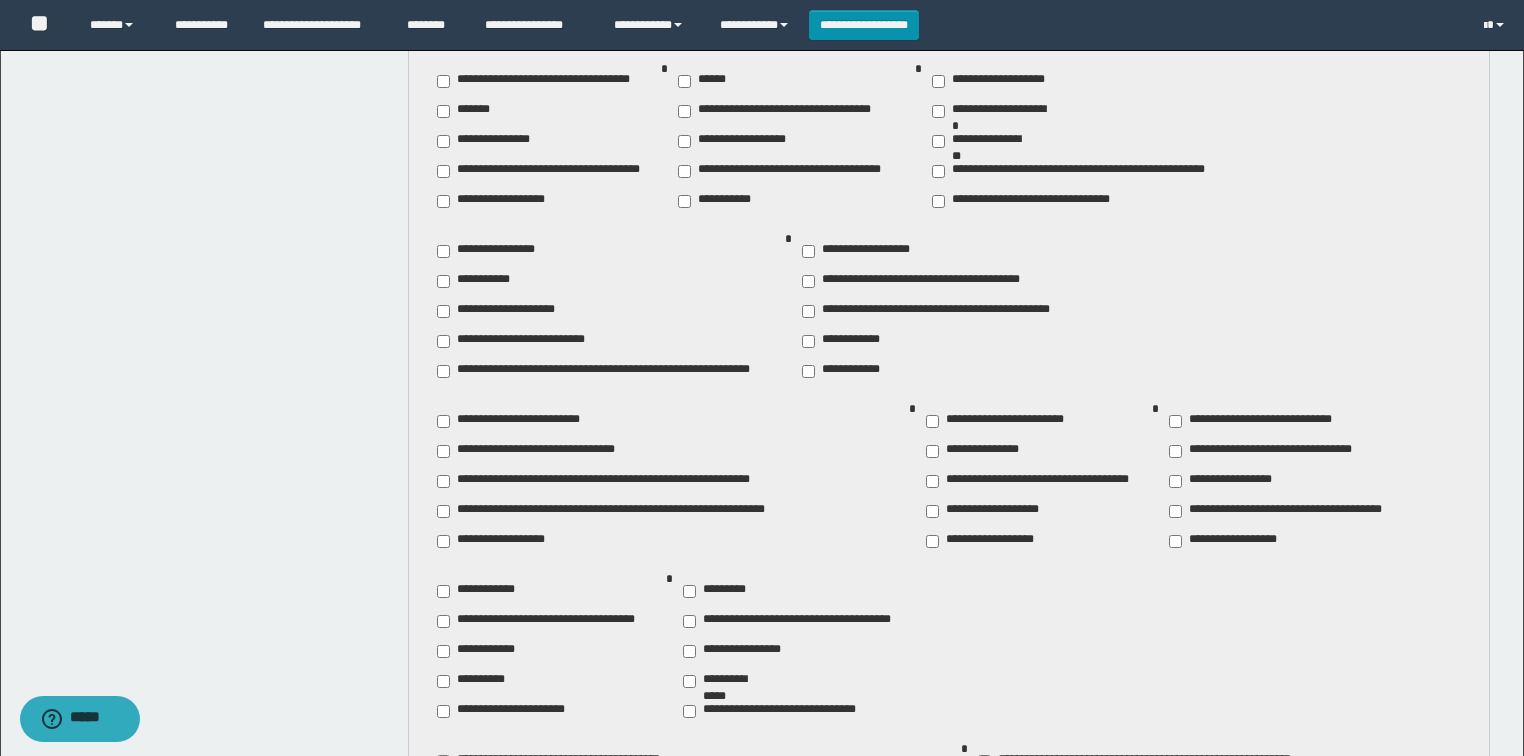 click on "**********" at bounding box center (864, 251) 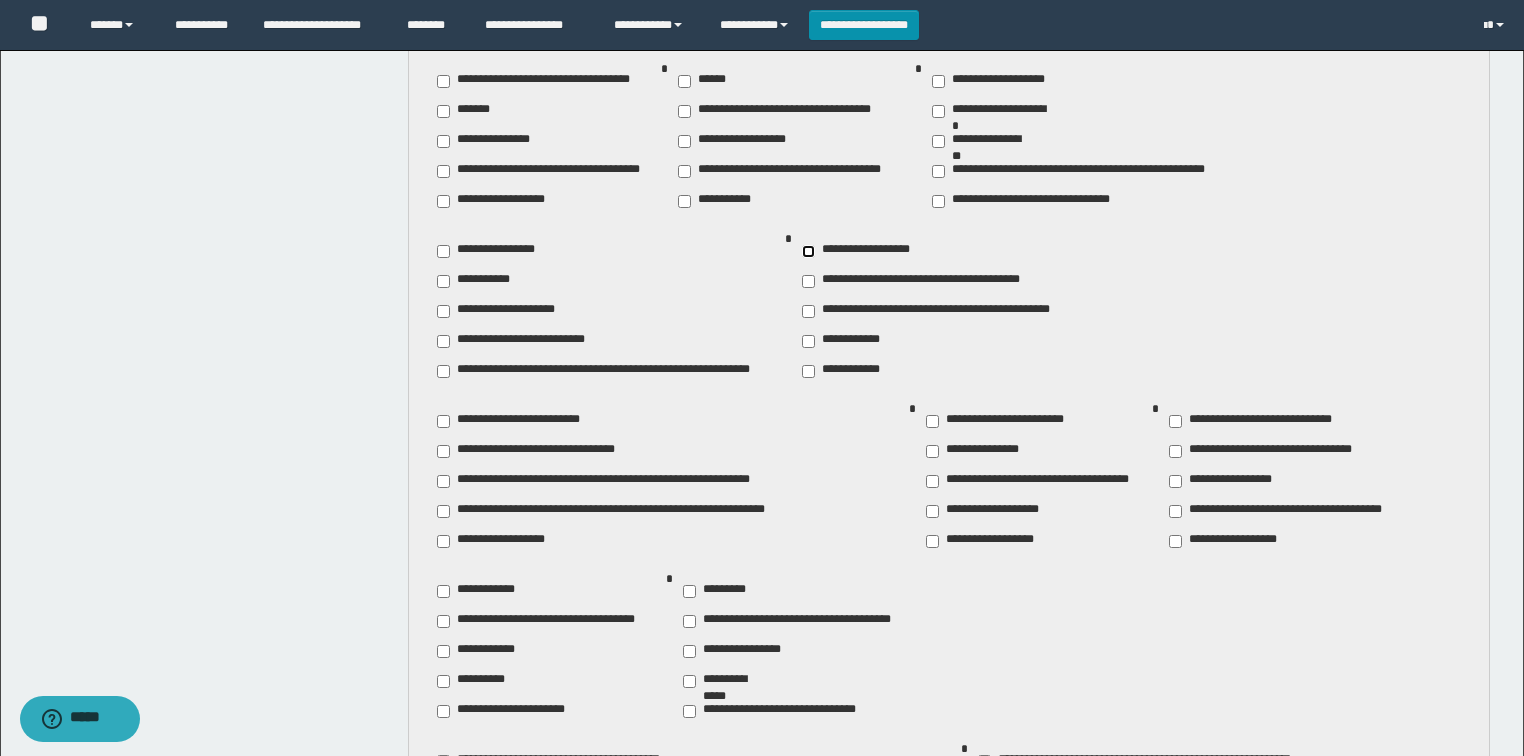 scroll, scrollTop: 2080, scrollLeft: 0, axis: vertical 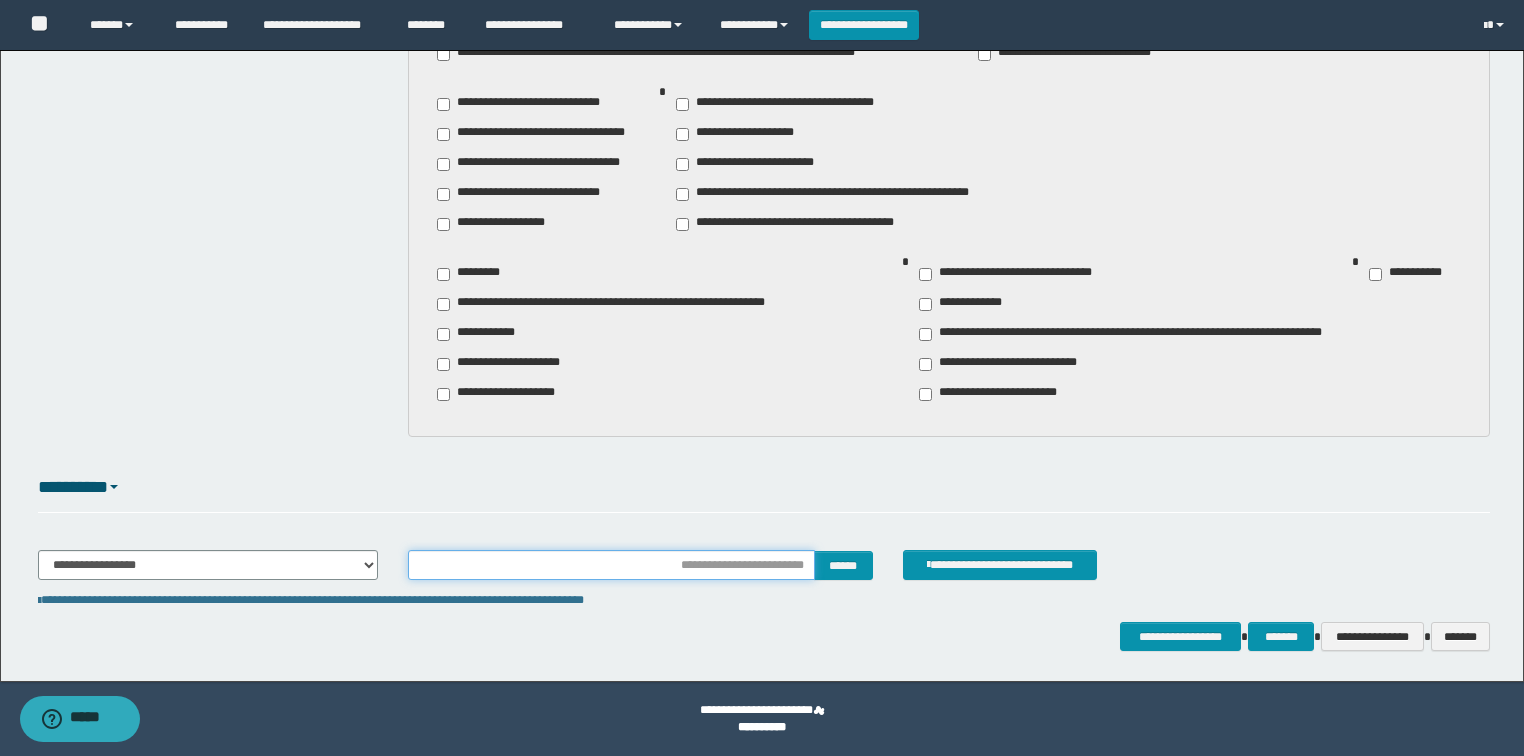 click at bounding box center [611, 565] 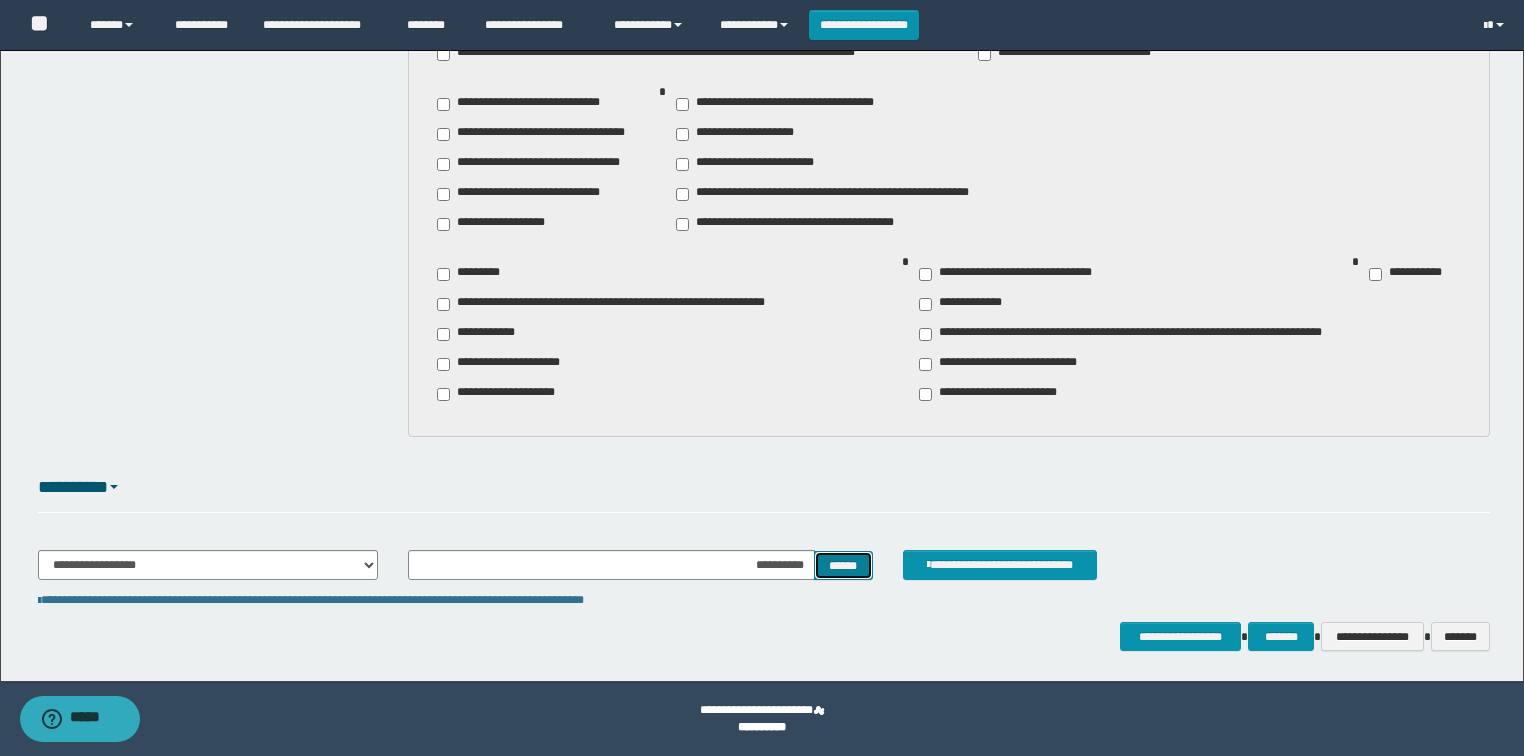 click on "******" at bounding box center [843, 566] 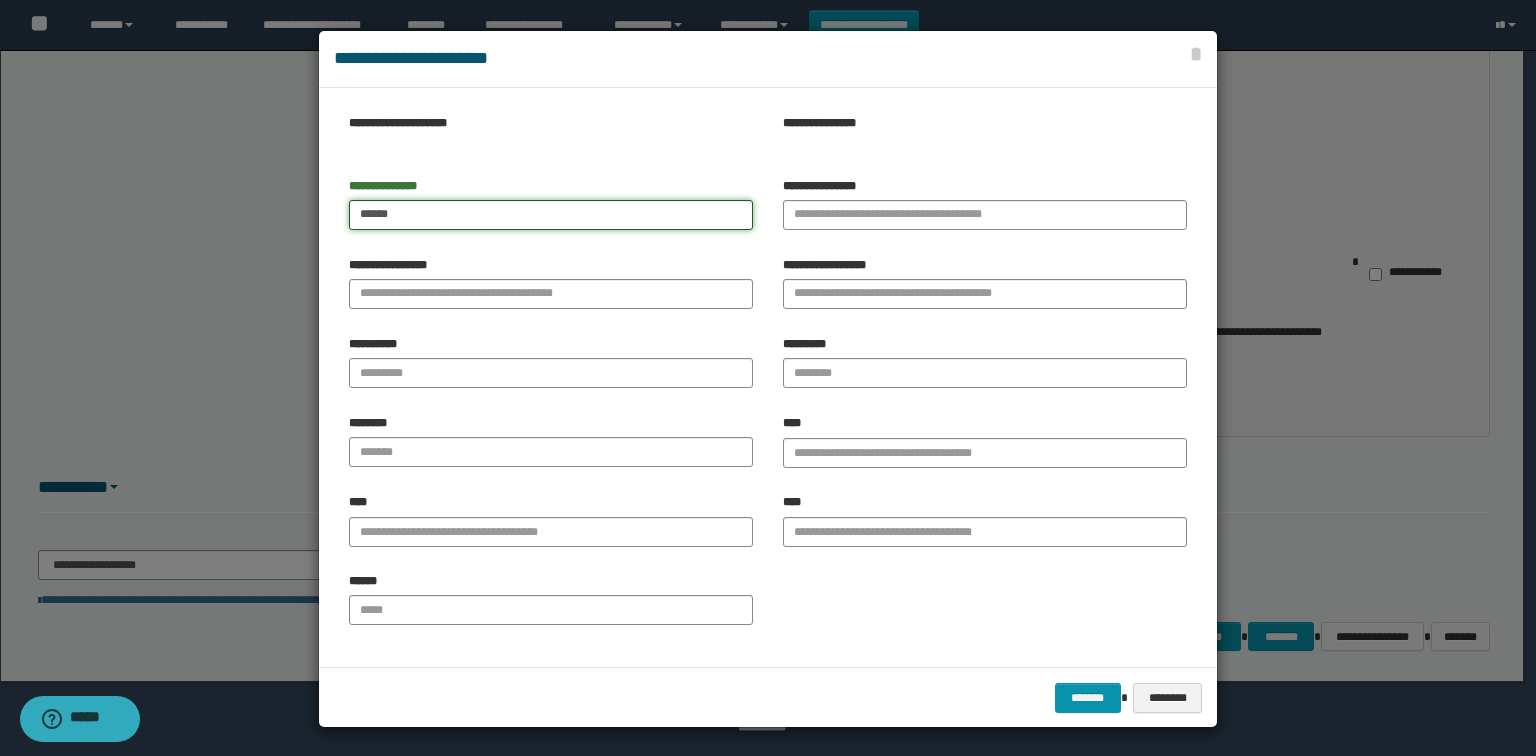 type on "******" 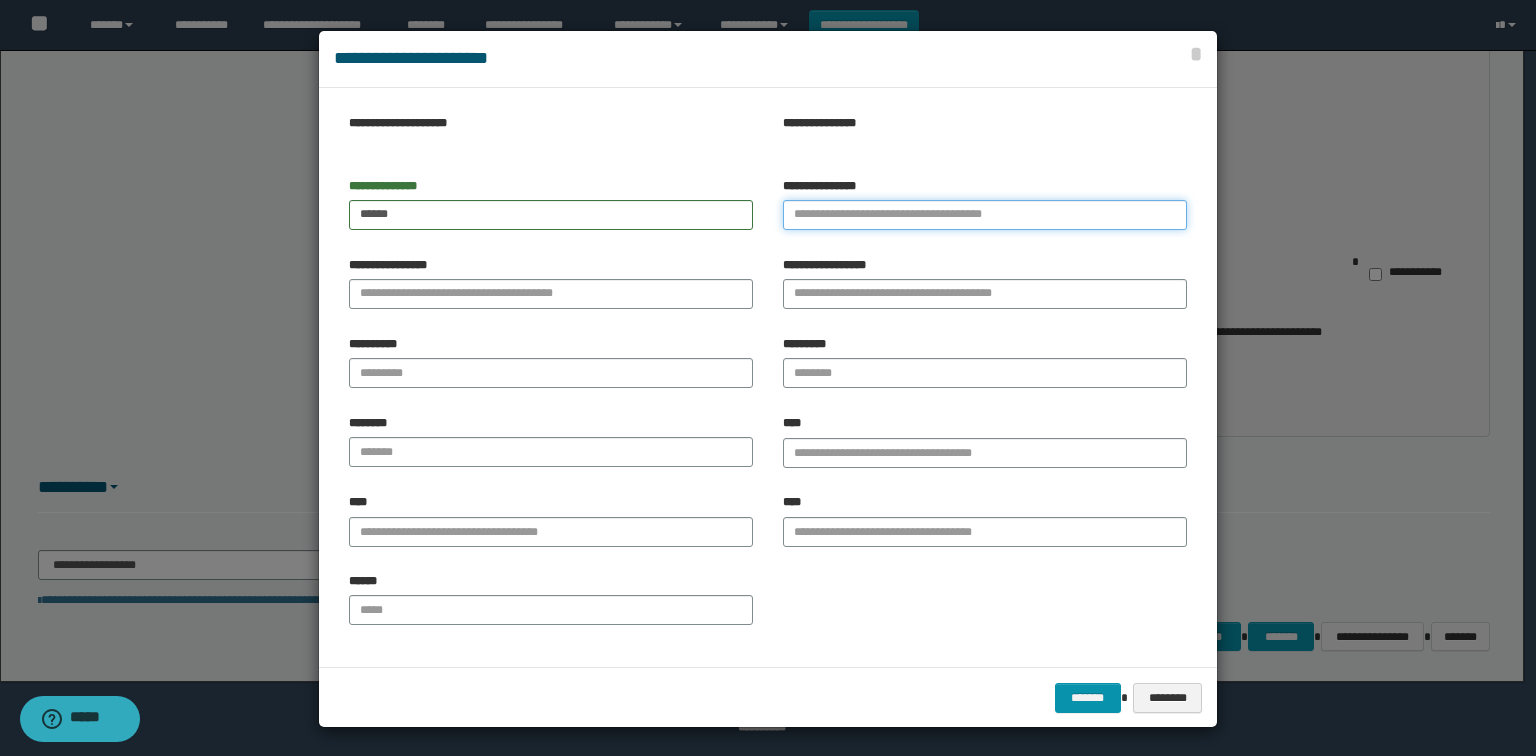 click on "**********" at bounding box center (985, 215) 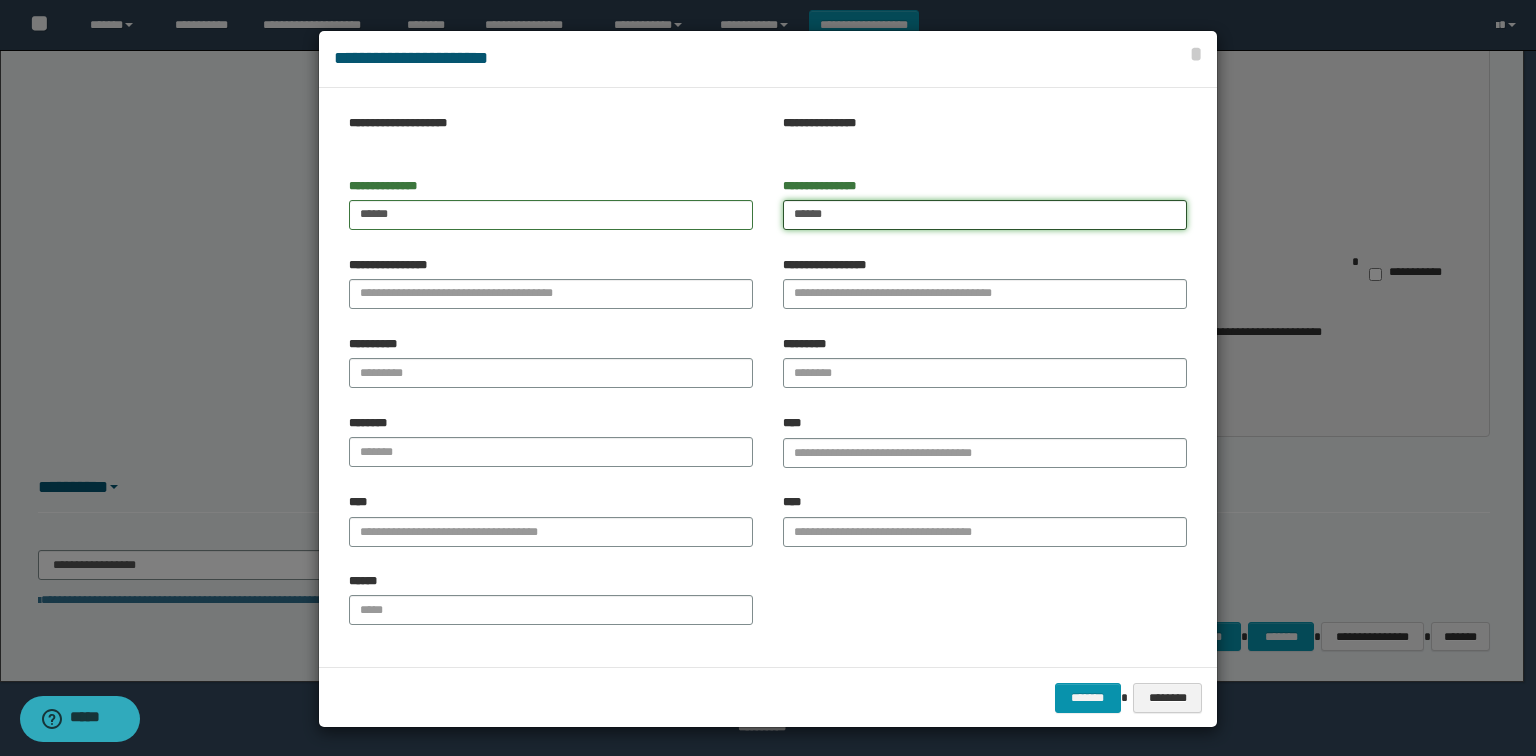 type on "******" 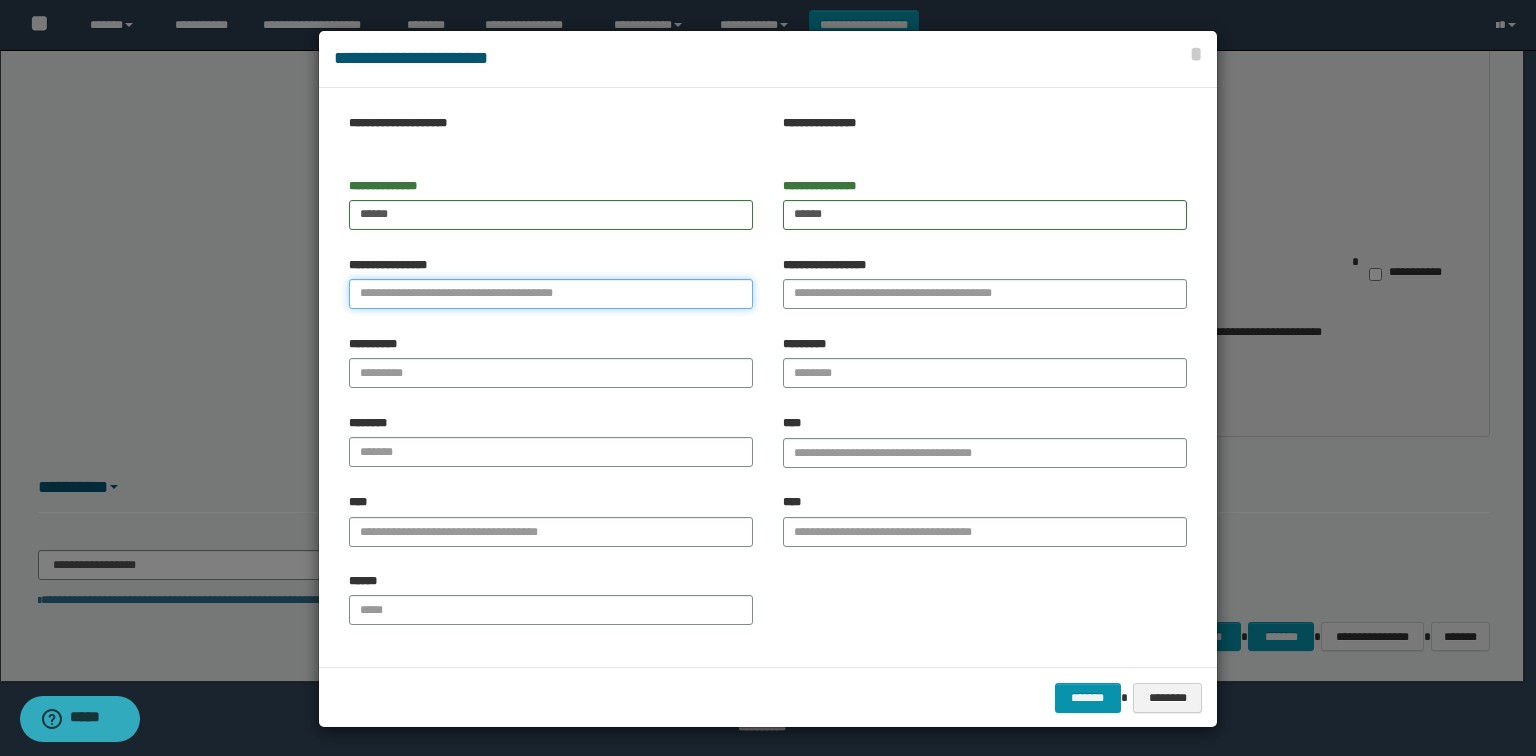 click on "**********" at bounding box center [551, 294] 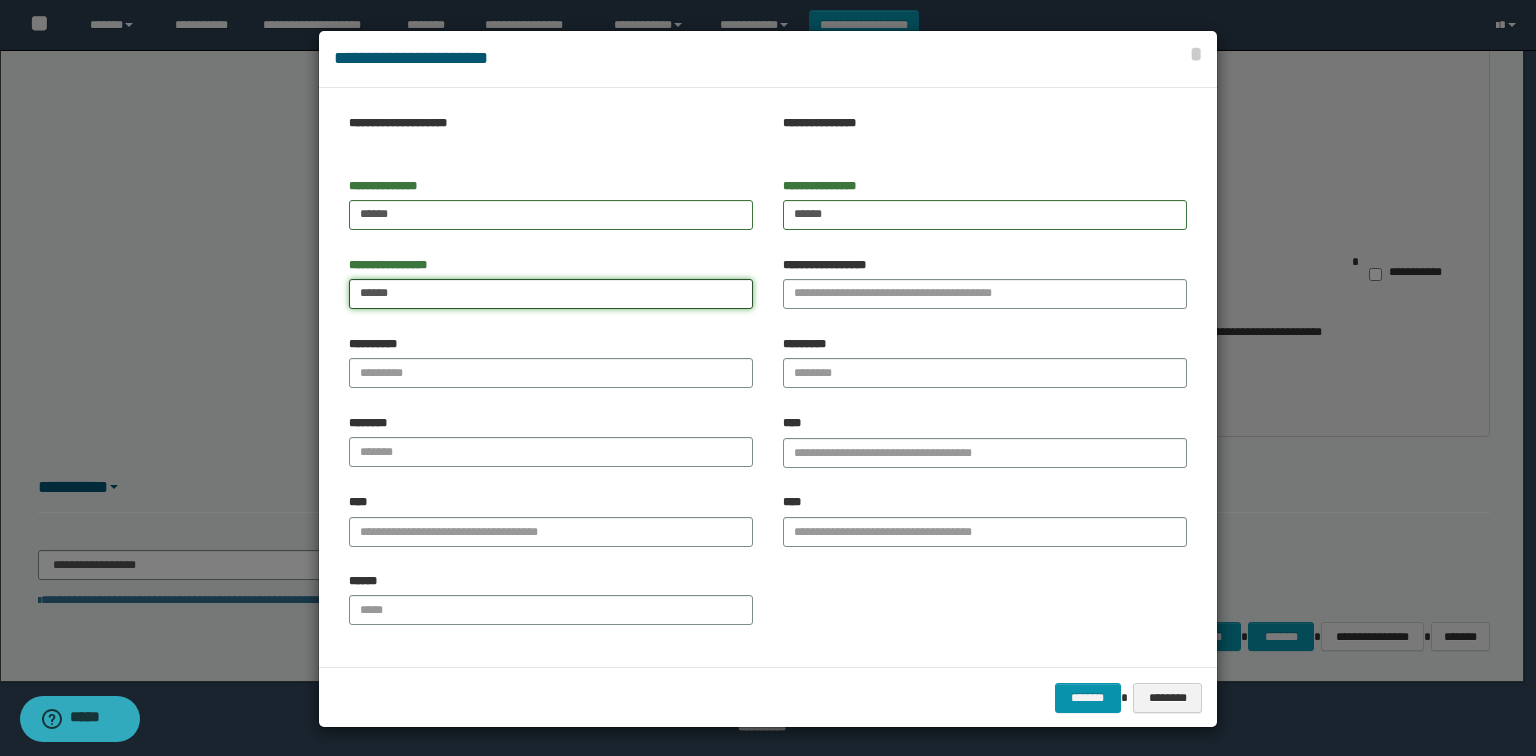 type on "******" 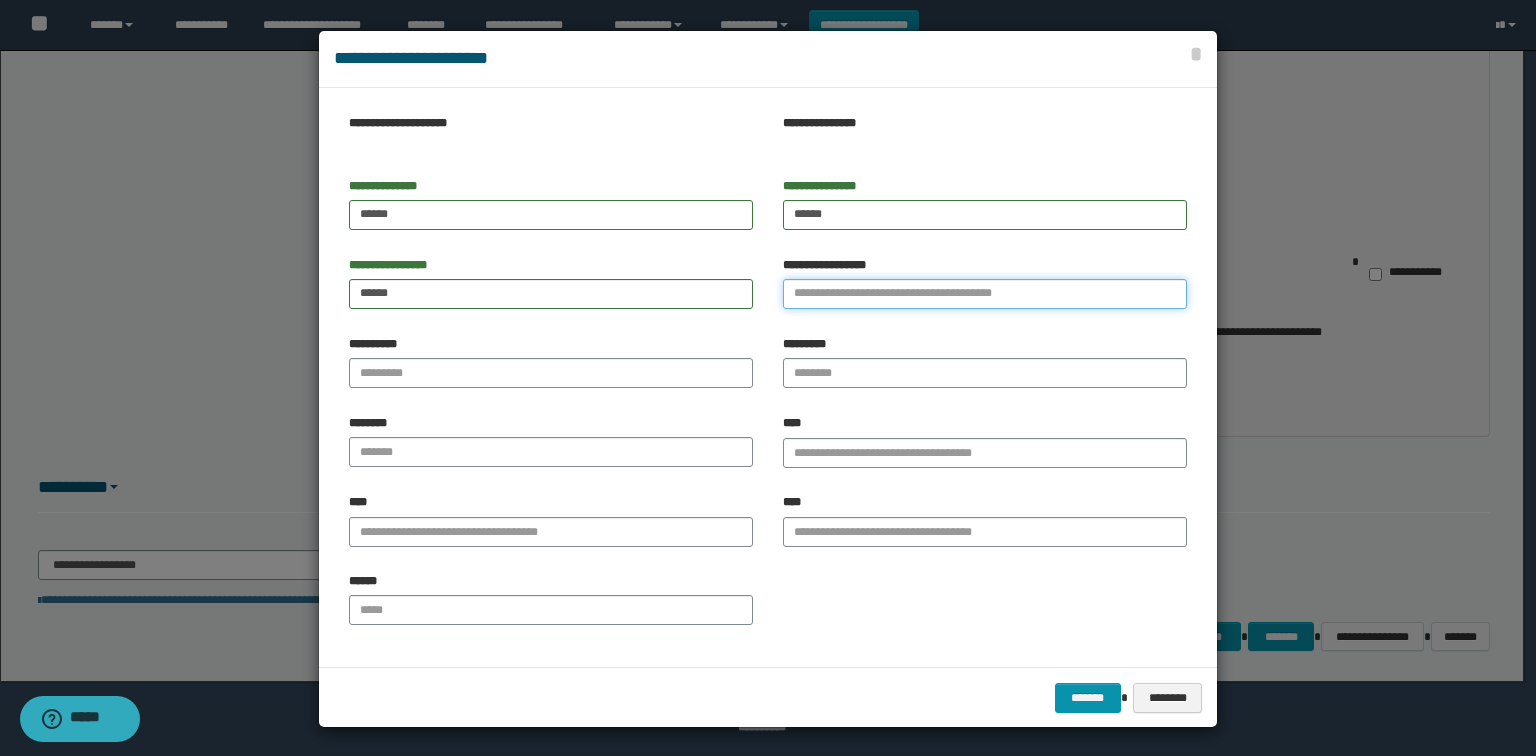 click on "**********" at bounding box center [985, 294] 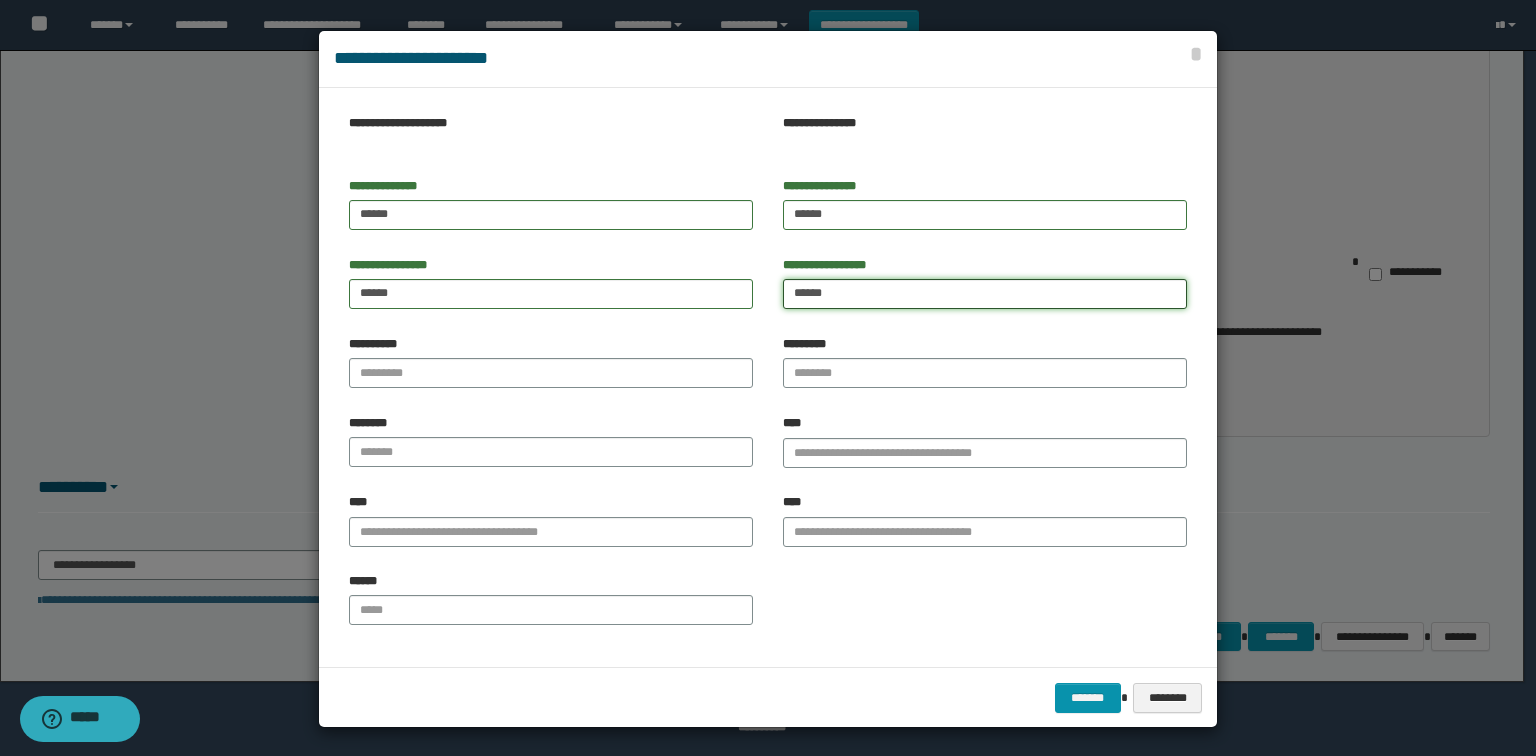 type on "******" 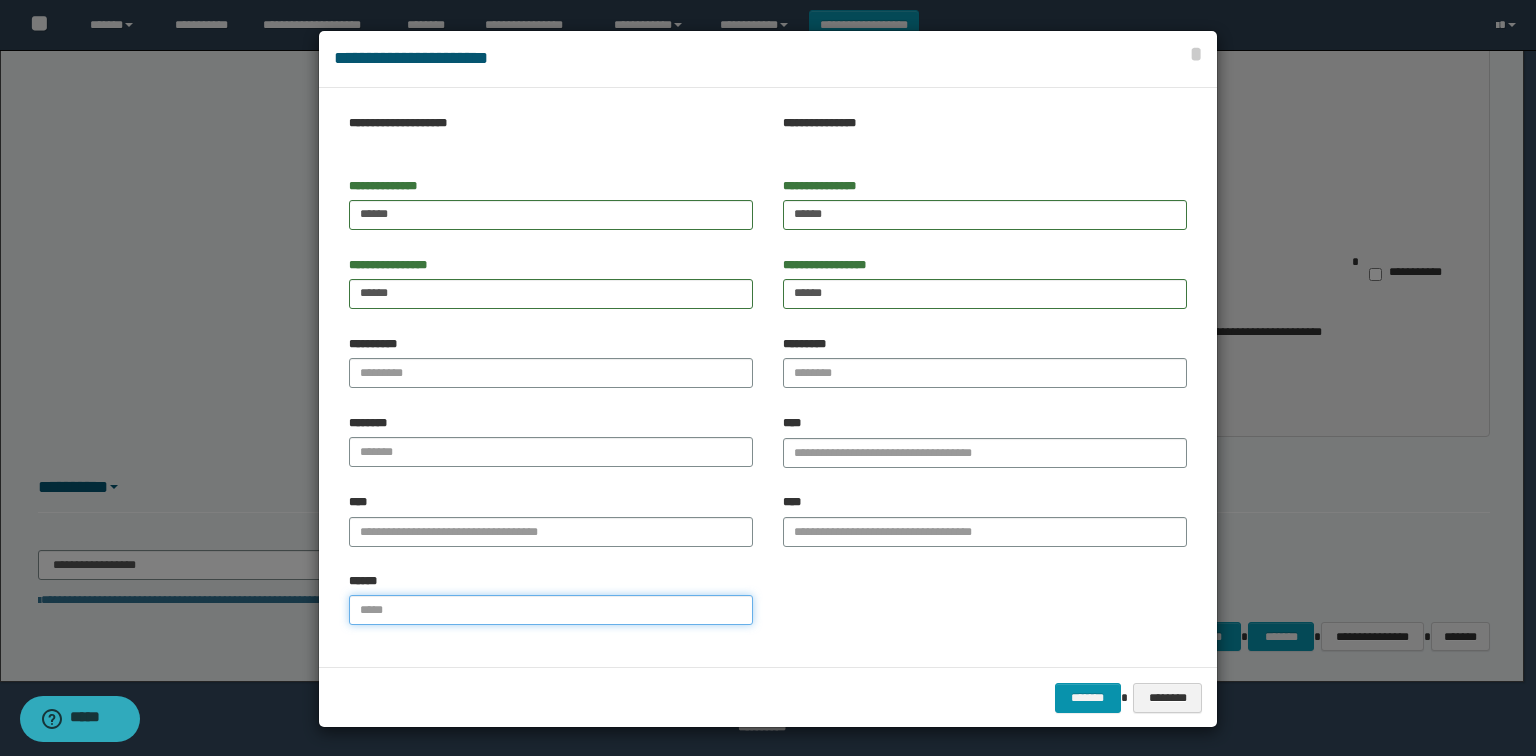 click on "******" at bounding box center (551, 610) 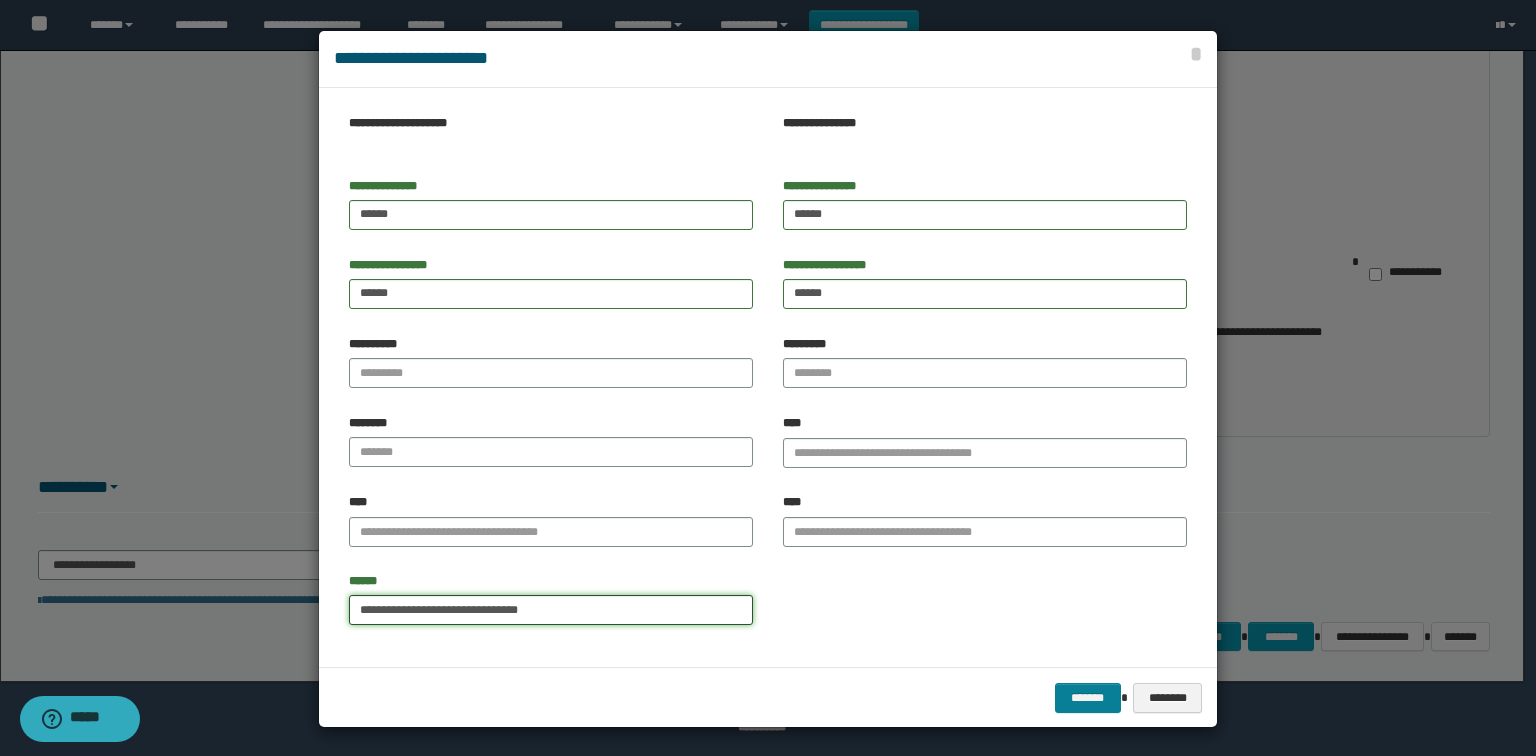 type on "**********" 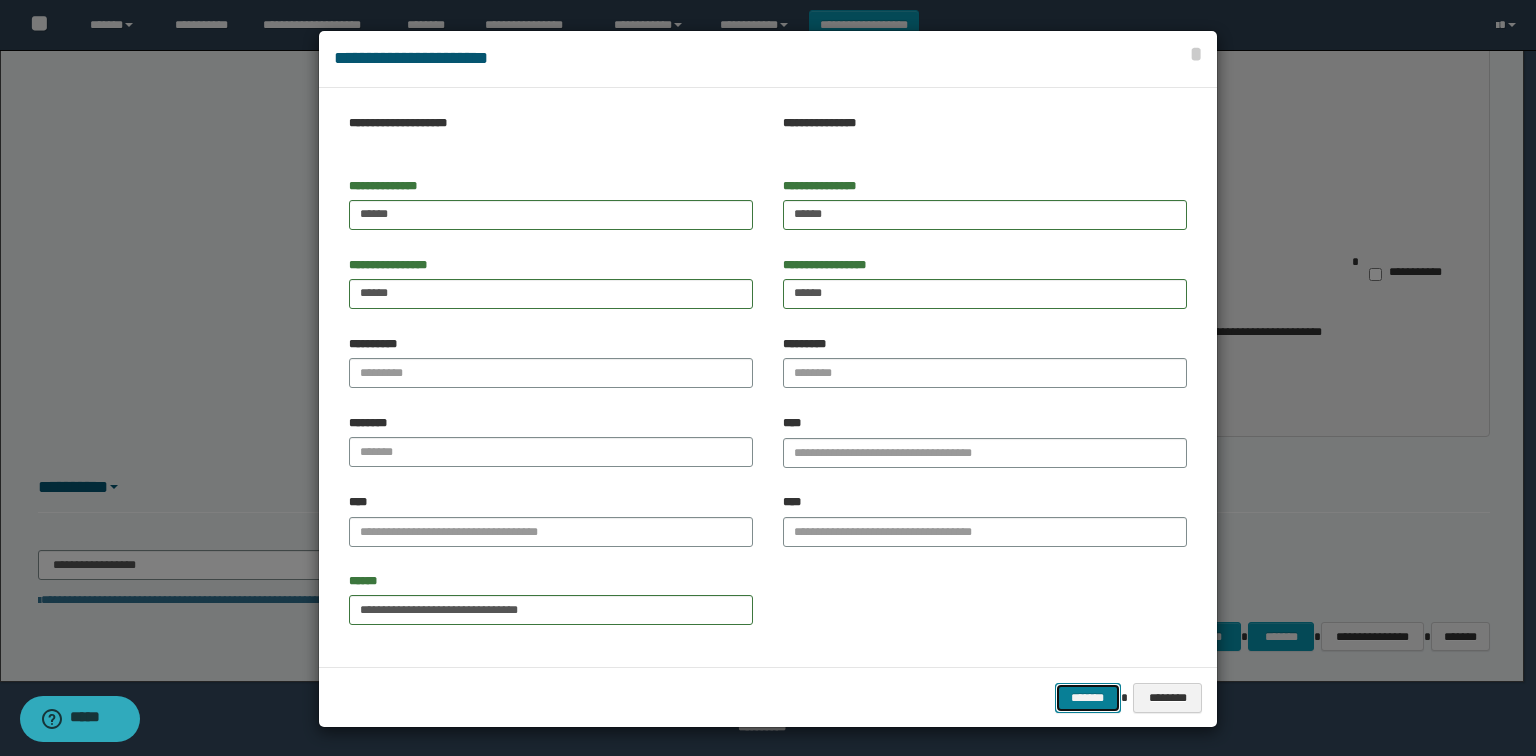 click on "*******" at bounding box center [1088, 698] 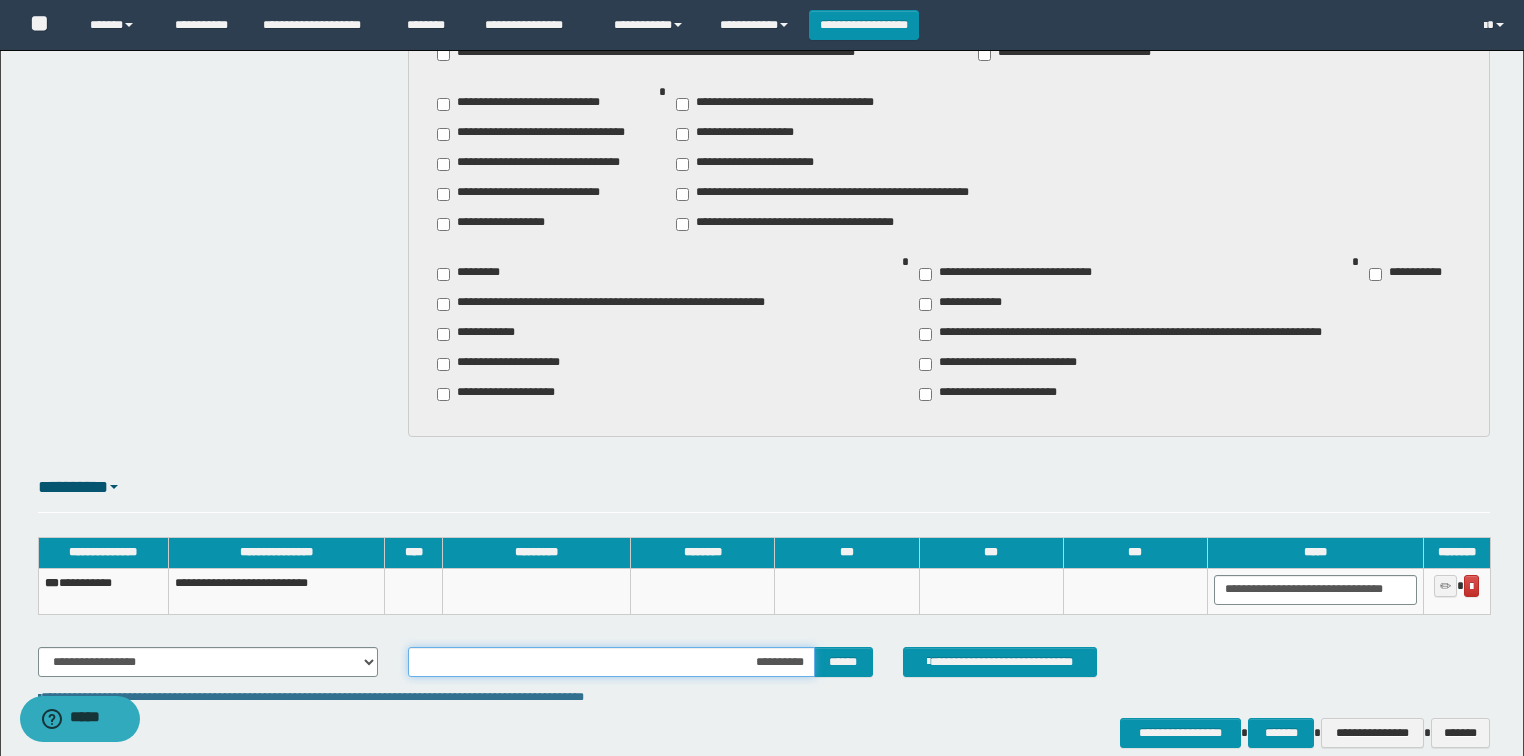 click on "**********" at bounding box center (611, 662) 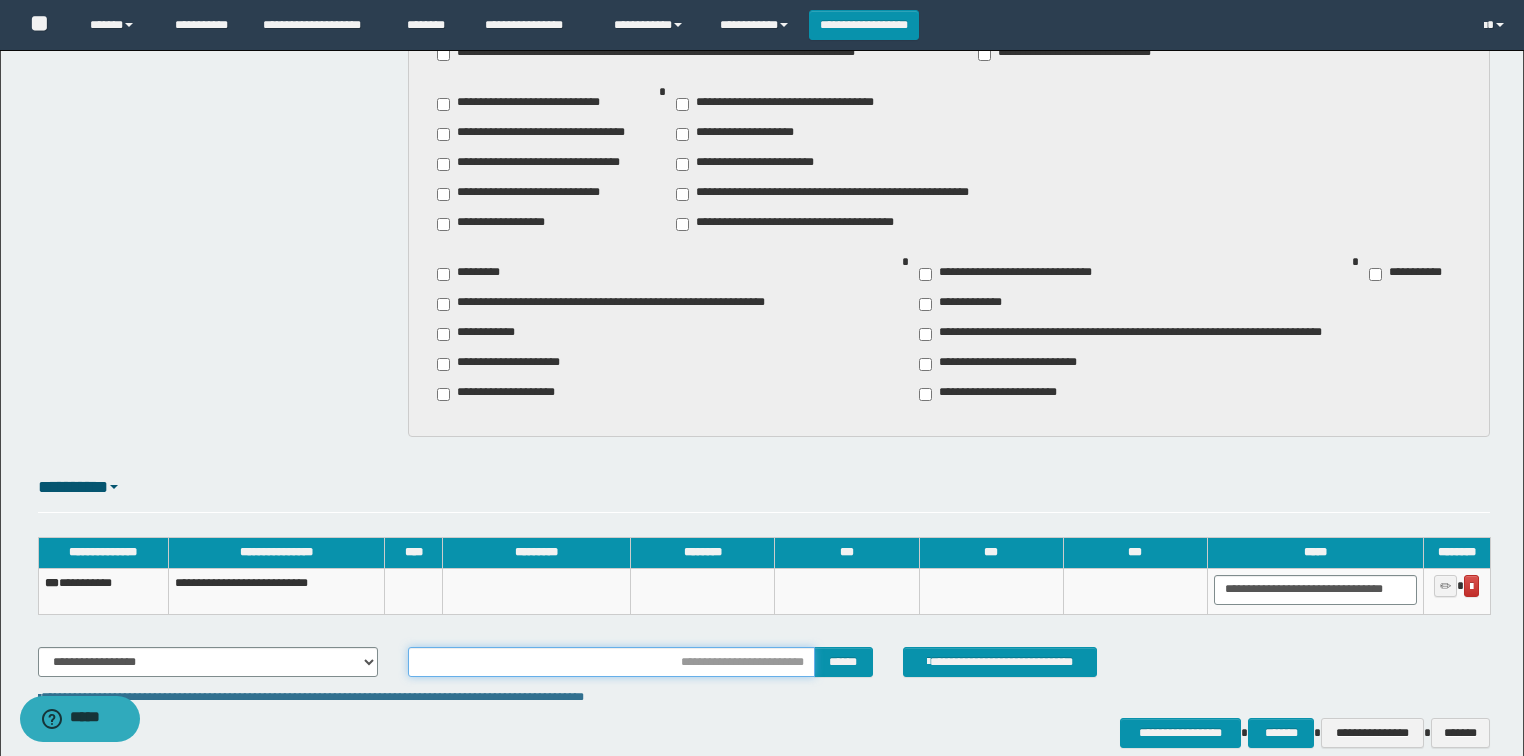 type on "**********" 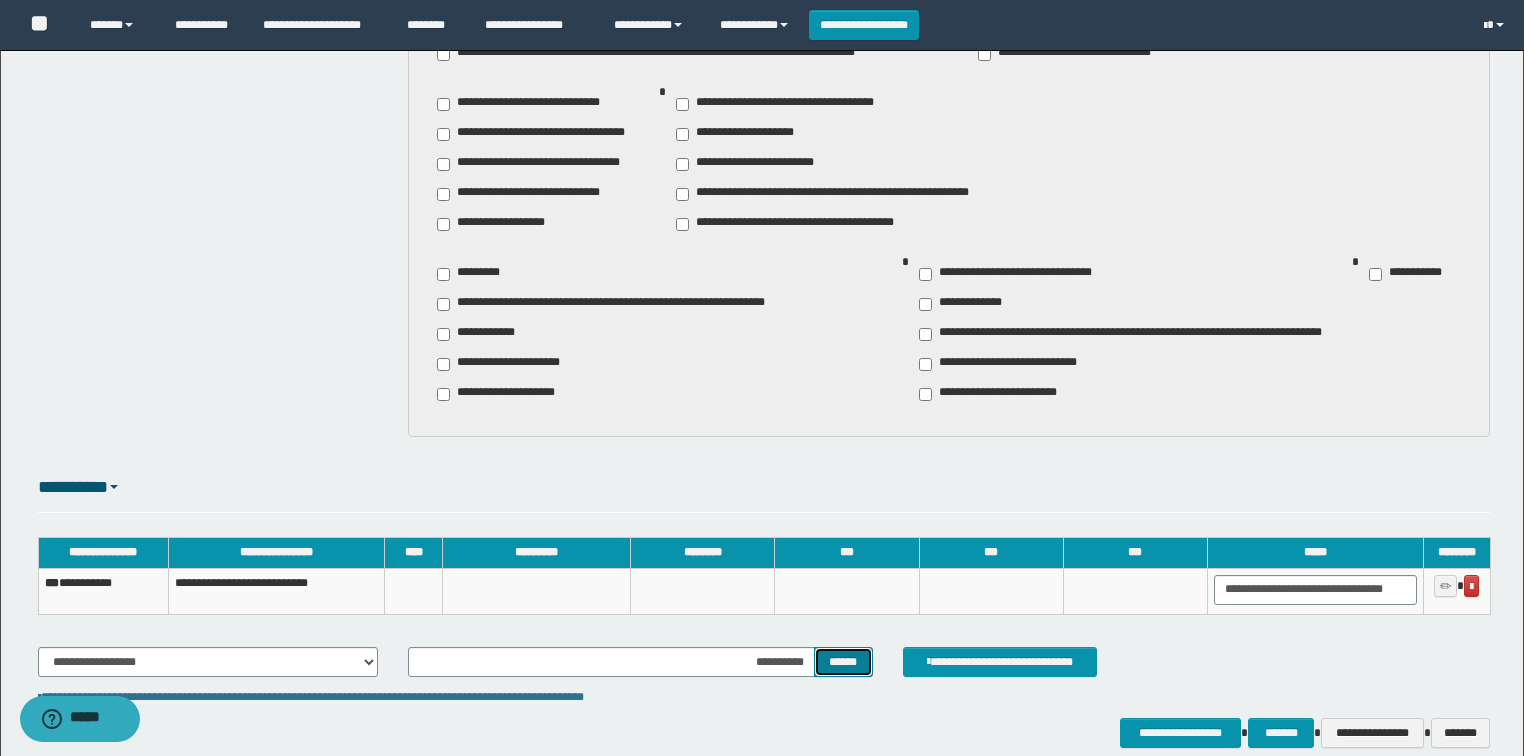 click on "******" at bounding box center (843, 662) 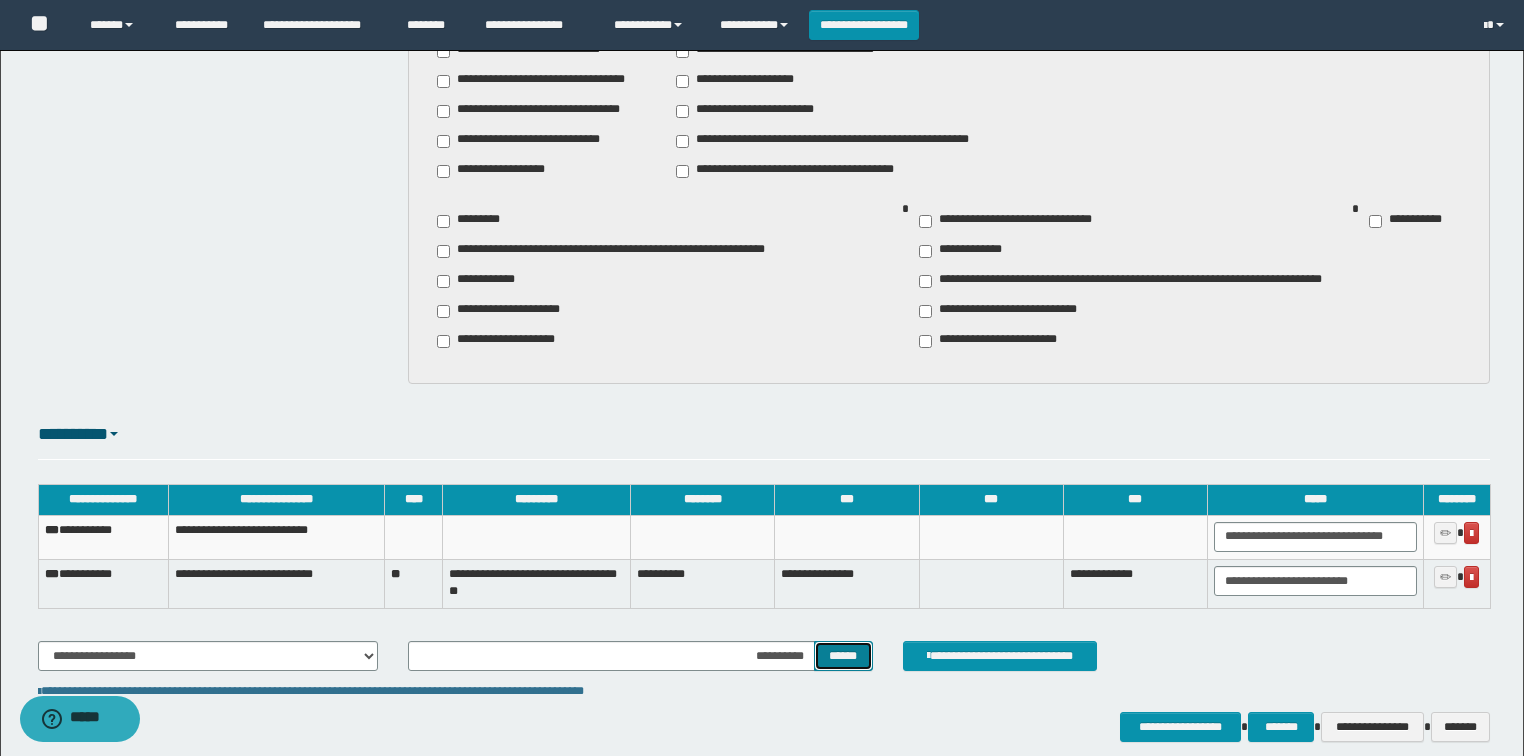 scroll, scrollTop: 2811, scrollLeft: 0, axis: vertical 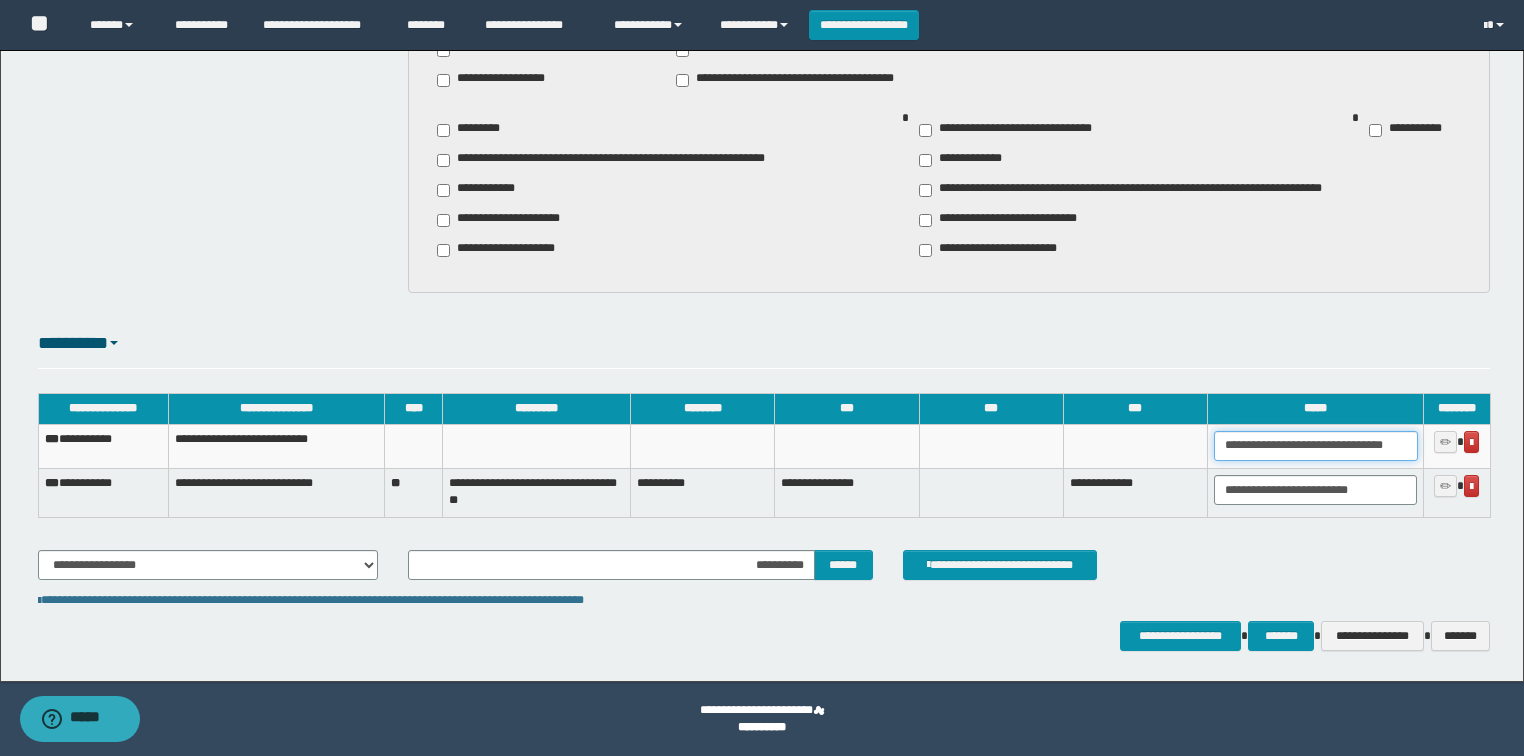 drag, startPoint x: 1224, startPoint y: 446, endPoint x: 1488, endPoint y: 458, distance: 264.27258 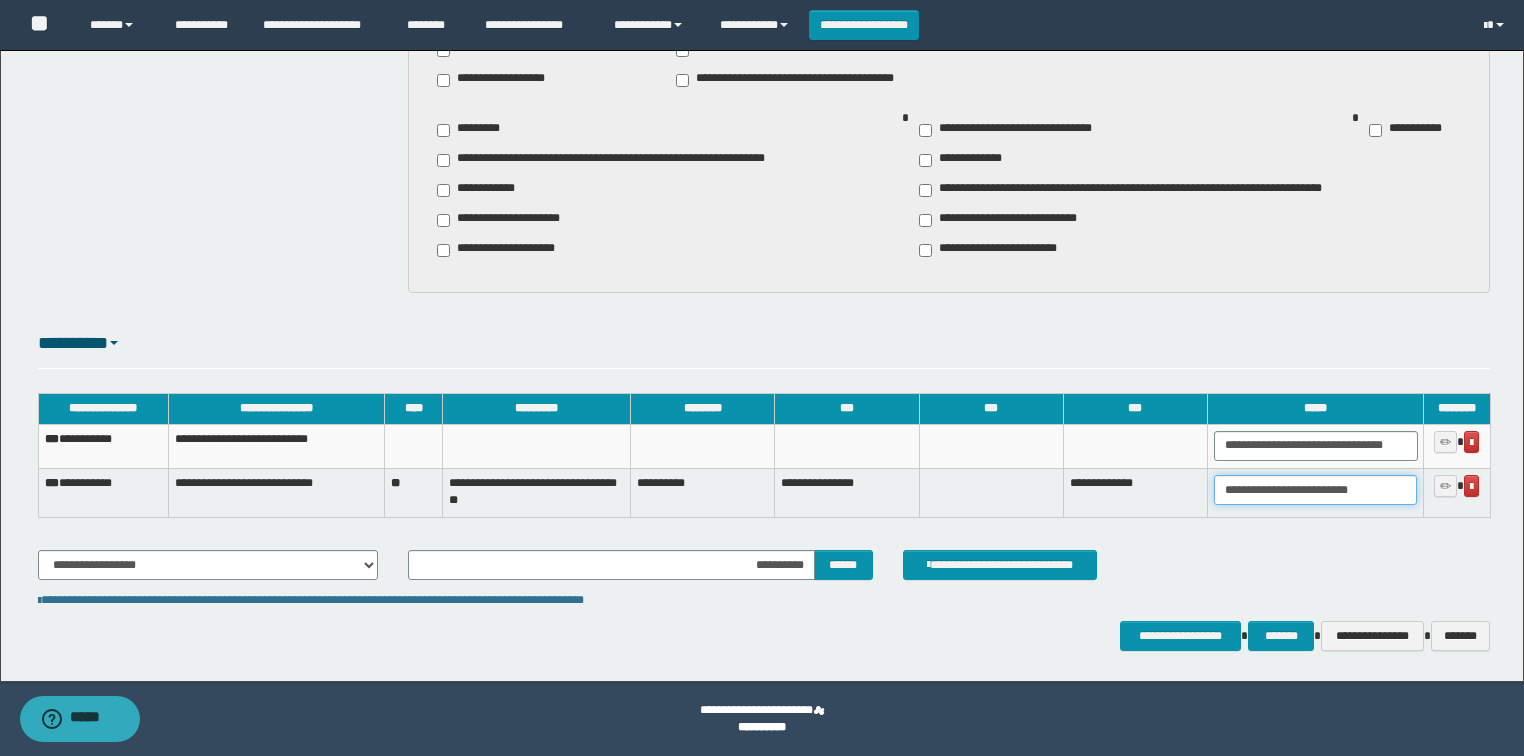 scroll, scrollTop: 0, scrollLeft: 0, axis: both 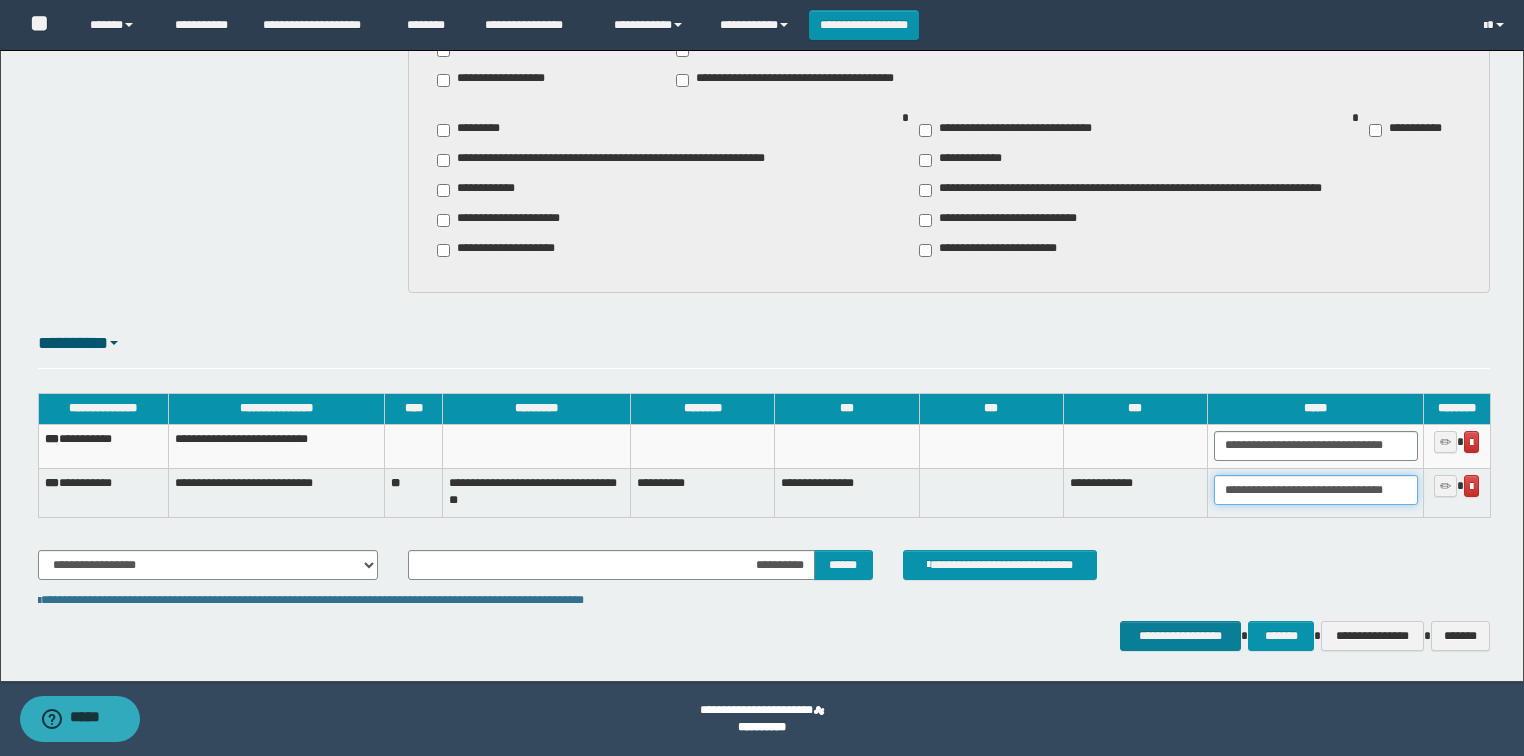 type on "**********" 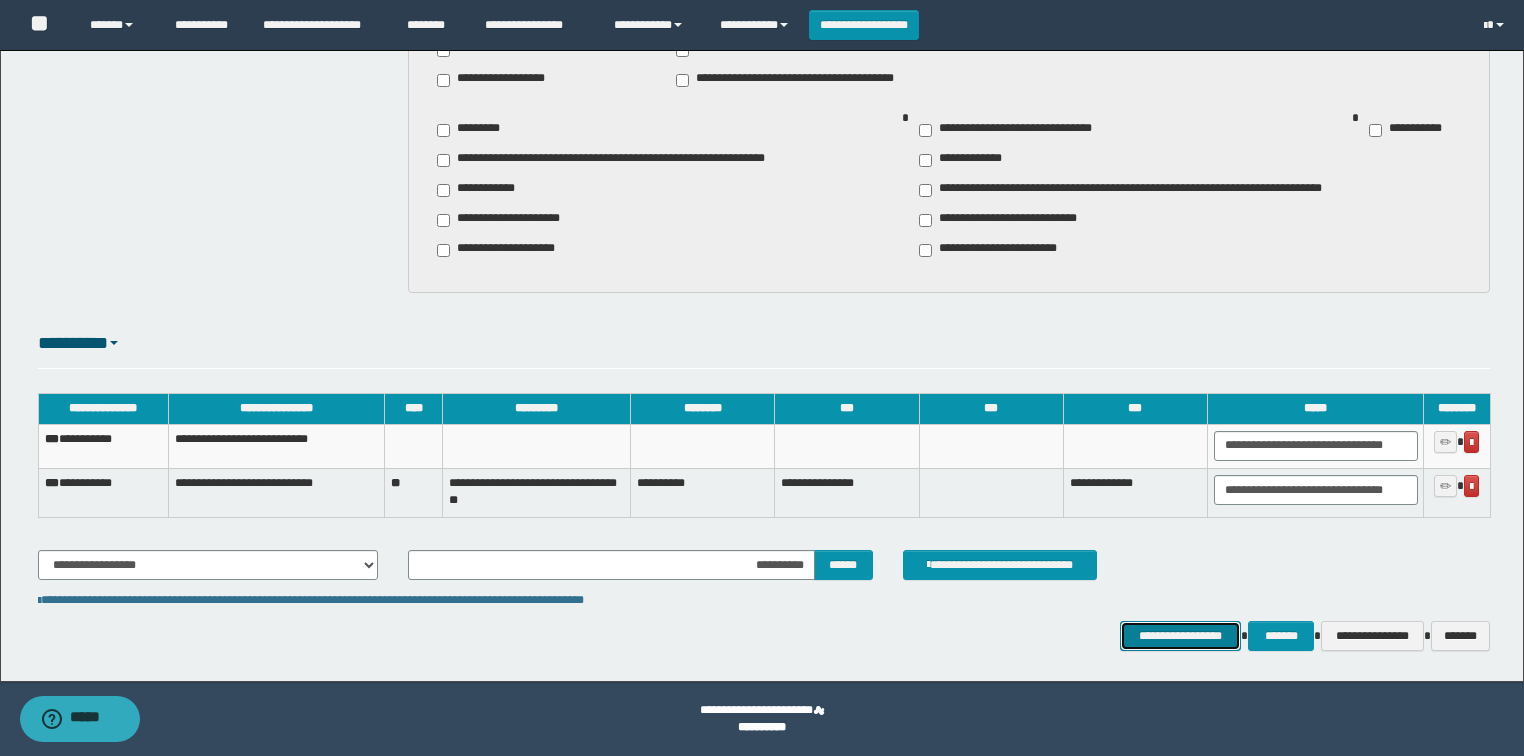 scroll, scrollTop: 0, scrollLeft: 0, axis: both 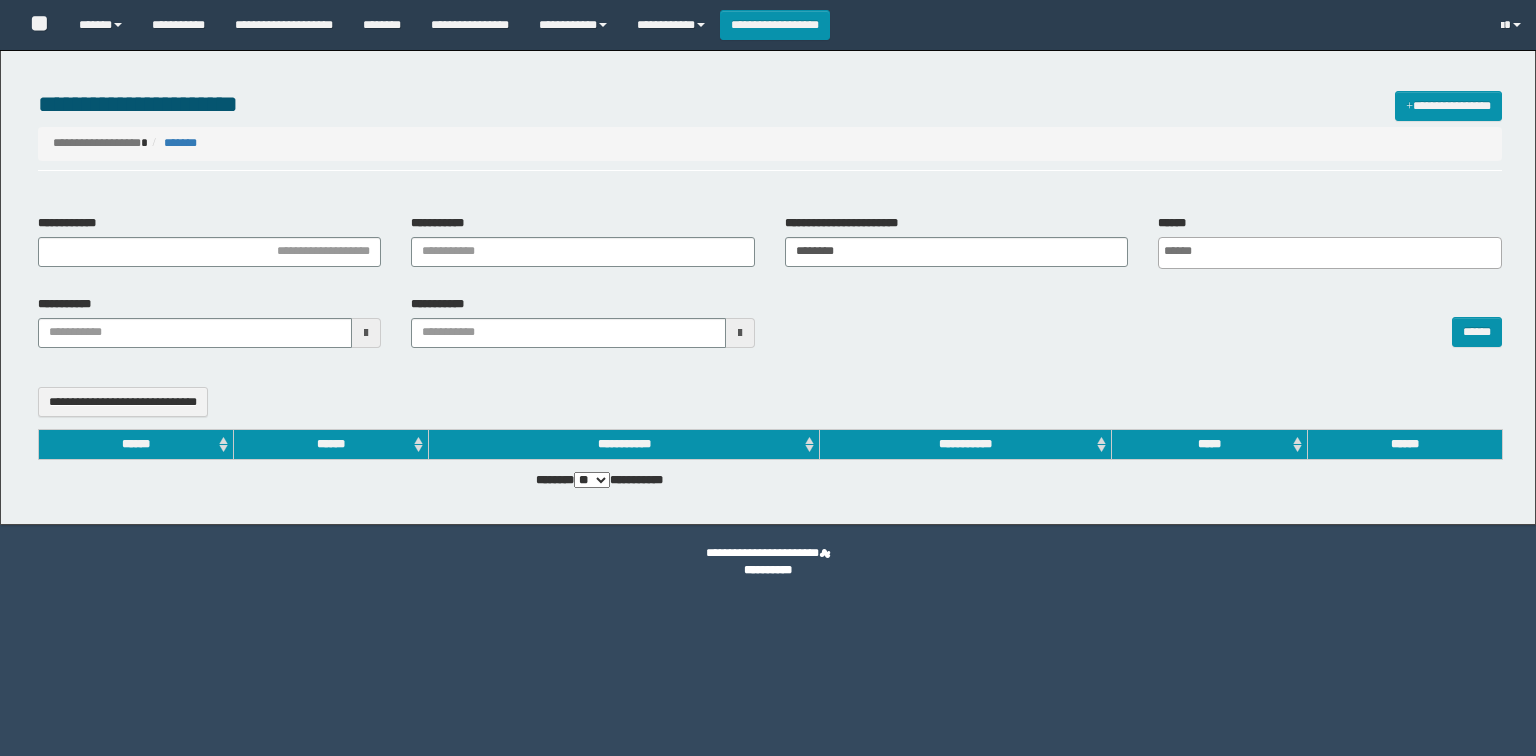 select 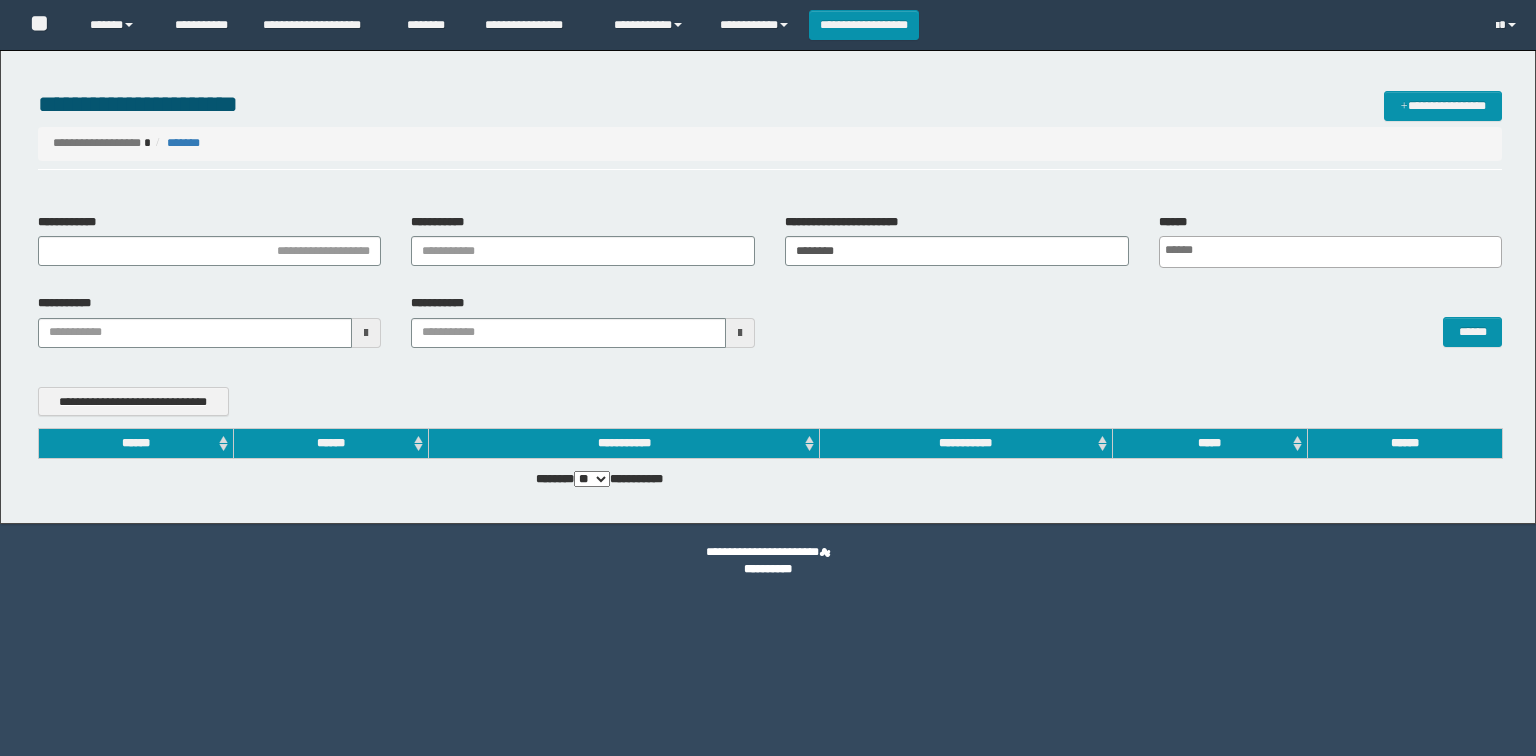 scroll, scrollTop: 0, scrollLeft: 0, axis: both 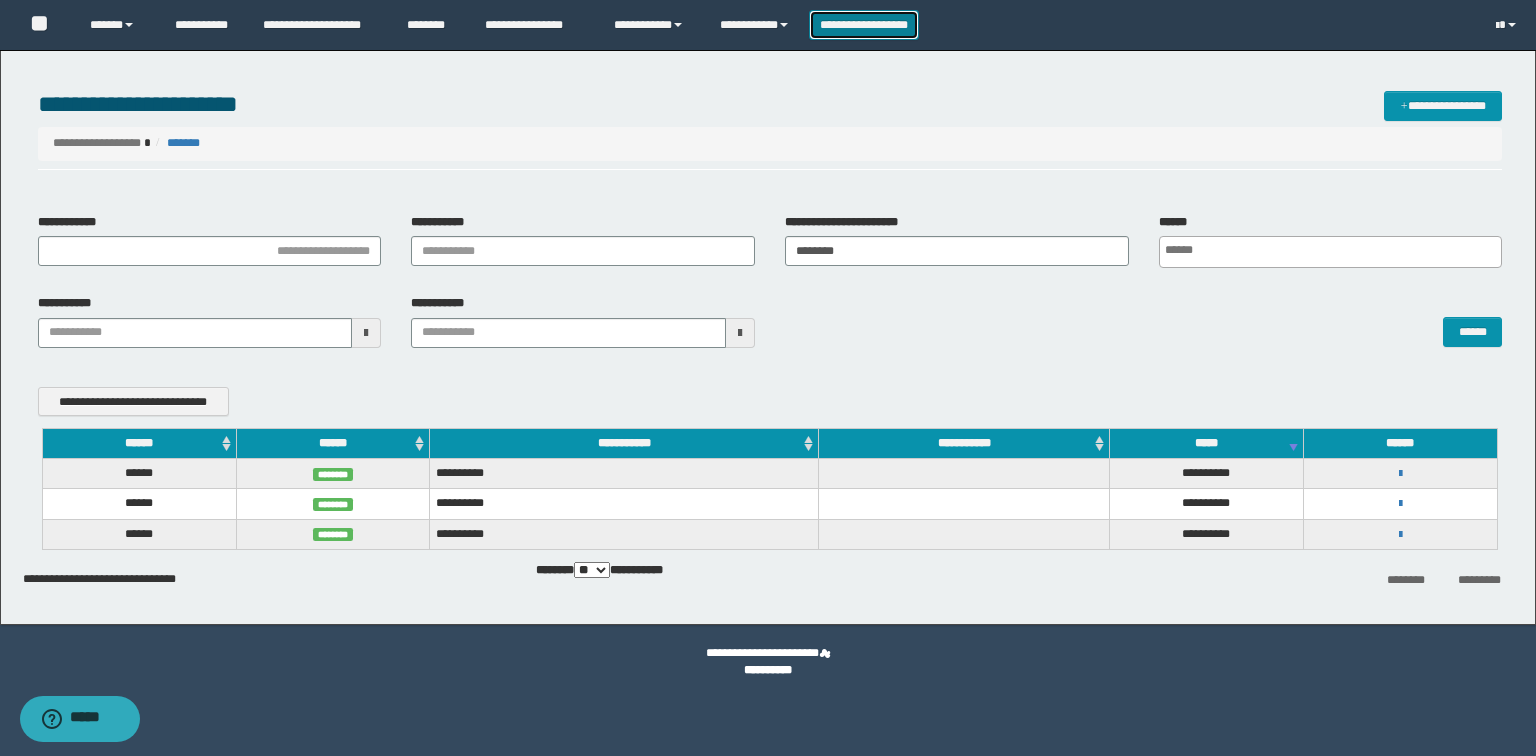 click on "**********" at bounding box center (864, 25) 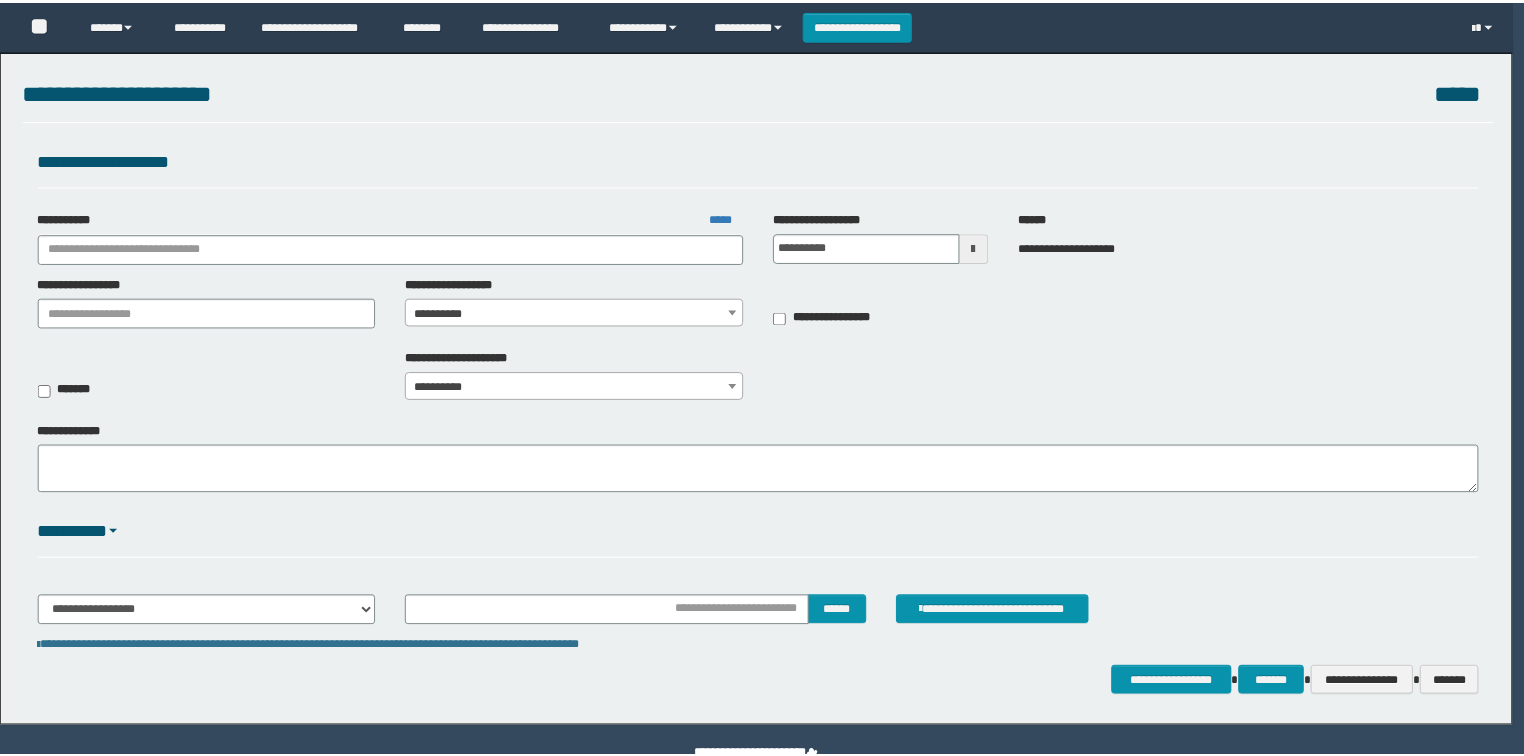 scroll, scrollTop: 0, scrollLeft: 0, axis: both 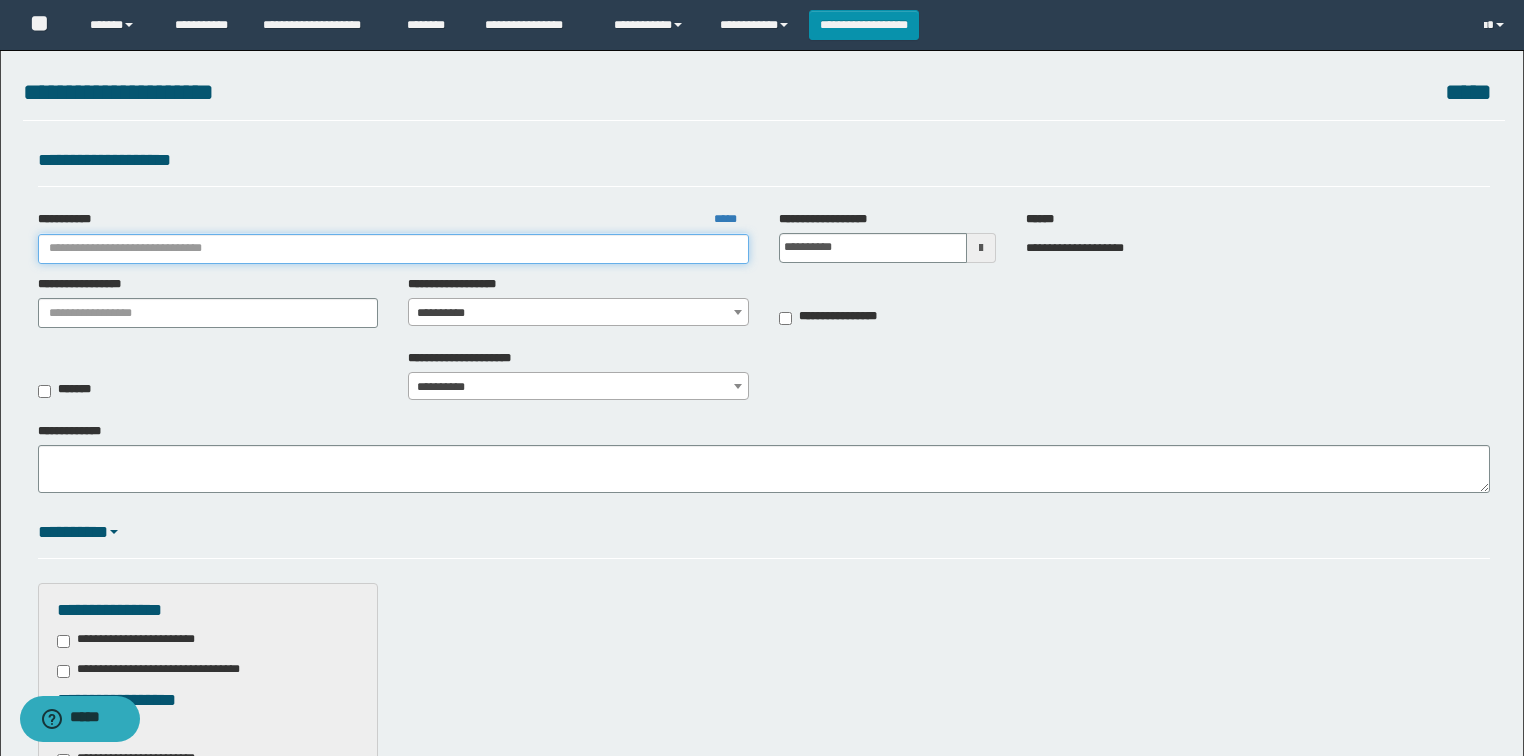click on "**********" at bounding box center [393, 249] 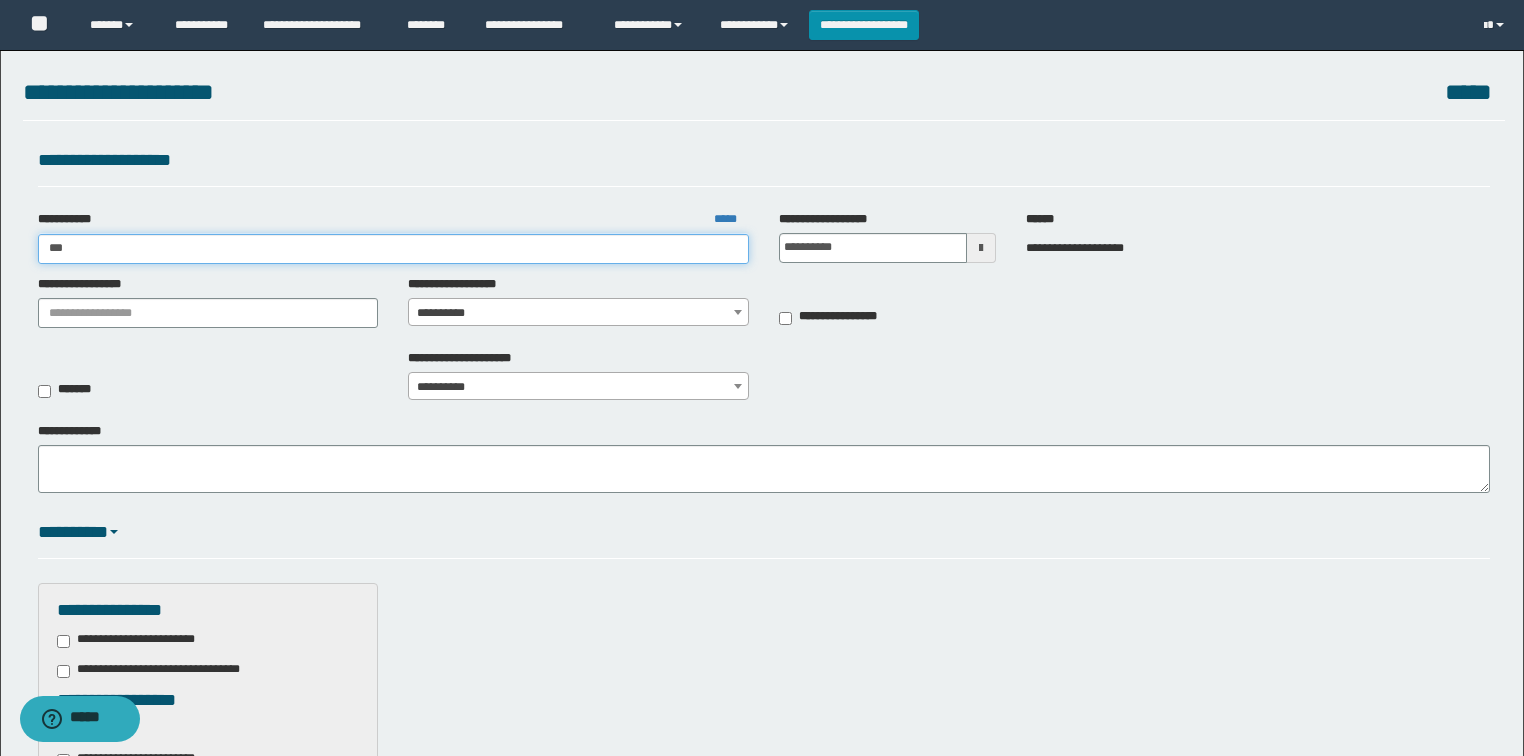 type on "****" 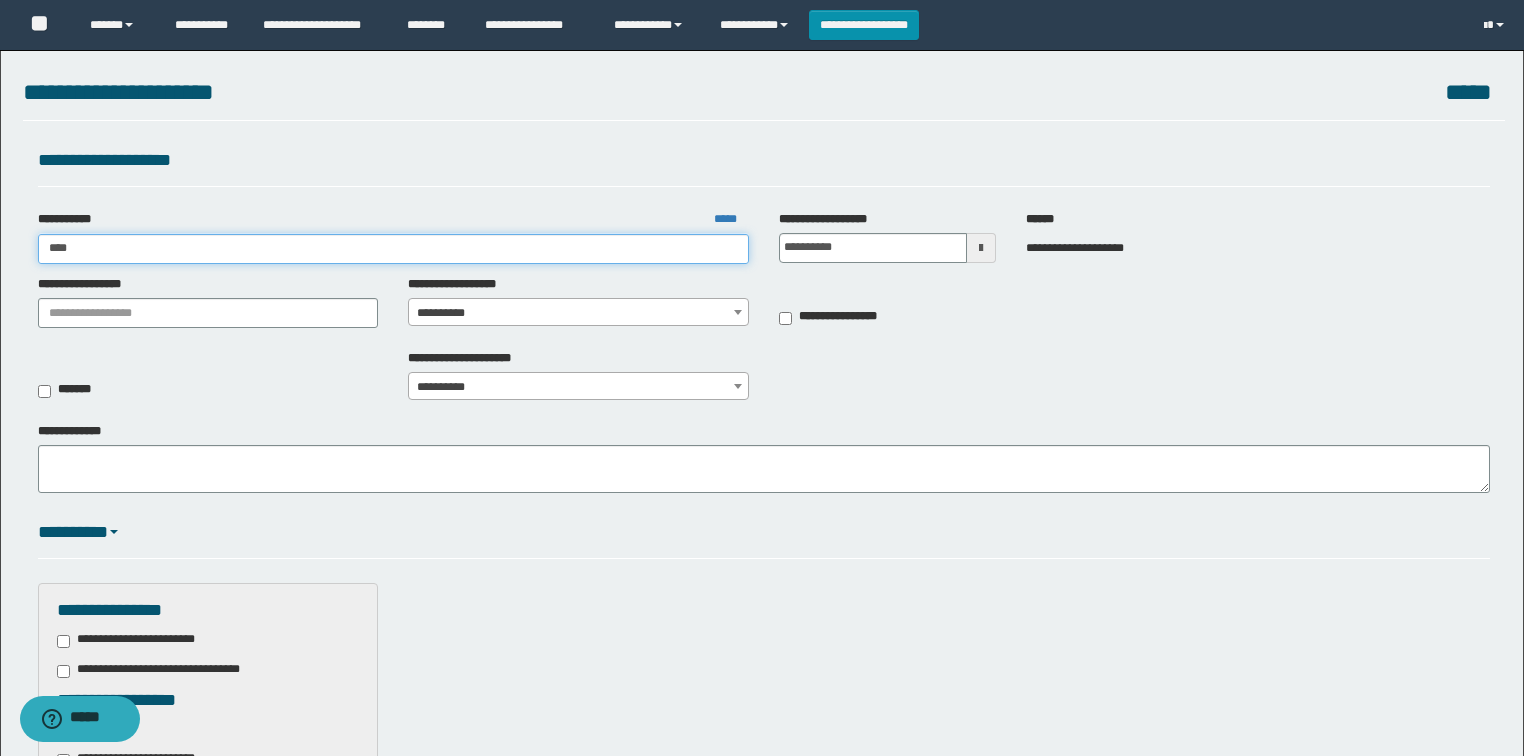 type on "****" 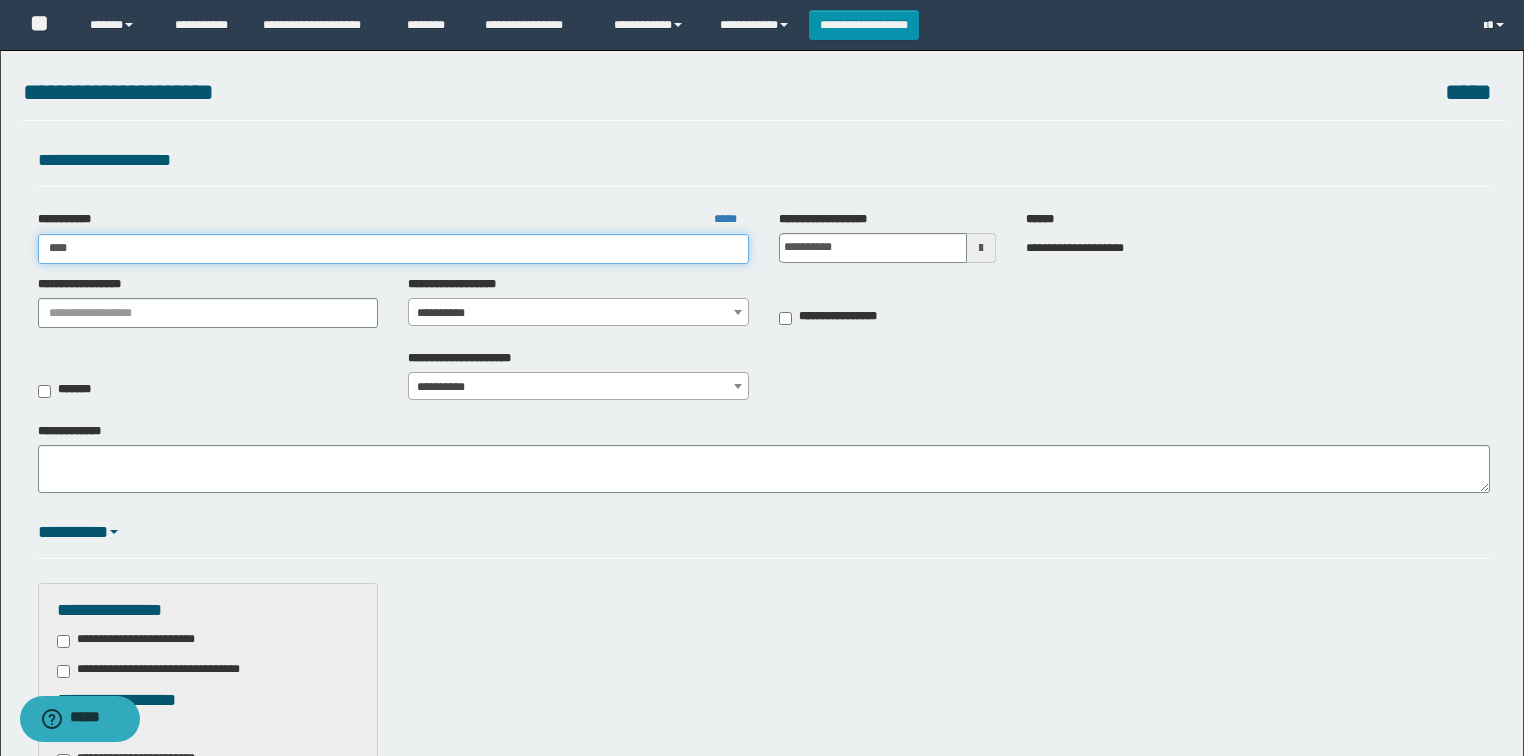 type 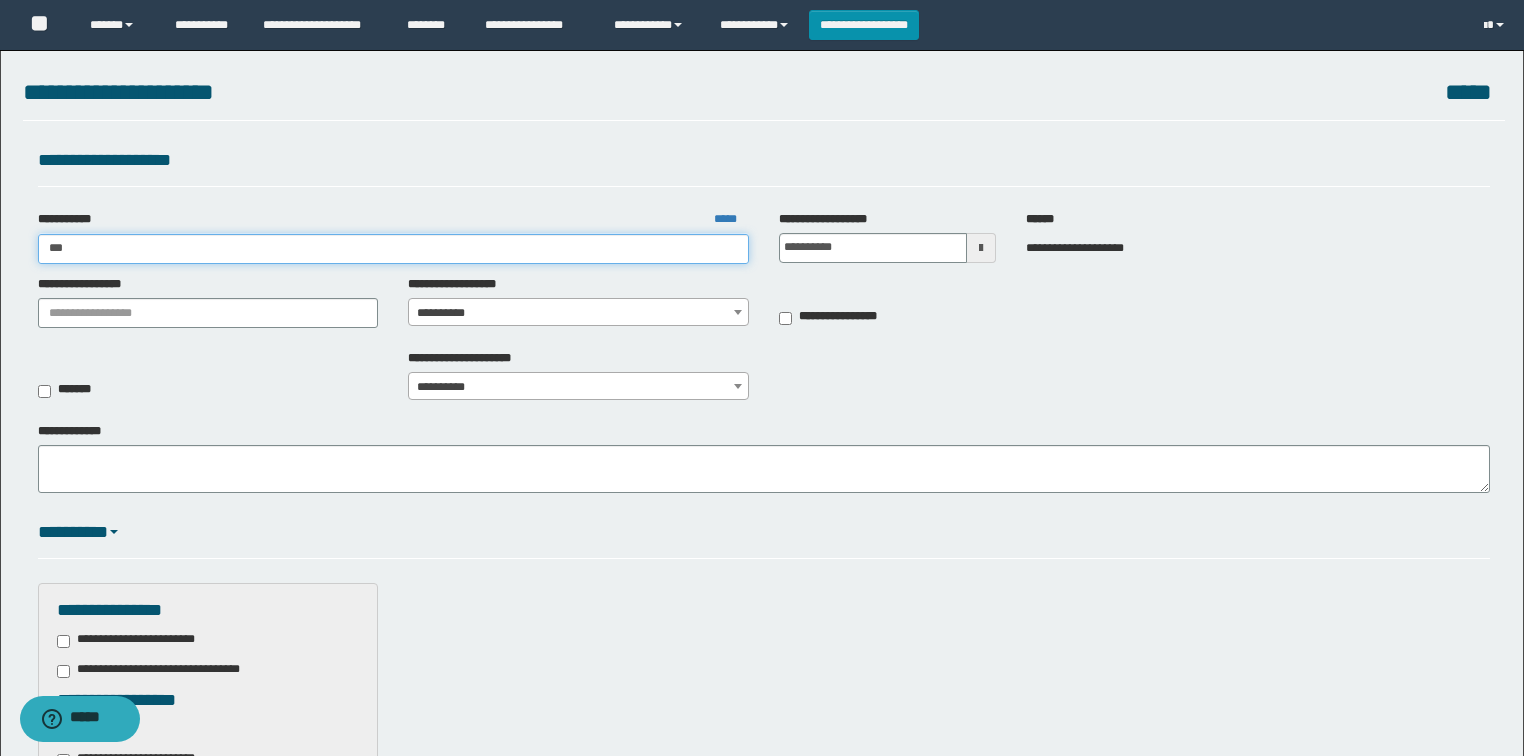 type on "***" 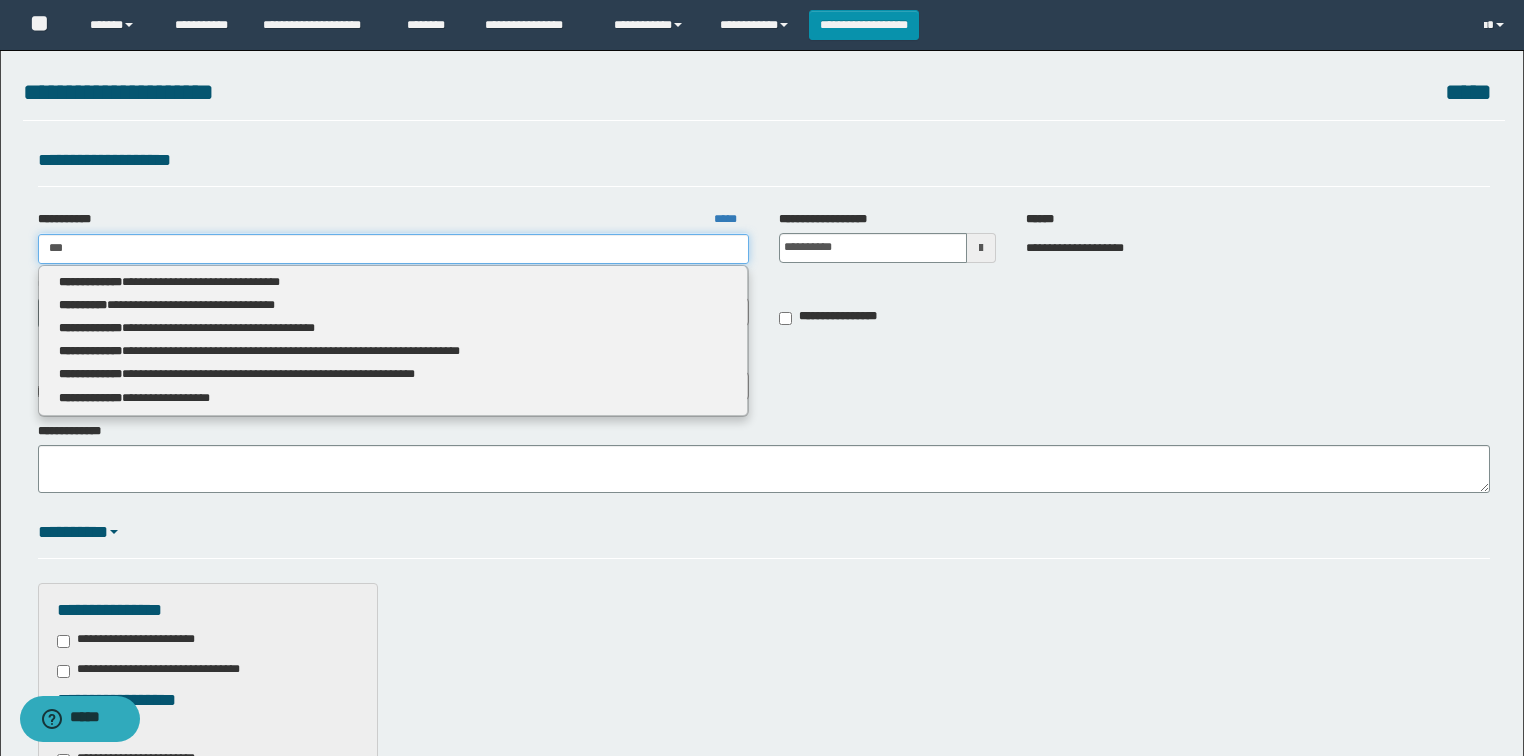 type 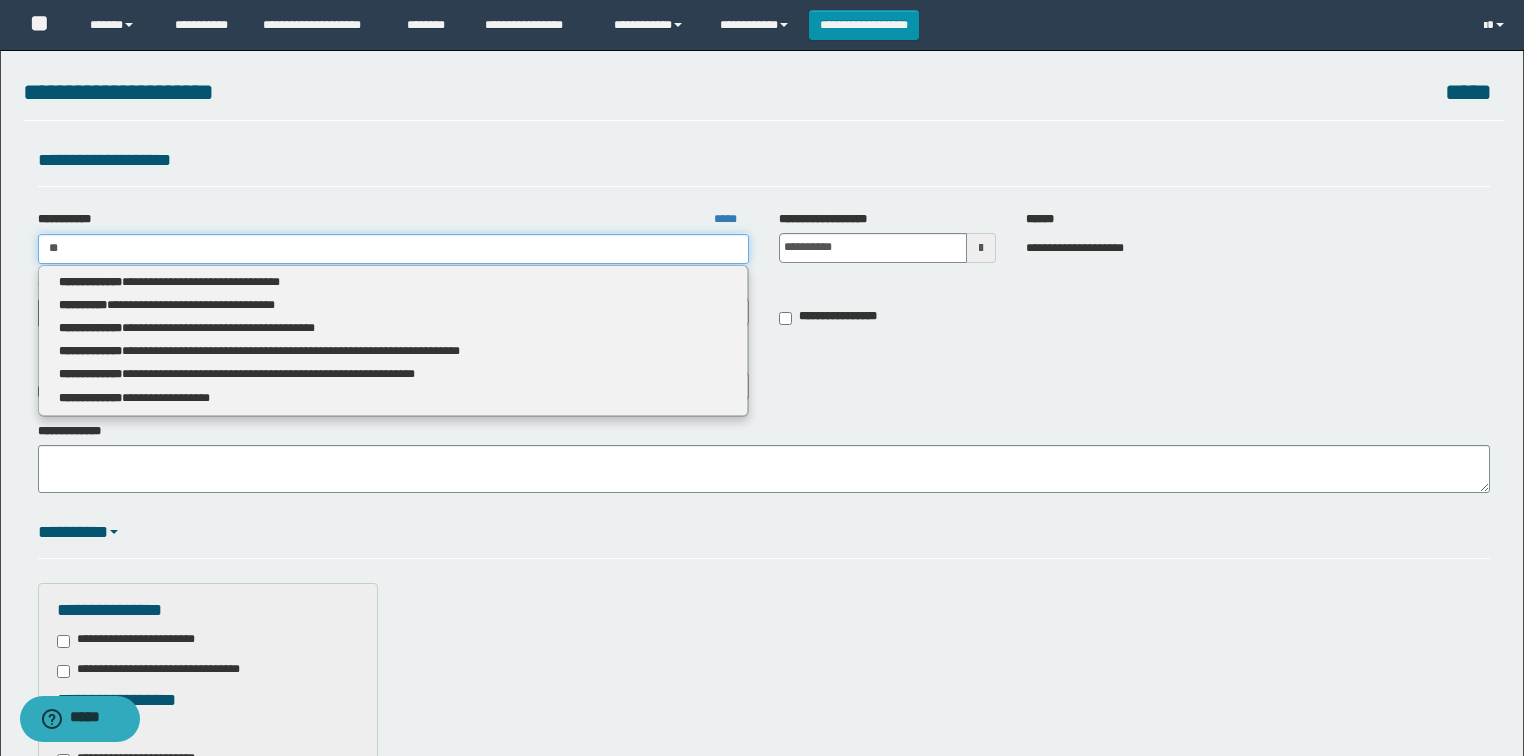 type on "*" 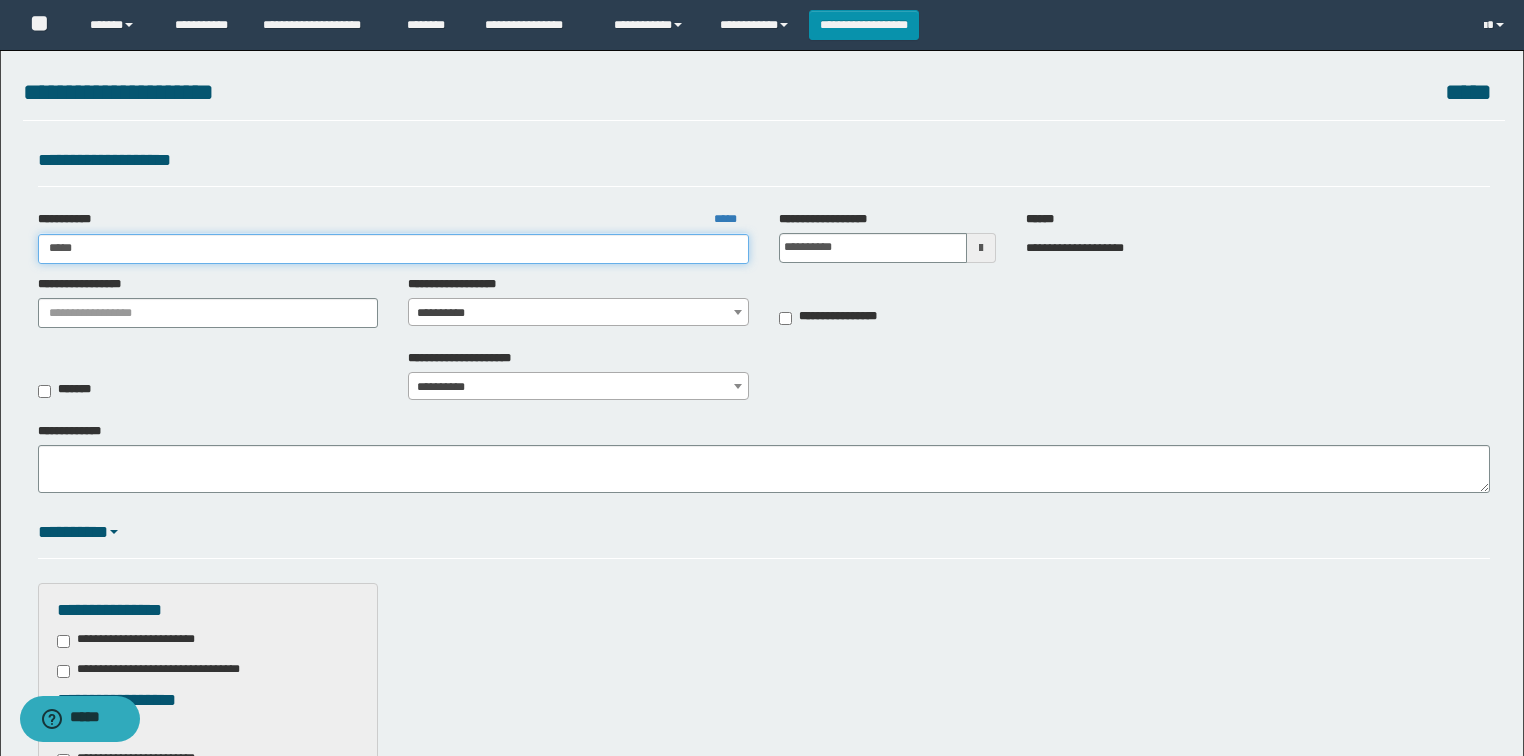 type on "******" 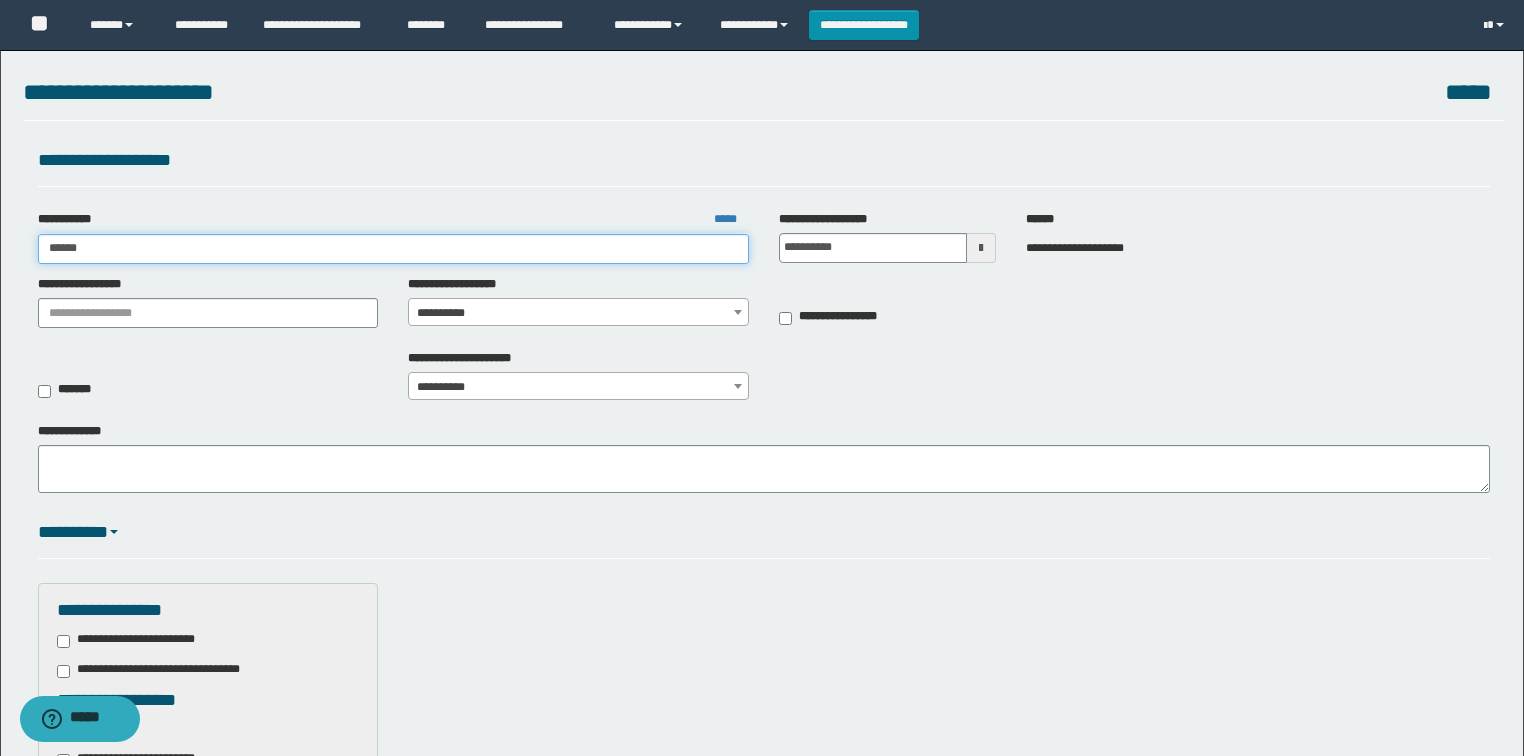 type on "******" 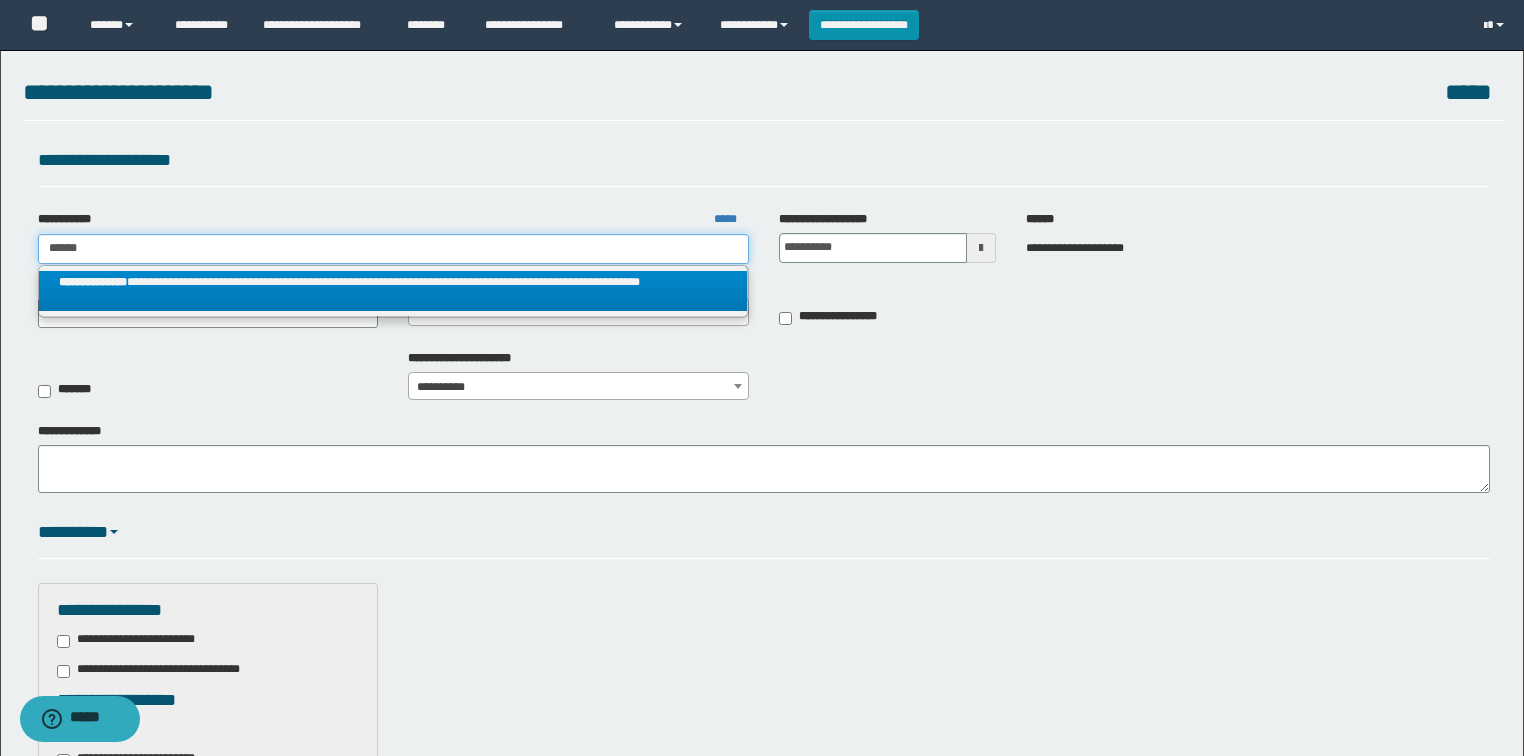 type on "******" 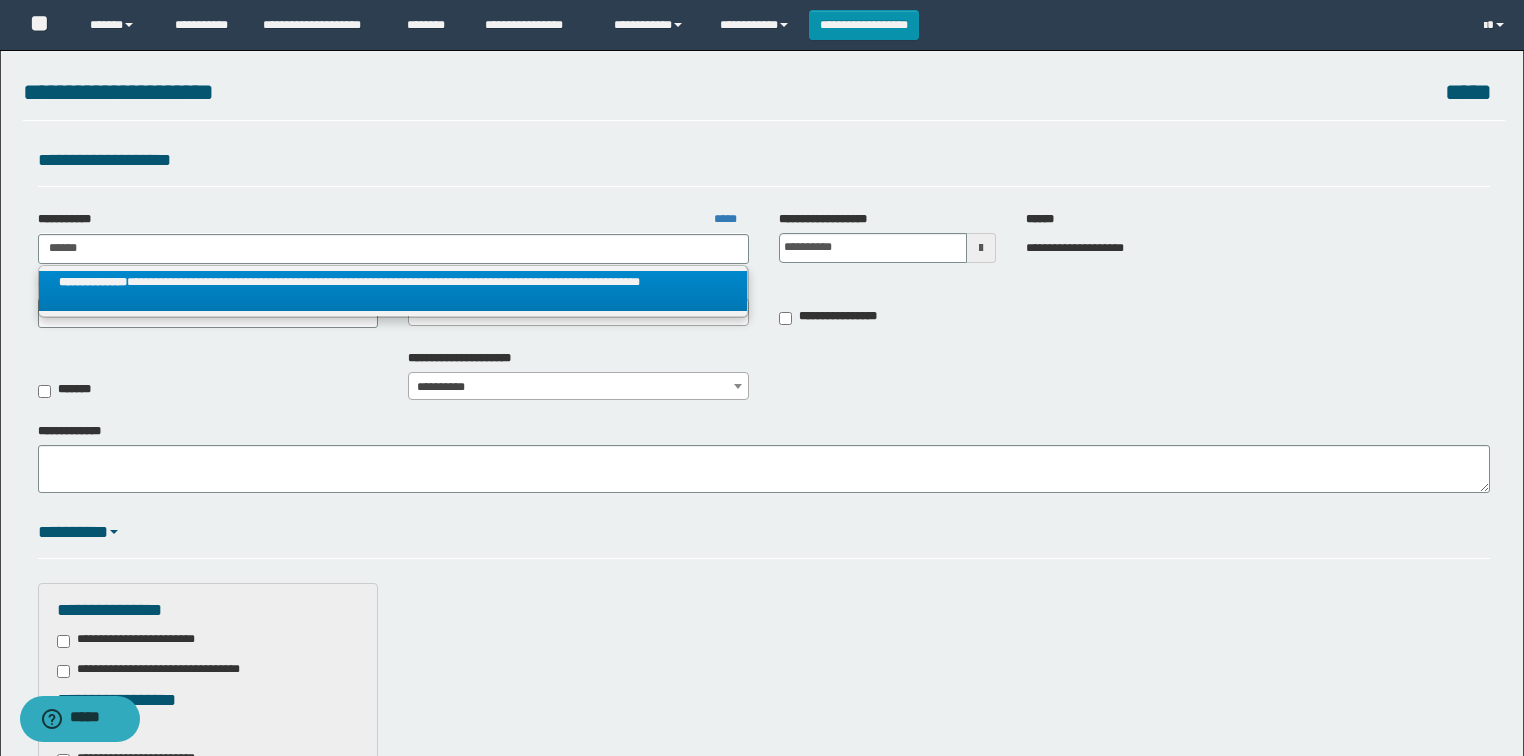 click on "**********" at bounding box center (393, 291) 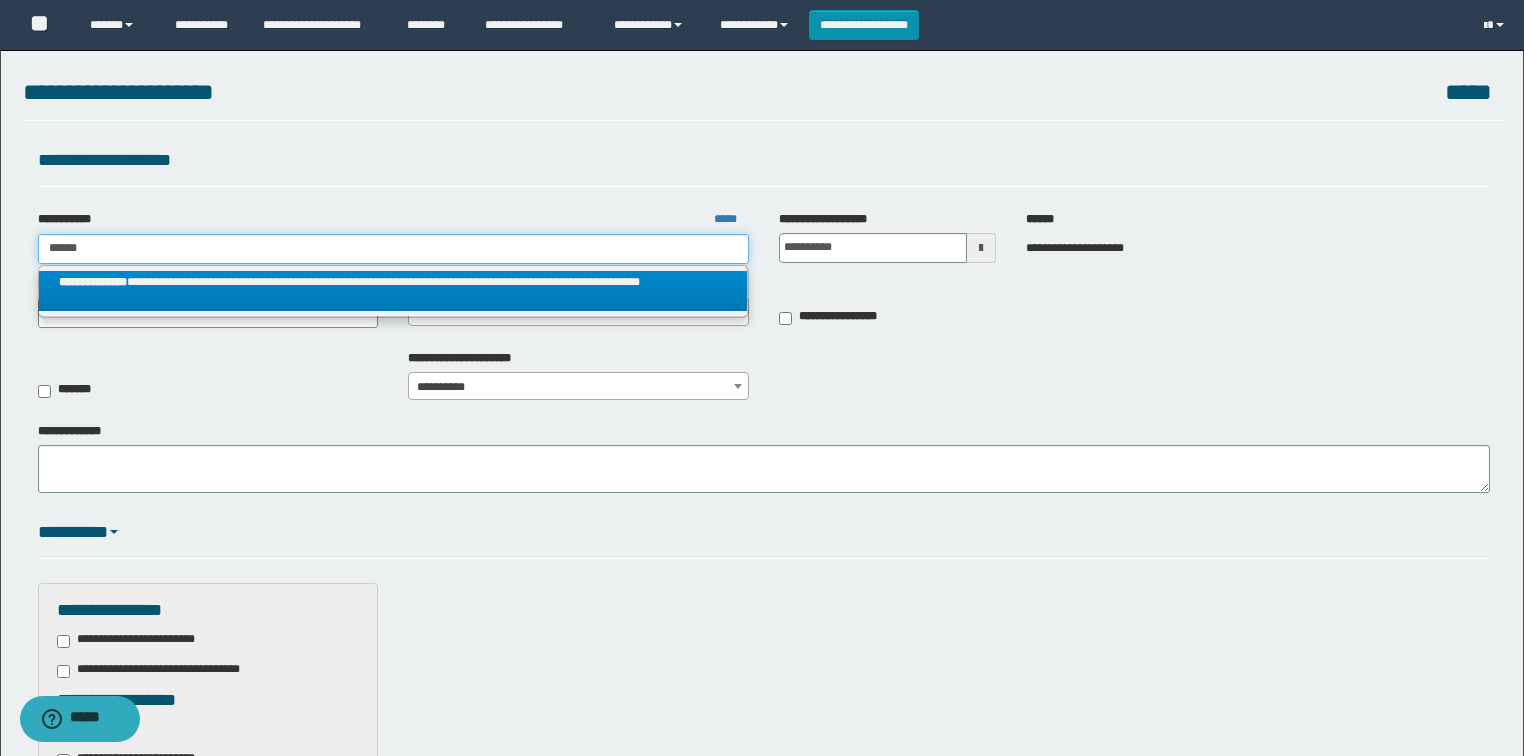 type 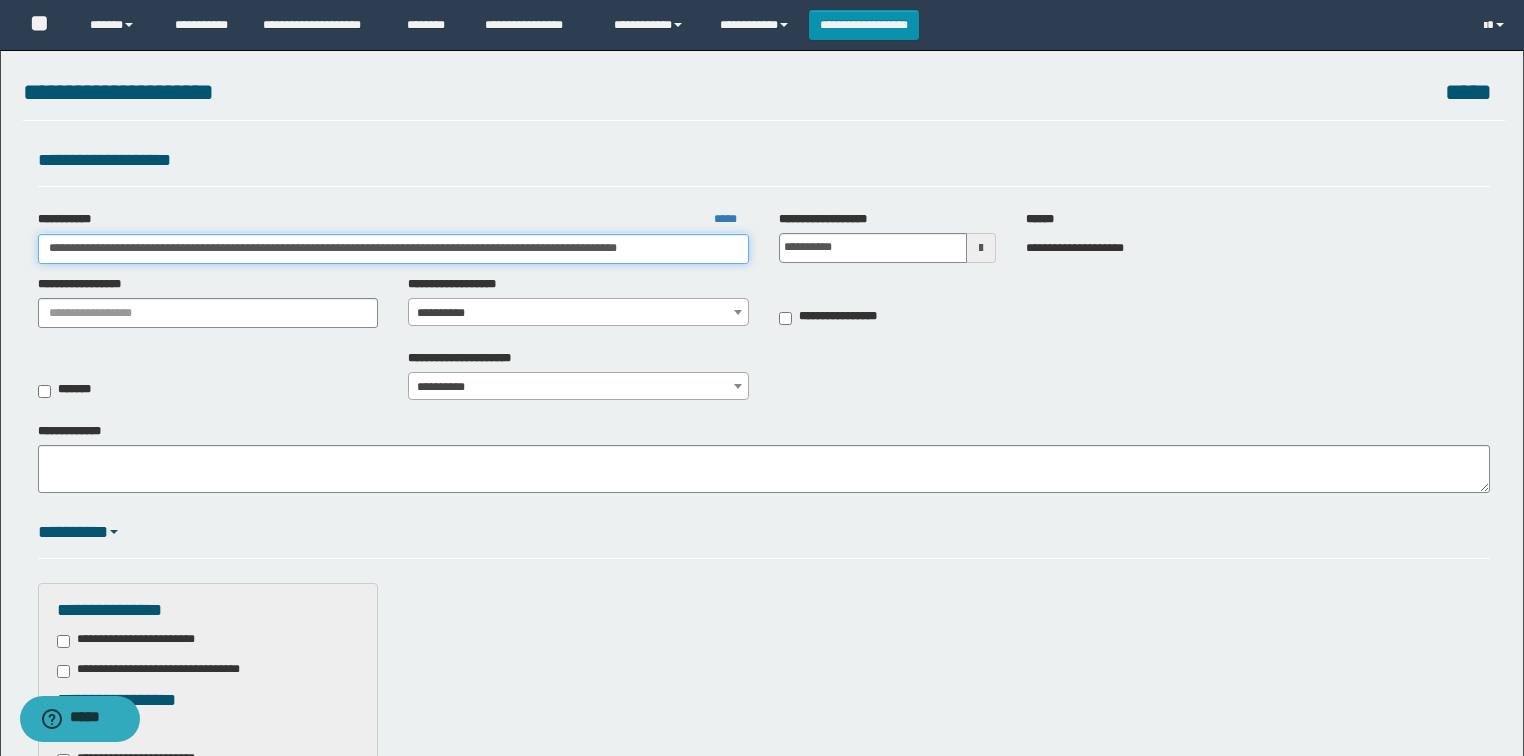 scroll, scrollTop: 0, scrollLeft: 80, axis: horizontal 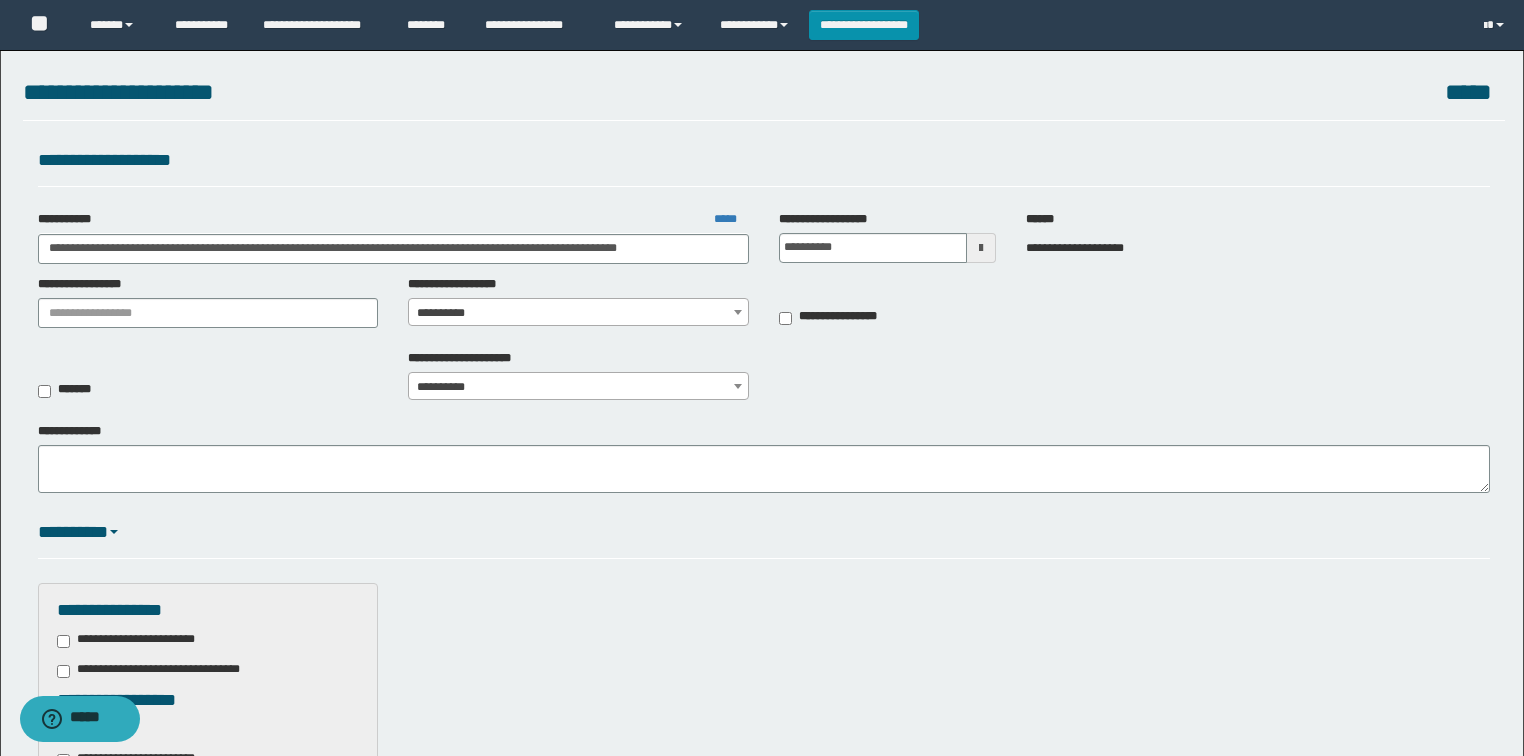 click on "**********" at bounding box center (578, 313) 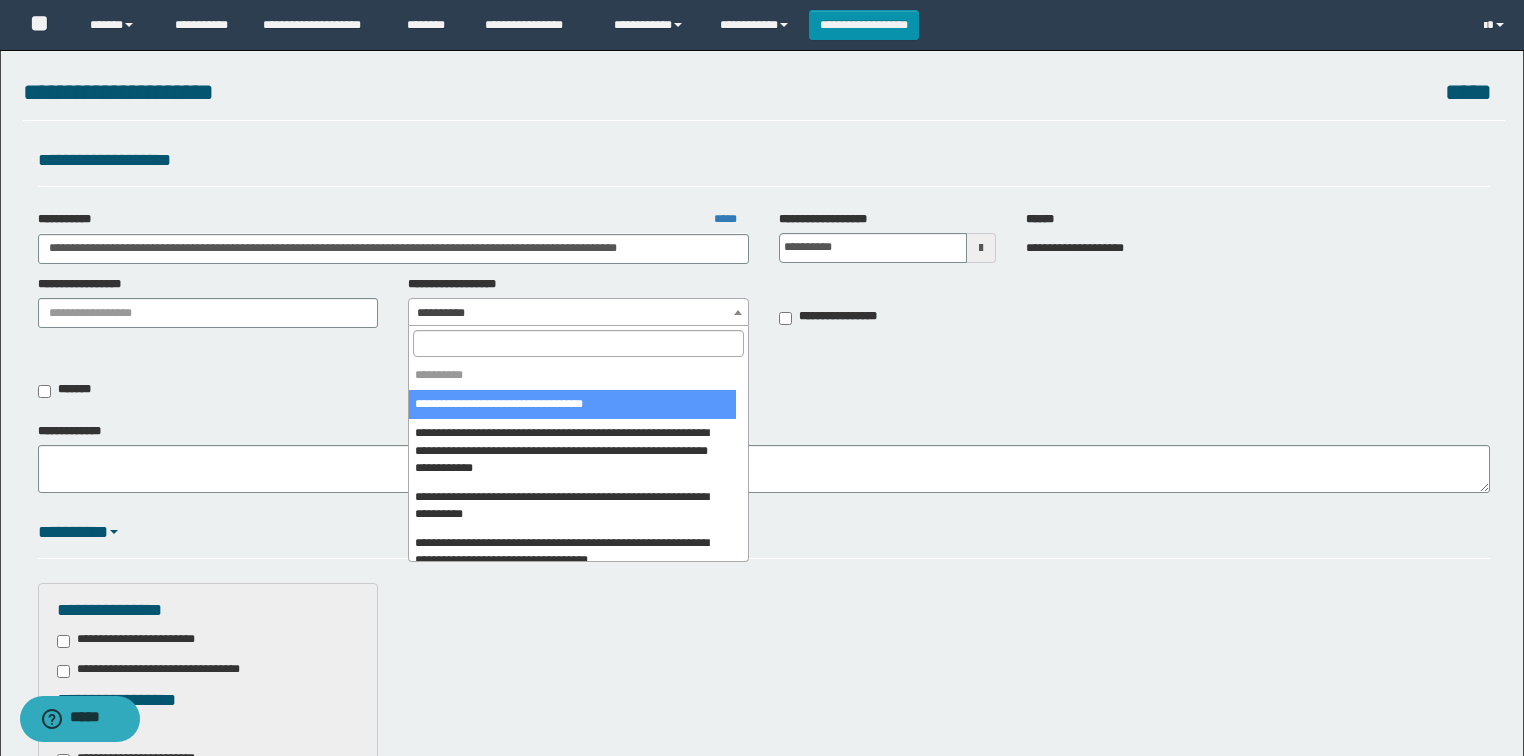 click at bounding box center (578, 343) 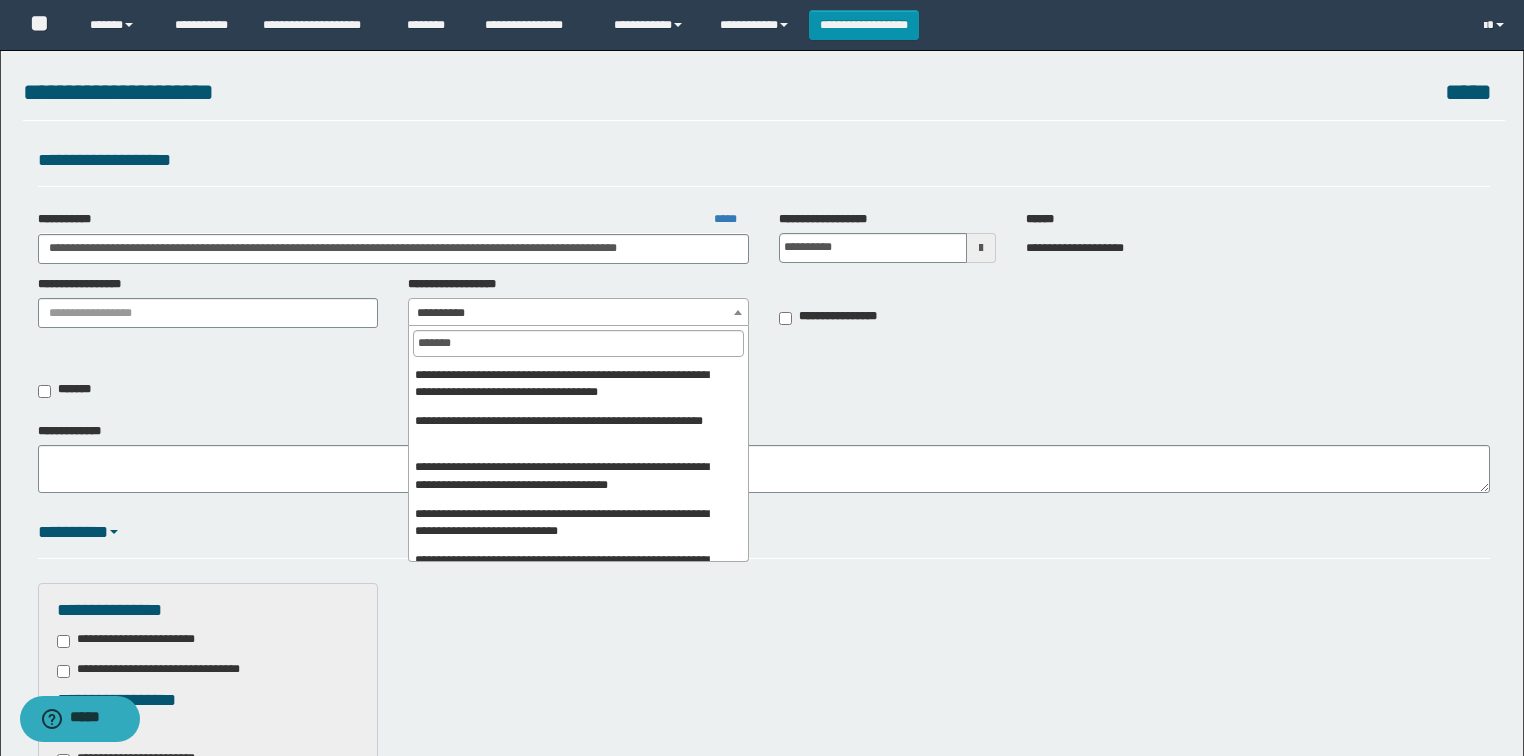 scroll, scrollTop: 320, scrollLeft: 0, axis: vertical 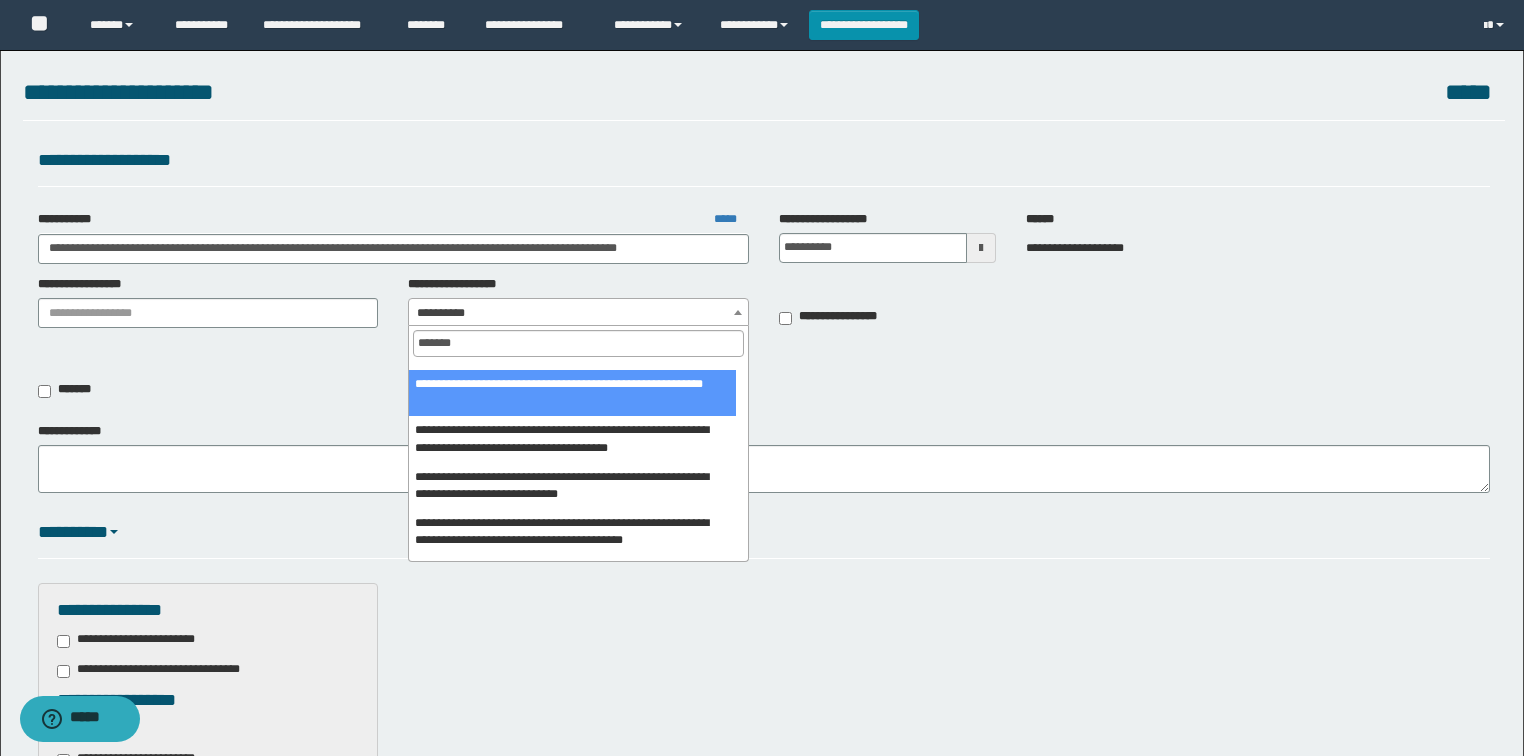 type on "*******" 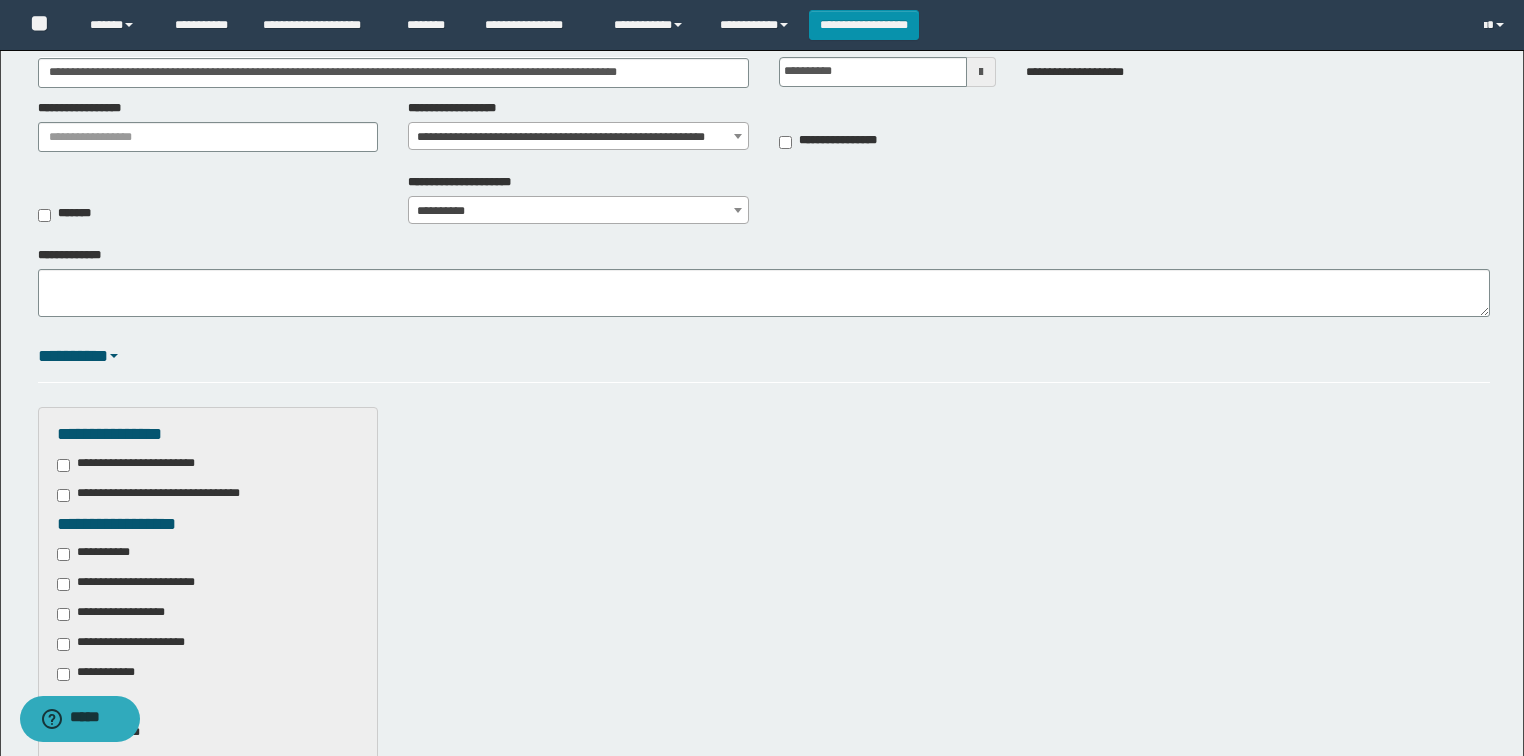 scroll, scrollTop: 400, scrollLeft: 0, axis: vertical 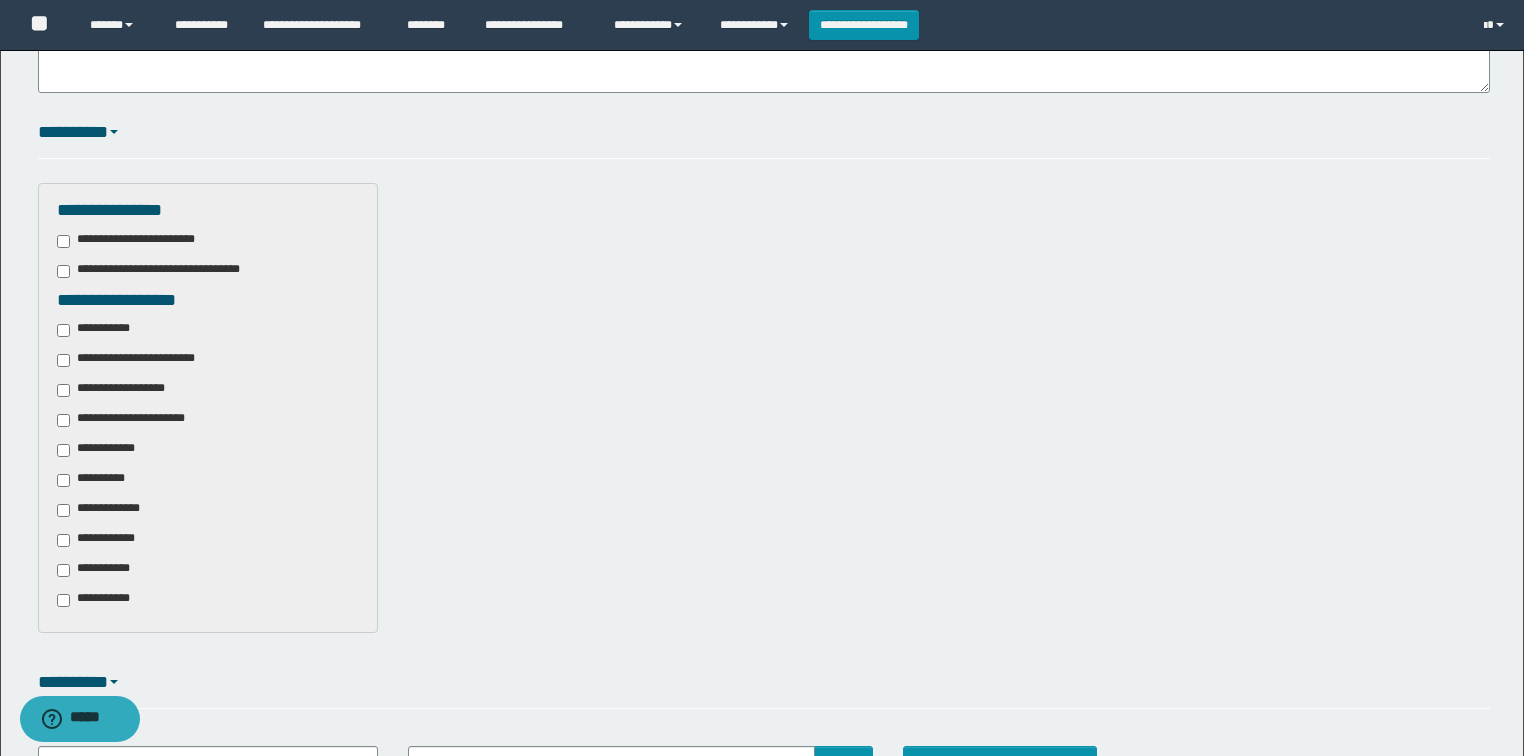 click on "**********" at bounding box center [110, 510] 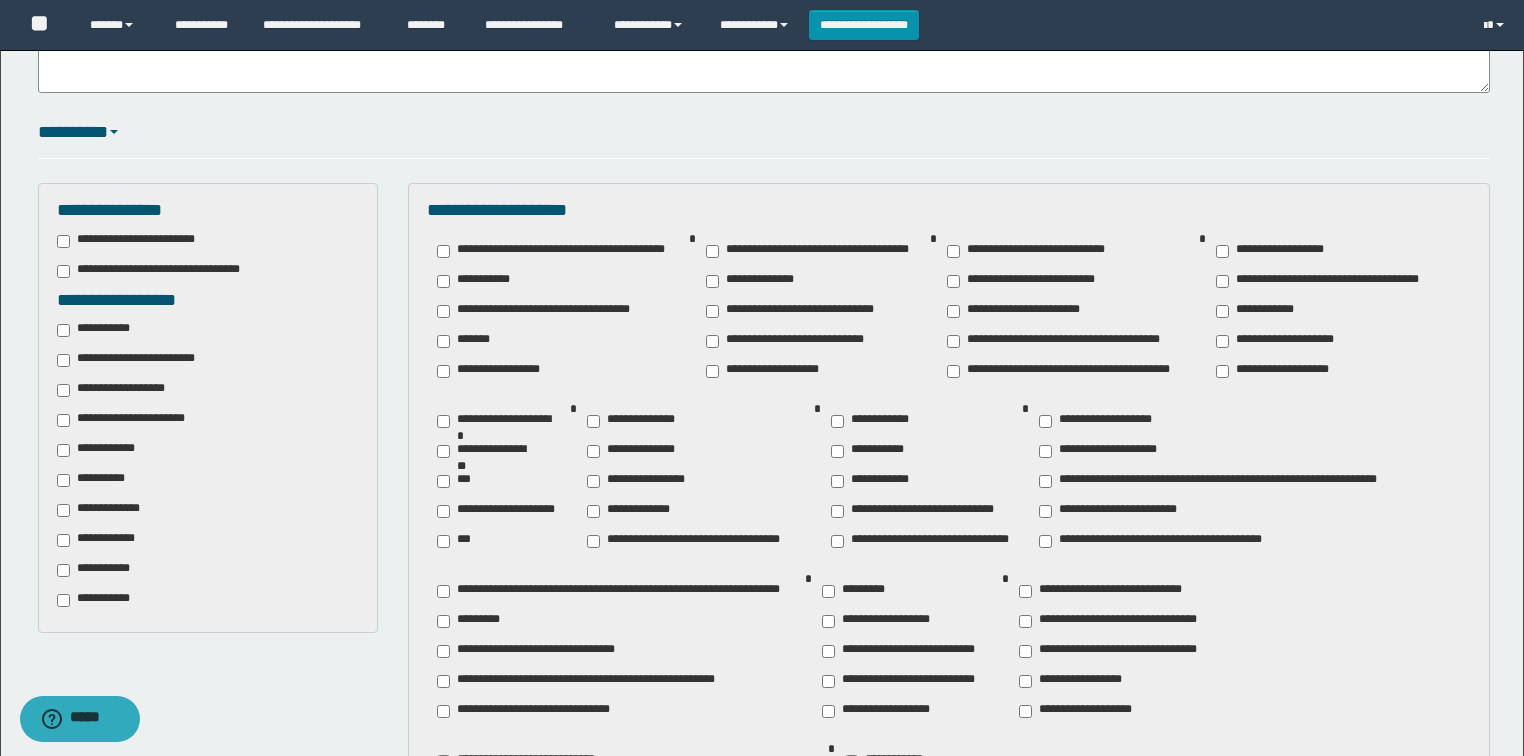 click on "**********" at bounding box center (137, 360) 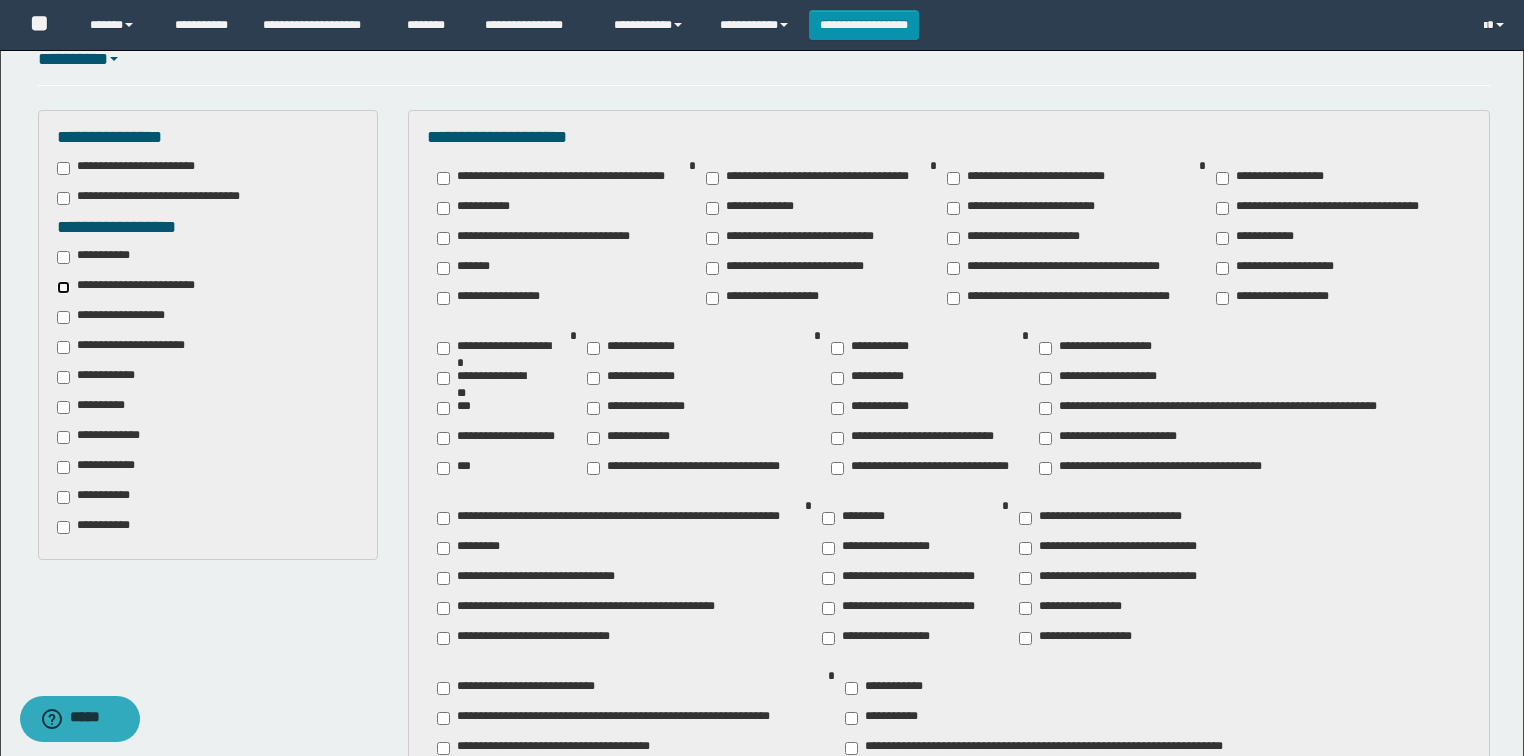 scroll, scrollTop: 560, scrollLeft: 0, axis: vertical 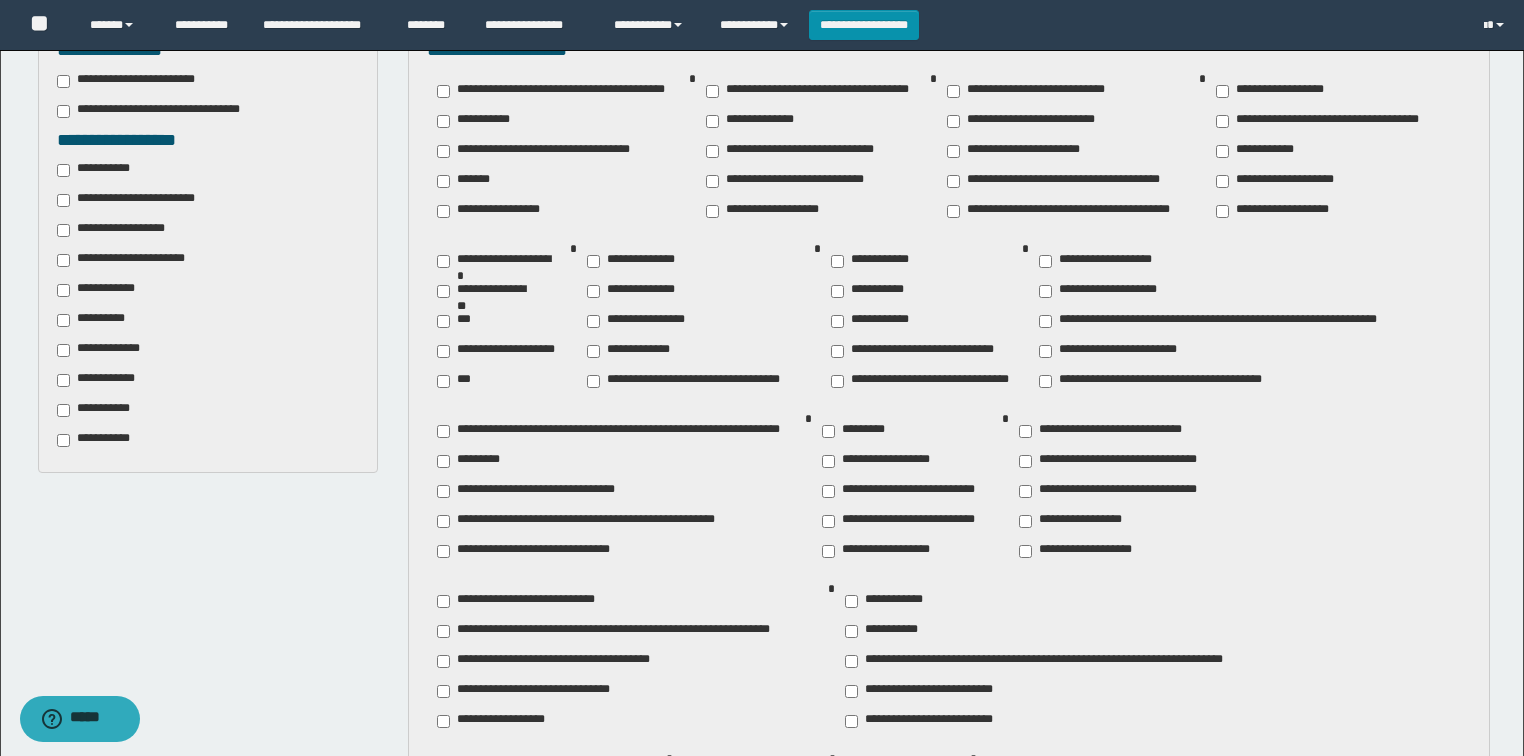 click on "**********" at bounding box center (644, 321) 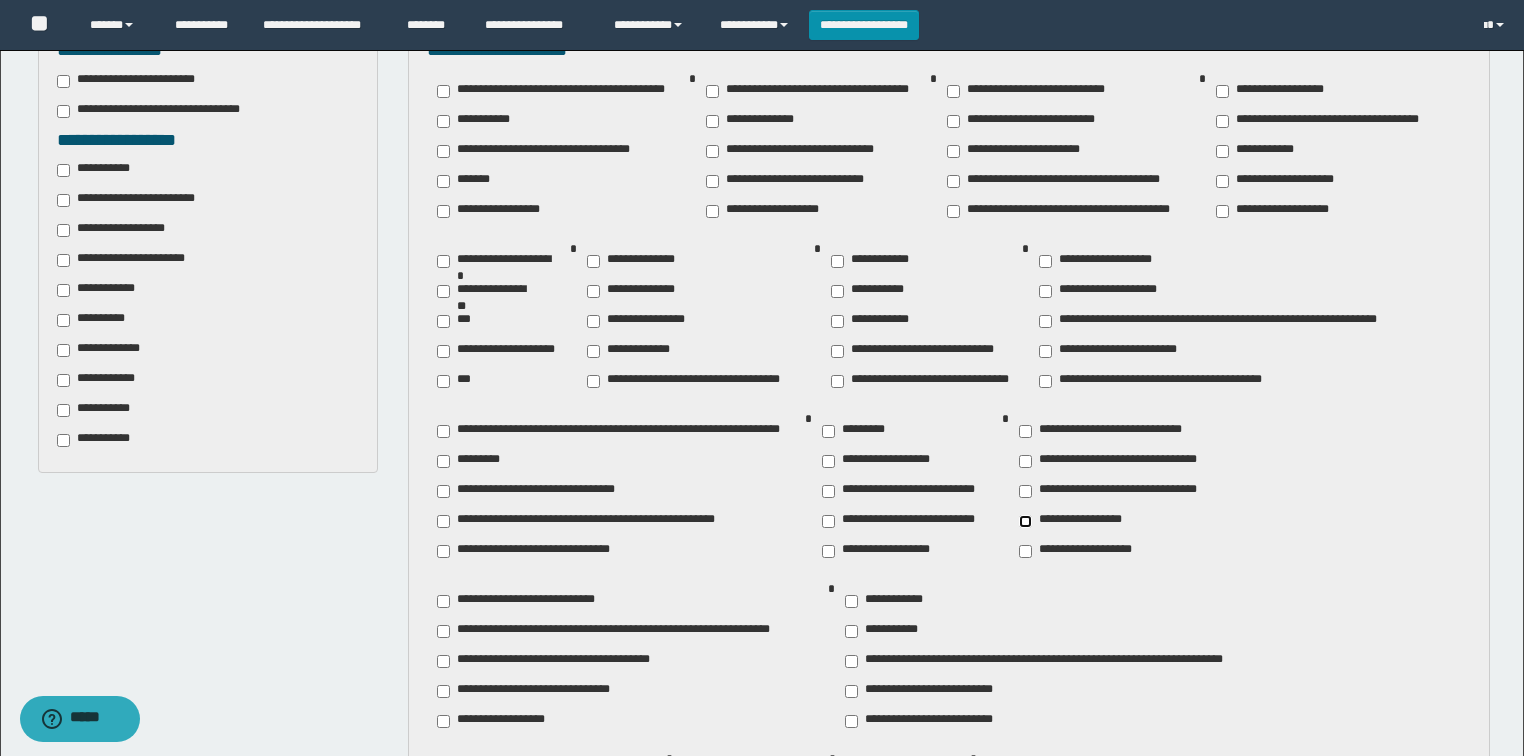 scroll, scrollTop: 720, scrollLeft: 0, axis: vertical 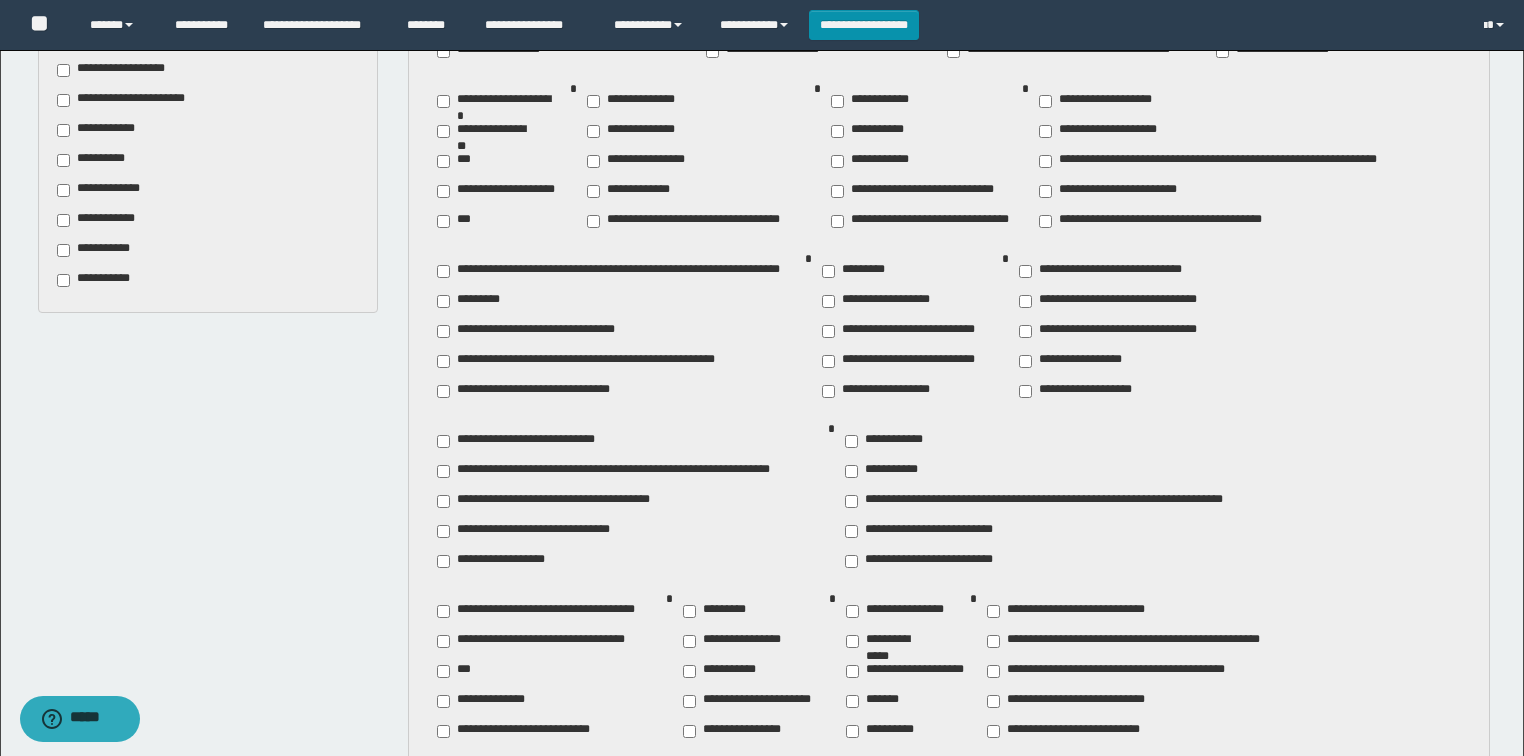 click on "**********" at bounding box center [507, 561] 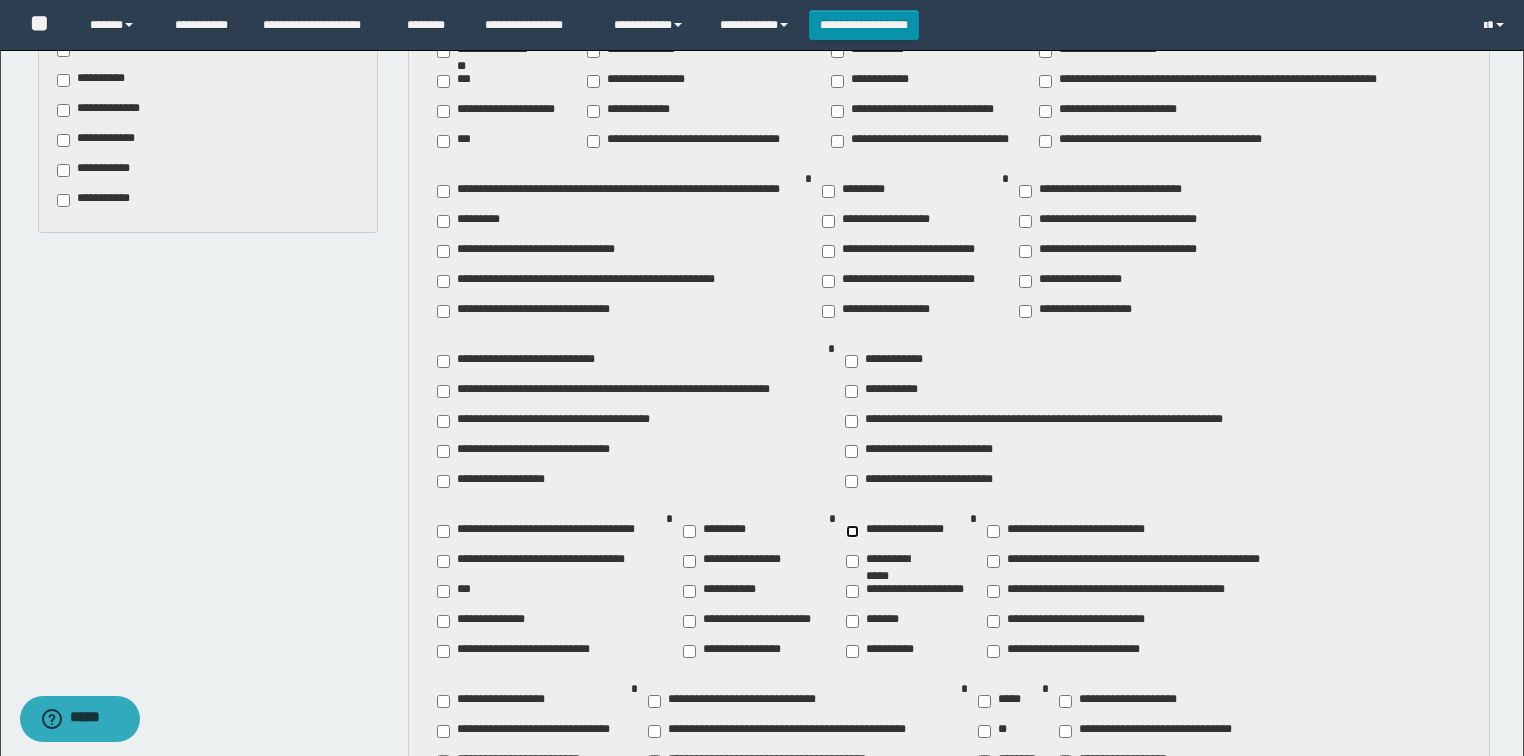 scroll, scrollTop: 1120, scrollLeft: 0, axis: vertical 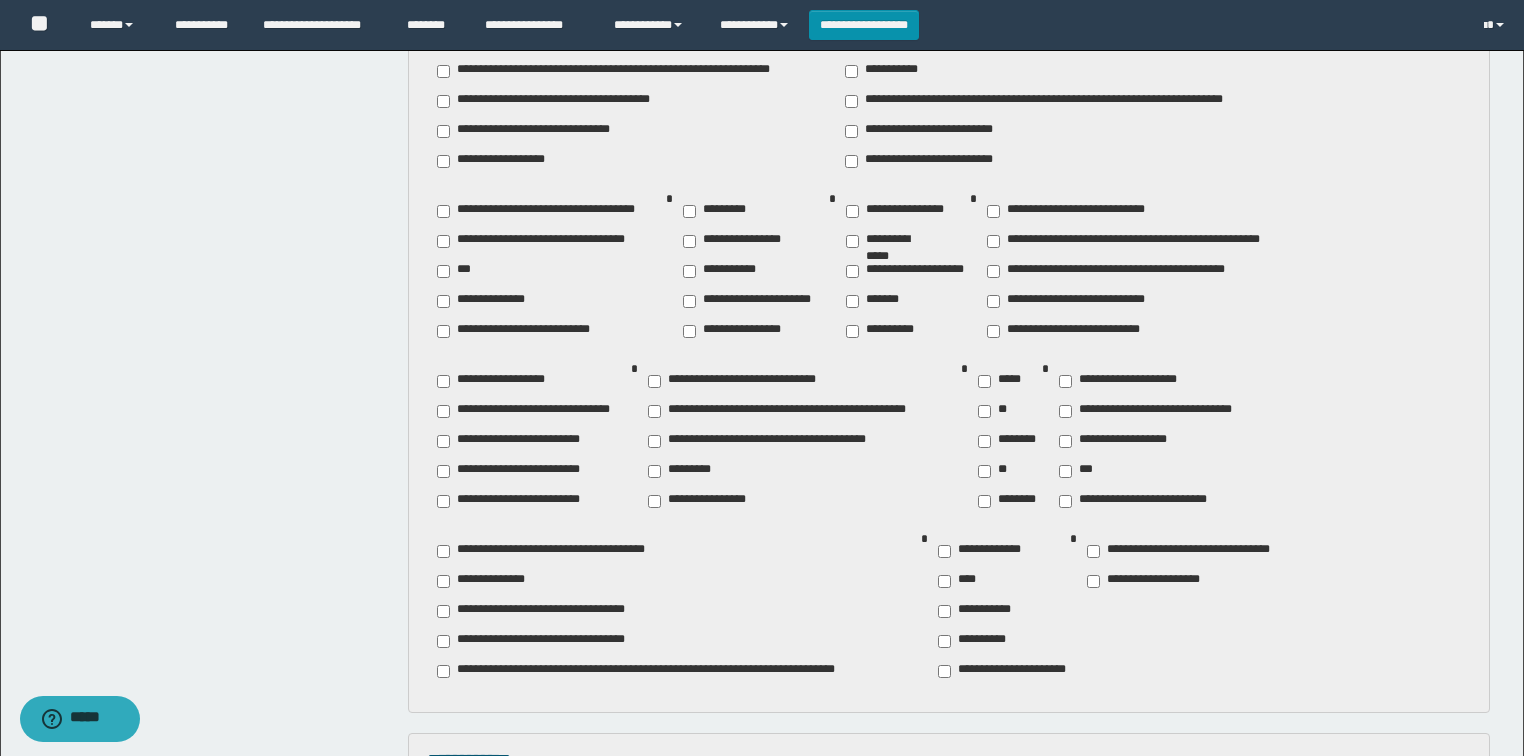 click on "**********" at bounding box center [980, 551] 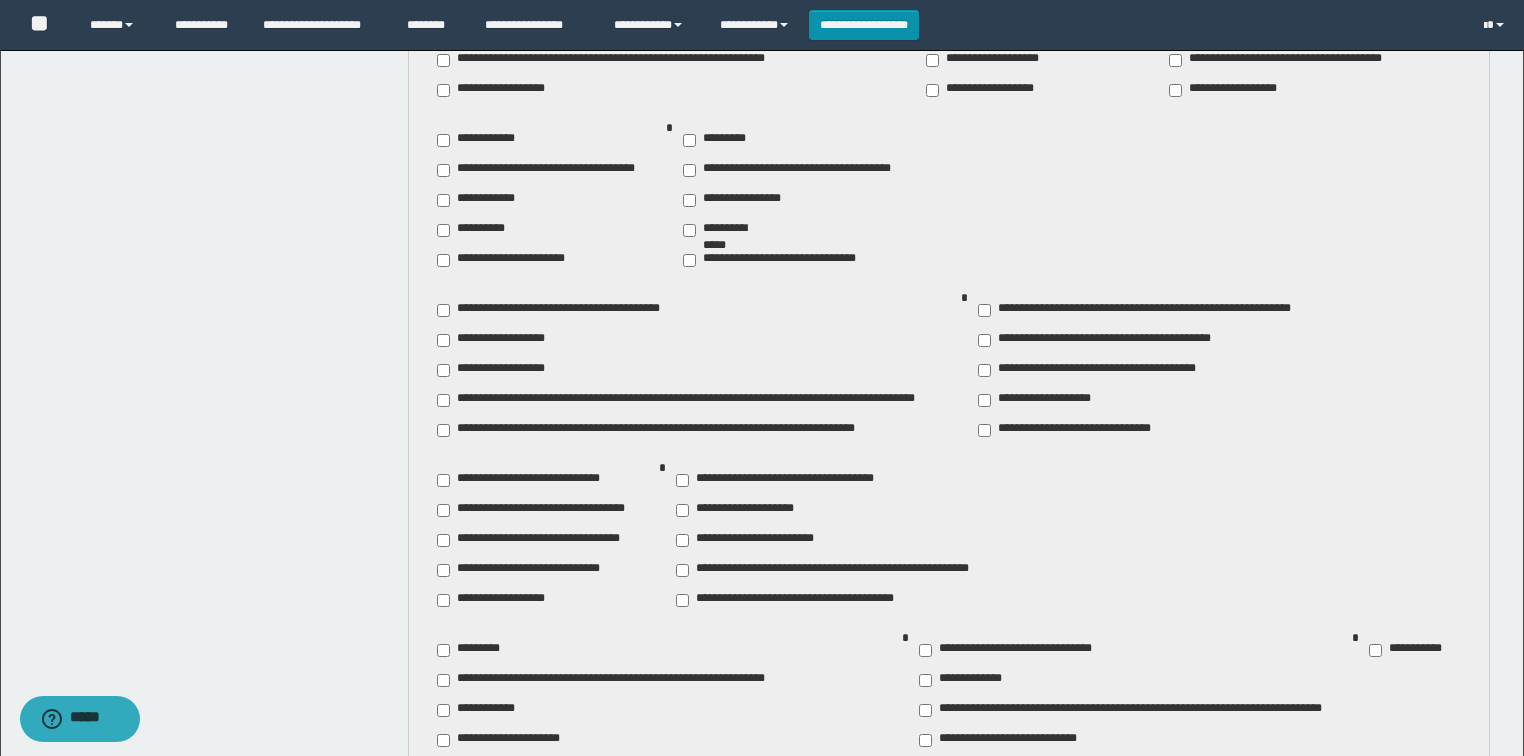 scroll, scrollTop: 2320, scrollLeft: 0, axis: vertical 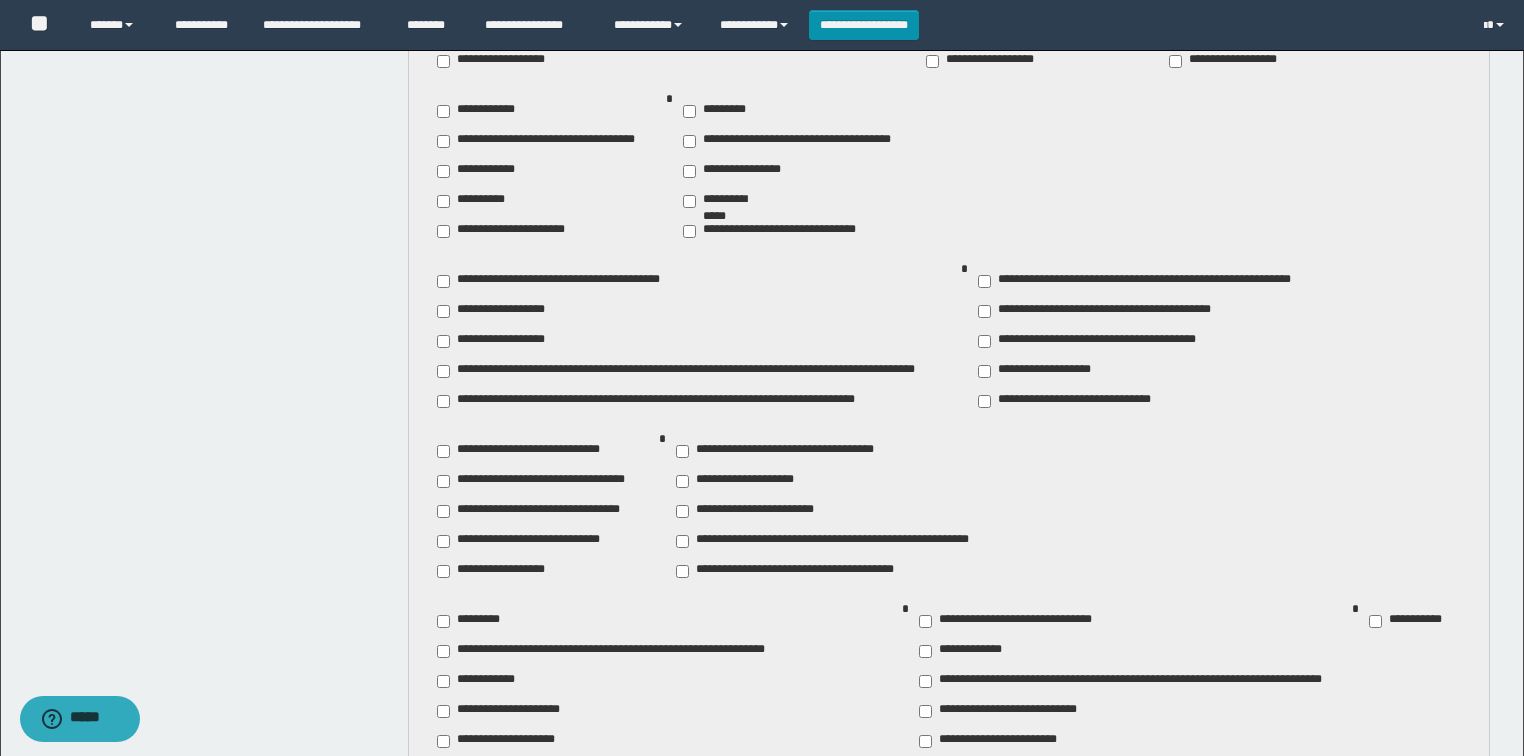 click on "**********" at bounding box center (546, 511) 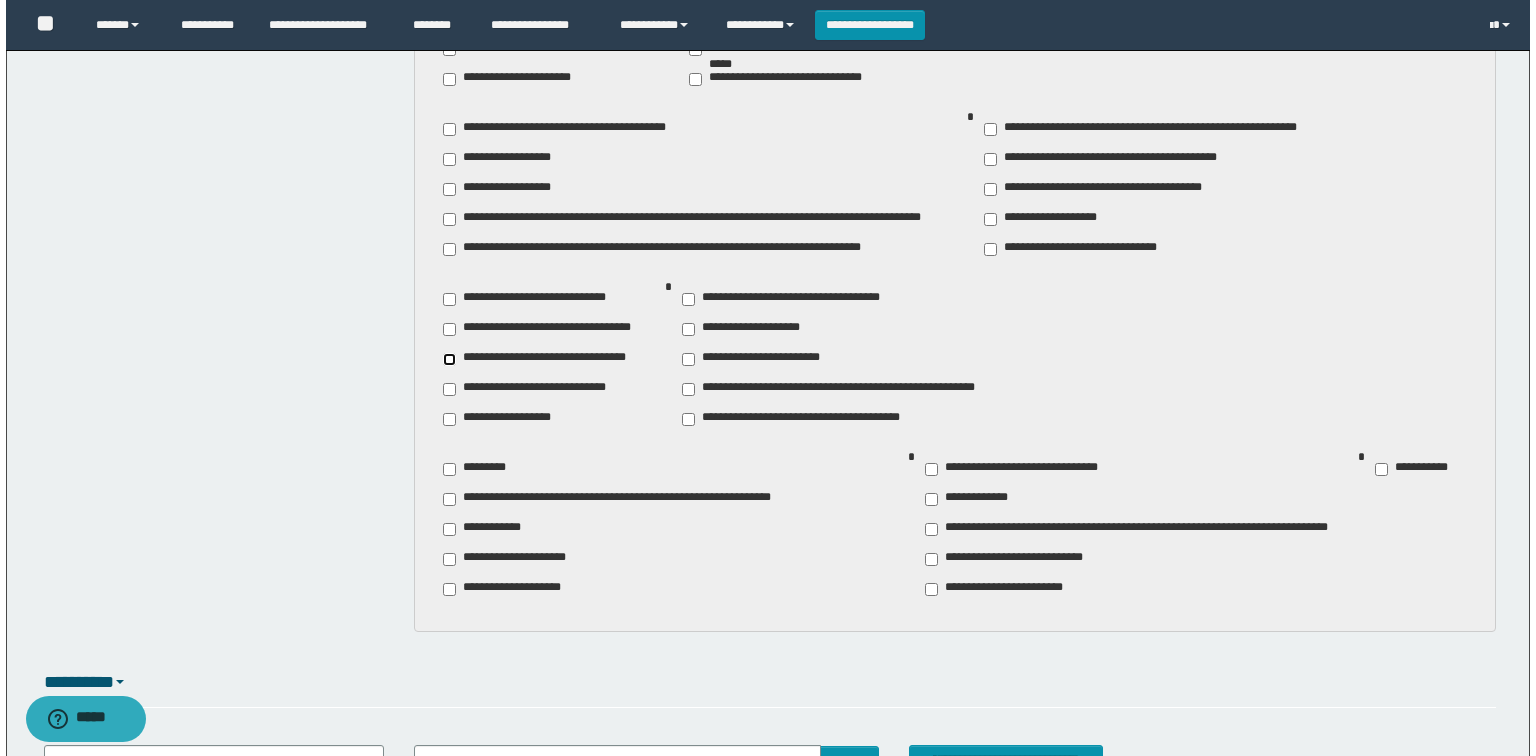 scroll, scrollTop: 2667, scrollLeft: 0, axis: vertical 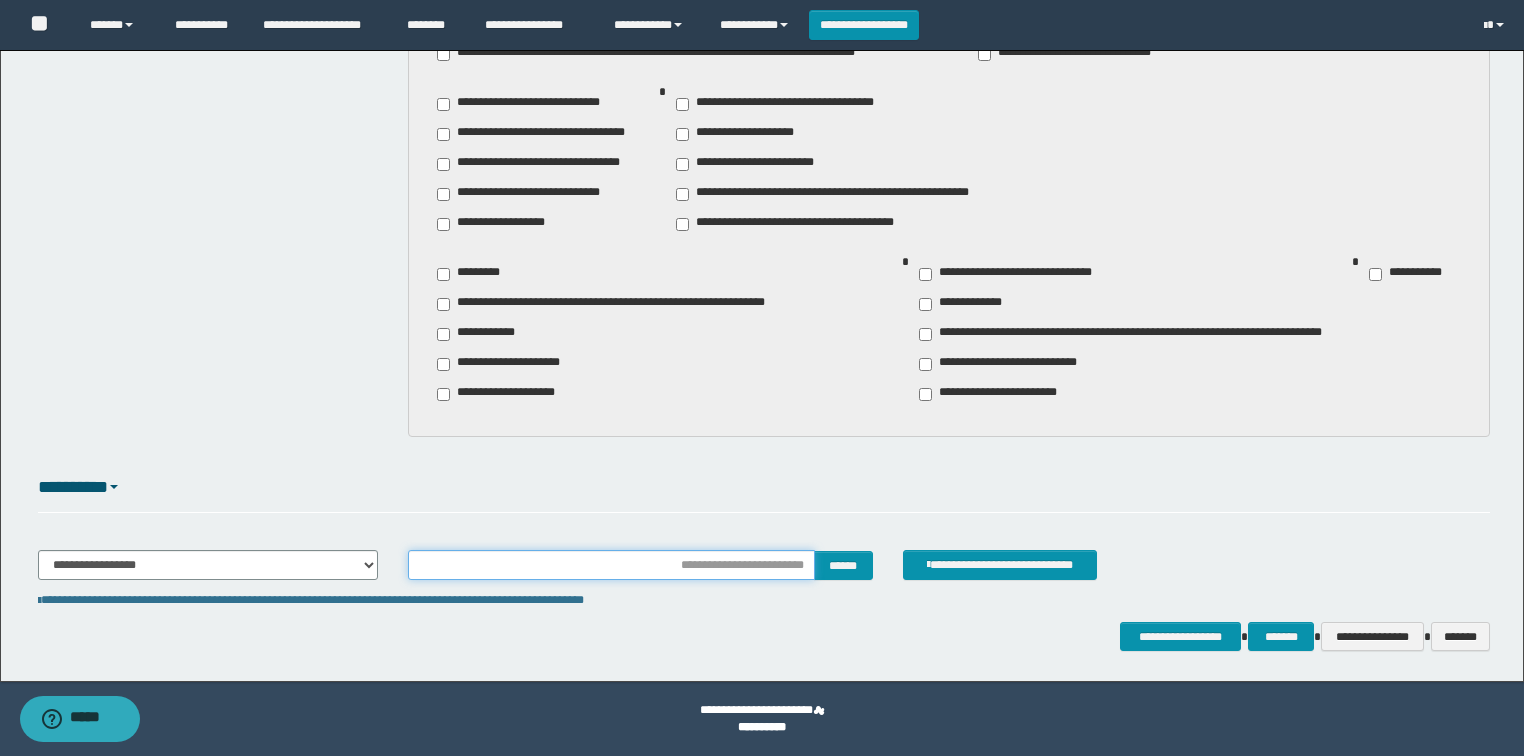 click at bounding box center (611, 565) 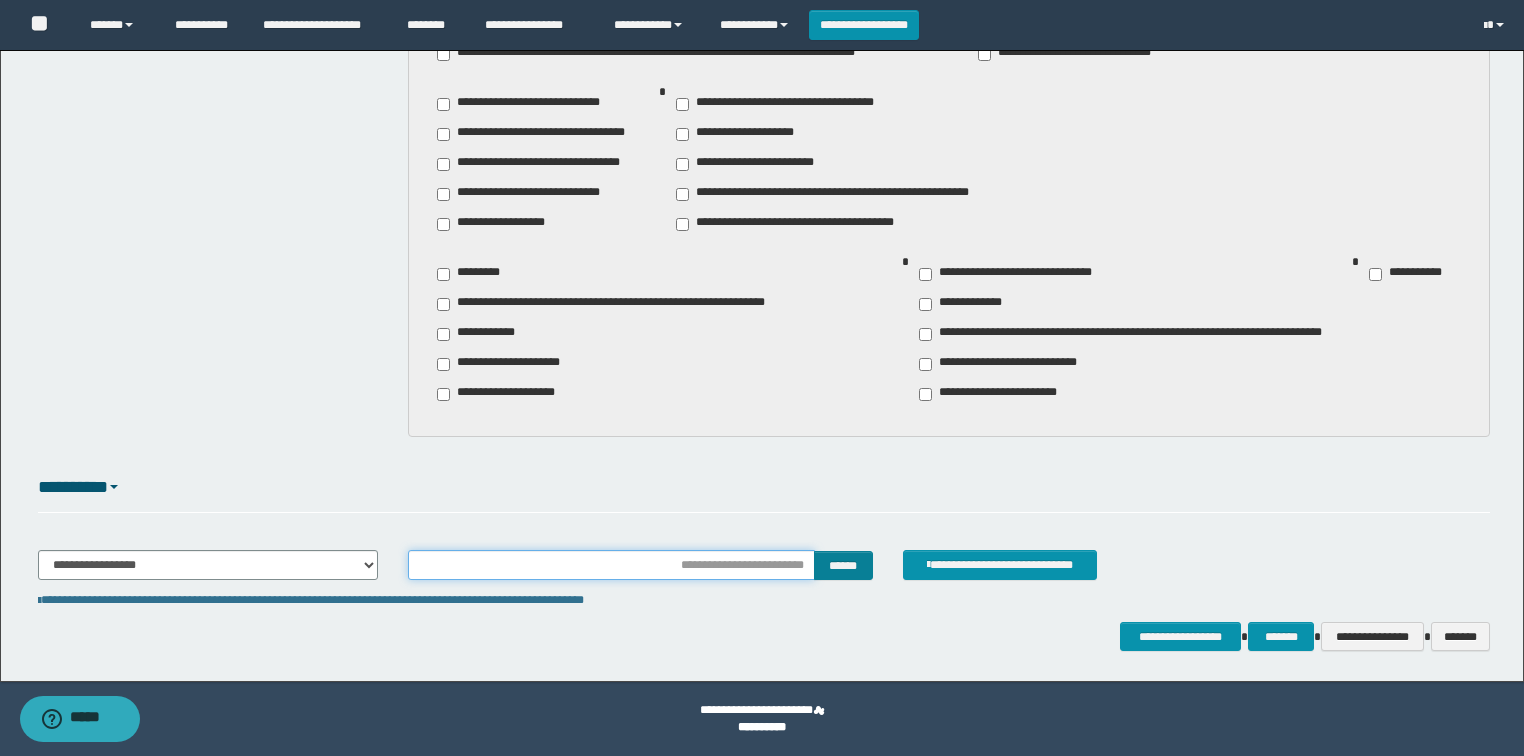 type on "**********" 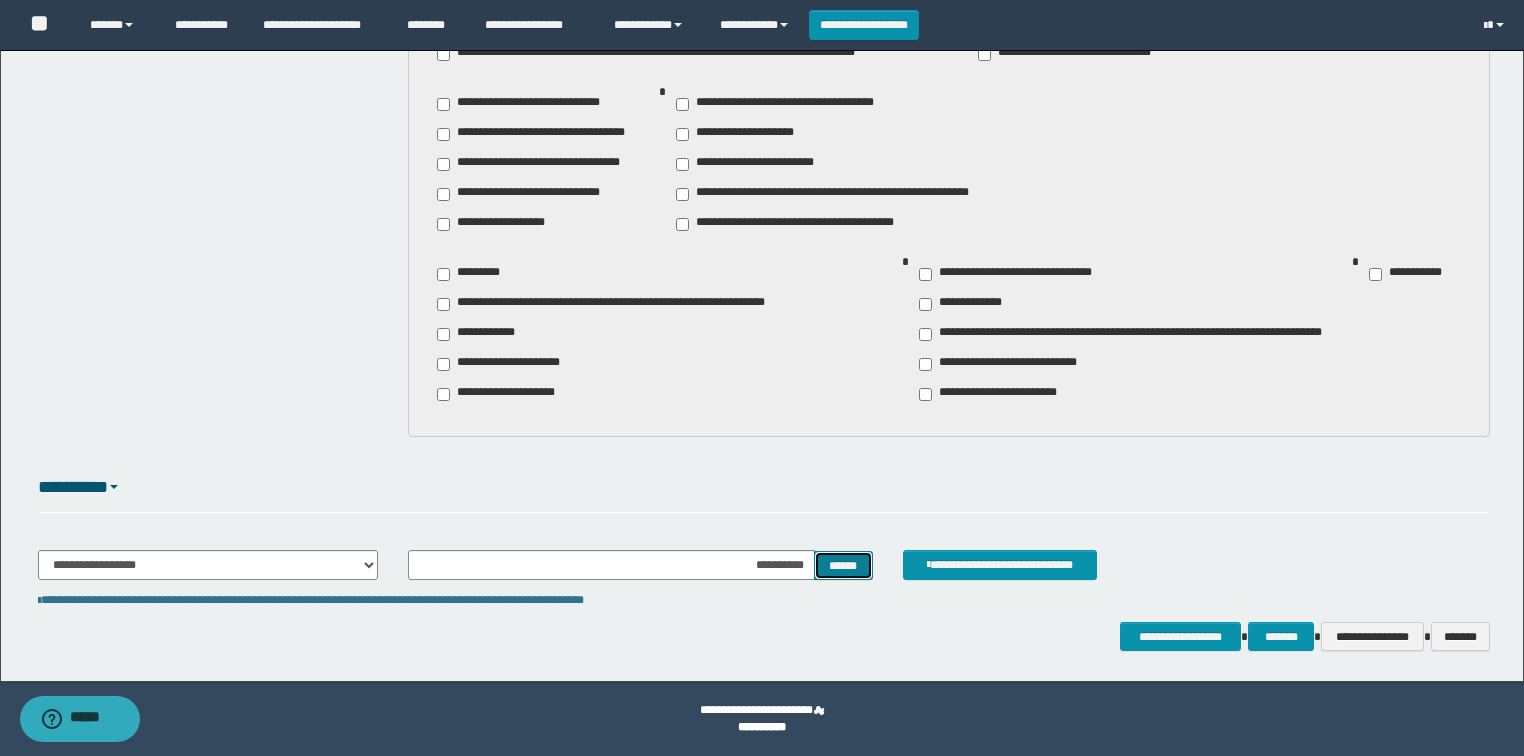 click on "******" at bounding box center [843, 566] 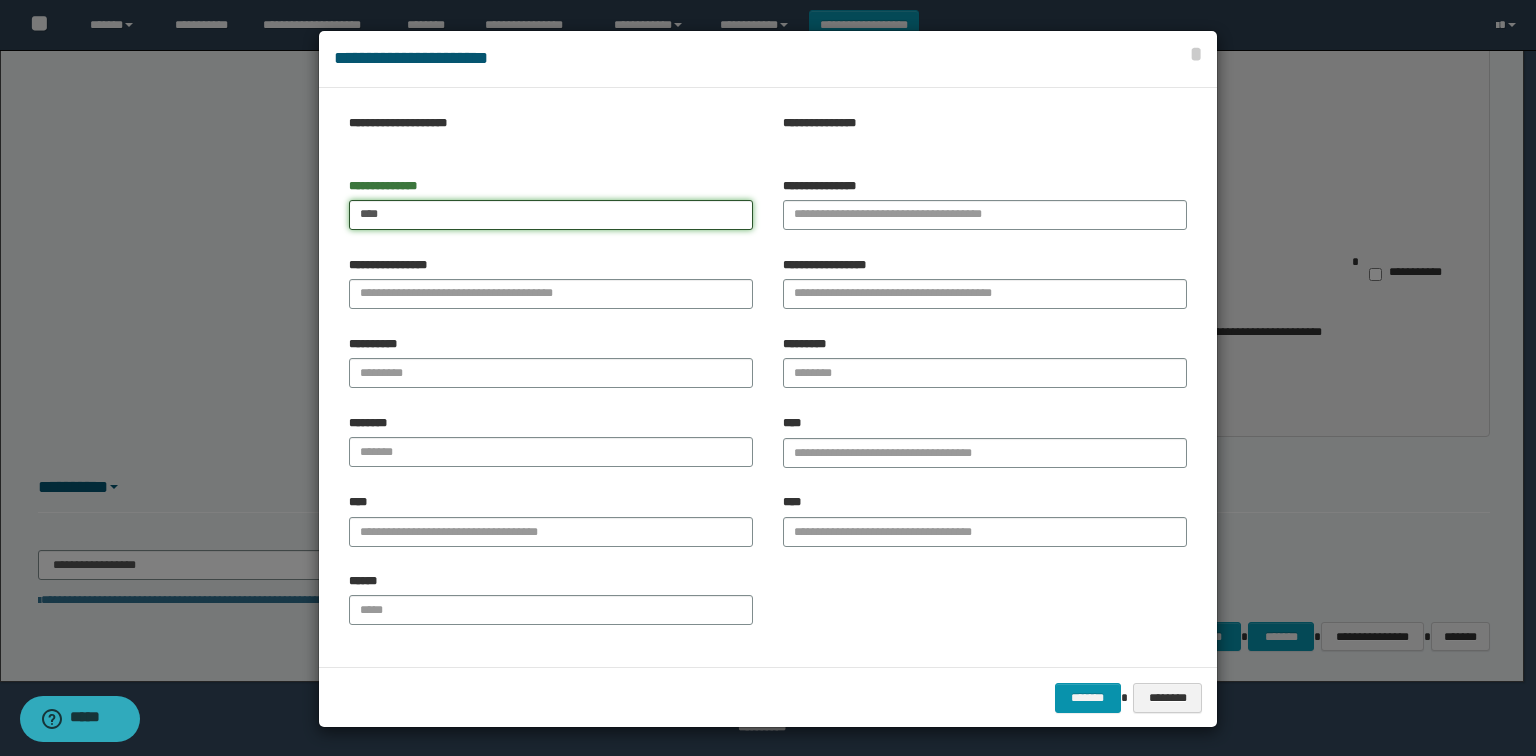 type on "****" 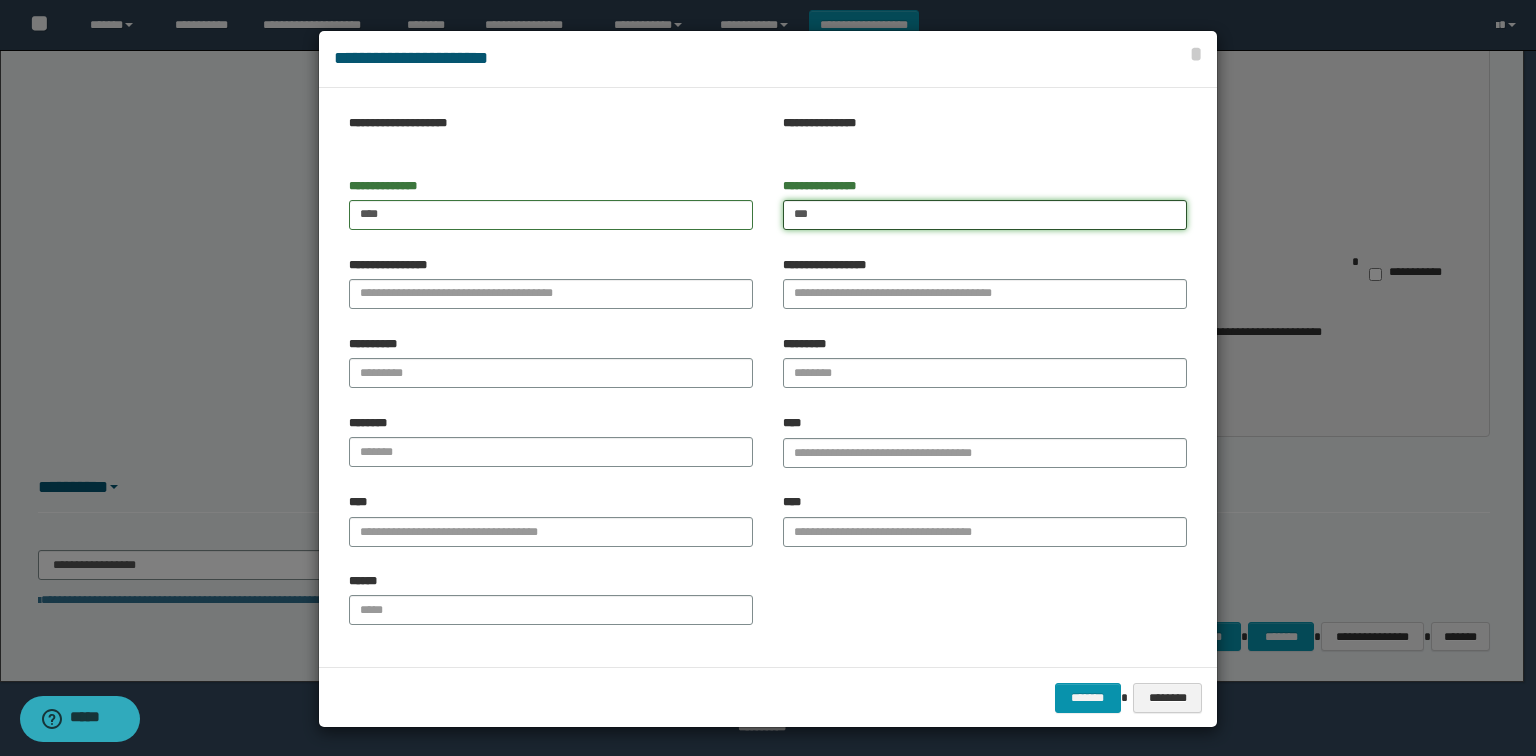 type on "***" 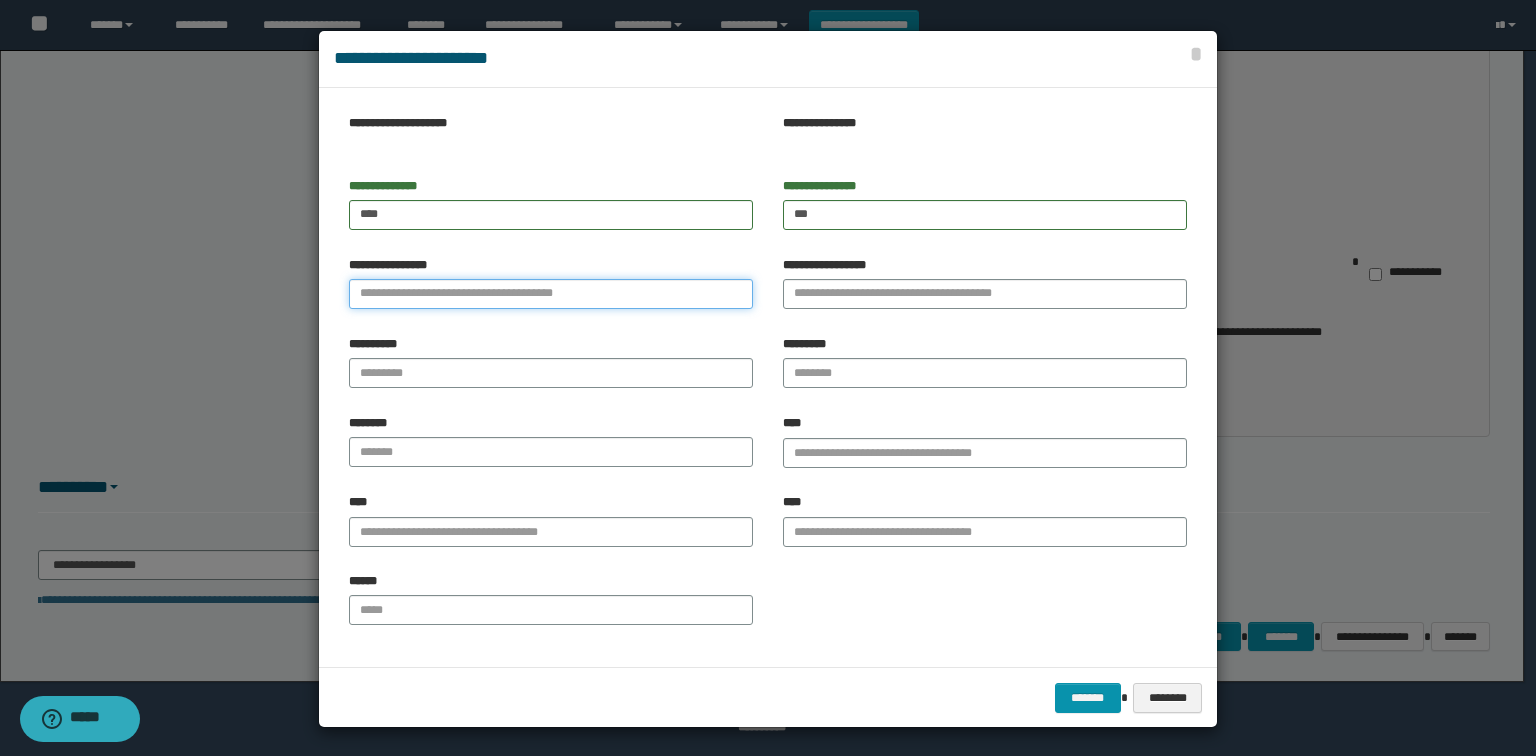 click on "**********" at bounding box center (551, 294) 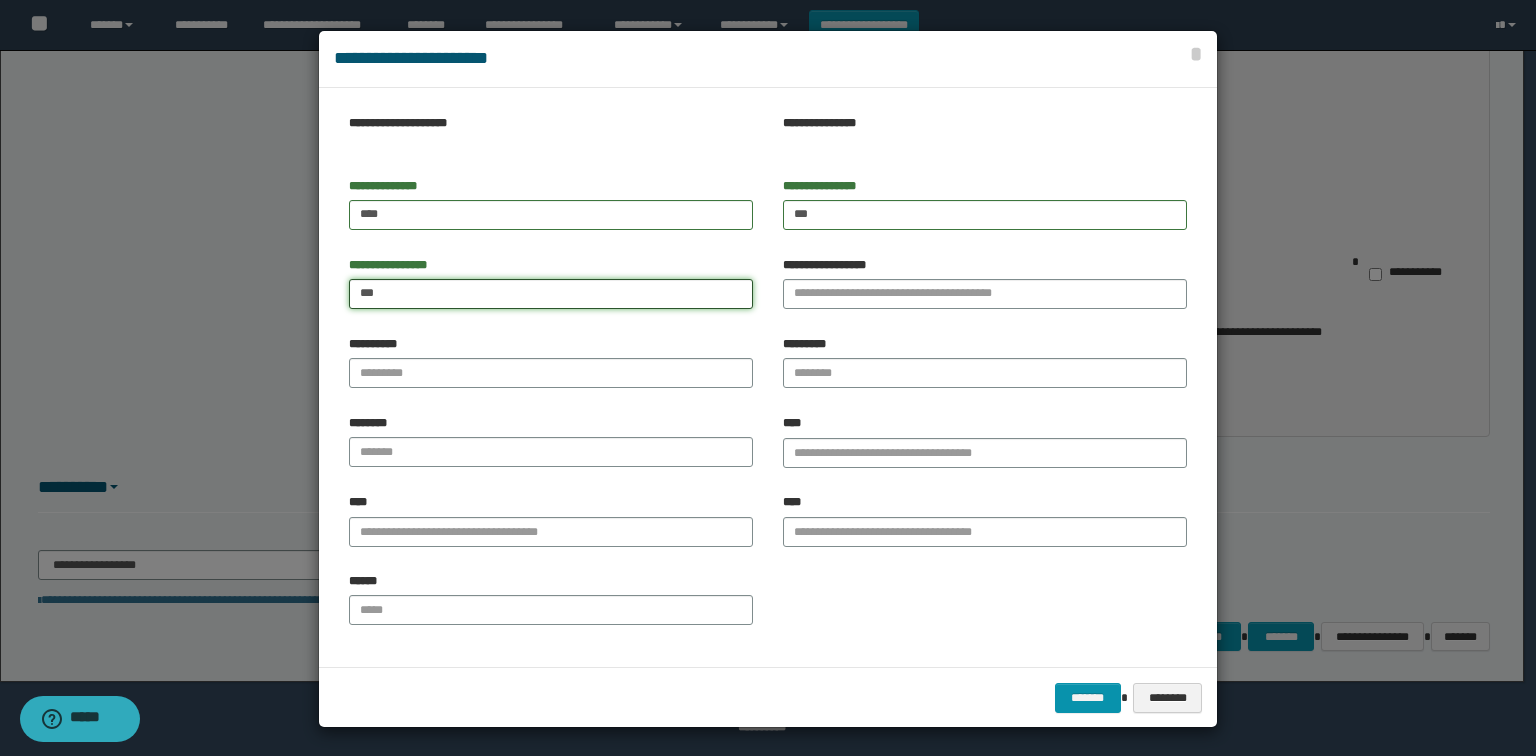type on "***" 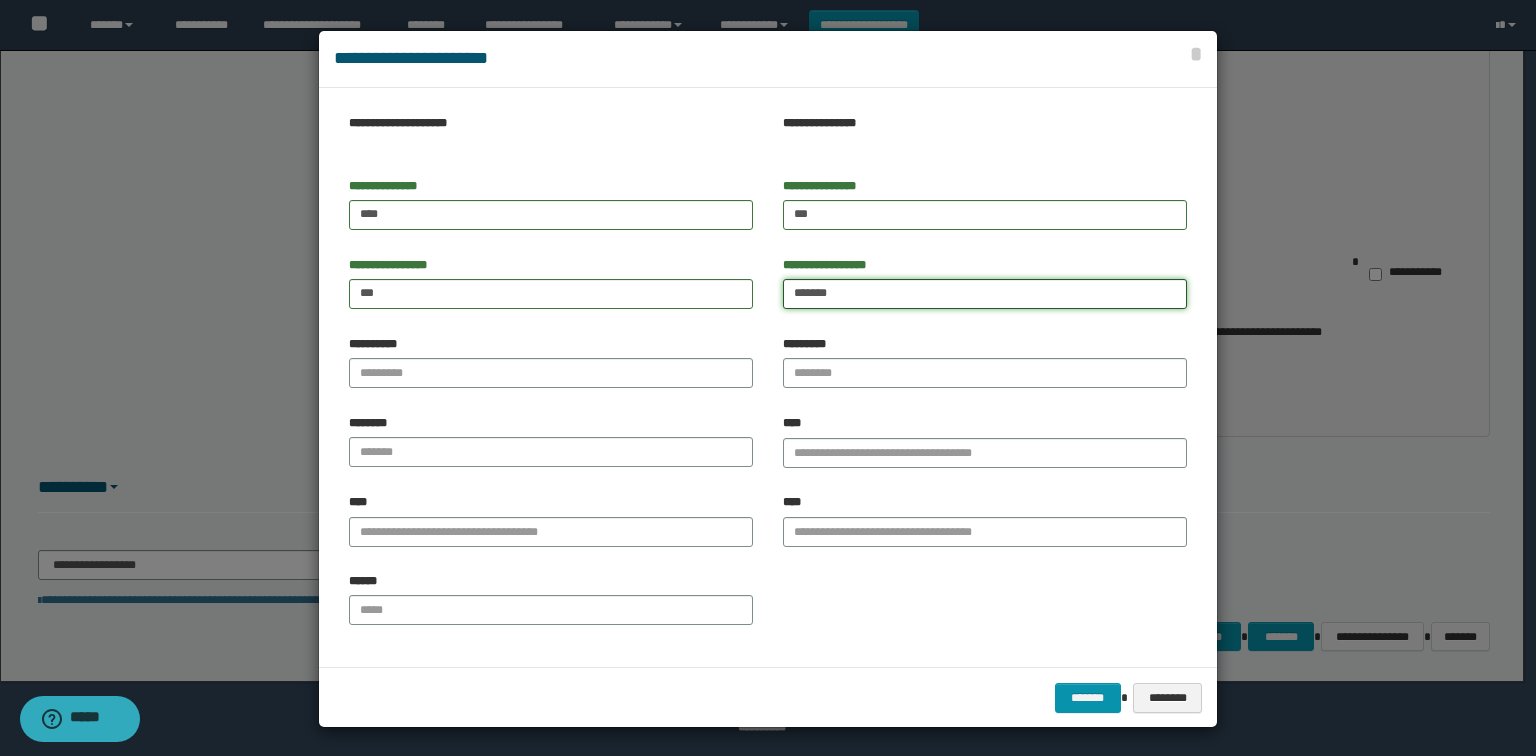 type on "*******" 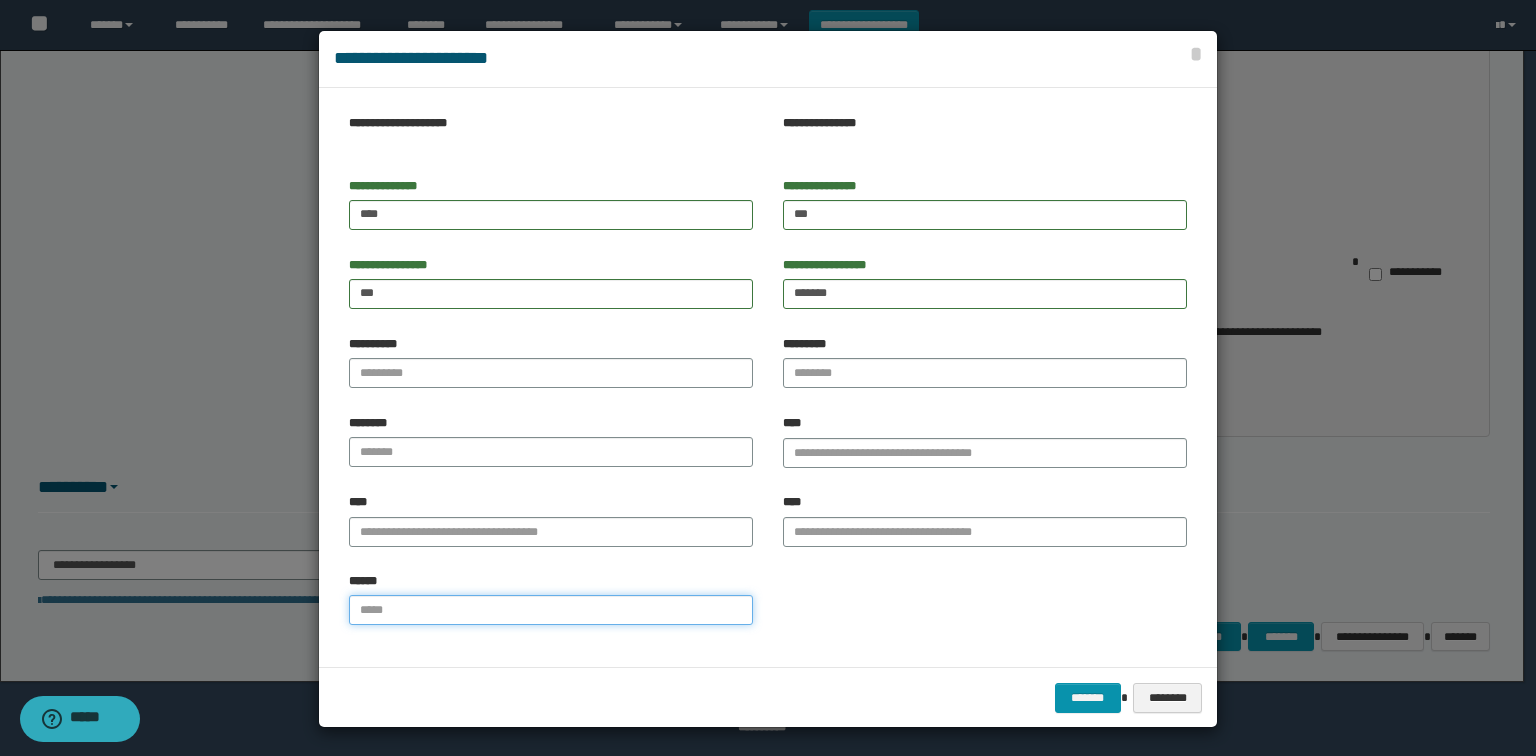 click on "******" at bounding box center (551, 610) 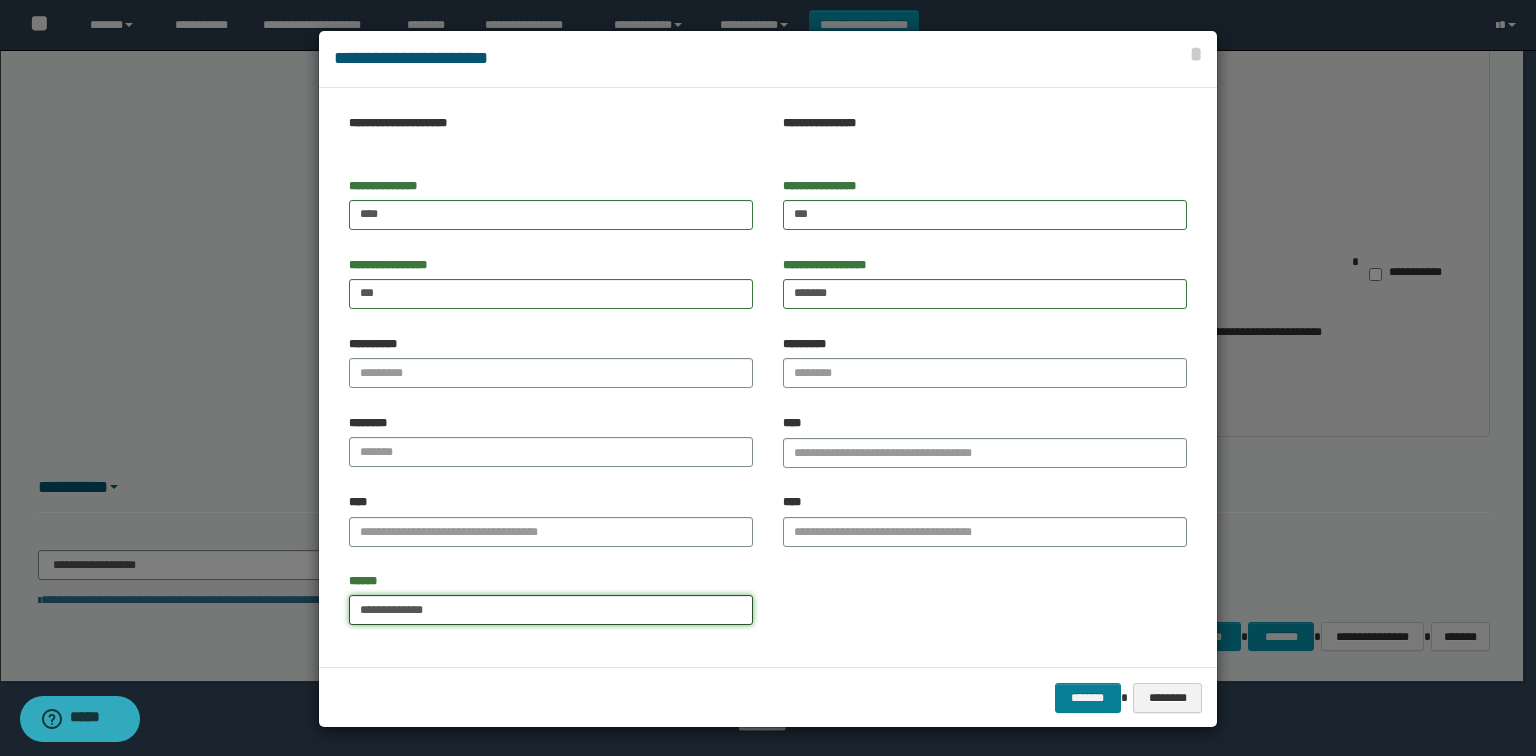 type on "**********" 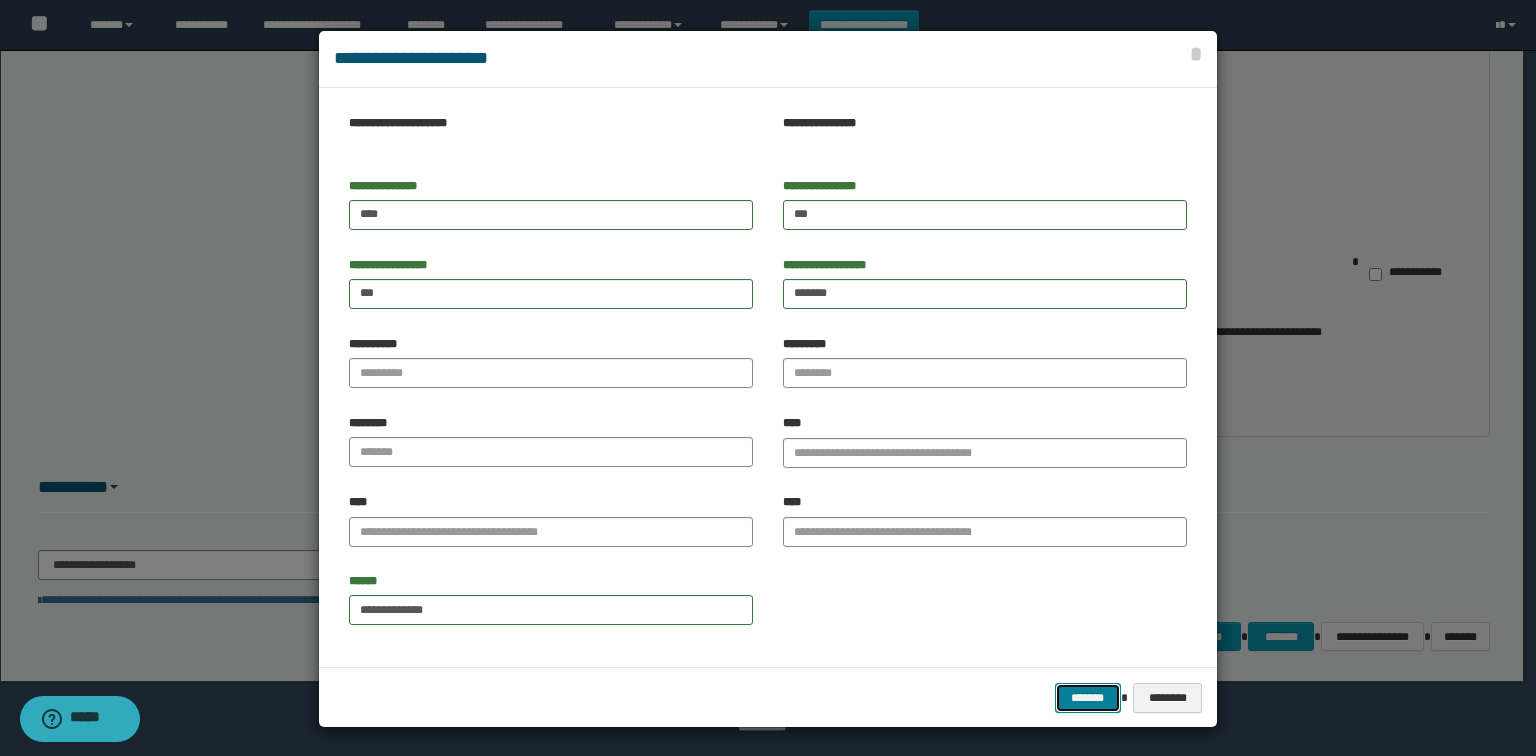 drag, startPoint x: 1088, startPoint y: 689, endPoint x: 1095, endPoint y: 673, distance: 17.464249 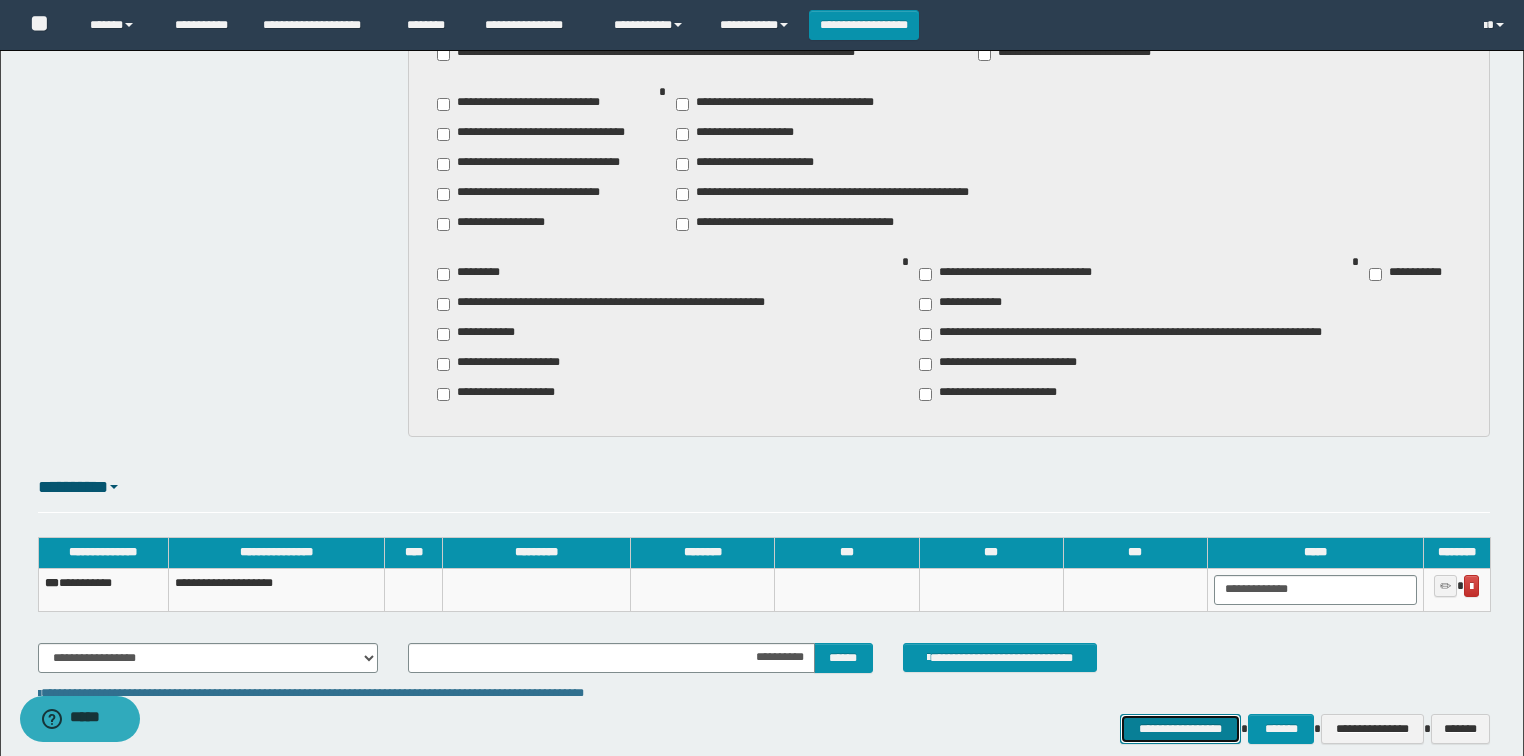 click on "**********" at bounding box center (1181, 729) 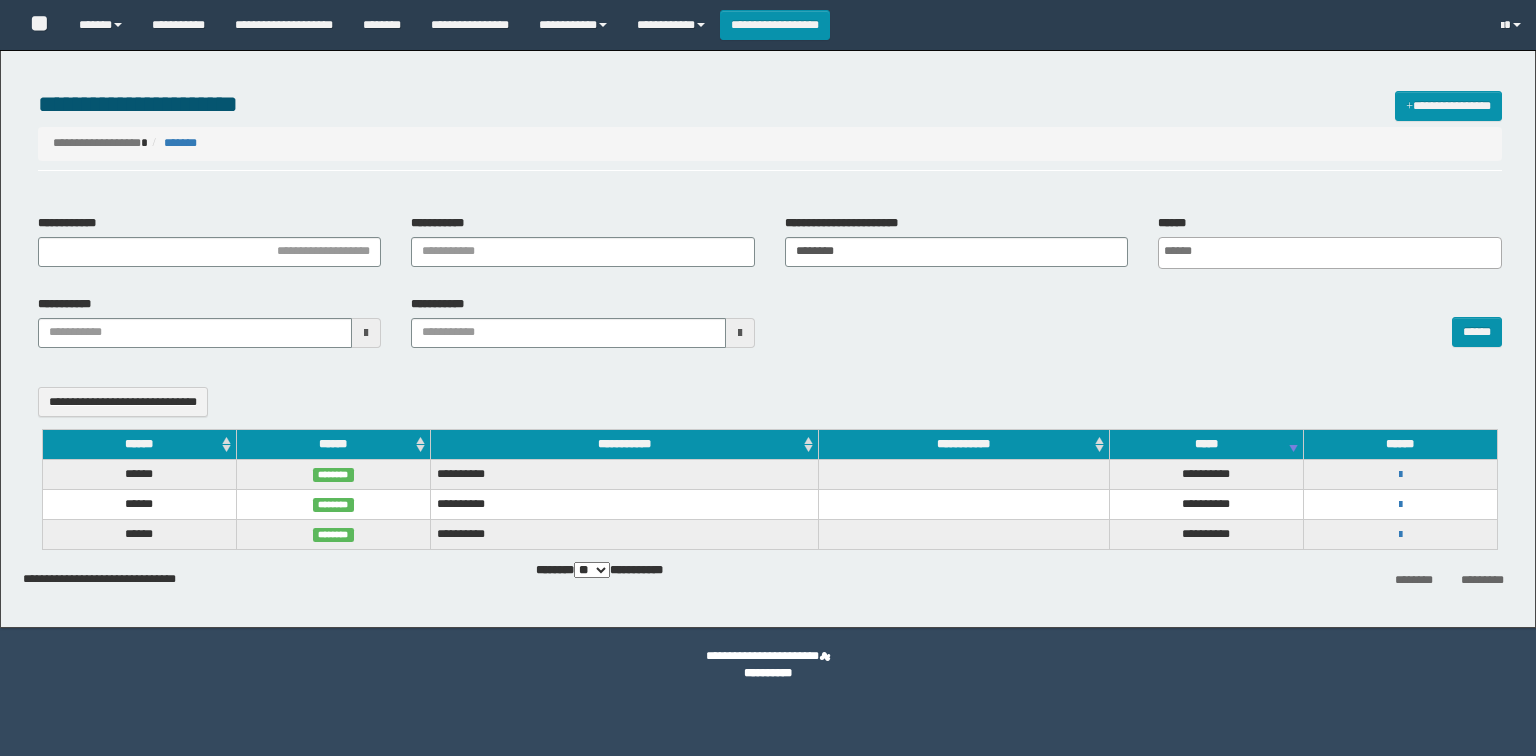 select 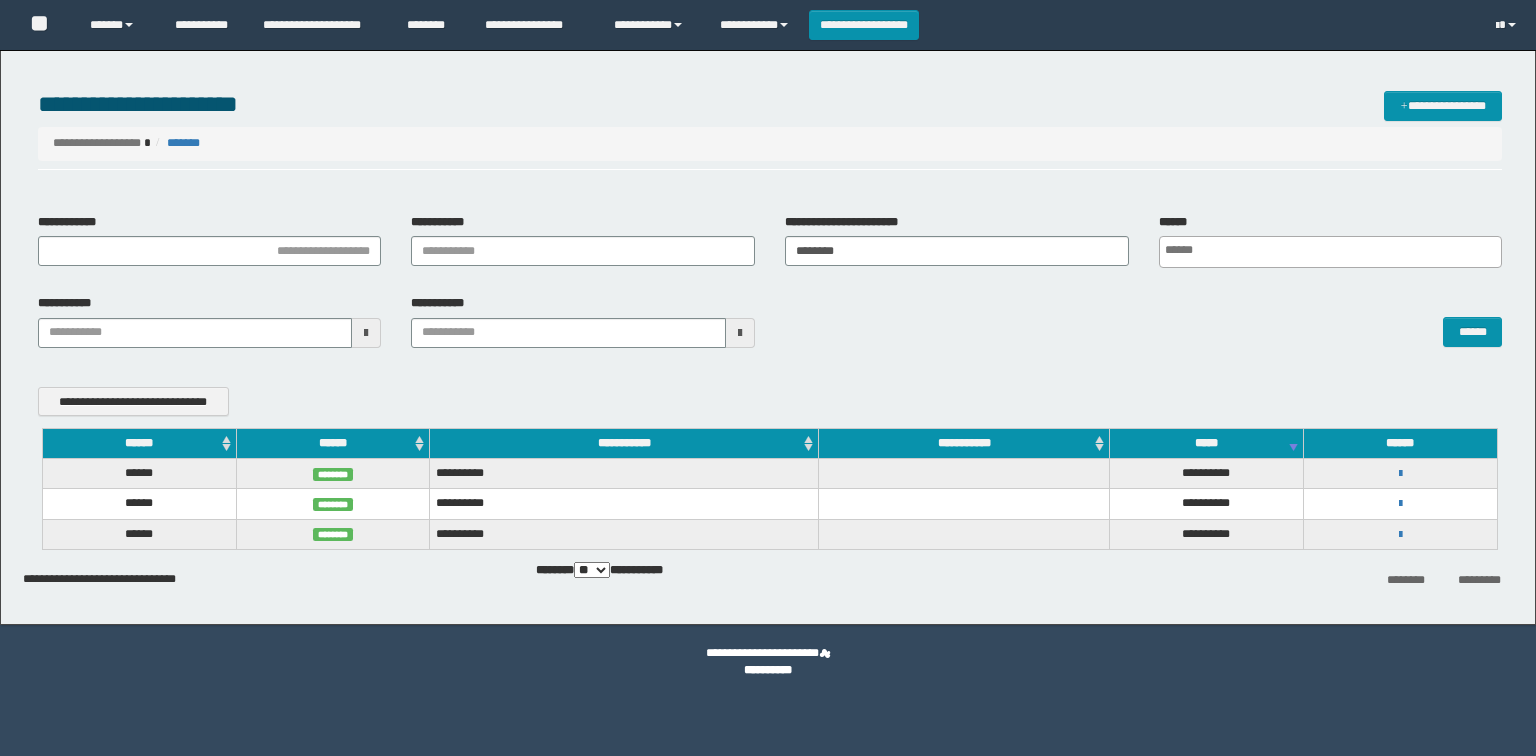scroll, scrollTop: 0, scrollLeft: 0, axis: both 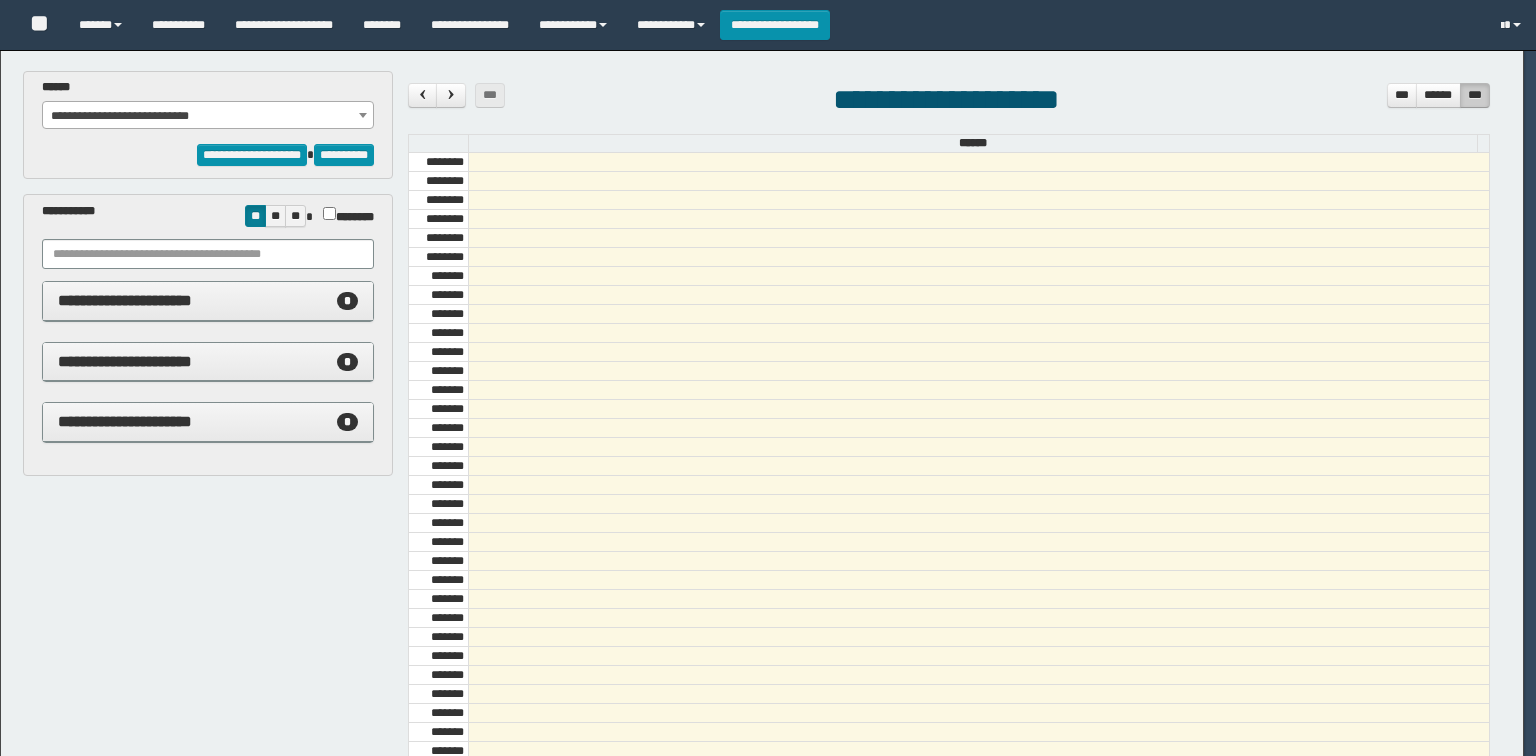 select on "******" 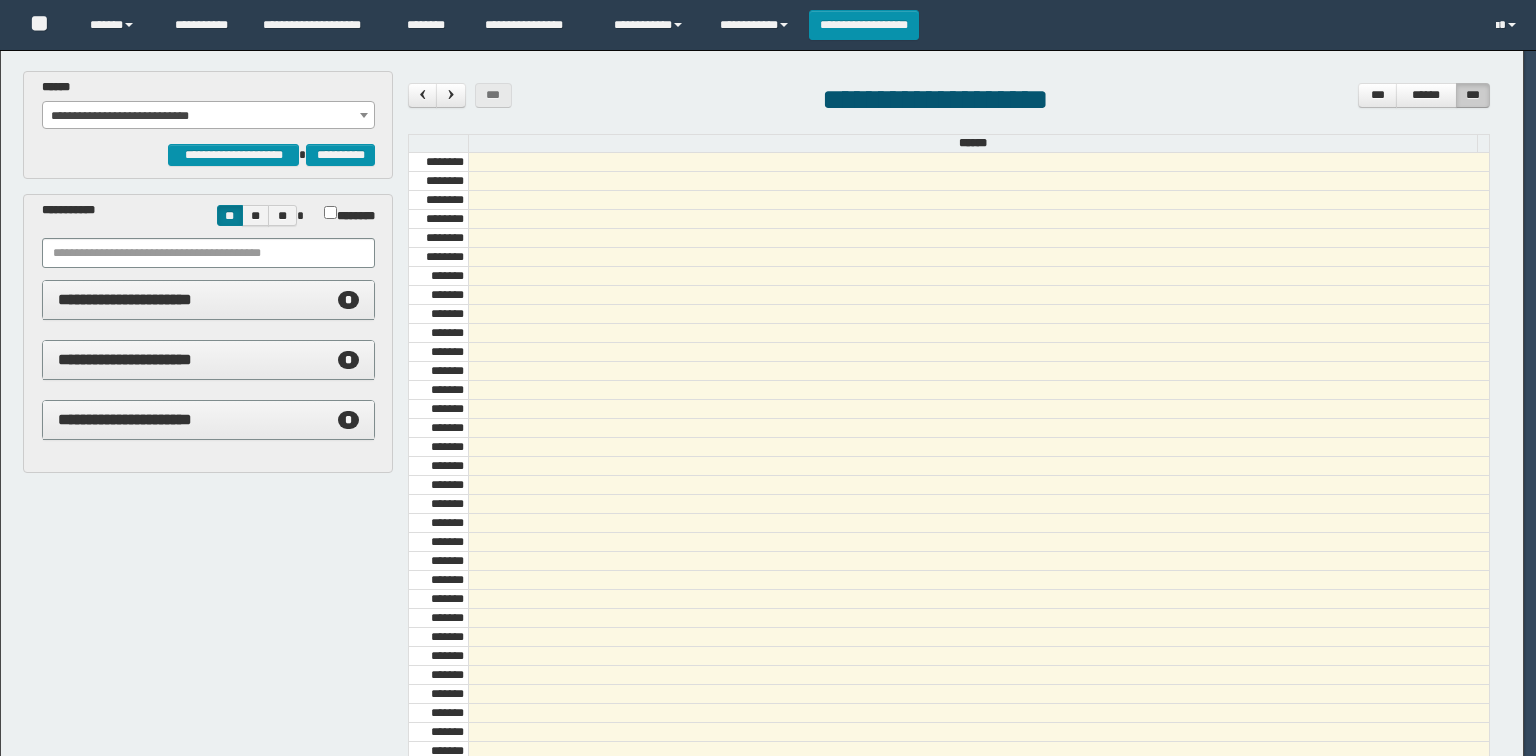 scroll, scrollTop: 0, scrollLeft: 0, axis: both 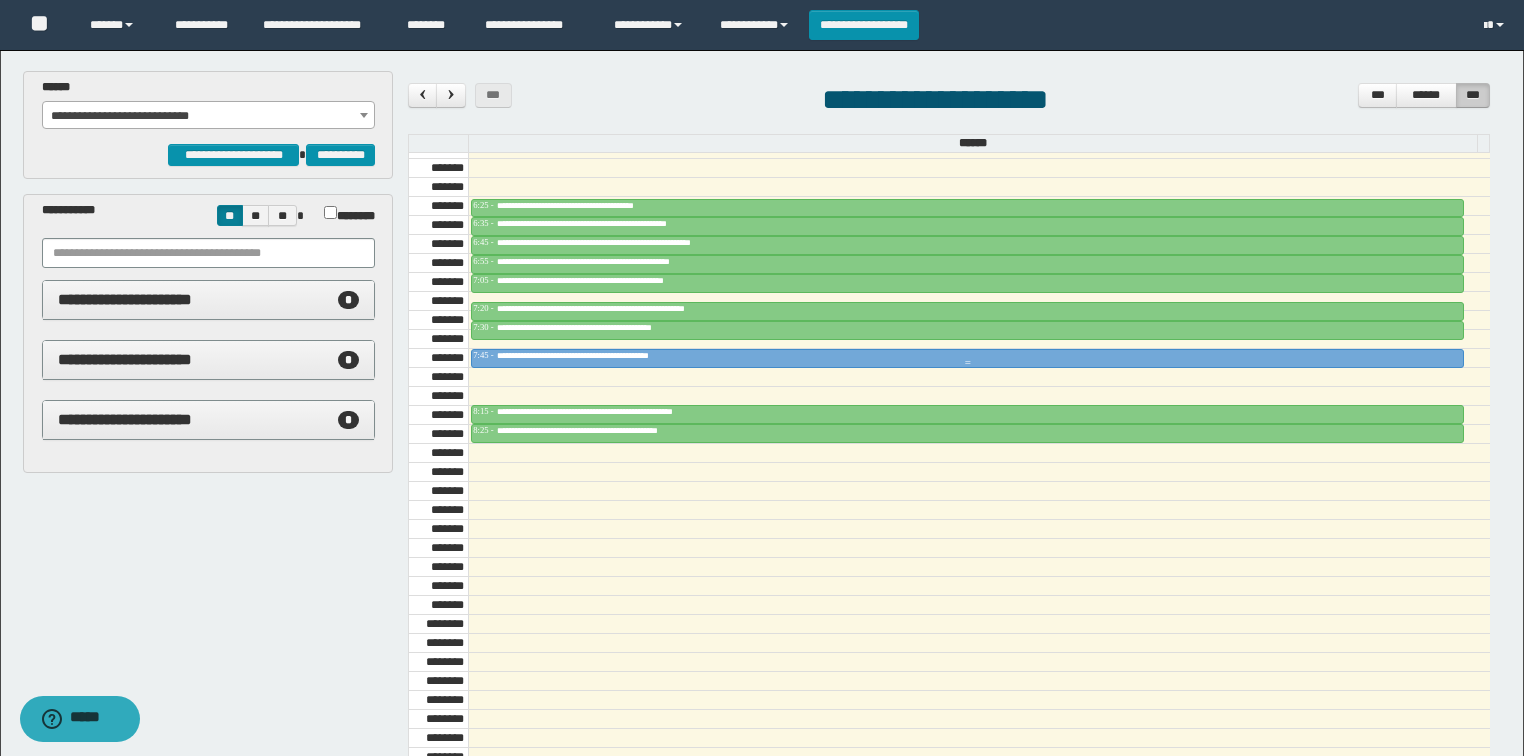 click at bounding box center (967, 363) 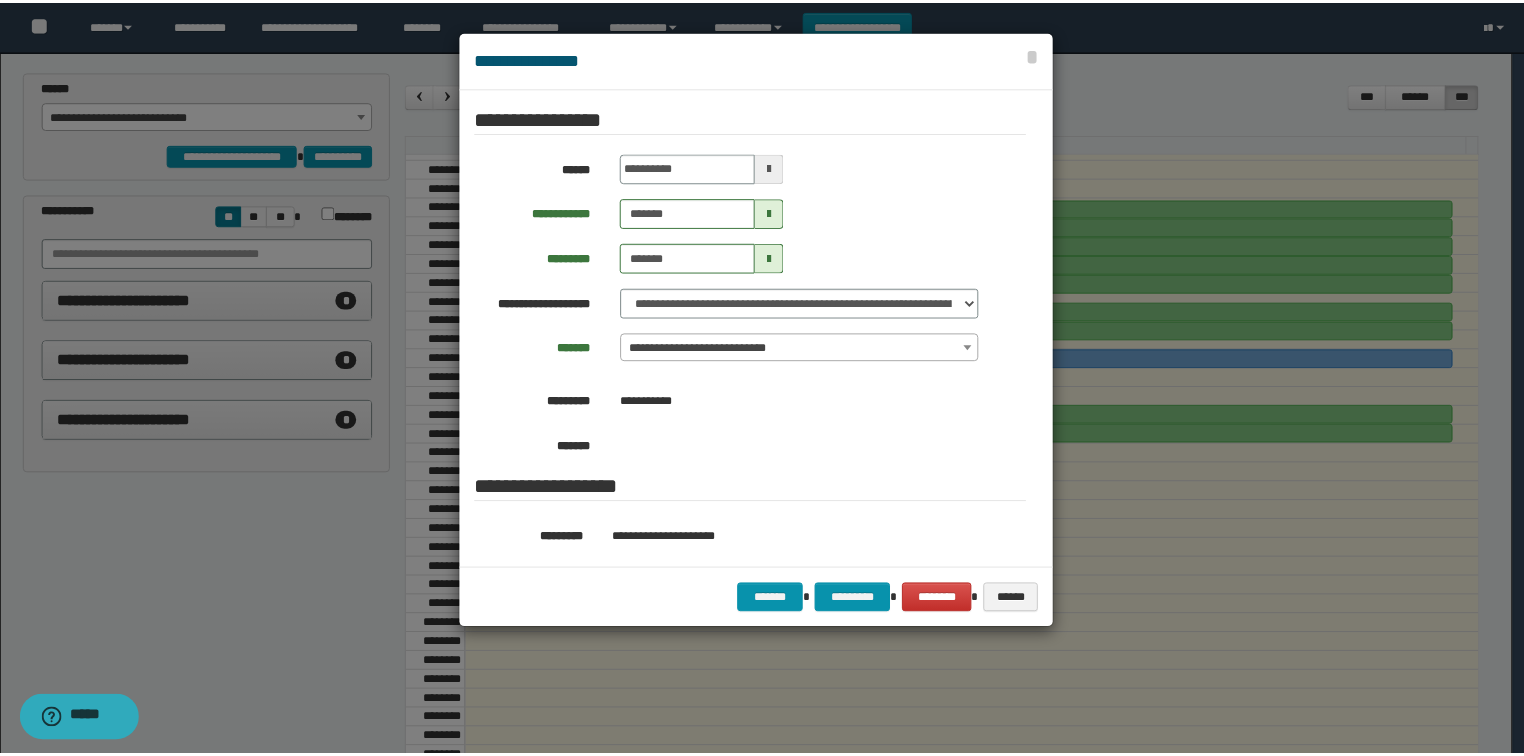 scroll, scrollTop: 0, scrollLeft: 0, axis: both 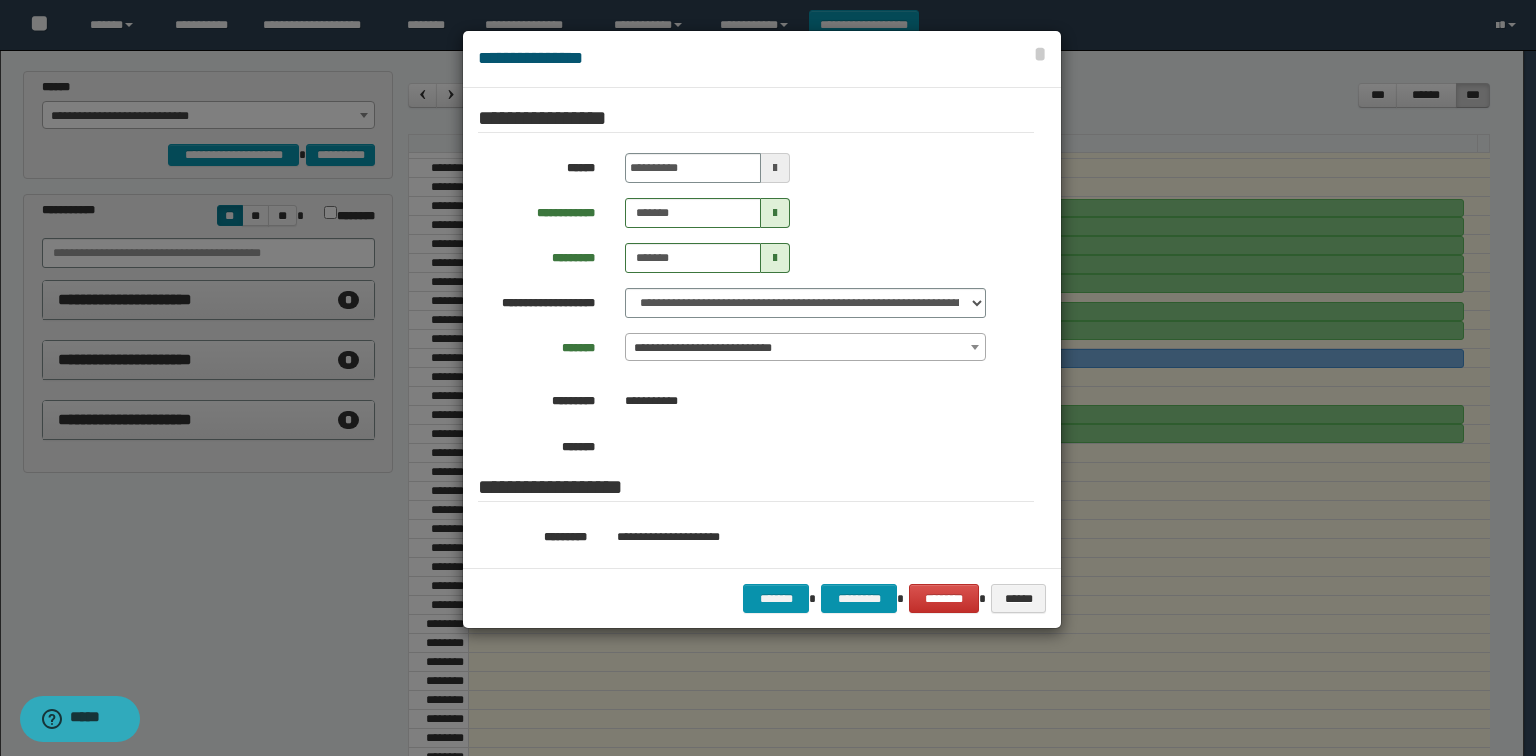 click at bounding box center [775, 168] 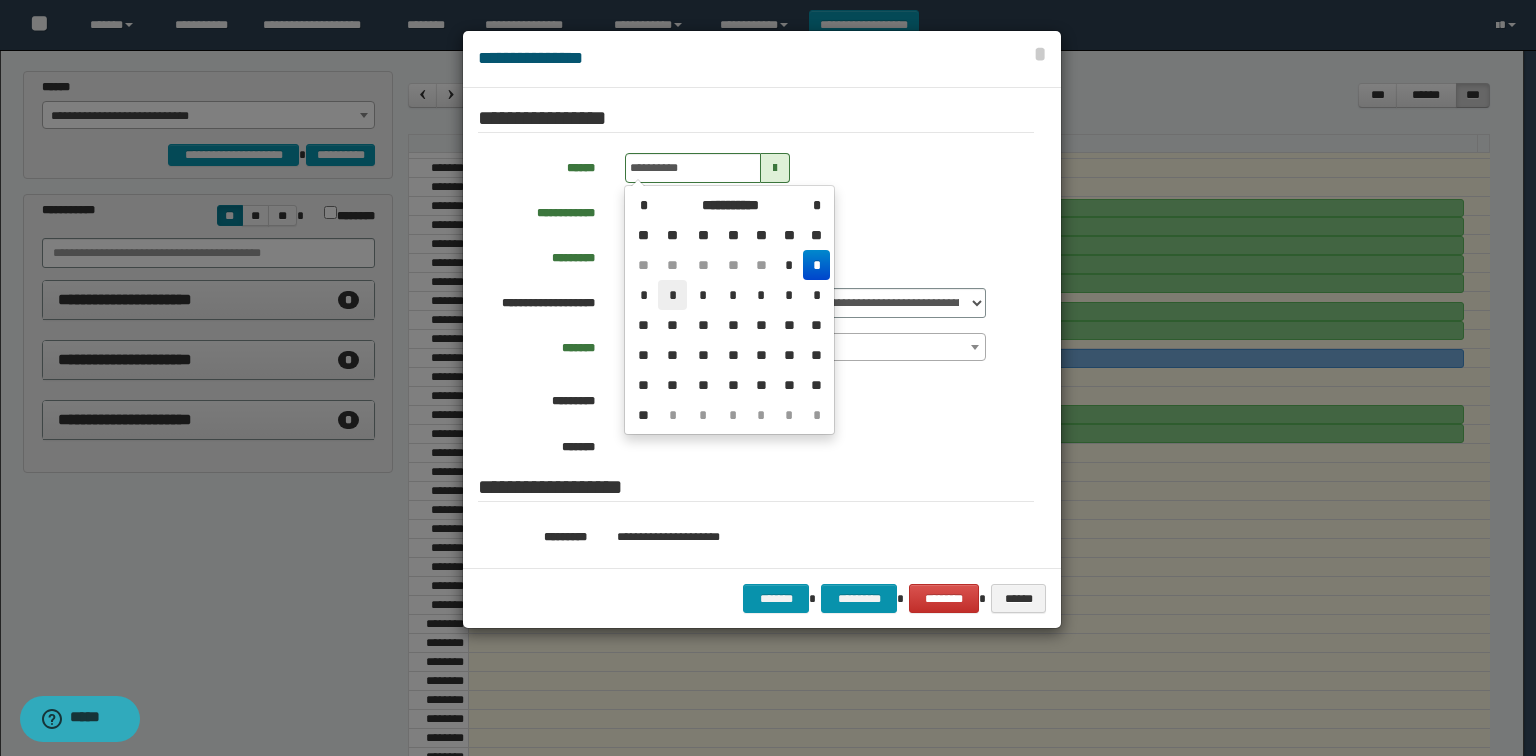 click on "*" at bounding box center (672, 295) 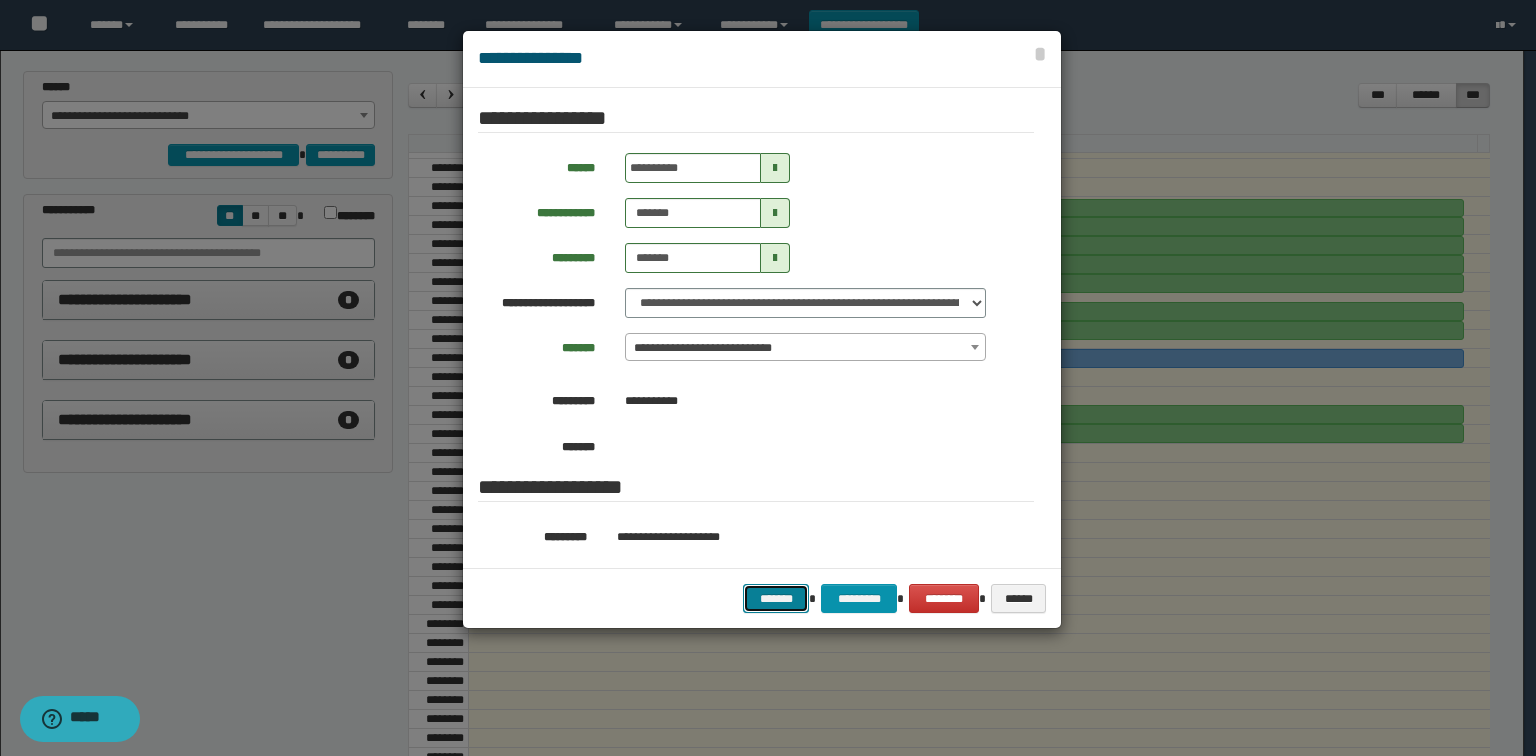 click on "*******" at bounding box center [776, 599] 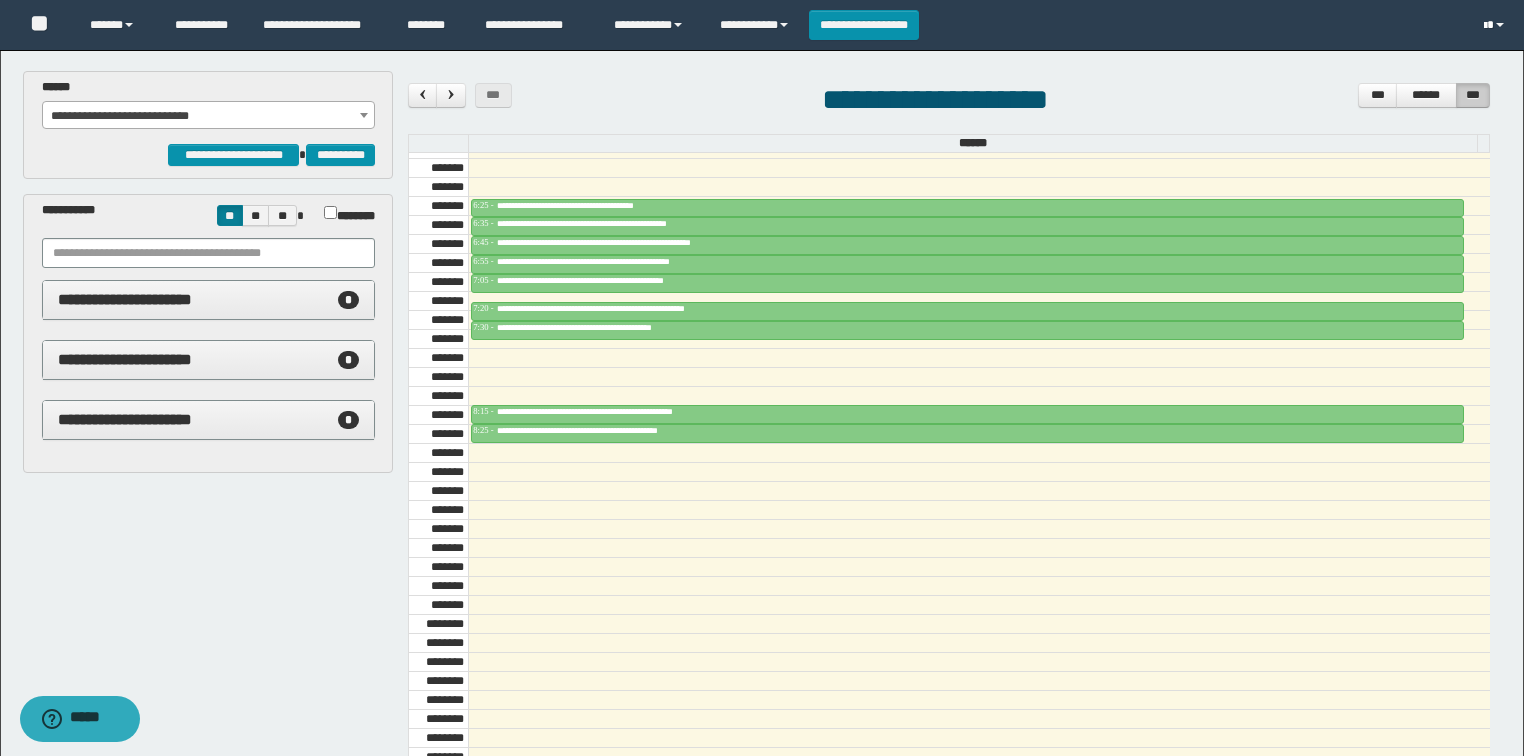 click at bounding box center (1485, 26) 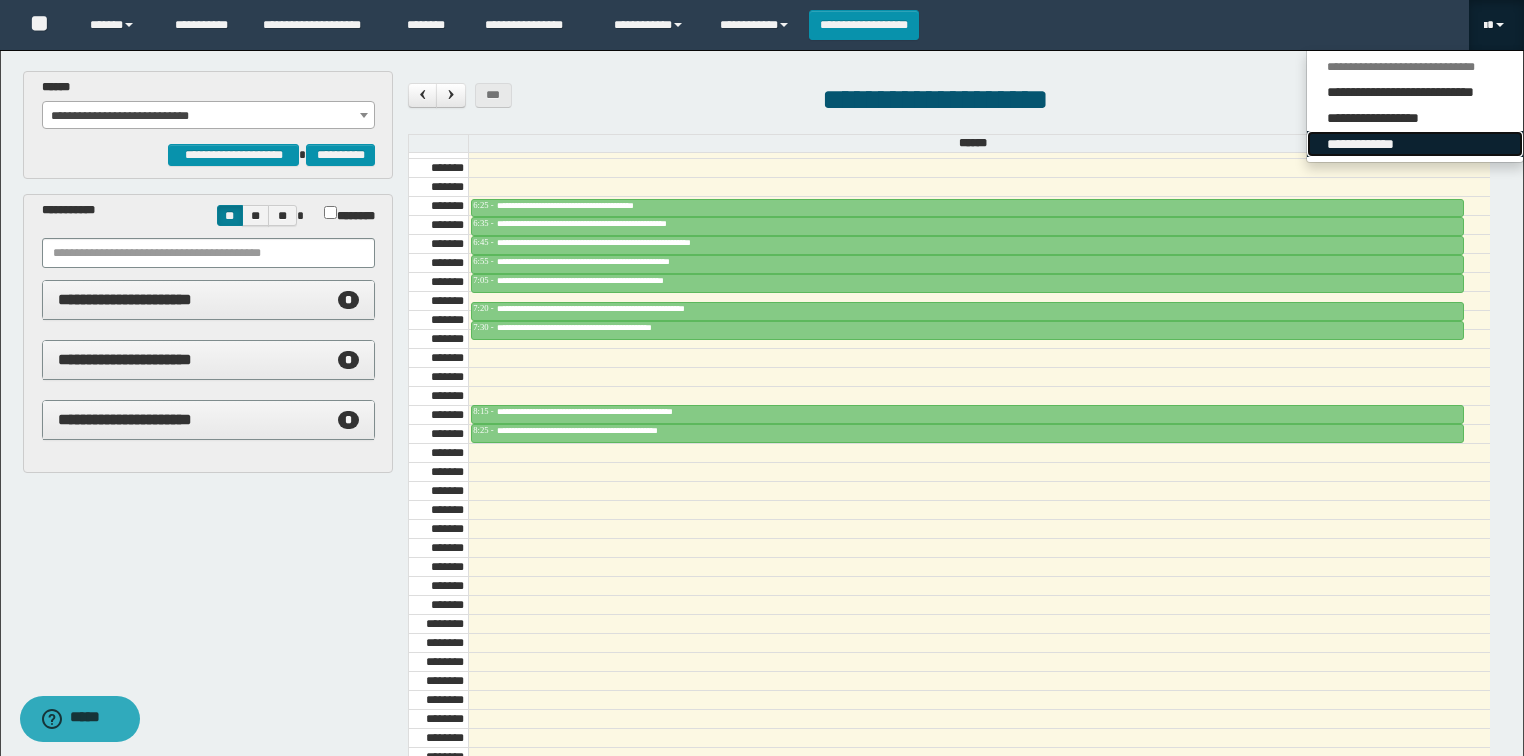 click on "**********" at bounding box center (1415, 144) 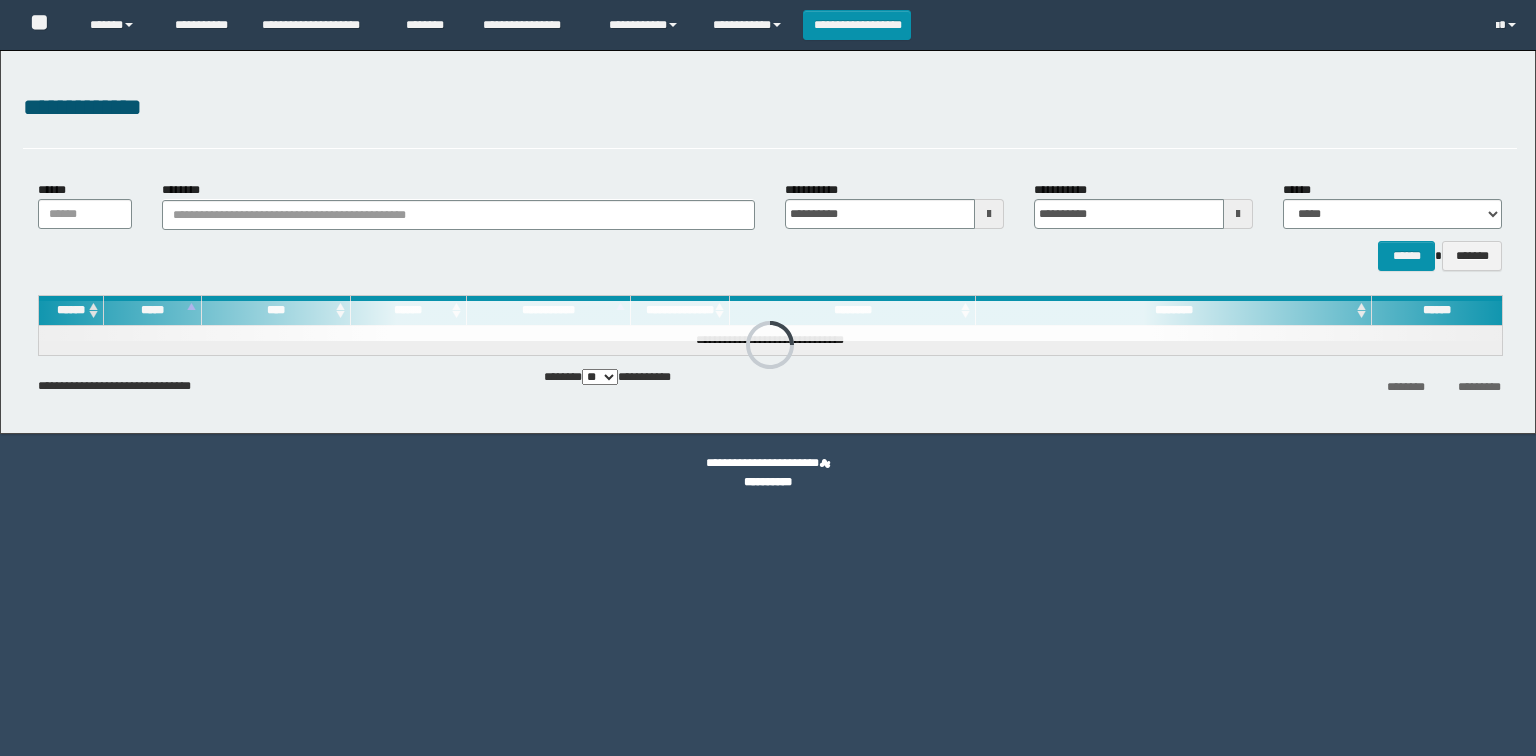 scroll, scrollTop: 0, scrollLeft: 0, axis: both 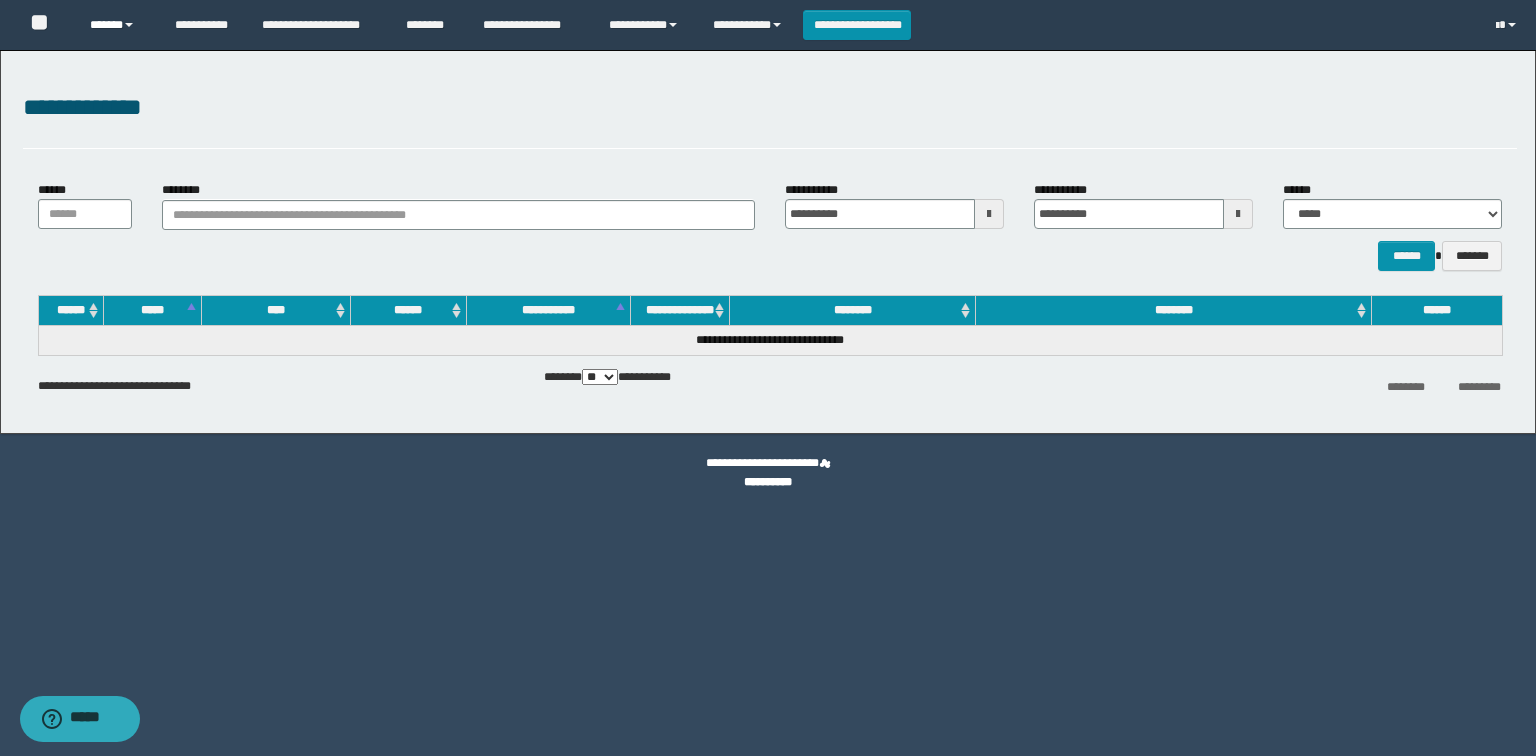 click on "******" at bounding box center [117, 25] 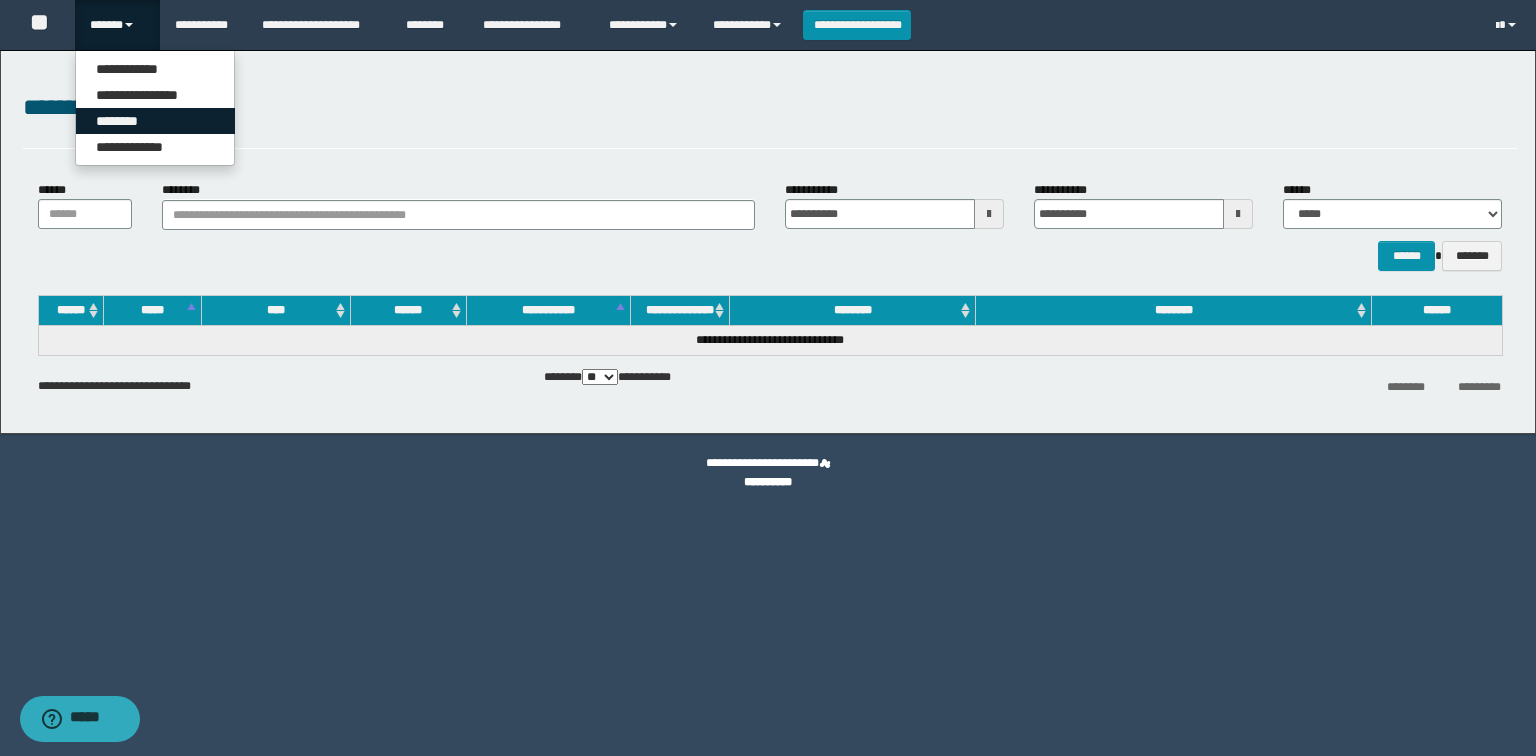 click on "********" at bounding box center [155, 121] 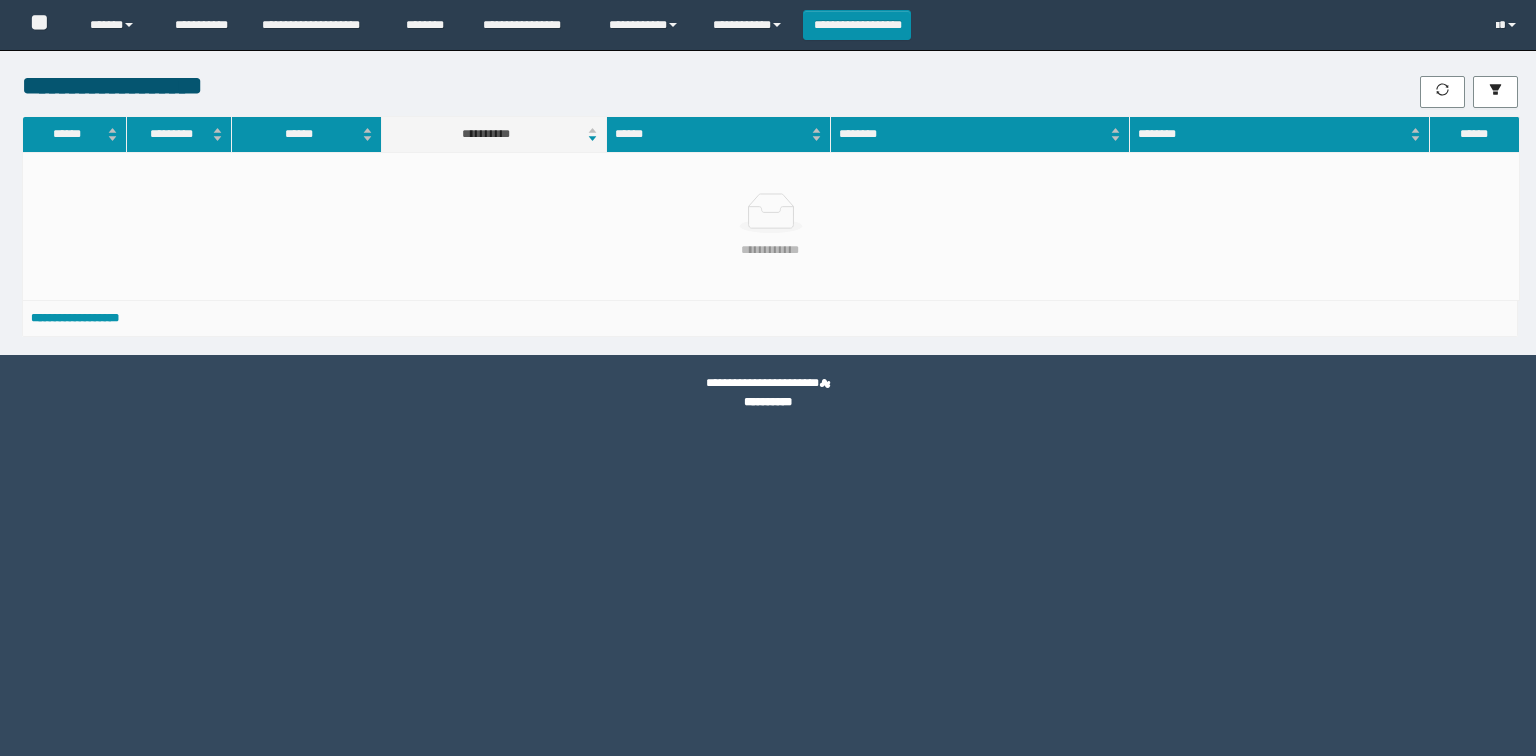 scroll, scrollTop: 0, scrollLeft: 0, axis: both 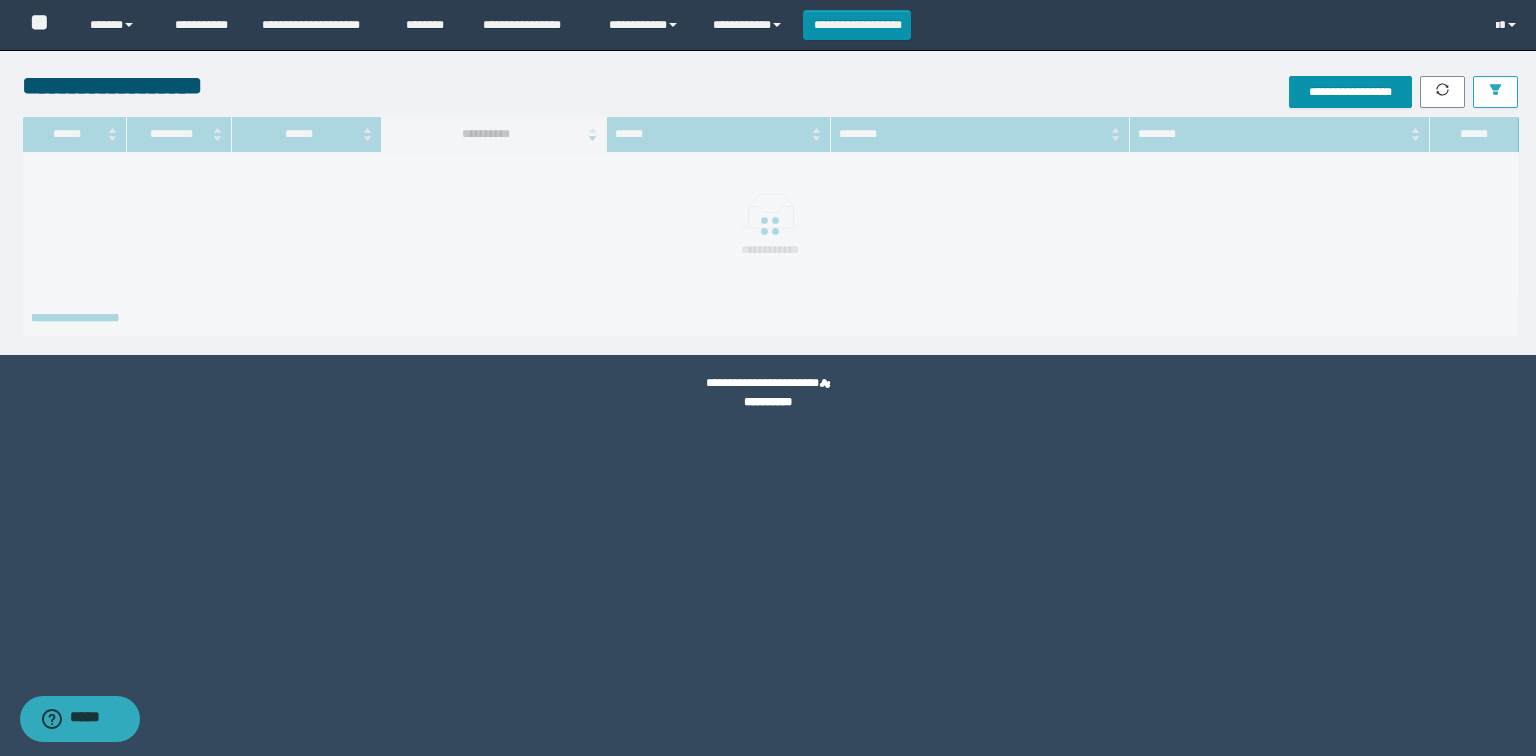 click at bounding box center (1495, 92) 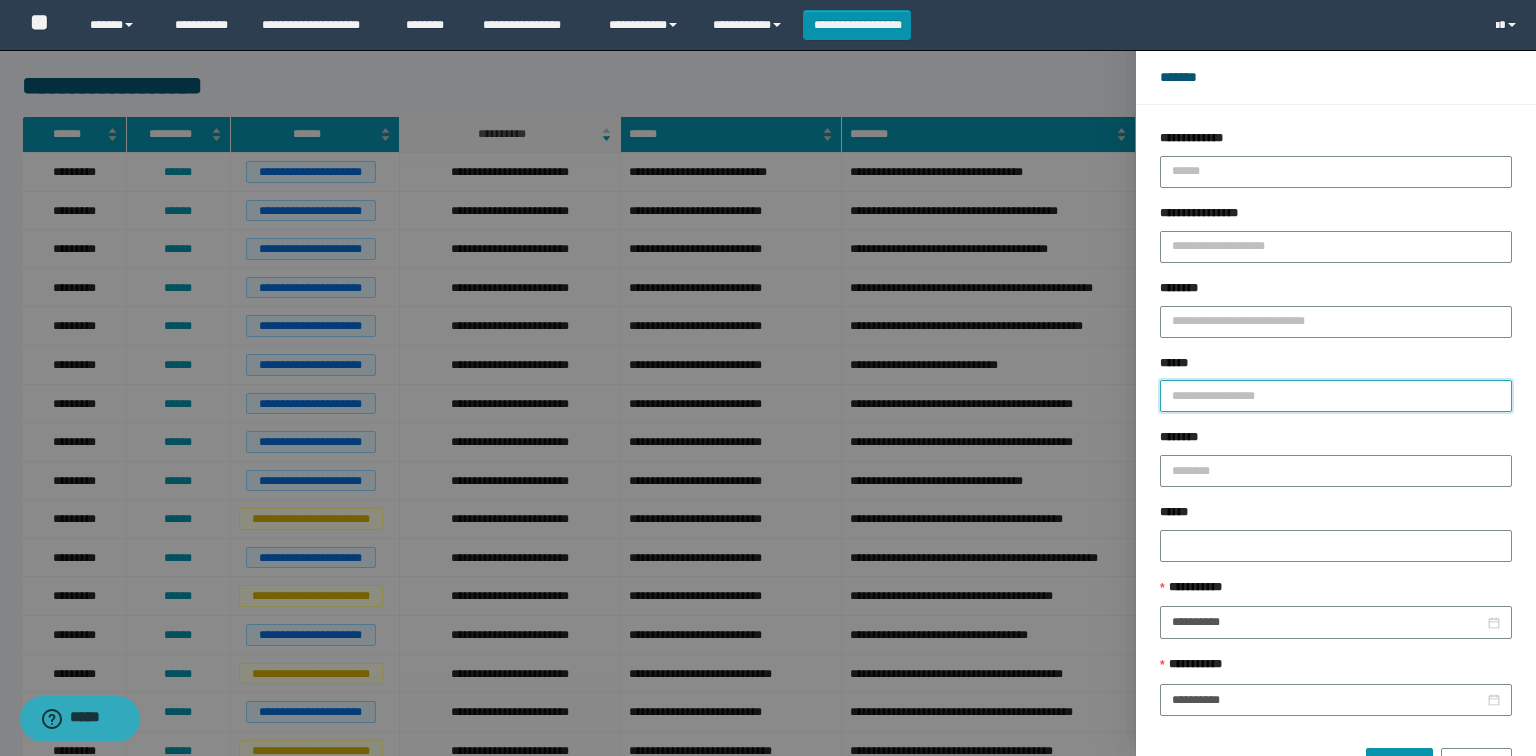 click on "******" at bounding box center [1336, 396] 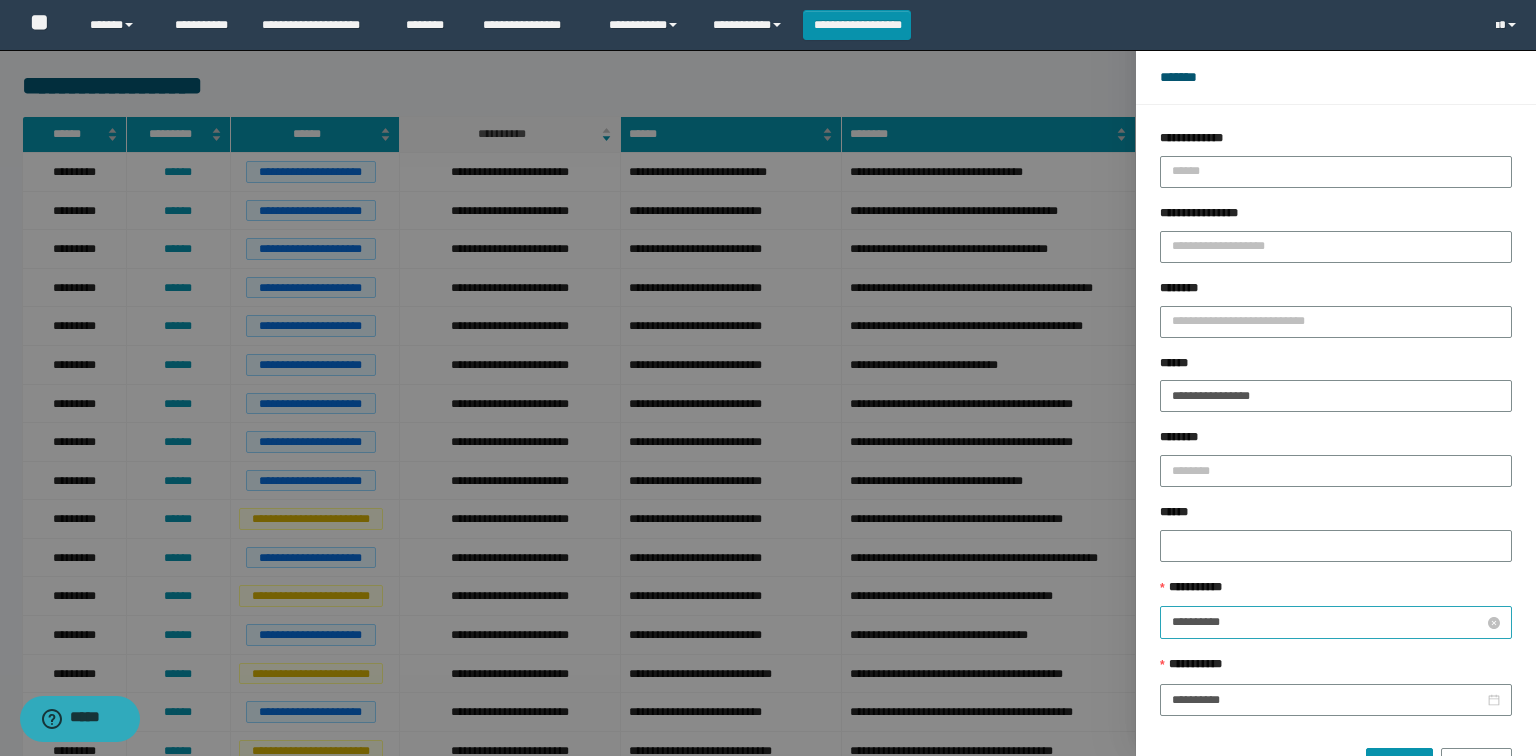 click on "**********" at bounding box center [1328, 622] 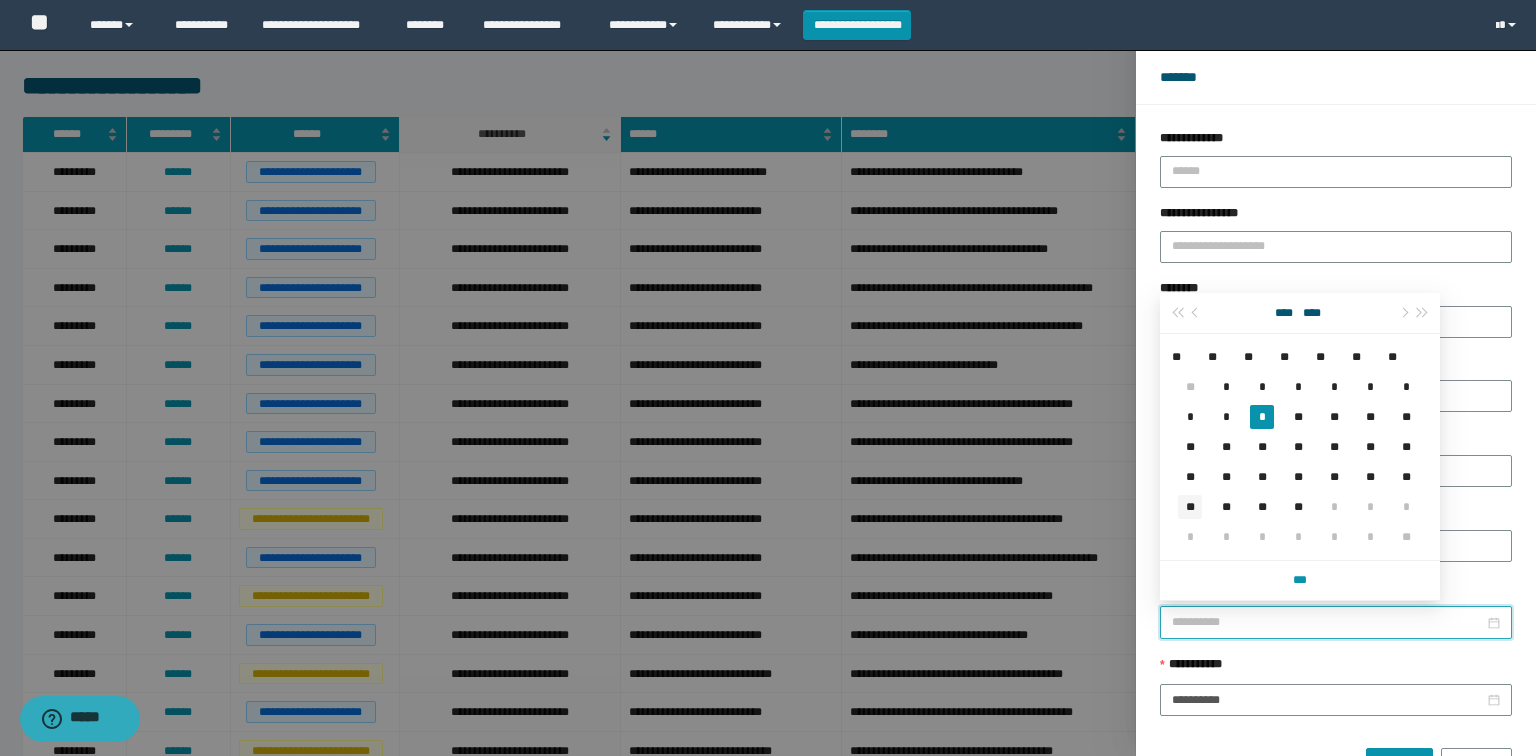 type on "**********" 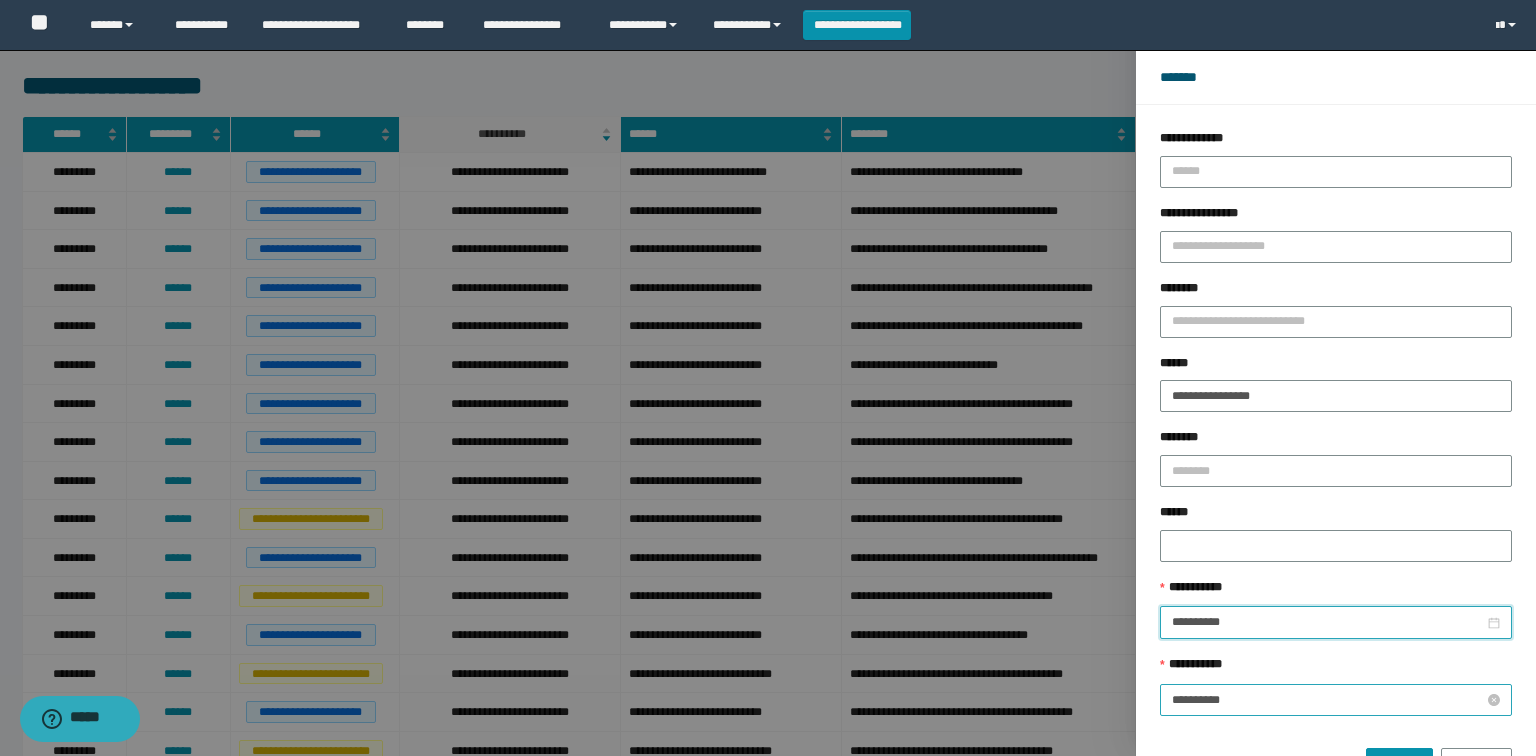 click on "**********" at bounding box center [1328, 700] 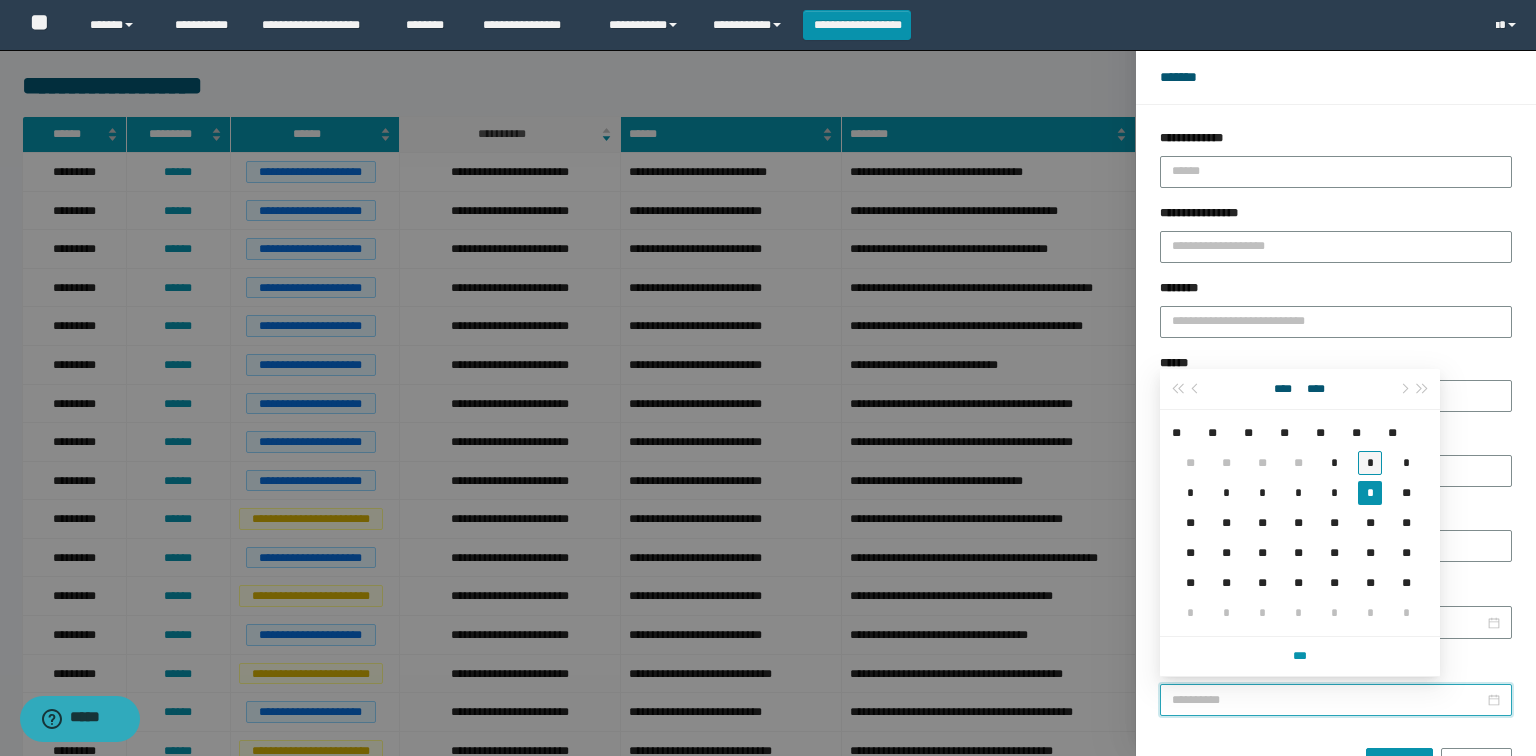 type on "**********" 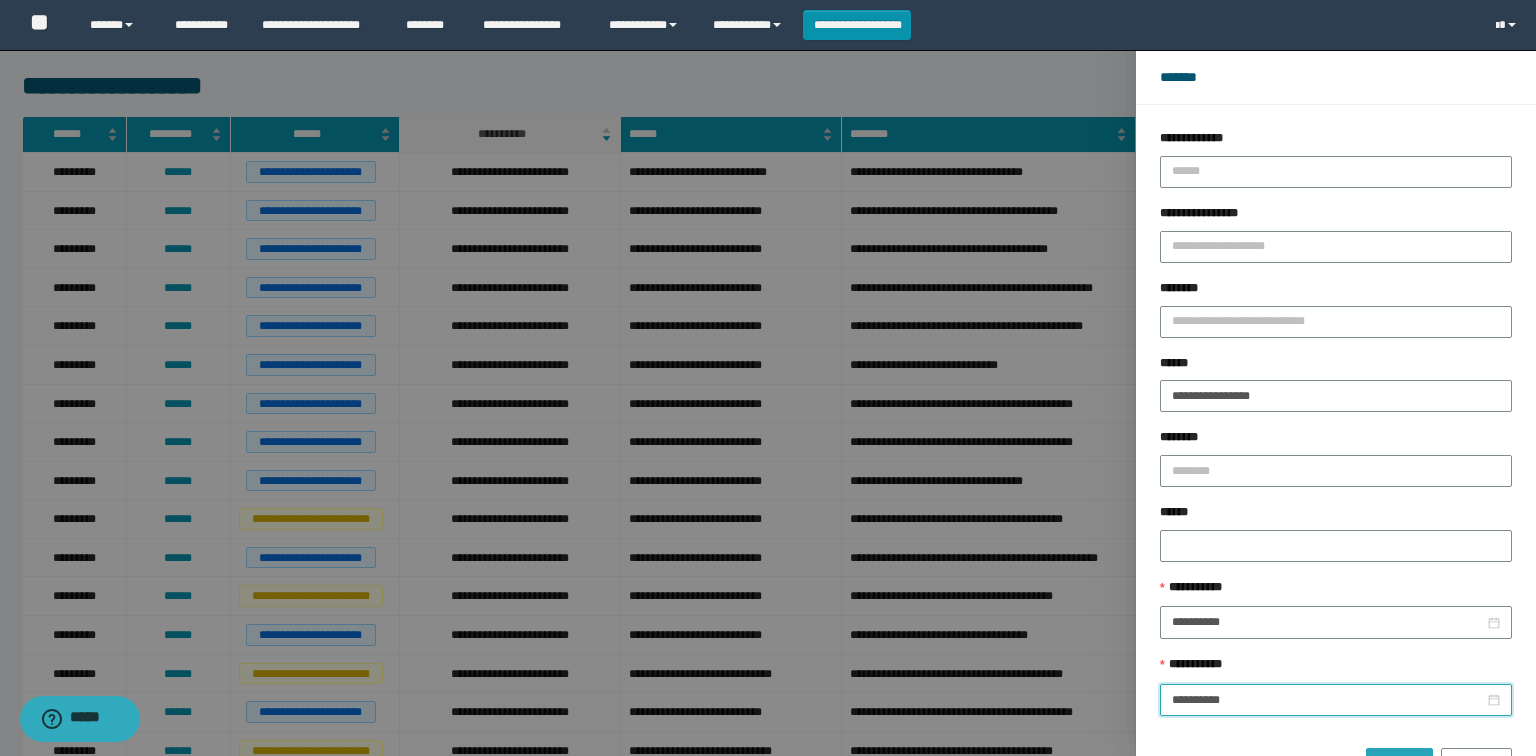 click on "******" at bounding box center [1399, 764] 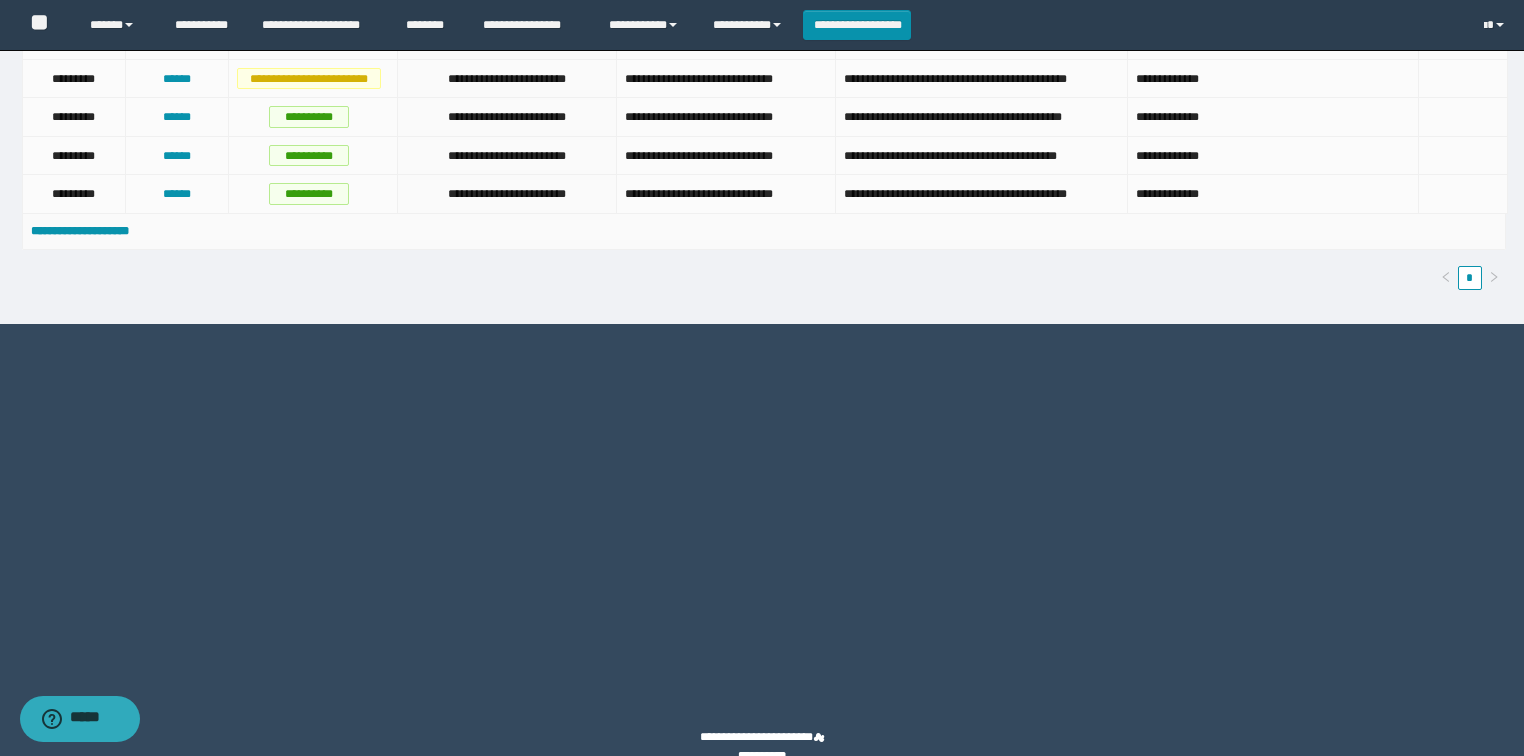 scroll, scrollTop: 818, scrollLeft: 0, axis: vertical 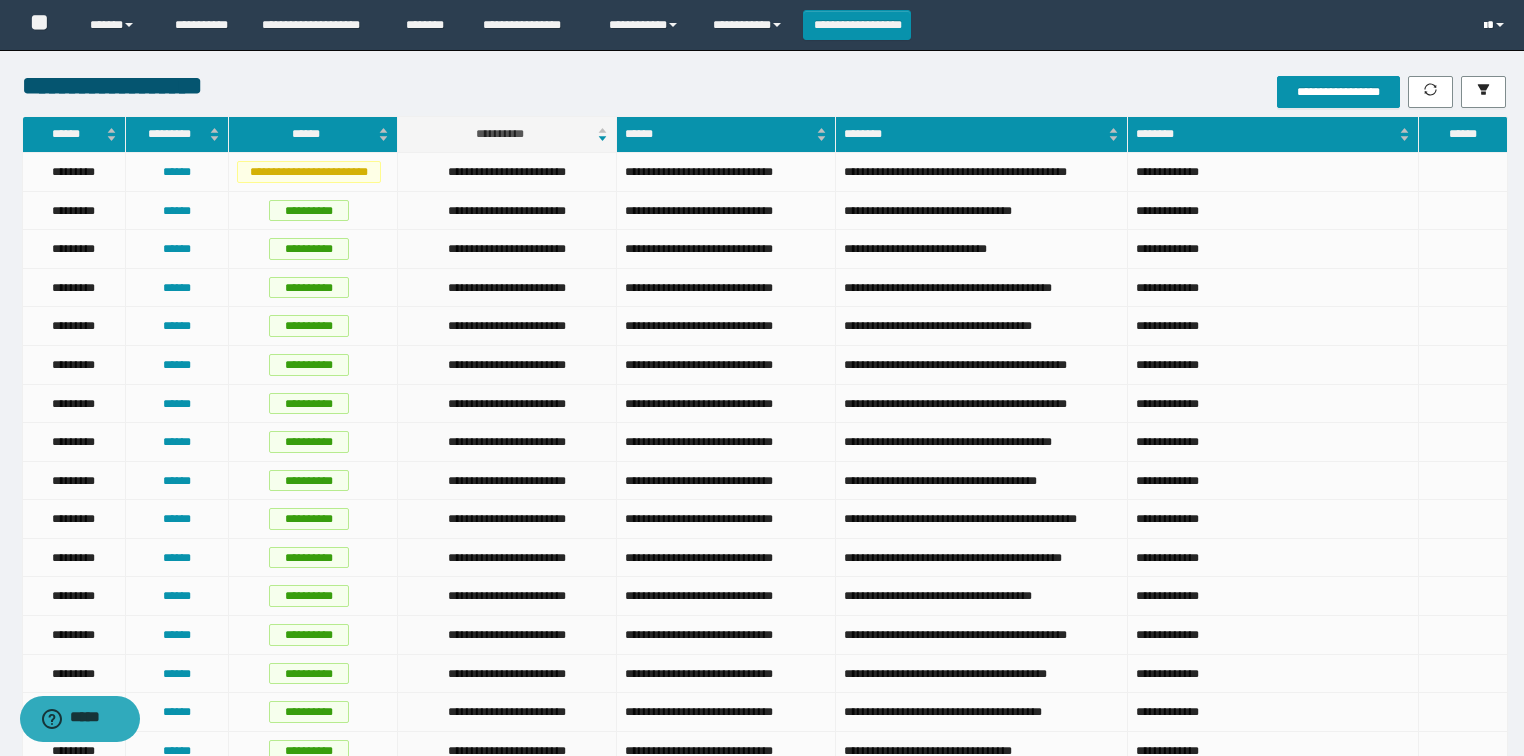 click at bounding box center (1500, 25) 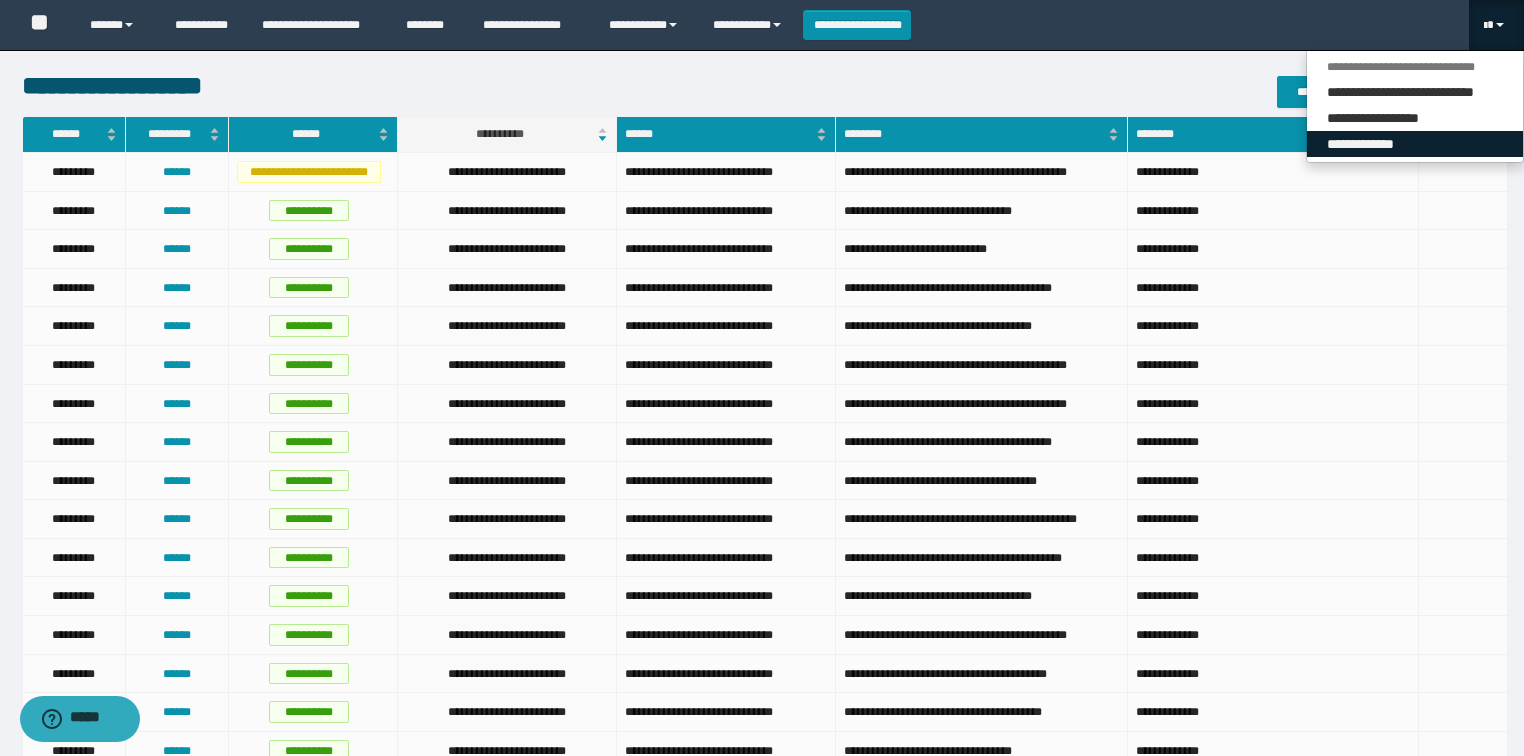 click on "**********" at bounding box center (1415, 144) 